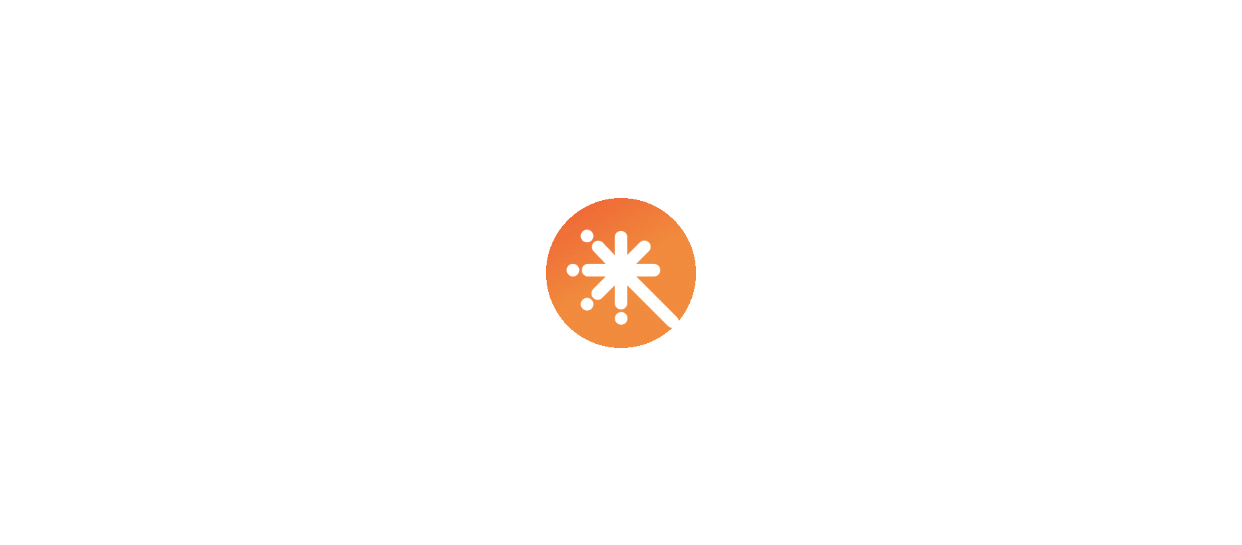 scroll, scrollTop: 0, scrollLeft: 0, axis: both 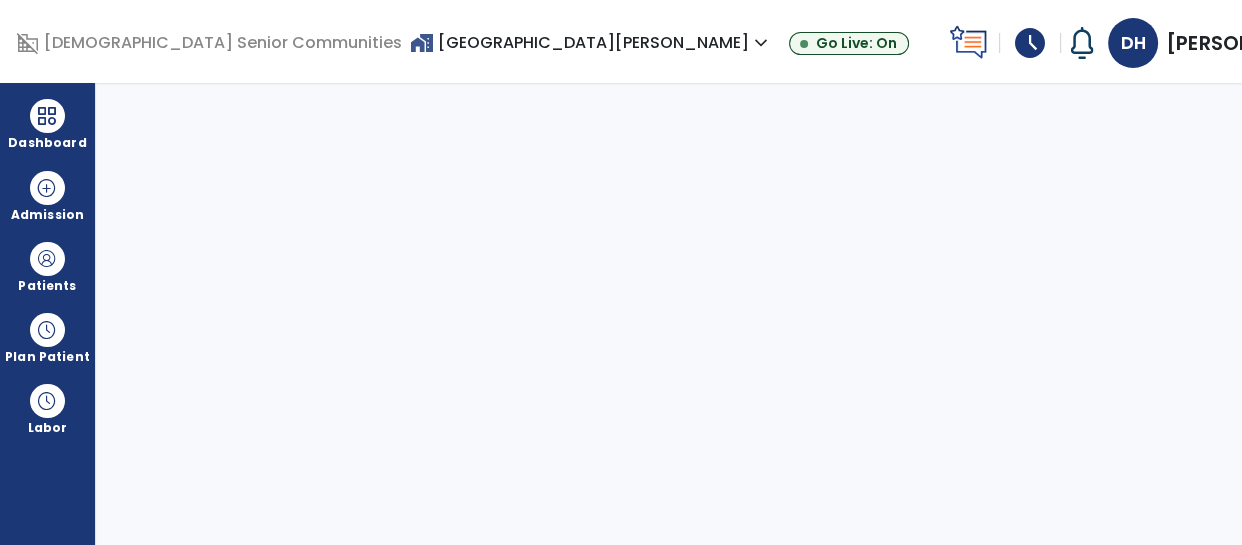 select on "****" 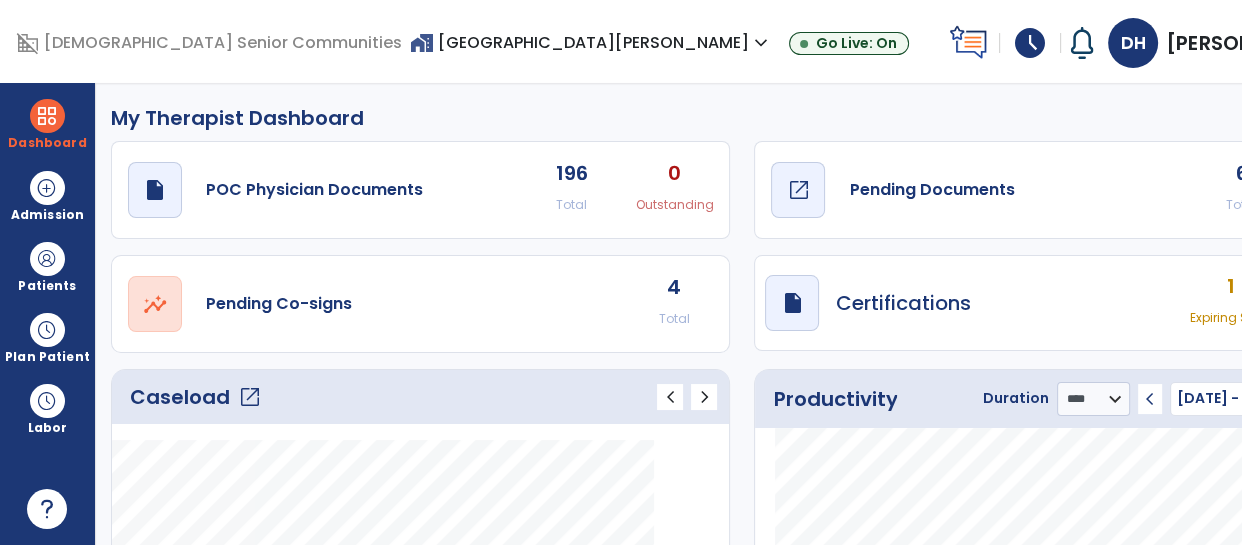 click on "draft   open_in_new  Pending Documents" 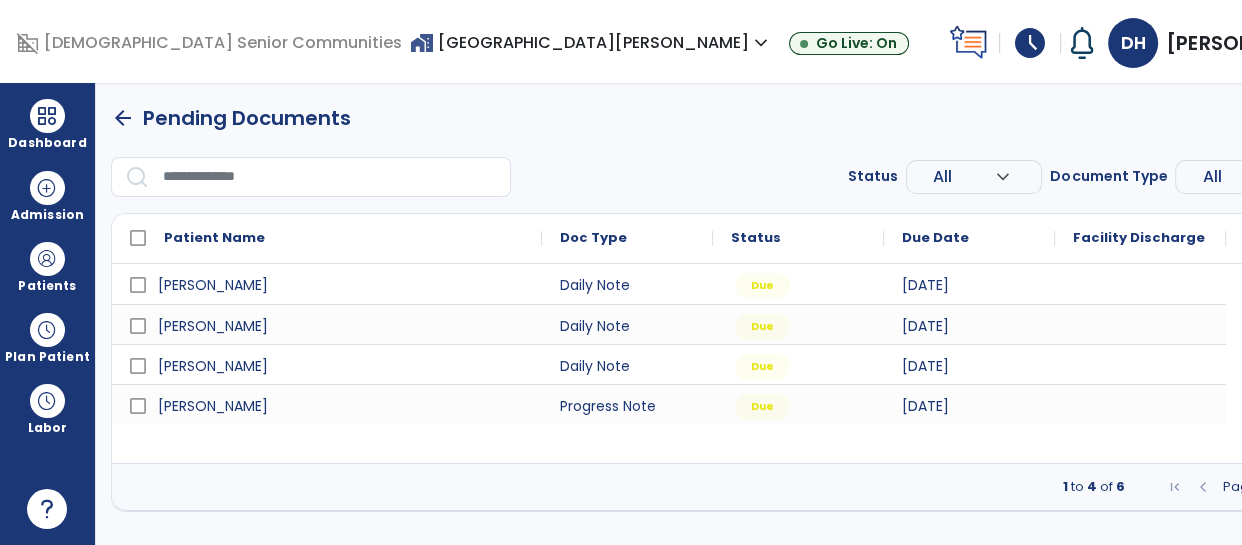 click at bounding box center [1313, 487] 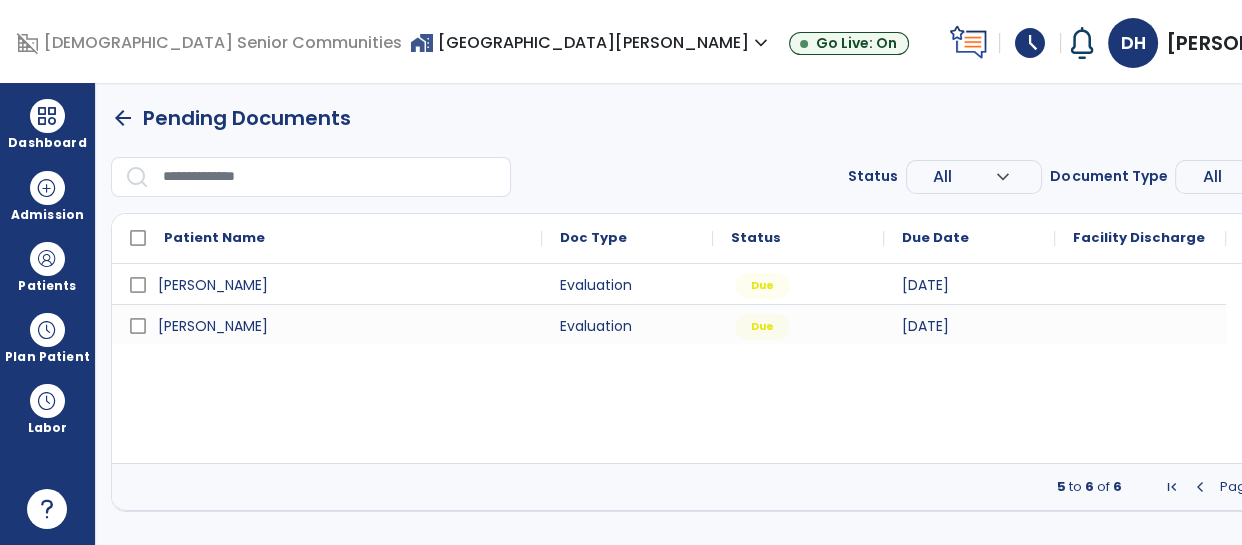 click at bounding box center (1200, 487) 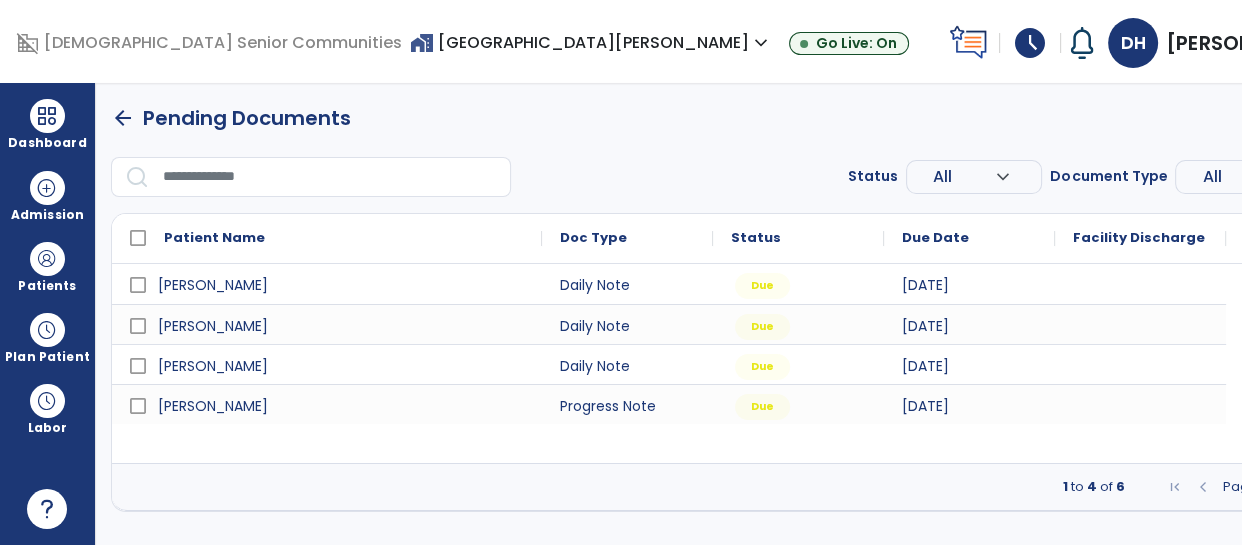 click on "home_work   Brownsburg Meadows   expand_more" at bounding box center [591, 42] 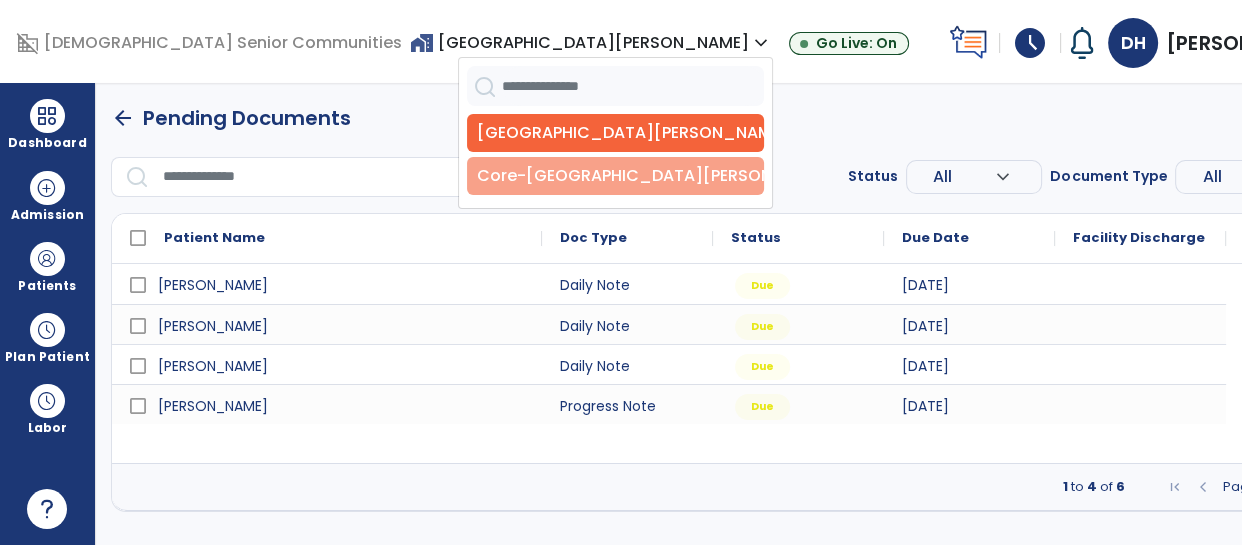 click on "Core-[GEOGRAPHIC_DATA][PERSON_NAME]" at bounding box center (615, 176) 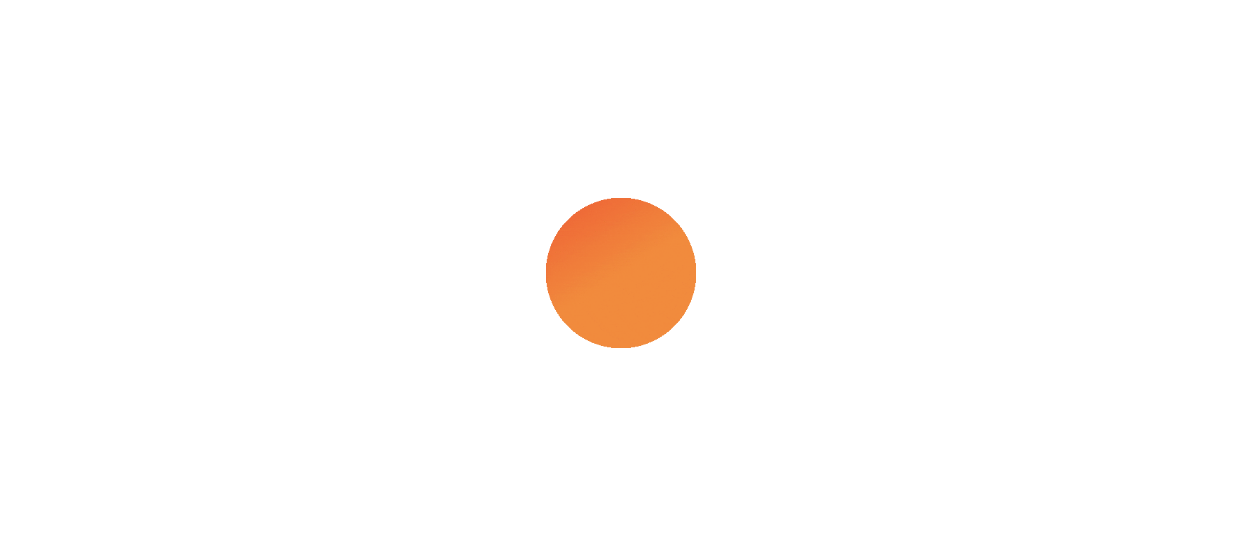 scroll, scrollTop: 0, scrollLeft: 0, axis: both 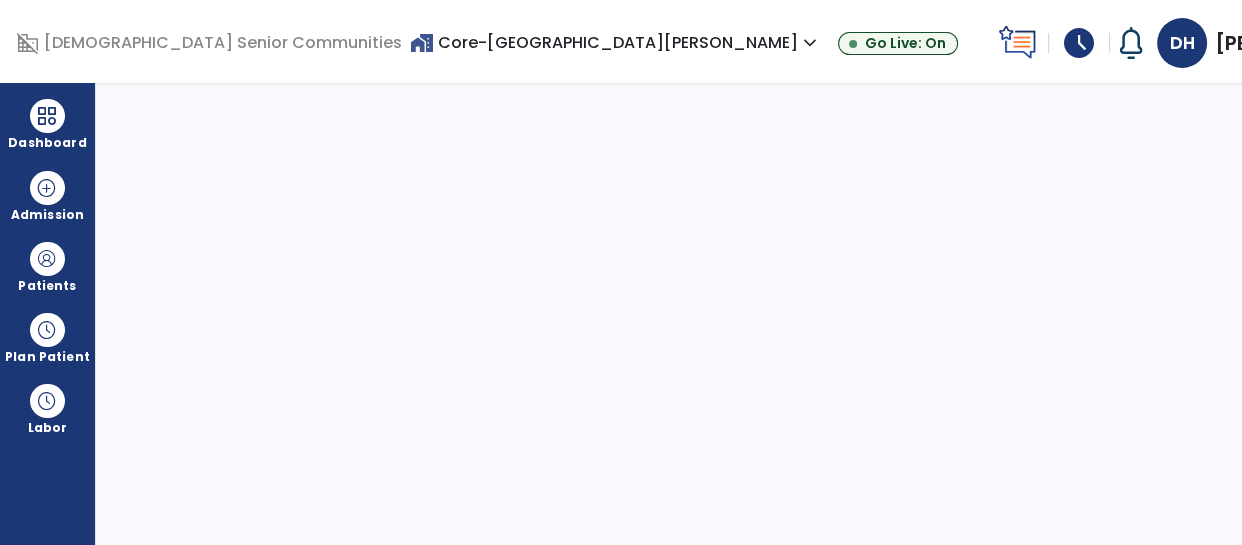 select on "****" 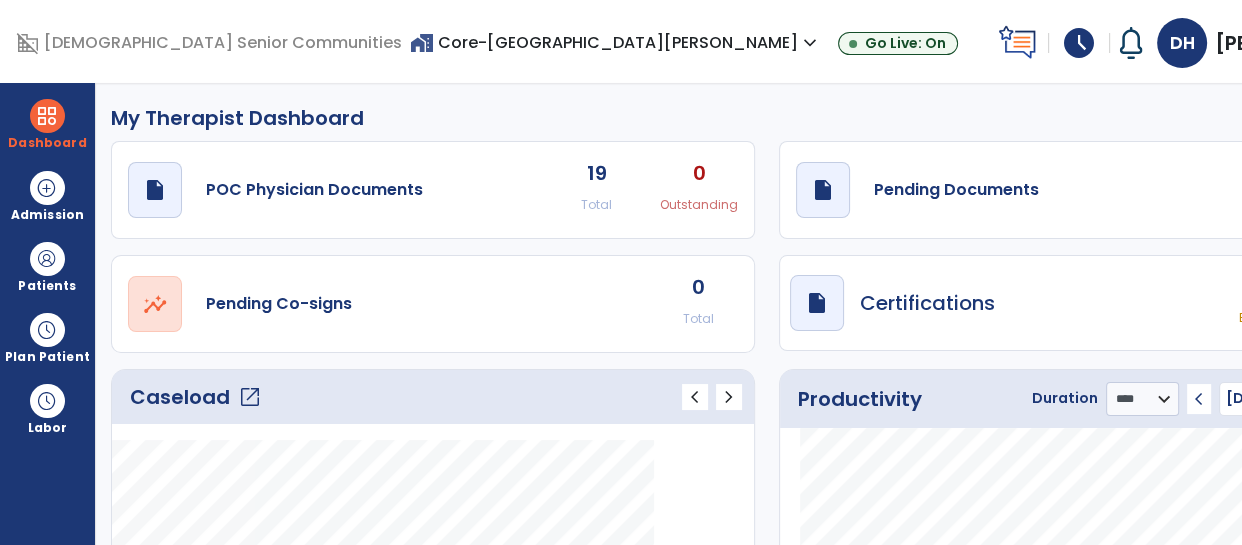 click on "4 Total 0 Past Due" 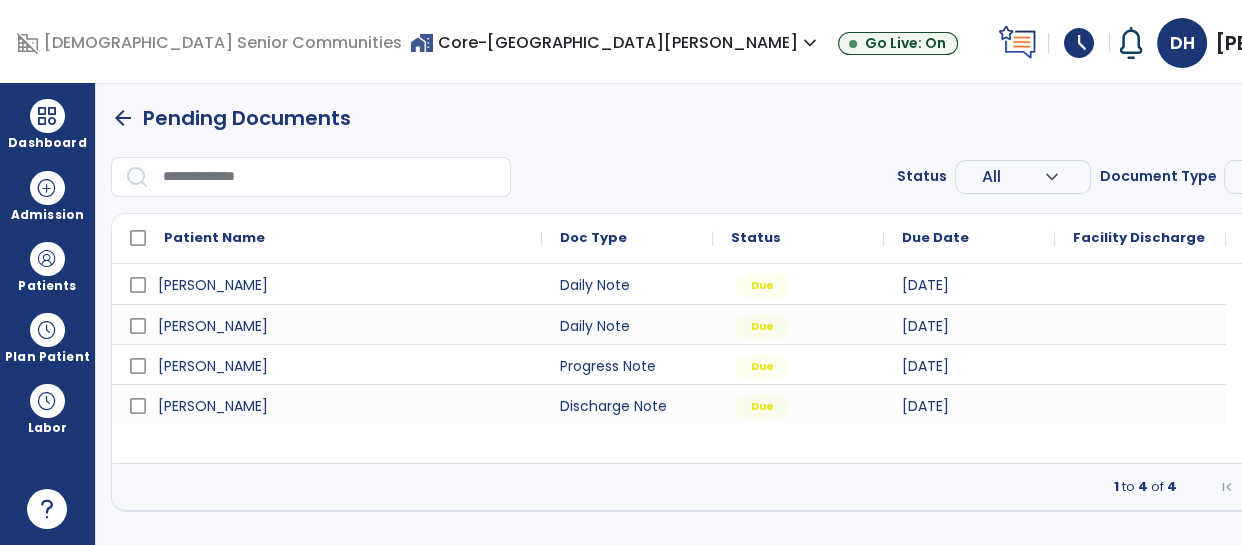 click at bounding box center (1362, 487) 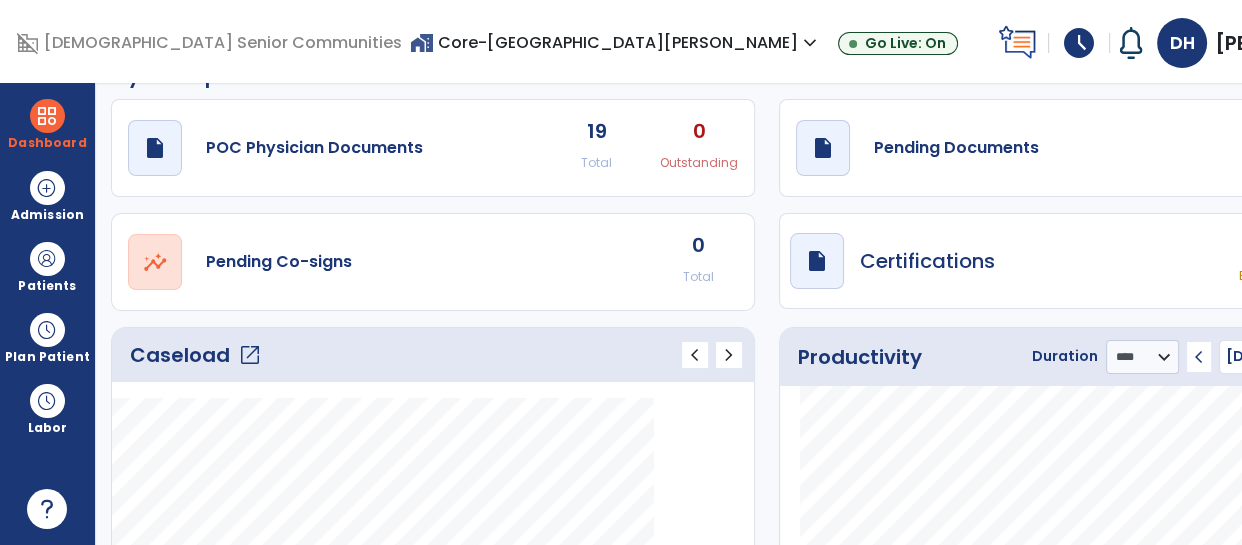 scroll, scrollTop: 0, scrollLeft: 0, axis: both 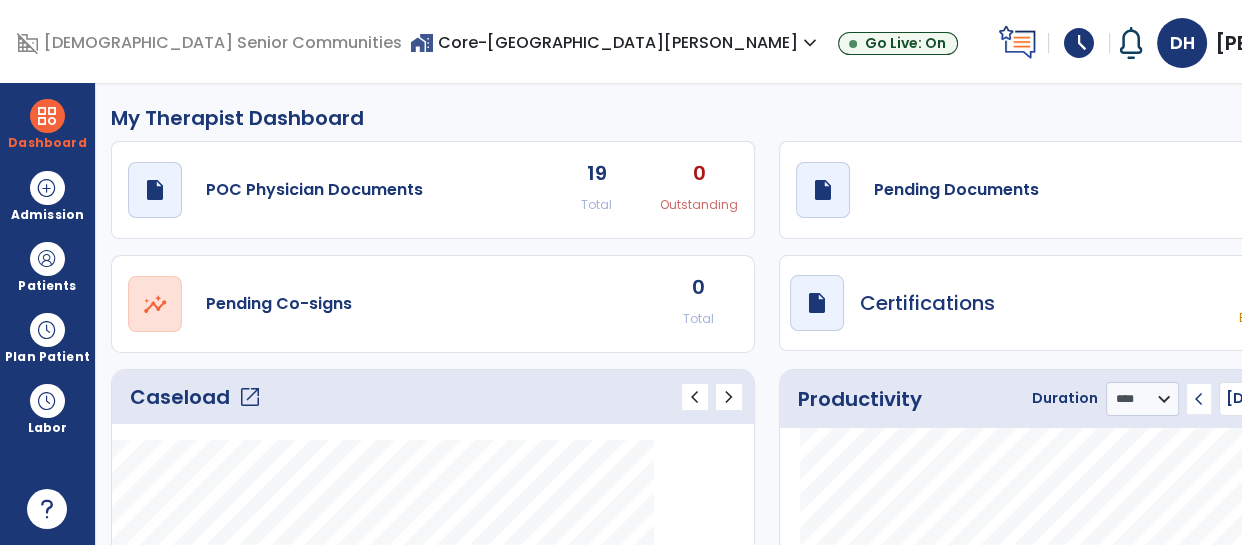 click on "draft   open_in_new  Pending Documents 4 Total 0 Past Due" 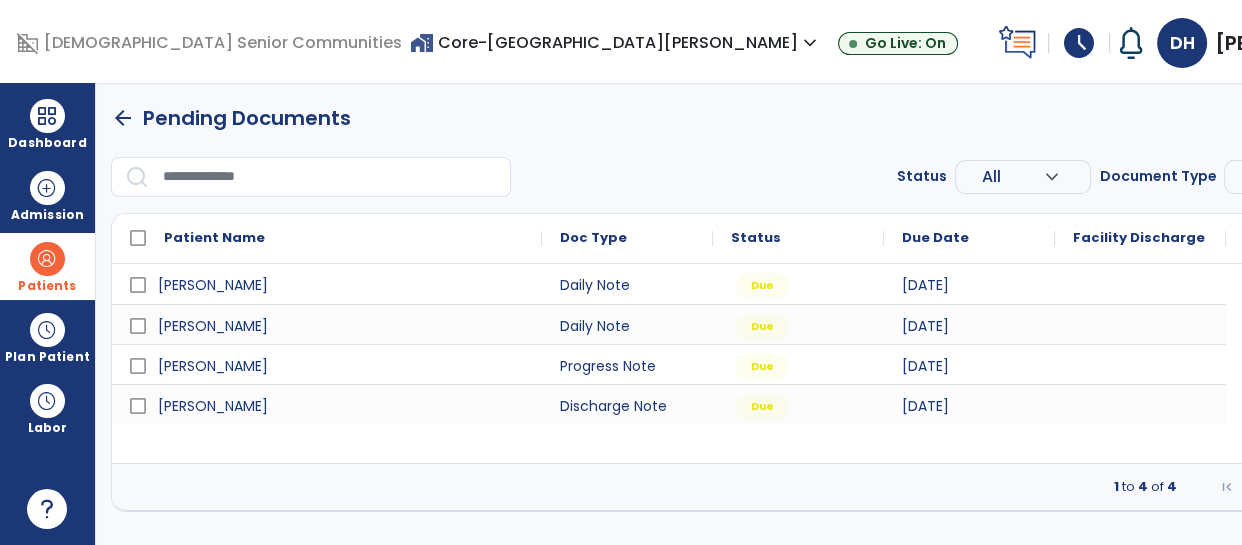 click at bounding box center [47, 259] 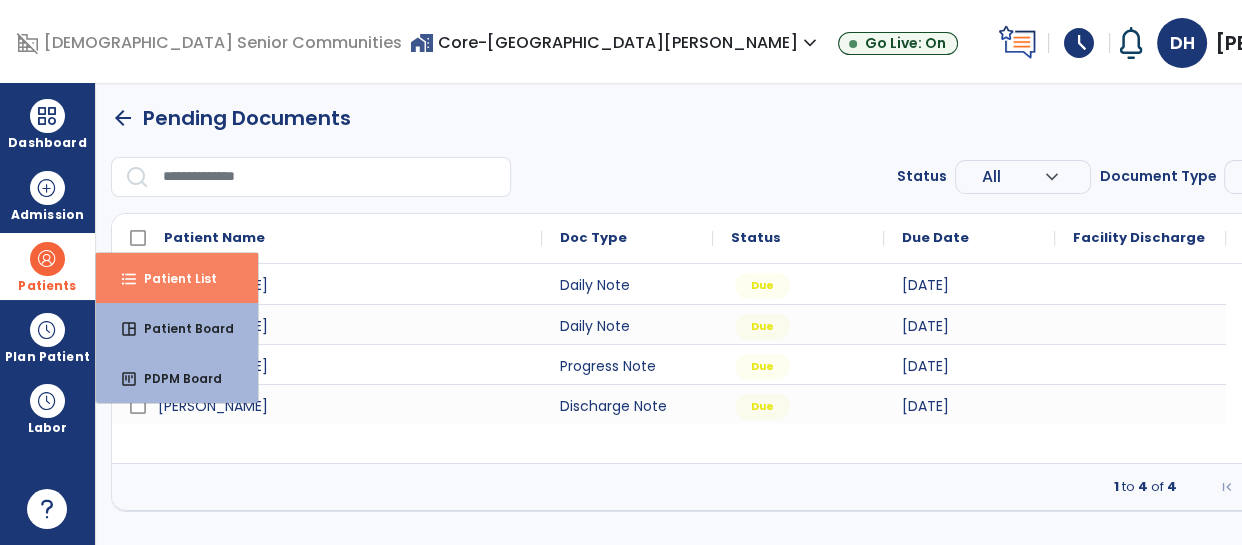 click on "Patient List" at bounding box center (172, 278) 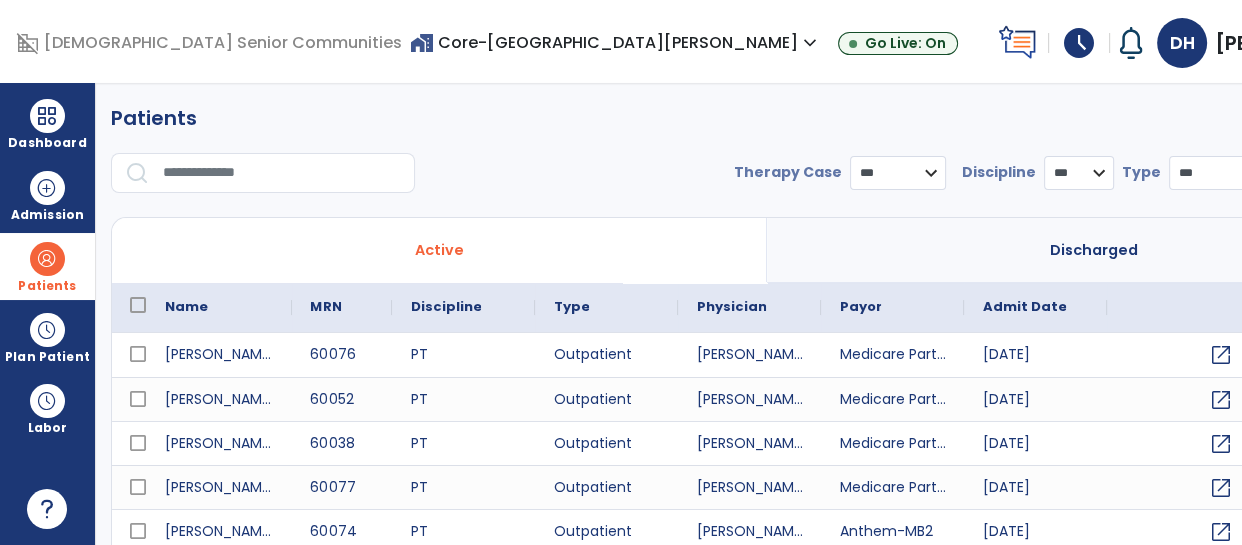 select on "***" 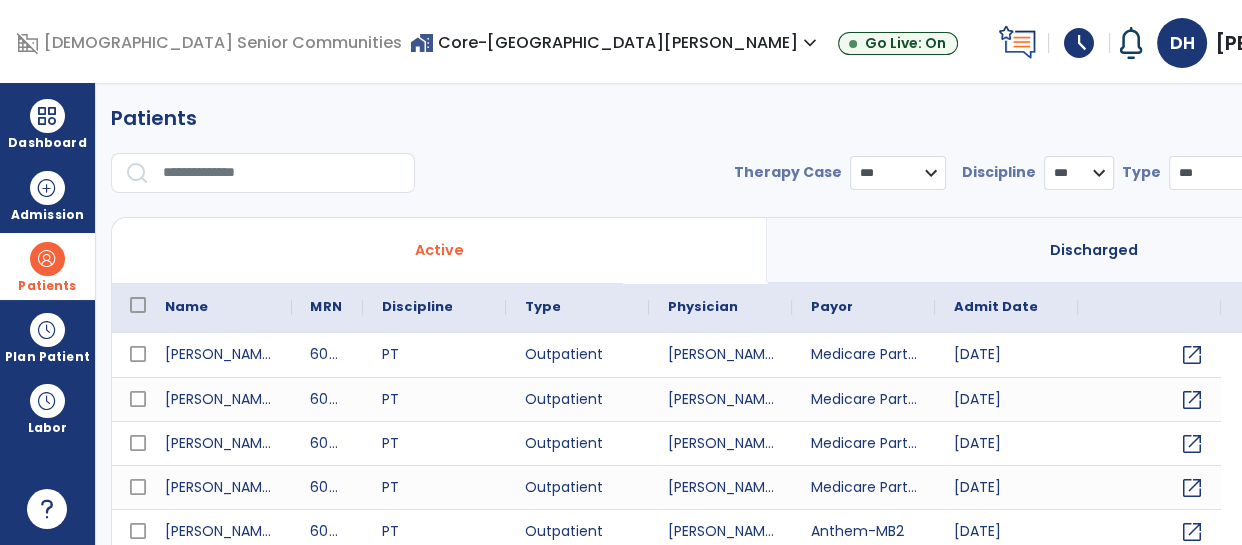 click at bounding box center [282, 173] 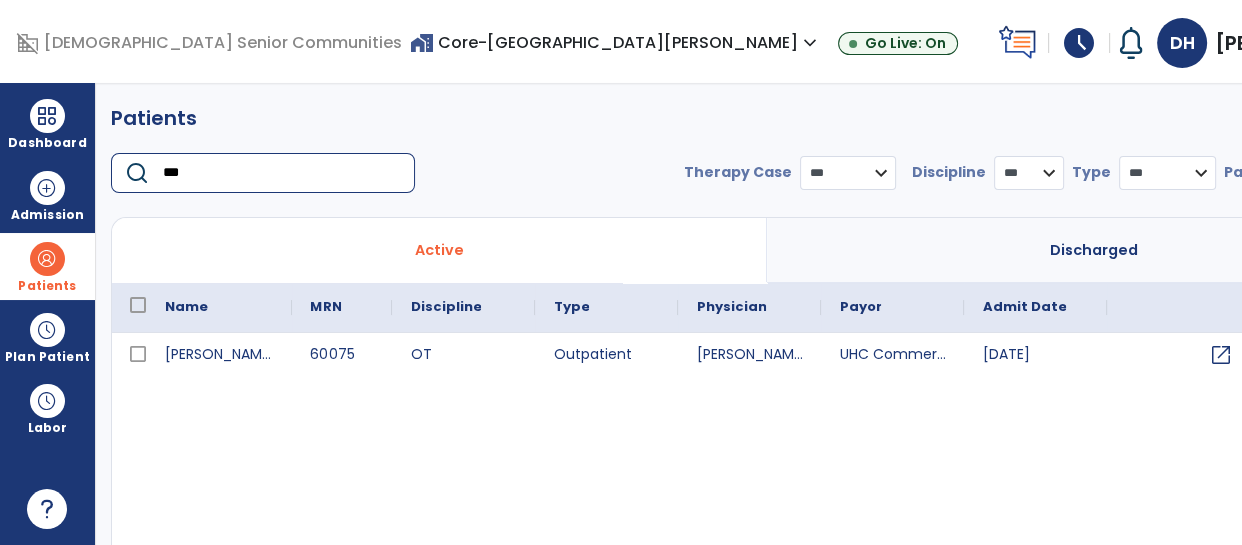 type on "***" 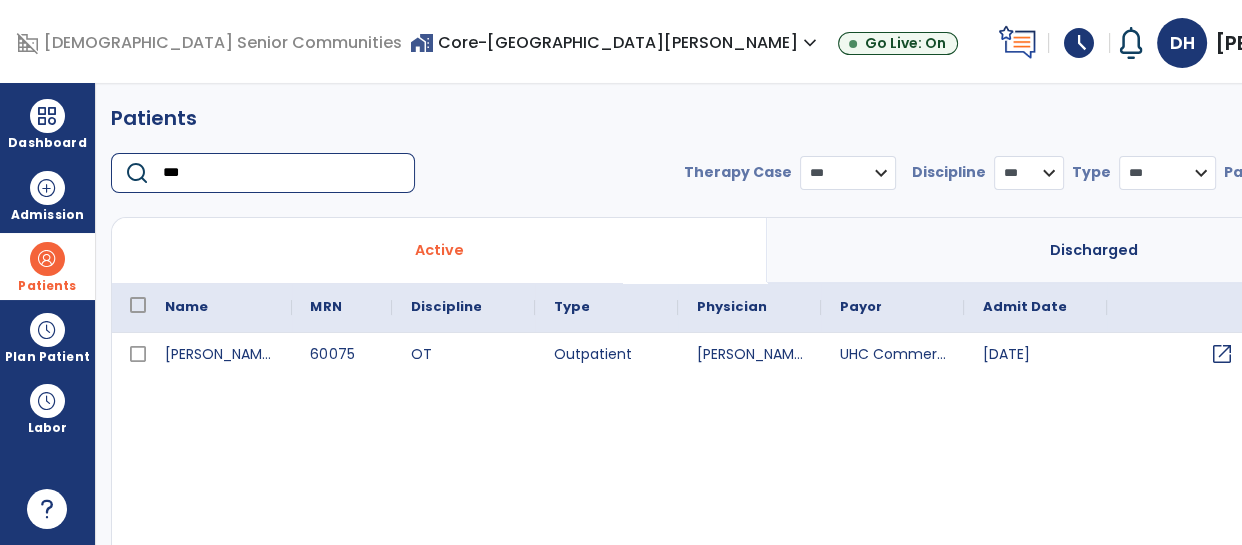 click on "open_in_new" at bounding box center [1221, 354] 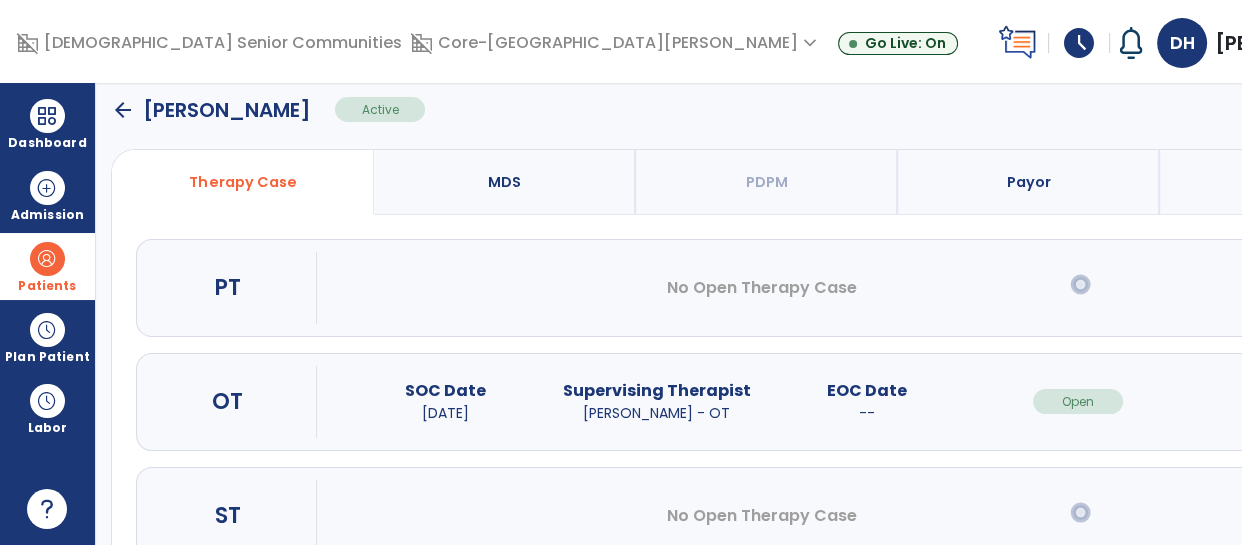 scroll, scrollTop: 150, scrollLeft: 0, axis: vertical 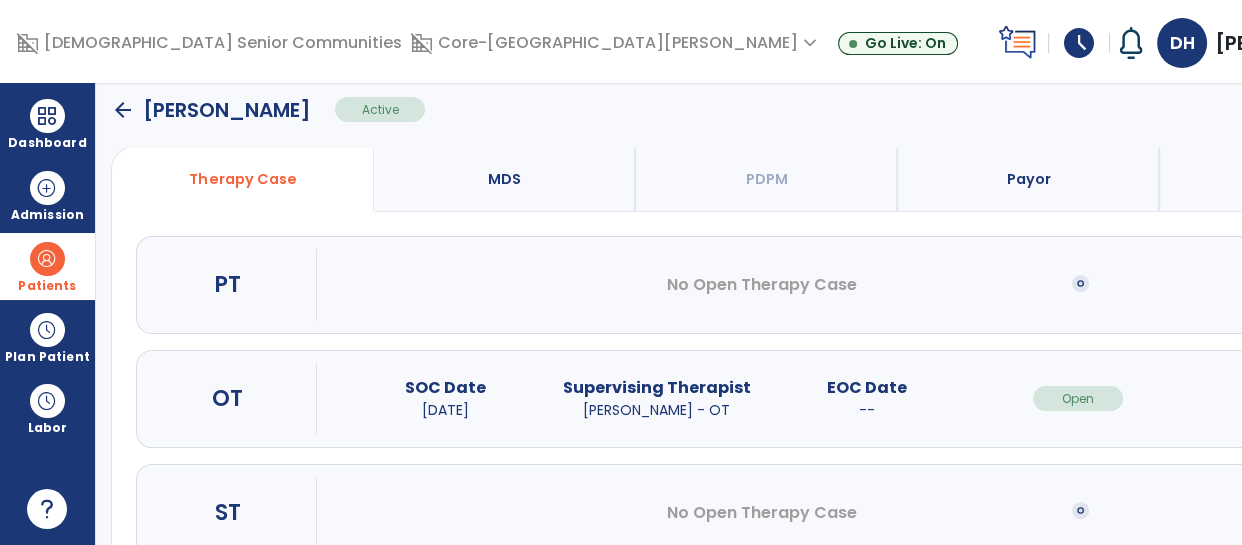 click on "open_in_new" at bounding box center (1289, 398) 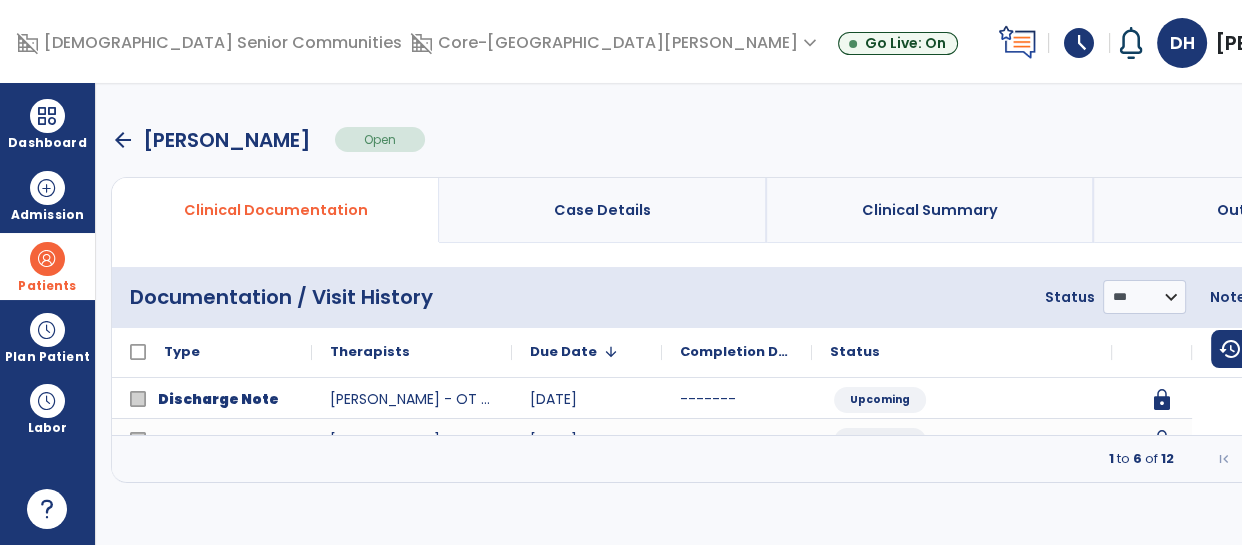 scroll, scrollTop: 0, scrollLeft: 0, axis: both 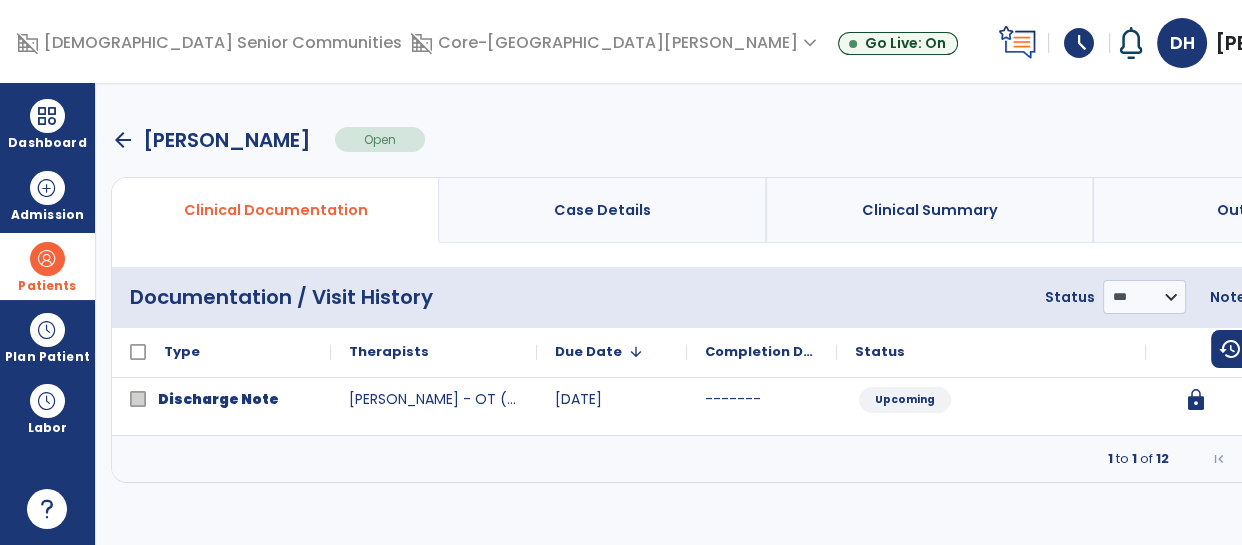 click at bounding box center (1362, 459) 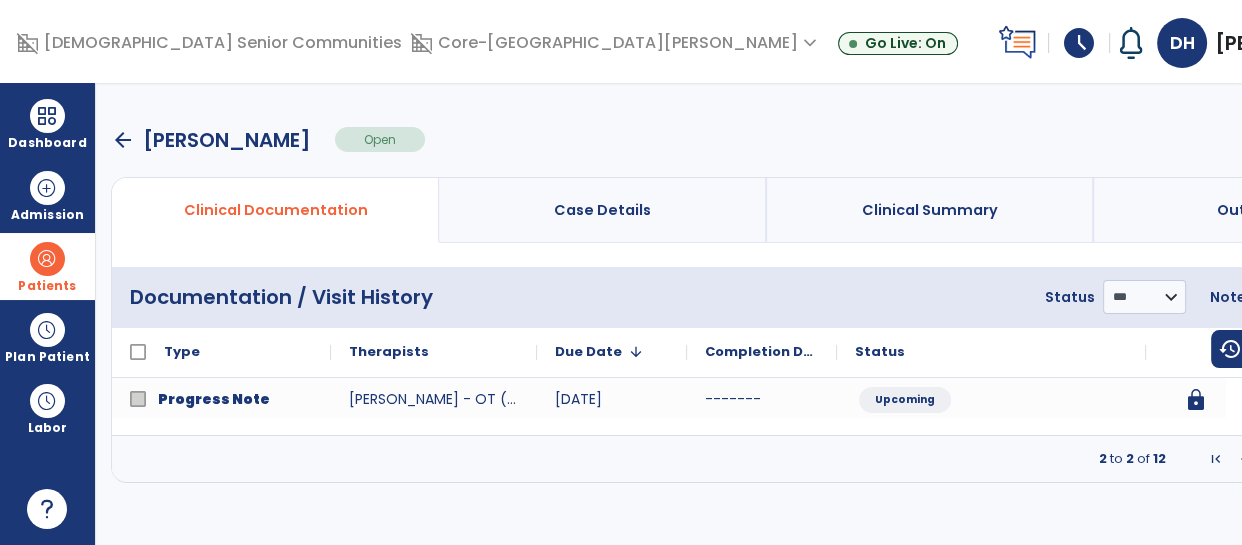 click on "12" at bounding box center [1335, 458] 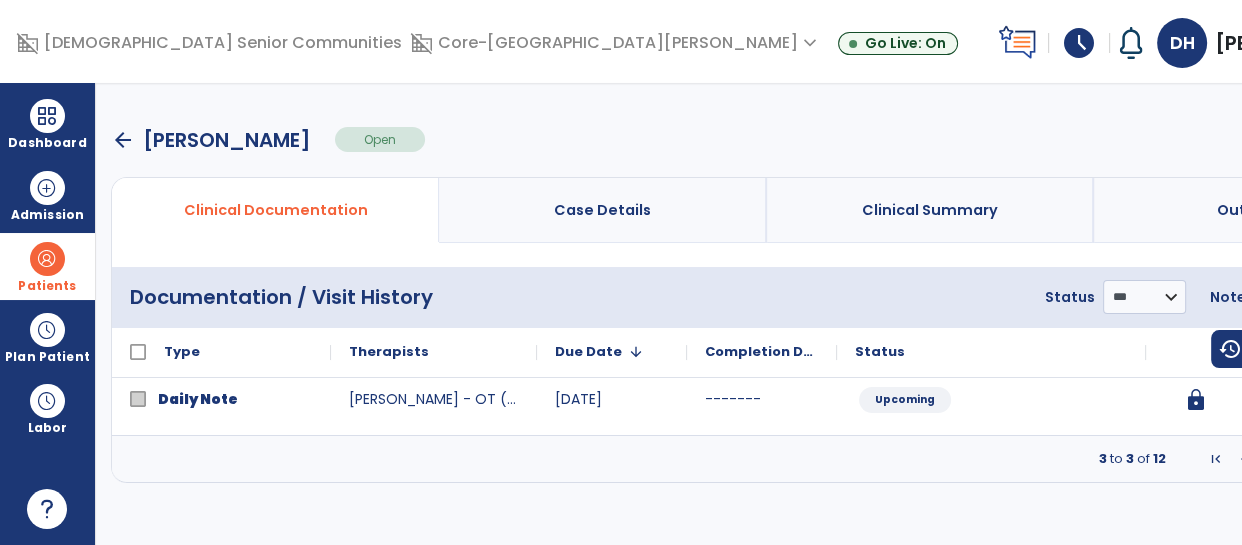 click at bounding box center [1362, 459] 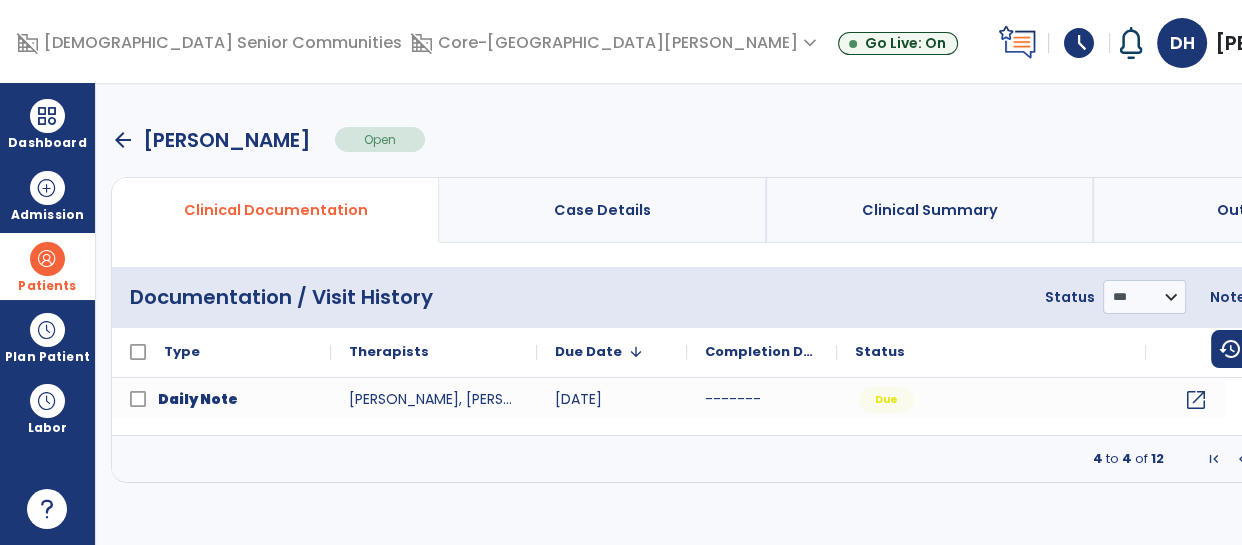 click at bounding box center [1362, 459] 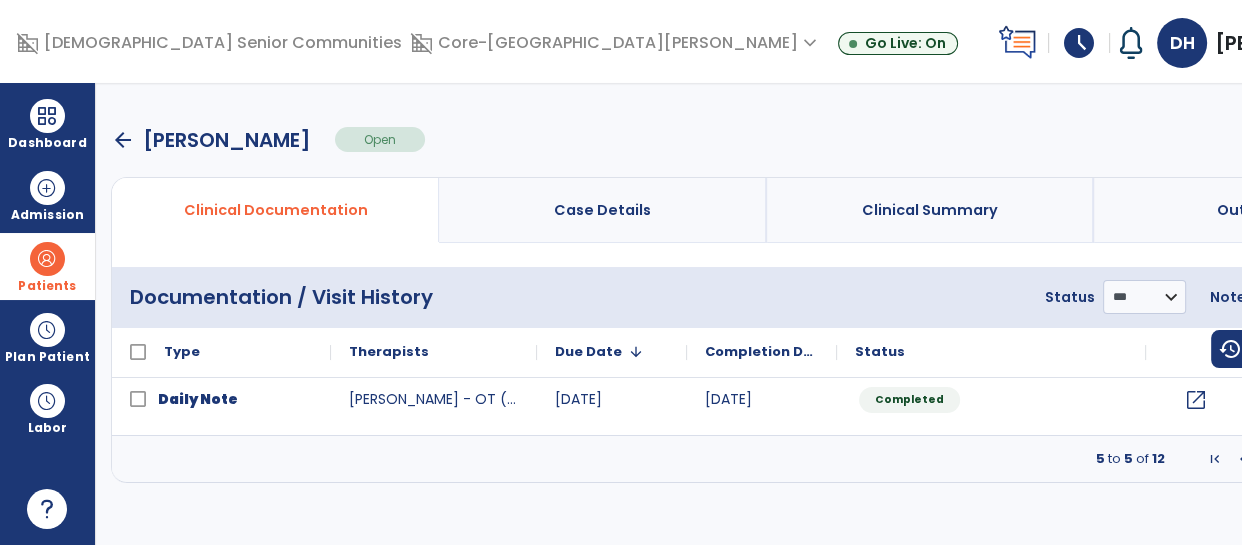 click at bounding box center (1362, 459) 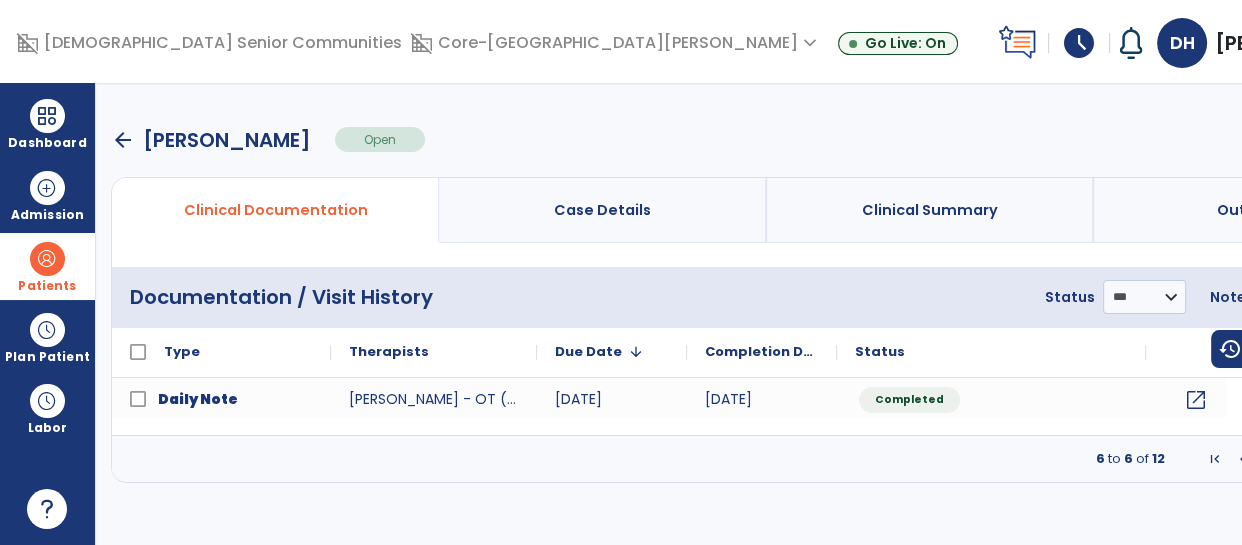 click at bounding box center [1362, 459] 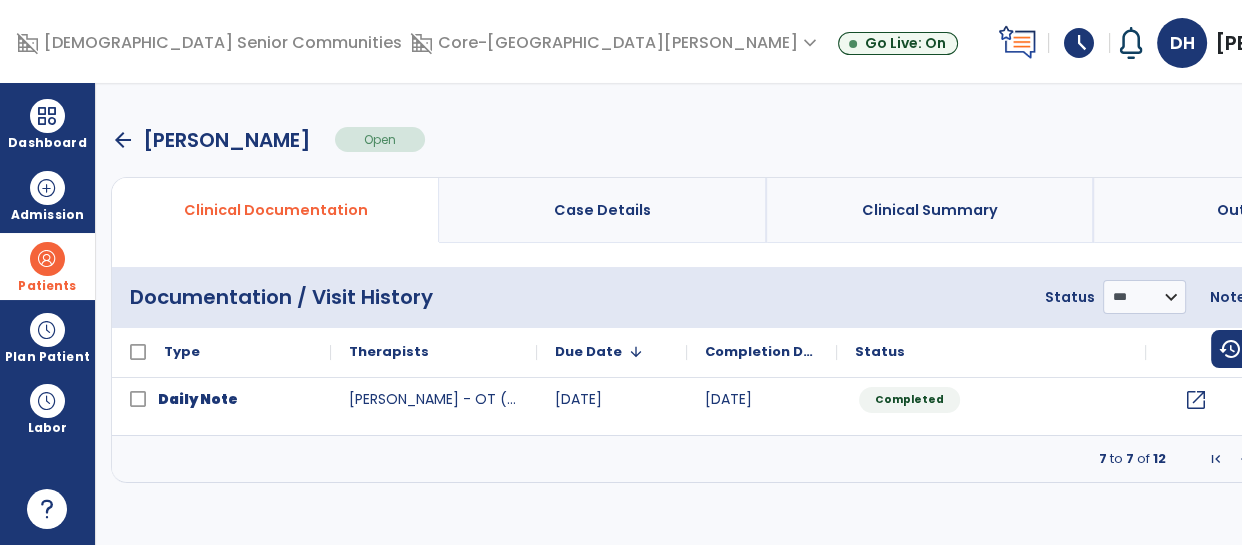 click at bounding box center [1362, 459] 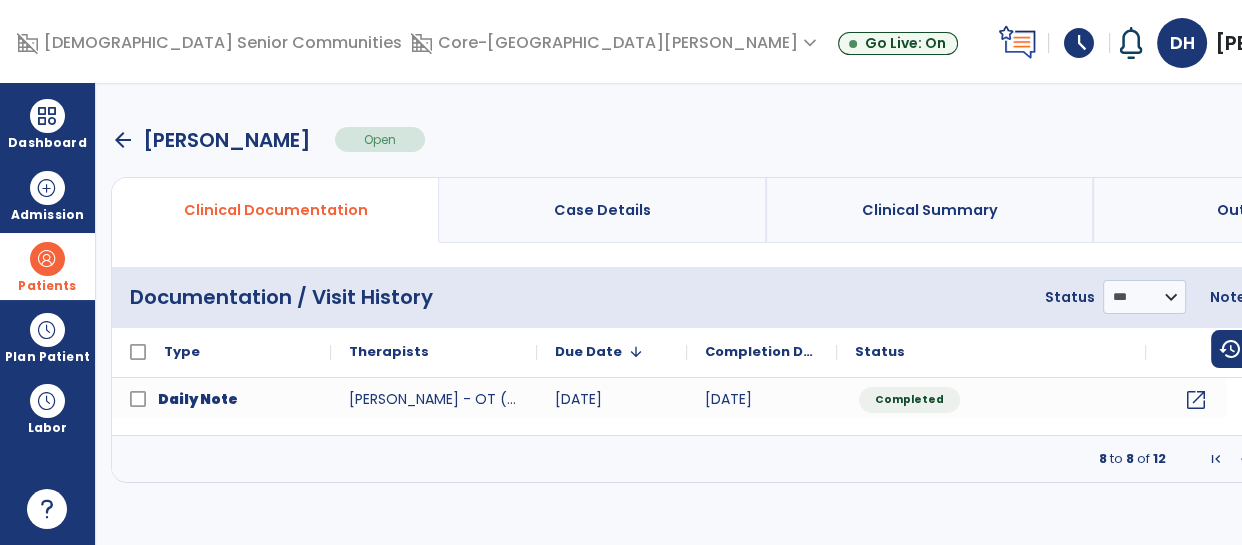 click at bounding box center [1244, 459] 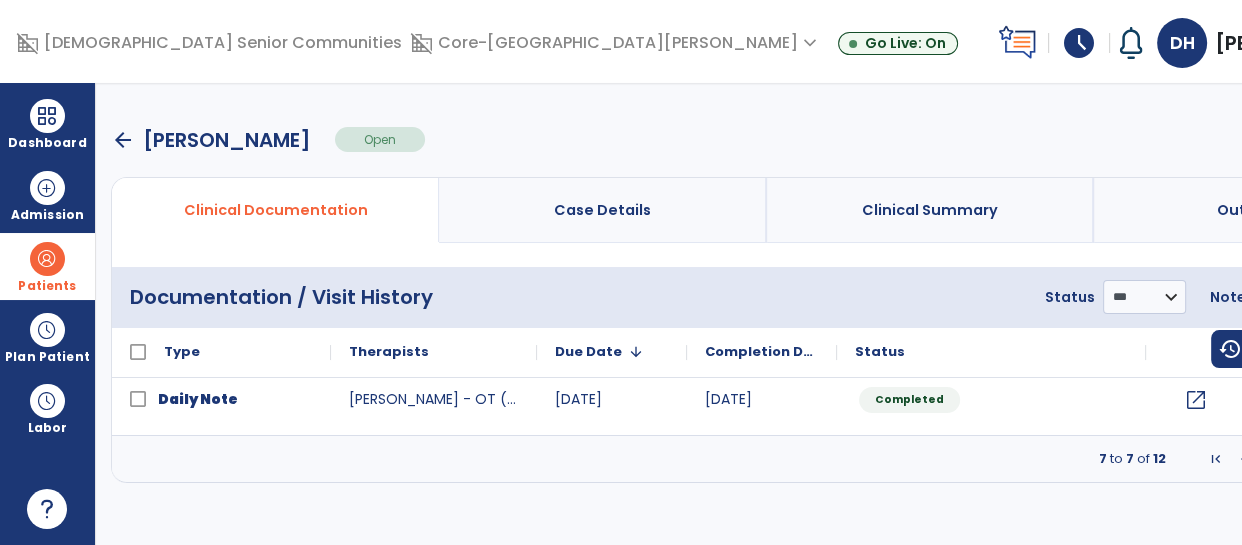 click at bounding box center [1244, 459] 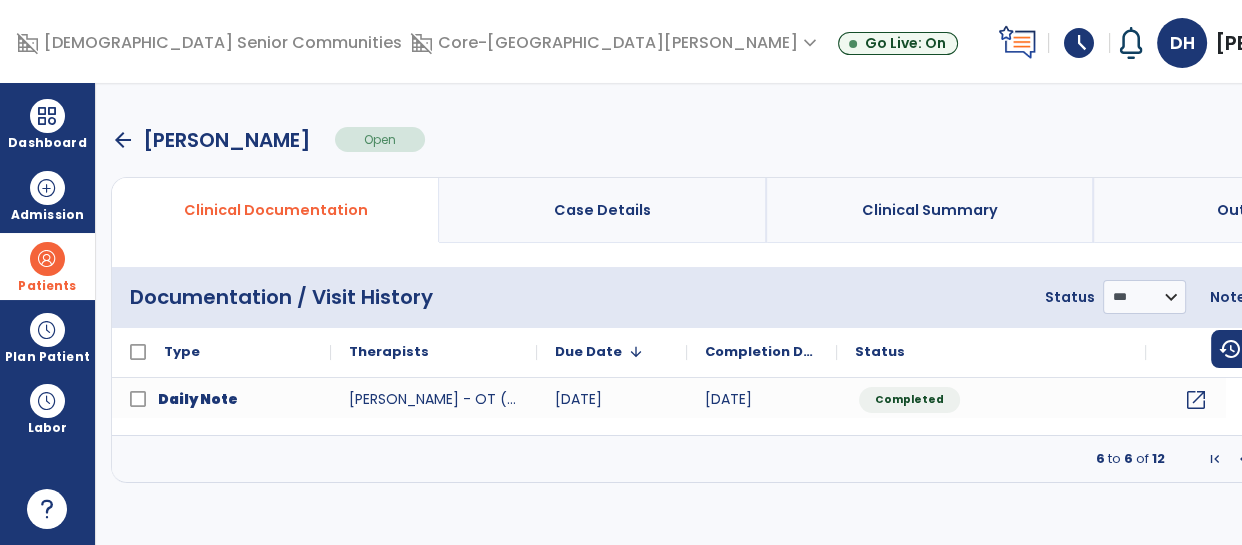 click at bounding box center [1243, 459] 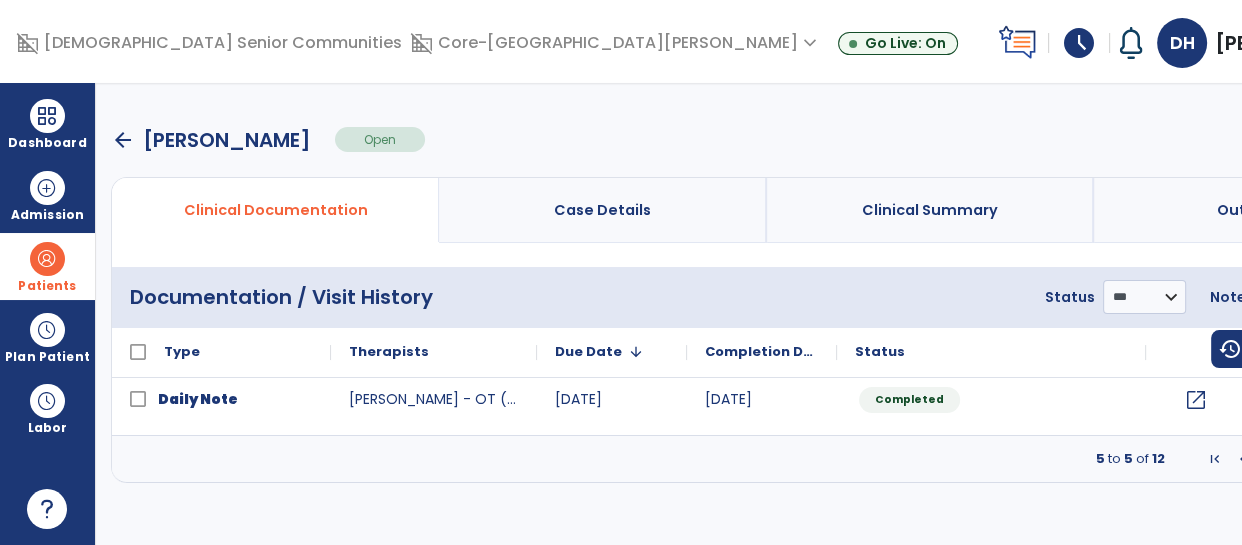 click at bounding box center [1243, 459] 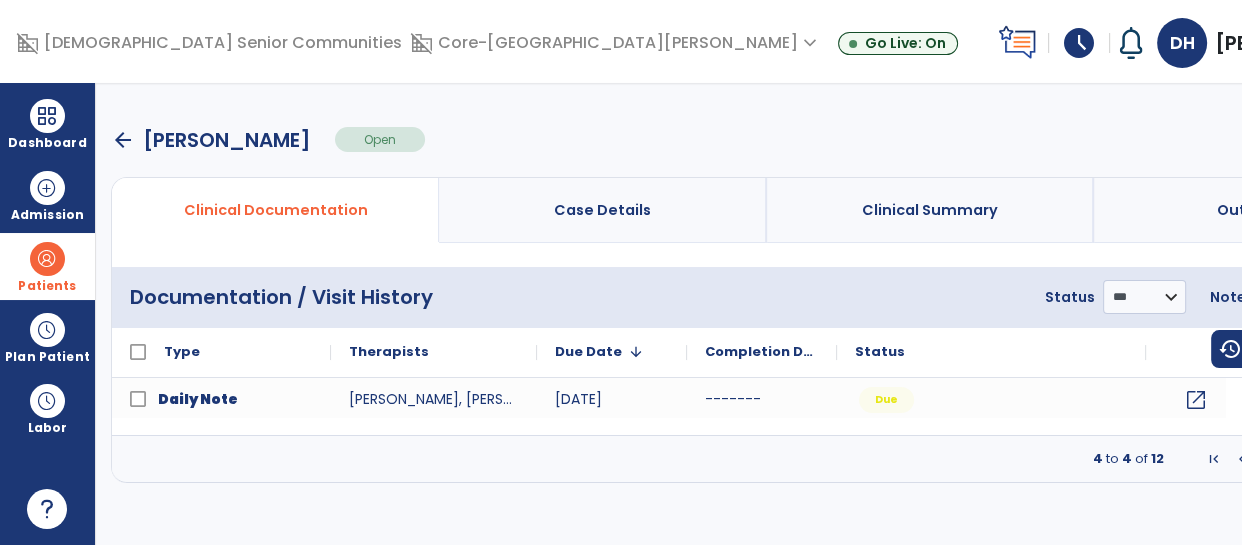 click at bounding box center (1242, 459) 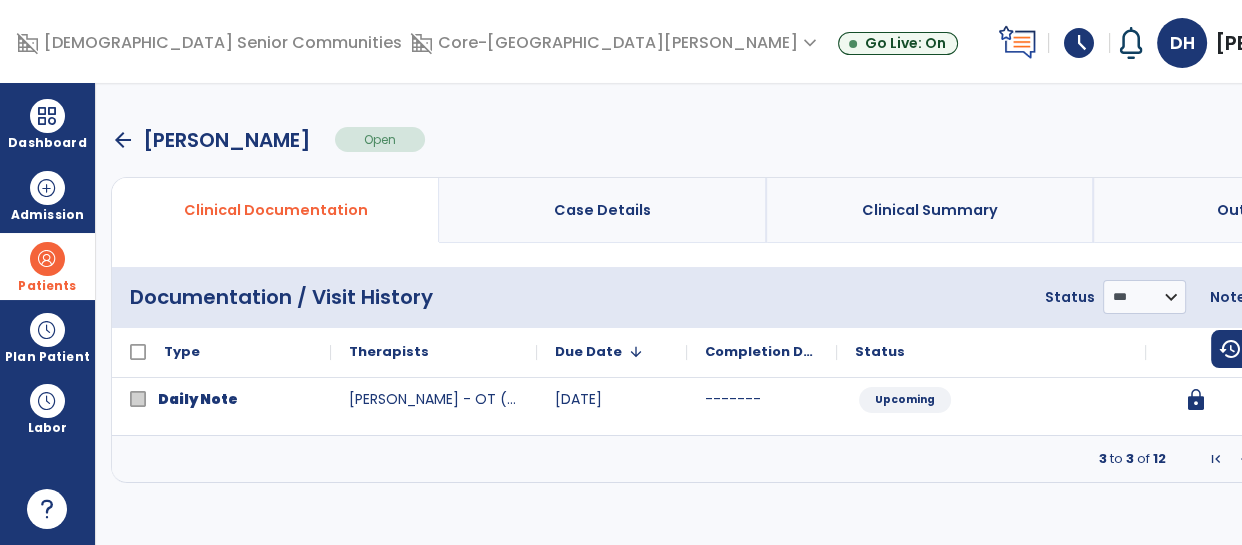 click at bounding box center [1244, 459] 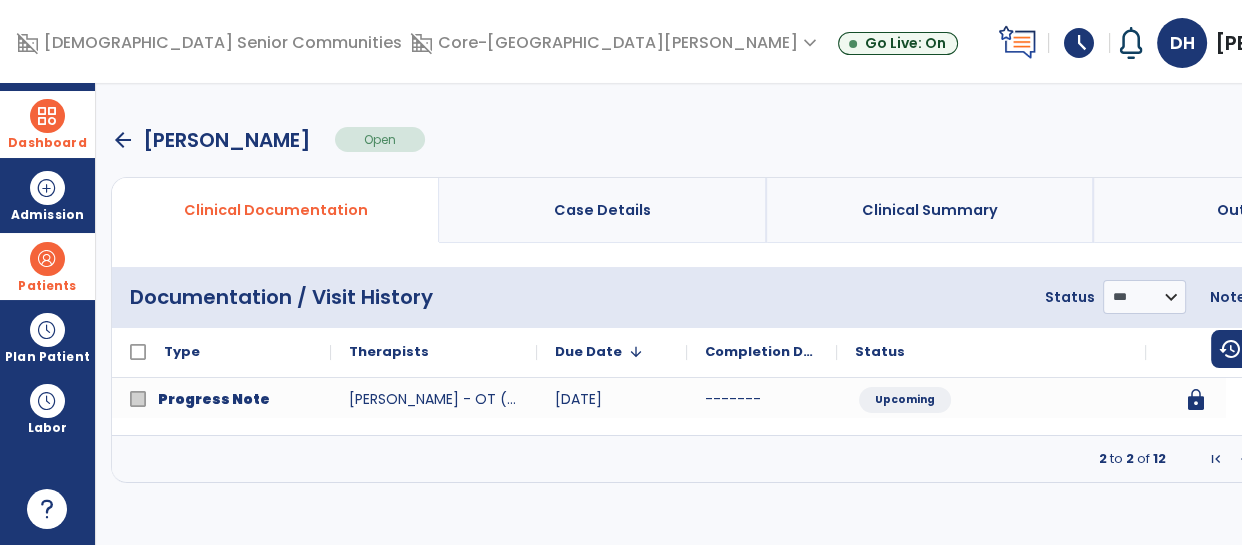 click at bounding box center [47, 116] 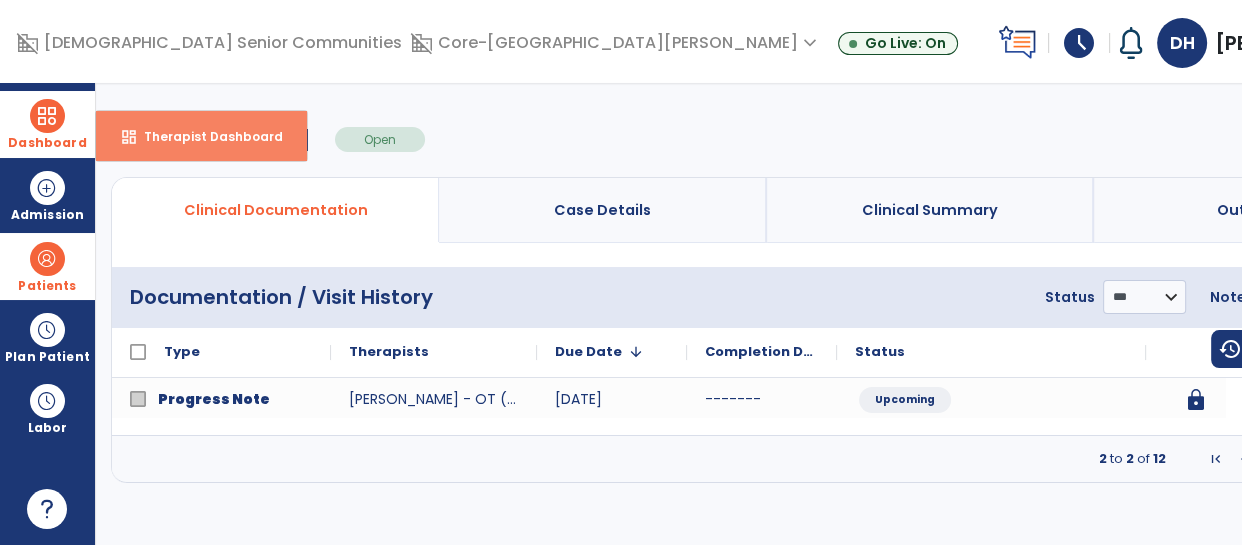 click on "Therapist Dashboard" at bounding box center (205, 136) 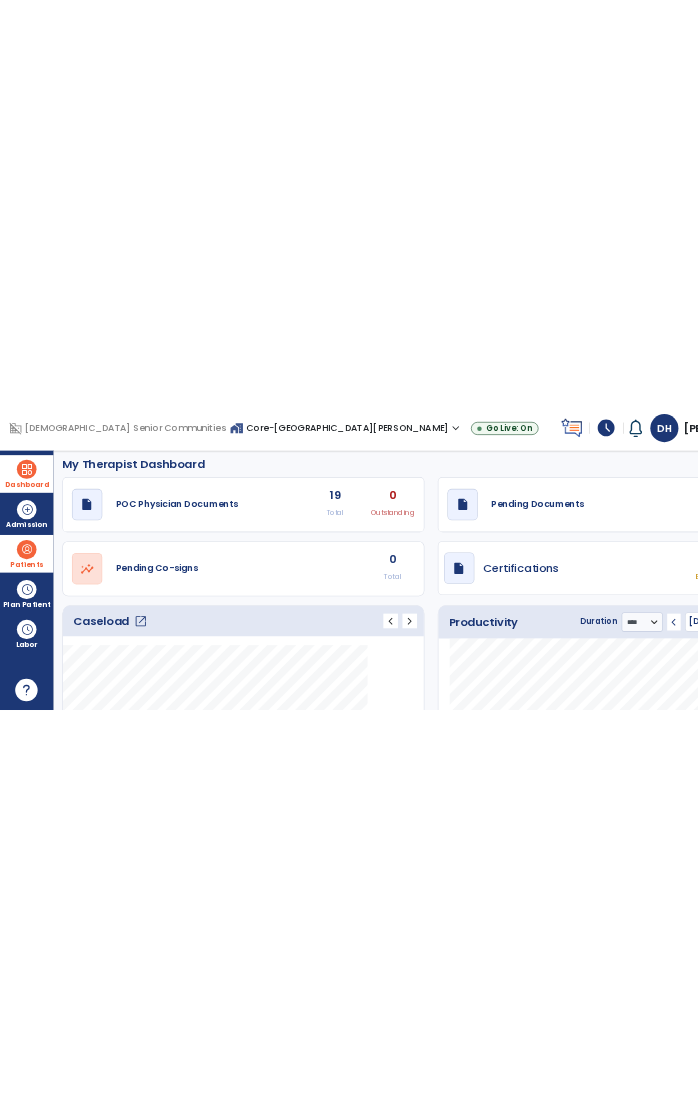 scroll, scrollTop: 0, scrollLeft: 0, axis: both 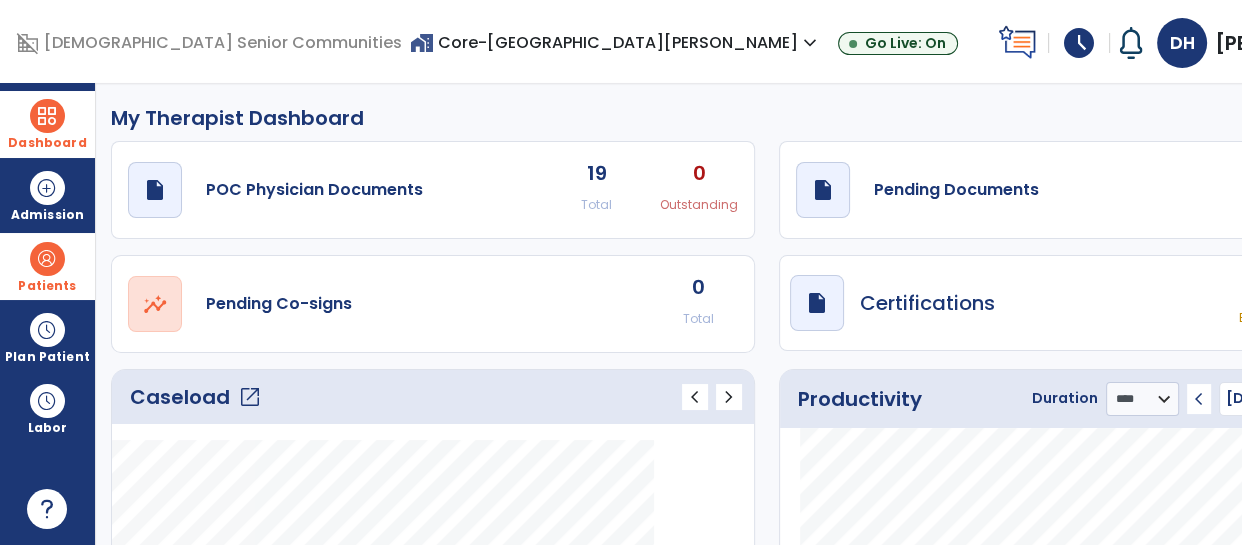 click on "4 Total 0 Past Due" 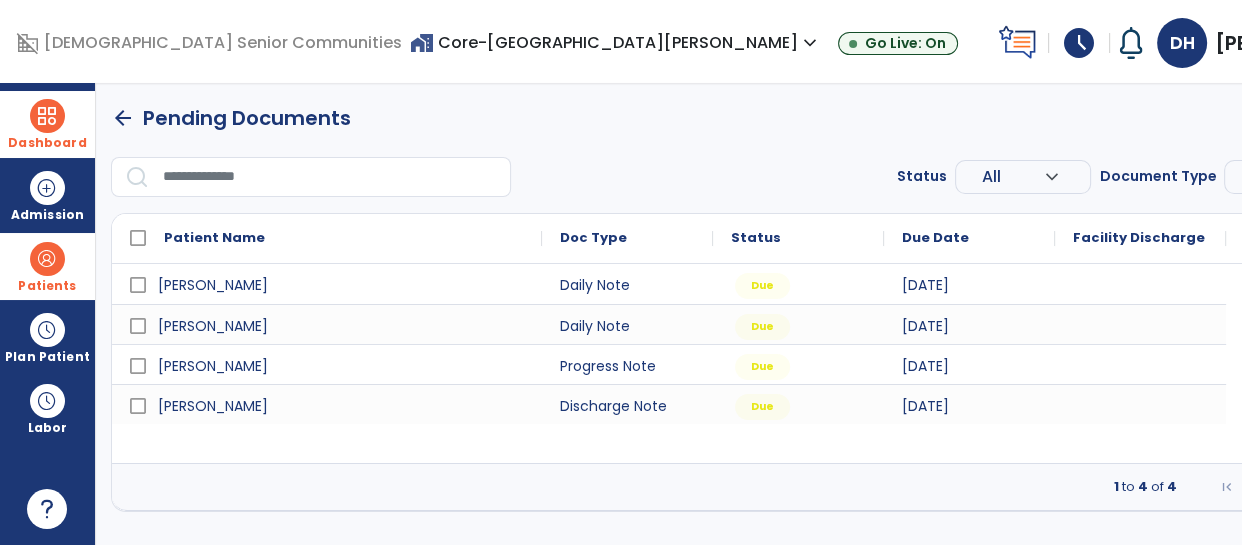 click at bounding box center [1362, 487] 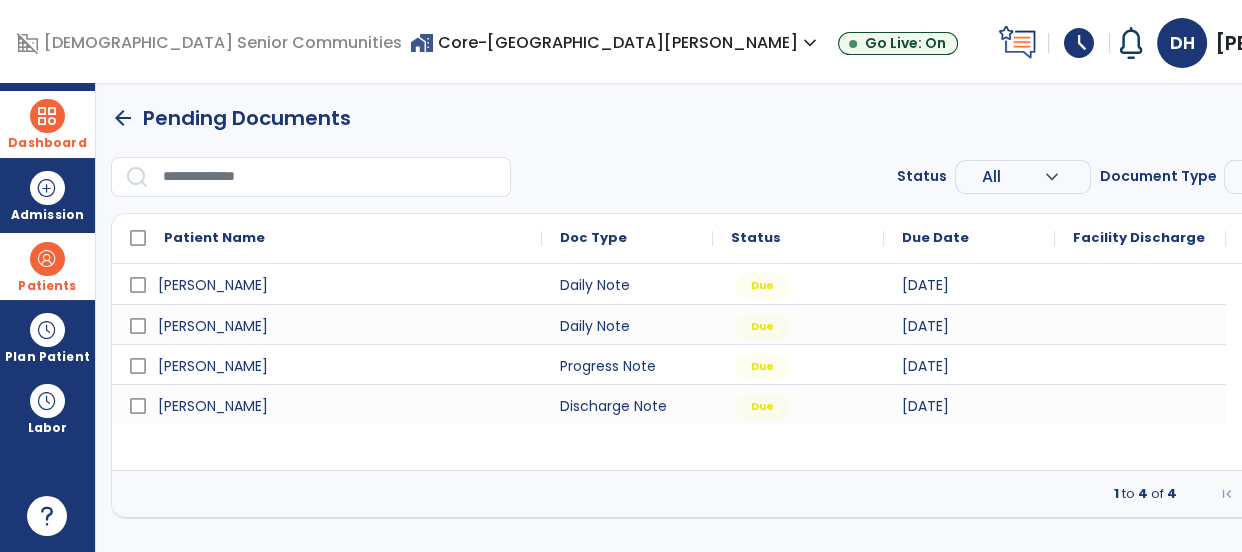 click on "Dashboard  dashboard  Therapist Dashboard Admission Patients  format_list_bulleted  Patient List  space_dashboard  Patient Board  insert_chart  PDPM Board Plan Patient  event_note  Planner  content_paste_go  Scheduler  content_paste_go  Whiteboard Labor  content_paste_go  Timecards" at bounding box center [48, 317] 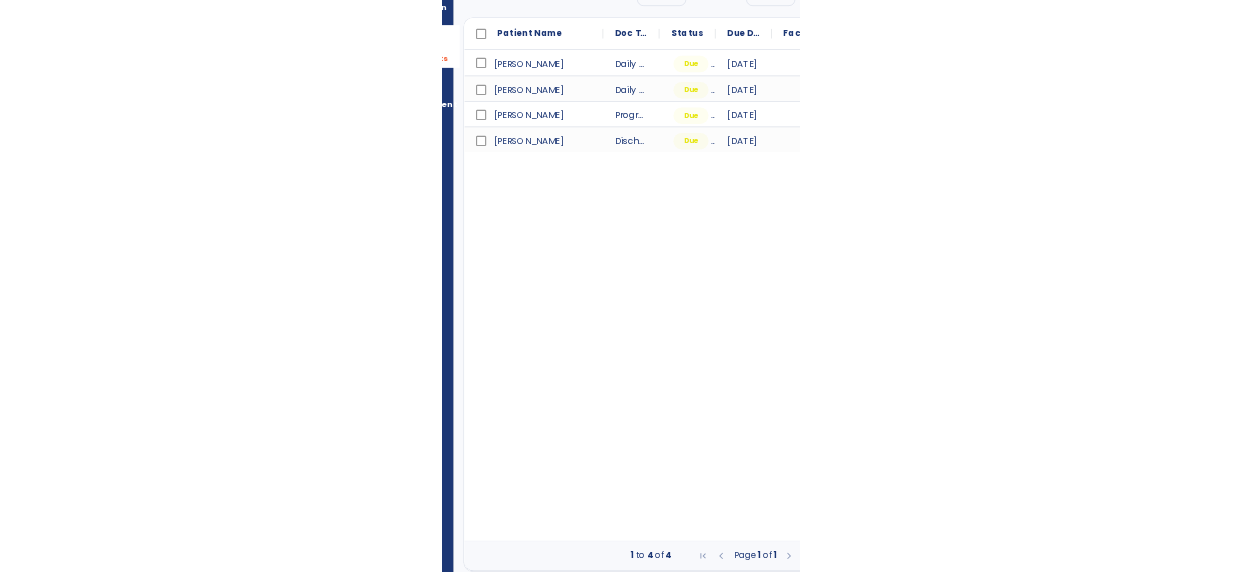 scroll, scrollTop: 82, scrollLeft: 0, axis: vertical 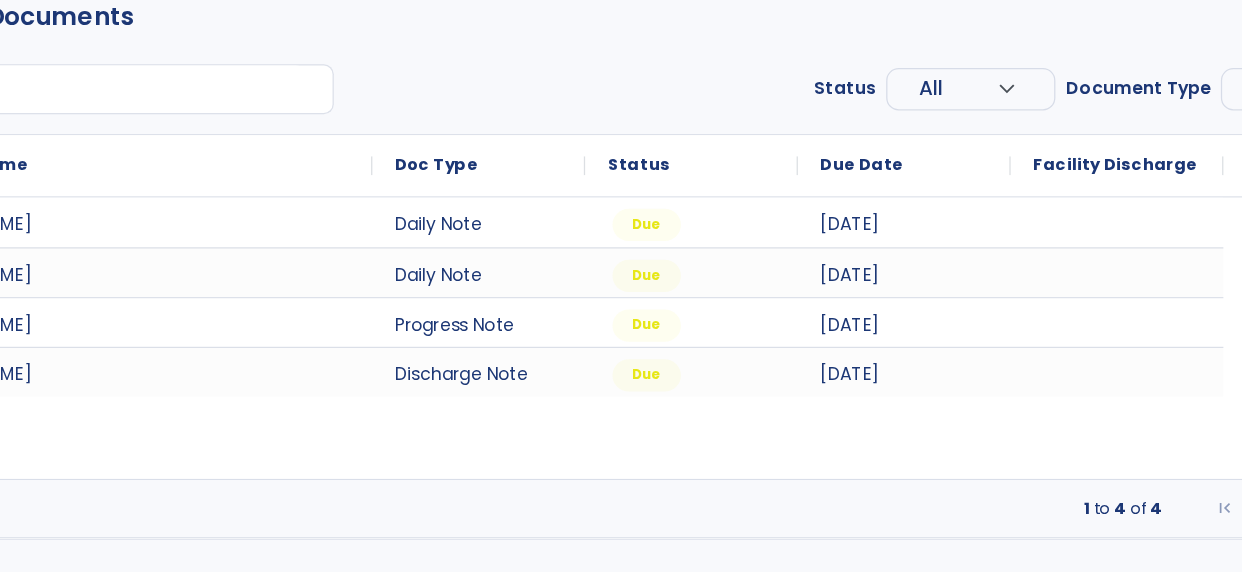 select on "****" 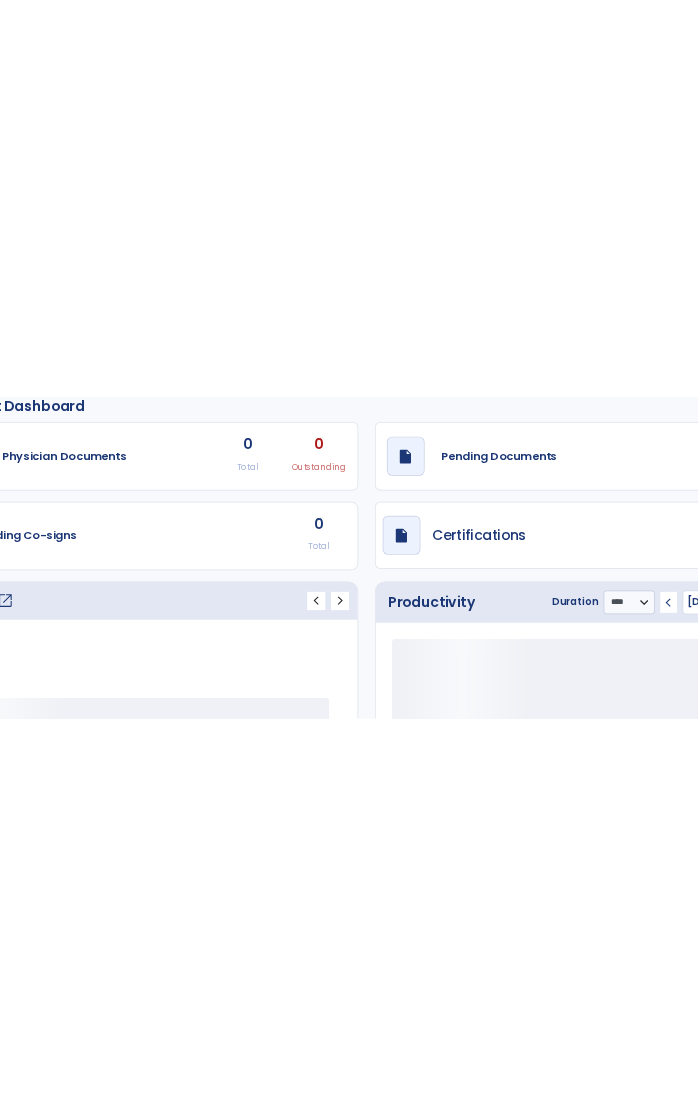 scroll, scrollTop: 0, scrollLeft: 0, axis: both 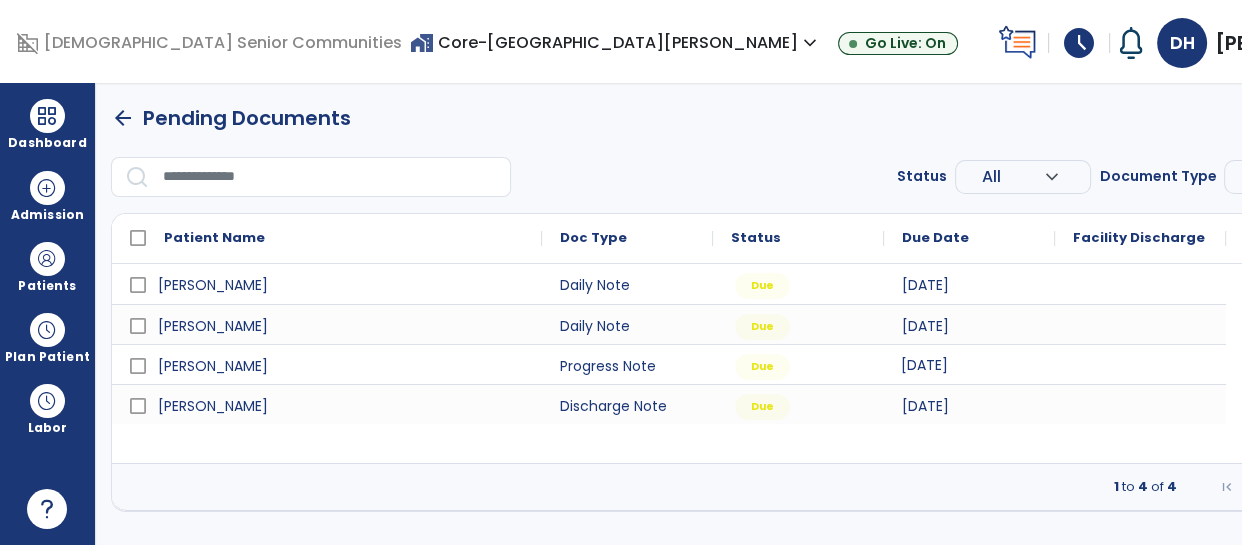 click on "07/10/2025" at bounding box center (924, 365) 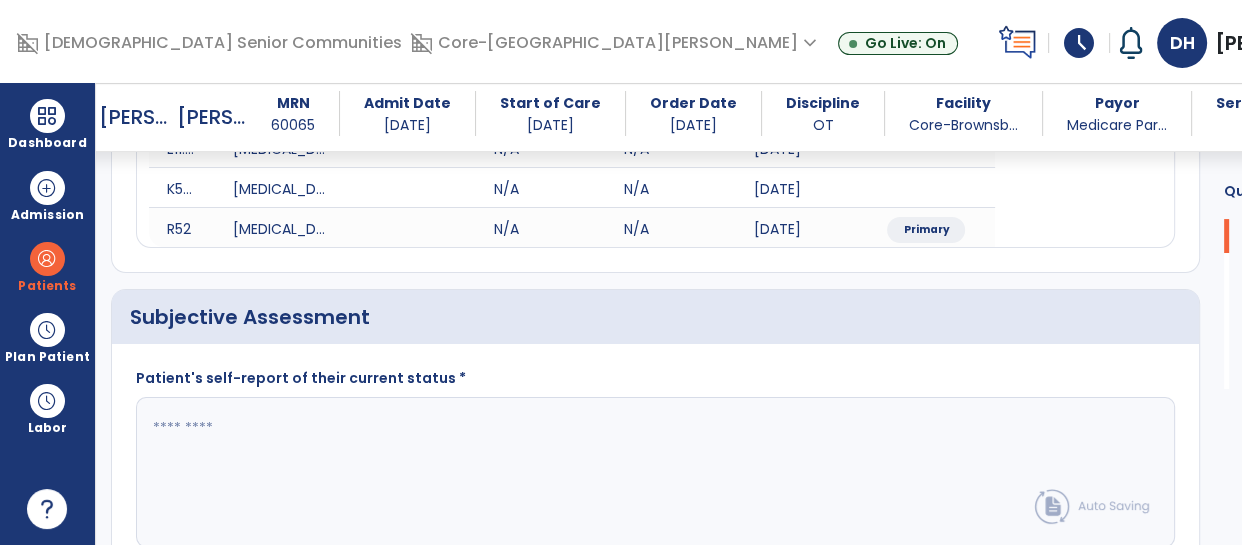 scroll, scrollTop: 362, scrollLeft: 0, axis: vertical 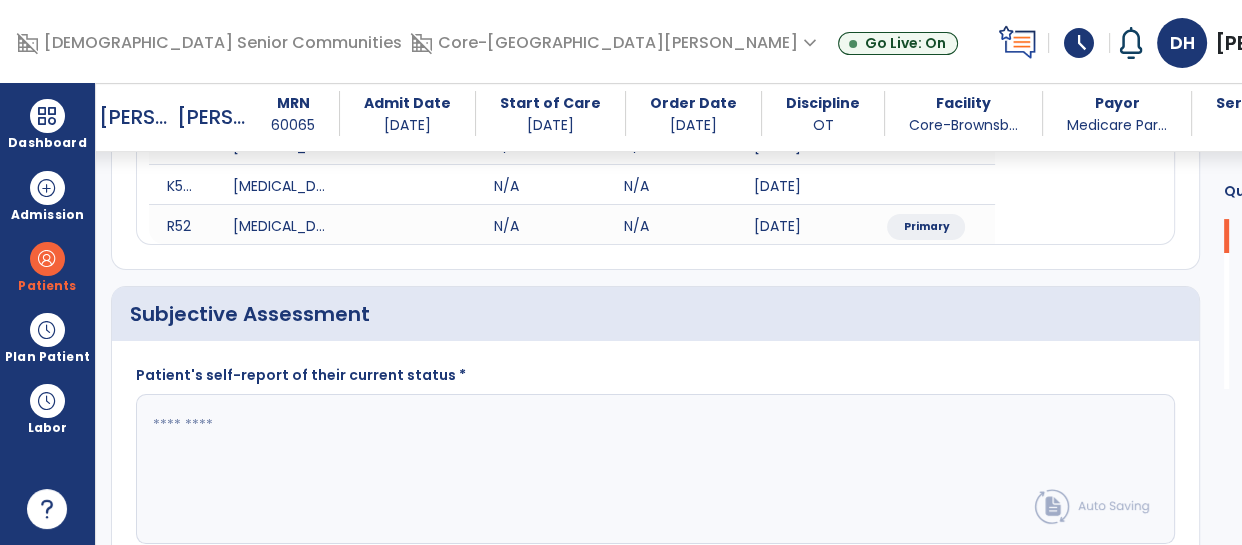 click 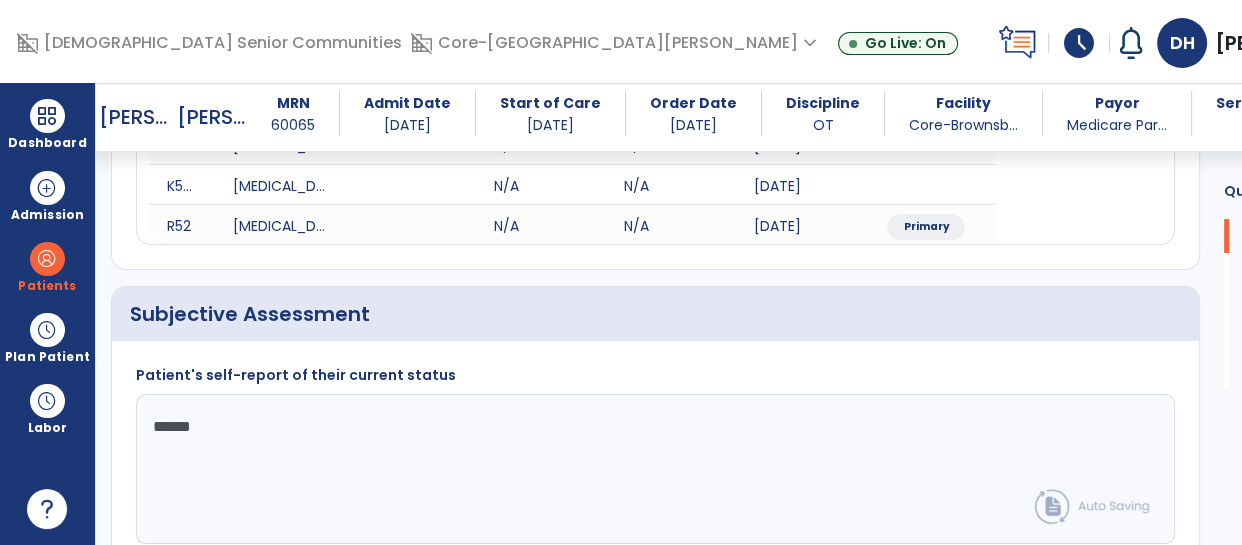 type on "*******" 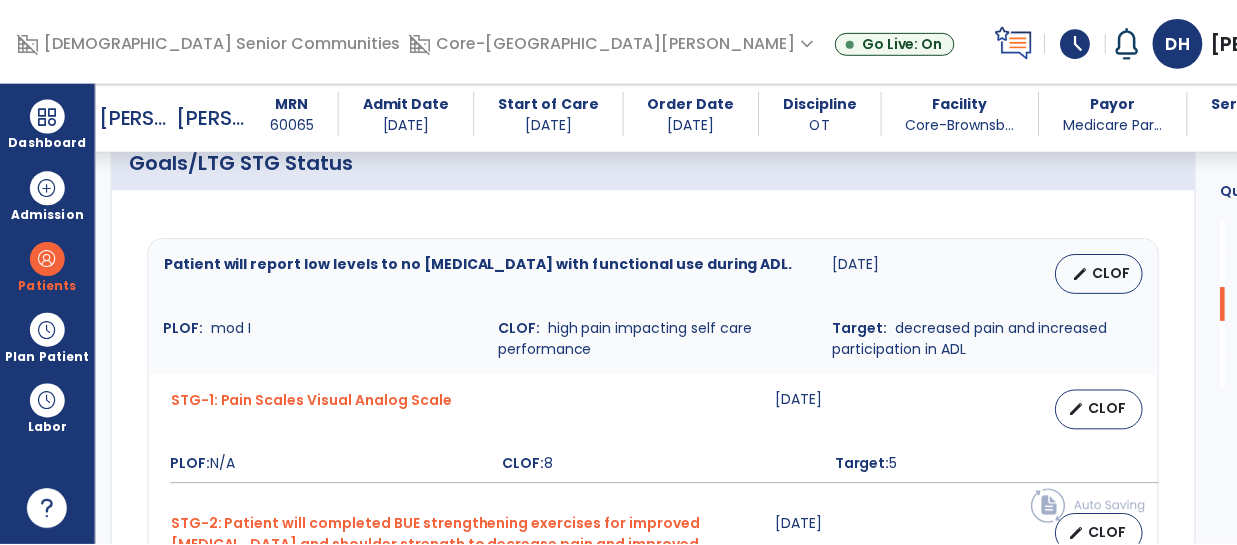 scroll, scrollTop: 810, scrollLeft: 0, axis: vertical 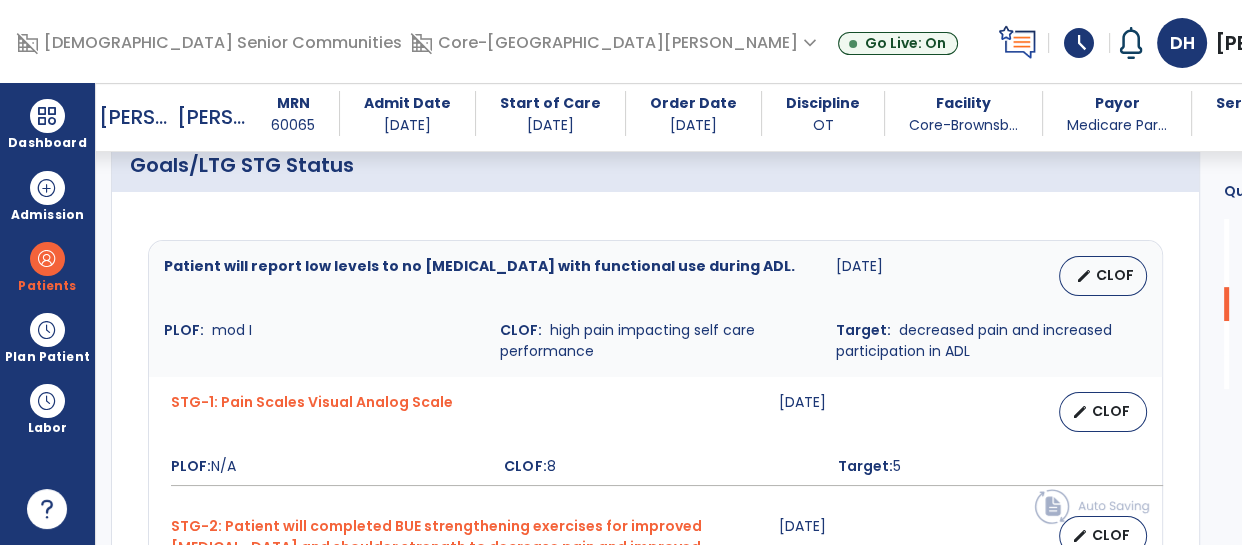 type on "**********" 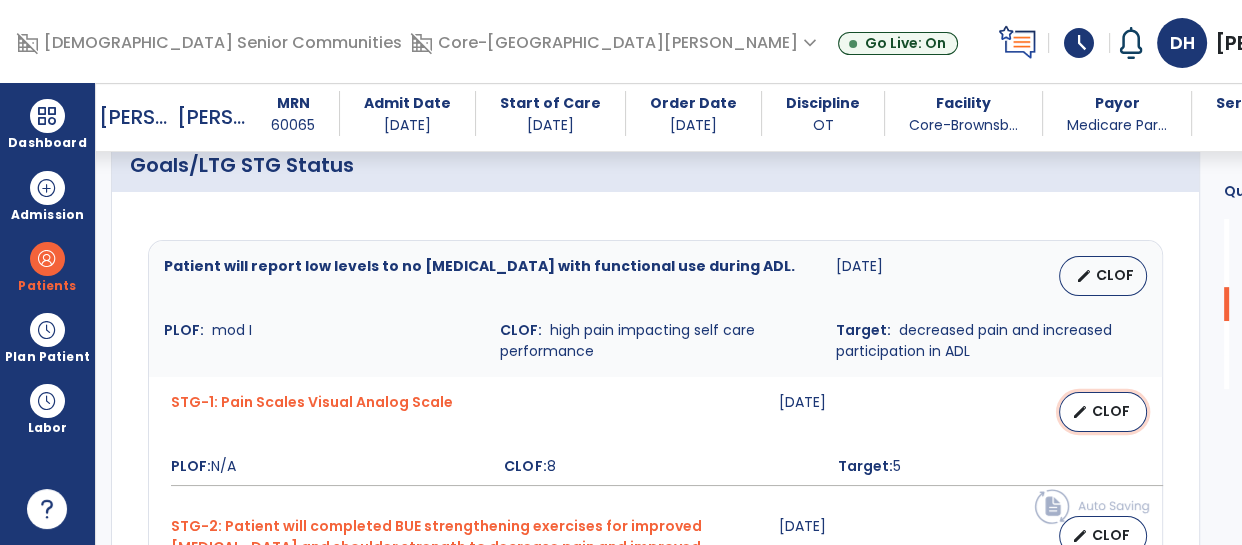 click on "edit   CLOF" at bounding box center [1103, 412] 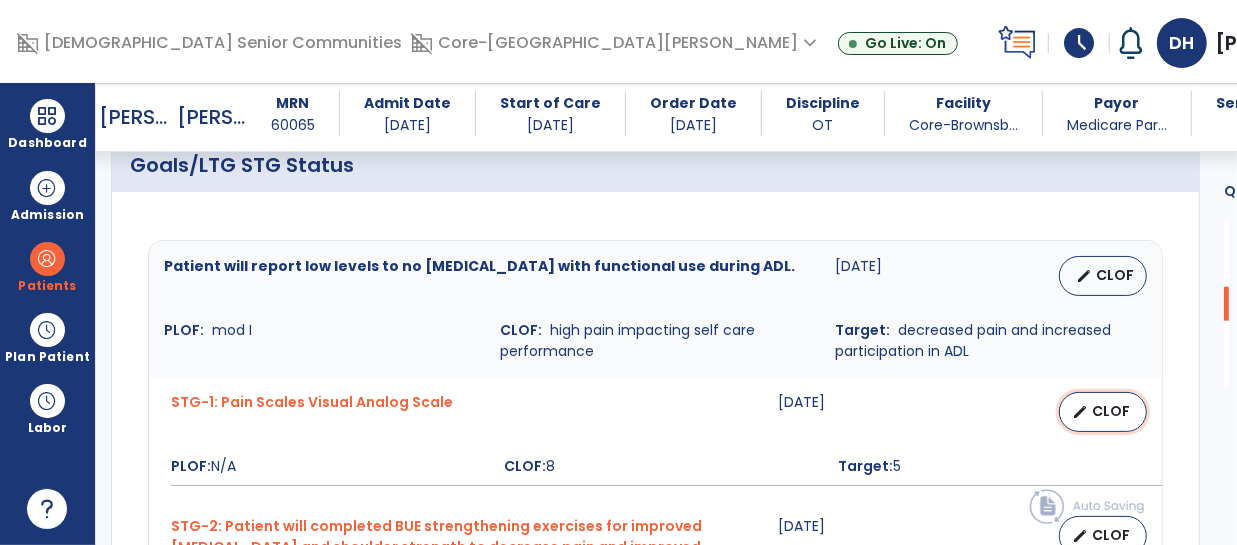 select on "********" 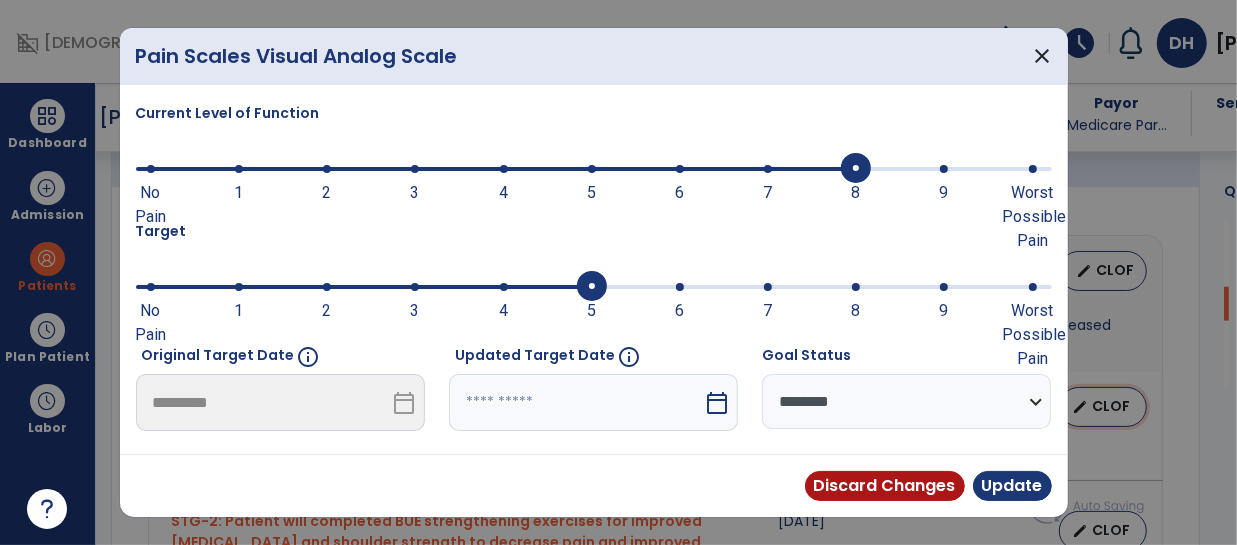 scroll, scrollTop: 810, scrollLeft: 0, axis: vertical 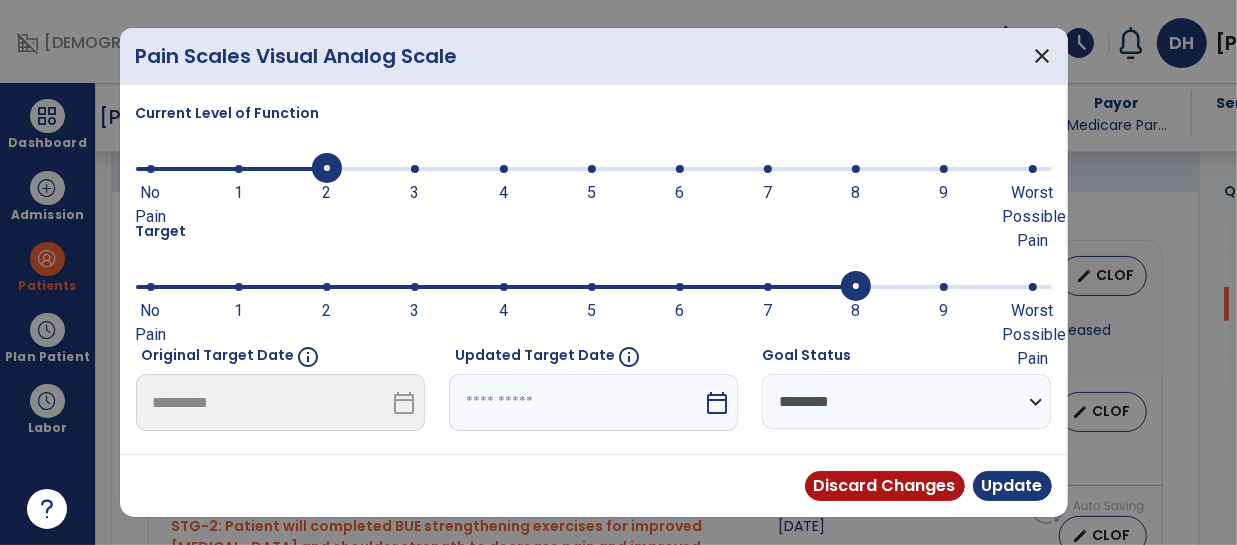 click at bounding box center (327, 169) 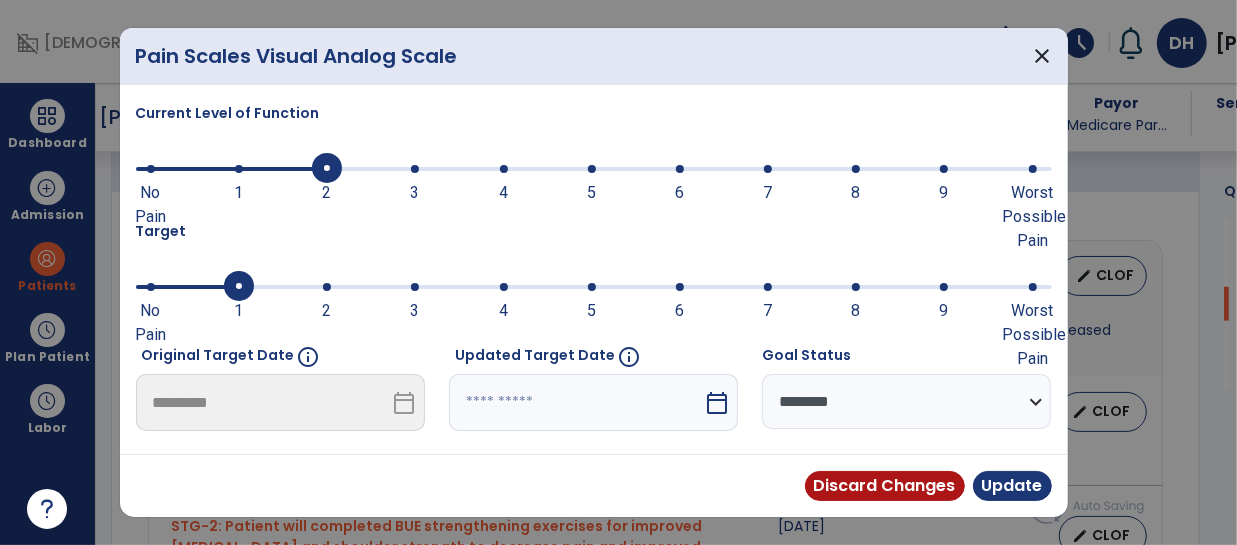 click at bounding box center (239, 287) 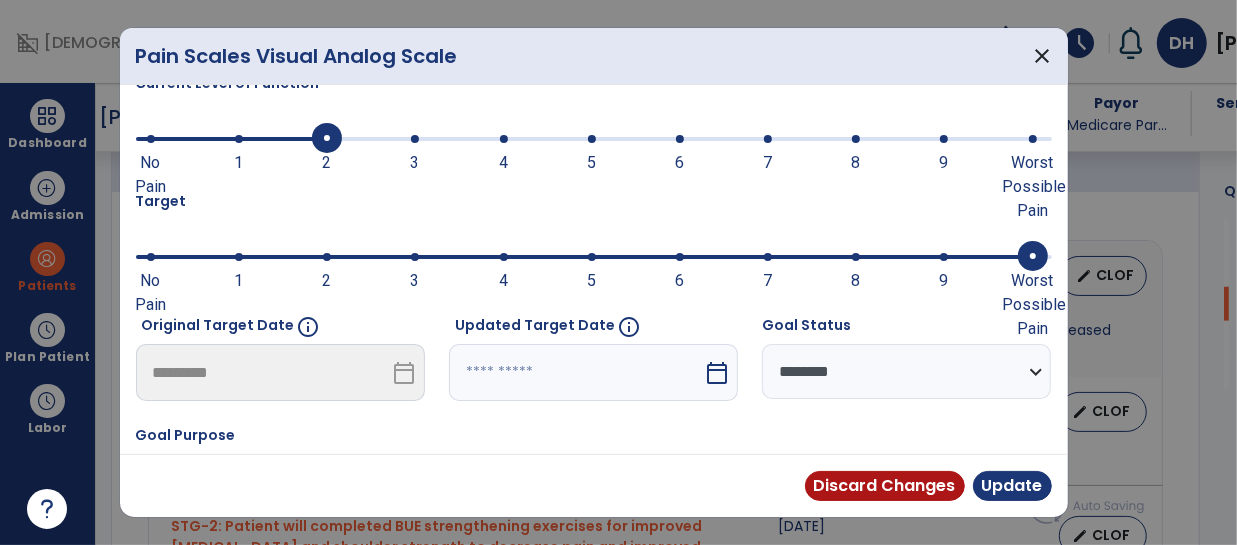 scroll, scrollTop: 46, scrollLeft: 0, axis: vertical 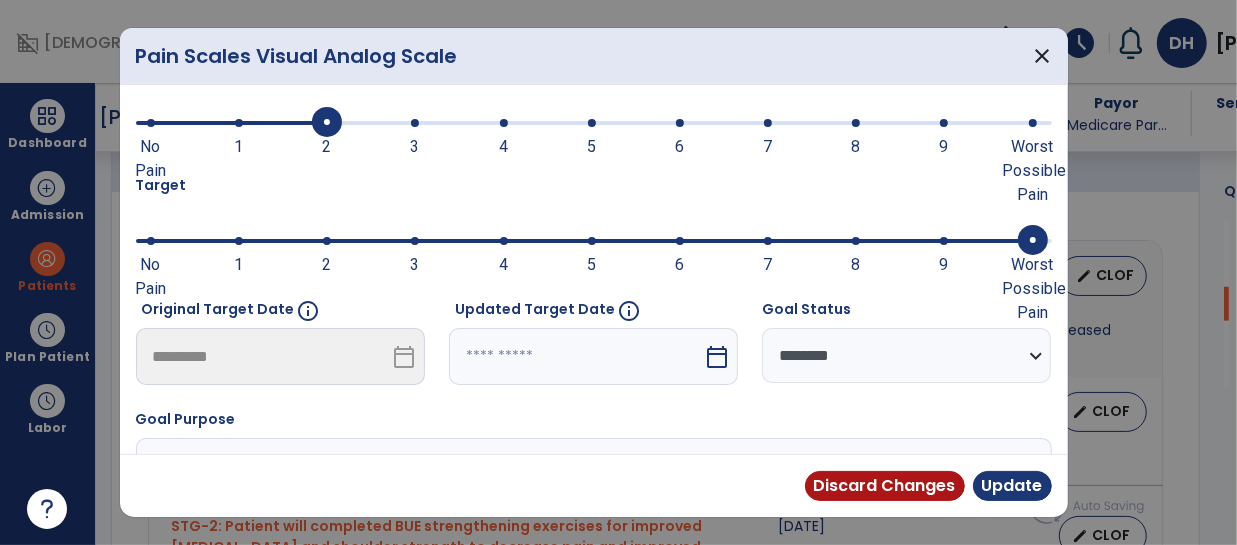 click at bounding box center [584, 241] 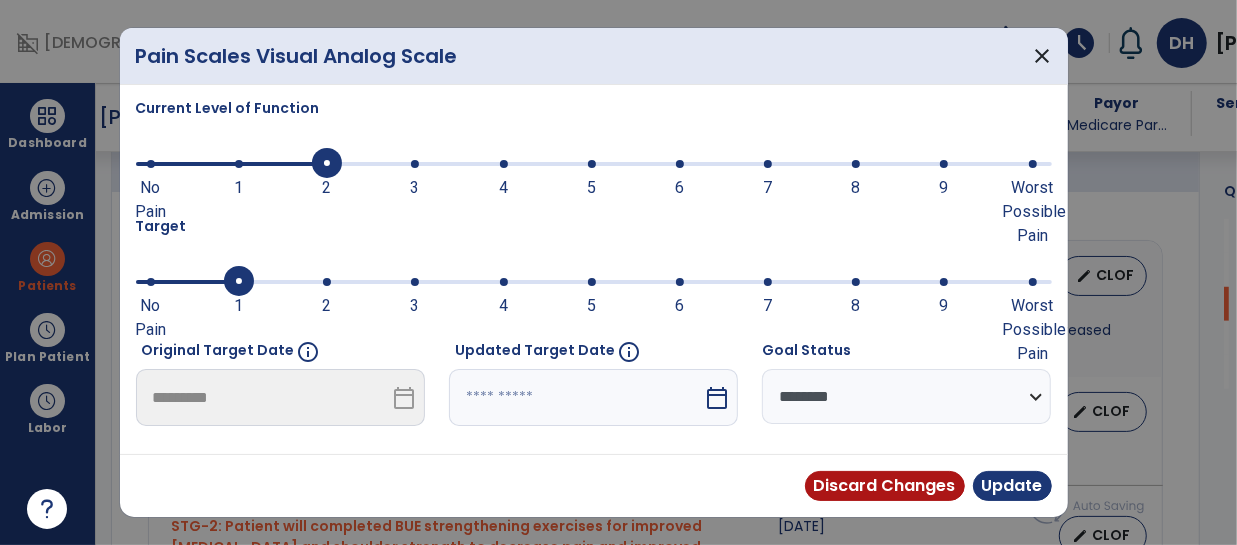 scroll, scrollTop: 0, scrollLeft: 0, axis: both 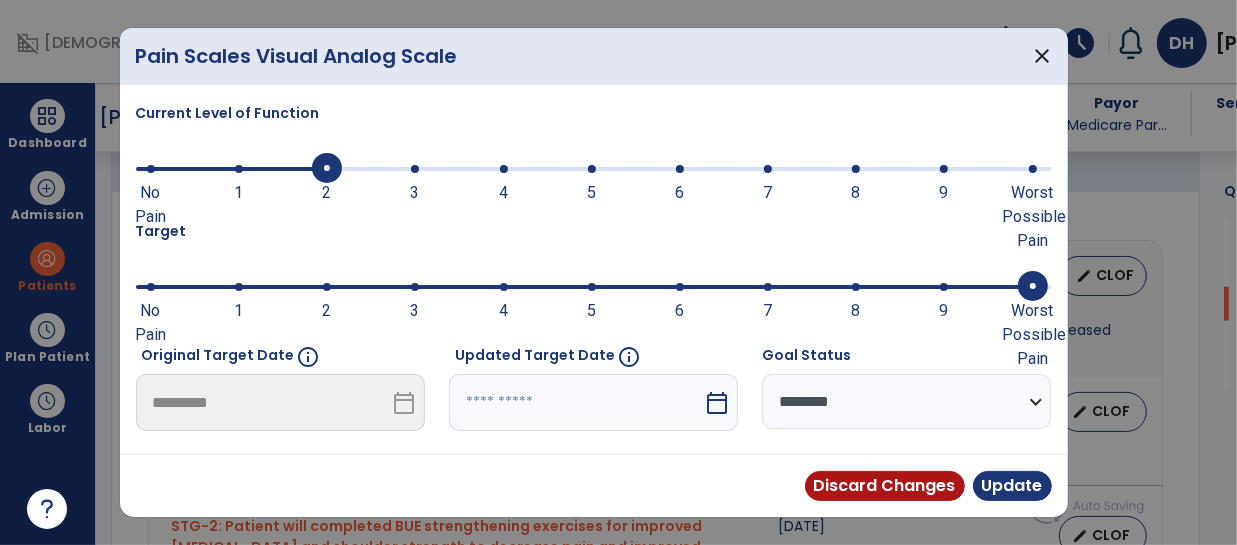 click at bounding box center [584, 287] 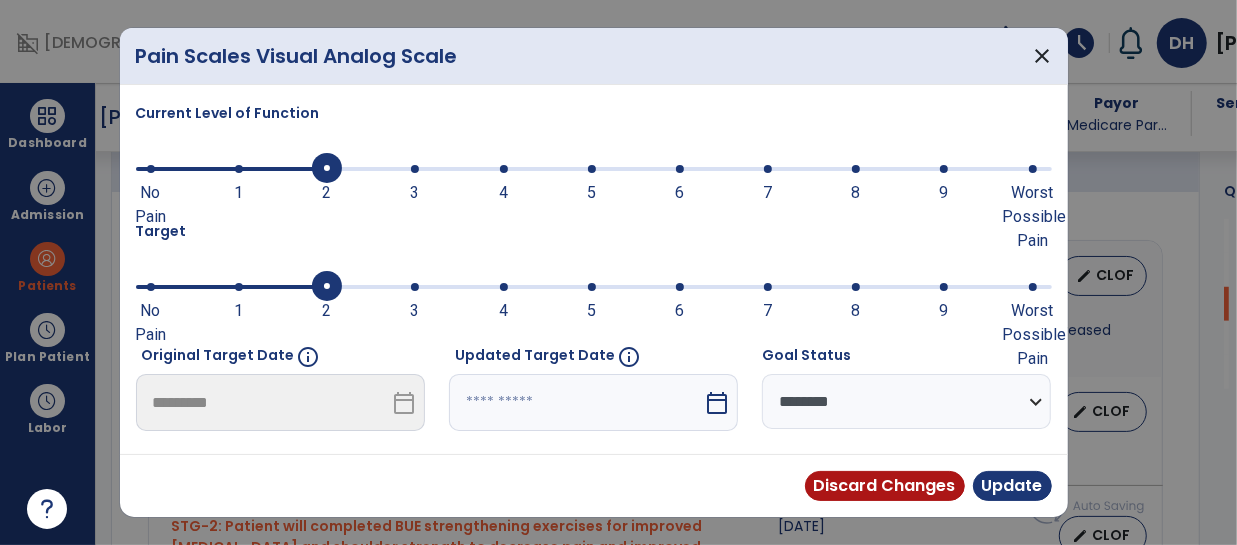 click at bounding box center [239, 287] 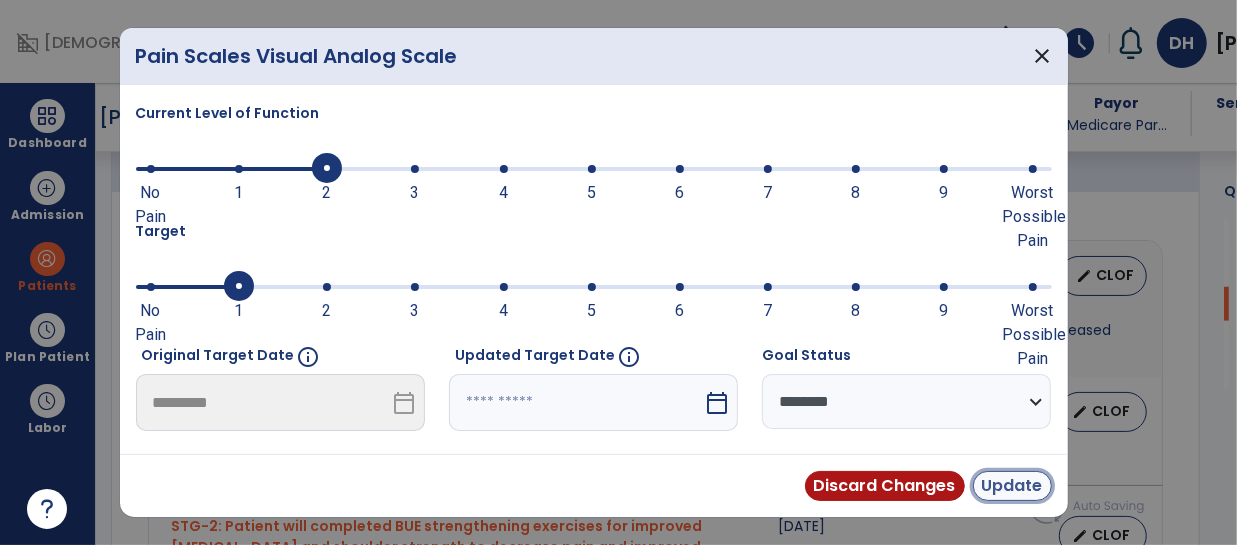 click on "Update" at bounding box center (1012, 486) 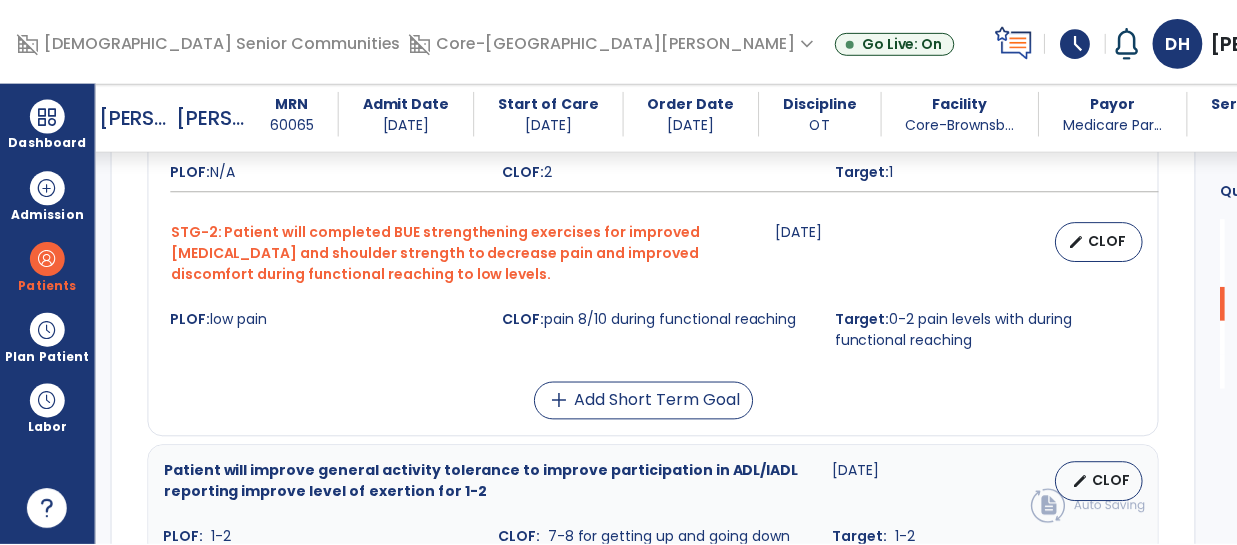 scroll, scrollTop: 1109, scrollLeft: 0, axis: vertical 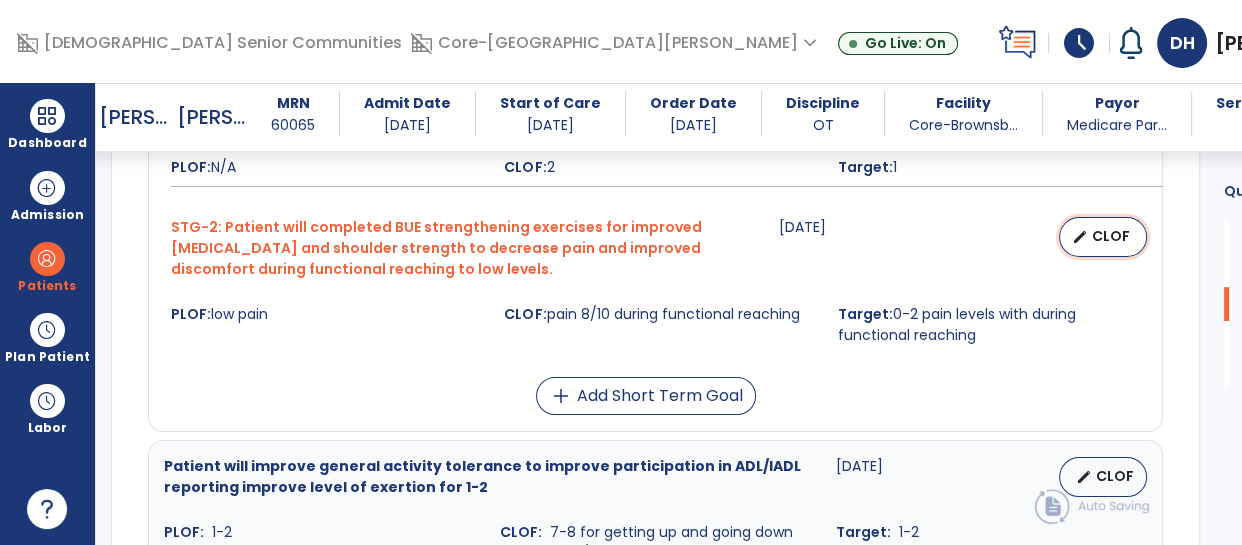 click on "CLOF" at bounding box center (1111, 236) 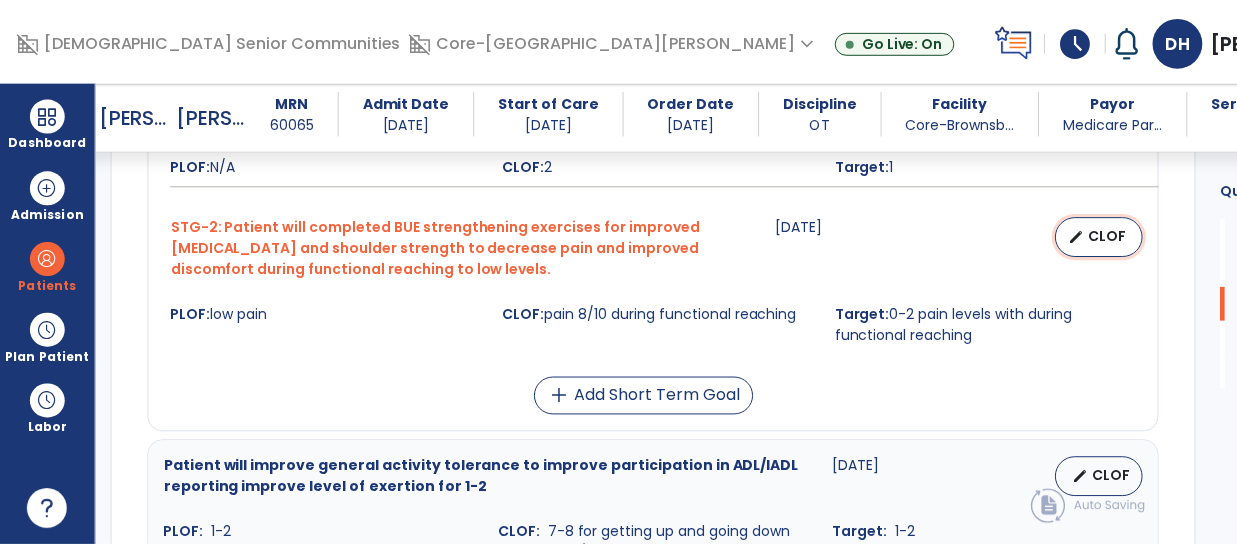 select on "********" 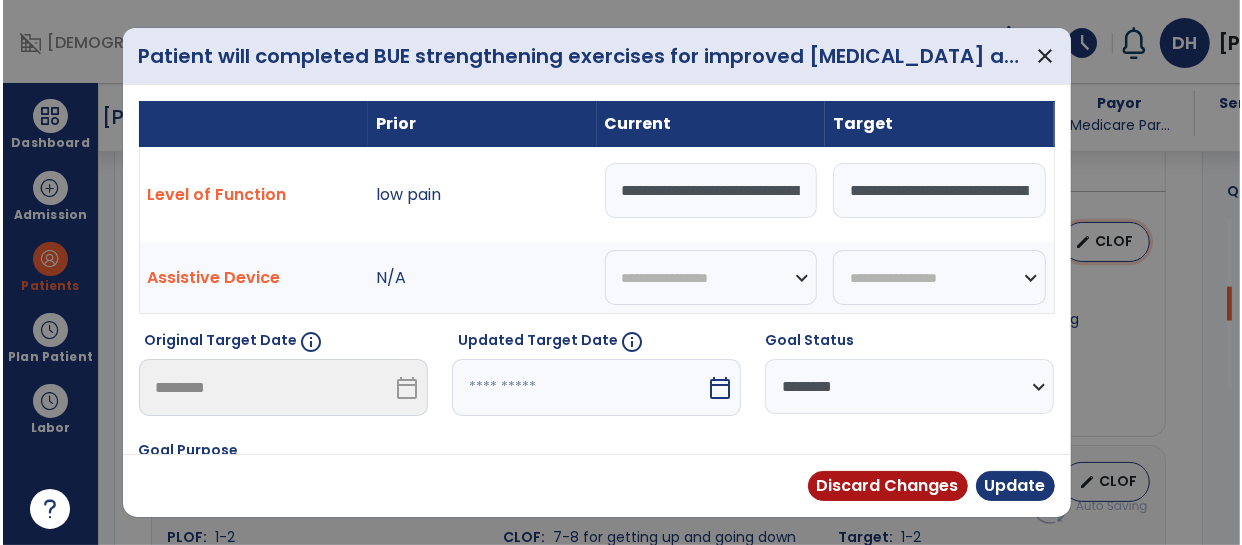 scroll, scrollTop: 1109, scrollLeft: 0, axis: vertical 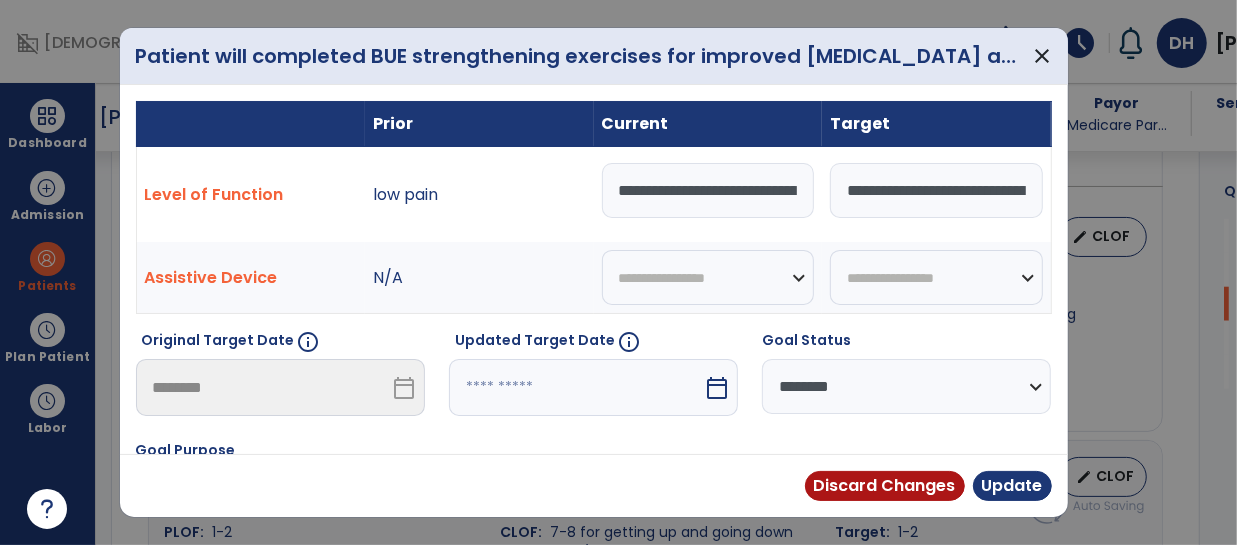 click on "**********" at bounding box center (708, 190) 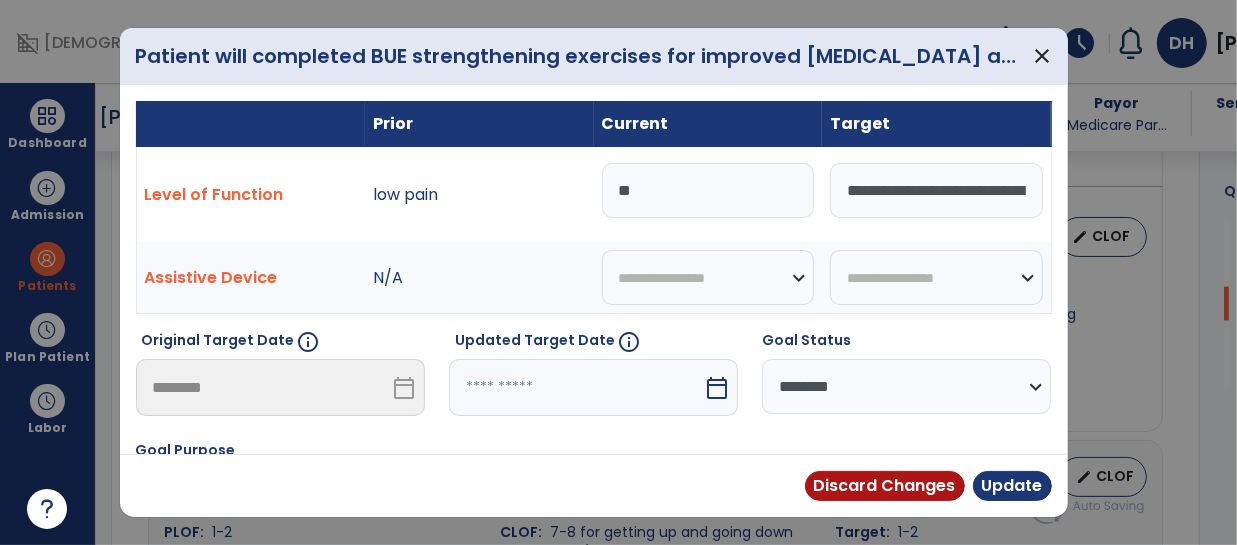 type on "*" 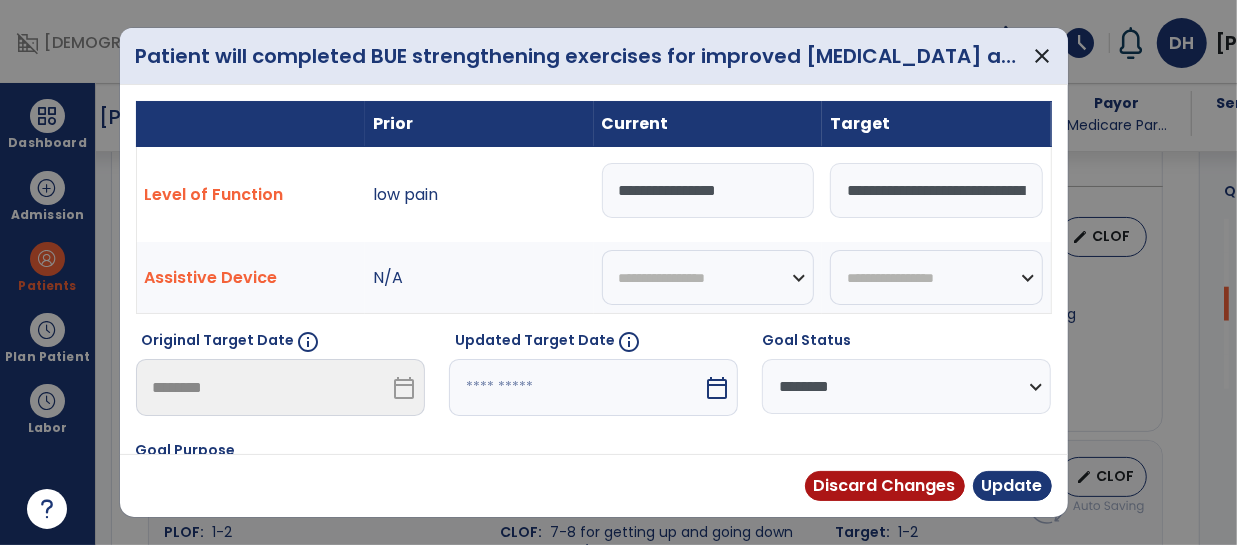 type on "**********" 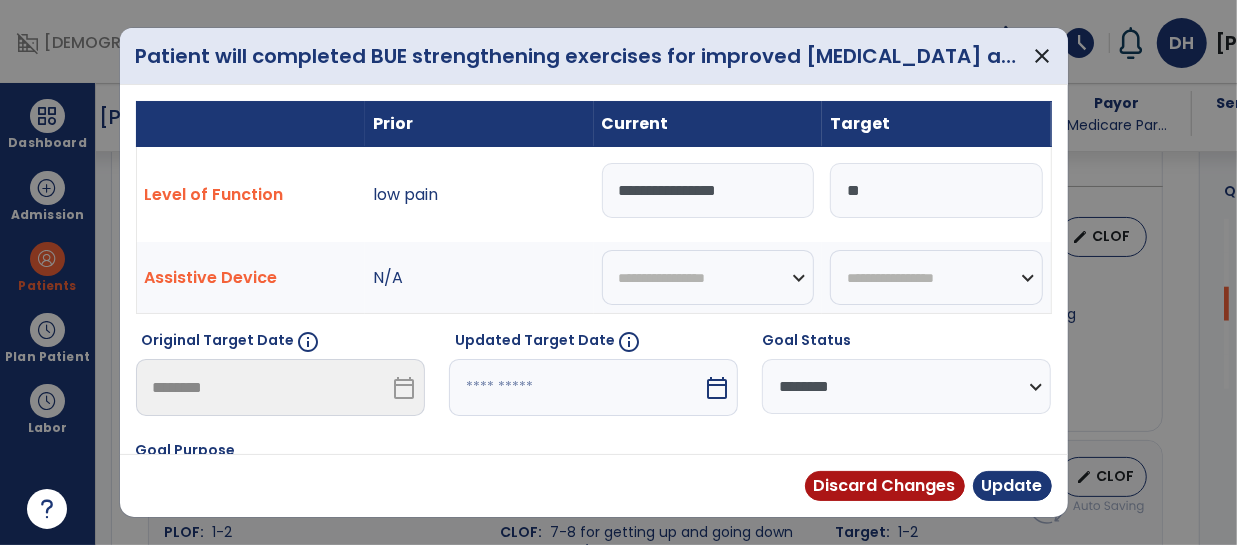 type on "***" 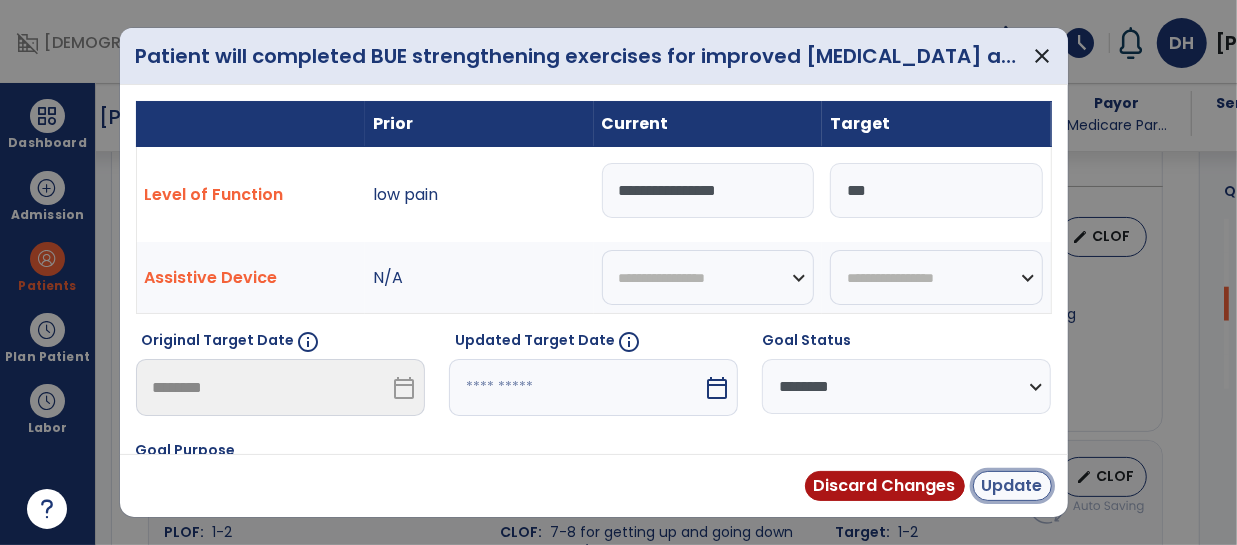 click on "Update" at bounding box center (1012, 486) 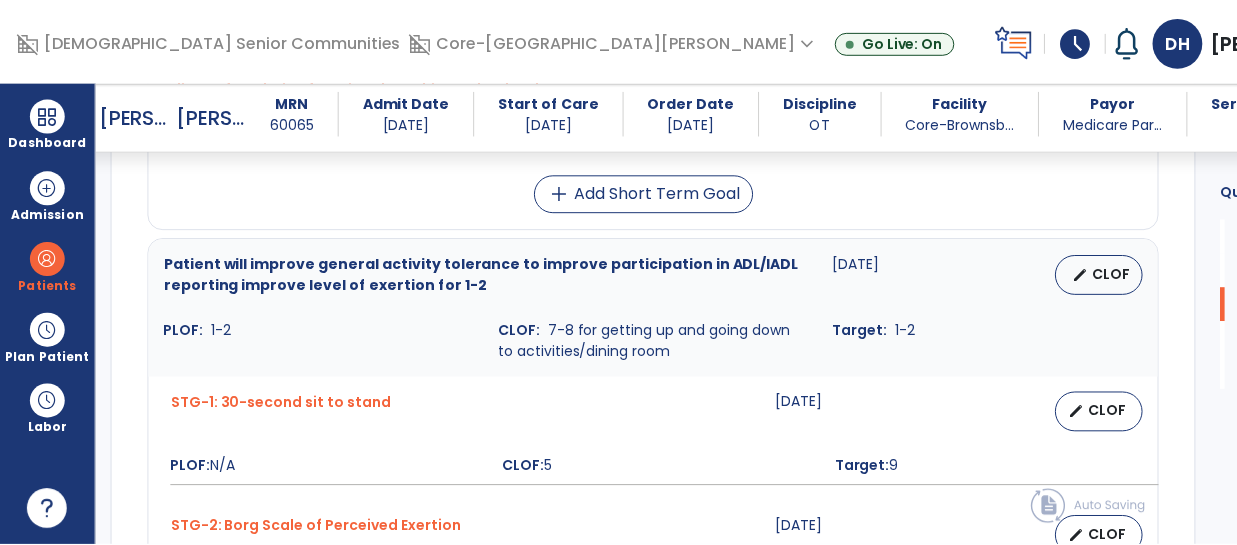 scroll, scrollTop: 1307, scrollLeft: 0, axis: vertical 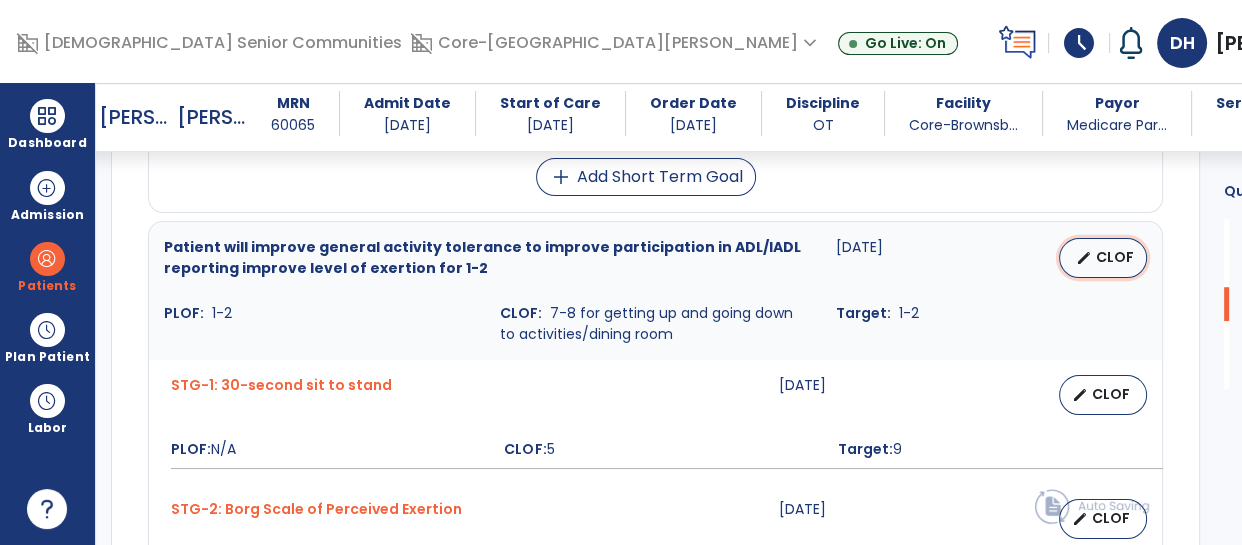 click on "CLOF" at bounding box center (1115, 257) 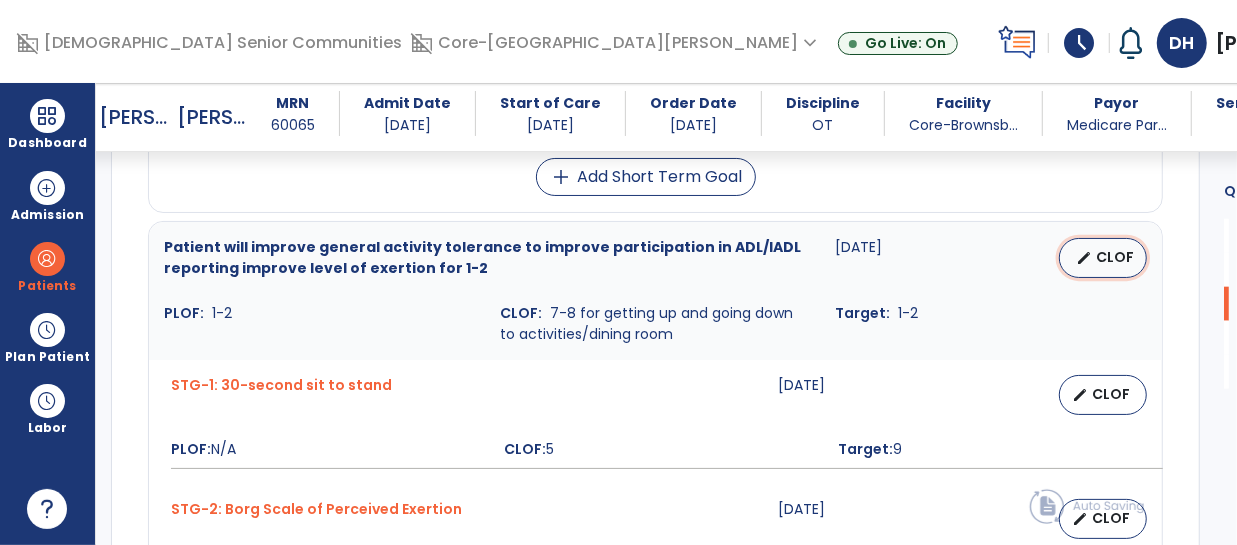 select on "********" 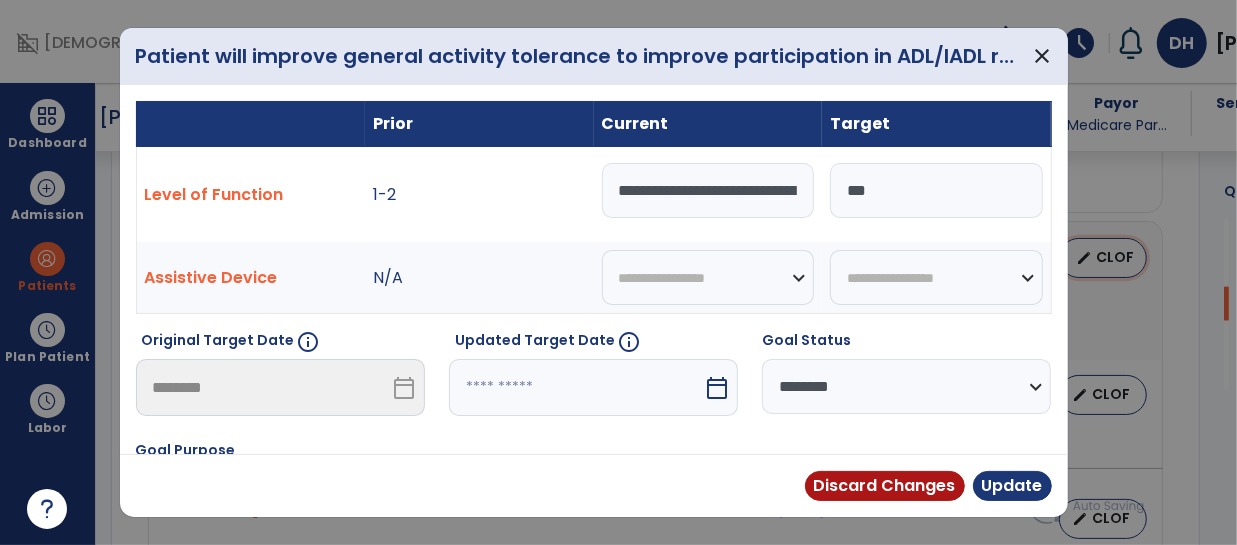 scroll, scrollTop: 1307, scrollLeft: 0, axis: vertical 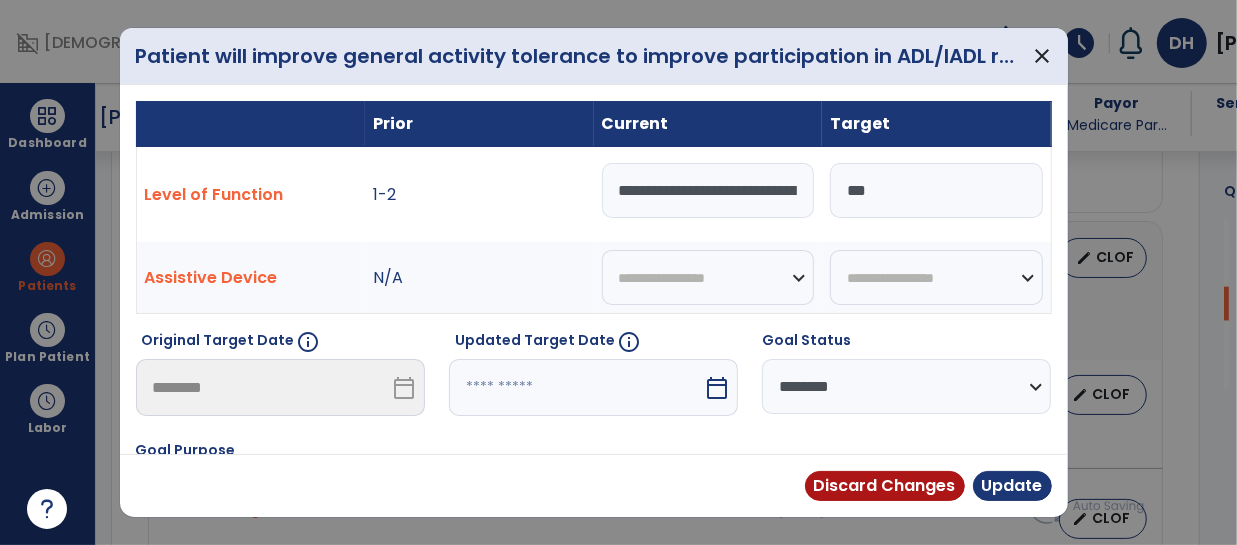 click on "**********" at bounding box center [708, 190] 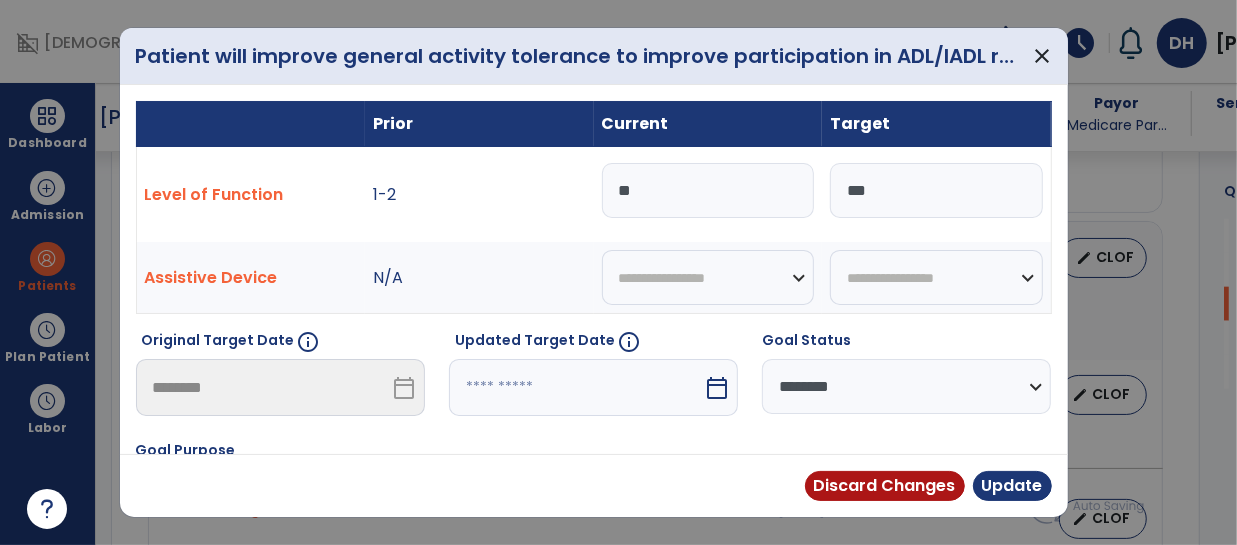 type on "*" 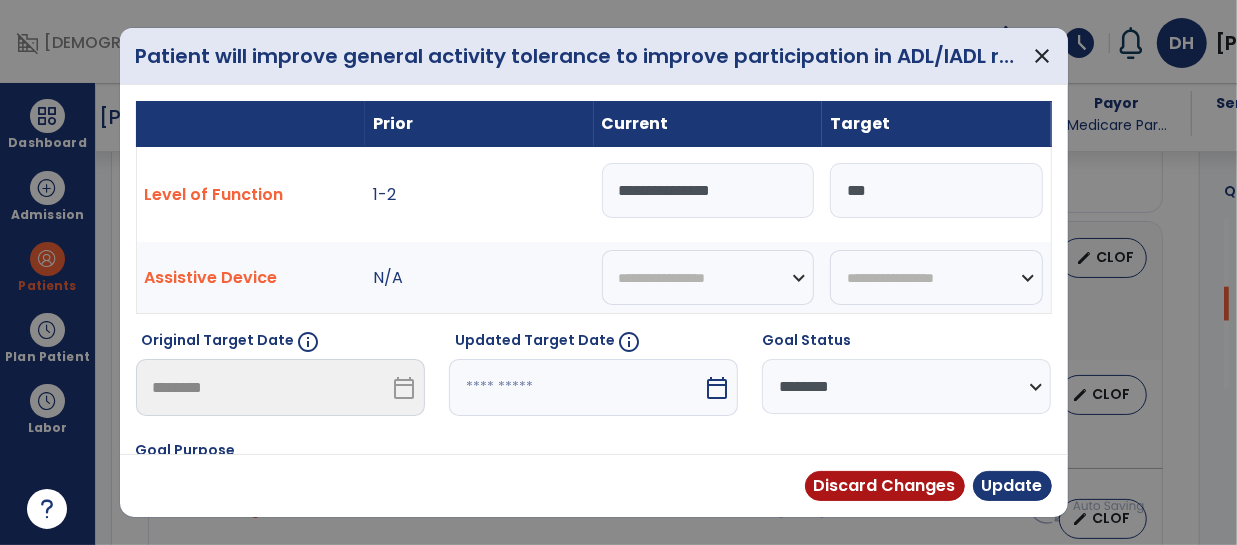 type on "**********" 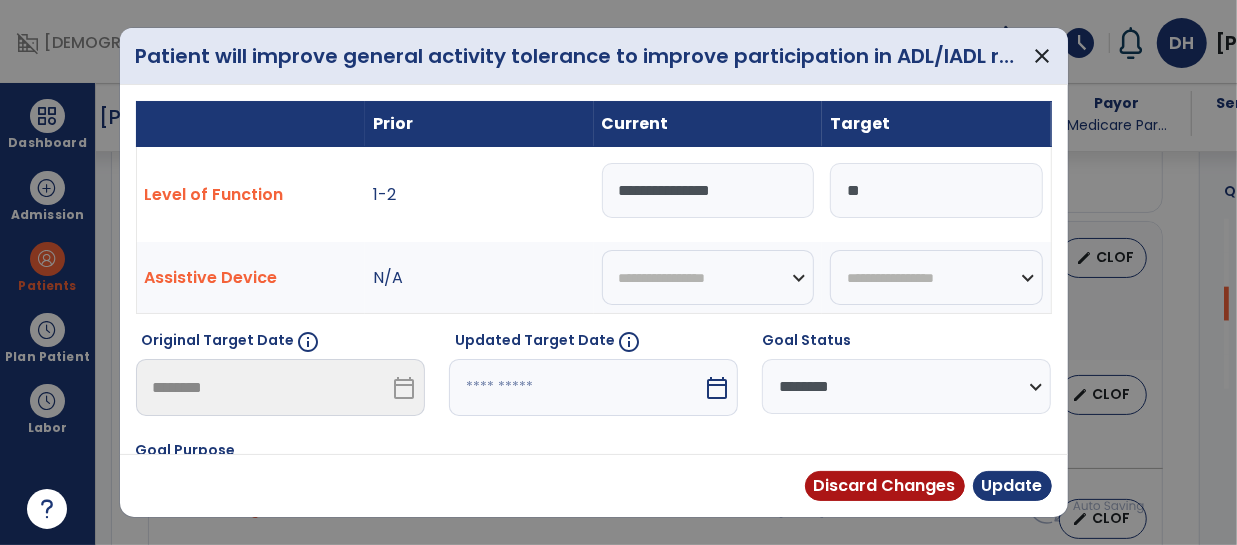 type on "*" 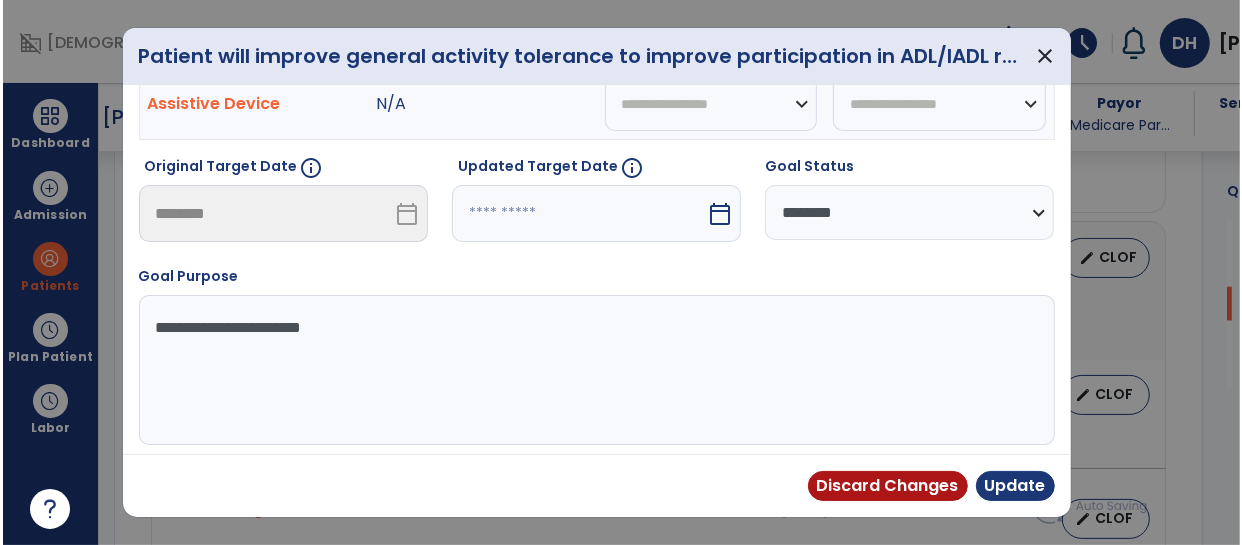 scroll, scrollTop: 176, scrollLeft: 0, axis: vertical 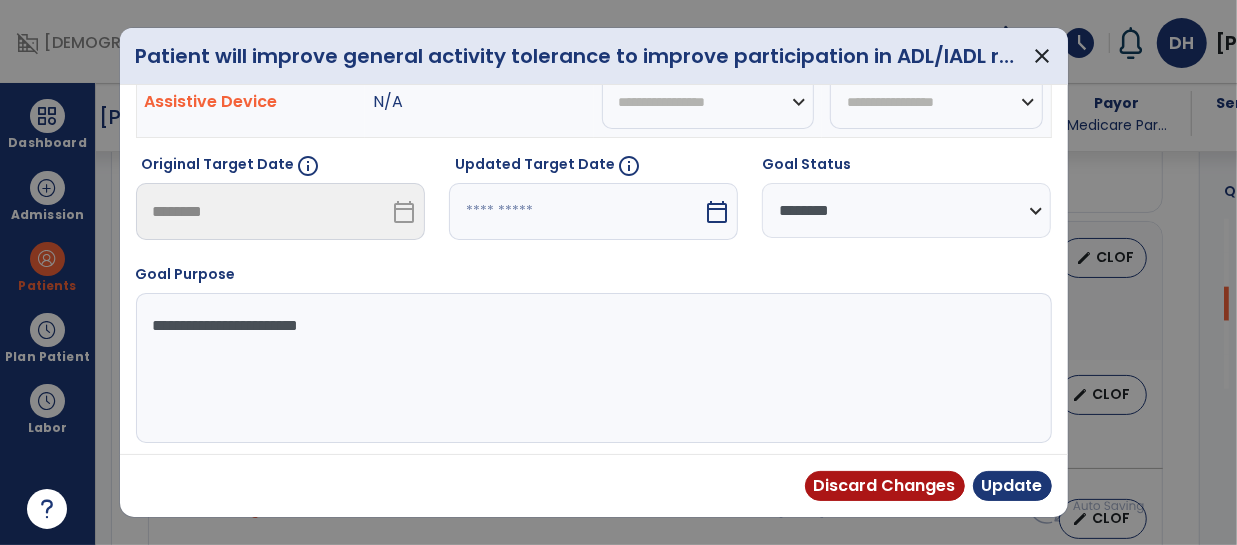 type on "***" 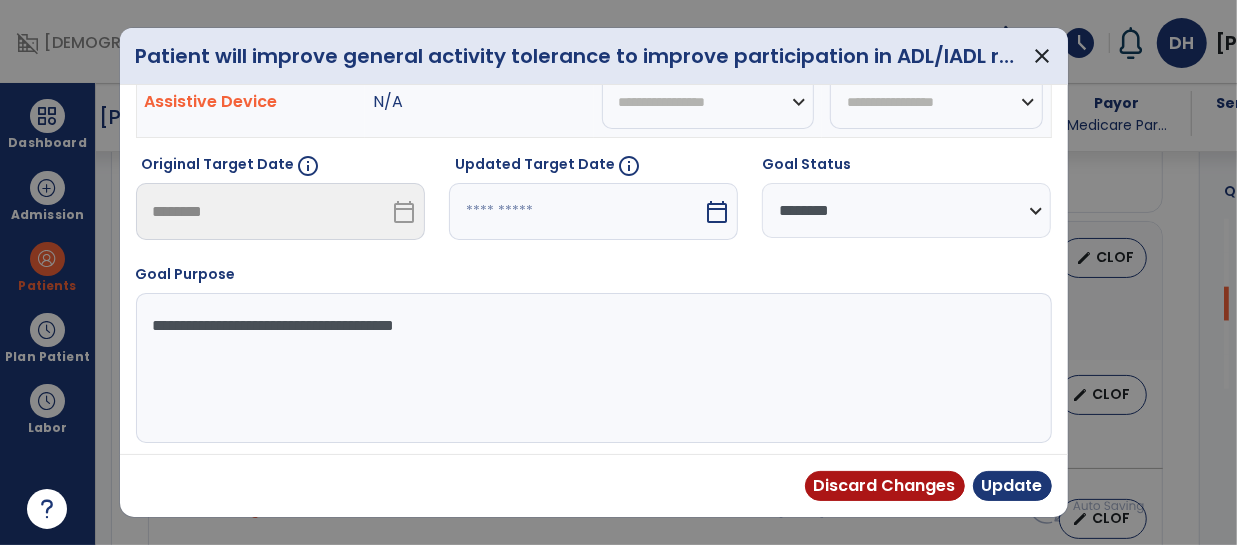 type on "**********" 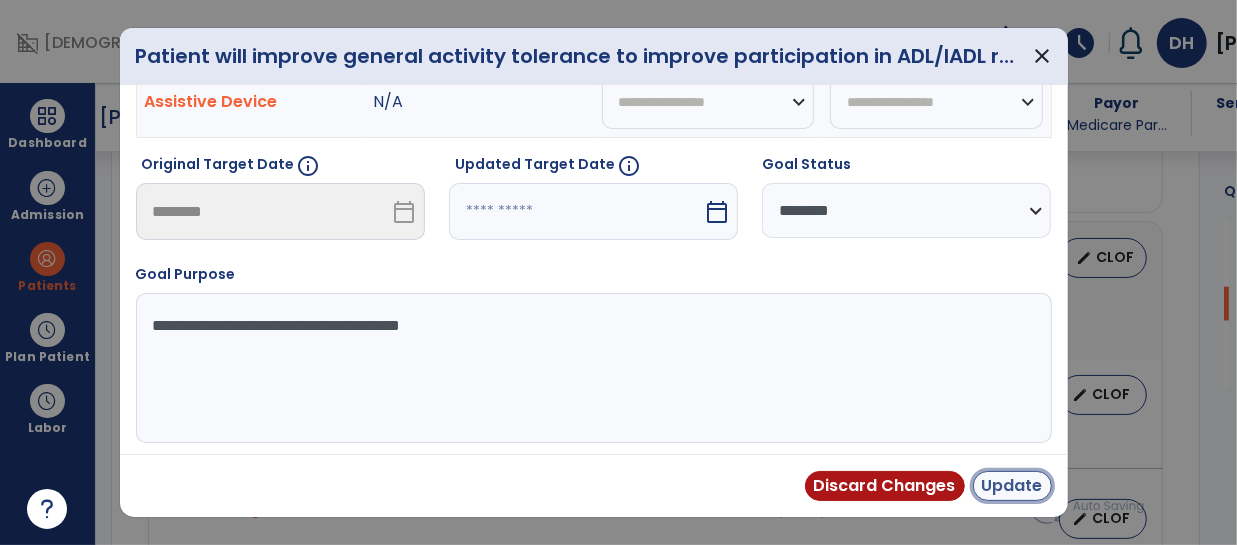 click on "Update" at bounding box center [1012, 486] 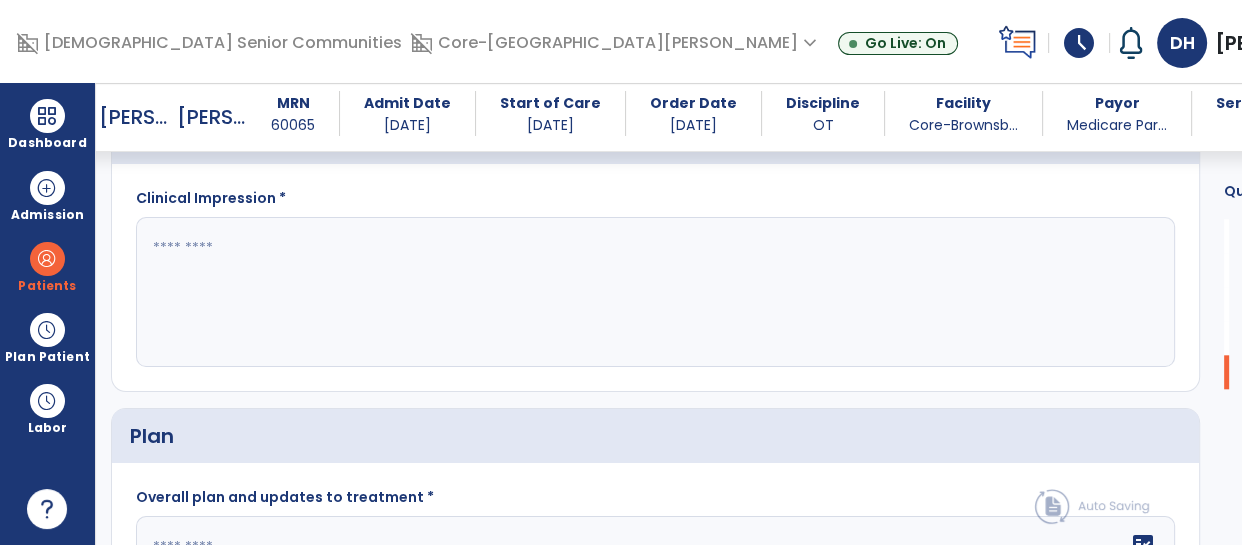 scroll, scrollTop: 1922, scrollLeft: 0, axis: vertical 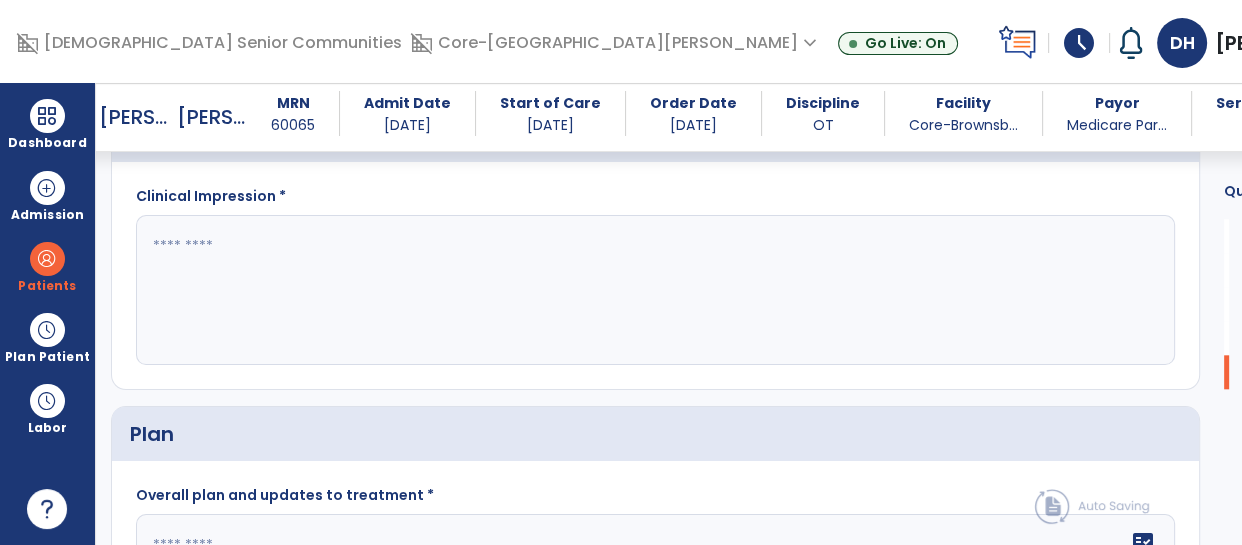 click 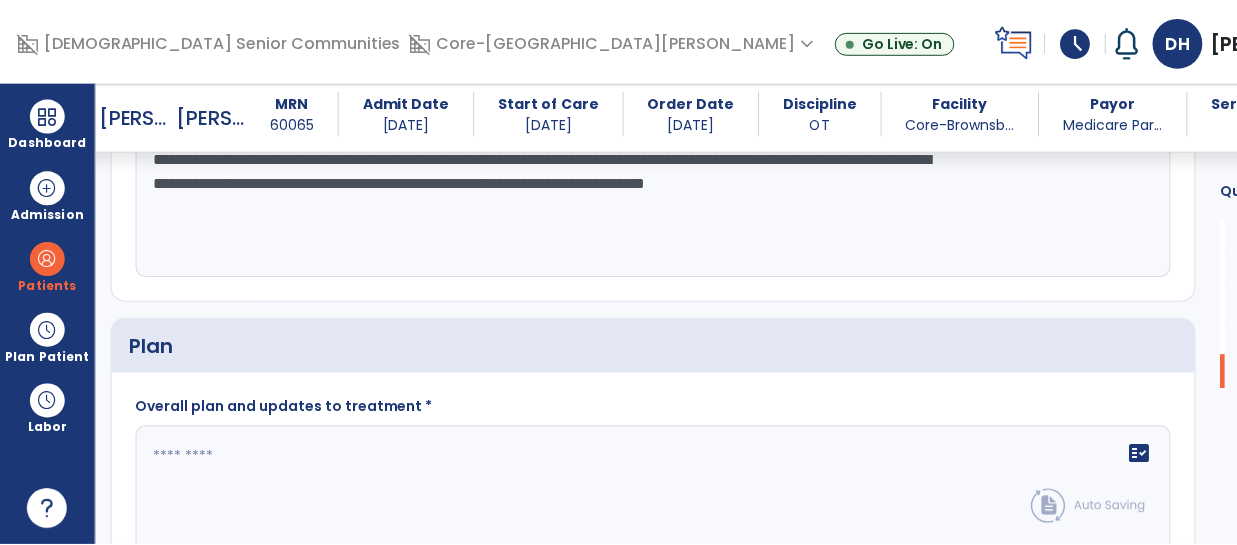 scroll, scrollTop: 2137, scrollLeft: 0, axis: vertical 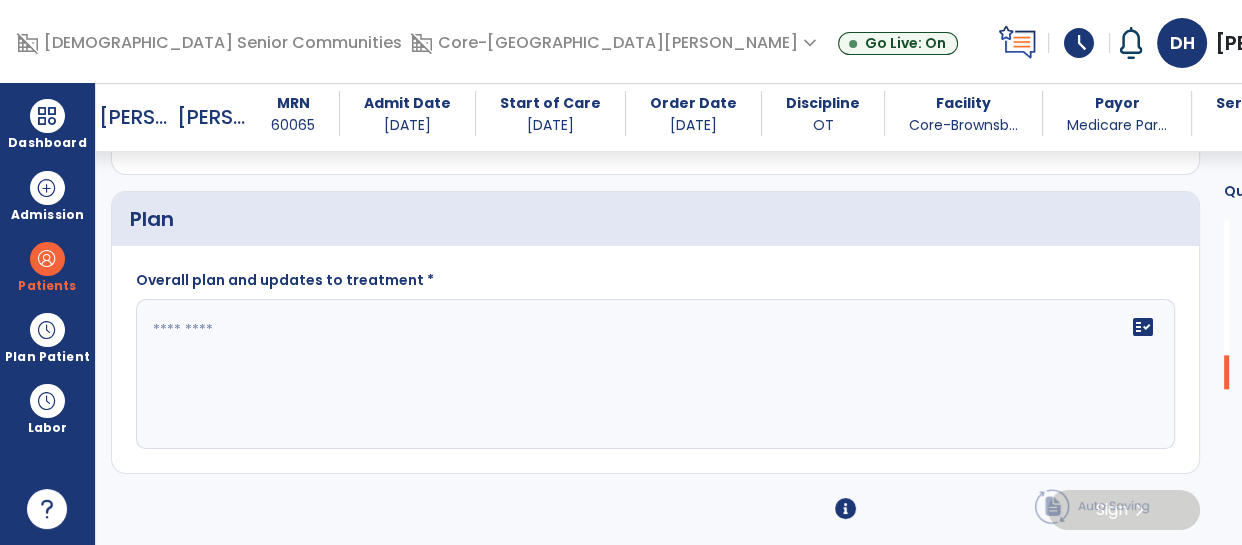type on "**********" 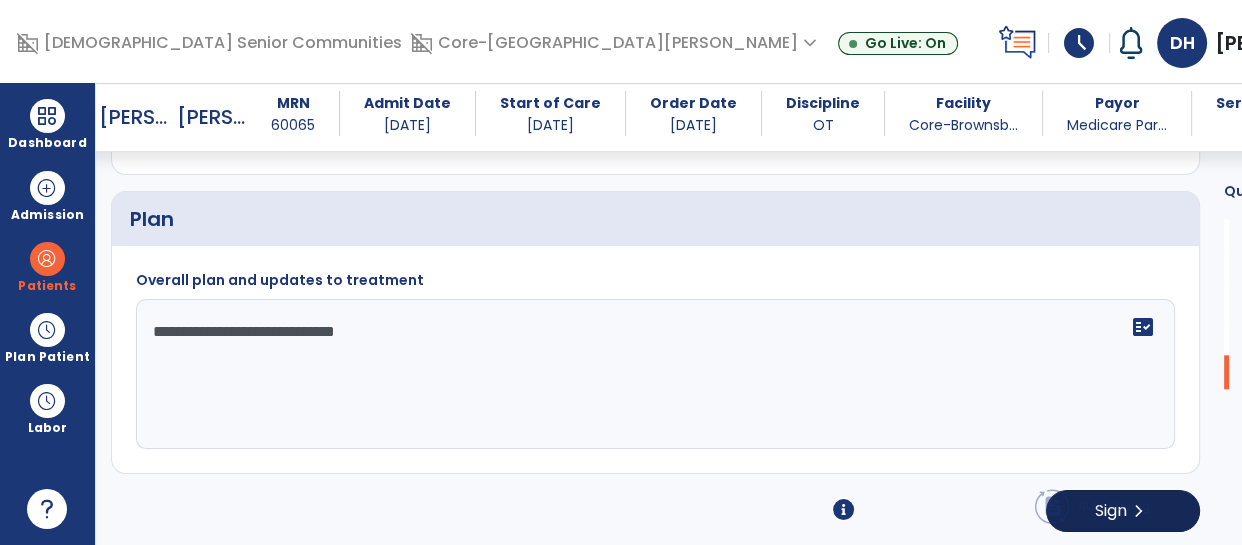 type on "**********" 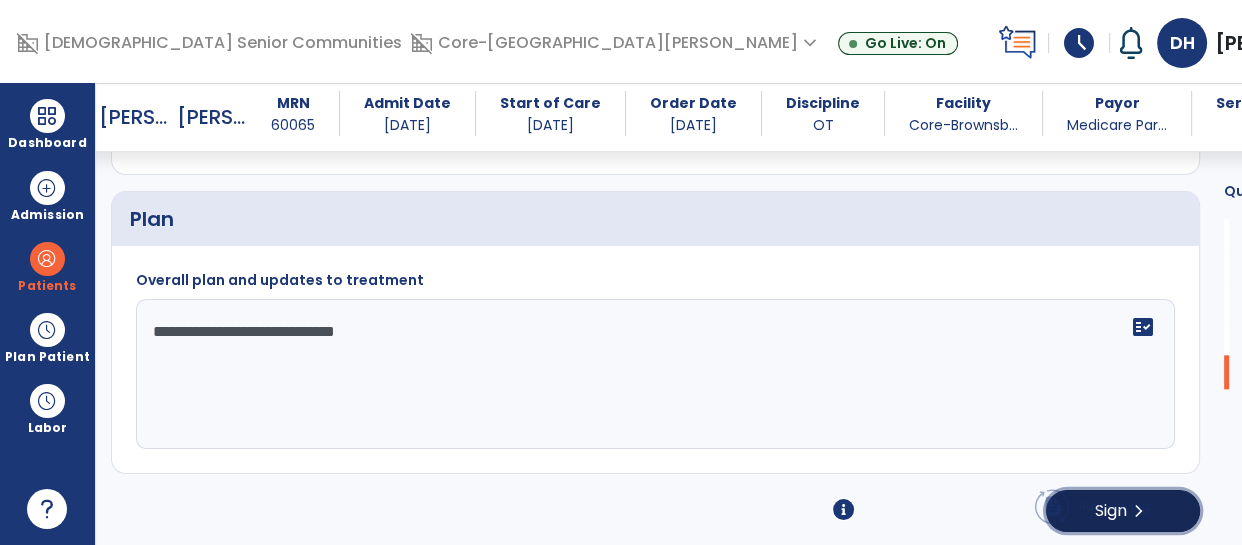 click on "chevron_right" 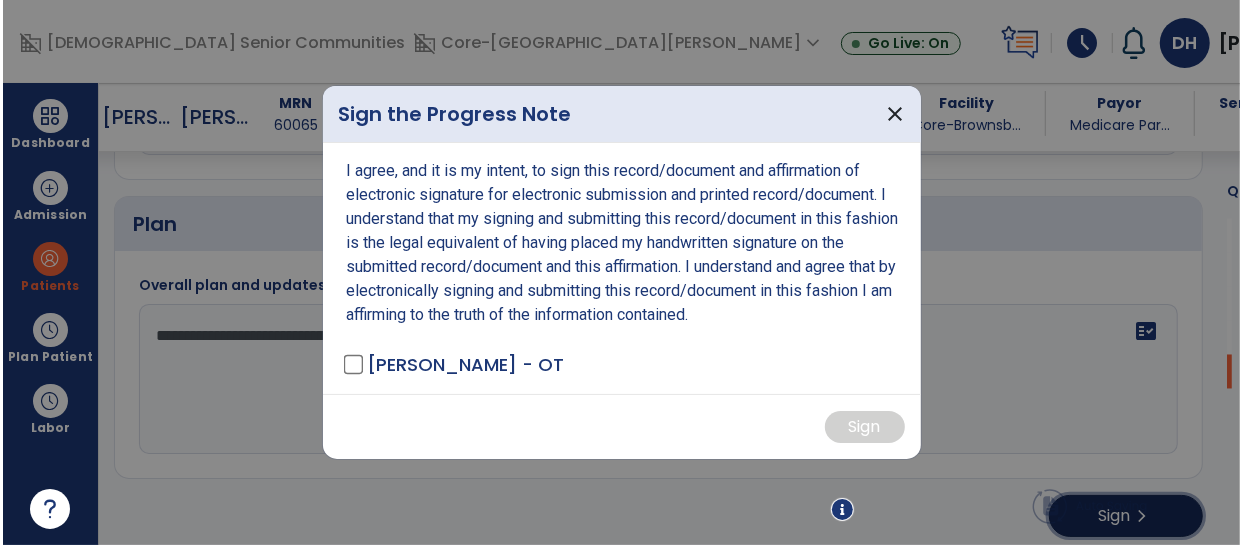 scroll, scrollTop: 2137, scrollLeft: 0, axis: vertical 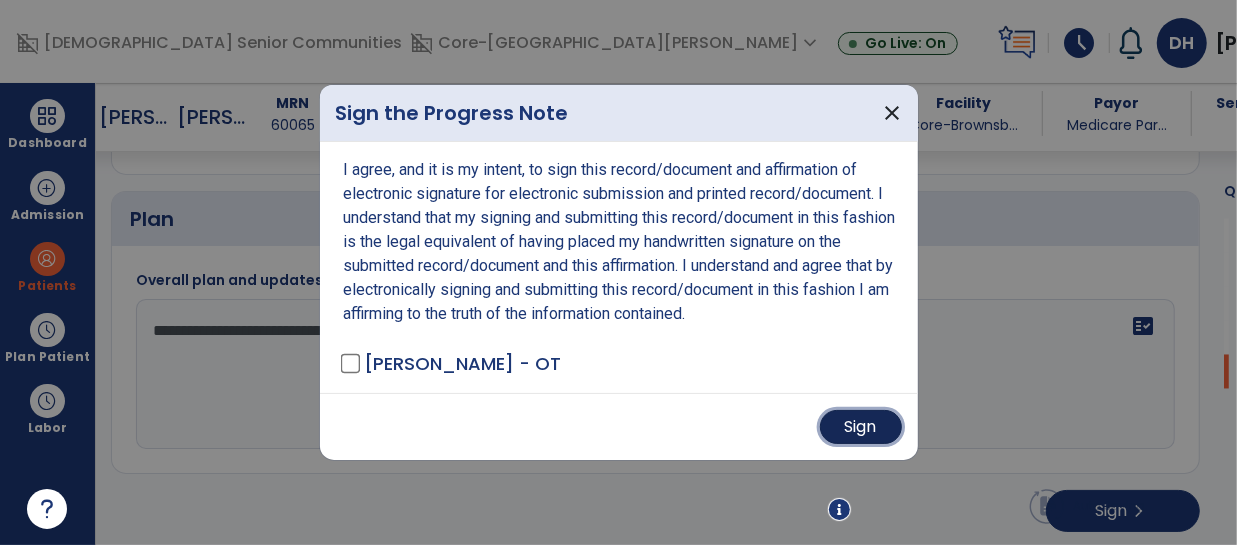 click on "Sign" at bounding box center [861, 427] 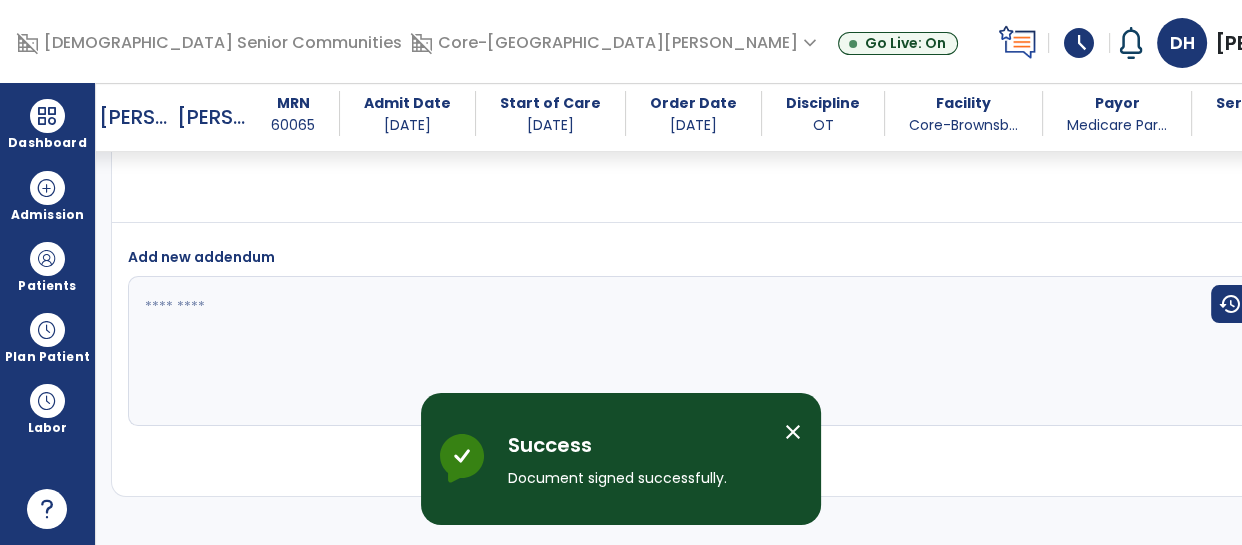 scroll, scrollTop: 3005, scrollLeft: 0, axis: vertical 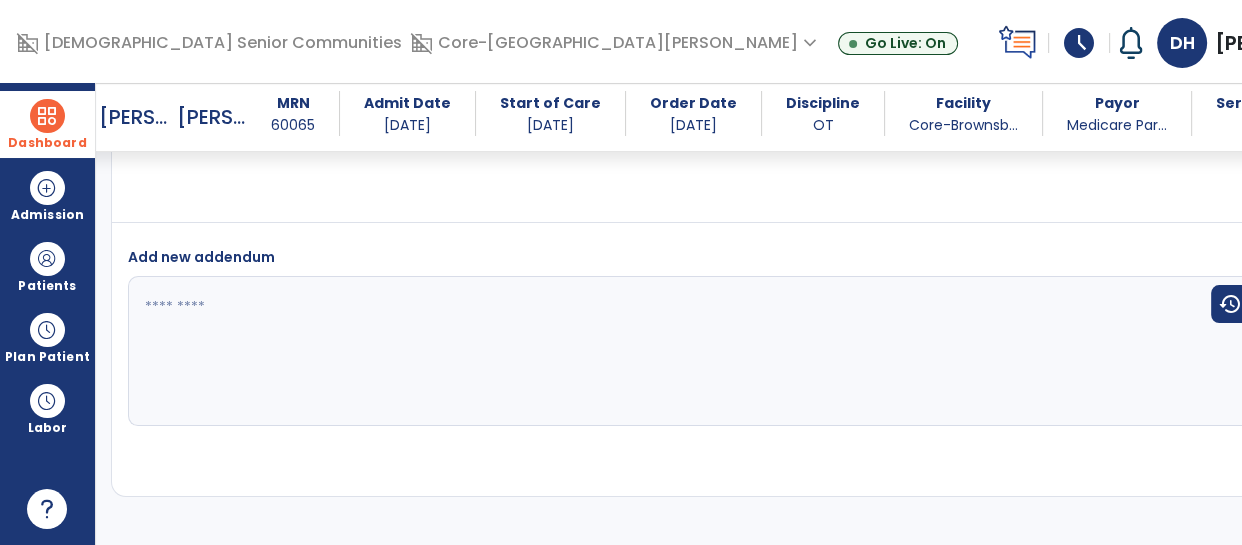 click at bounding box center [47, 116] 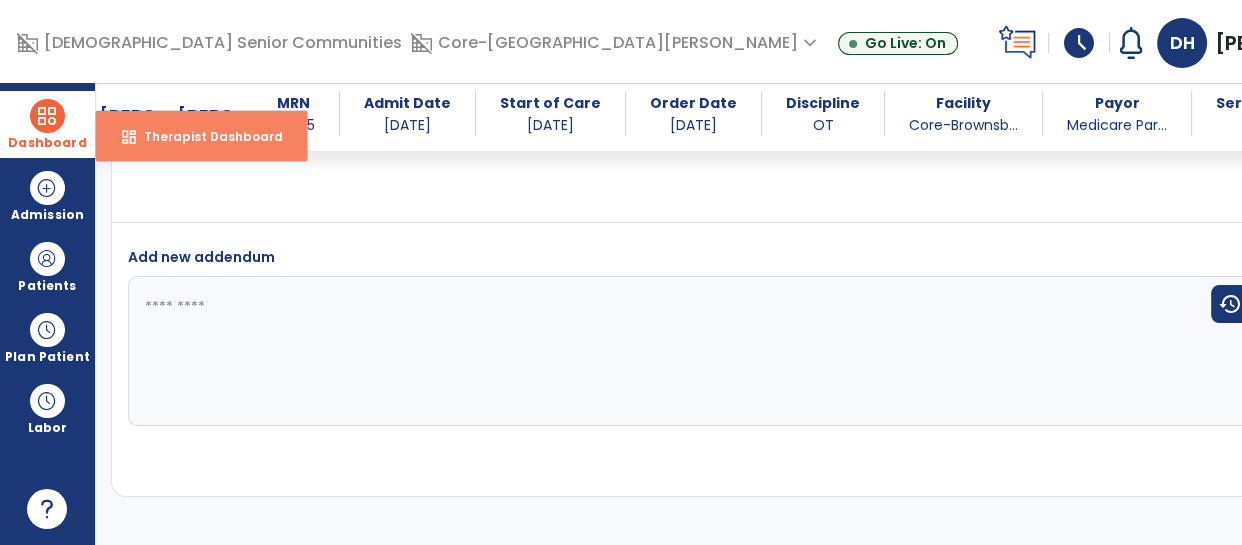 click on "dashboard  Therapist Dashboard" at bounding box center (201, 136) 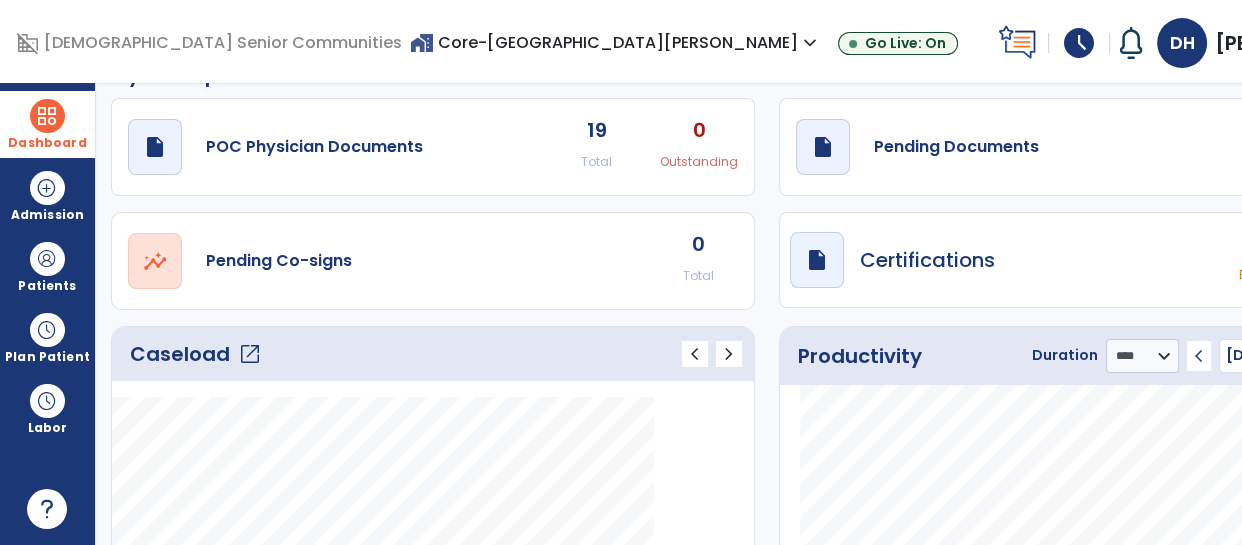 scroll, scrollTop: 0, scrollLeft: 0, axis: both 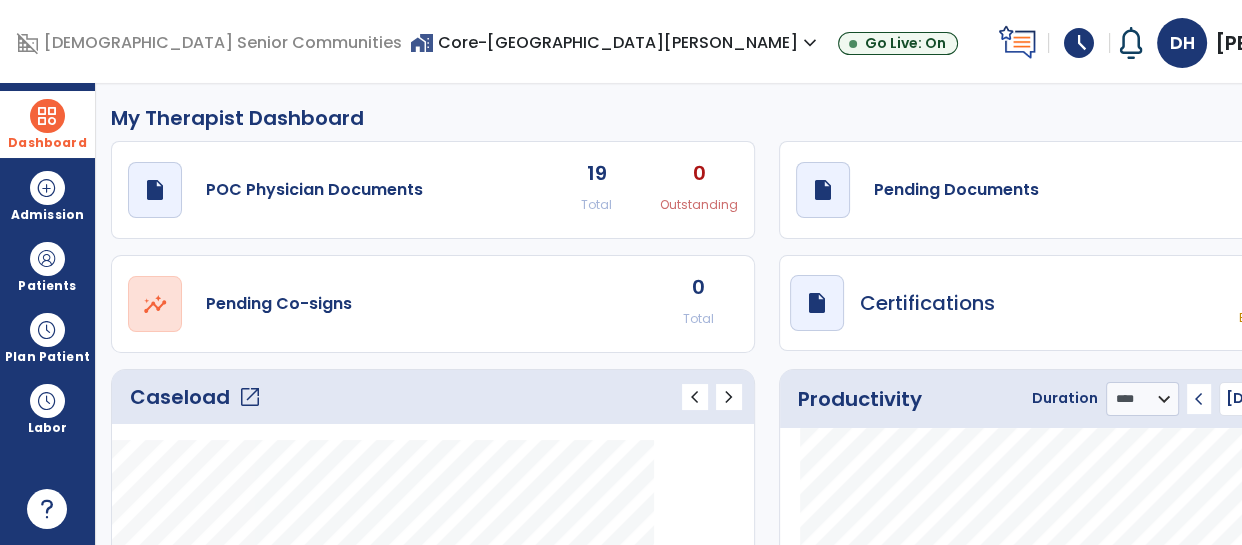 click on "3" 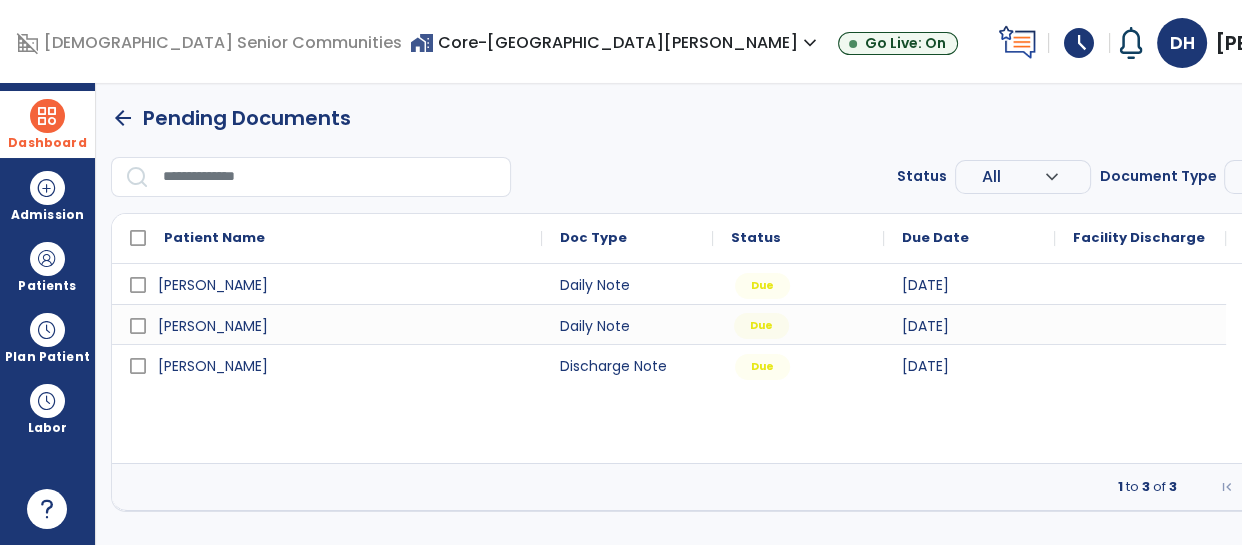 click on "Due" at bounding box center [798, 324] 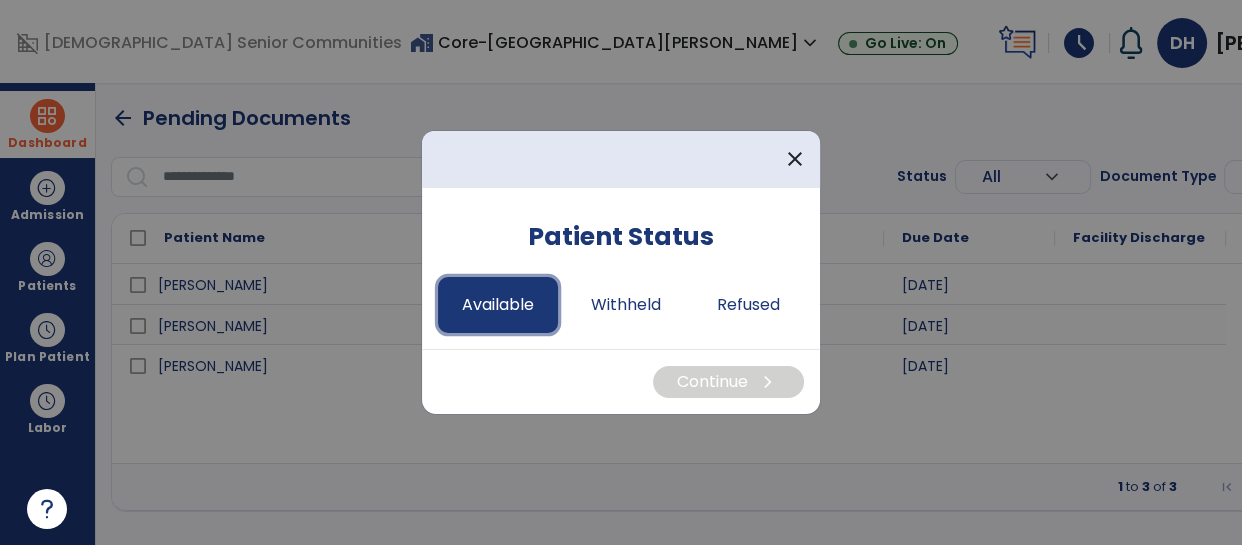 click on "Available" at bounding box center (498, 305) 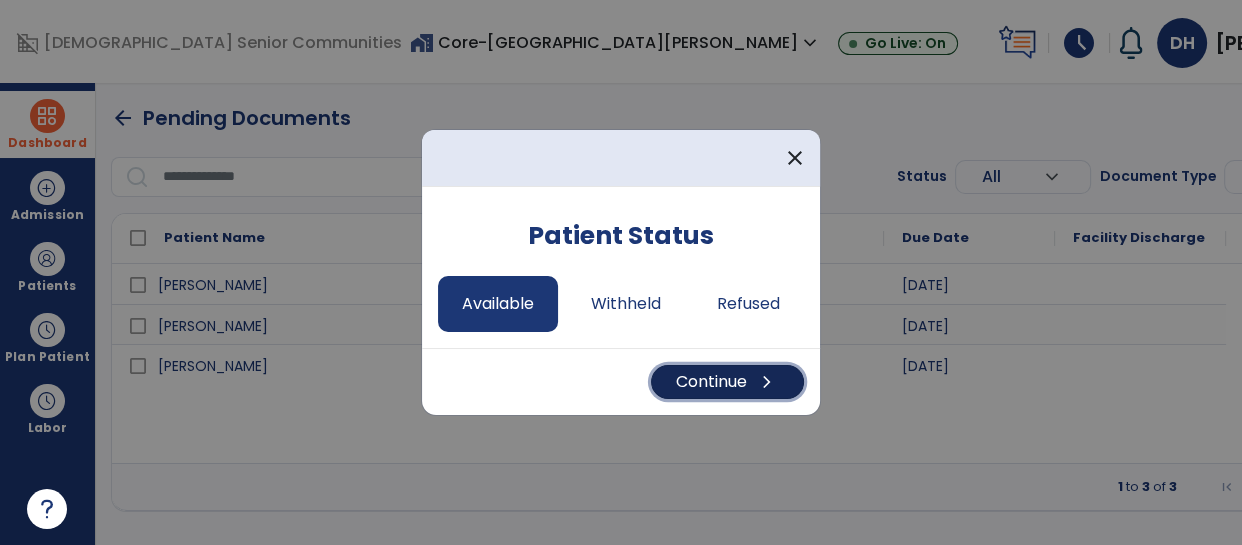 click on "Continue   chevron_right" at bounding box center [727, 382] 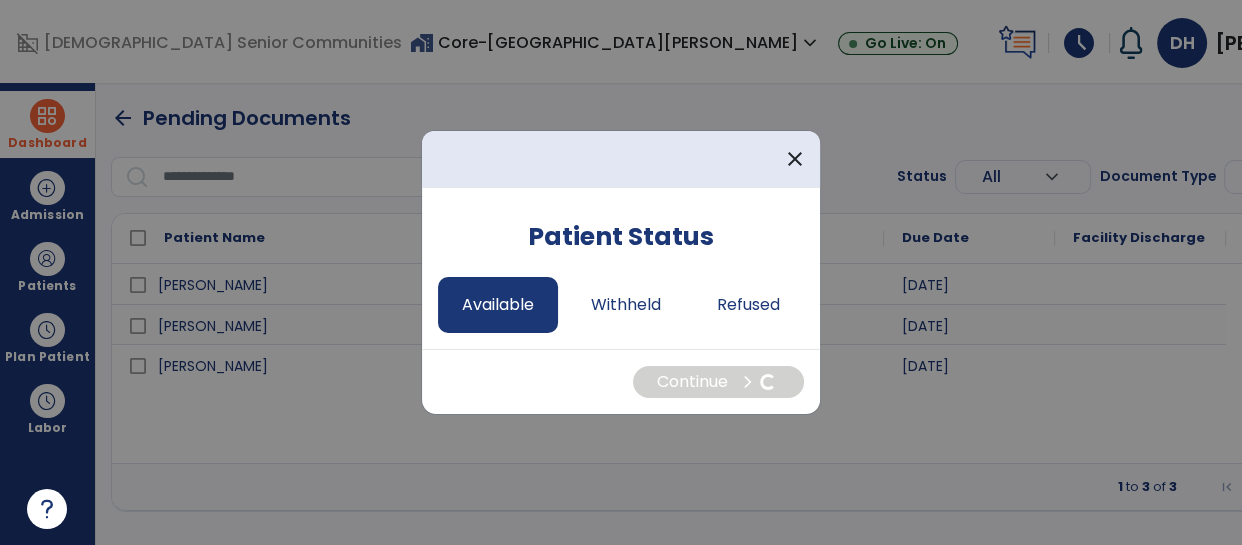 select on "*" 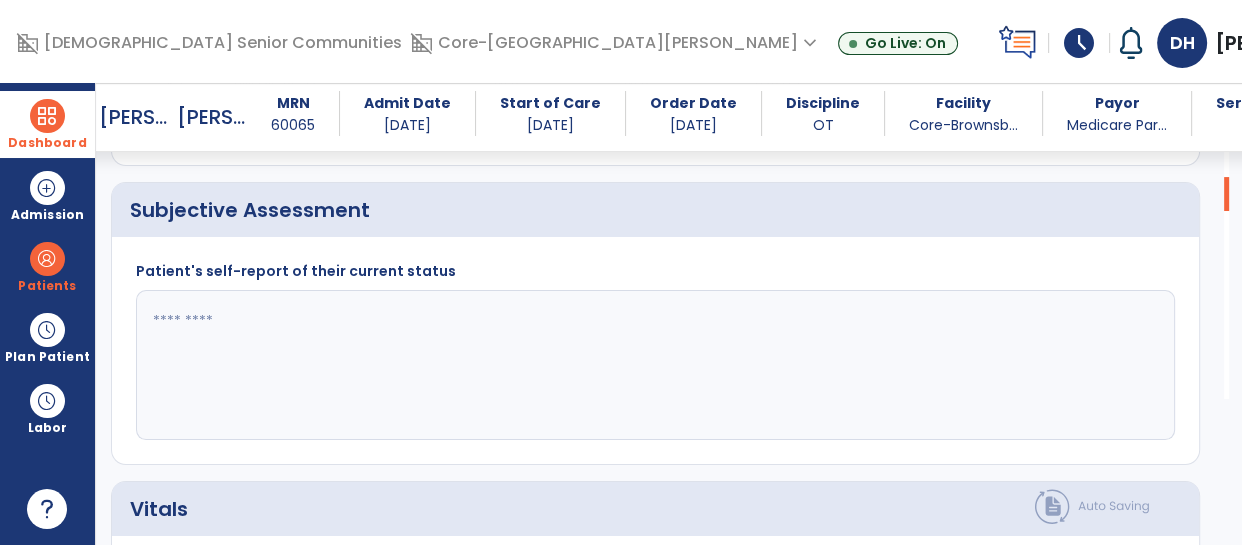 scroll, scrollTop: 470, scrollLeft: 0, axis: vertical 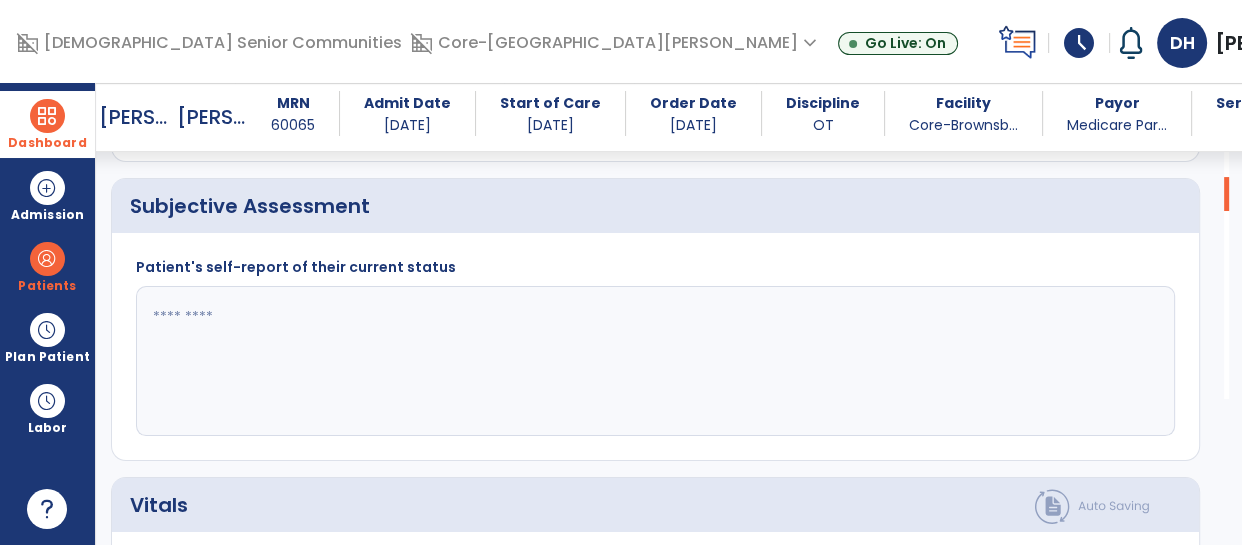 click 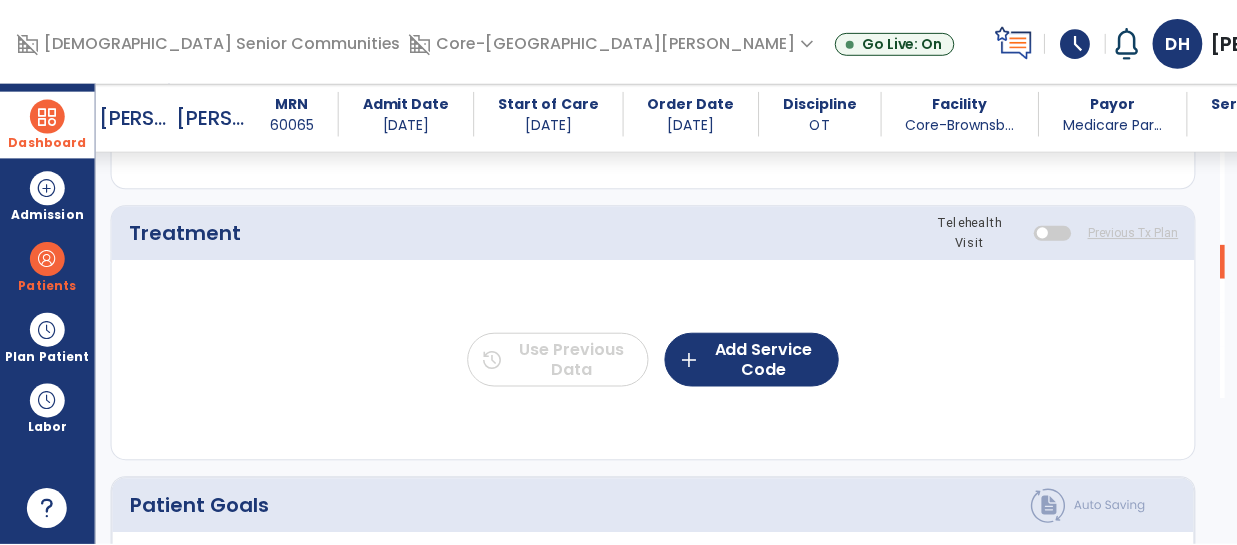 scroll, scrollTop: 1166, scrollLeft: 0, axis: vertical 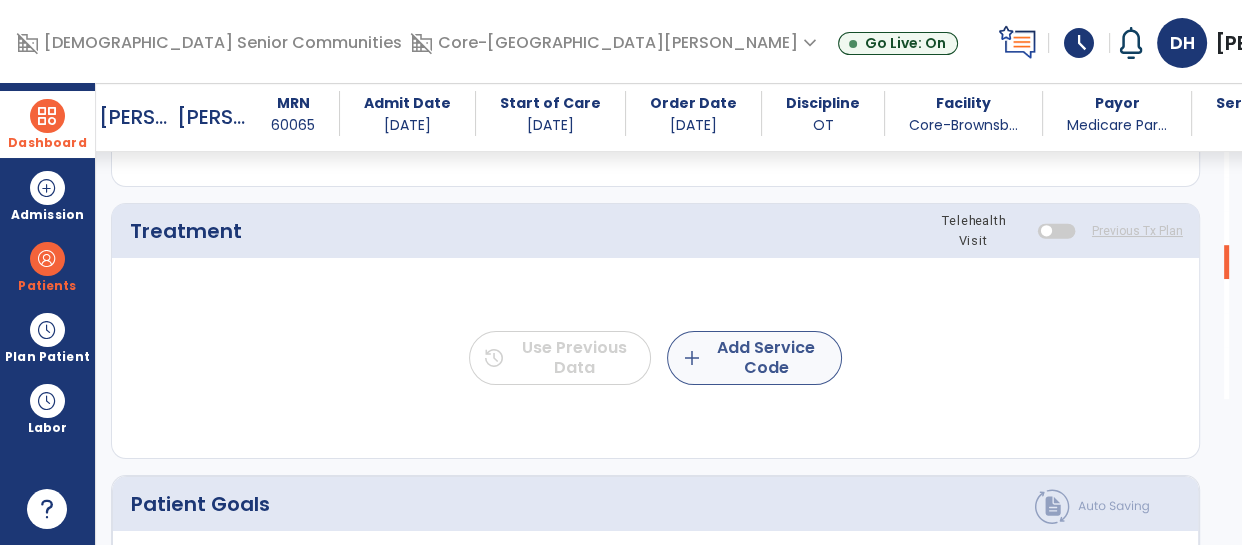 type on "**********" 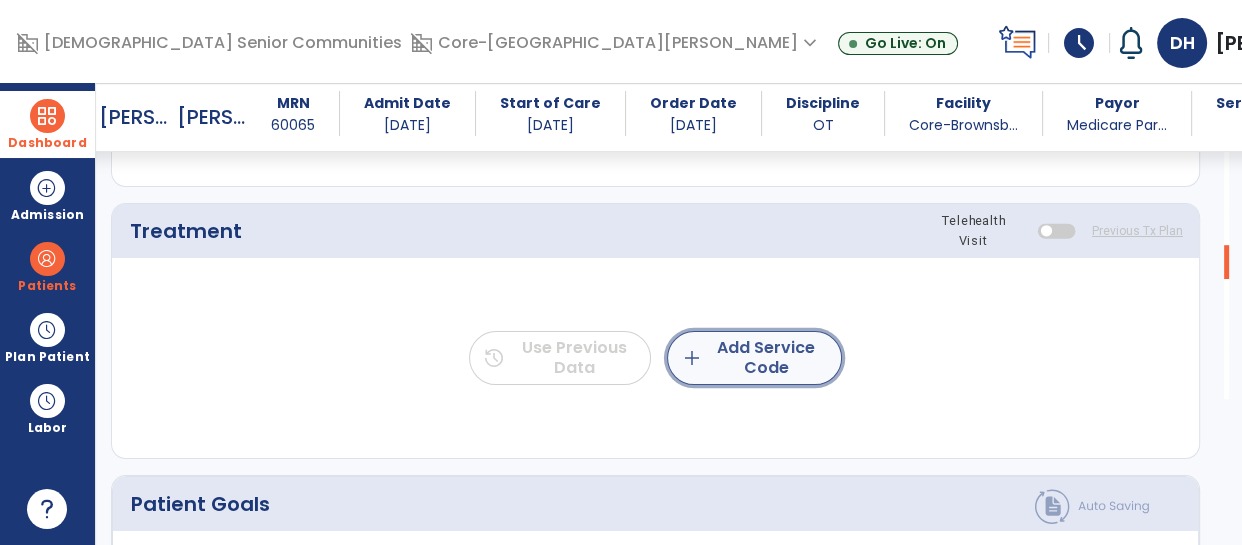 click on "add  Add Service Code" 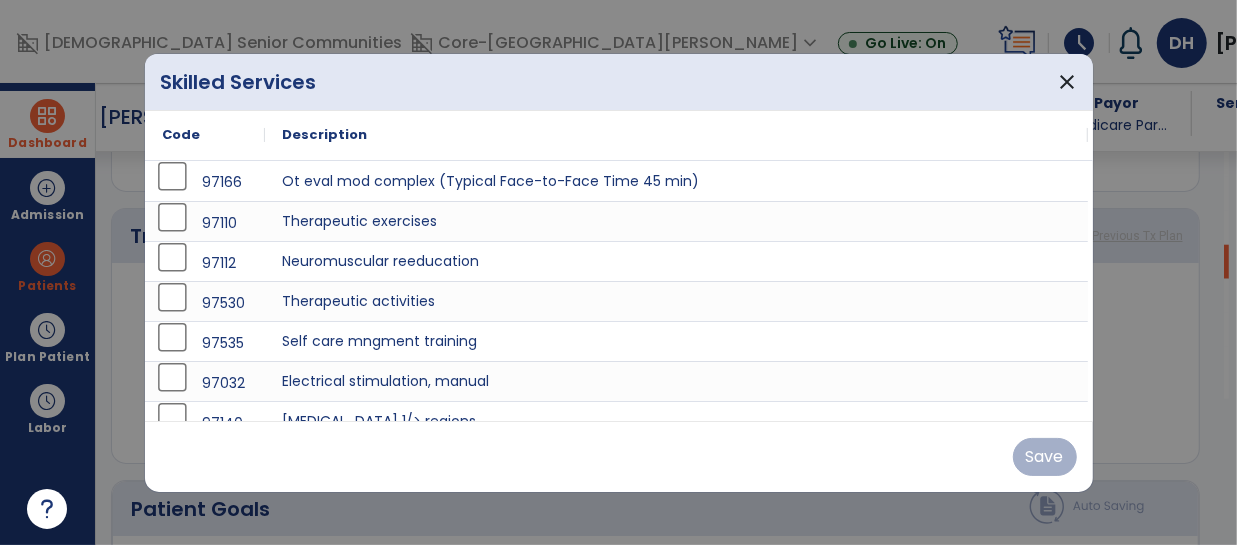 scroll, scrollTop: 1166, scrollLeft: 0, axis: vertical 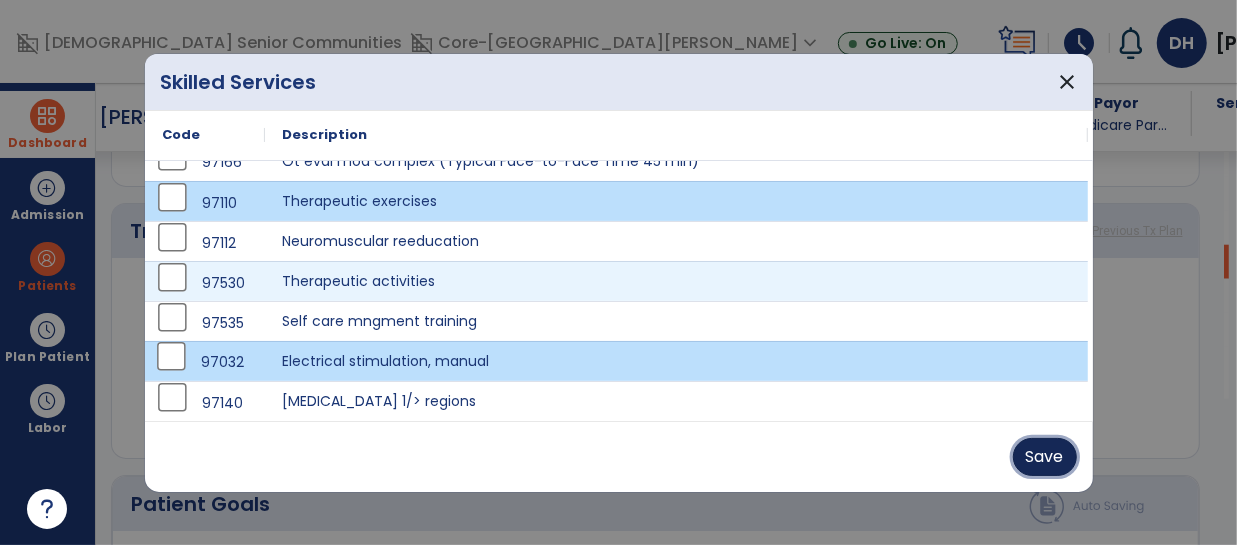 click on "Save" at bounding box center (1045, 457) 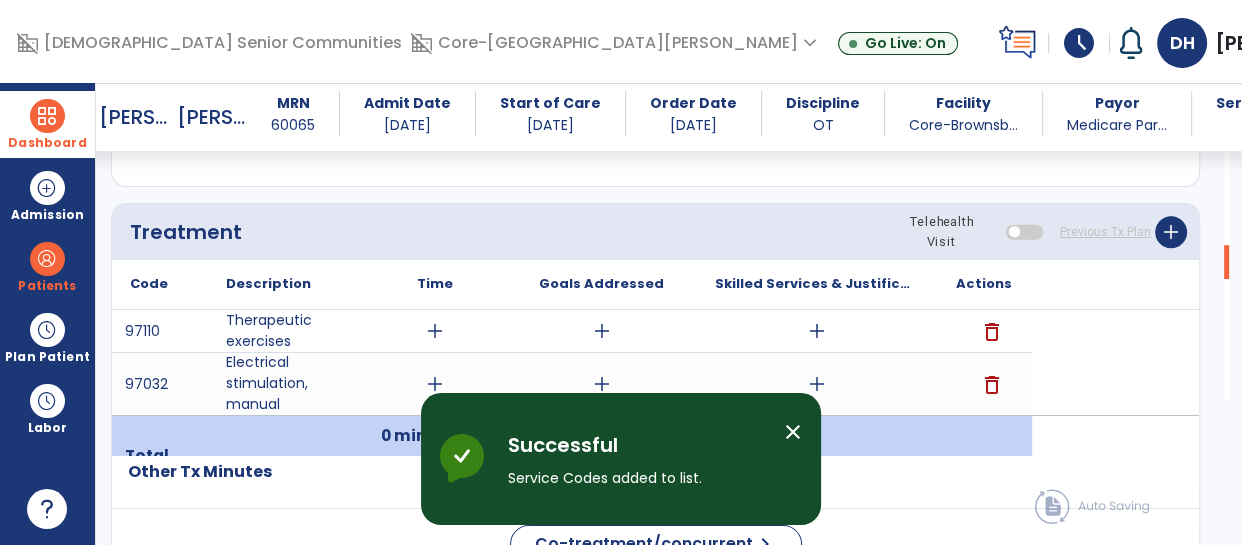 click on "add" at bounding box center (435, 331) 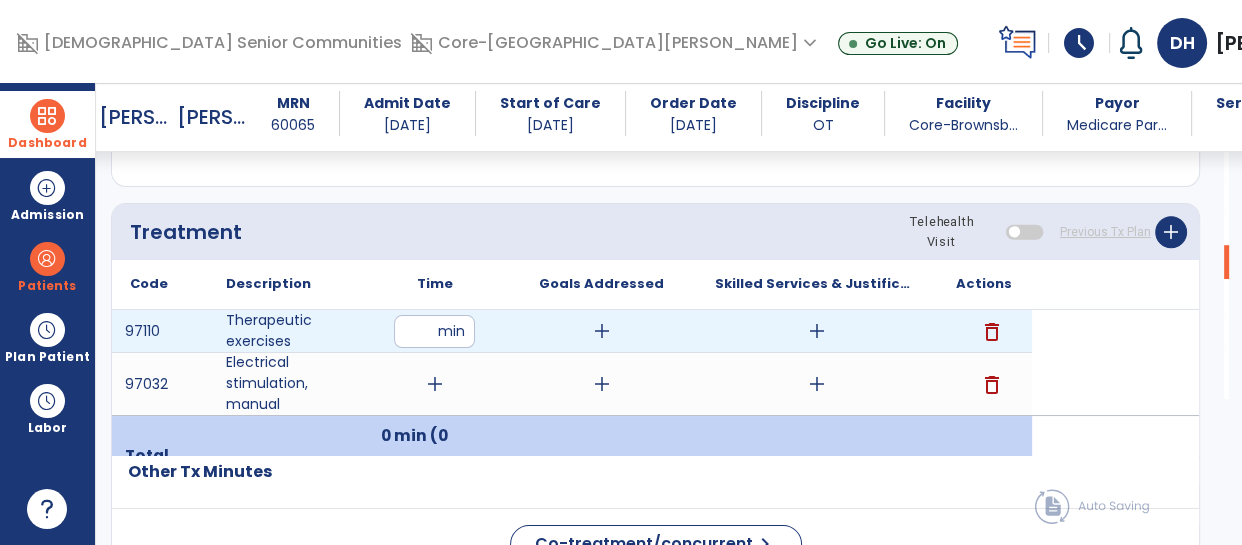 type on "*" 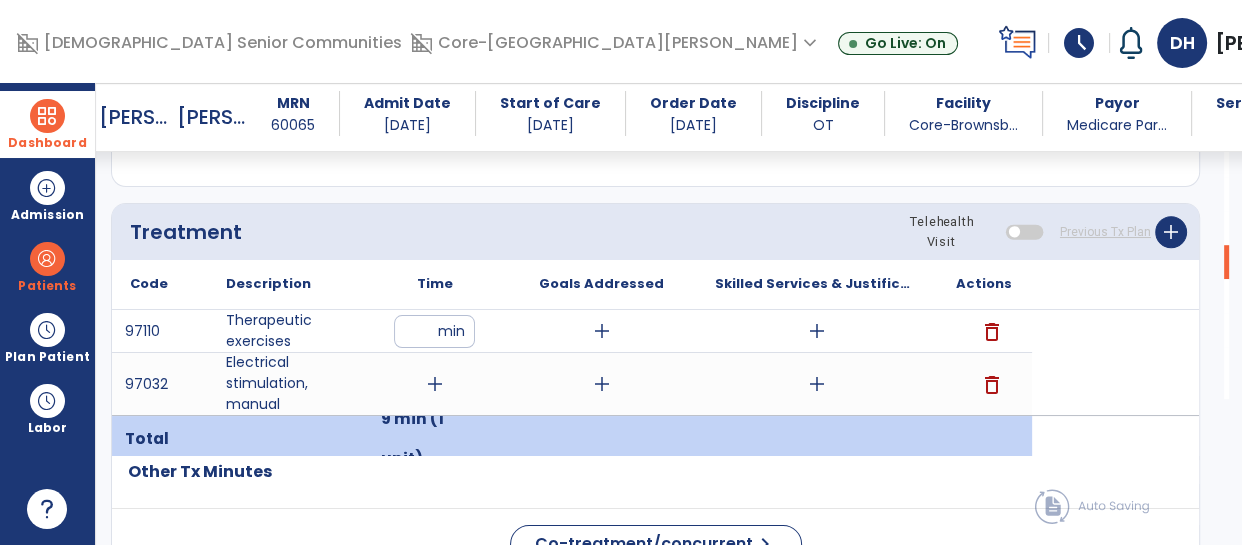click on "*" at bounding box center [434, 331] 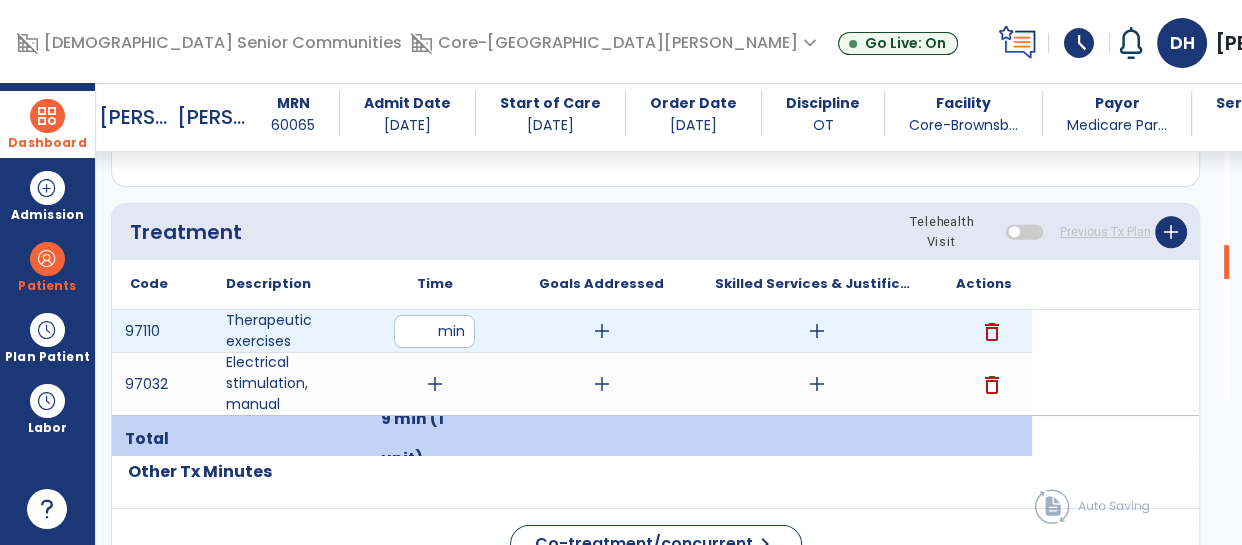 type on "*" 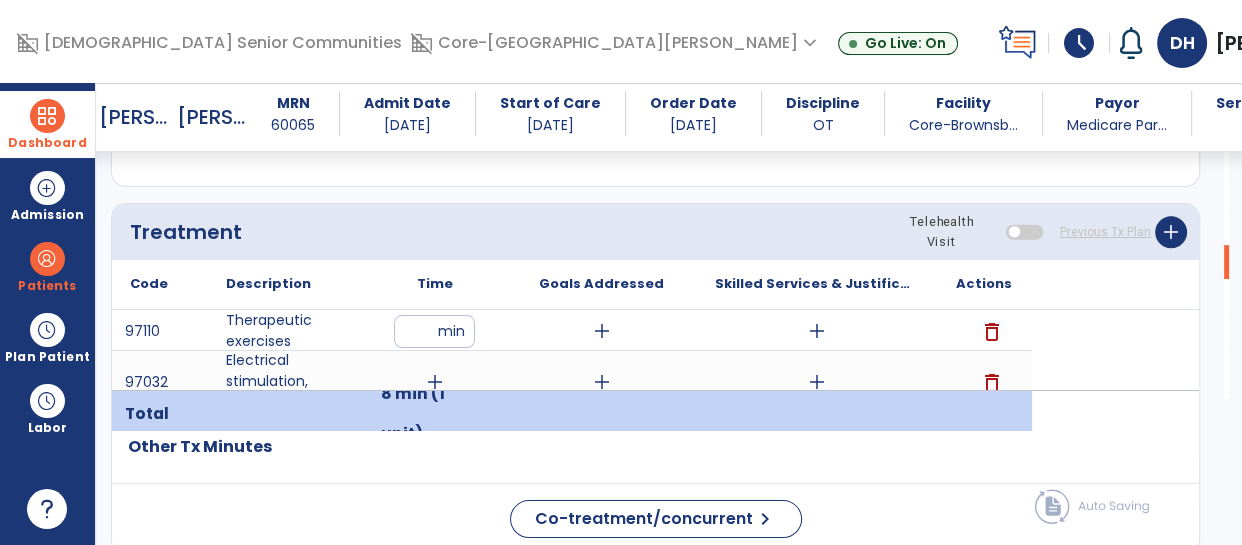 click on "add" at bounding box center [602, 331] 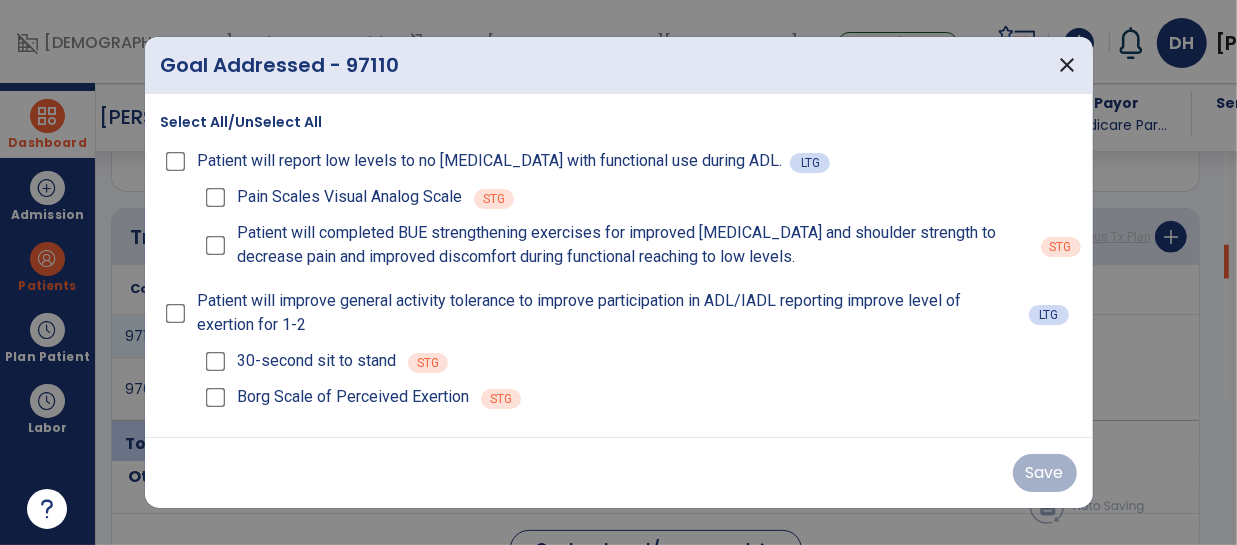 scroll, scrollTop: 1166, scrollLeft: 0, axis: vertical 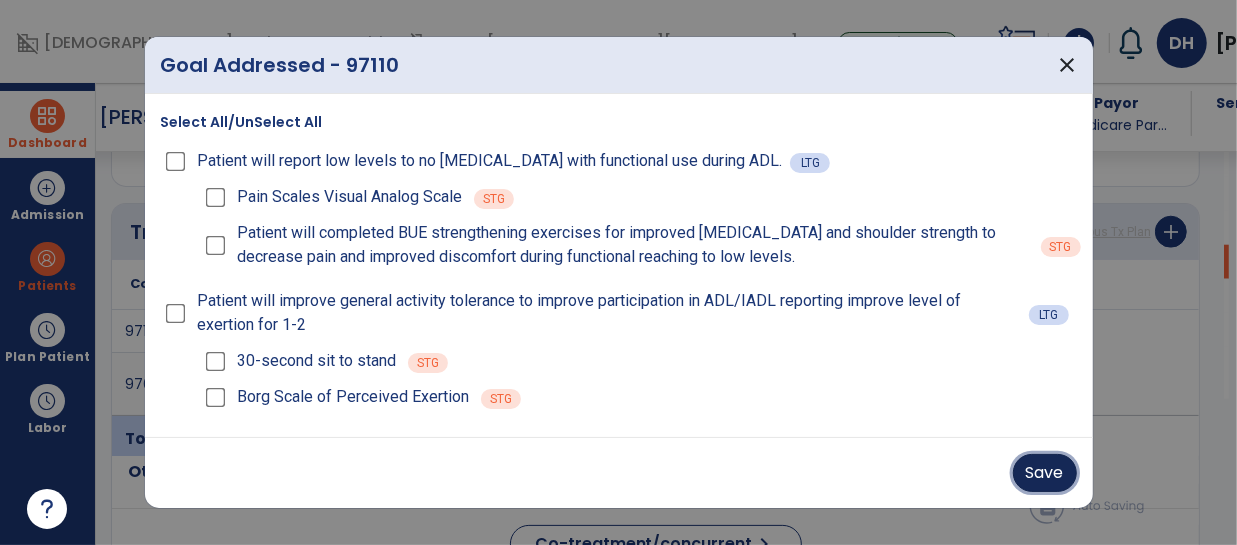 click on "Save" at bounding box center [1045, 473] 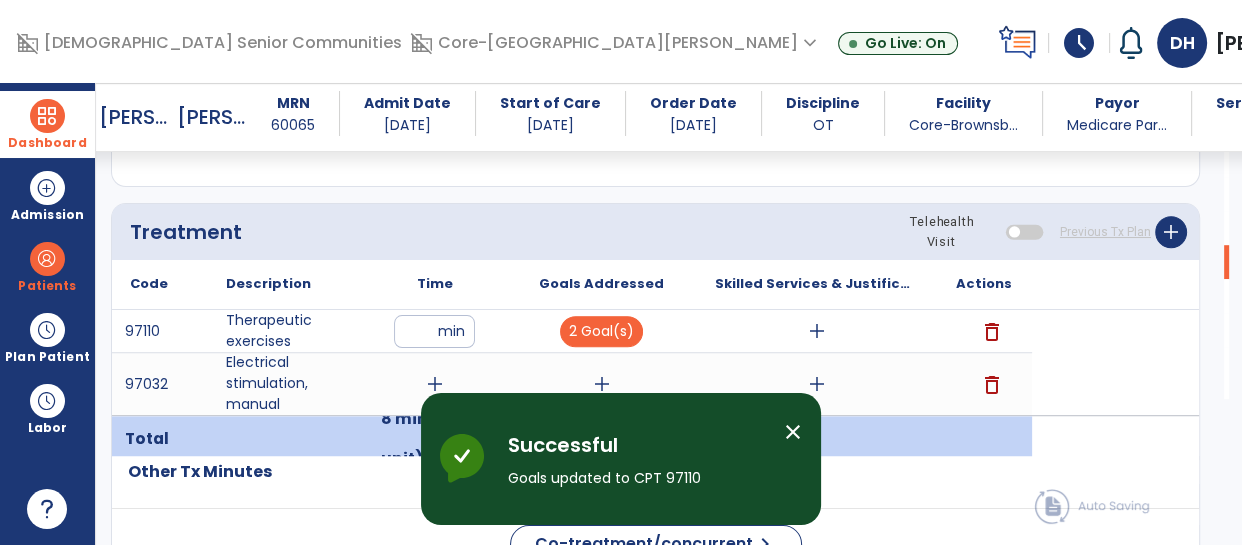 click on "add" at bounding box center (816, 331) 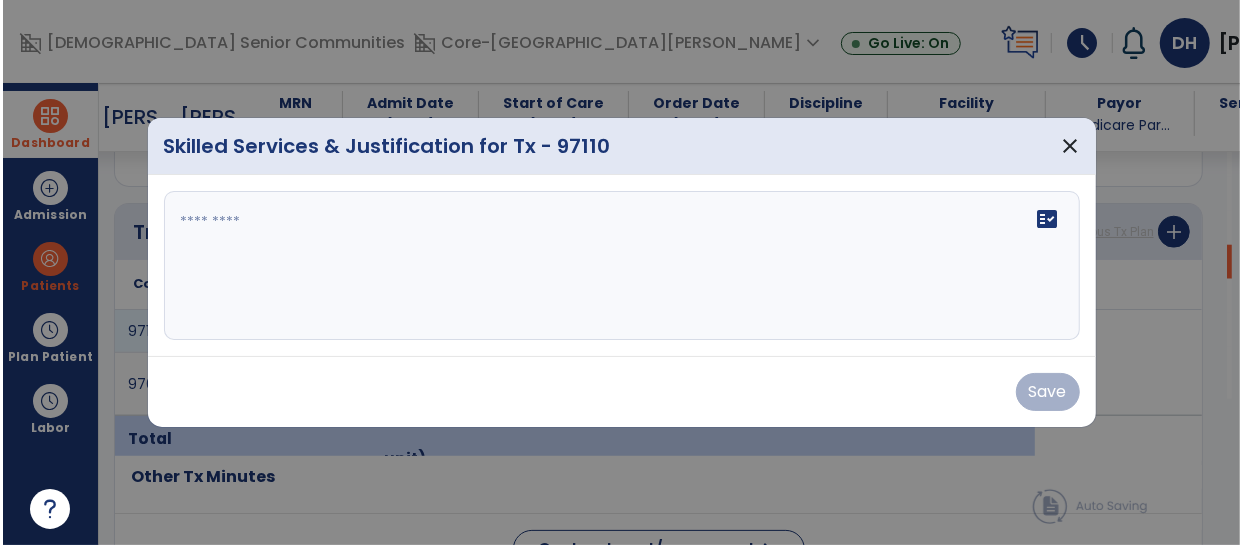scroll, scrollTop: 1166, scrollLeft: 0, axis: vertical 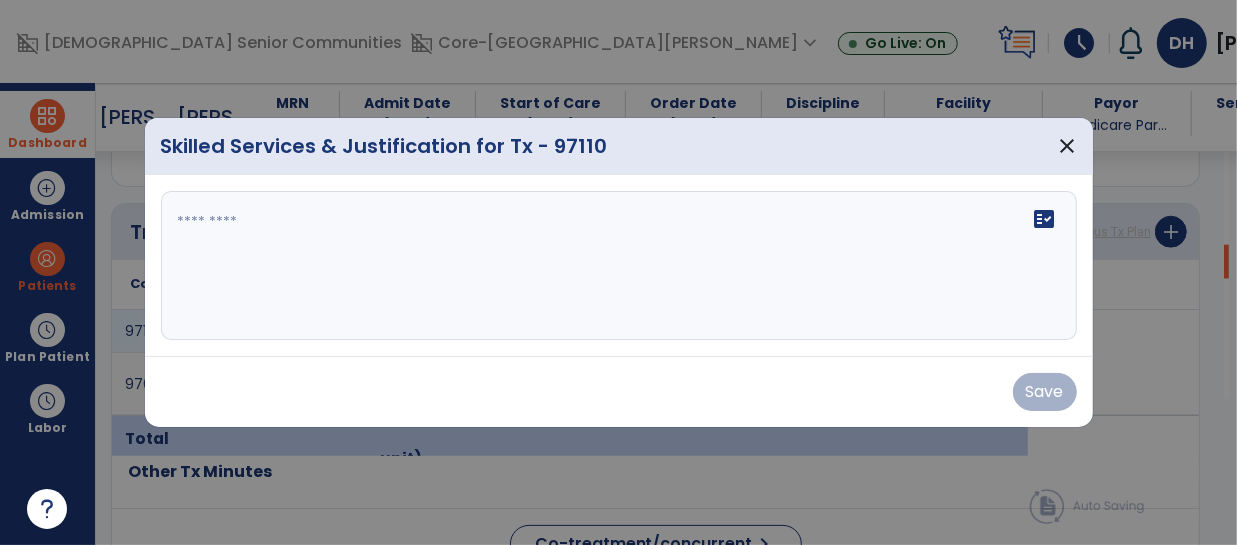 click on "fact_check" at bounding box center [619, 266] 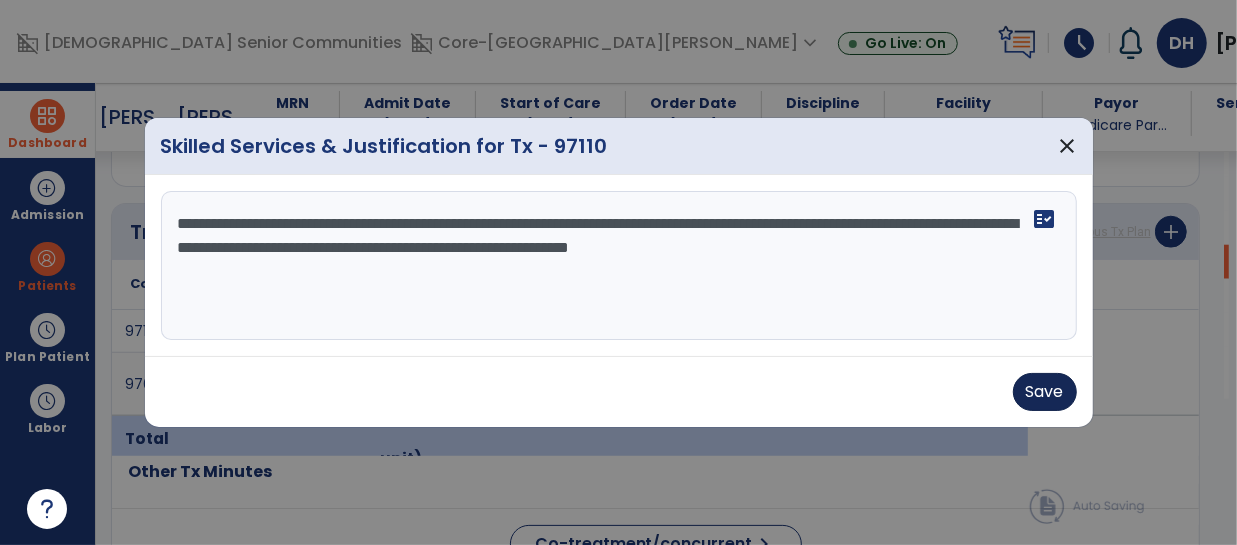 type on "**********" 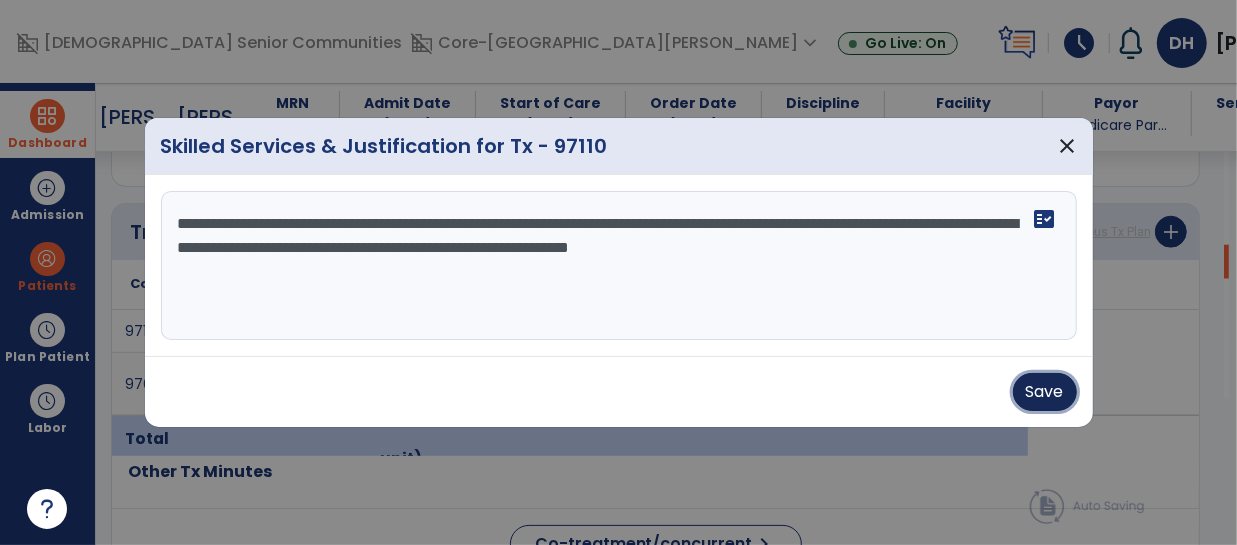 click on "Save" at bounding box center [1045, 392] 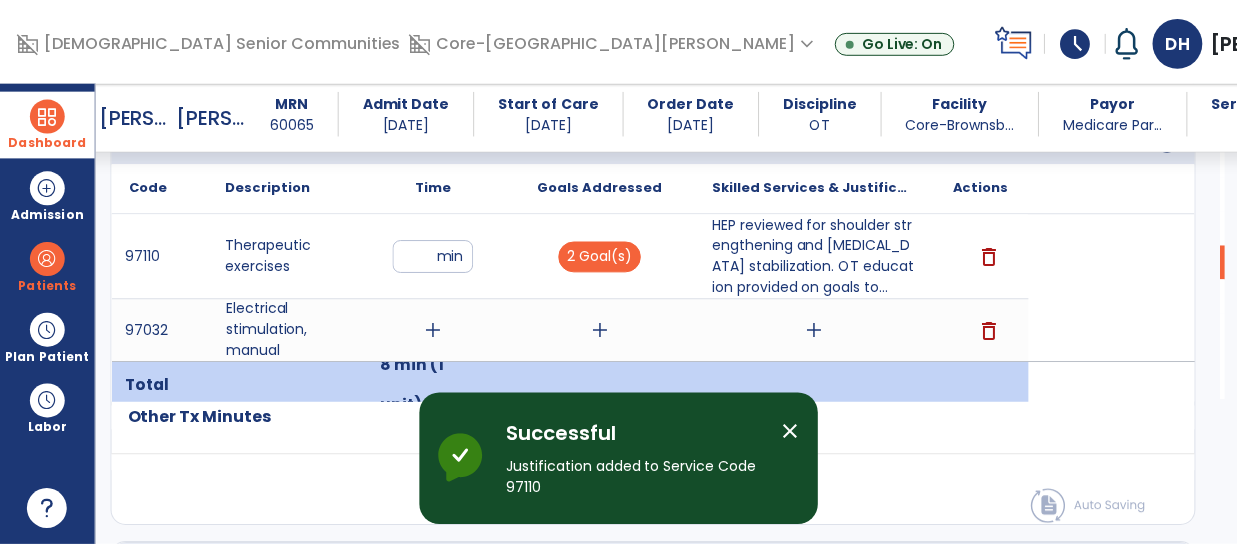 scroll, scrollTop: 1264, scrollLeft: 0, axis: vertical 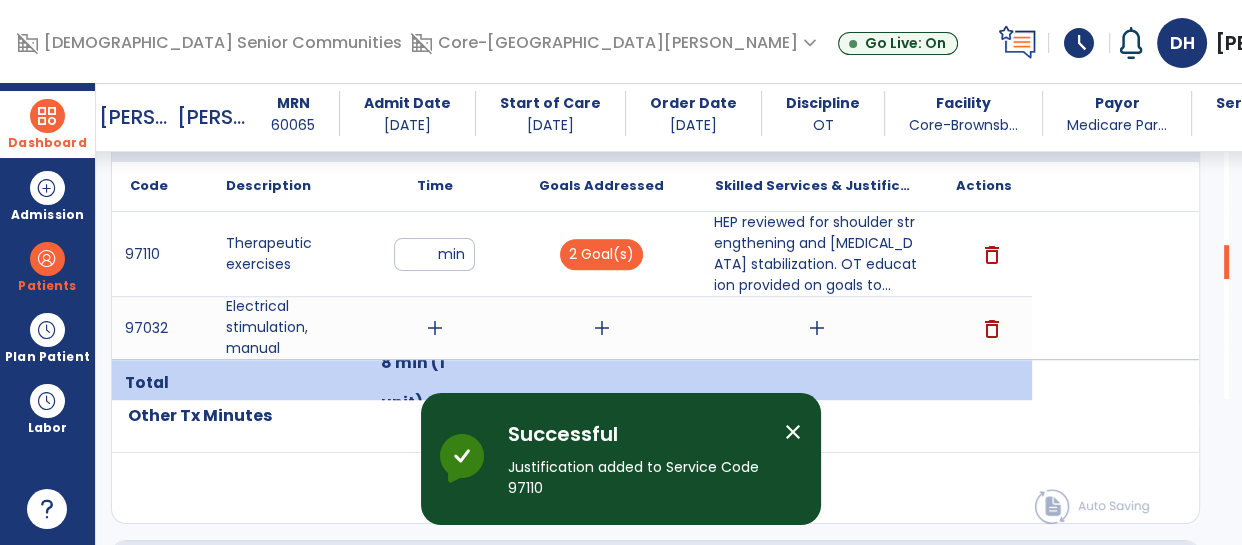 click on "add" at bounding box center [435, 328] 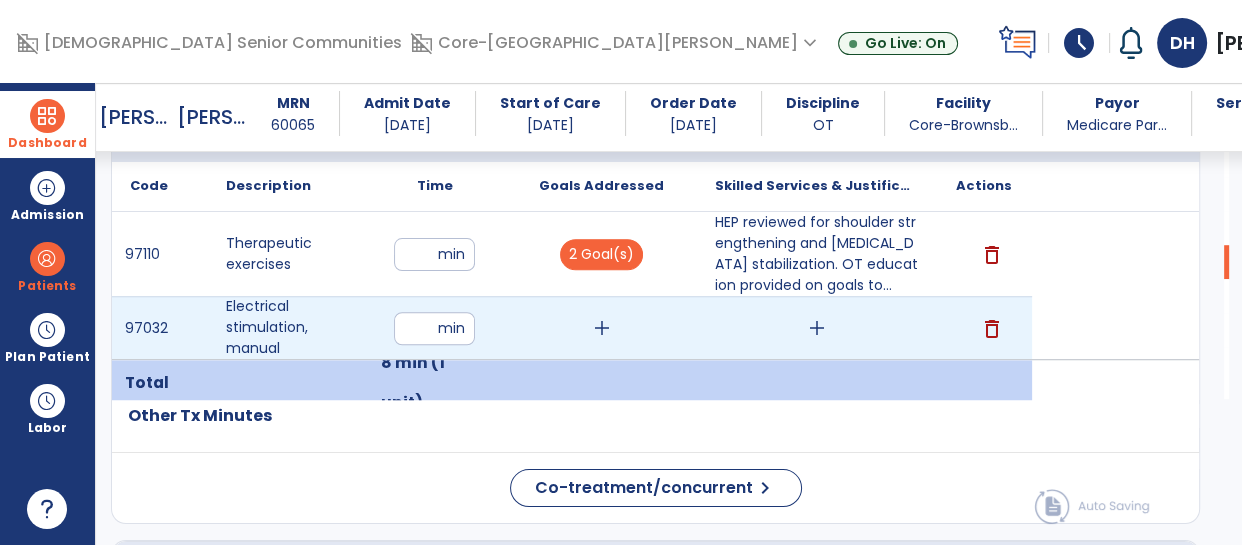 type on "**" 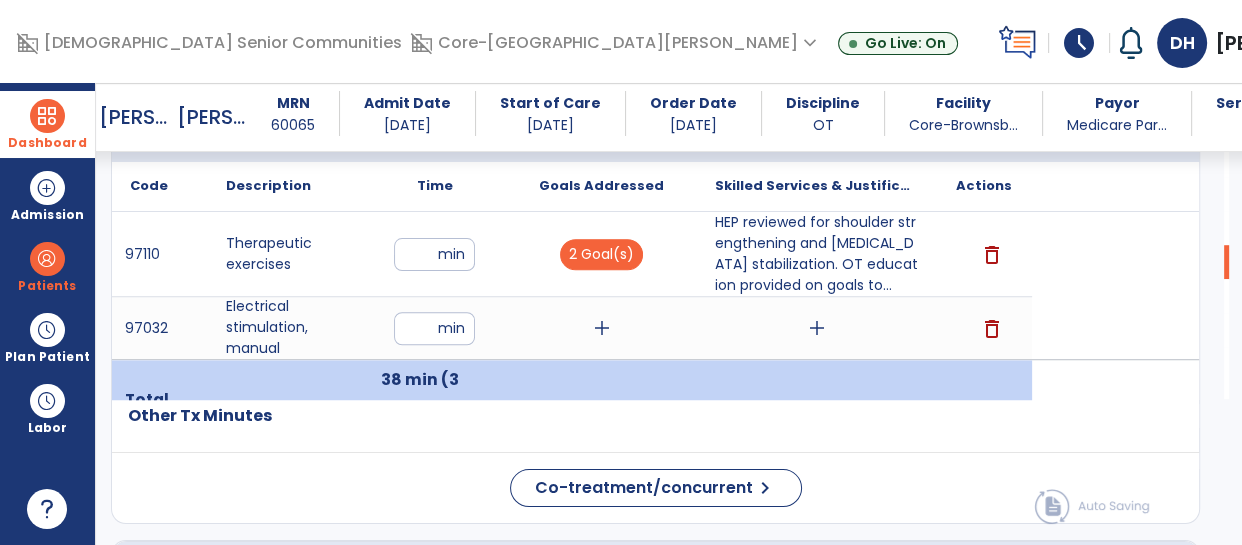 click on "add" at bounding box center (602, 328) 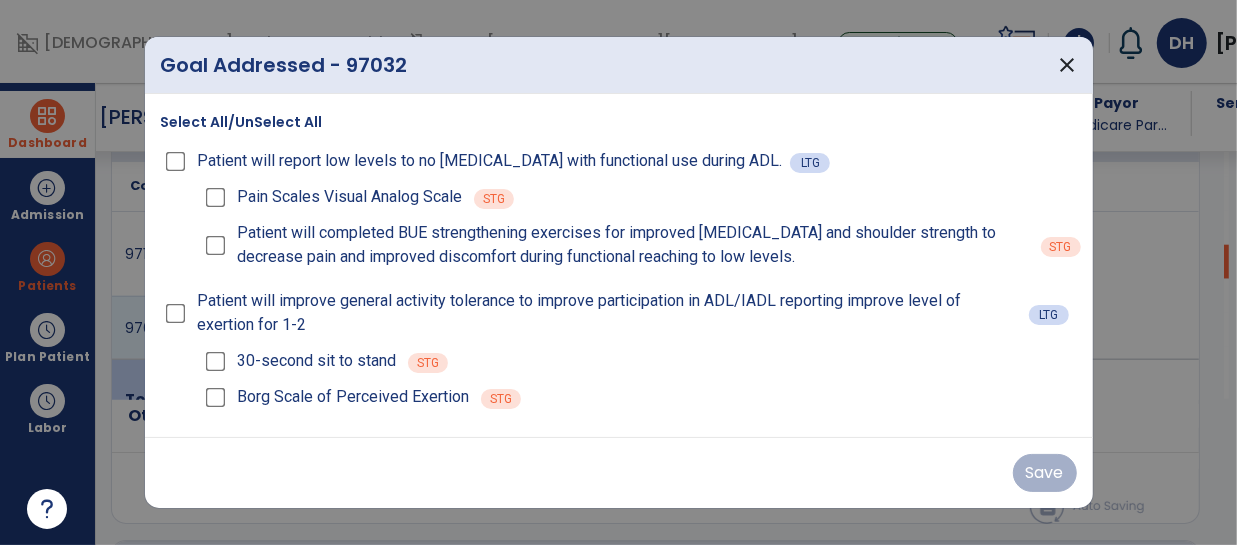 scroll, scrollTop: 1264, scrollLeft: 0, axis: vertical 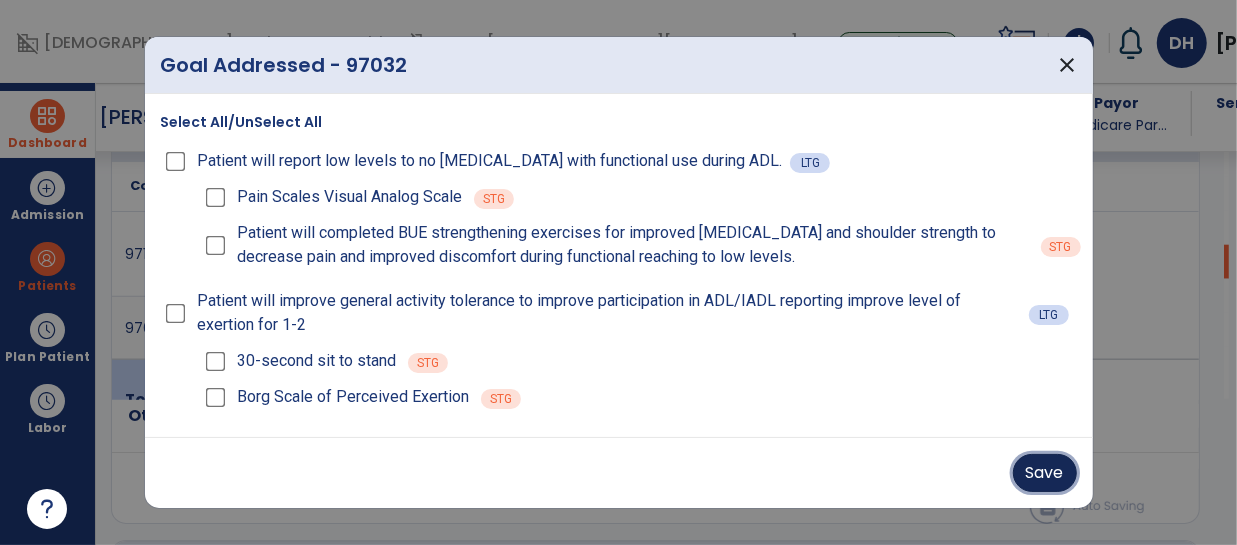 click on "Save" at bounding box center [1045, 473] 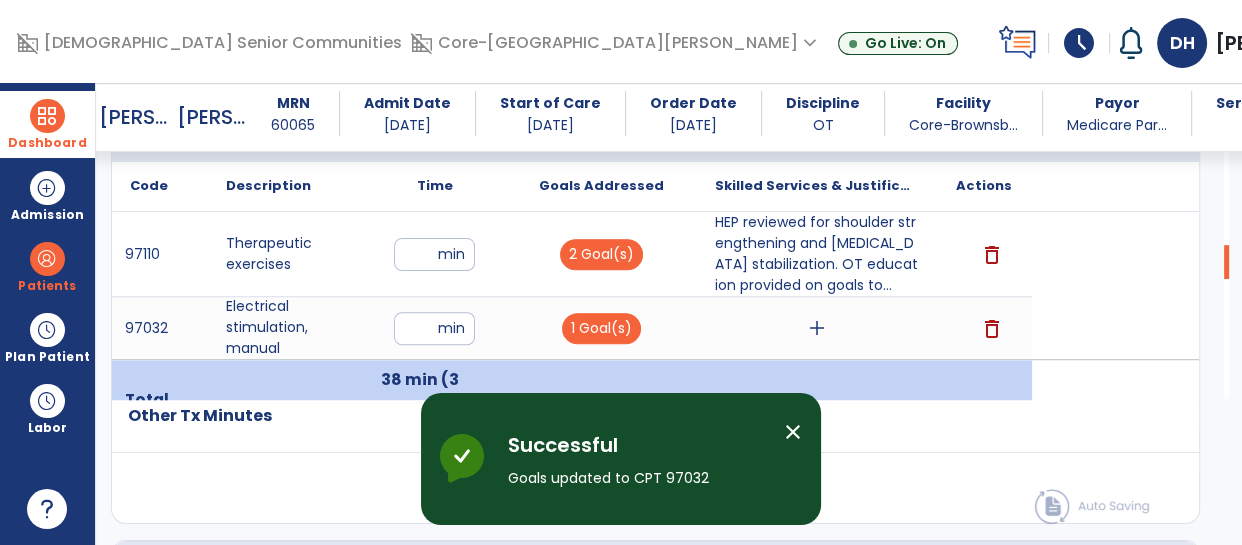 click on "add" at bounding box center (817, 328) 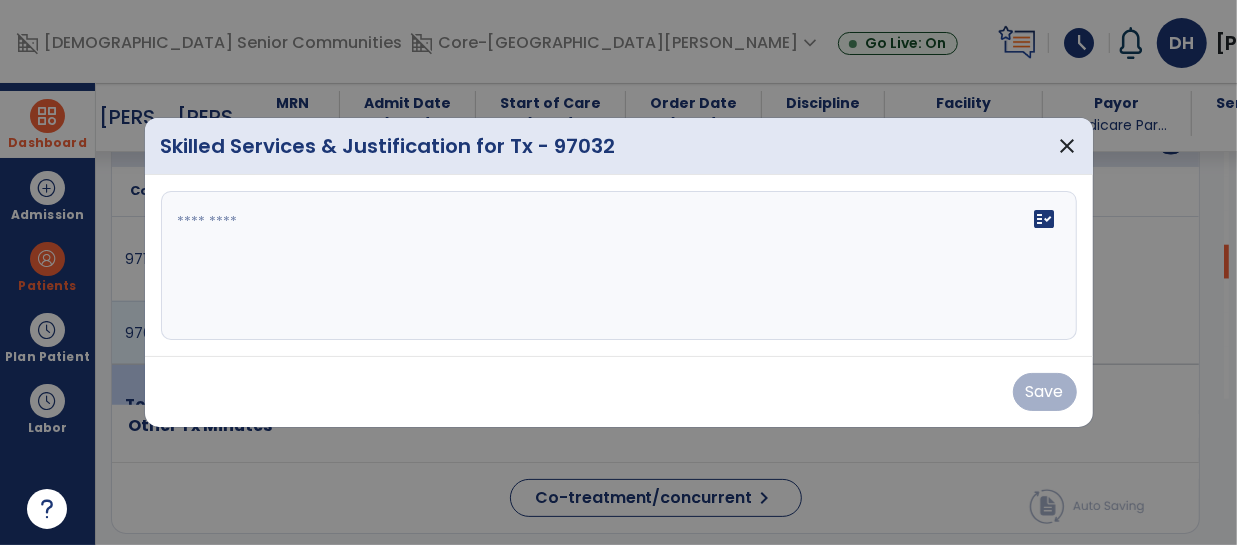 scroll, scrollTop: 1264, scrollLeft: 0, axis: vertical 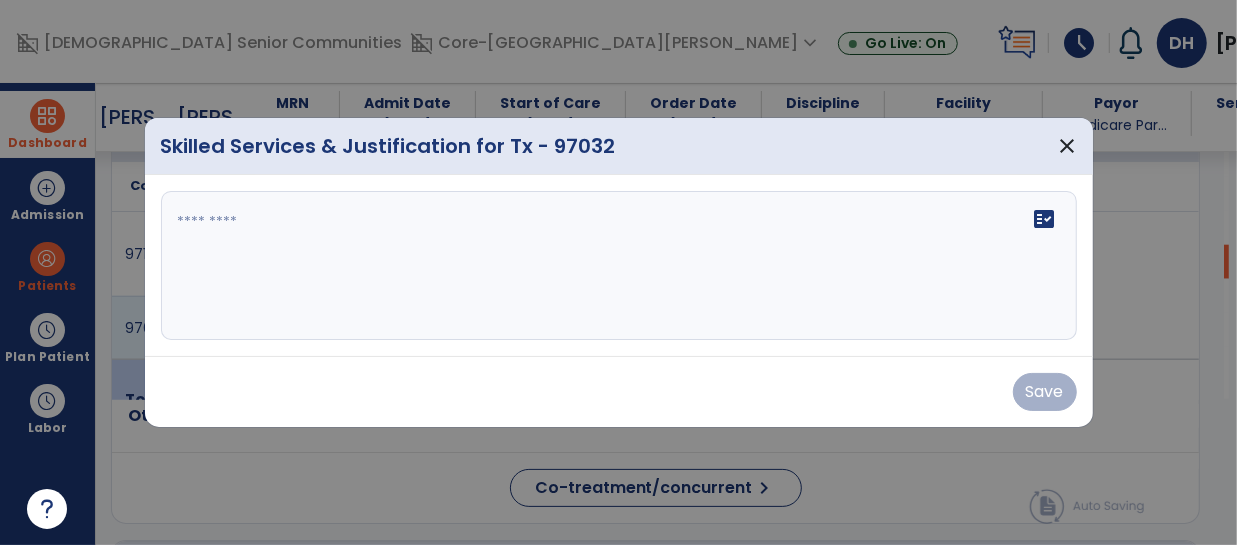 click at bounding box center (619, 266) 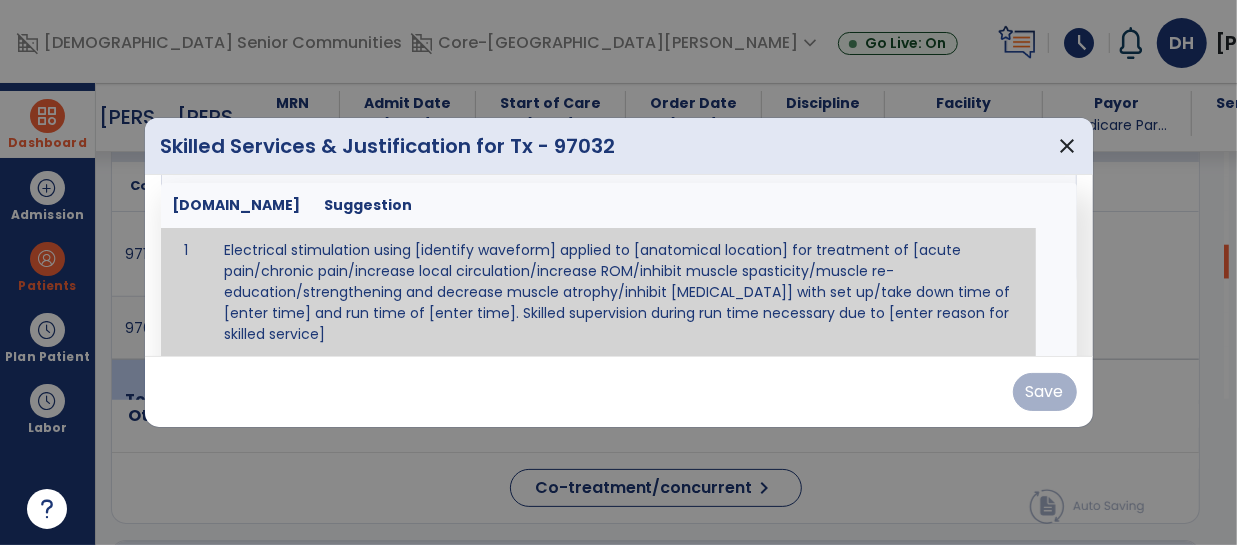 type on "*" 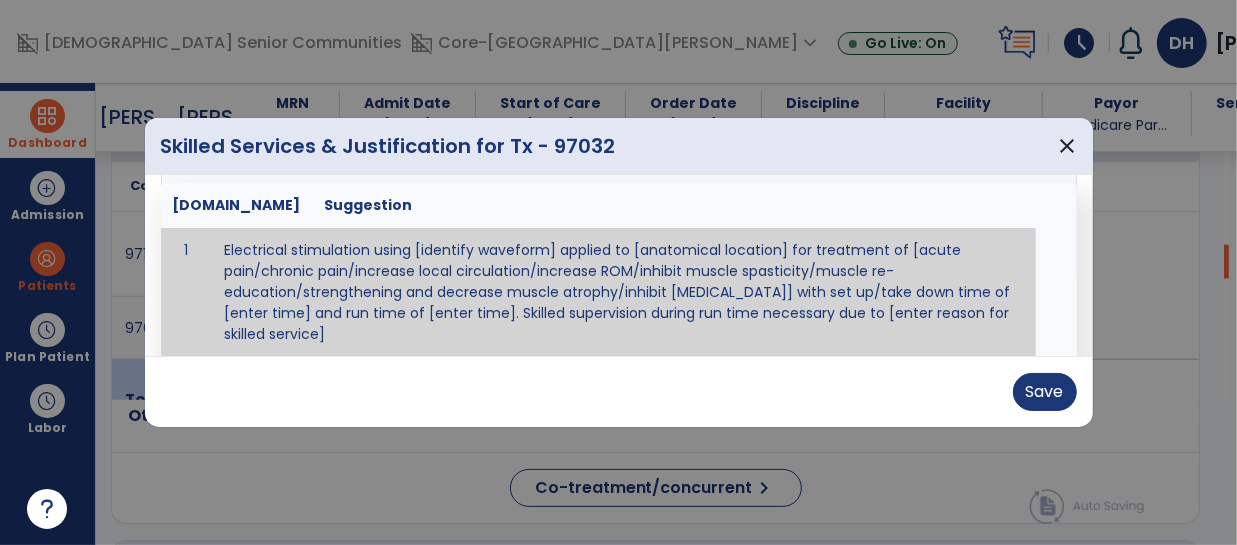 scroll, scrollTop: 37, scrollLeft: 0, axis: vertical 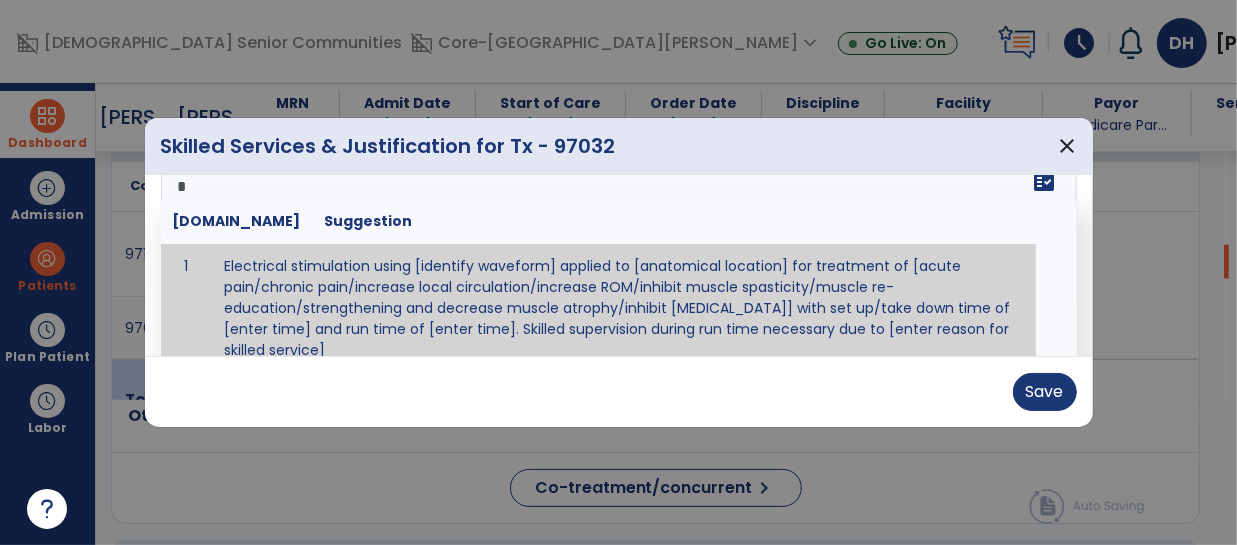 type 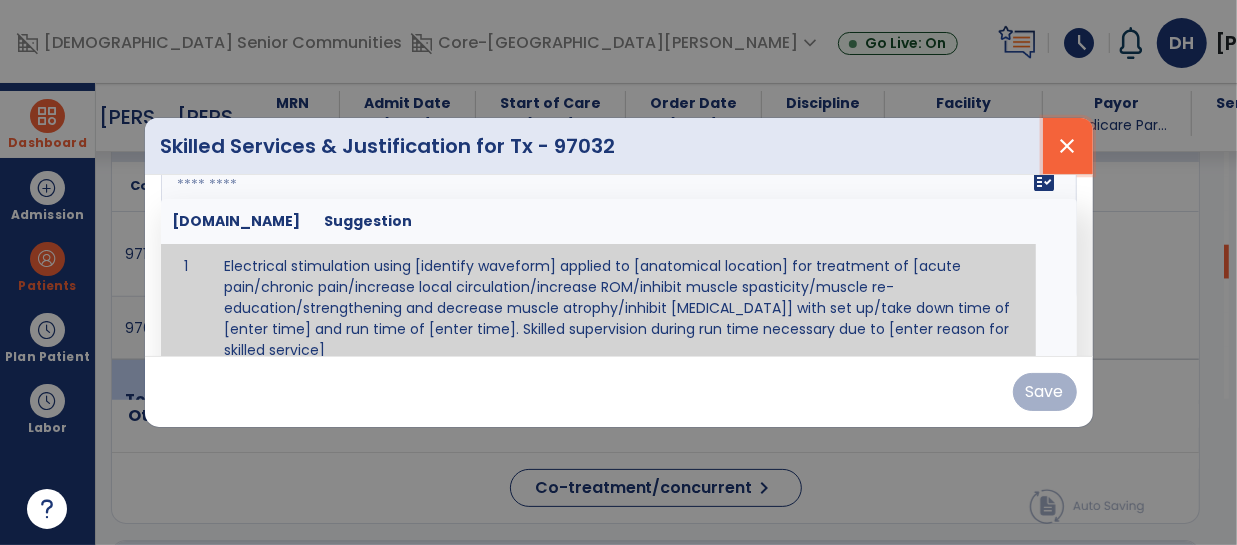 click on "close" at bounding box center (1068, 146) 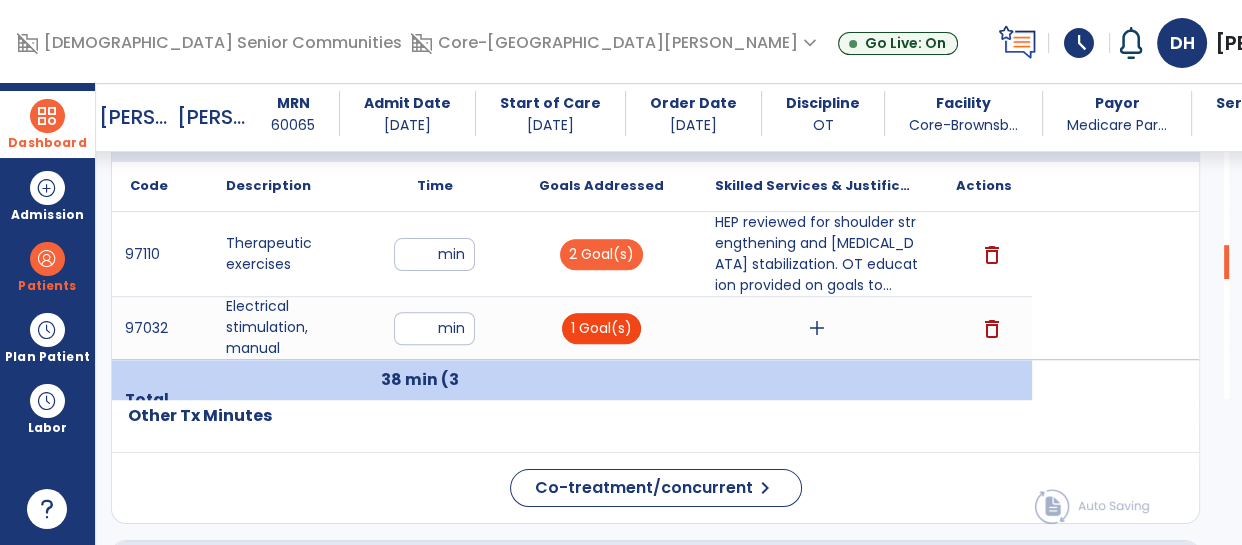 click on "1 Goal(s)" at bounding box center (601, 328) 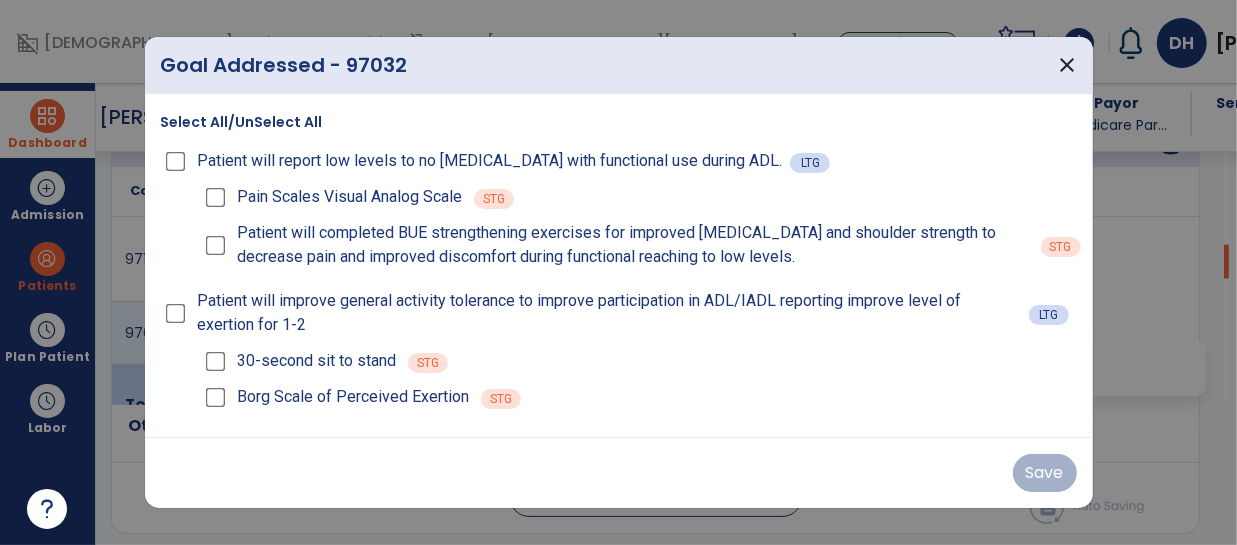 scroll, scrollTop: 1264, scrollLeft: 0, axis: vertical 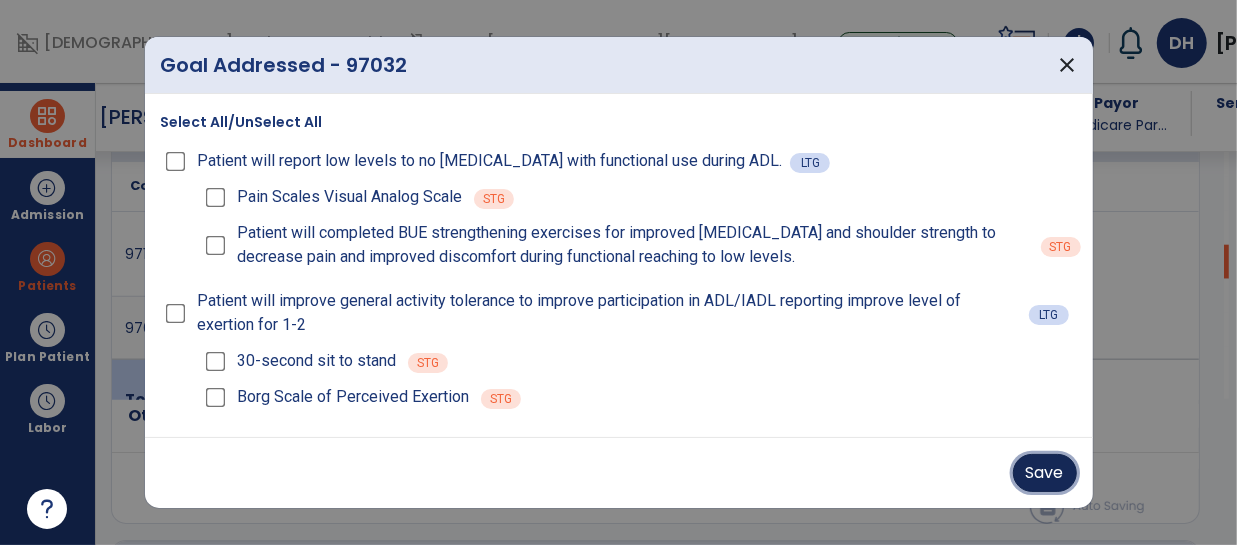 click on "Save" at bounding box center (1045, 473) 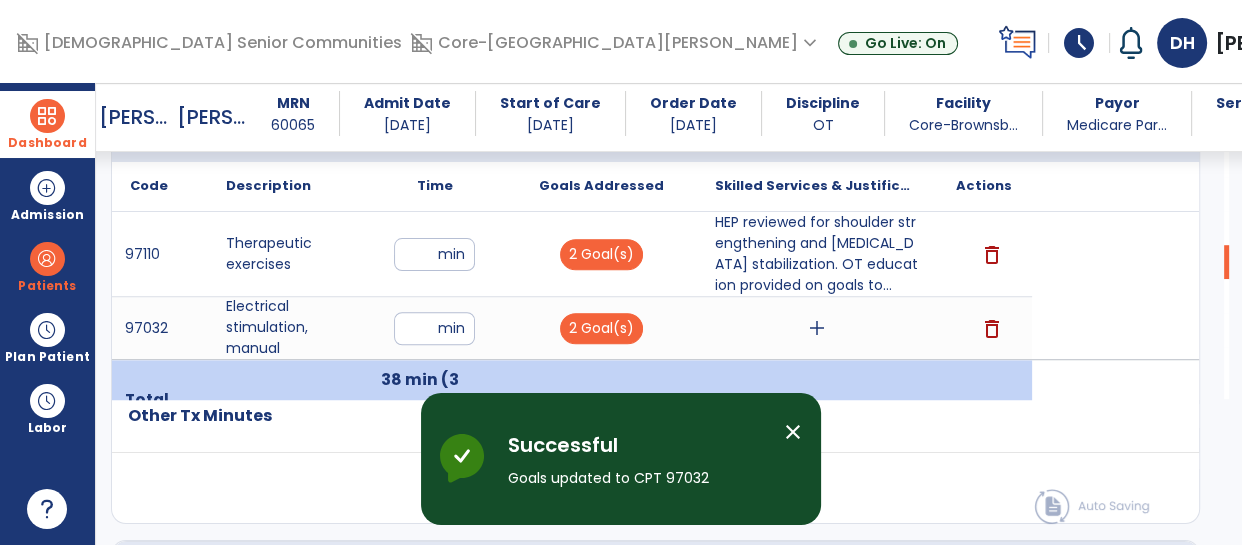 click on "add" at bounding box center (816, 328) 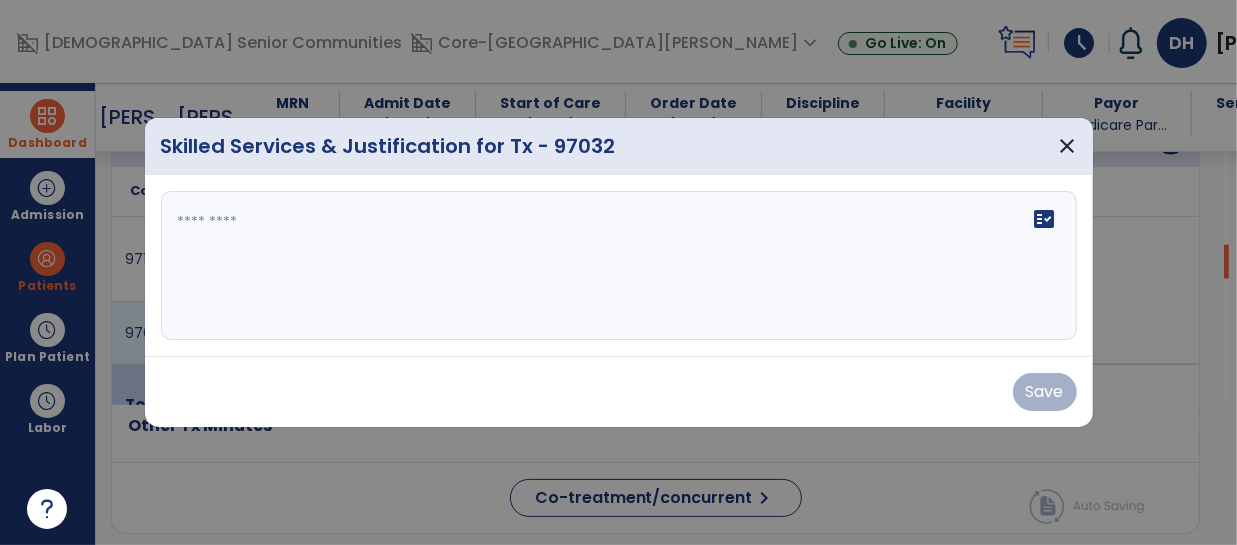 scroll, scrollTop: 1264, scrollLeft: 0, axis: vertical 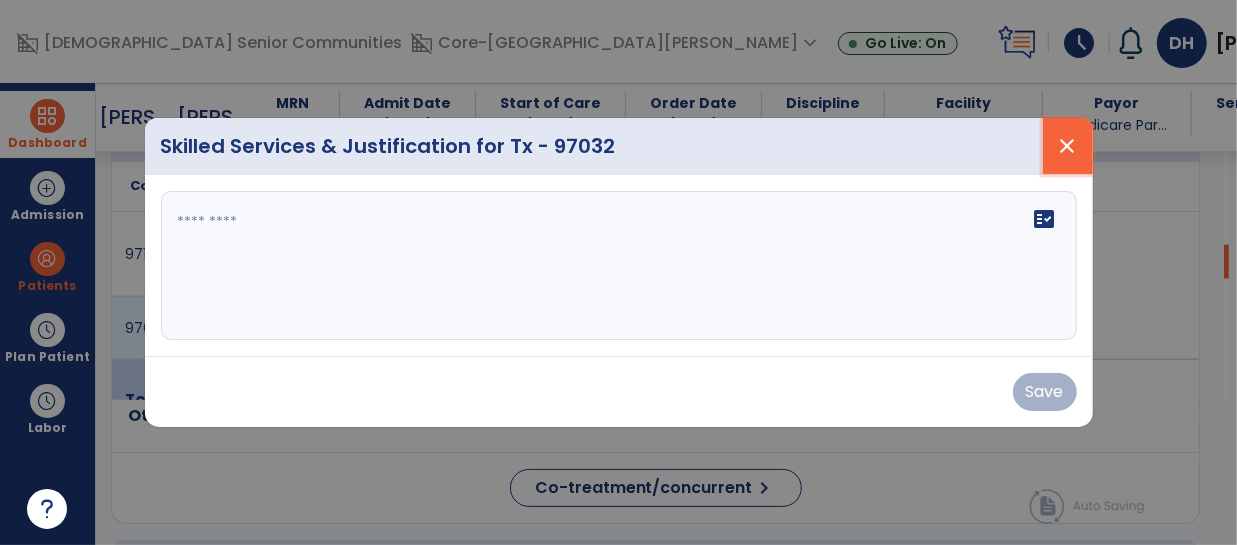 click on "close" at bounding box center (1068, 146) 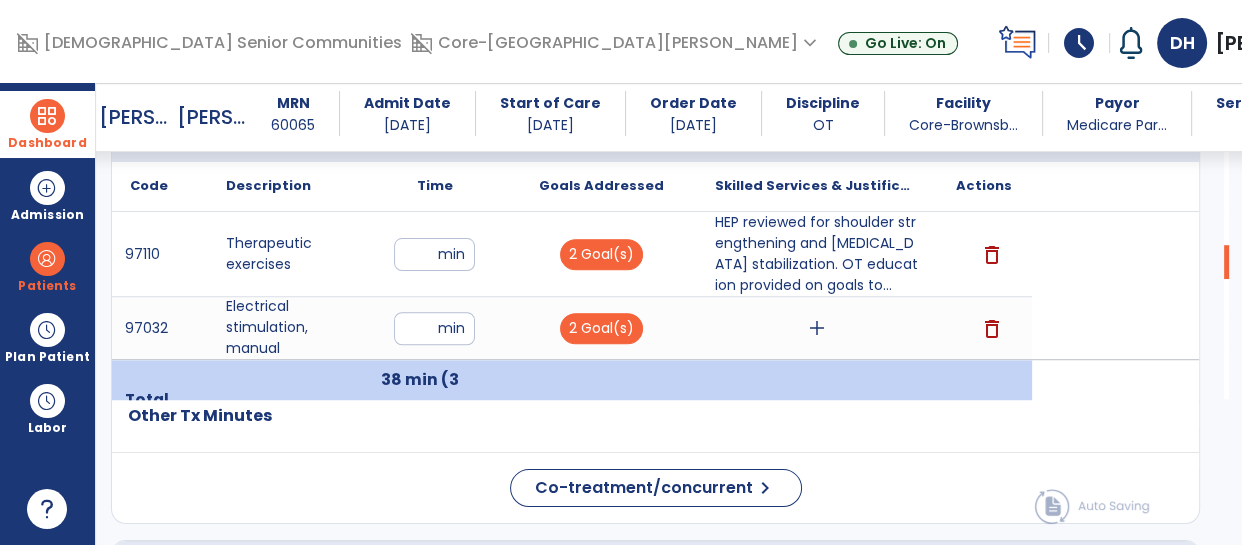 click on "add" at bounding box center (817, 328) 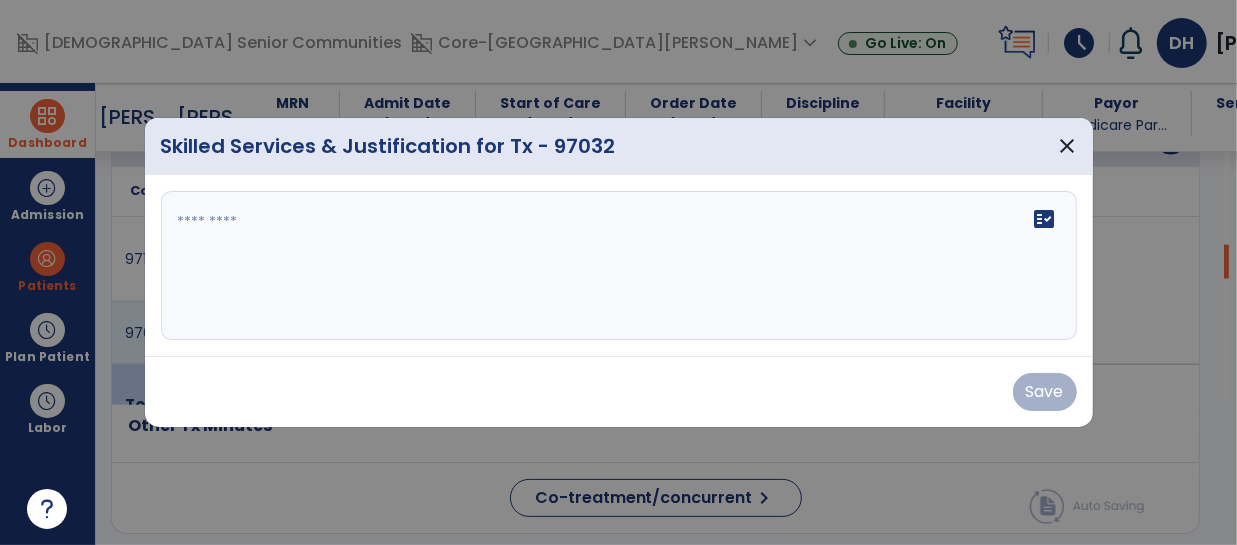 scroll, scrollTop: 1264, scrollLeft: 0, axis: vertical 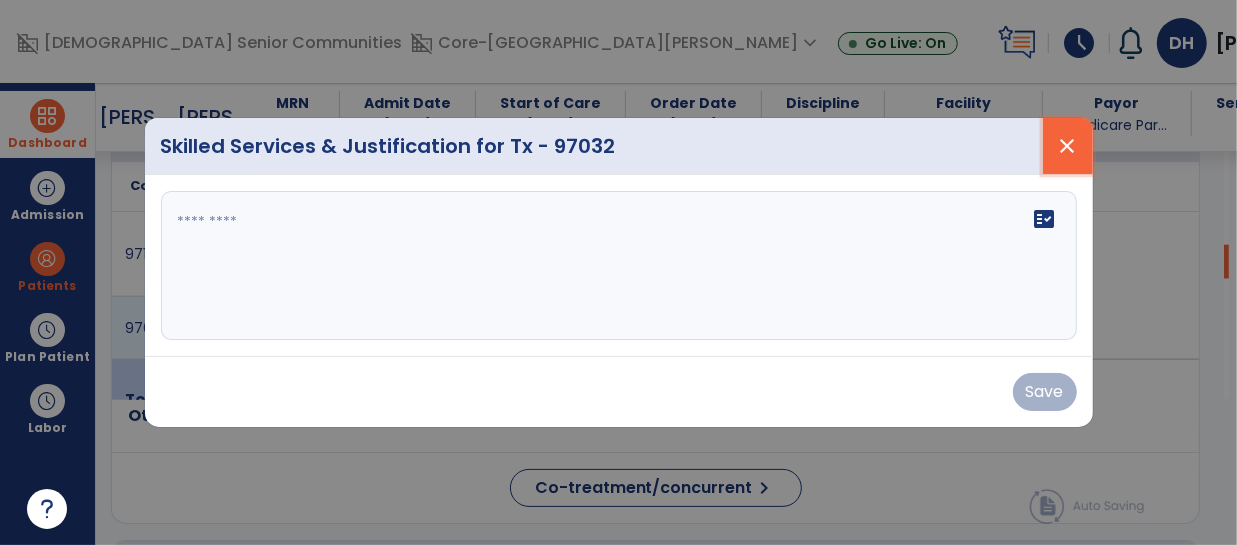 click on "close" at bounding box center [1068, 146] 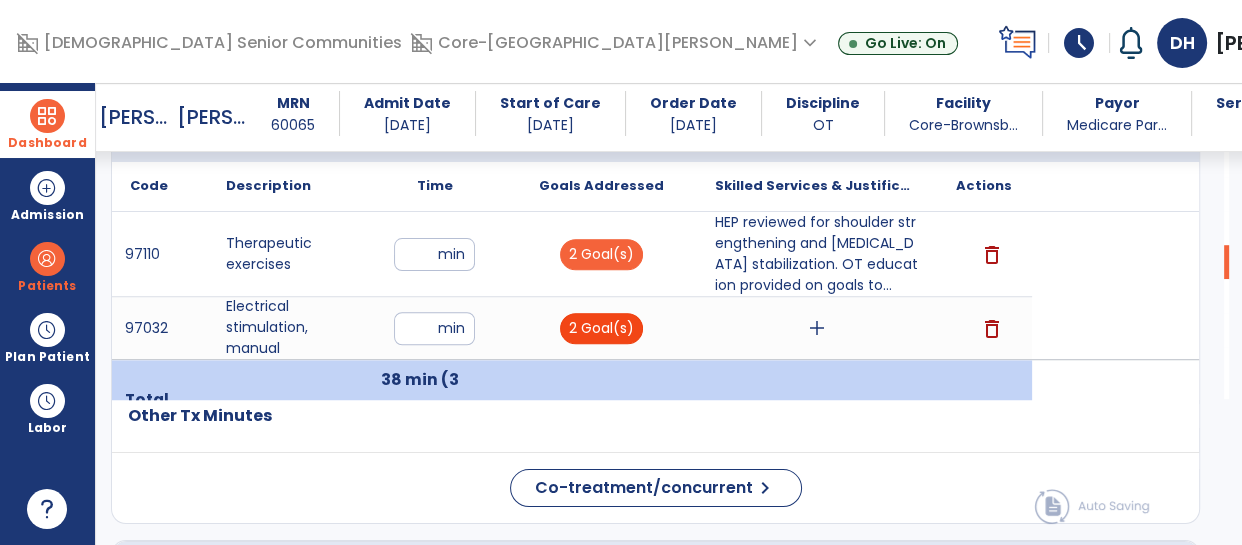click on "2 Goal(s)" at bounding box center (601, 328) 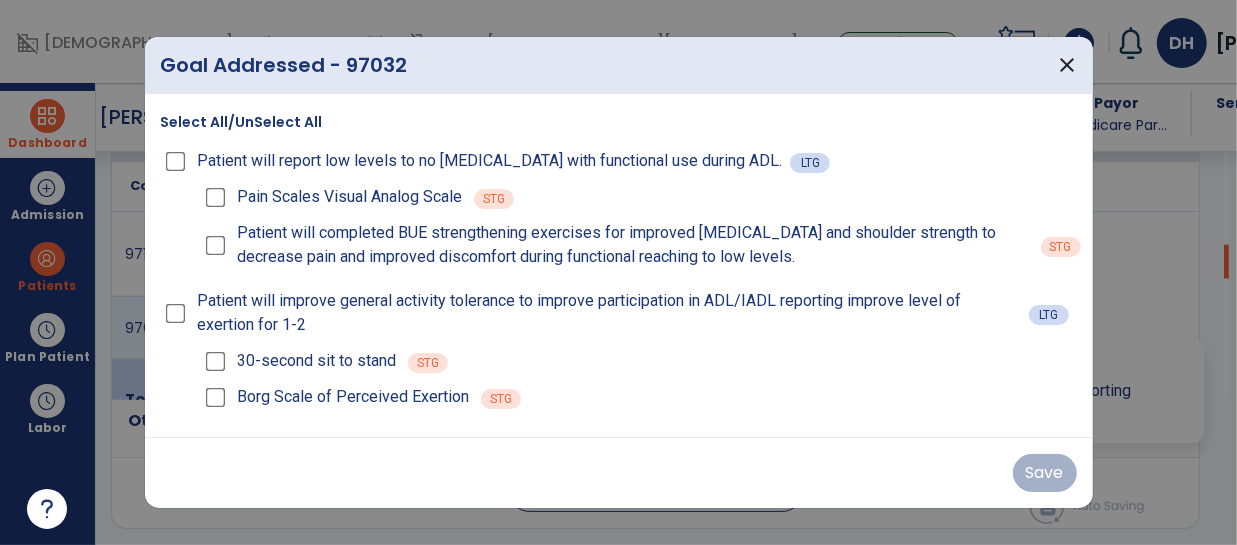 scroll, scrollTop: 1264, scrollLeft: 0, axis: vertical 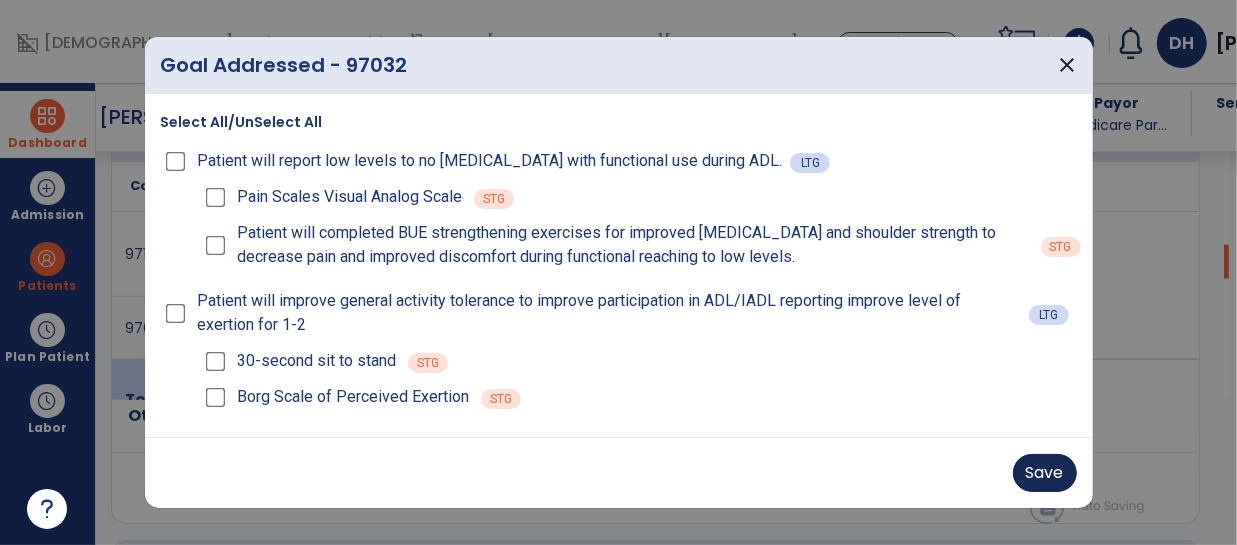 click on "Save" at bounding box center [1045, 473] 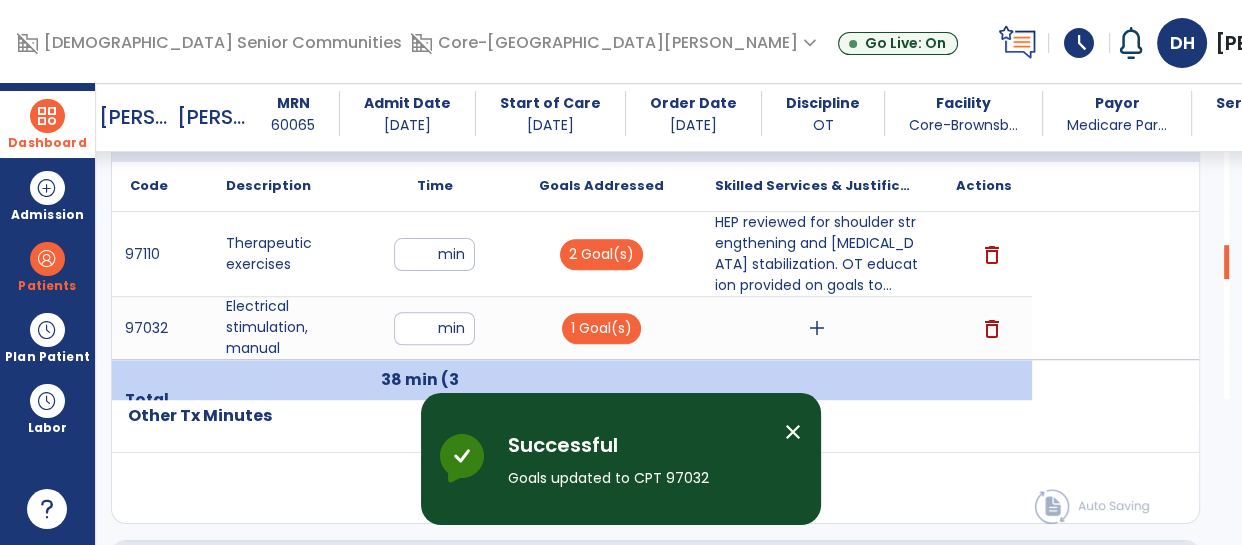 click on "add" at bounding box center [816, 328] 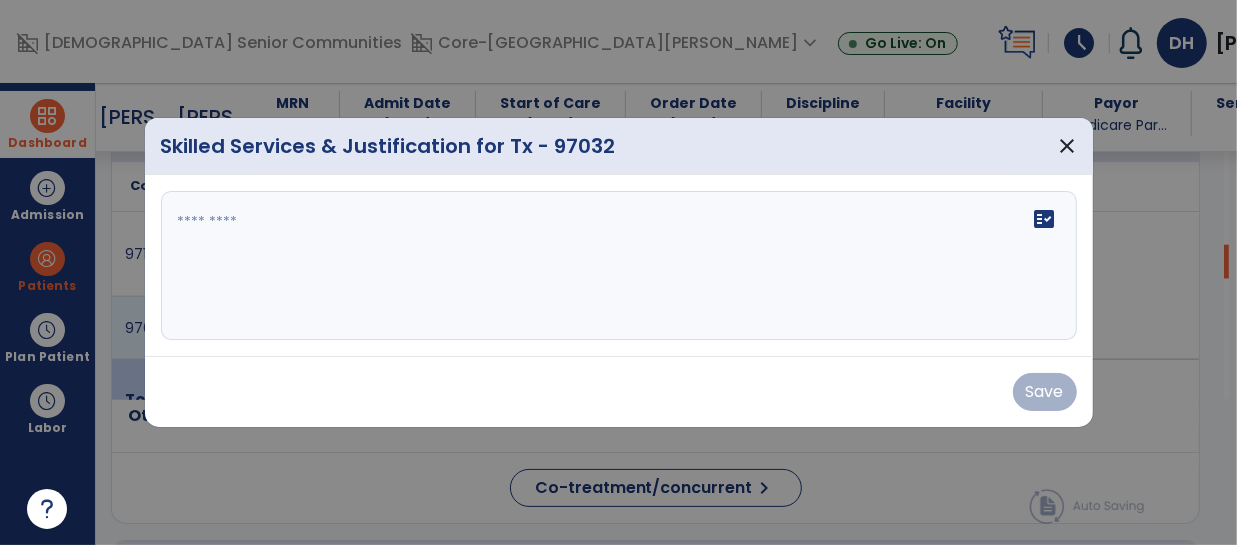 scroll, scrollTop: 1264, scrollLeft: 0, axis: vertical 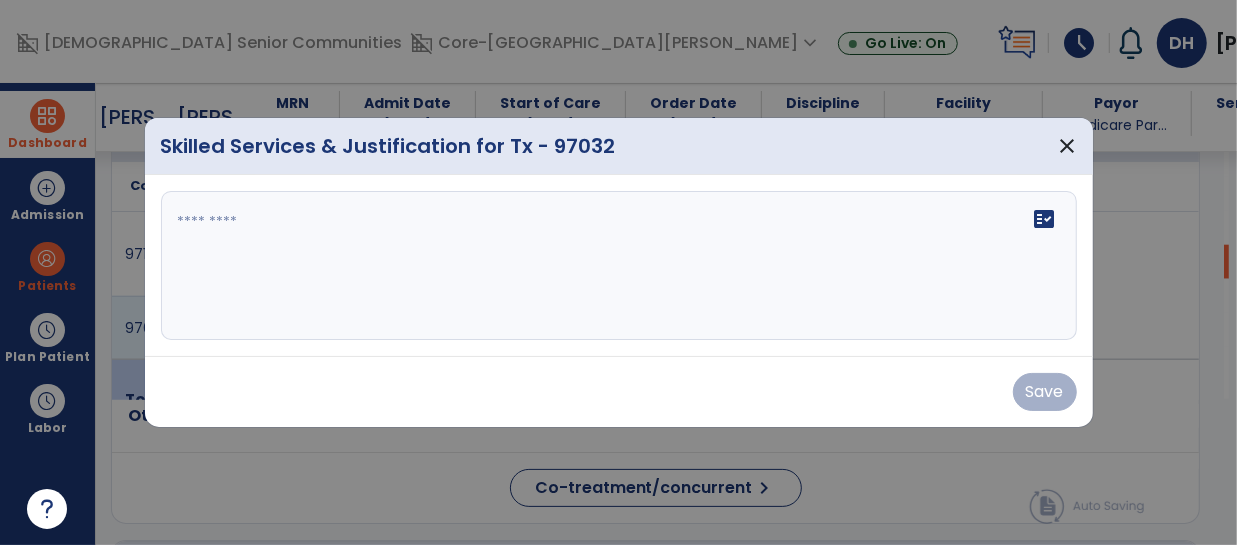 click on "fact_check" at bounding box center (619, 266) 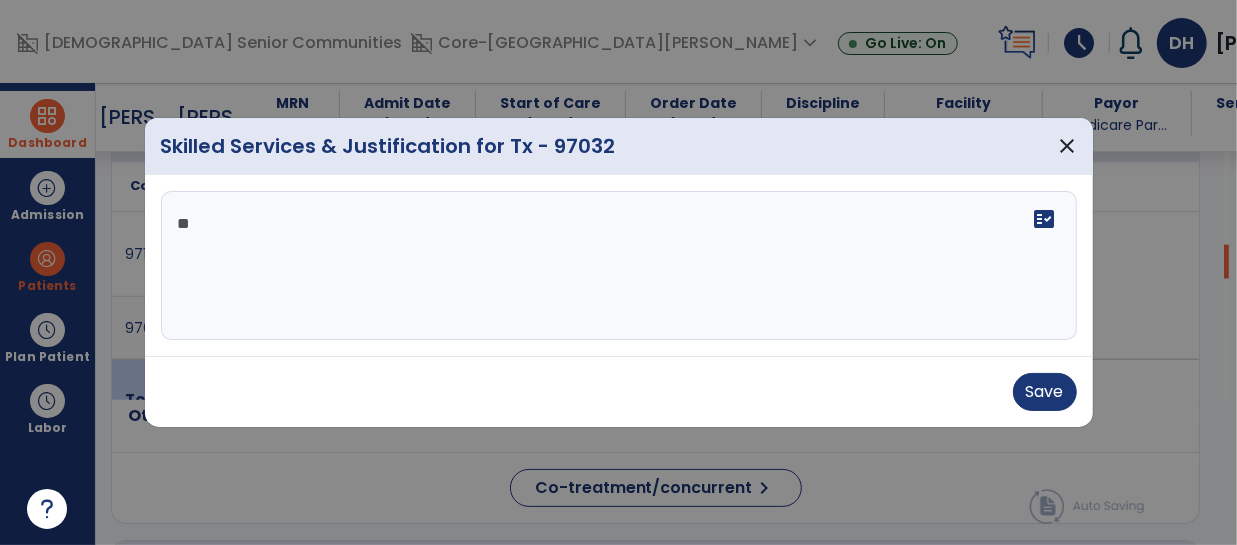 scroll, scrollTop: 0, scrollLeft: 0, axis: both 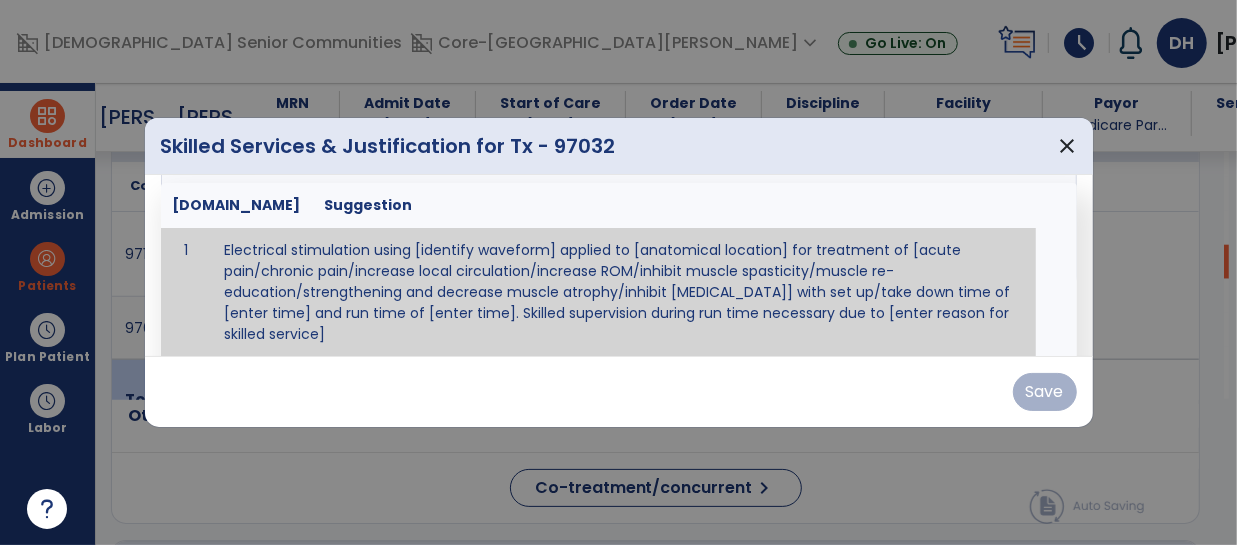 type on "*" 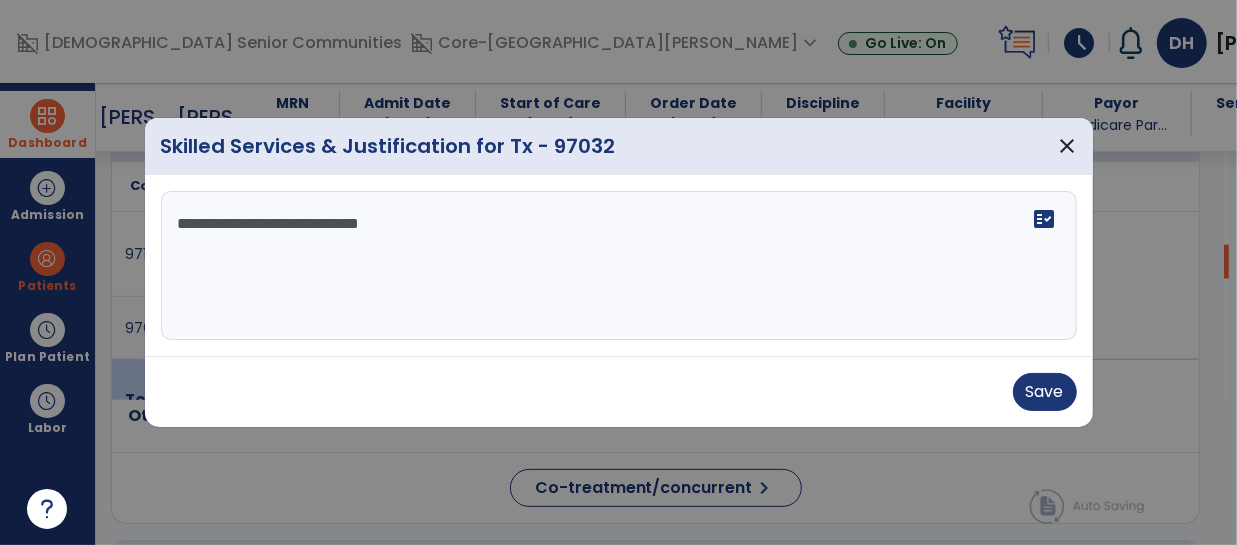 scroll, scrollTop: 0, scrollLeft: 0, axis: both 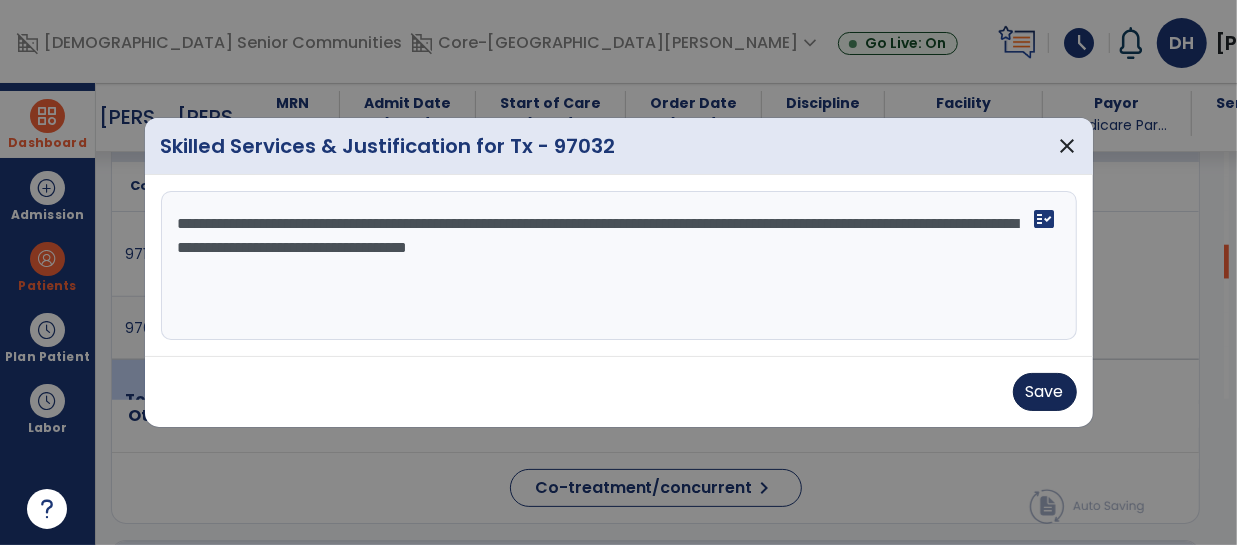 type on "**********" 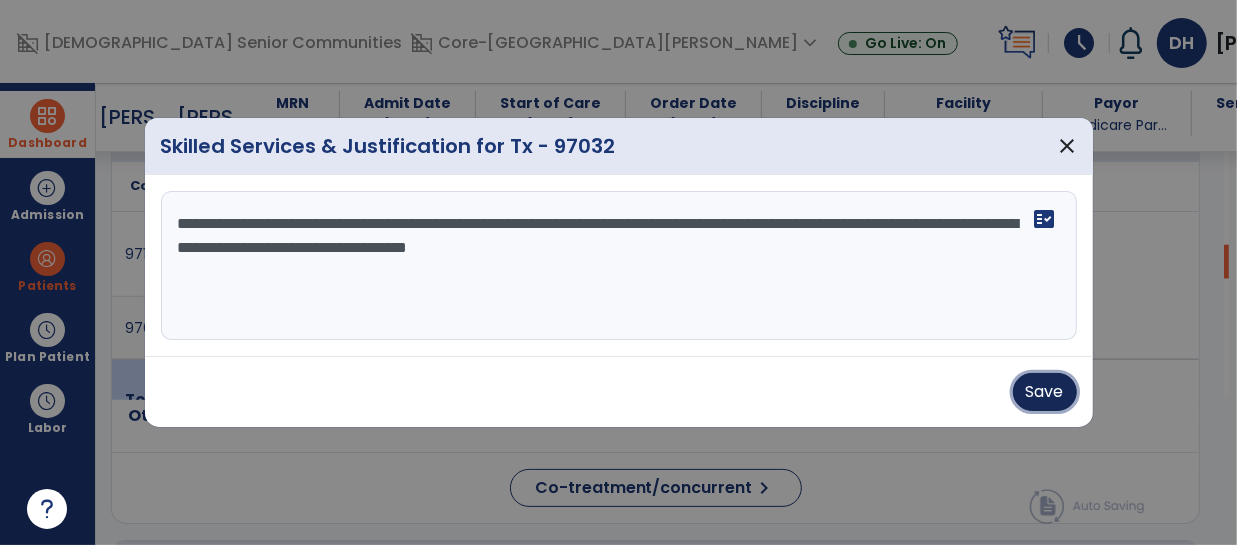 click on "Save" at bounding box center [1045, 392] 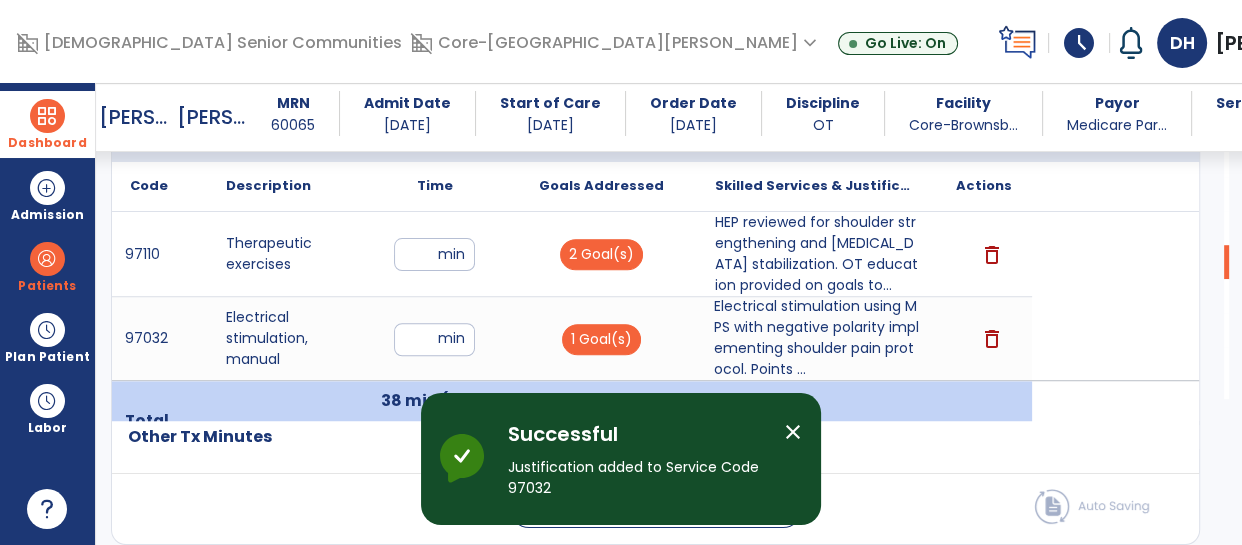click on "Electrical stimulation using MPS with negative polarity implementing shoulder pain protocol. Points ..." at bounding box center (816, 338) 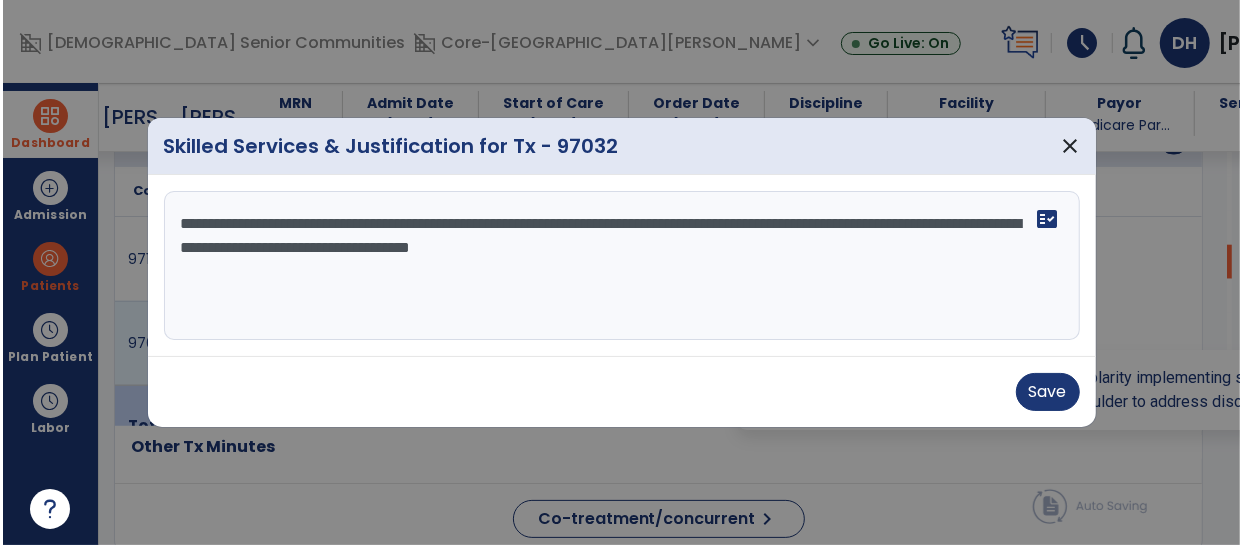 scroll, scrollTop: 1264, scrollLeft: 0, axis: vertical 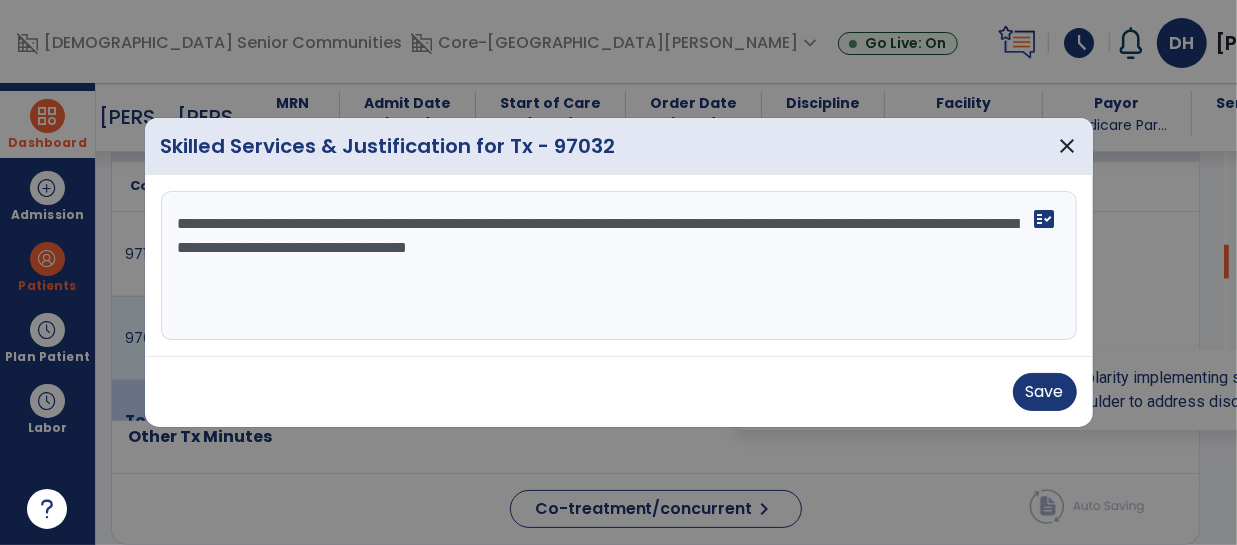 click on "**********" at bounding box center [619, 266] 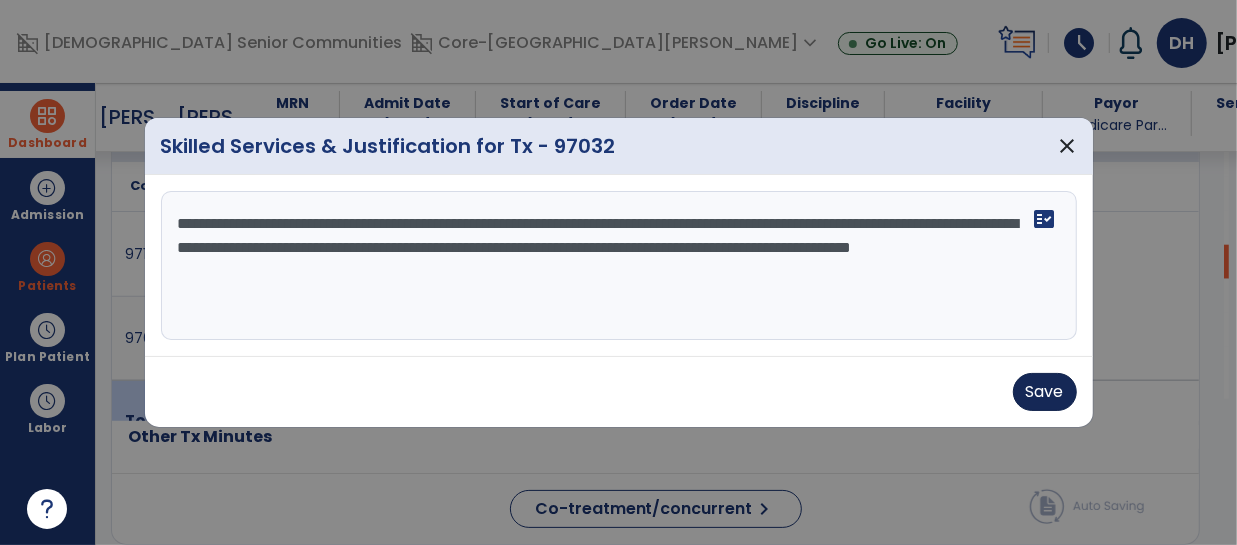 type on "**********" 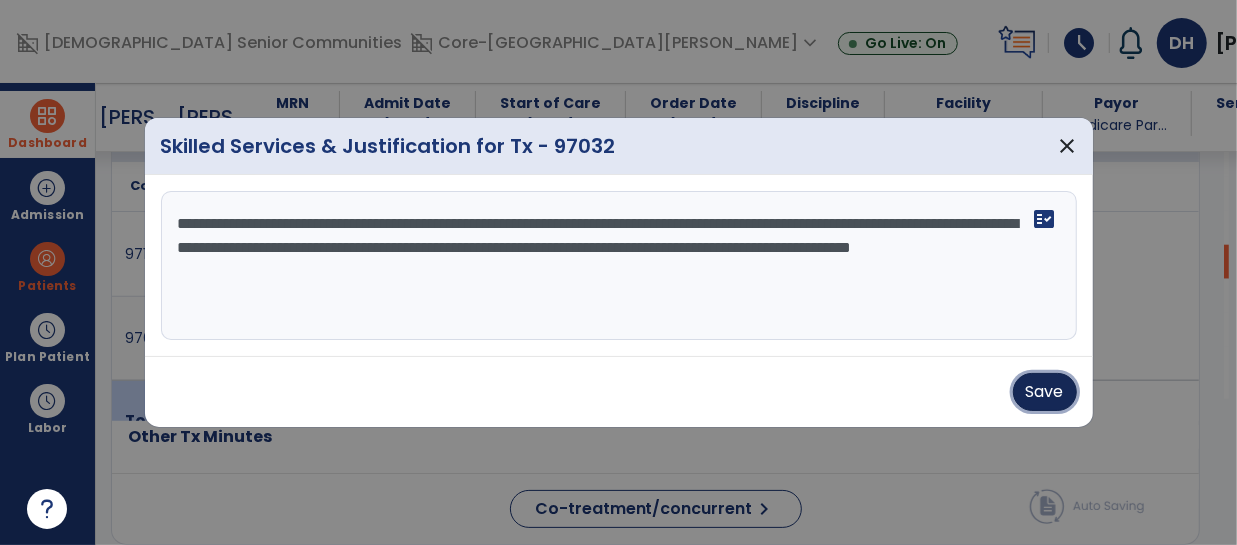 click on "Save" at bounding box center (1045, 392) 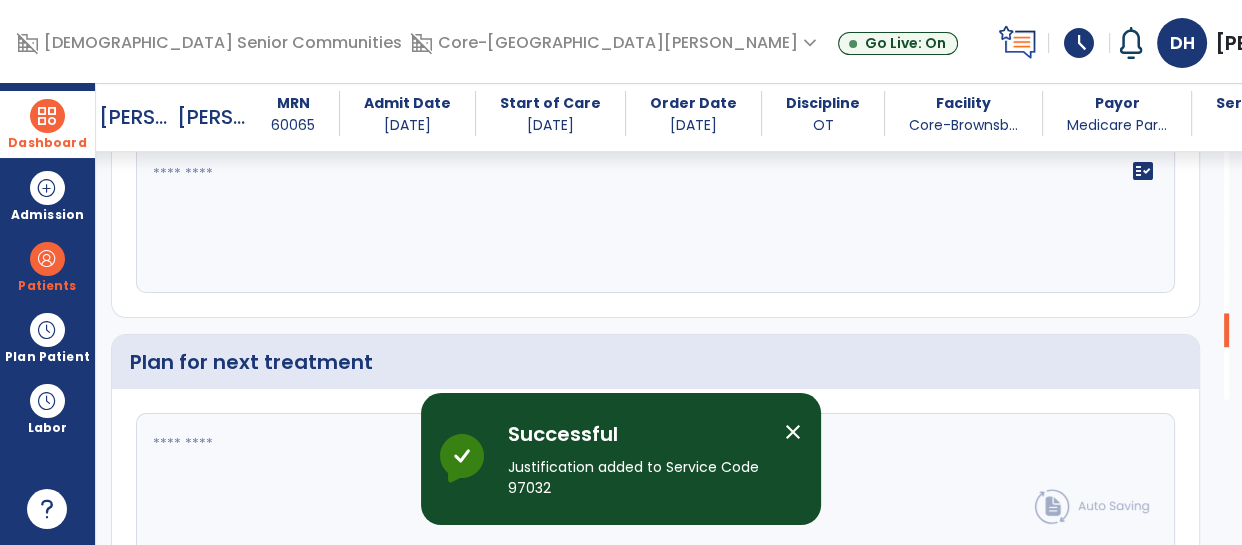 scroll, scrollTop: 2716, scrollLeft: 0, axis: vertical 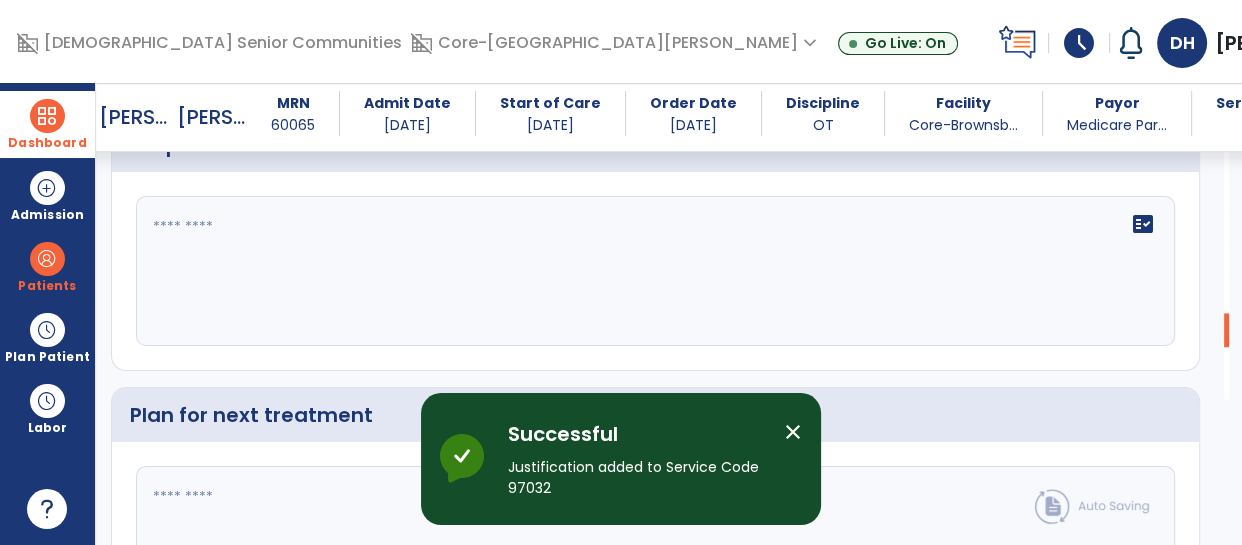 click on "fact_check" 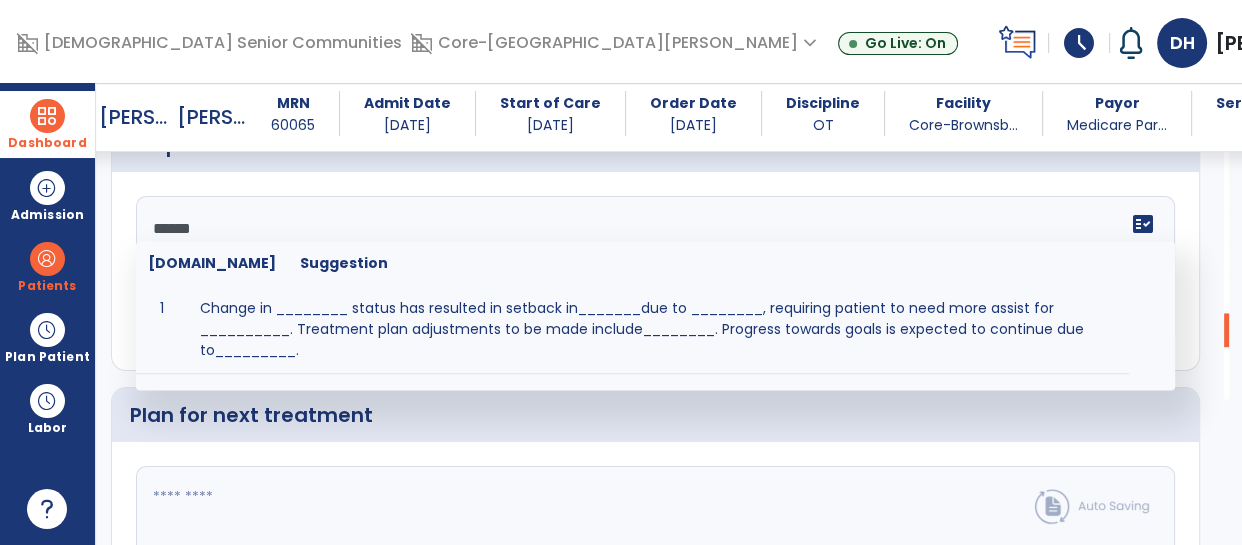 type on "*******" 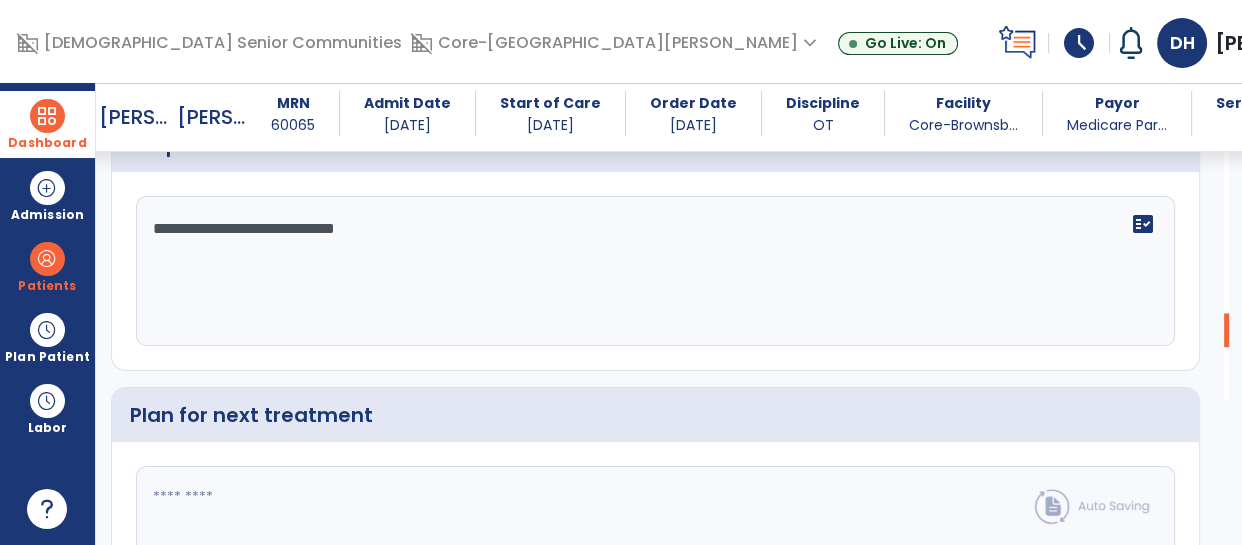 type on "**********" 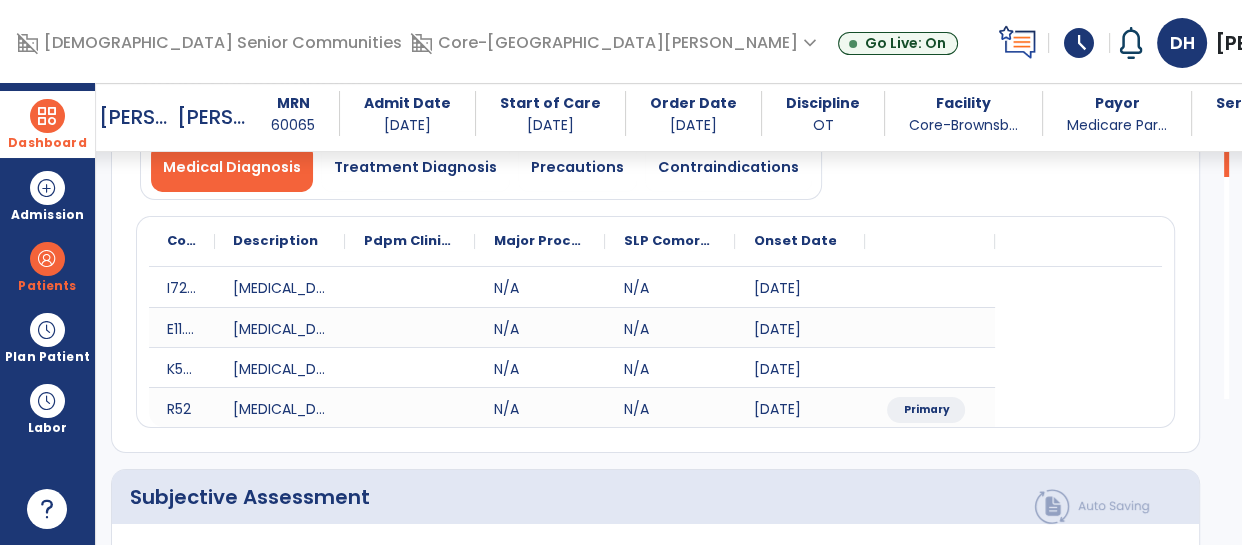 scroll, scrollTop: 0, scrollLeft: 0, axis: both 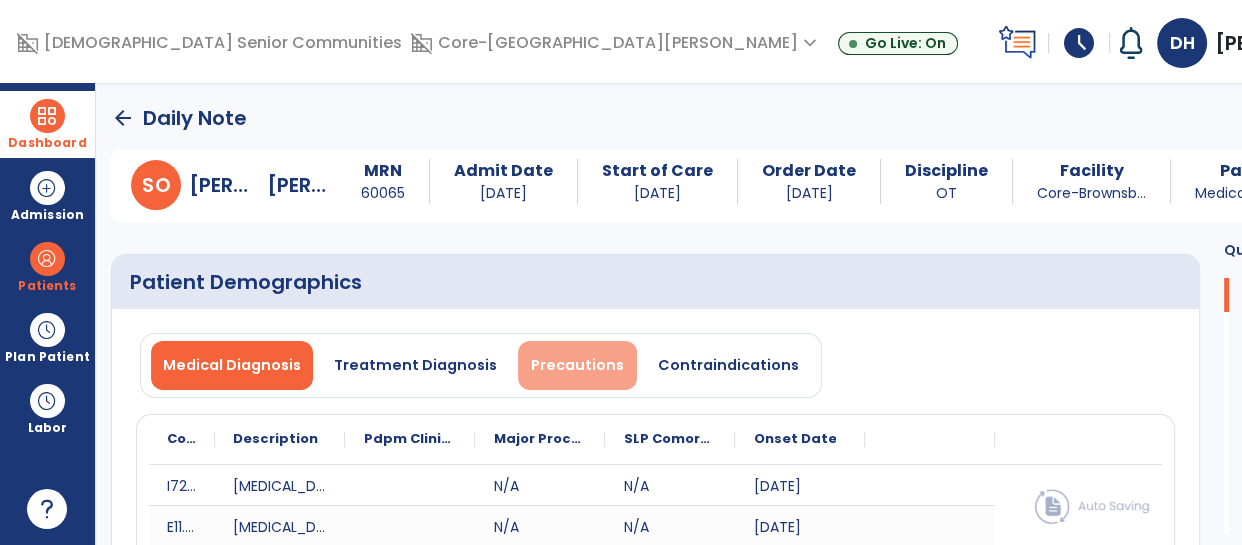 click on "Precautions" at bounding box center (577, 365) 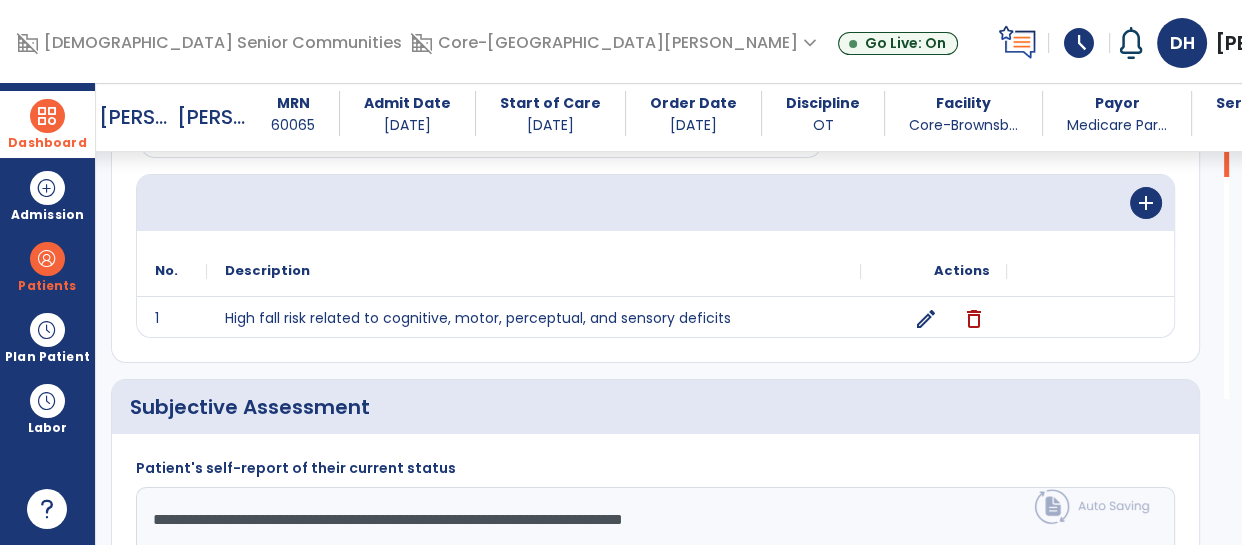 scroll, scrollTop: 225, scrollLeft: 0, axis: vertical 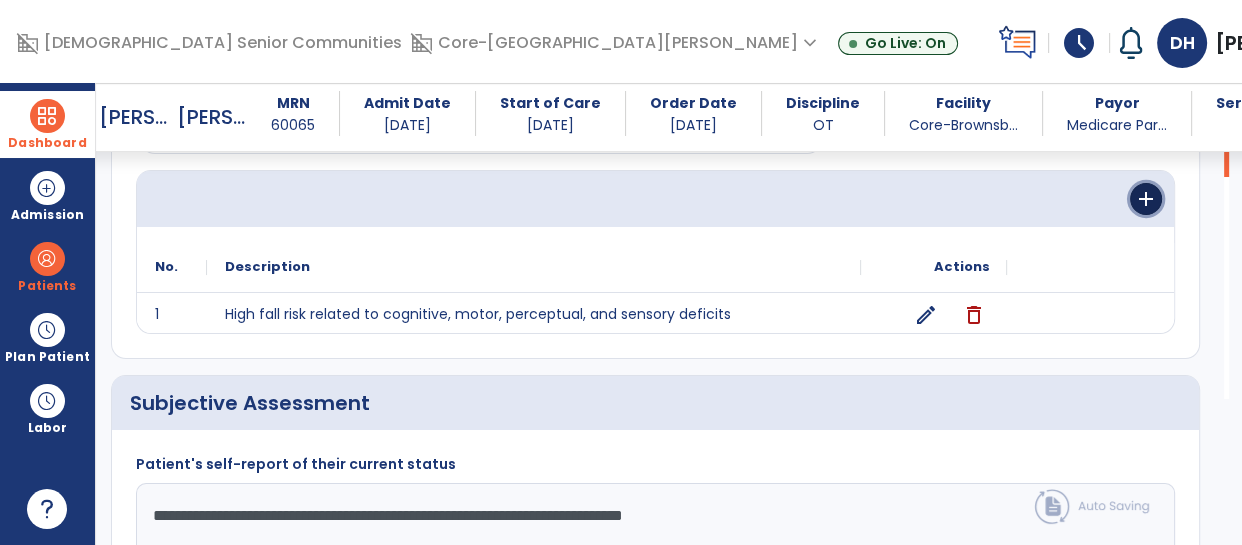 click on "add" 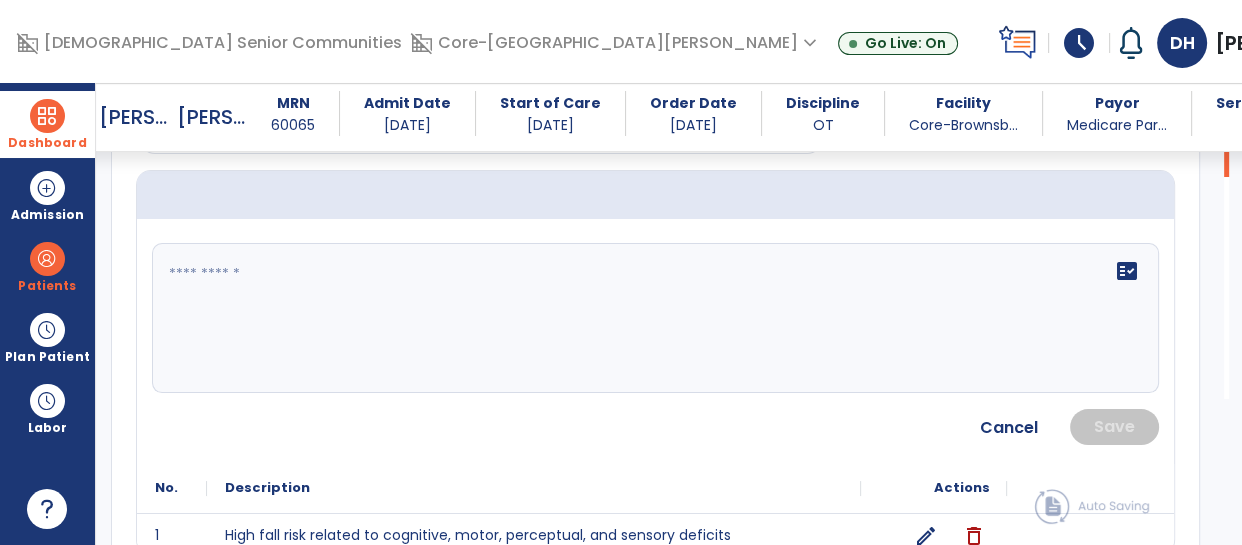 click on "fact_check" 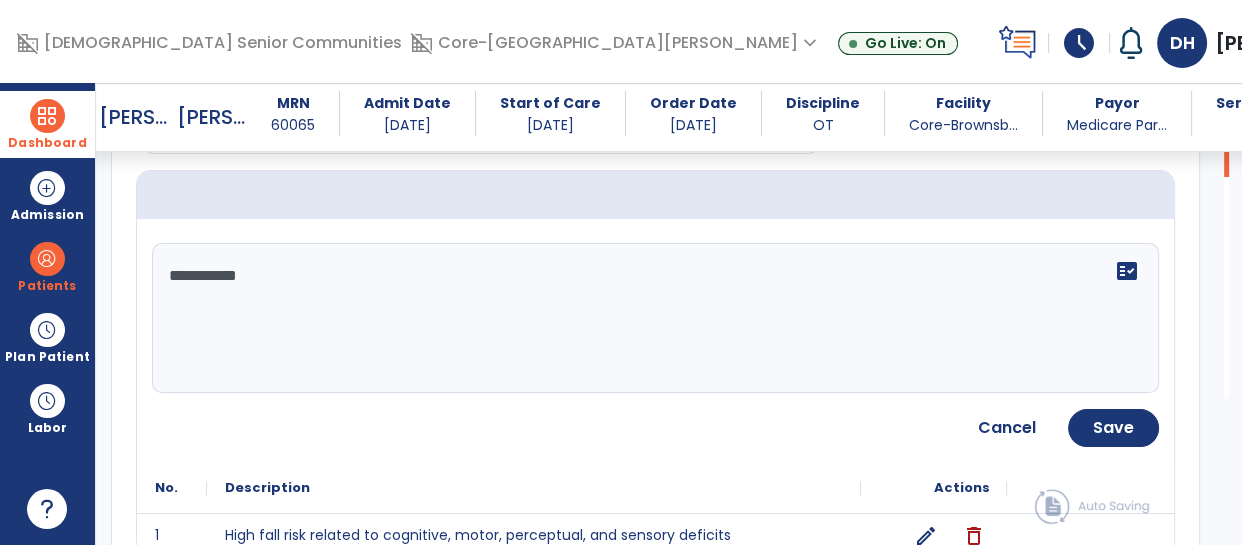 type on "**********" 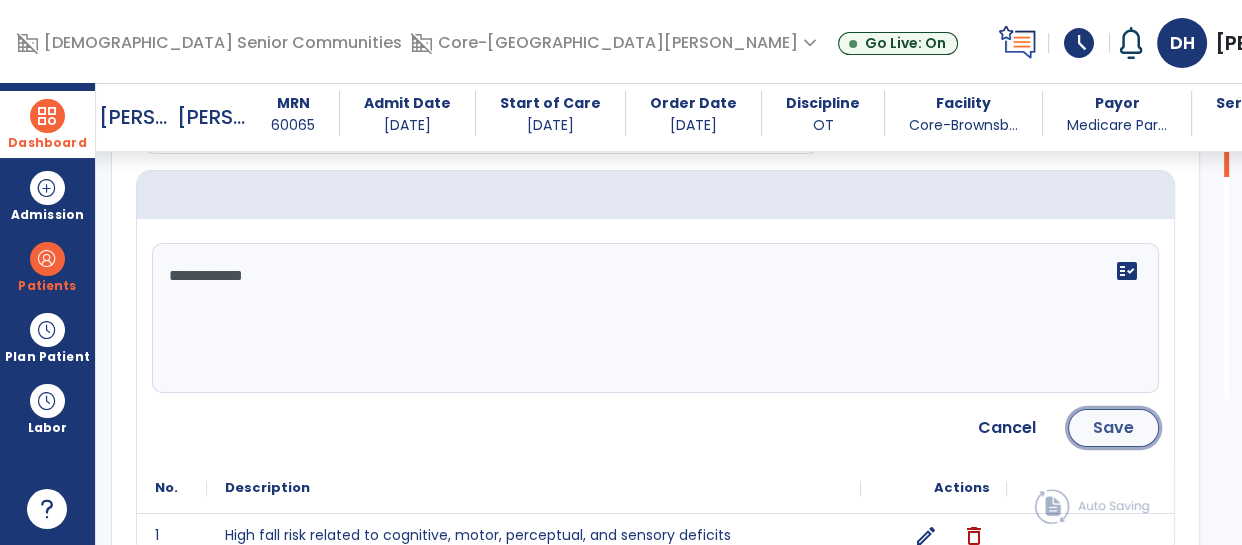 click on "Save" 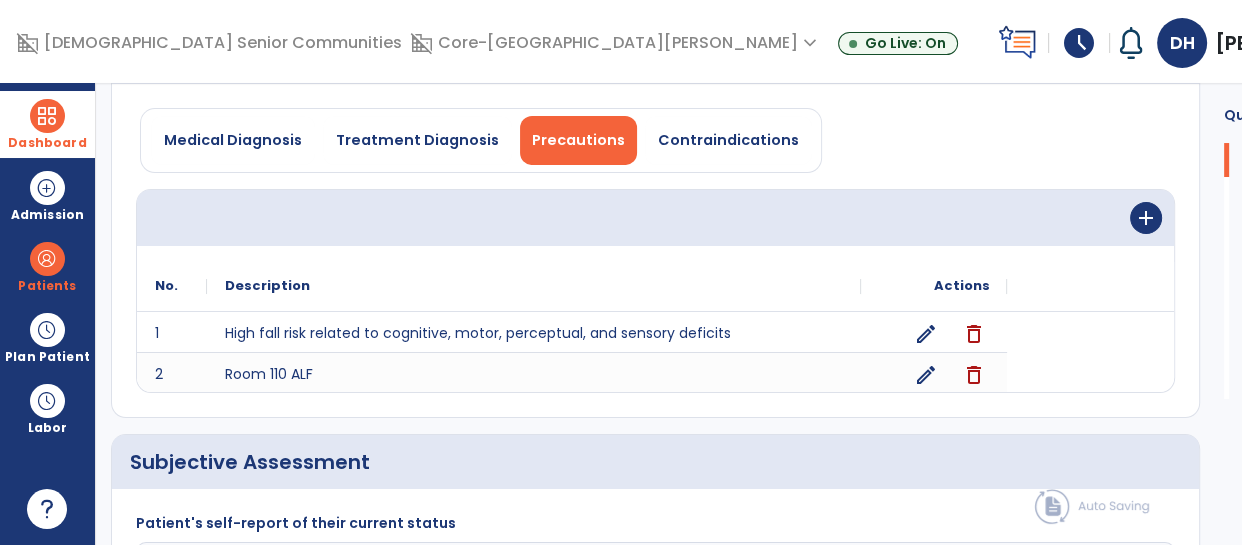 scroll, scrollTop: 0, scrollLeft: 0, axis: both 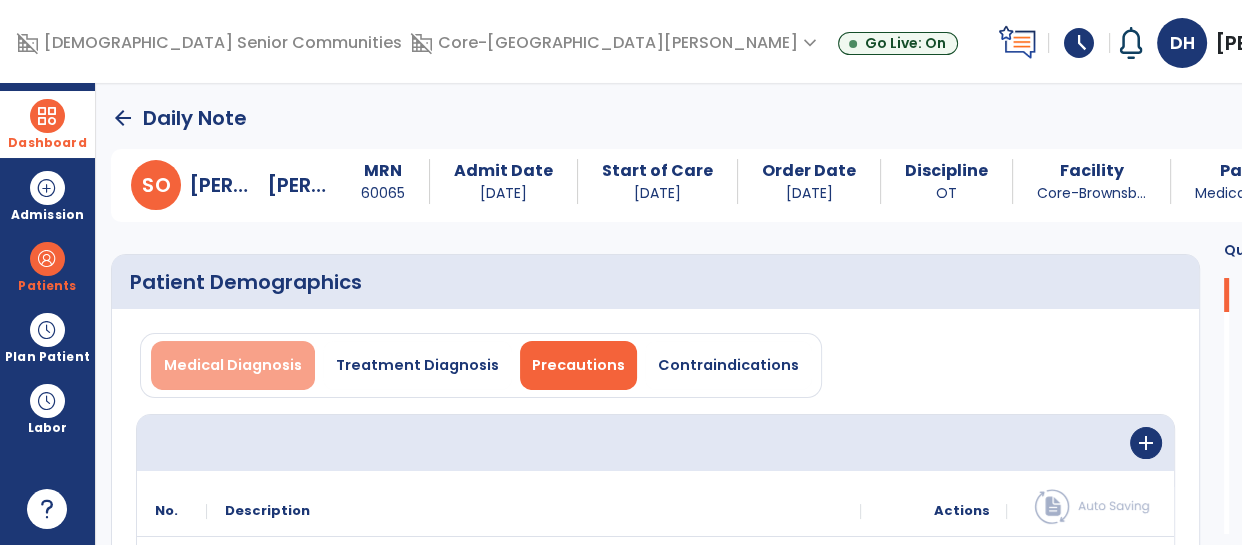 click on "Medical Diagnosis" at bounding box center (233, 365) 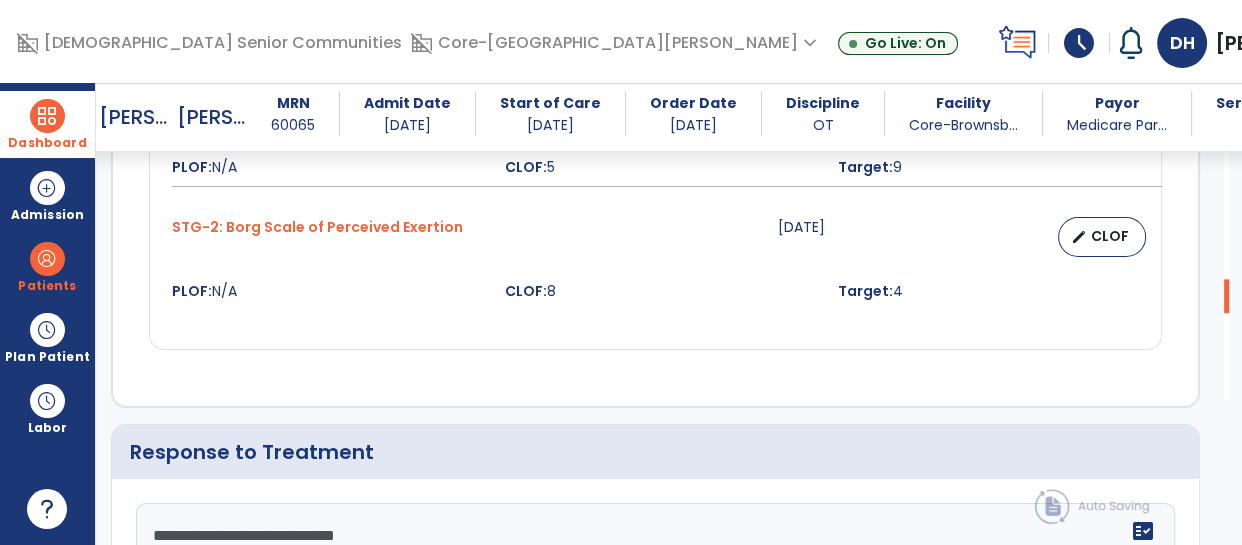 scroll, scrollTop: 2876, scrollLeft: 0, axis: vertical 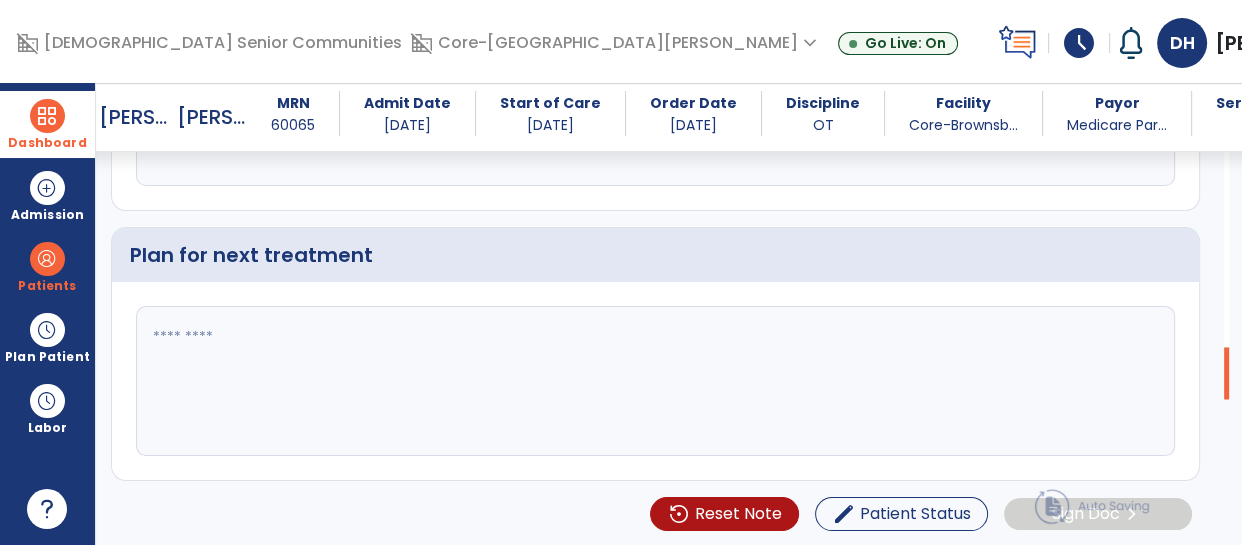 click 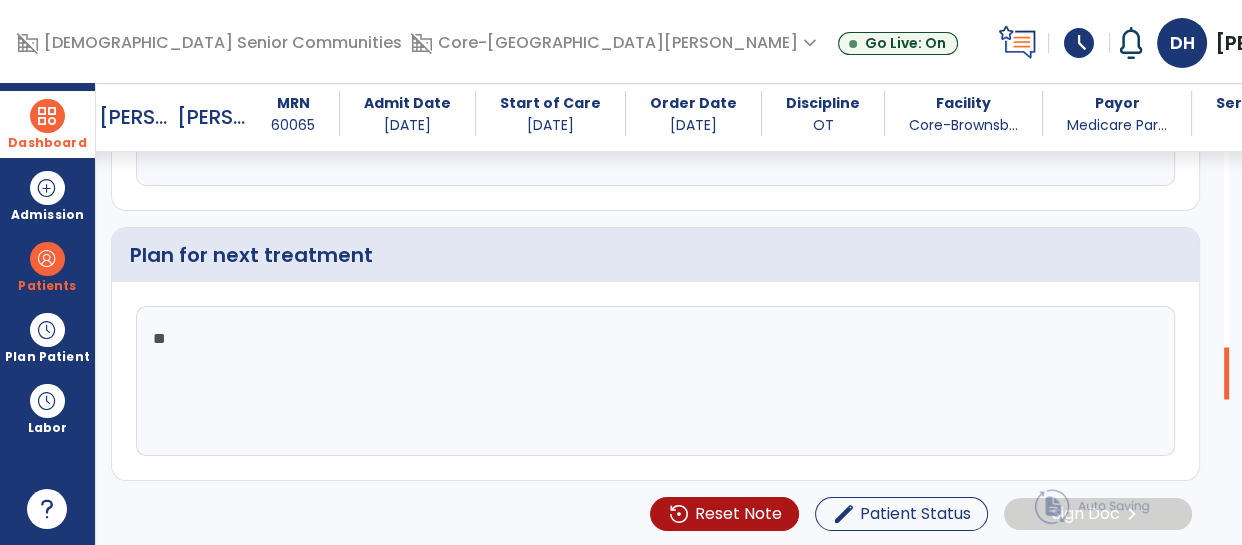 type on "*" 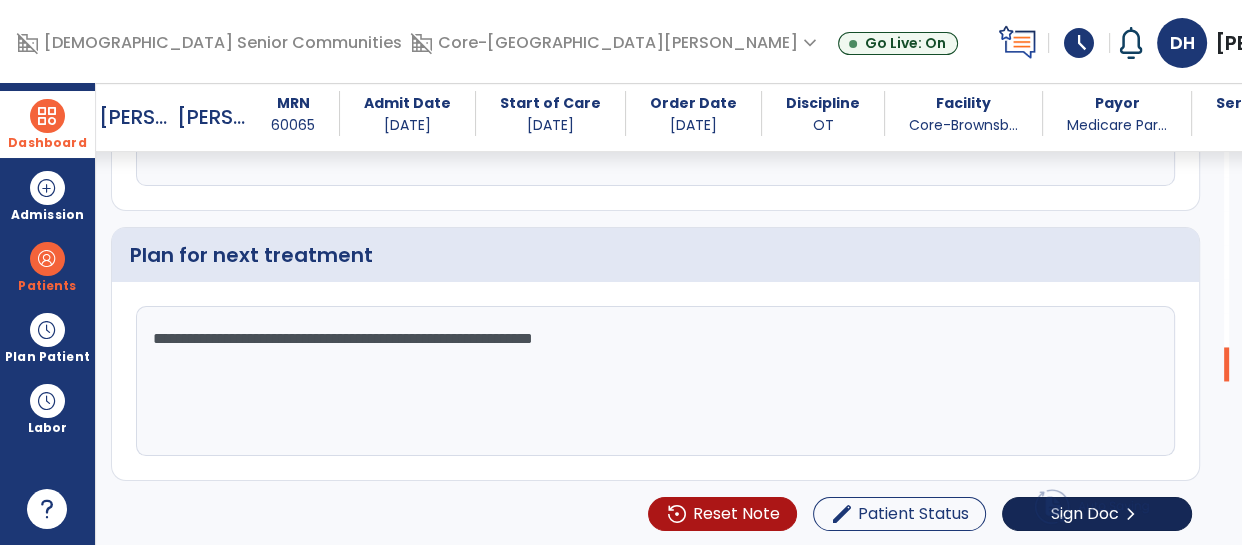 type on "**********" 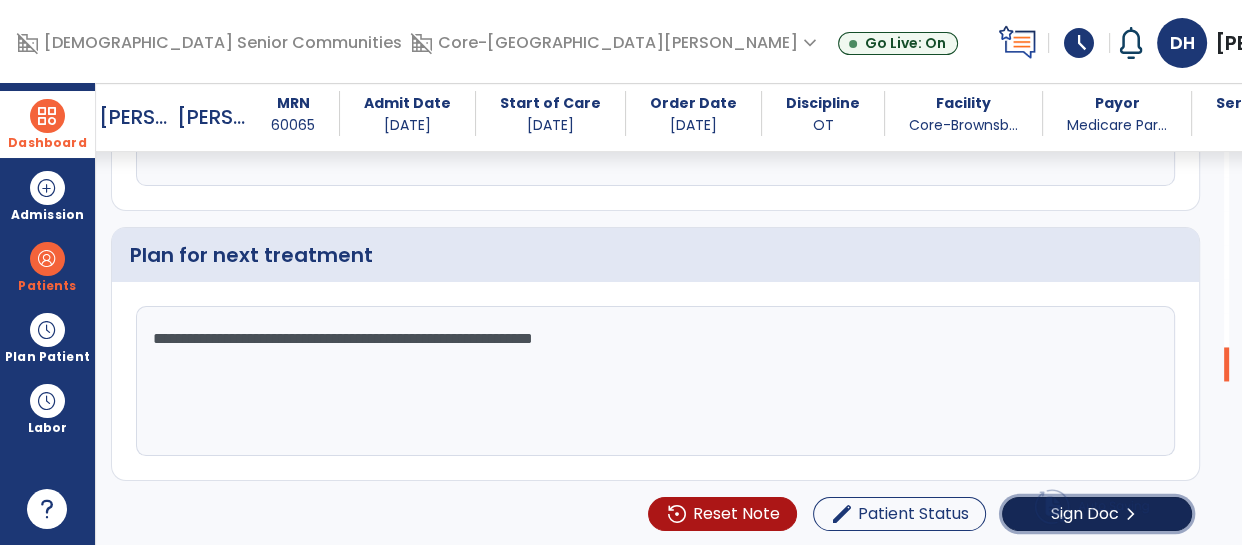 click on "Sign Doc" 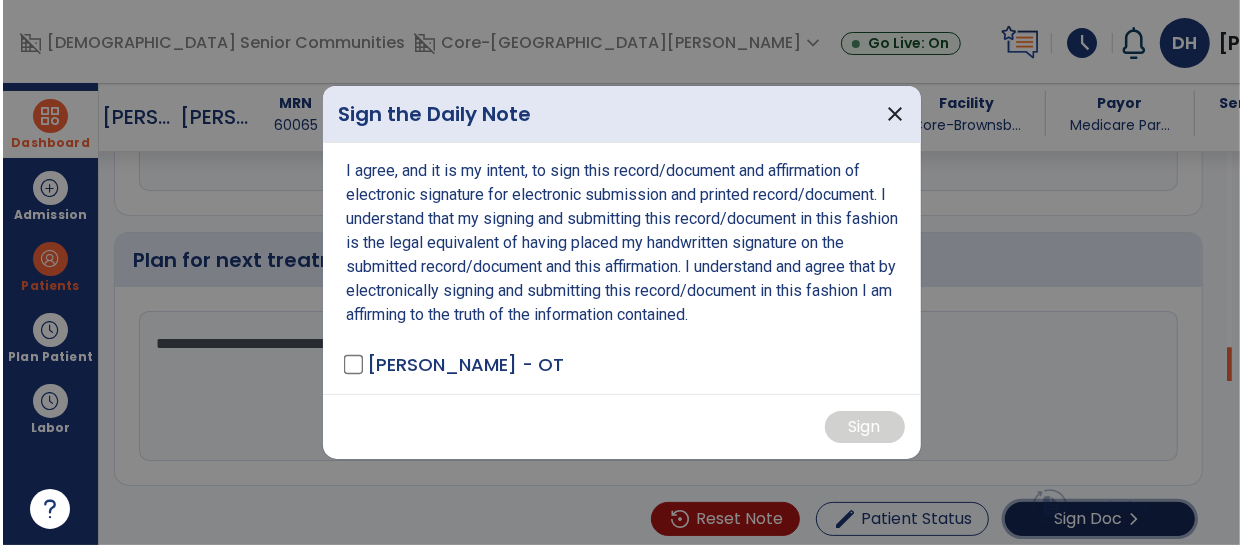scroll, scrollTop: 2876, scrollLeft: 0, axis: vertical 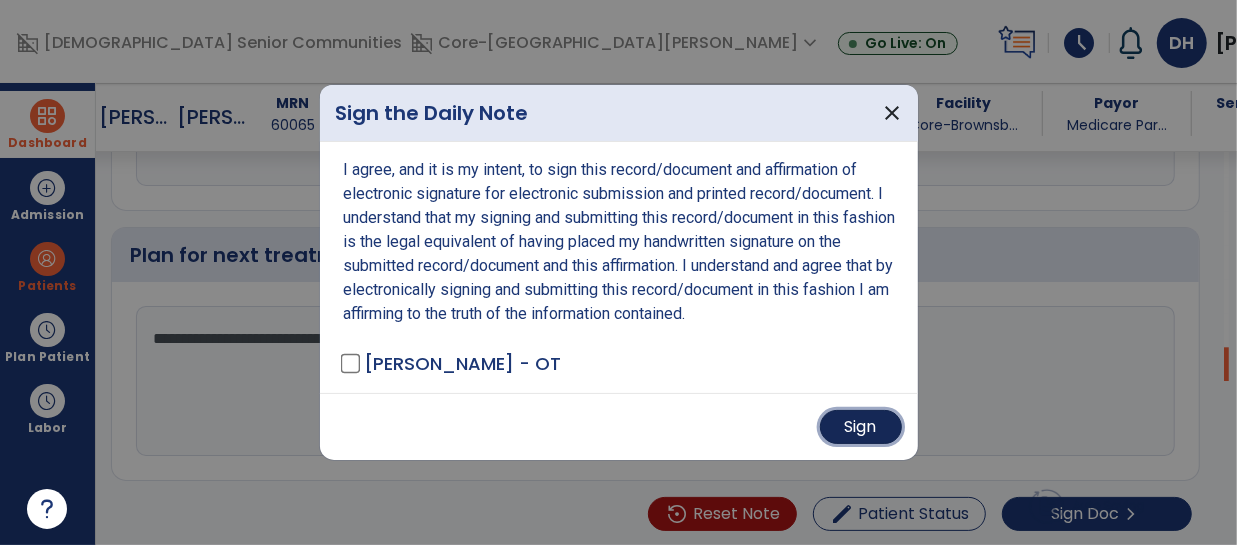 click on "Sign" at bounding box center (861, 427) 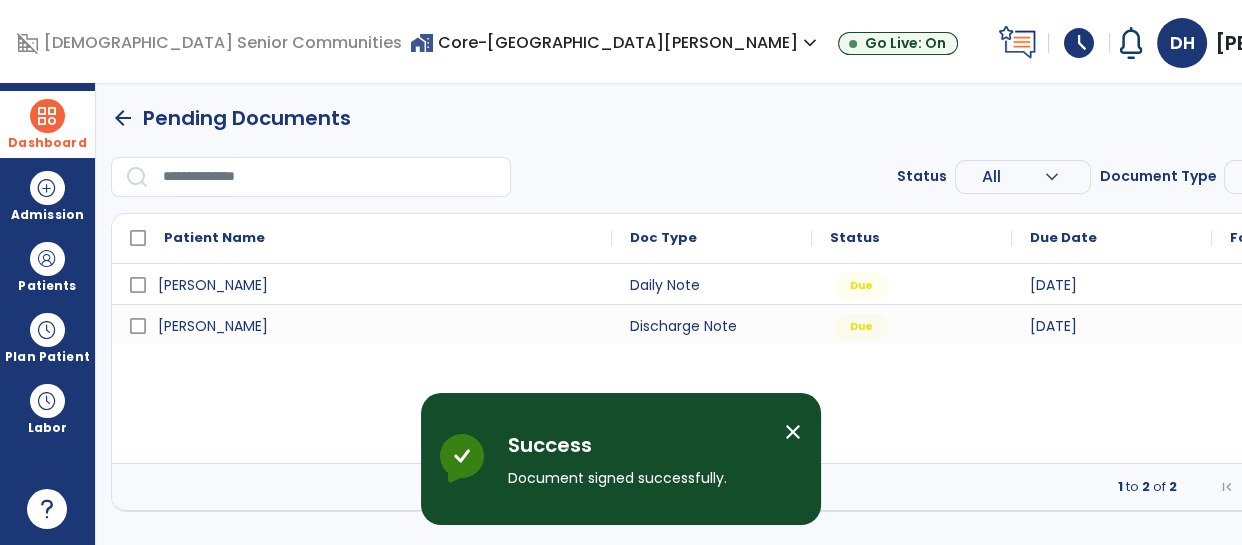 scroll, scrollTop: 0, scrollLeft: 0, axis: both 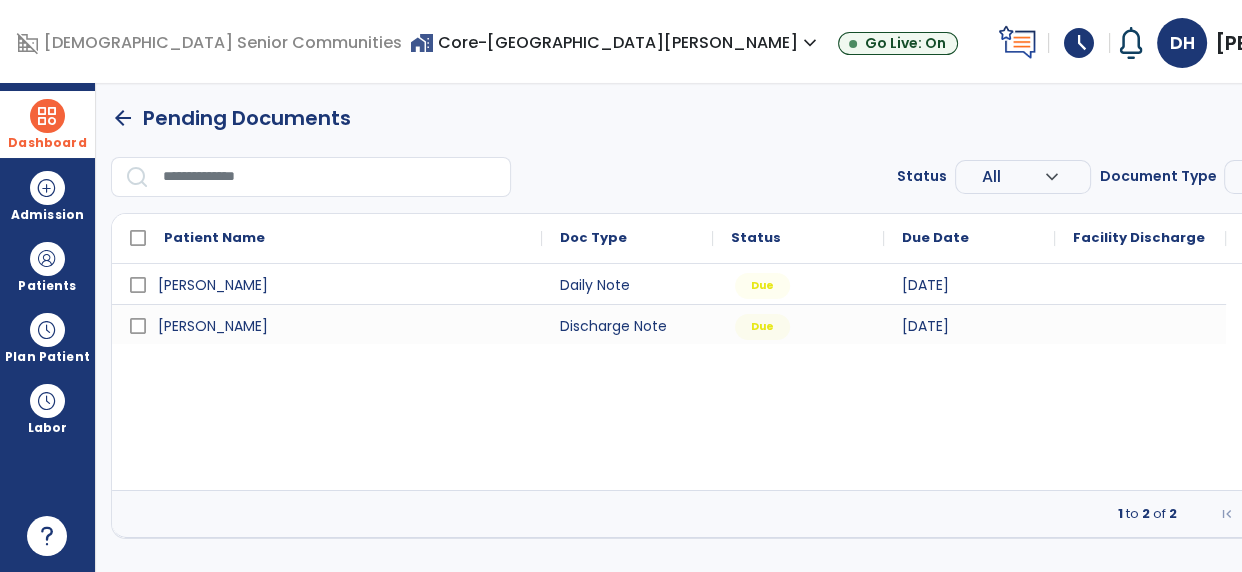 click on "O'donnell, Maude Daily Note Due 07/10/2025
O'donnell, Maude Discharge Note Due 07/10/2025" at bounding box center (767, 377) 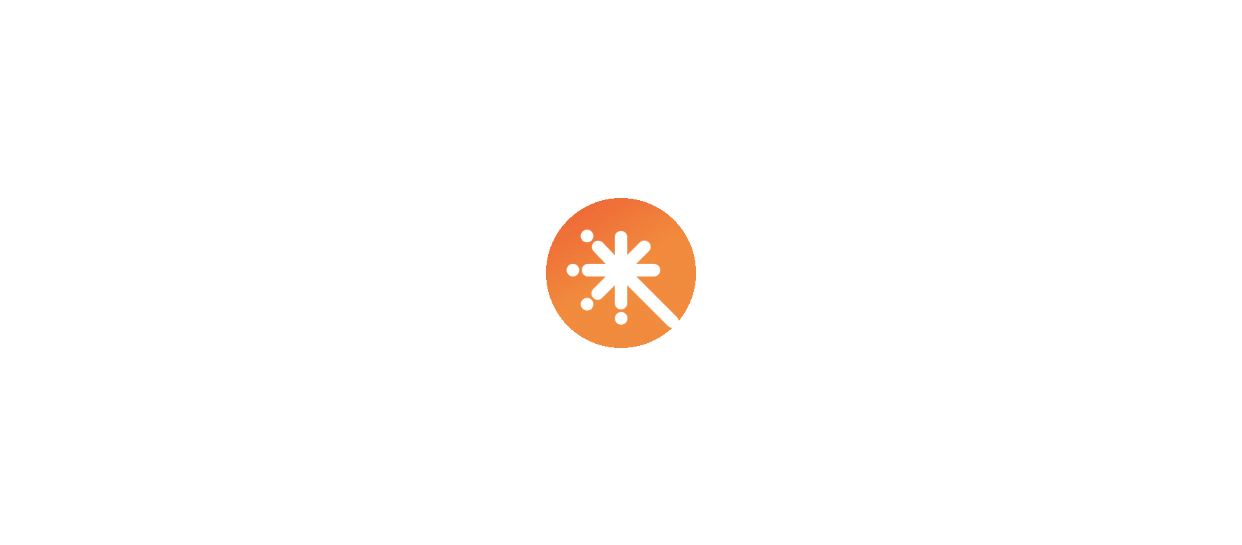 scroll, scrollTop: 0, scrollLeft: 0, axis: both 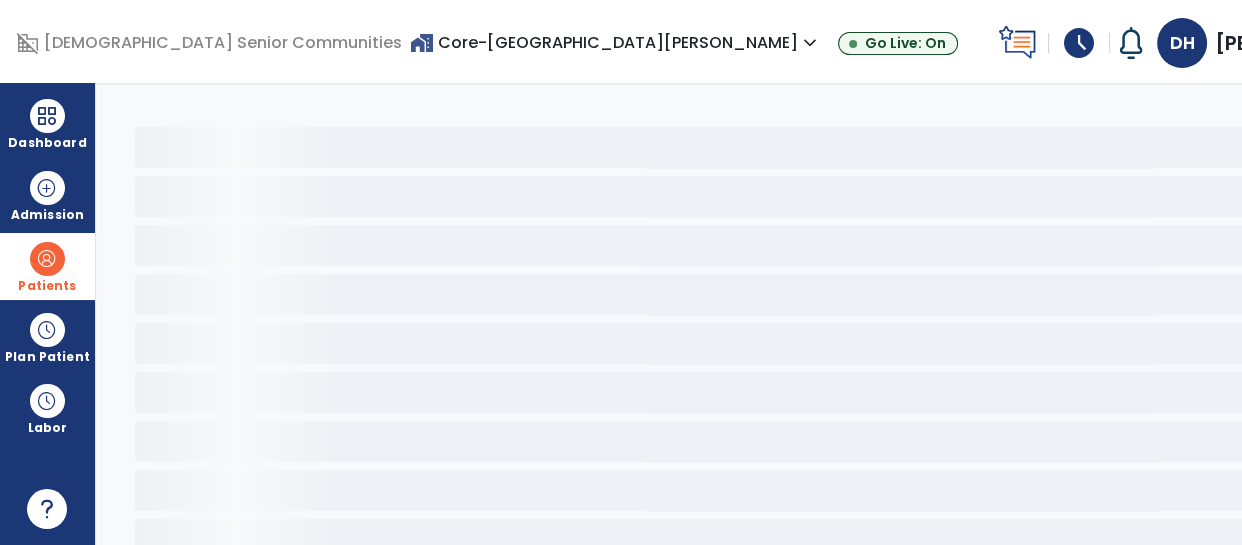 click on "Patients" at bounding box center [47, 286] 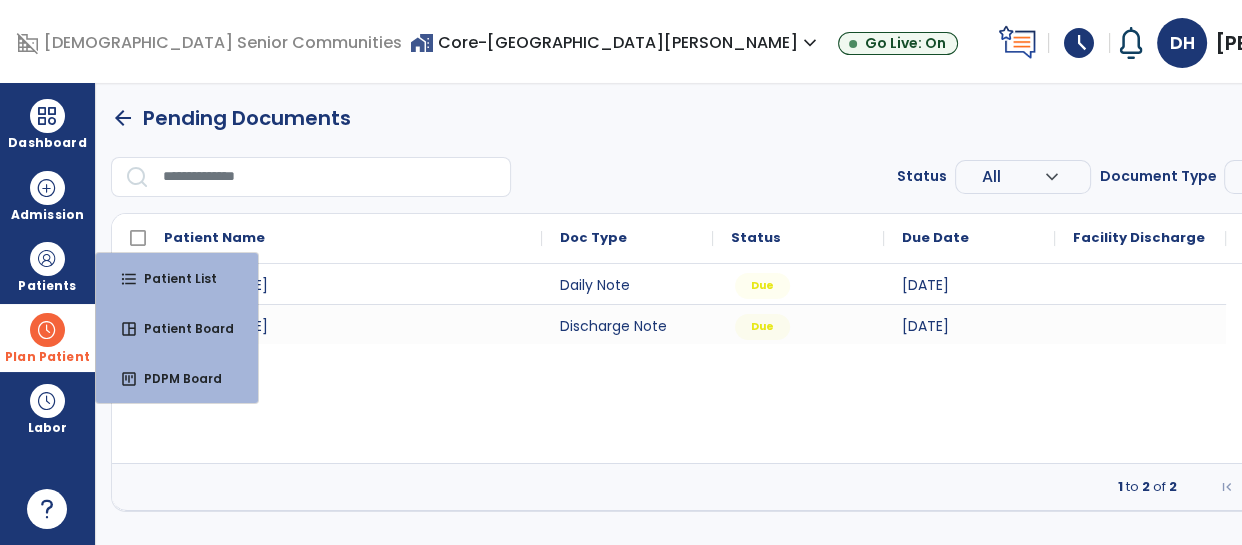 click on "Plan Patient" at bounding box center (47, 286) 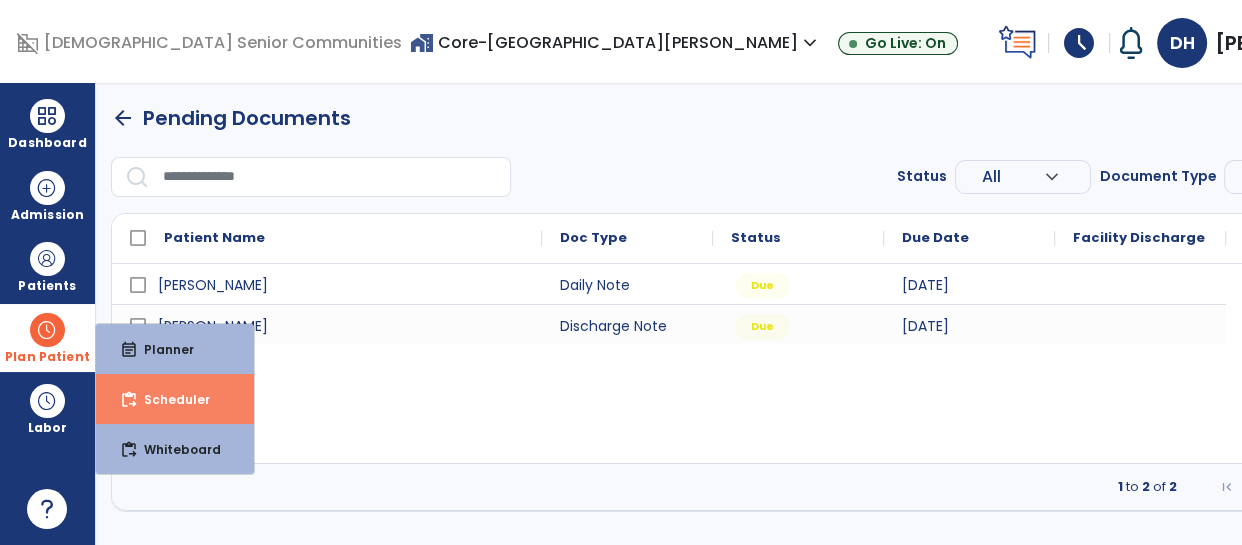 click on "Scheduler" at bounding box center (169, 399) 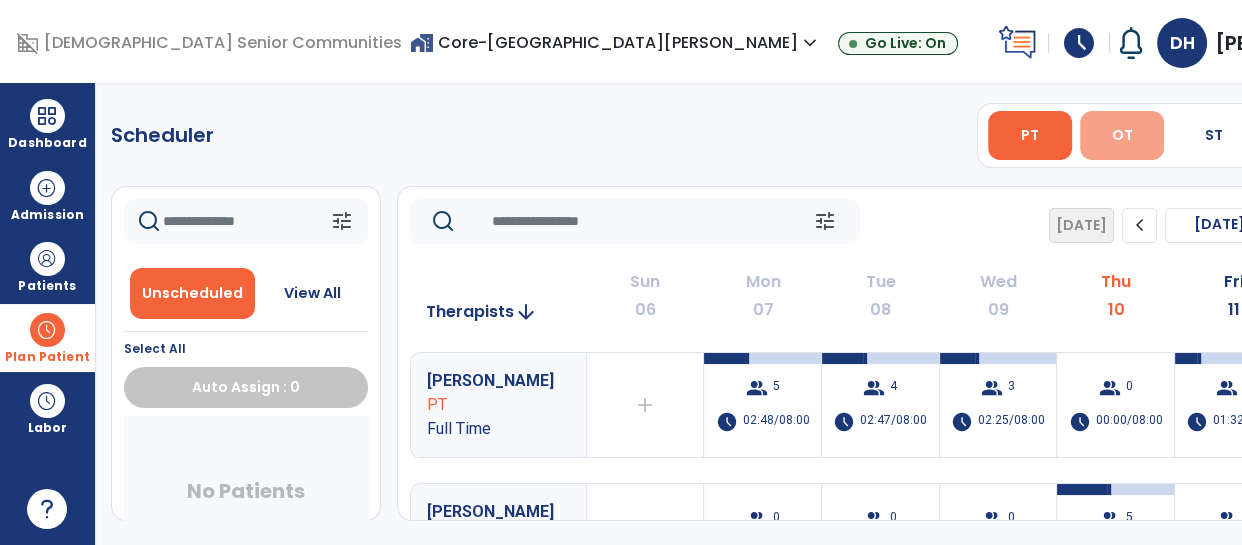 click on "OT" at bounding box center [1121, 135] 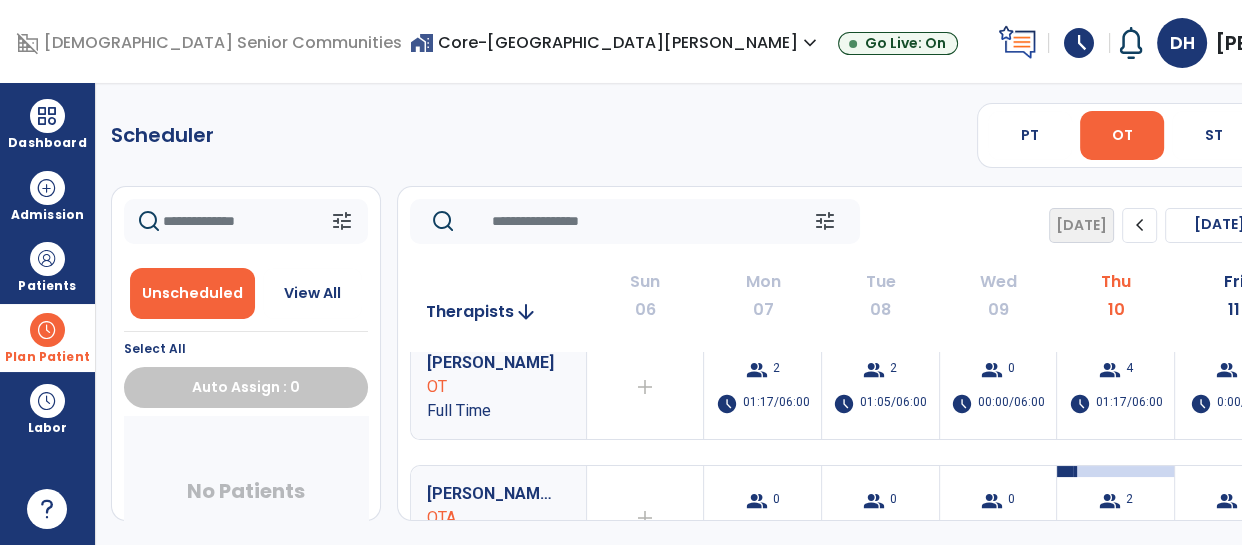 scroll, scrollTop: 0, scrollLeft: 0, axis: both 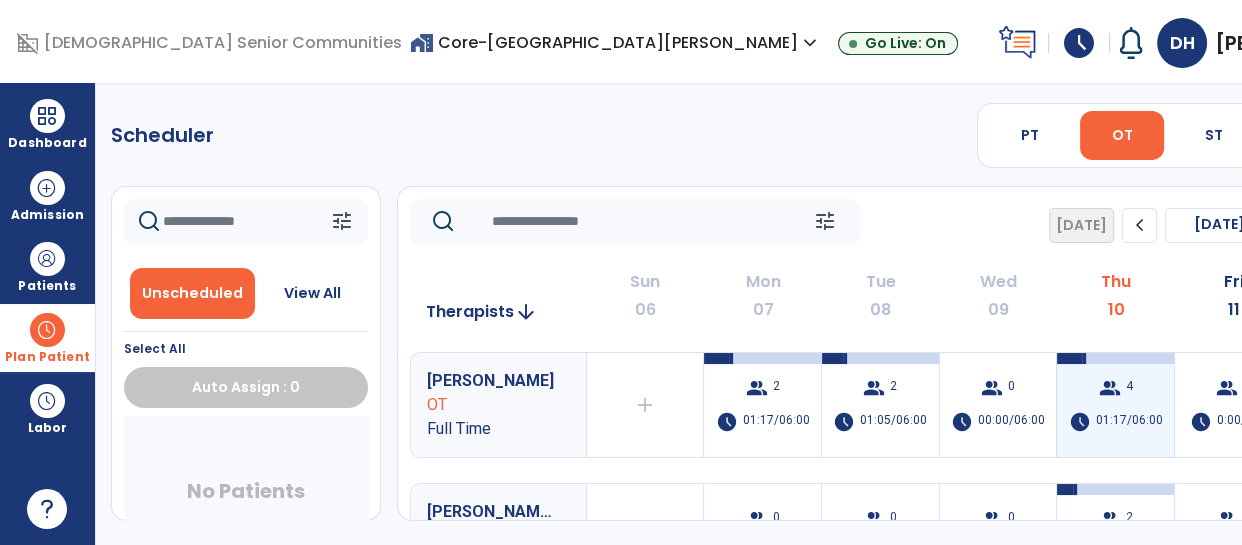 click on "4" at bounding box center (1128, 388) 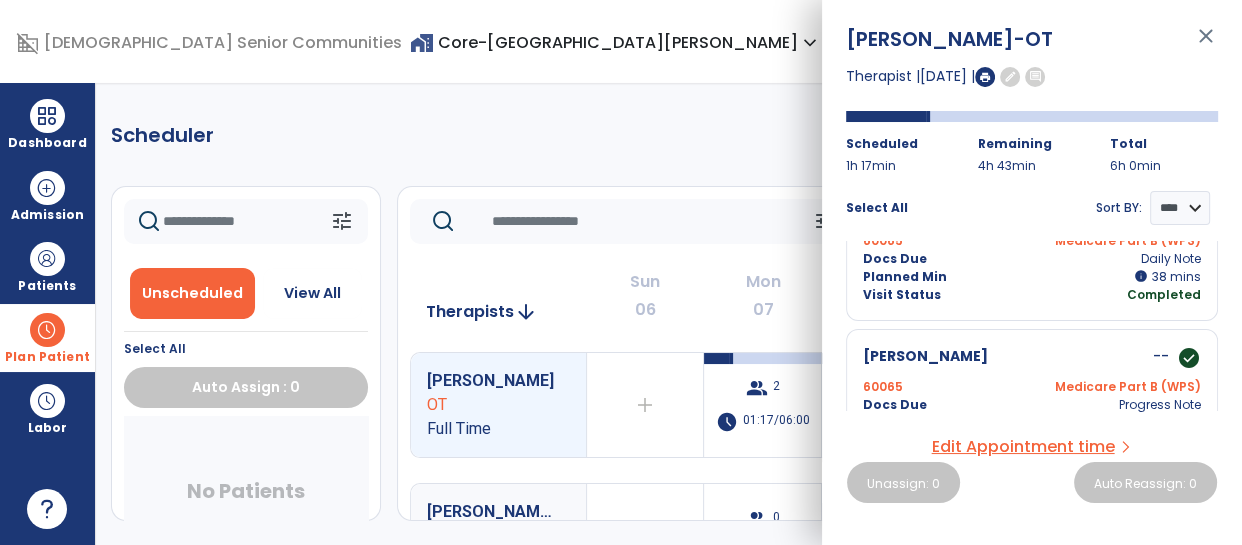 scroll, scrollTop: 0, scrollLeft: 0, axis: both 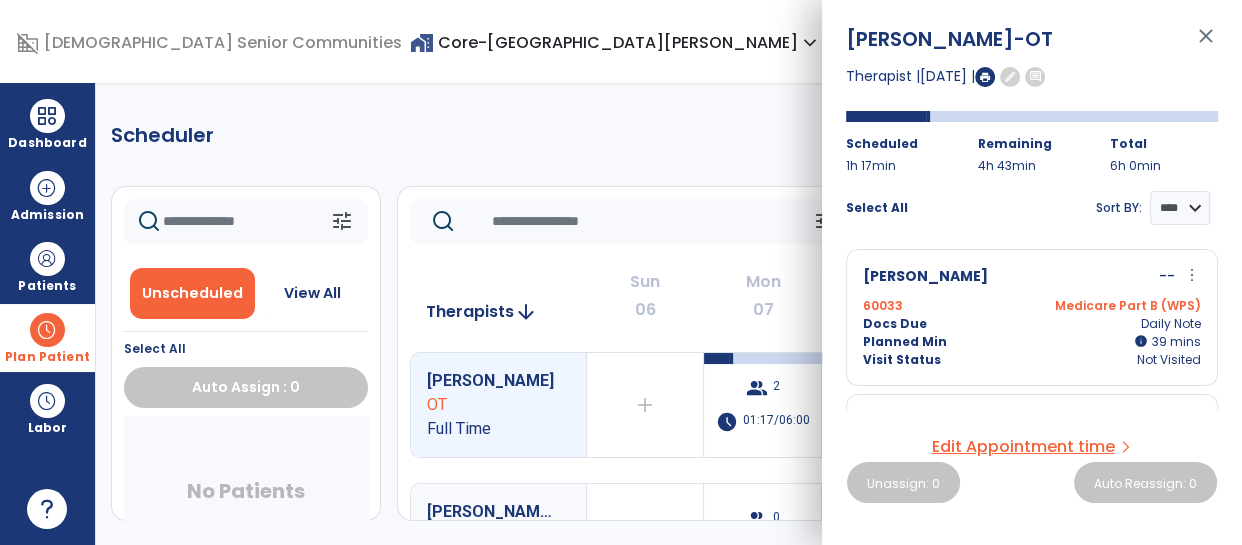 click on "Scheduler   PT   OT   ST  **** *** more_vert  Manage Labor   View All Therapists   Print" 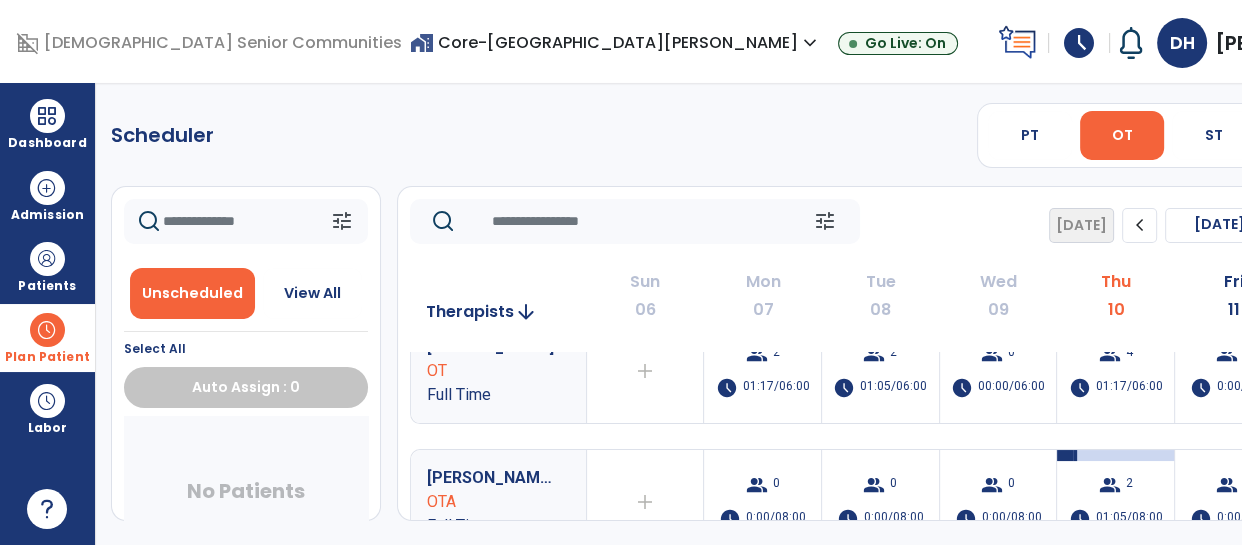 scroll, scrollTop: 0, scrollLeft: 0, axis: both 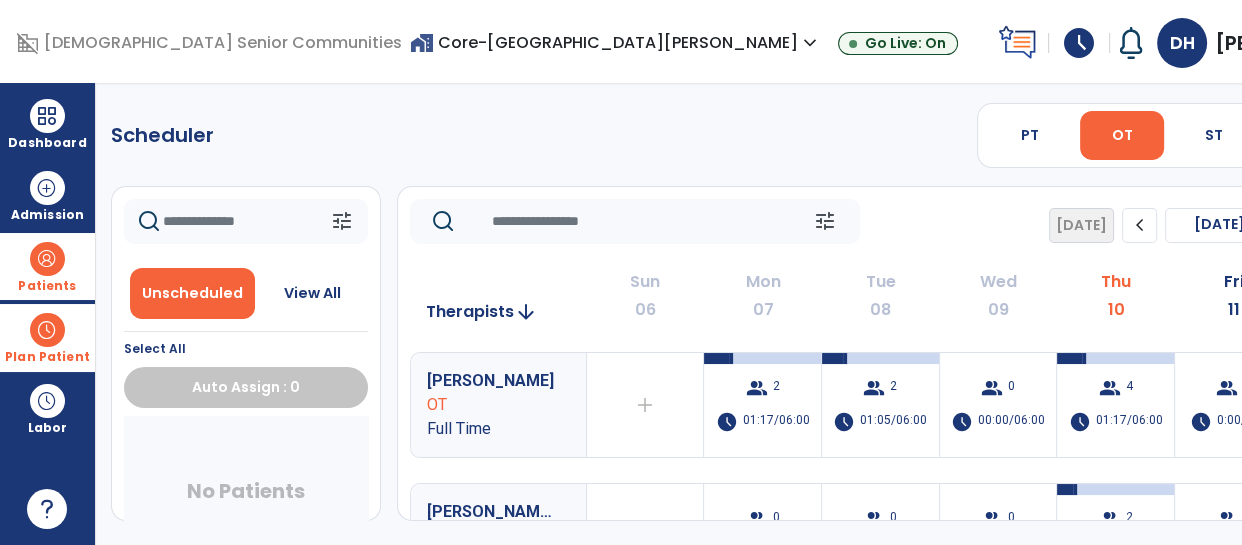 click at bounding box center (47, 259) 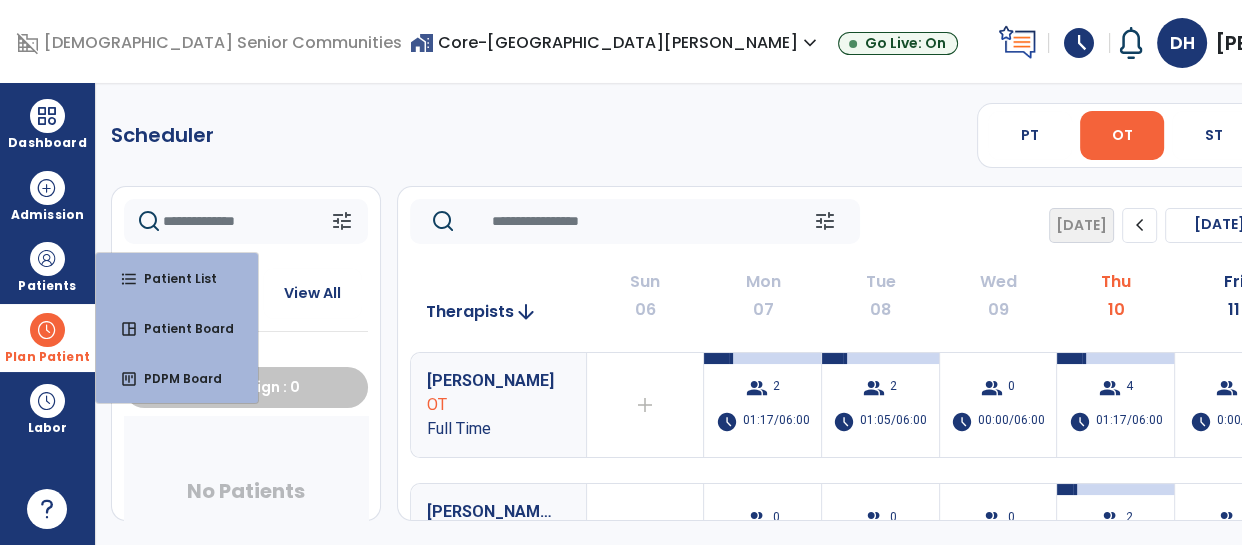 click on "Scheduler   PT   OT   ST  **** *** more_vert  Manage Labor   View All Therapists   Print" 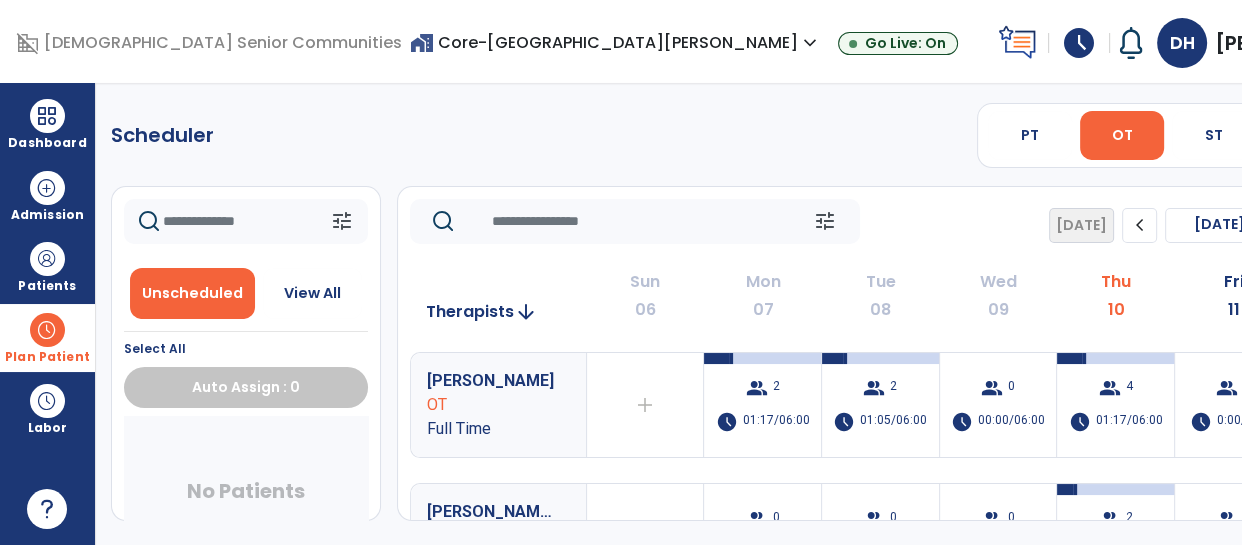 click at bounding box center [47, 330] 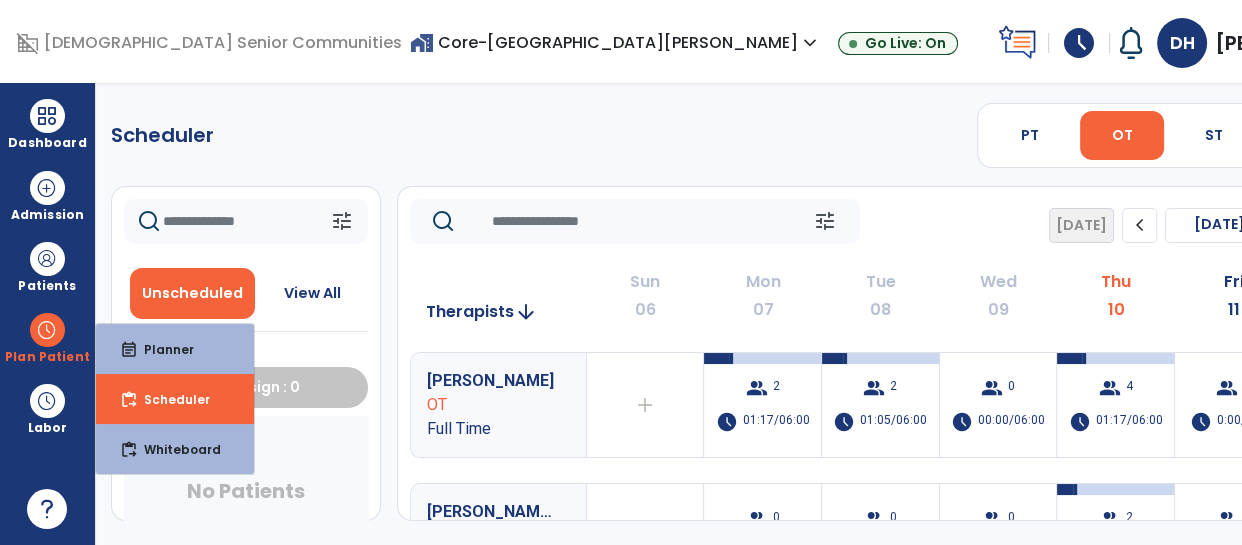 click on "Scheduler   PT   OT   ST  **** *** more_vert  Manage Labor   View All Therapists   Print" 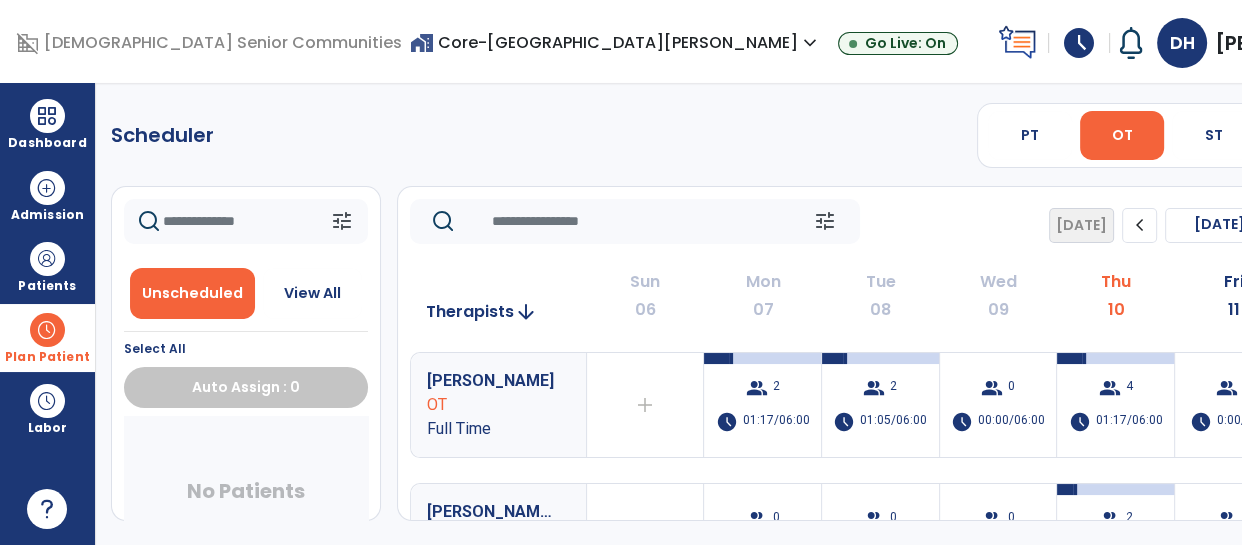 click at bounding box center [47, 330] 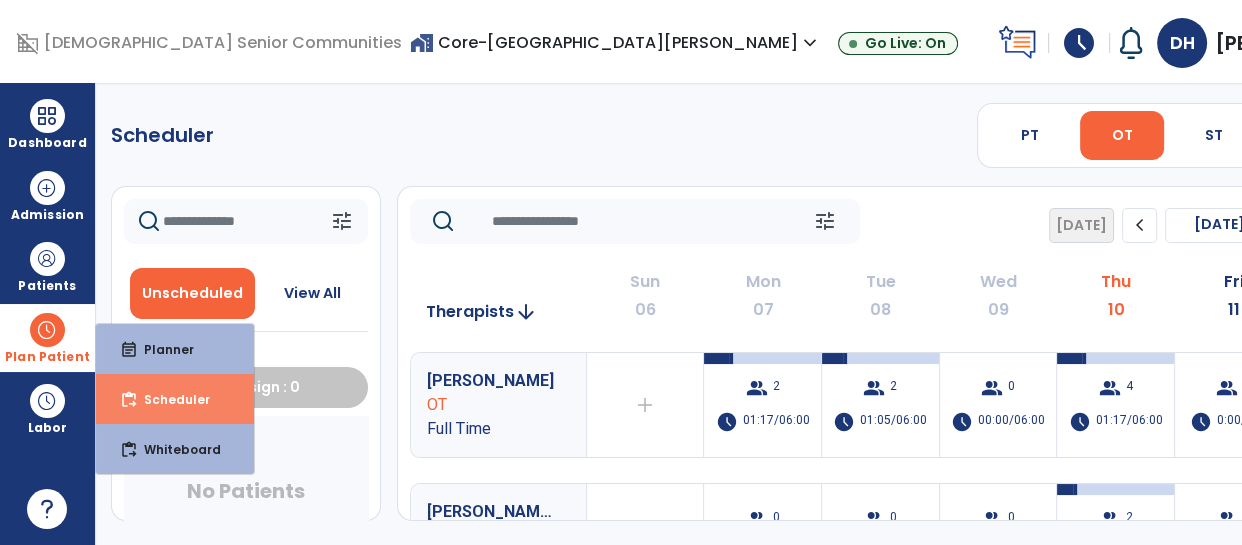 click on "content_paste_go  Scheduler" at bounding box center (175, 399) 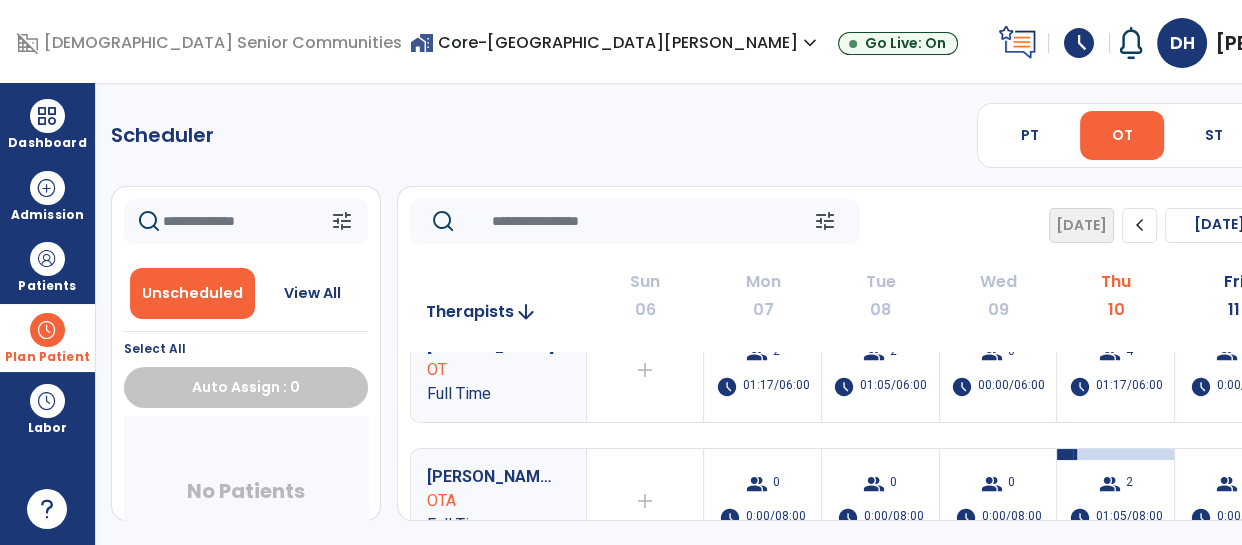 scroll, scrollTop: 0, scrollLeft: 0, axis: both 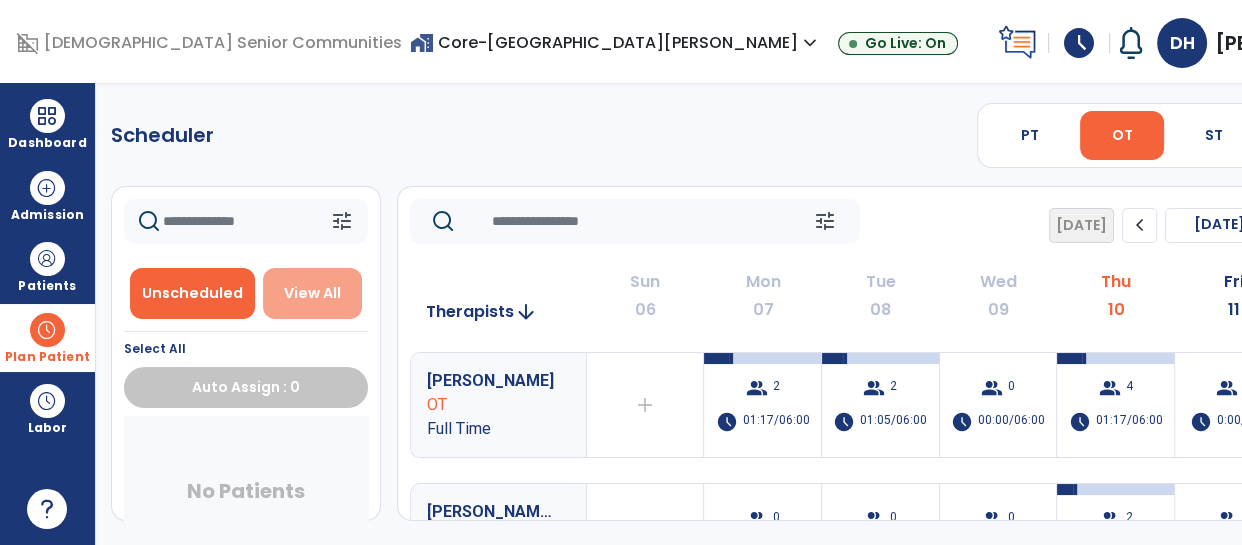 click on "View All" at bounding box center [312, 293] 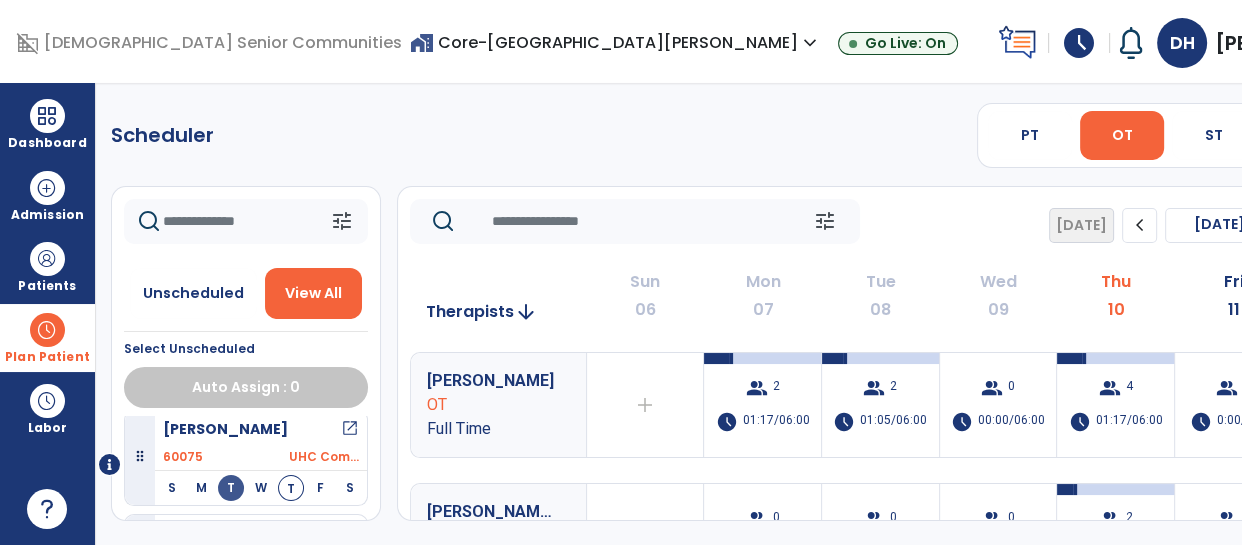 scroll, scrollTop: 0, scrollLeft: 0, axis: both 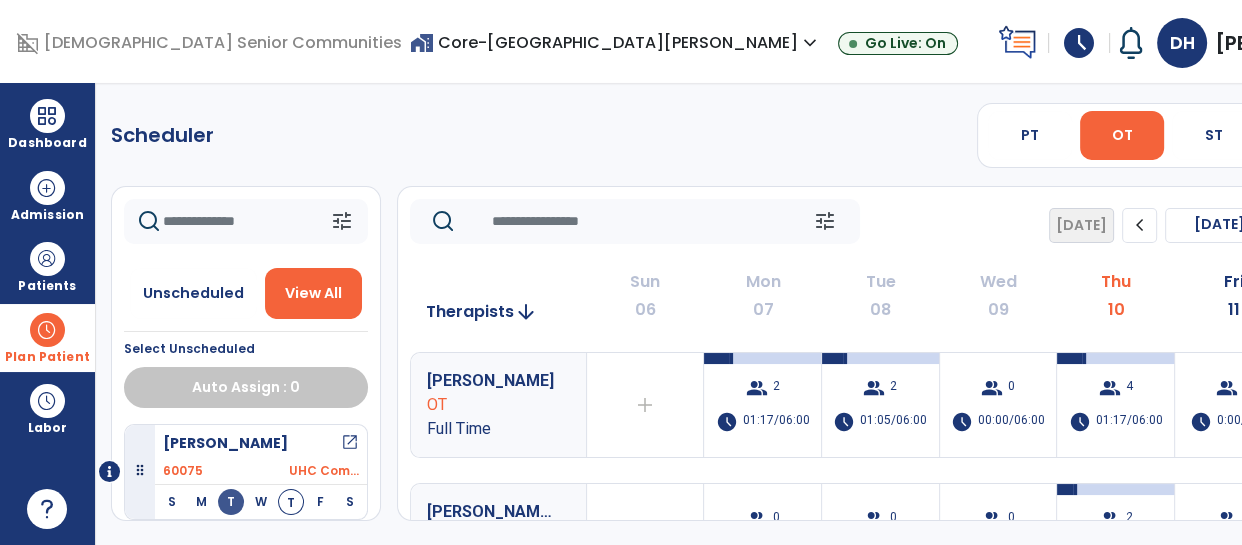 click on "[PERSON_NAME]" at bounding box center [225, 443] 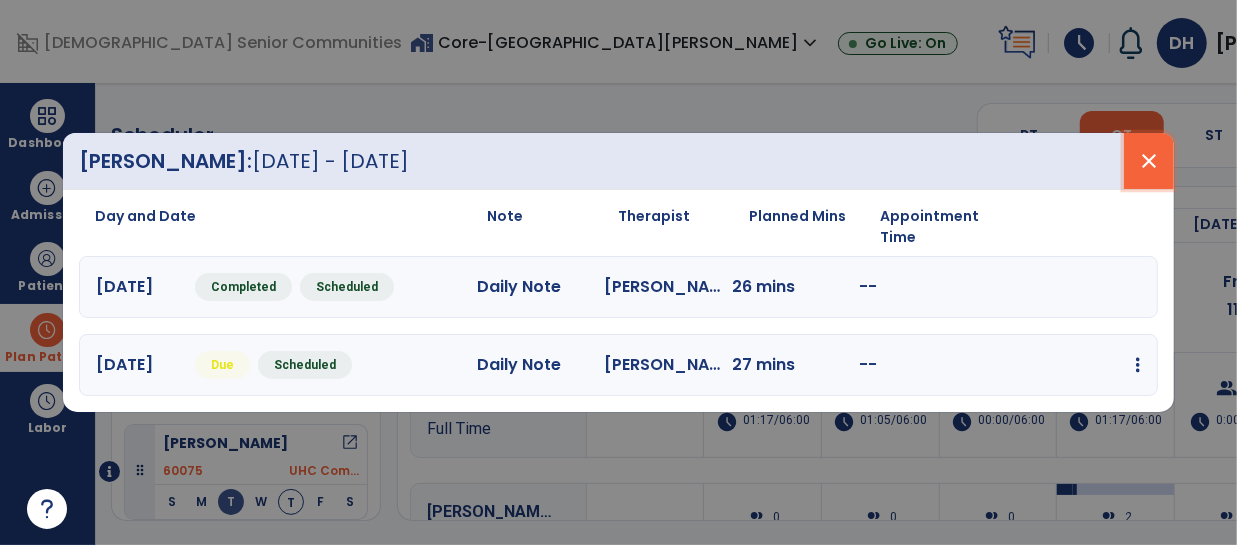 click on "close" at bounding box center [1149, 161] 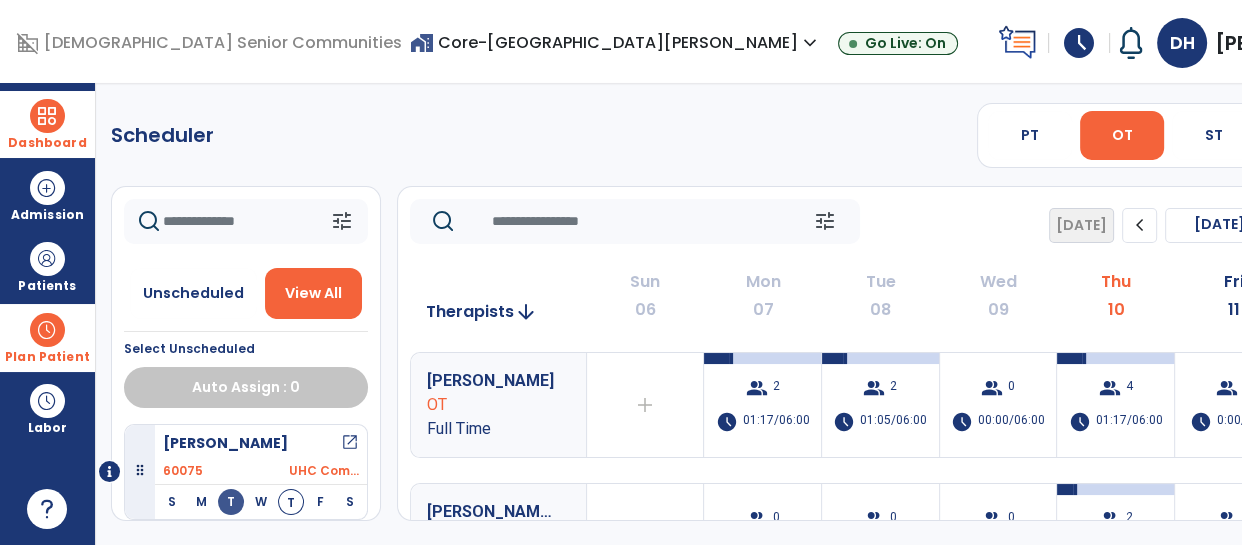 click on "Dashboard" at bounding box center [47, 124] 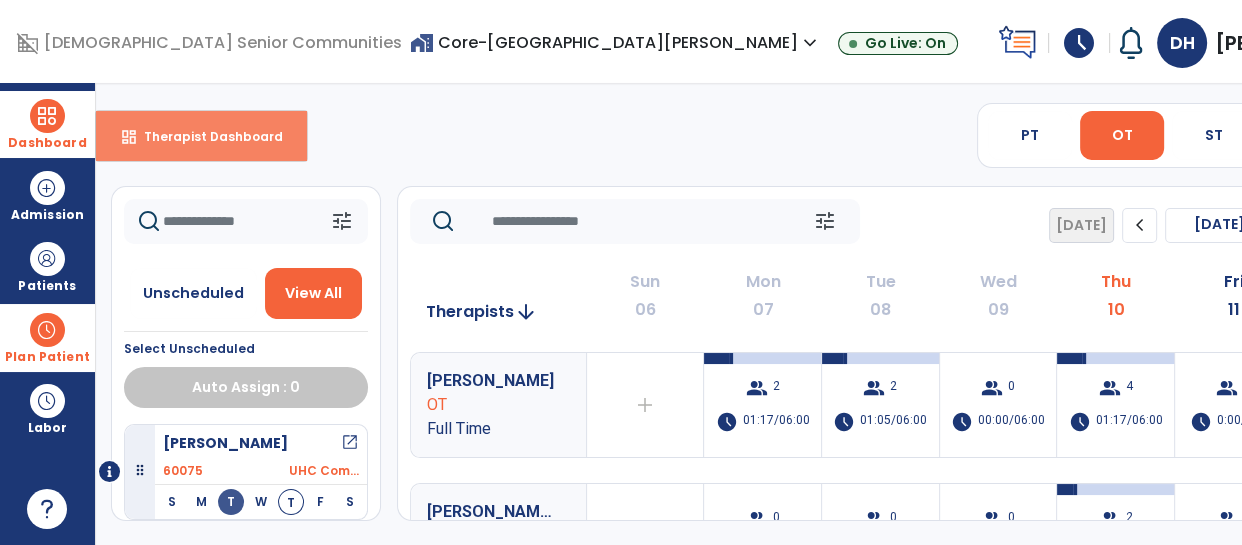 click on "Therapist Dashboard" at bounding box center (205, 136) 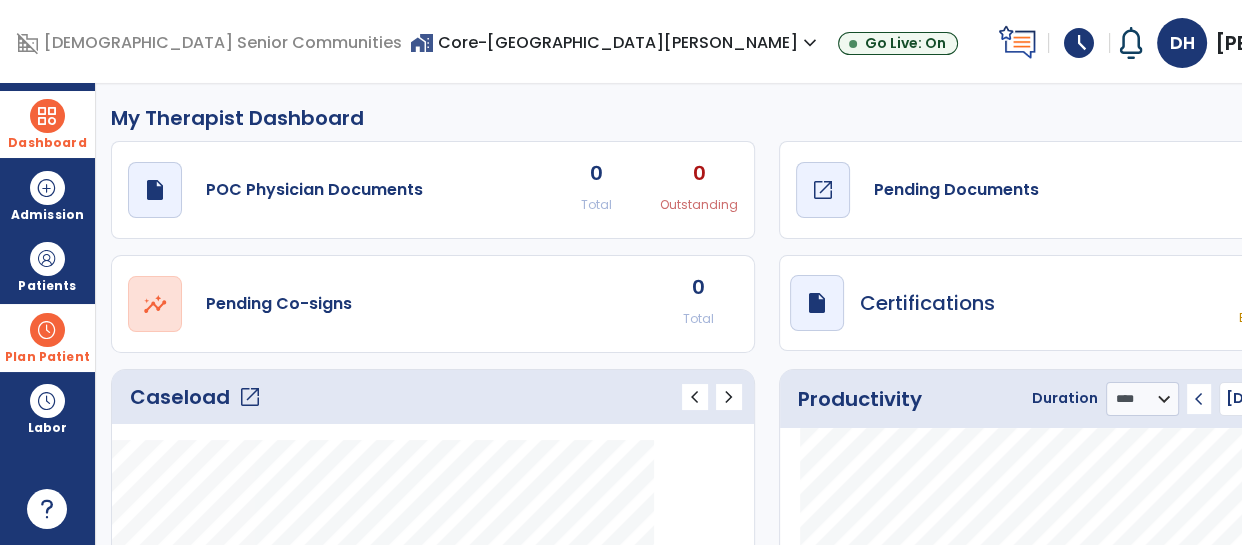 click on "Pending Documents" 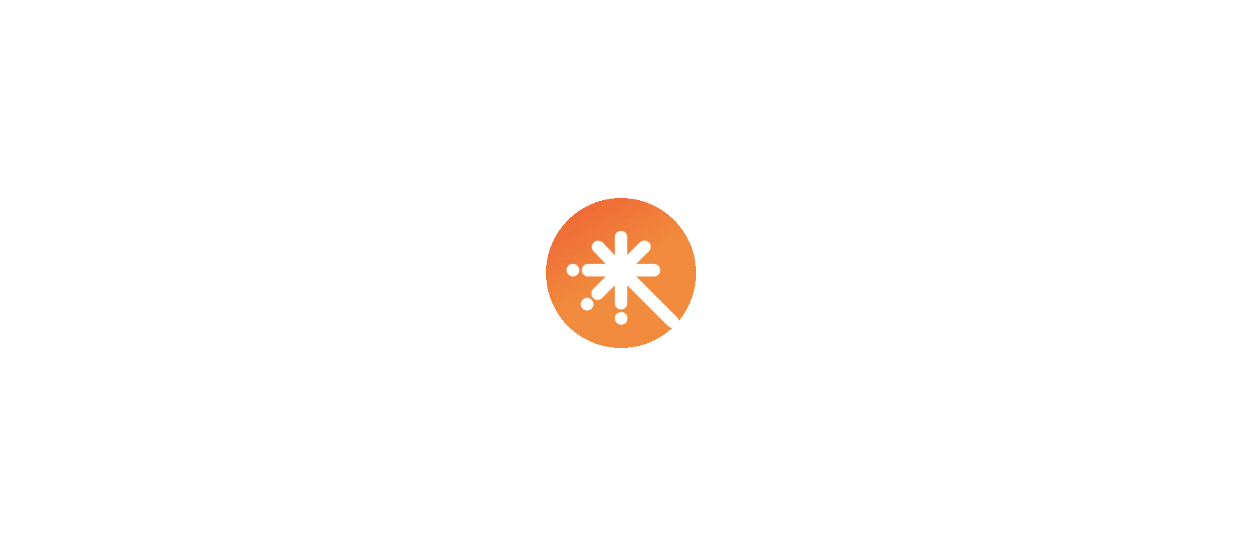 scroll, scrollTop: 0, scrollLeft: 0, axis: both 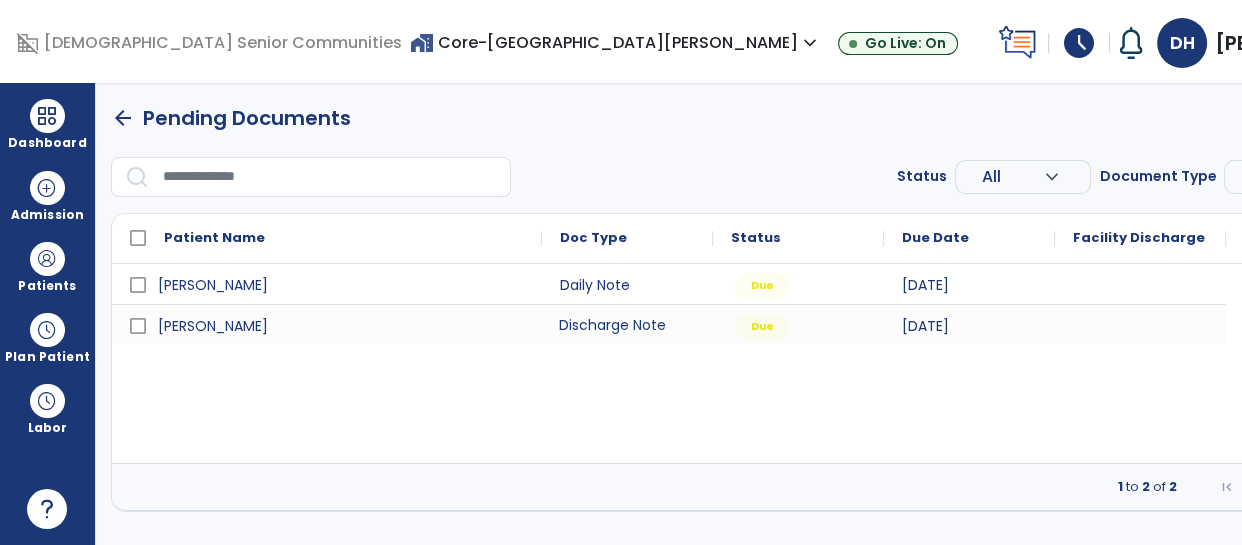 click on "Discharge Note" at bounding box center (627, 324) 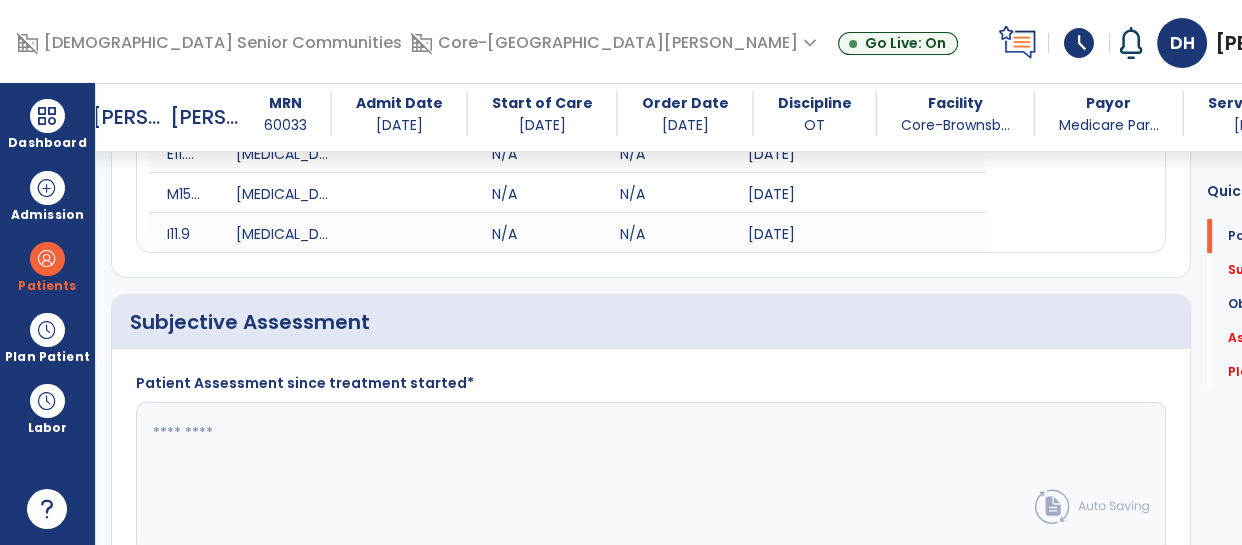 scroll, scrollTop: 354, scrollLeft: 0, axis: vertical 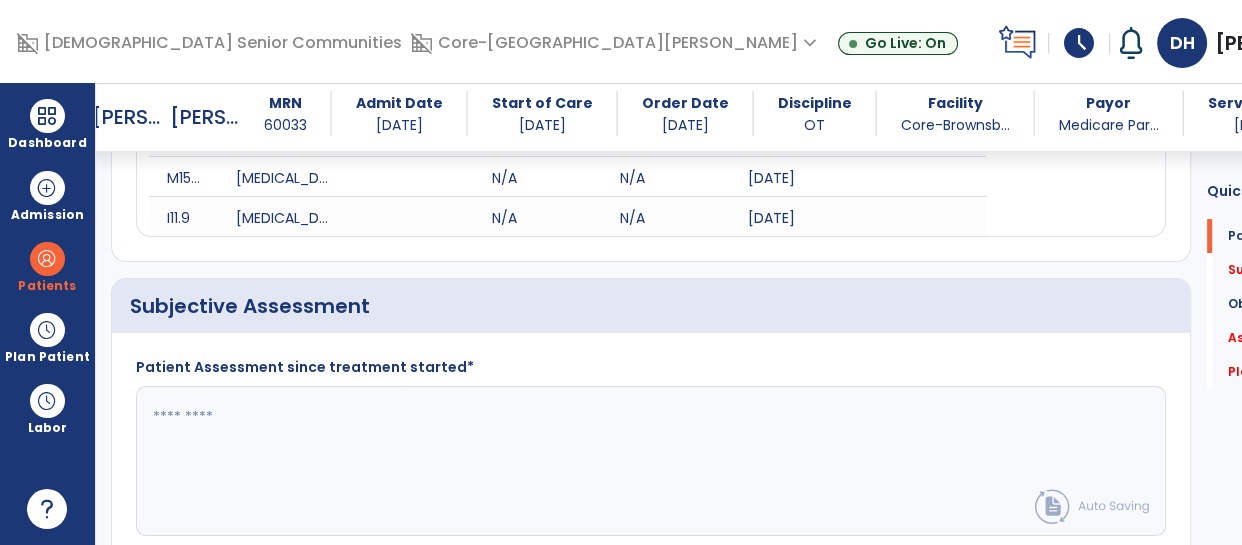 click 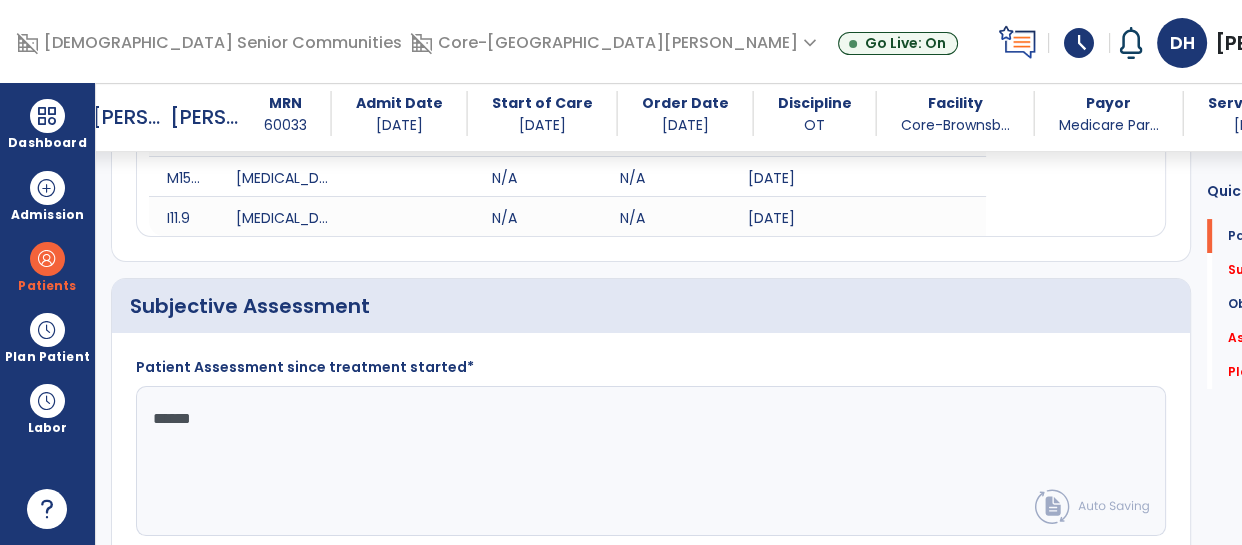 type on "*******" 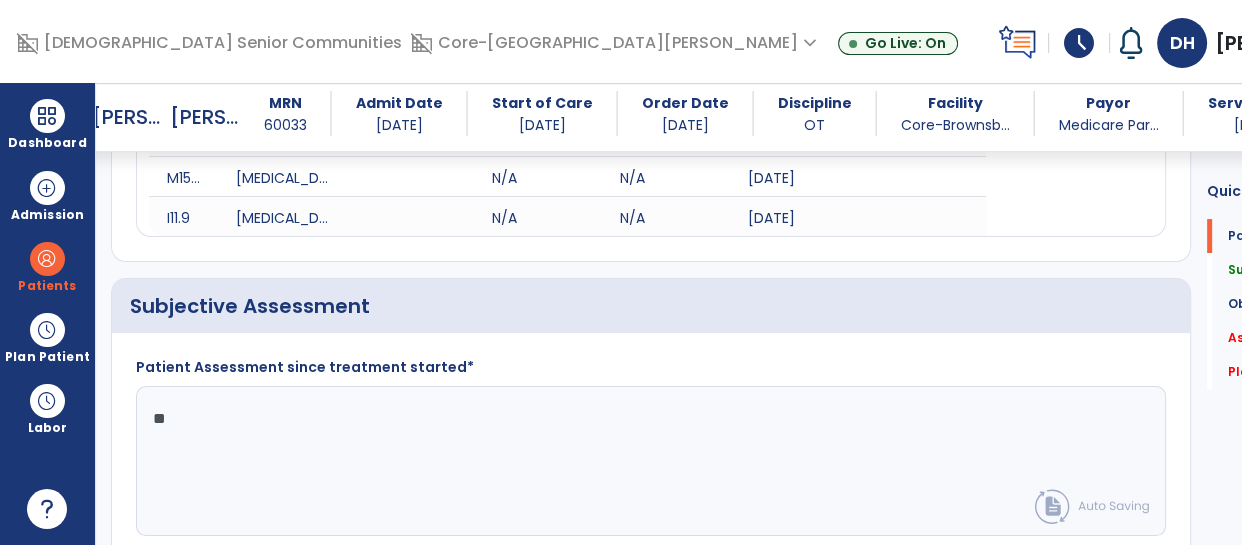 type on "*" 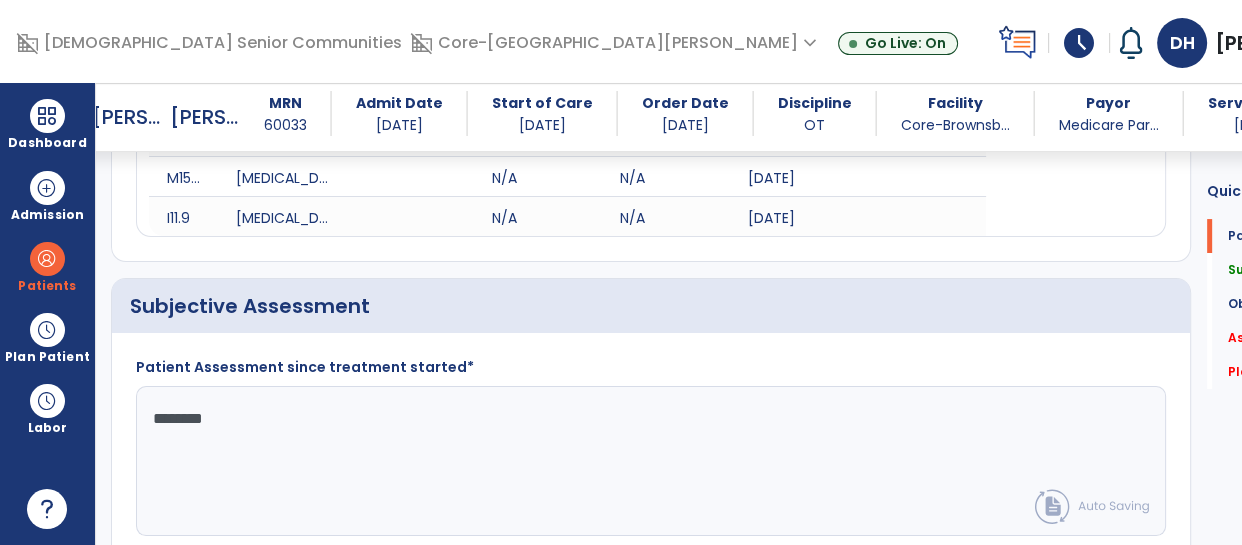 type on "*********" 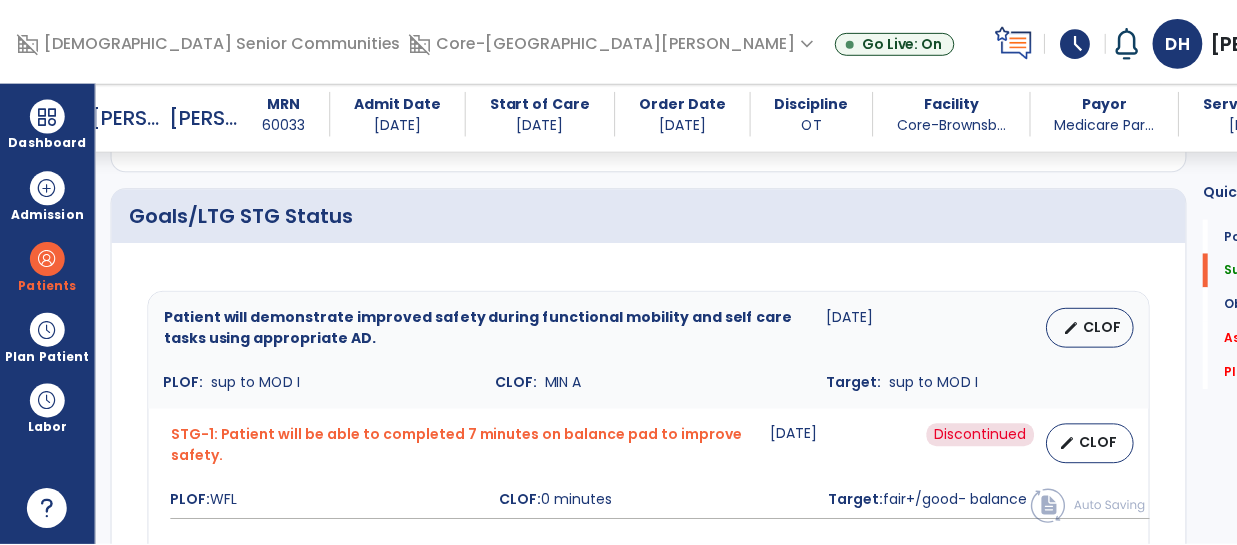 scroll, scrollTop: 800, scrollLeft: 0, axis: vertical 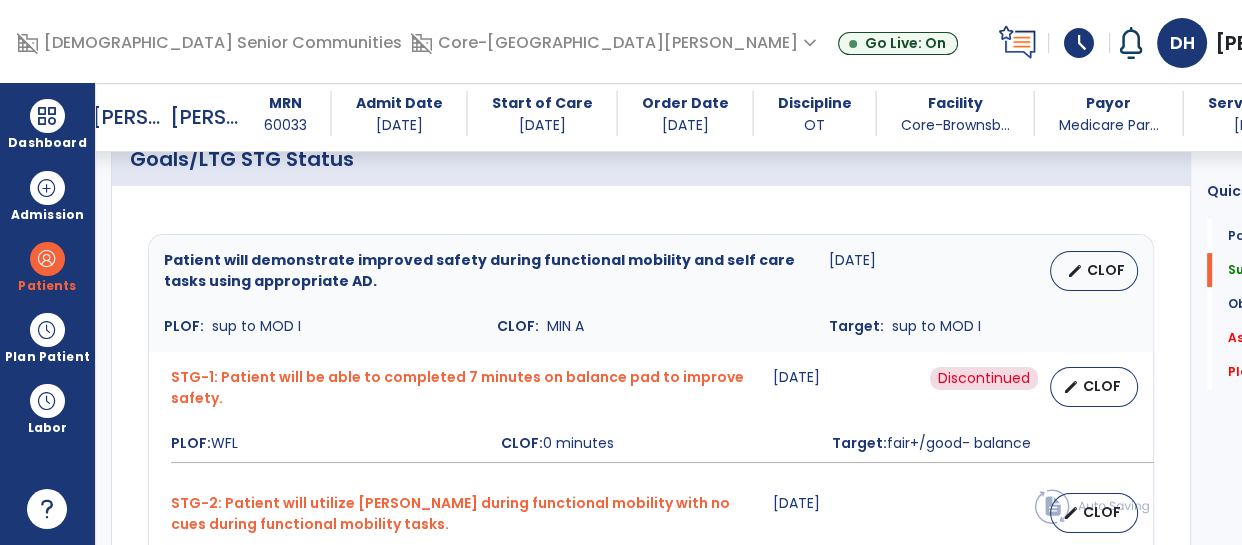 type on "**********" 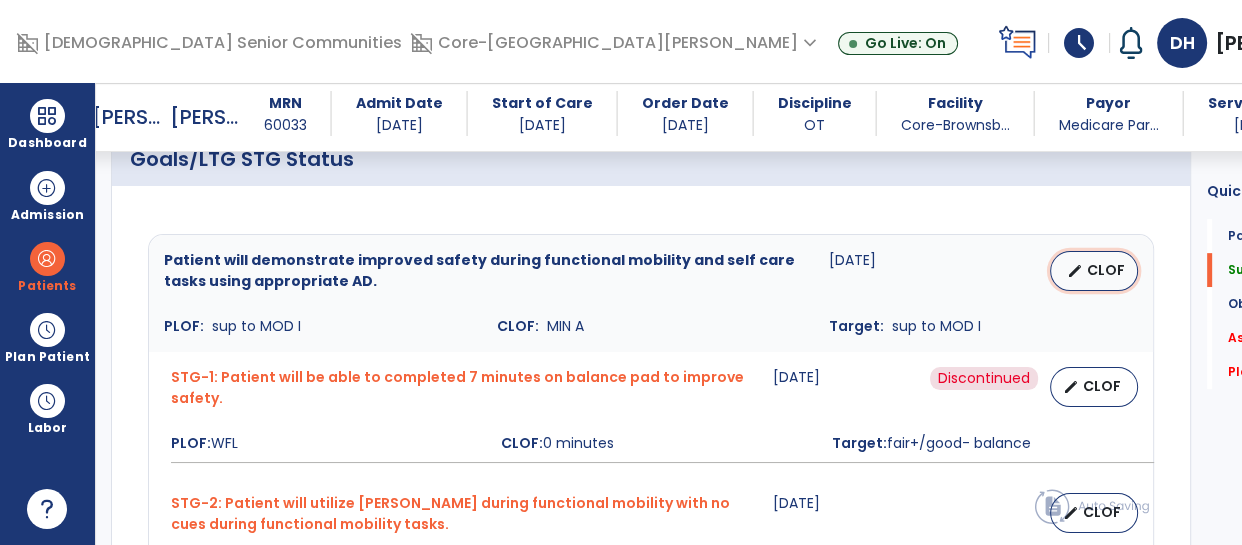 click on "CLOF" at bounding box center (1106, 270) 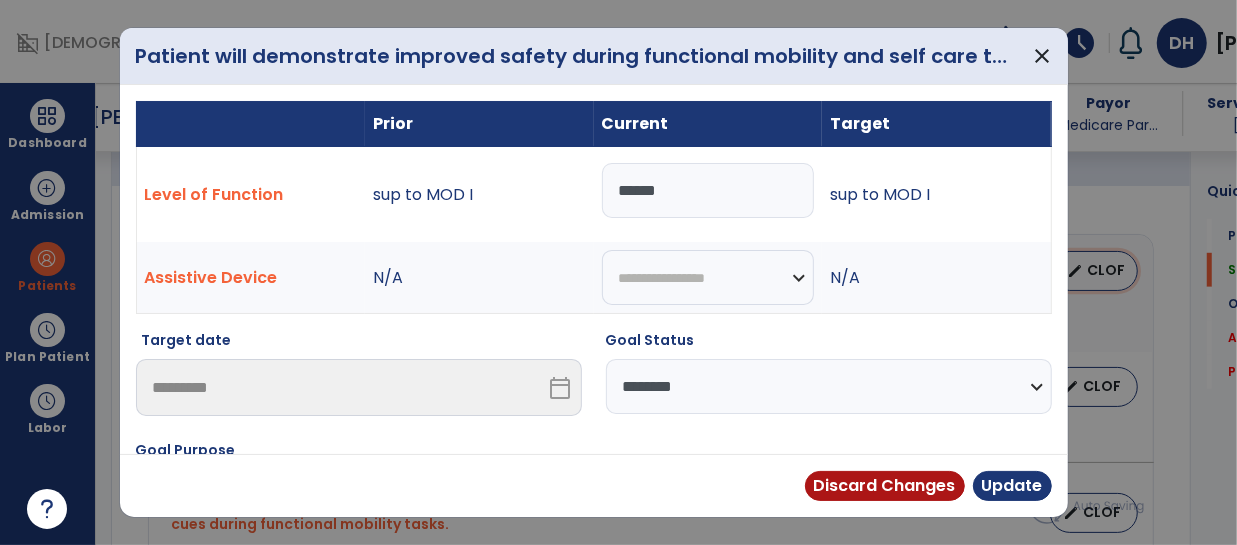 scroll, scrollTop: 800, scrollLeft: 0, axis: vertical 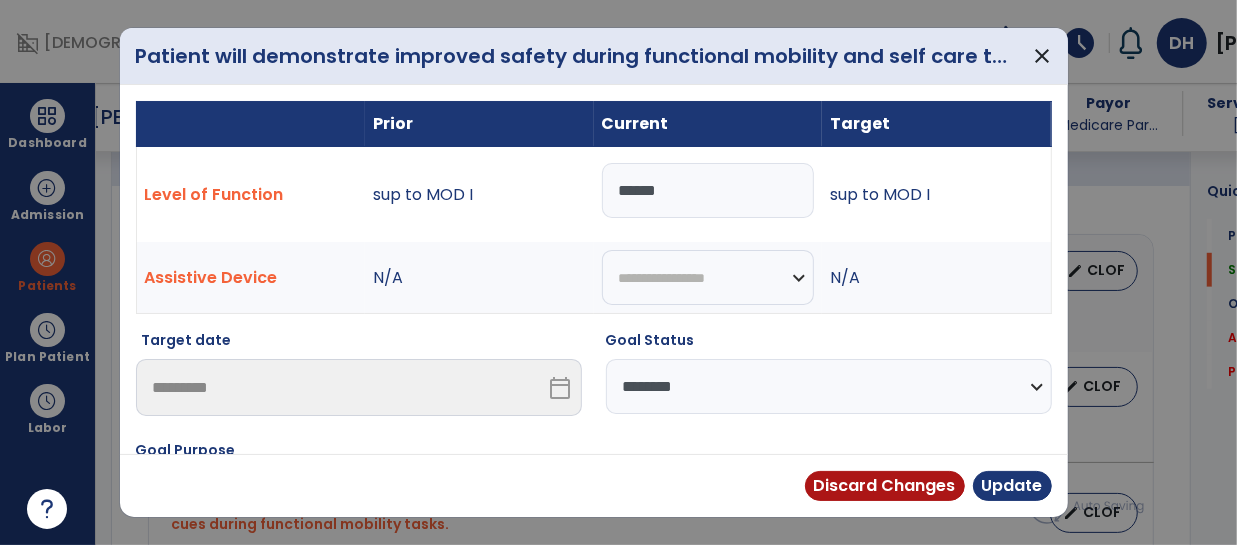 click on "*****" at bounding box center (708, 190) 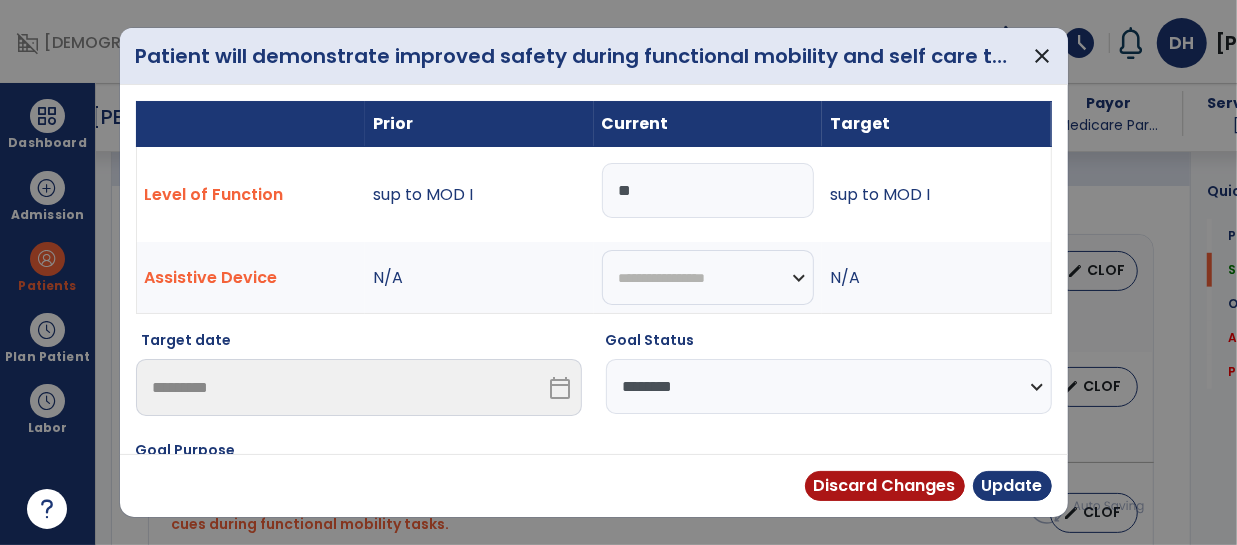 type on "*" 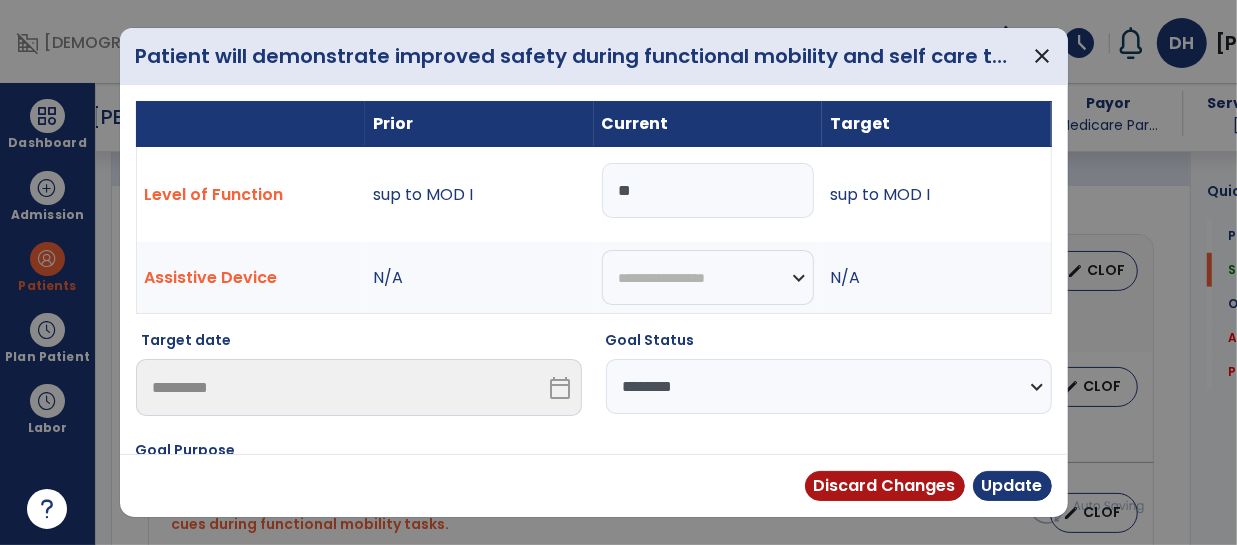 type on "*" 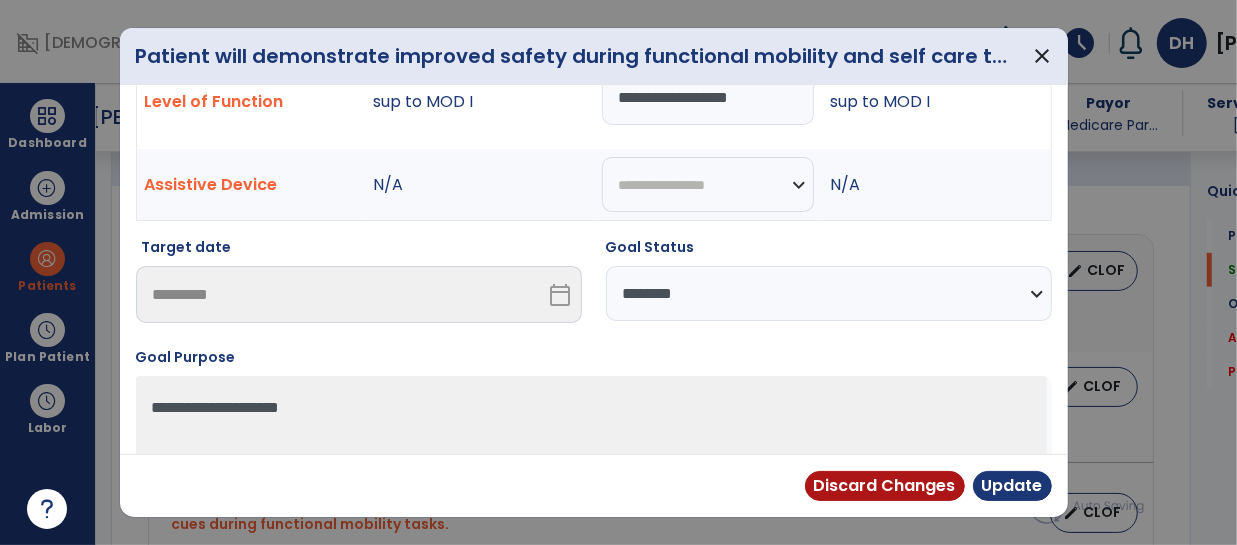 scroll, scrollTop: 90, scrollLeft: 0, axis: vertical 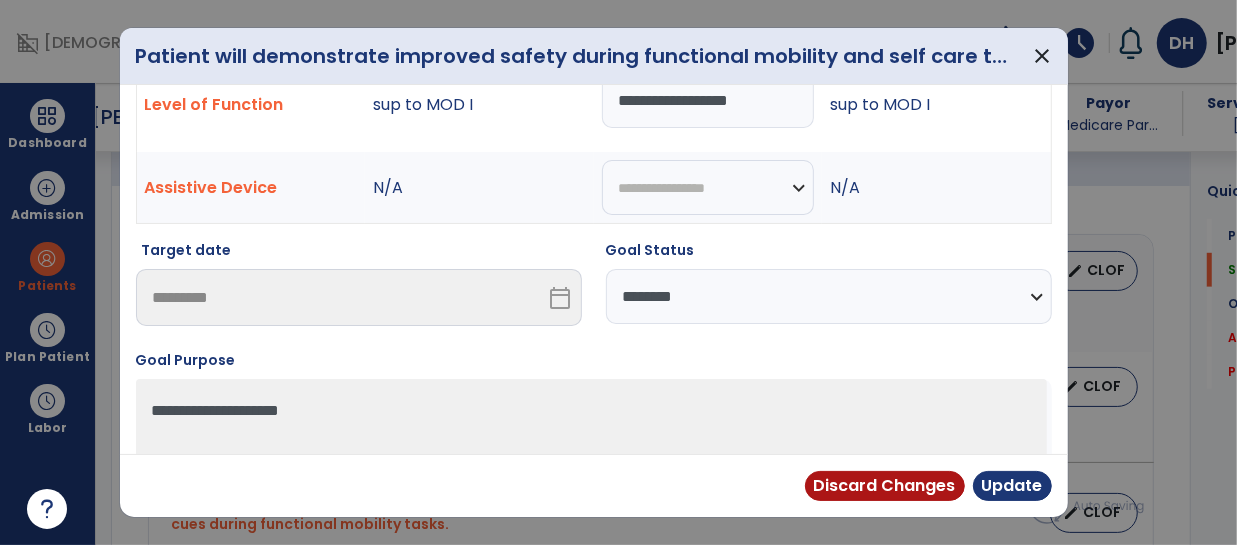 type on "**********" 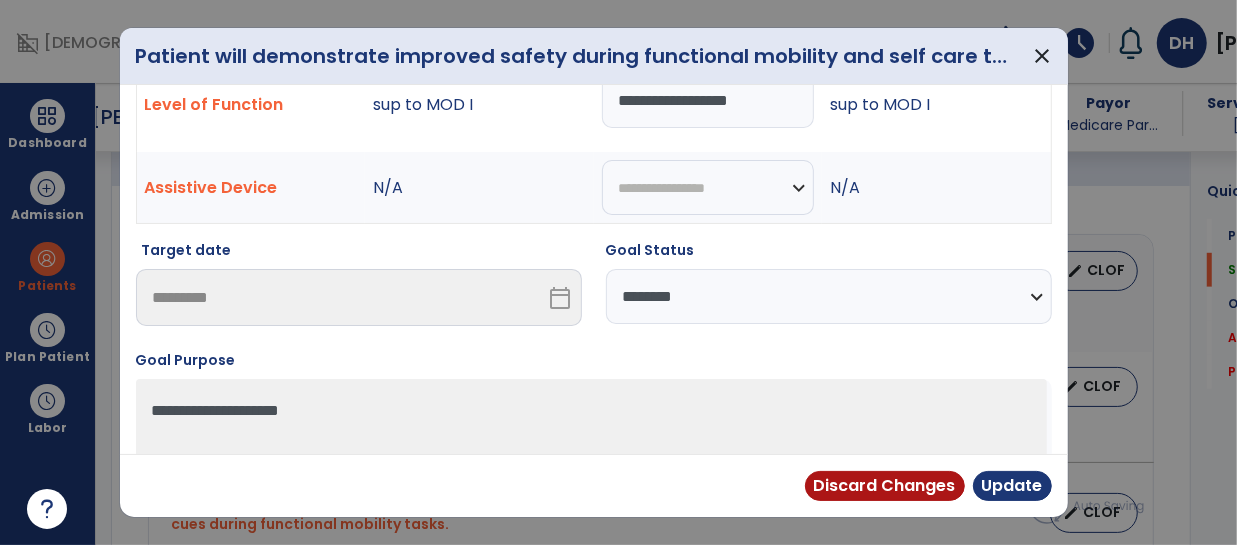 click on "**********" at bounding box center (829, 296) 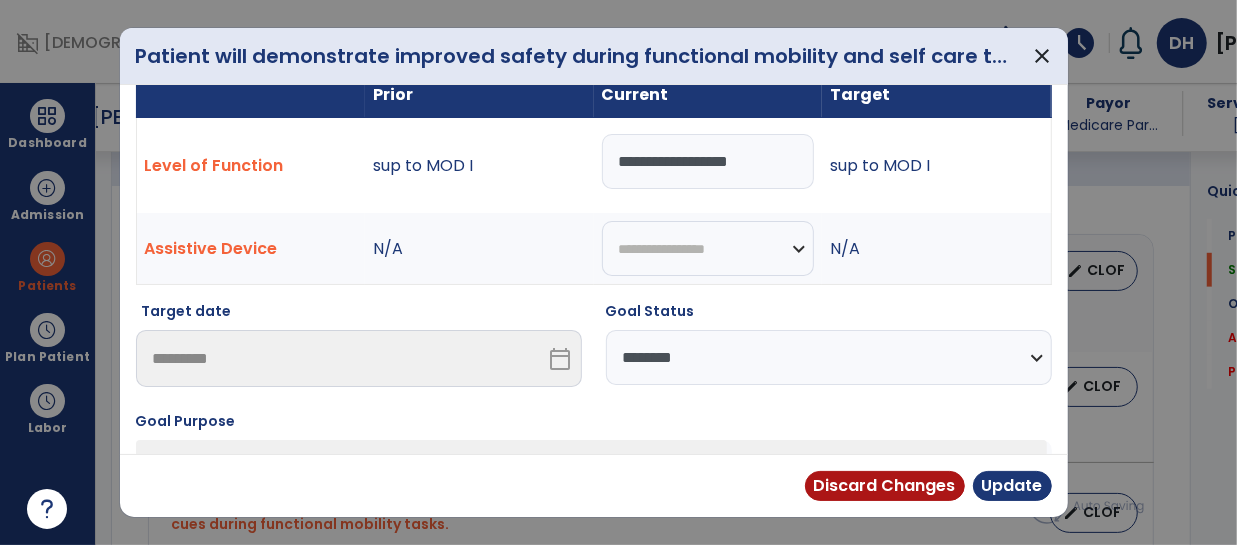scroll, scrollTop: 3, scrollLeft: 0, axis: vertical 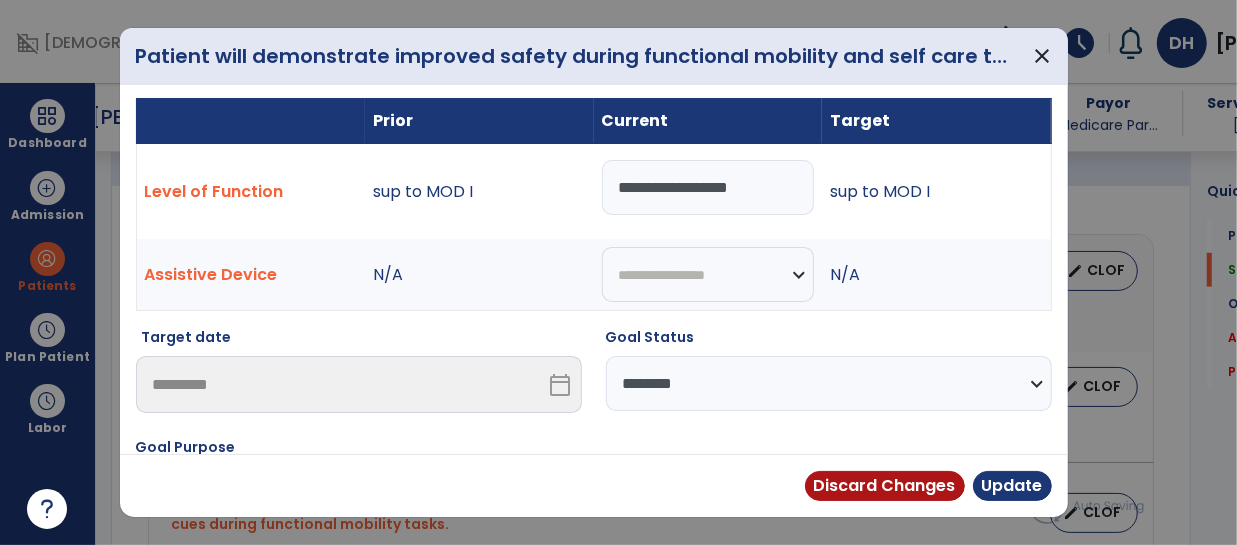 click on "**********" at bounding box center (829, 383) 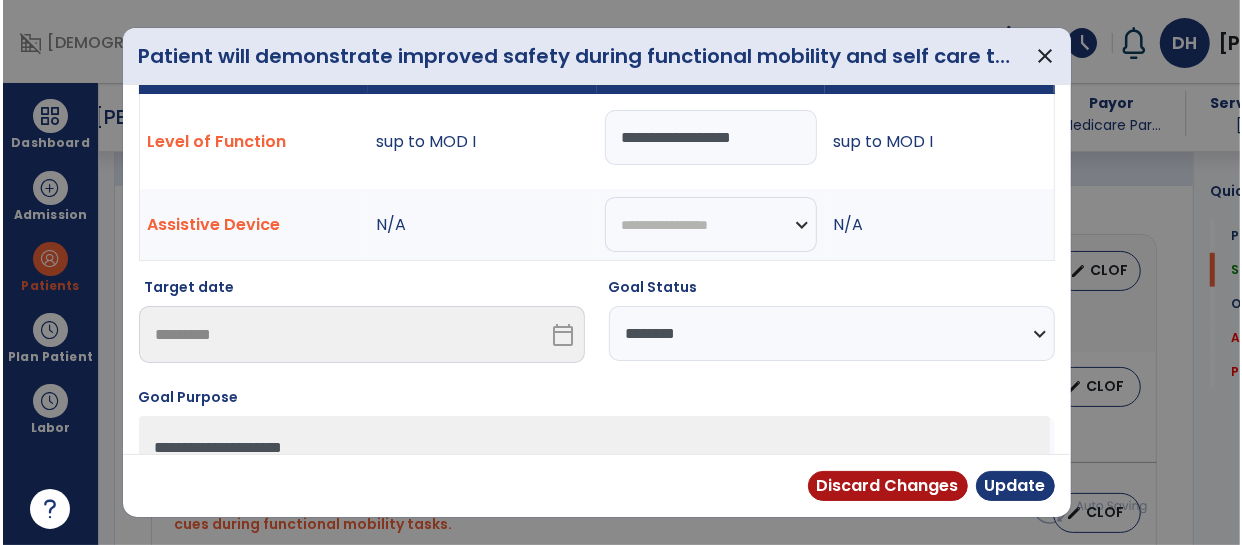 scroll, scrollTop: 85, scrollLeft: 0, axis: vertical 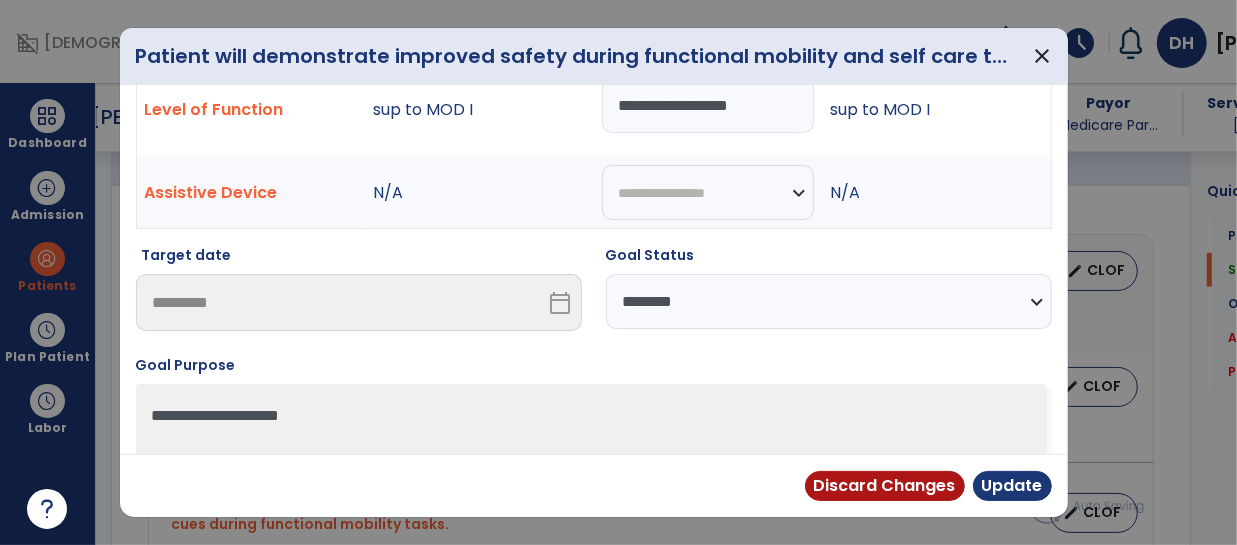 click on "**********" at bounding box center [829, 301] 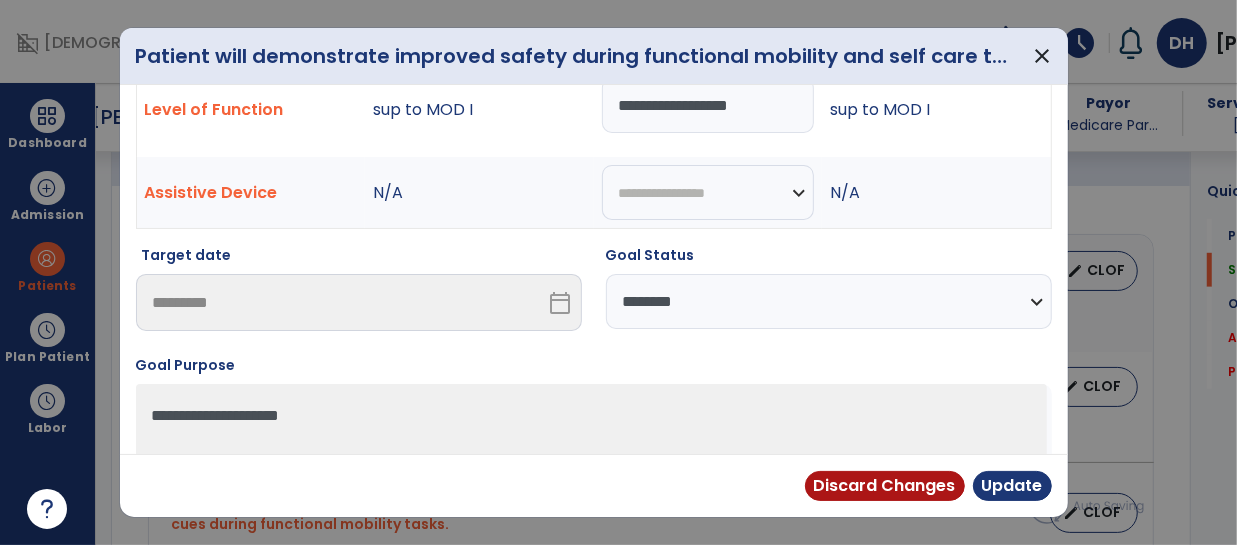 select on "********" 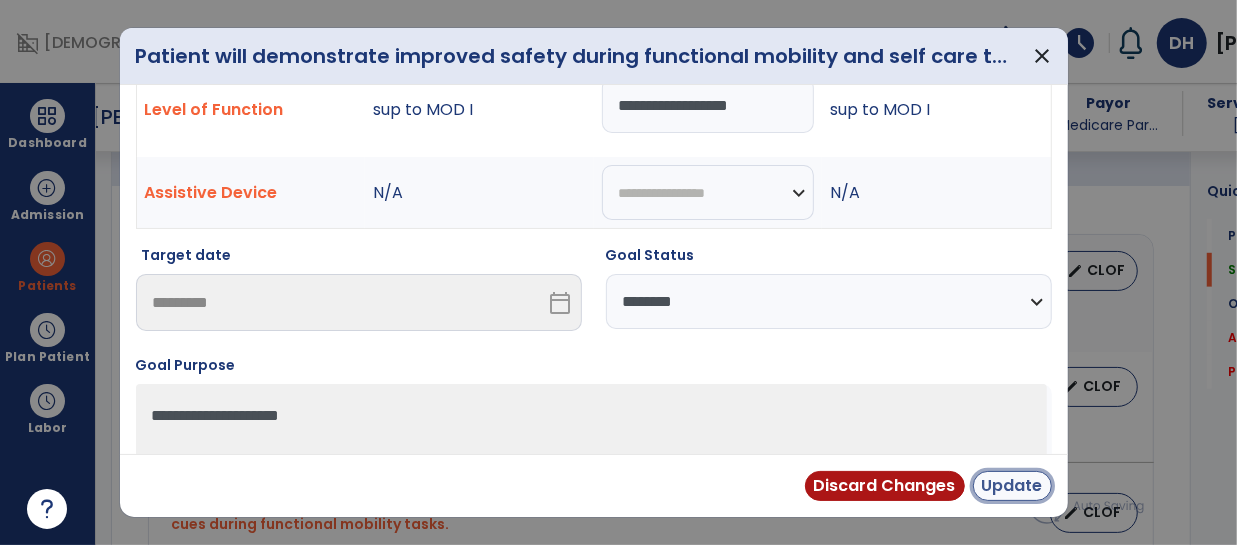 click on "Update" at bounding box center [1012, 486] 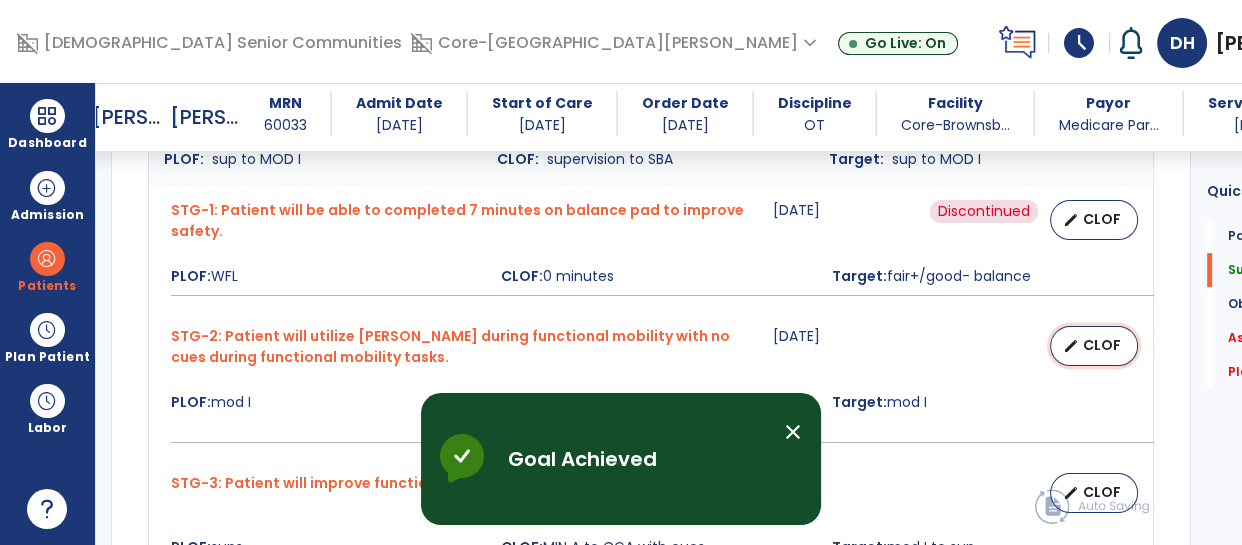 click on "edit   CLOF" at bounding box center (1094, 346) 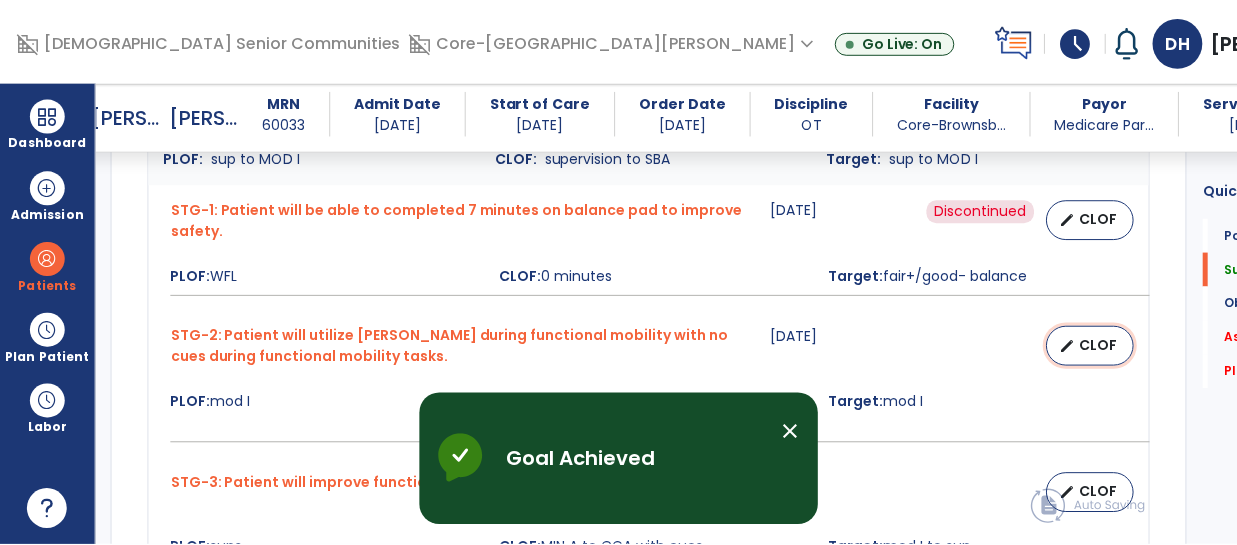 select on "********" 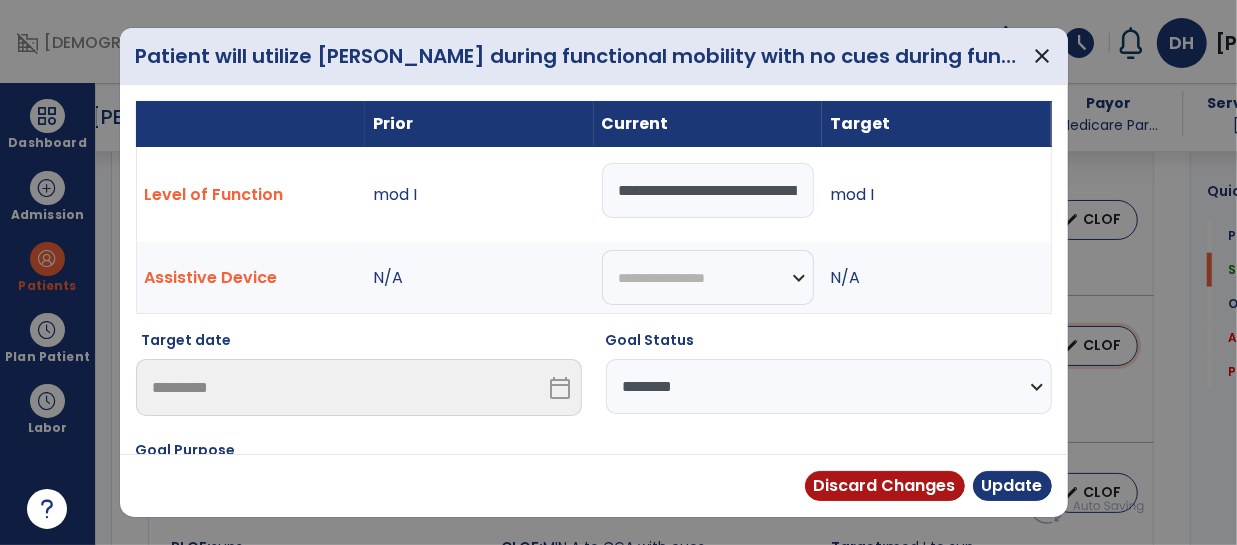 scroll, scrollTop: 967, scrollLeft: 0, axis: vertical 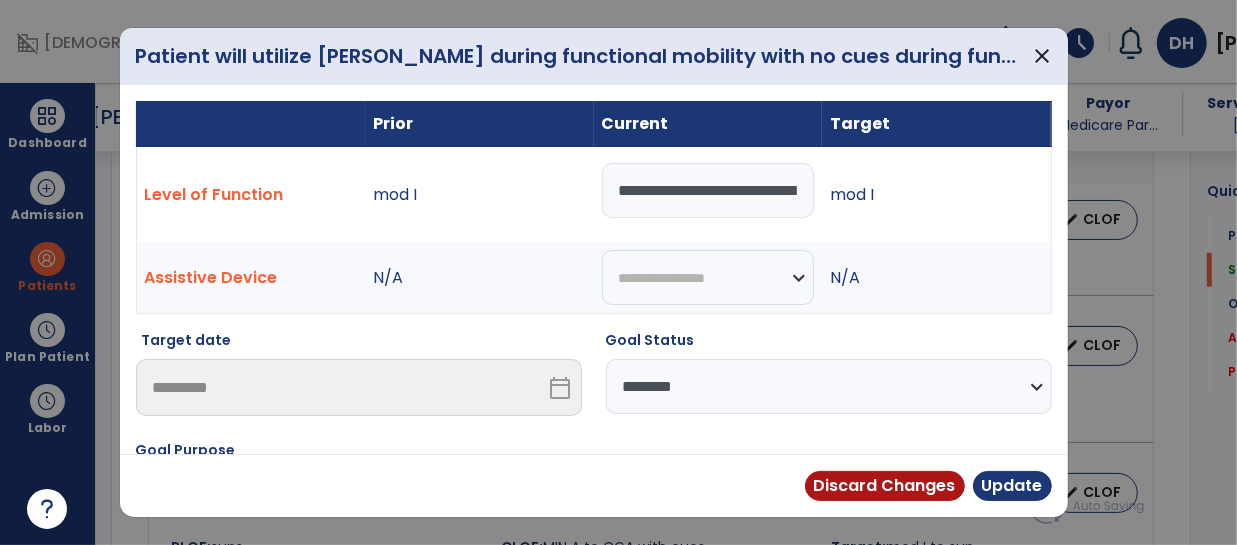 click on "**********" at bounding box center [708, 190] 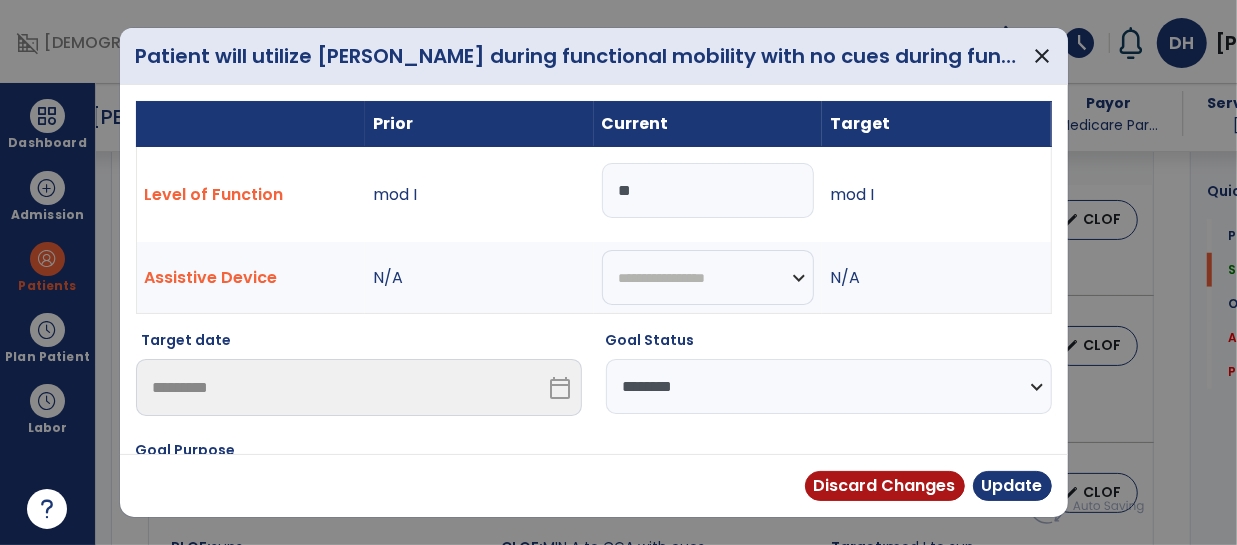 type on "*" 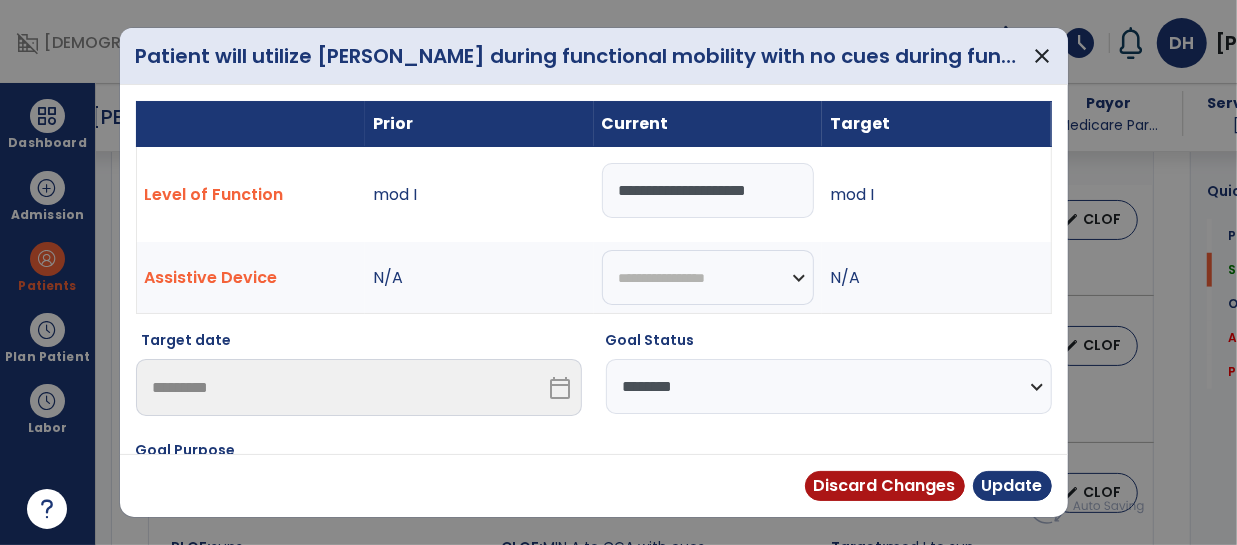 type on "**********" 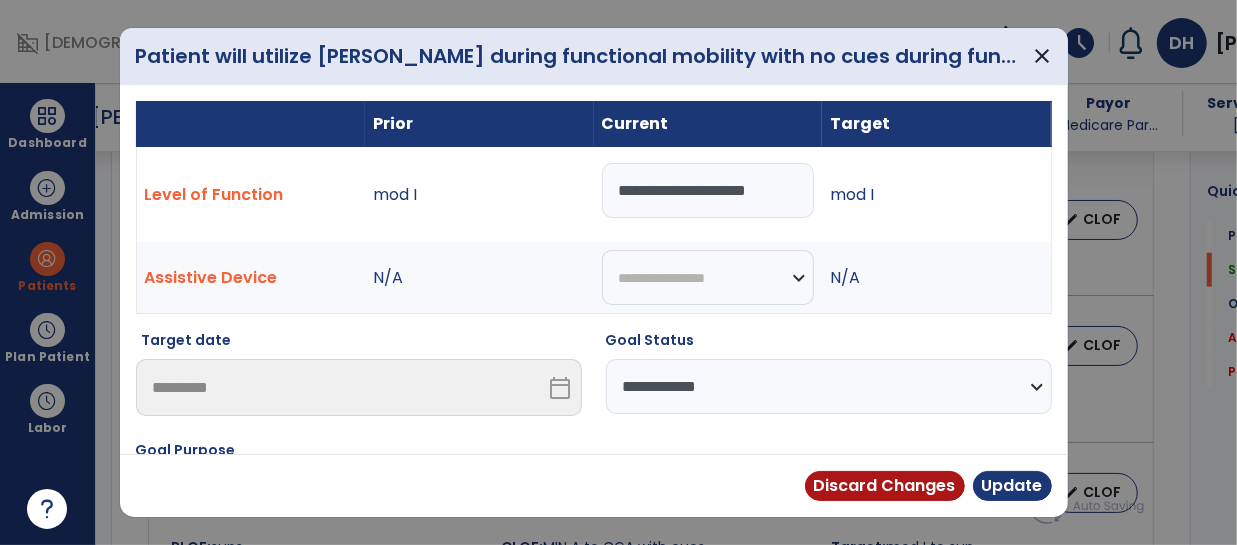 click on "**********" at bounding box center [829, 386] 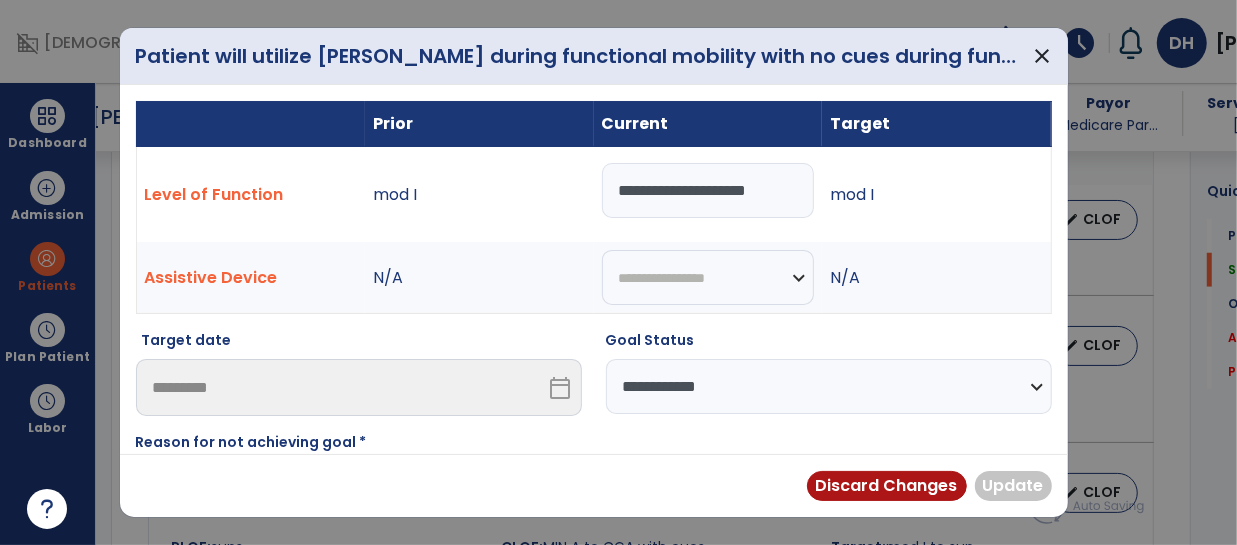scroll, scrollTop: 195, scrollLeft: 0, axis: vertical 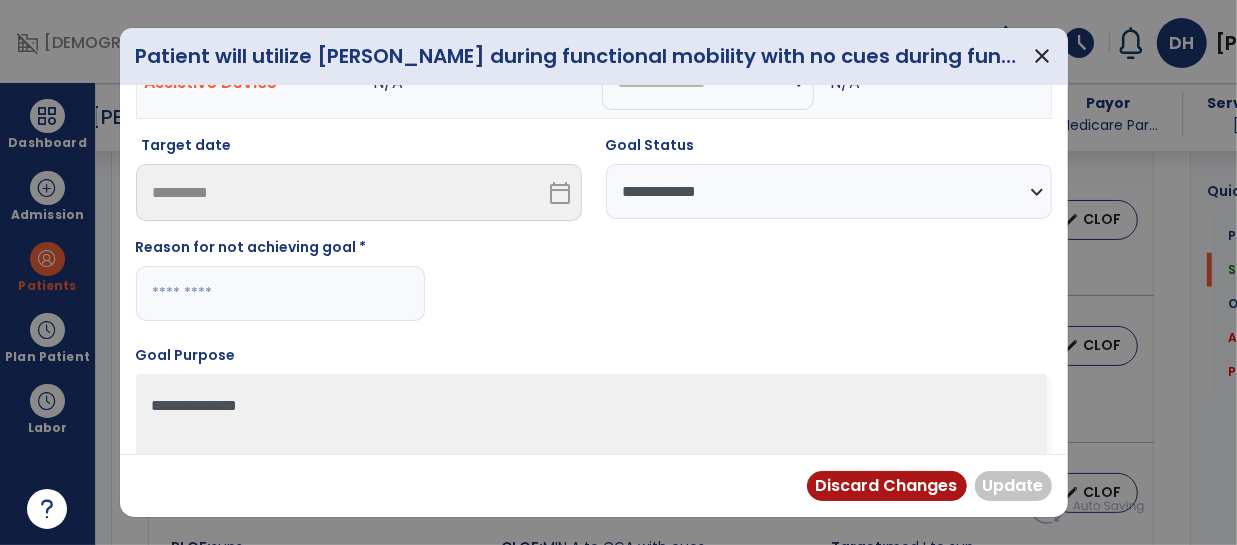 click at bounding box center (280, 293) 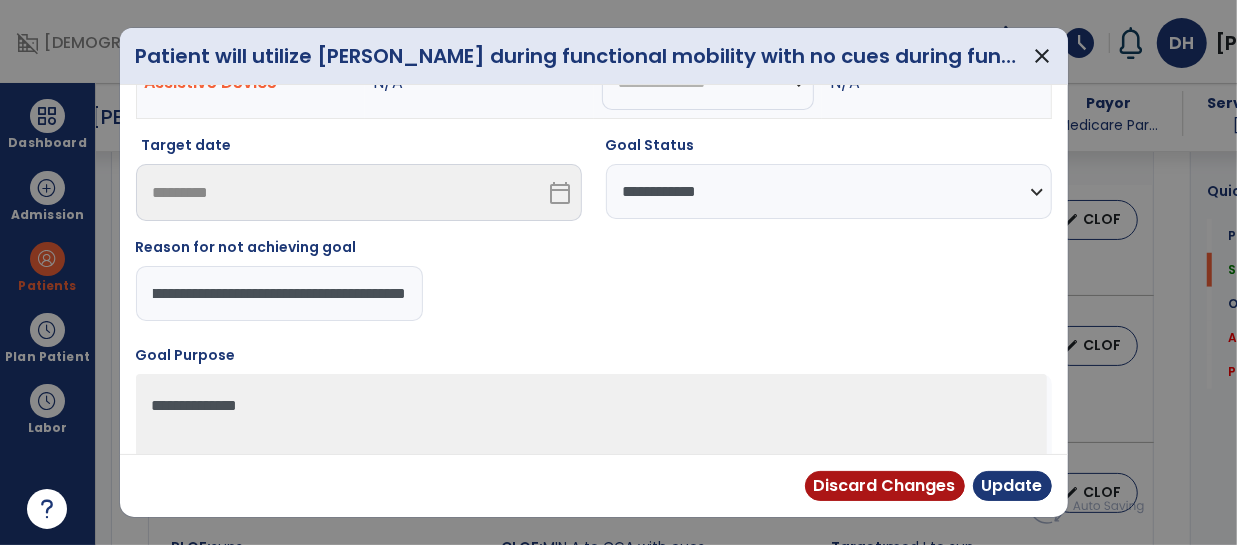 type on "**********" 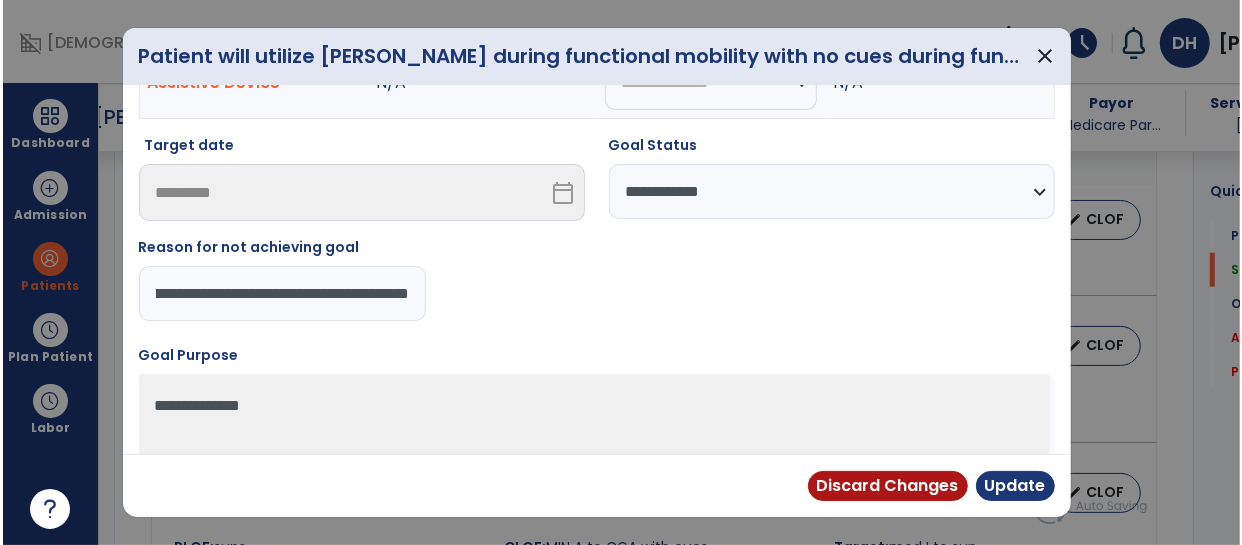 scroll, scrollTop: 0, scrollLeft: 151, axis: horizontal 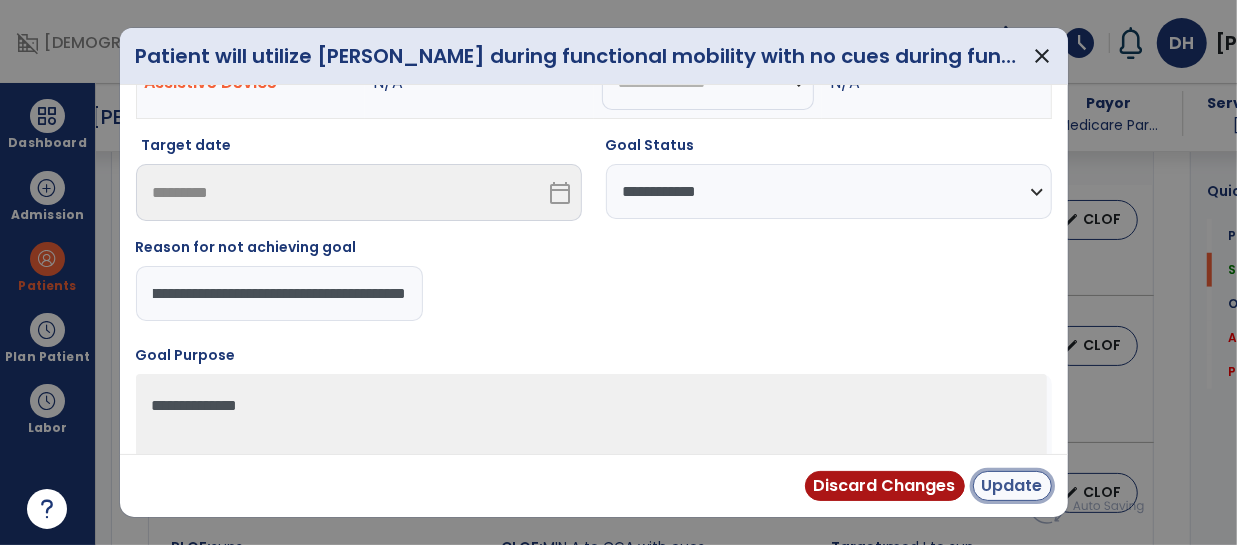 click on "Update" at bounding box center (1012, 486) 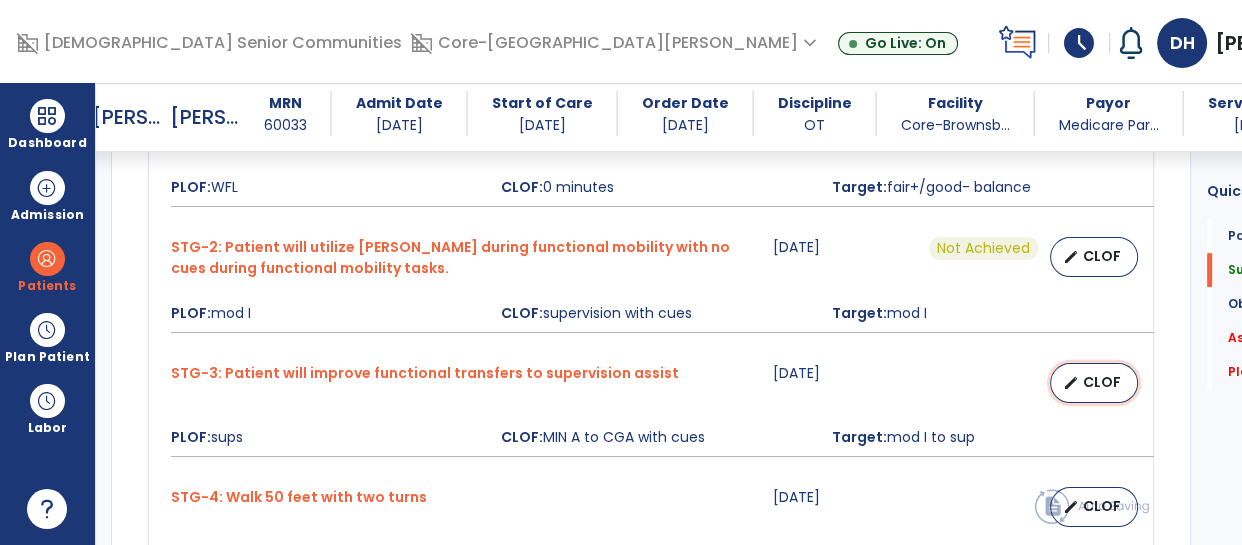 click on "CLOF" at bounding box center [1102, 382] 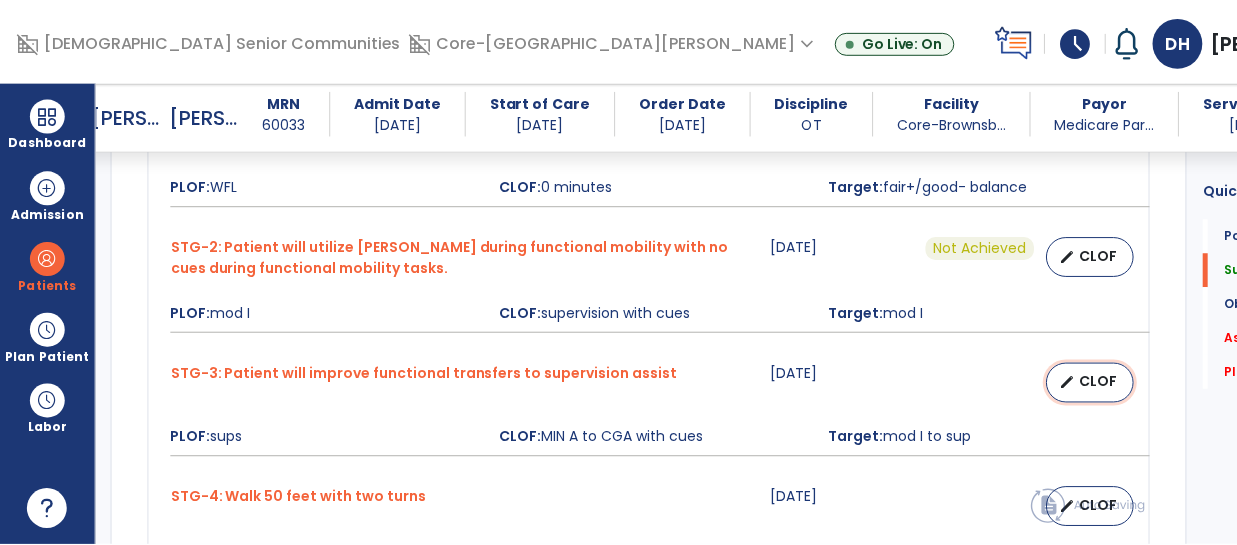 select on "********" 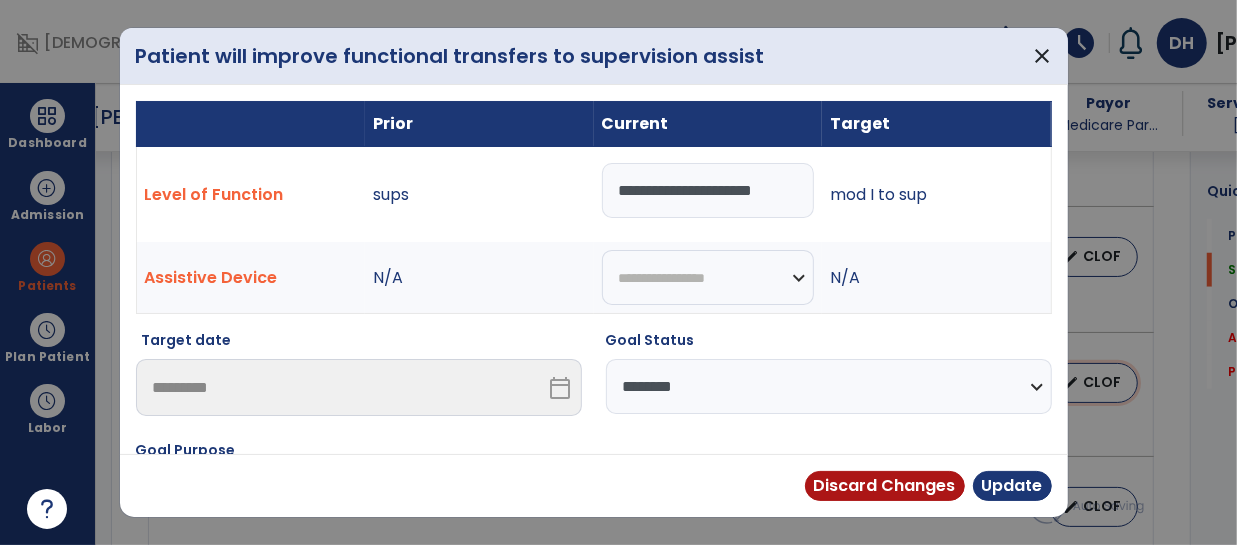 scroll, scrollTop: 1056, scrollLeft: 0, axis: vertical 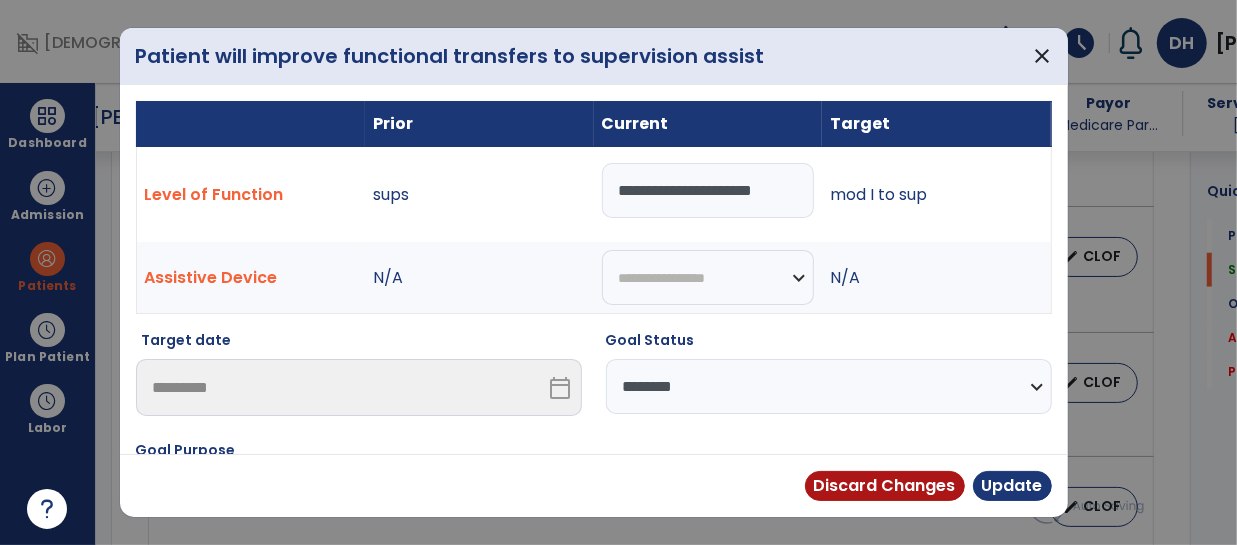 click on "**********" at bounding box center (708, 190) 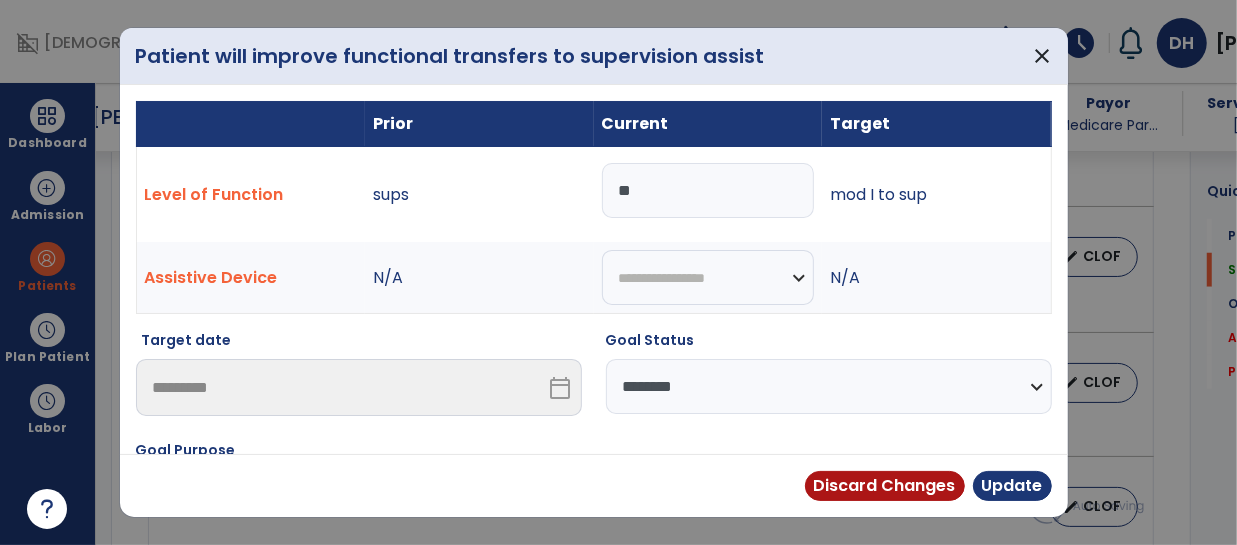 type on "*" 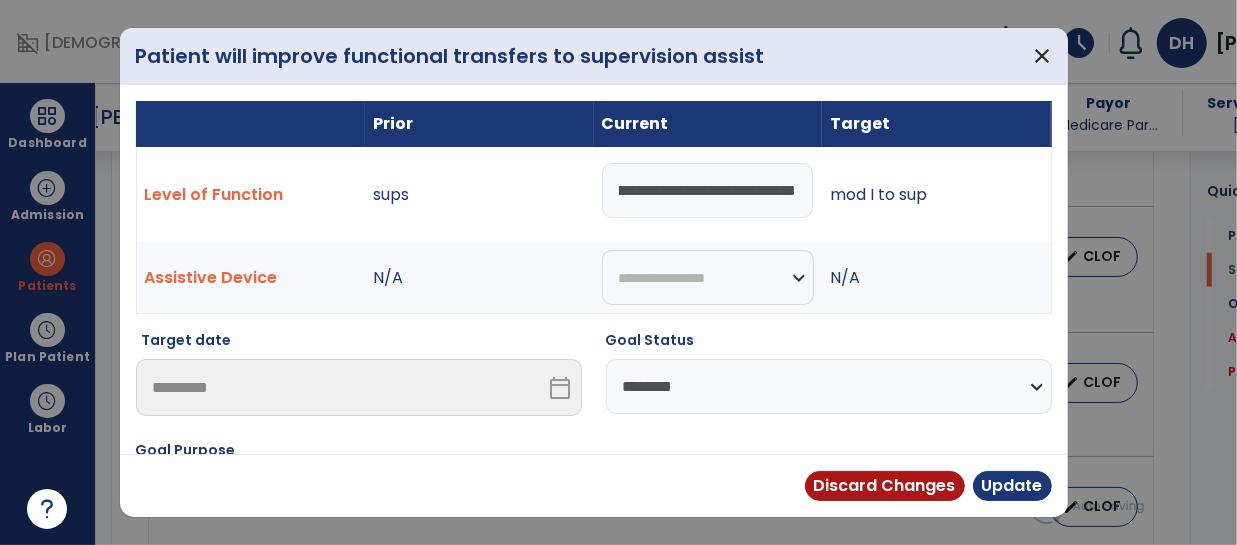 scroll, scrollTop: 0, scrollLeft: 85, axis: horizontal 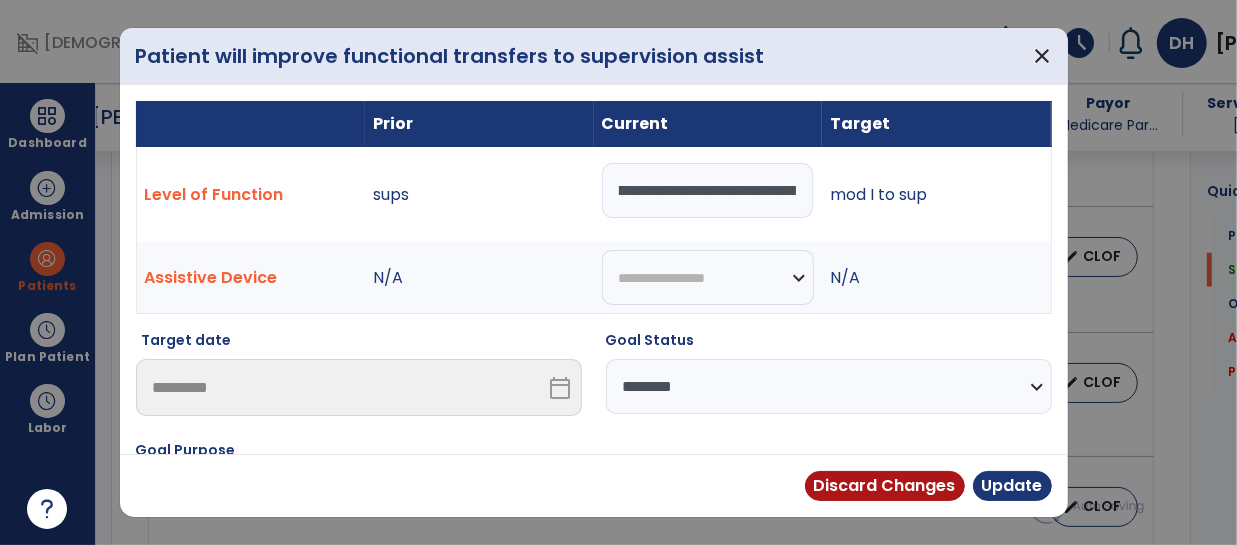 click on "**********" at bounding box center [708, 190] 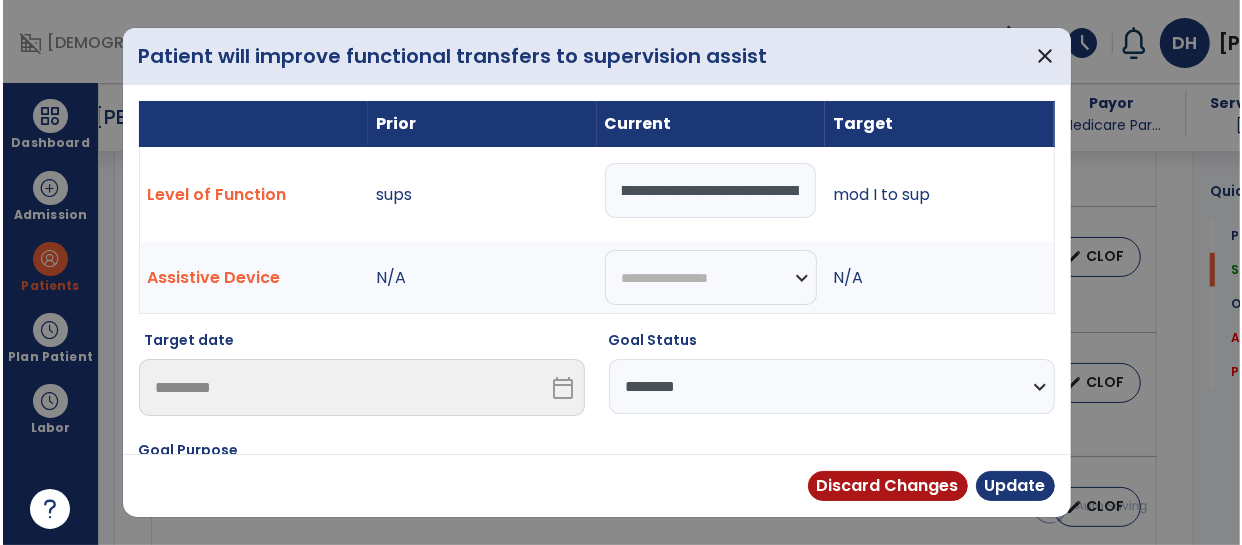 scroll, scrollTop: 0, scrollLeft: 0, axis: both 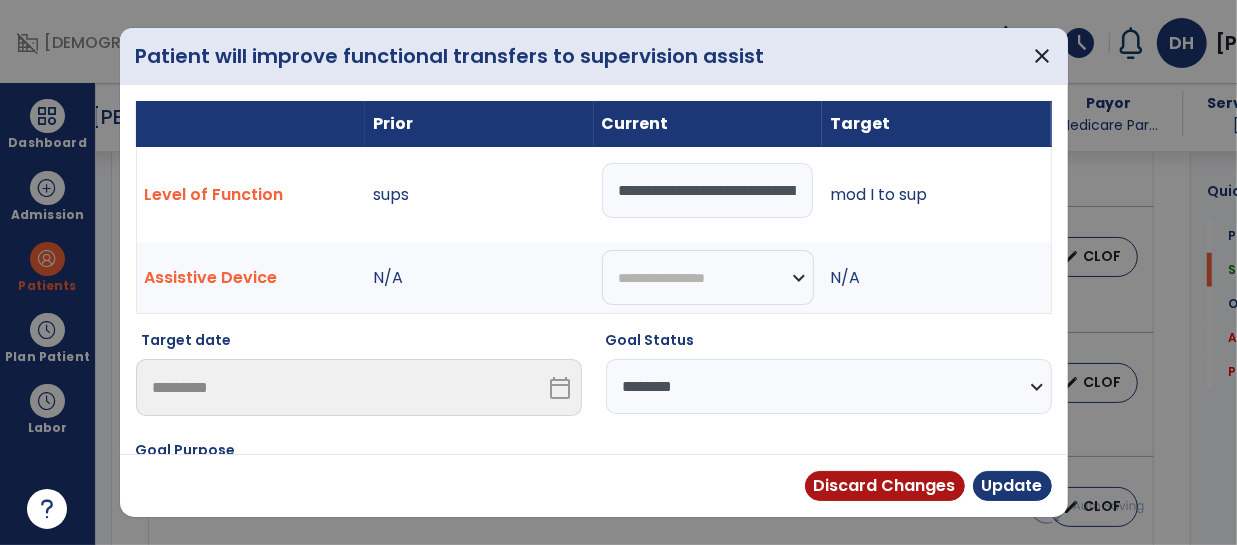 select on "********" 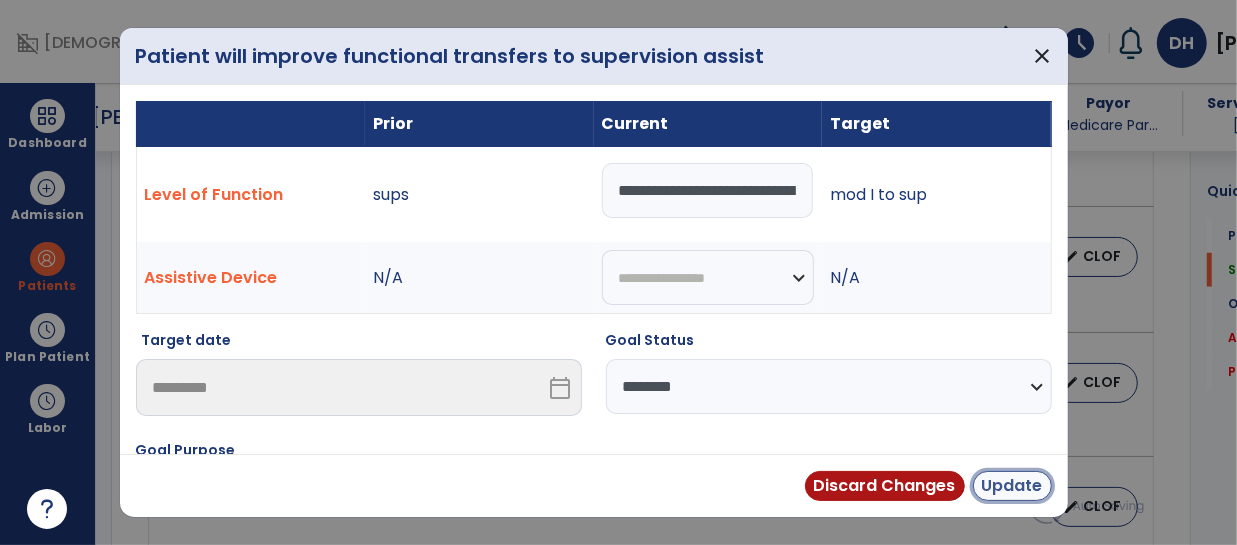 click on "Update" at bounding box center [1012, 486] 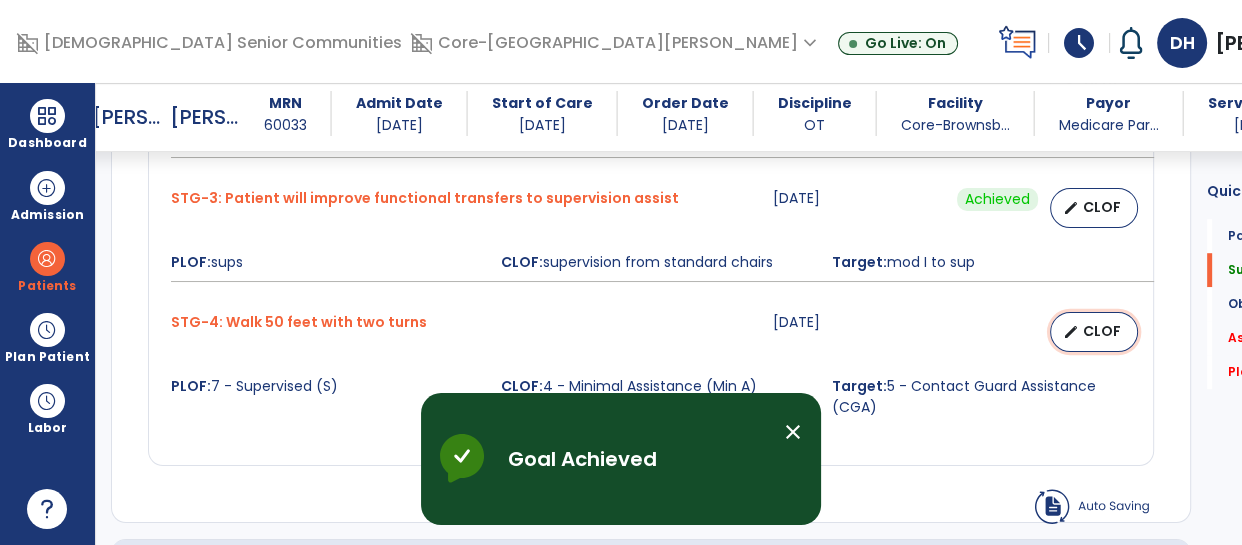 click on "edit   CLOF" at bounding box center (1094, 332) 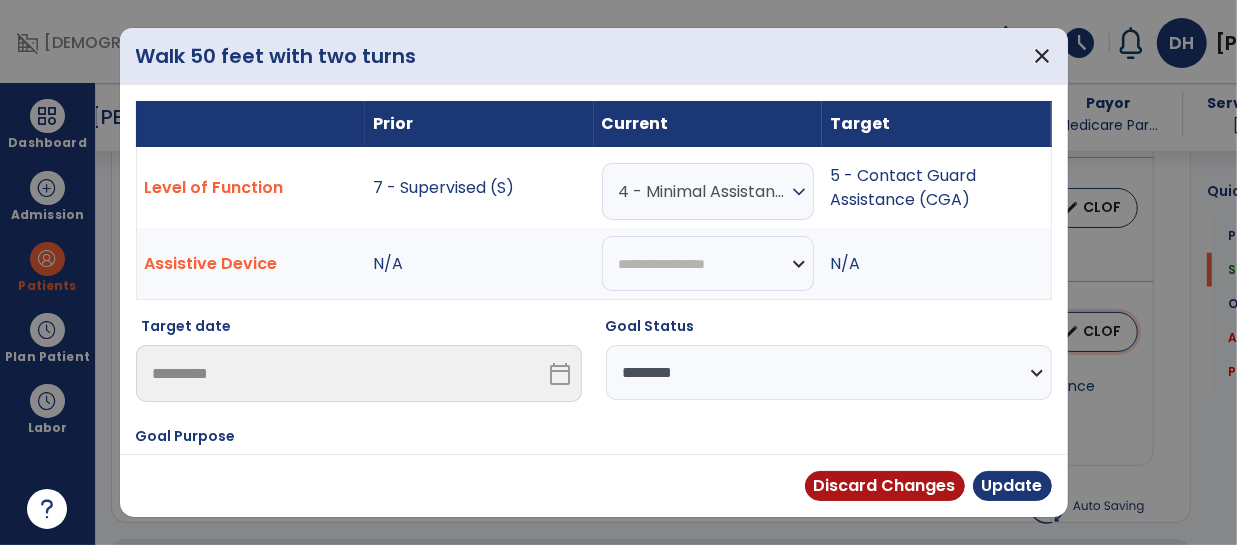 scroll, scrollTop: 1231, scrollLeft: 0, axis: vertical 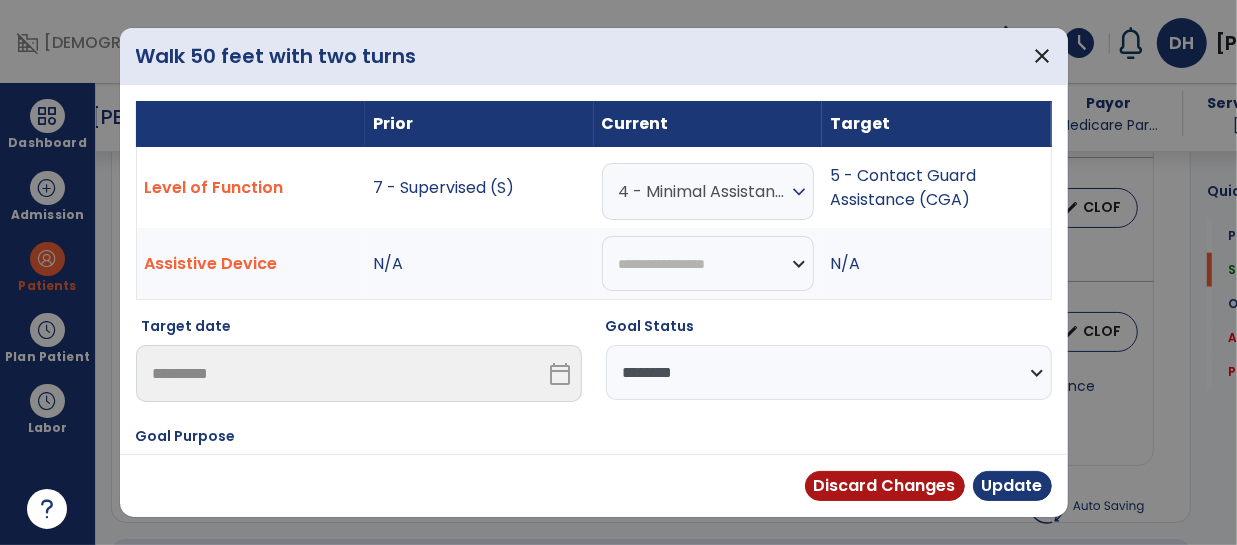 click on "4 - Minimal Assistance (Min A)" at bounding box center [703, 191] 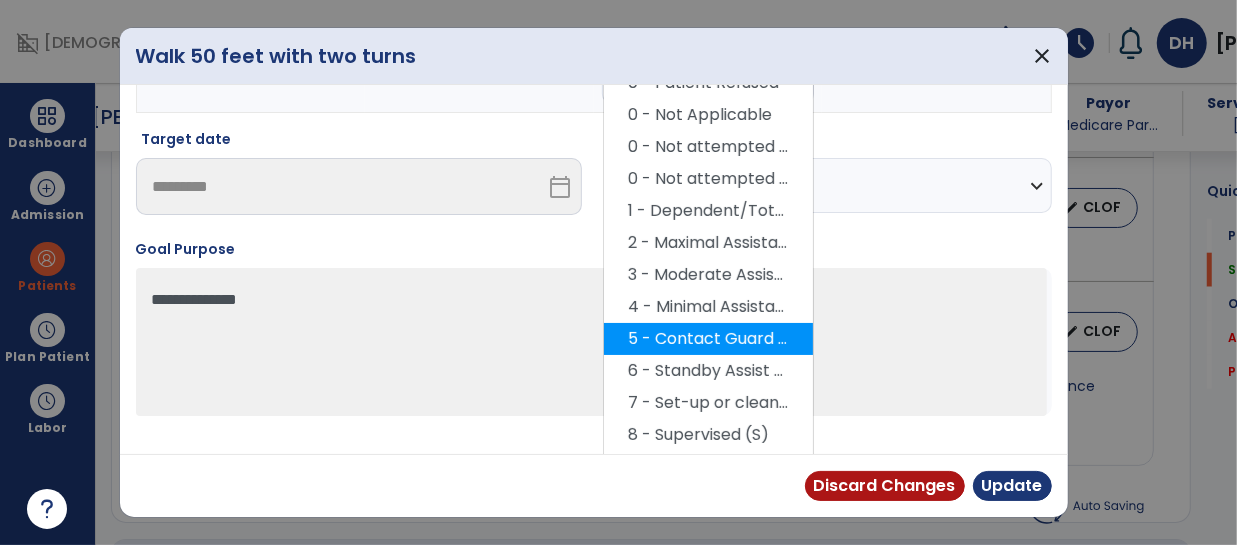 click on "5 - Contact Guard Assistance (CGA)" at bounding box center [708, 339] 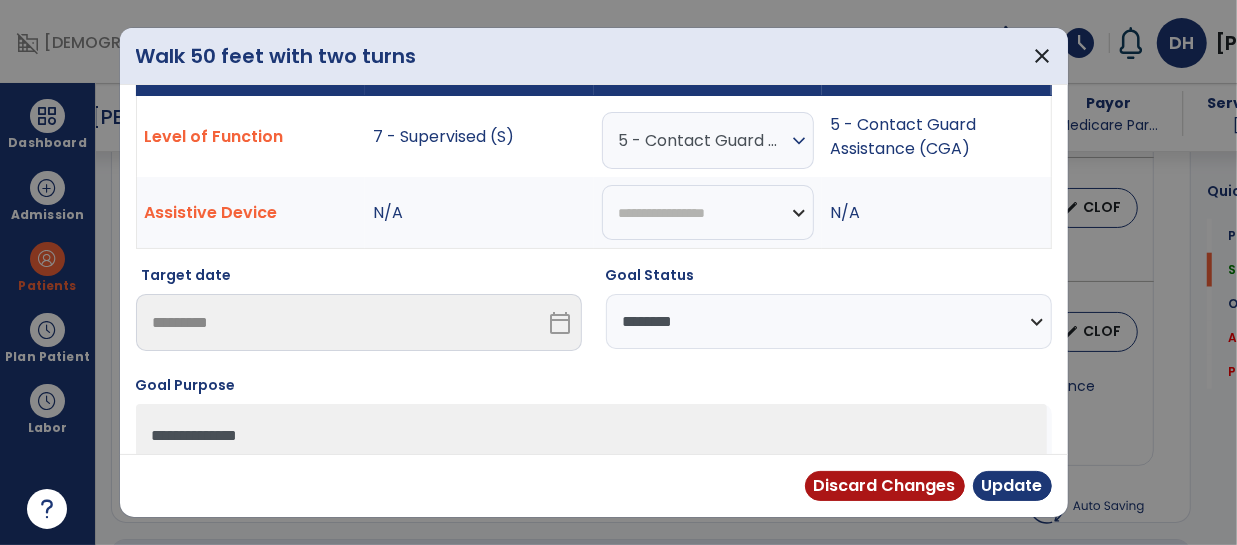 scroll, scrollTop: 34, scrollLeft: 0, axis: vertical 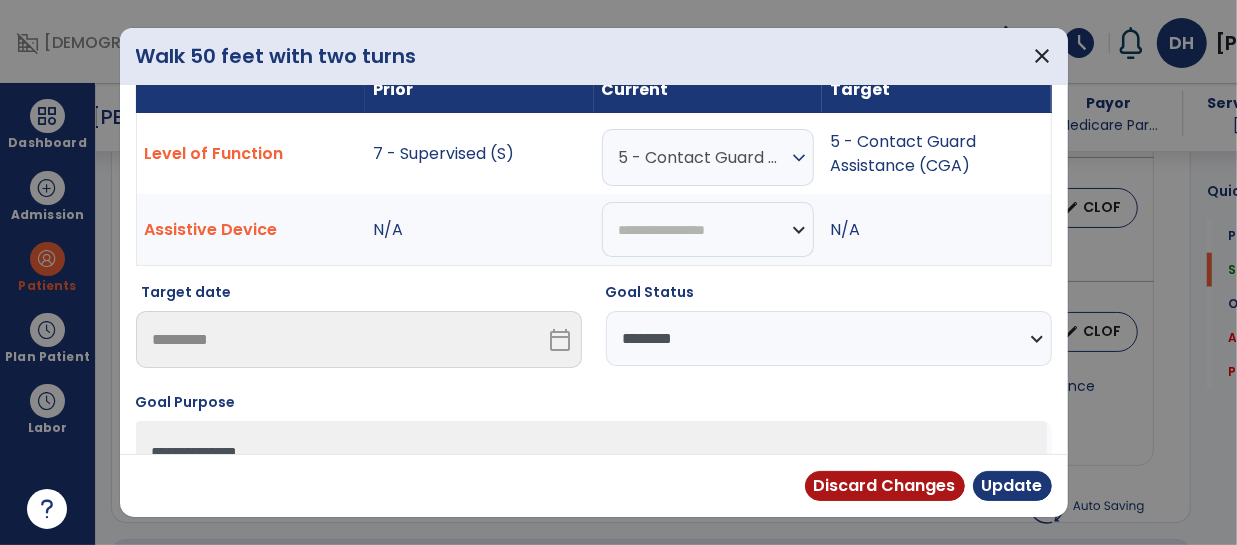 click on "5 - Contact Guard Assistance (CGA)" at bounding box center [703, 157] 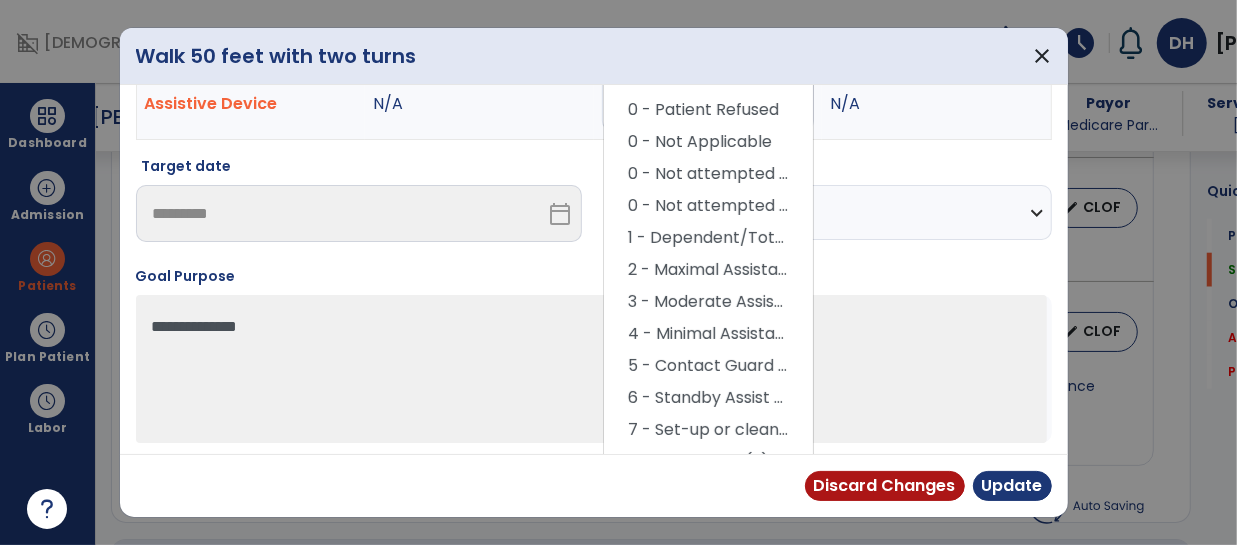 scroll, scrollTop: 161, scrollLeft: 0, axis: vertical 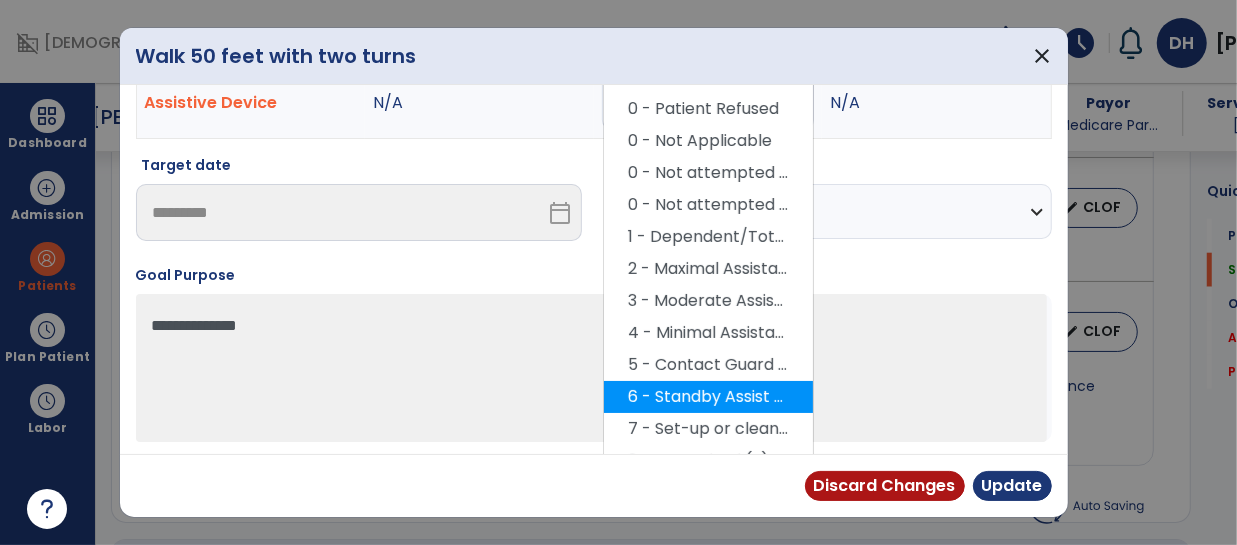 click on "6 - Standby Assist (SBA)" at bounding box center (708, 397) 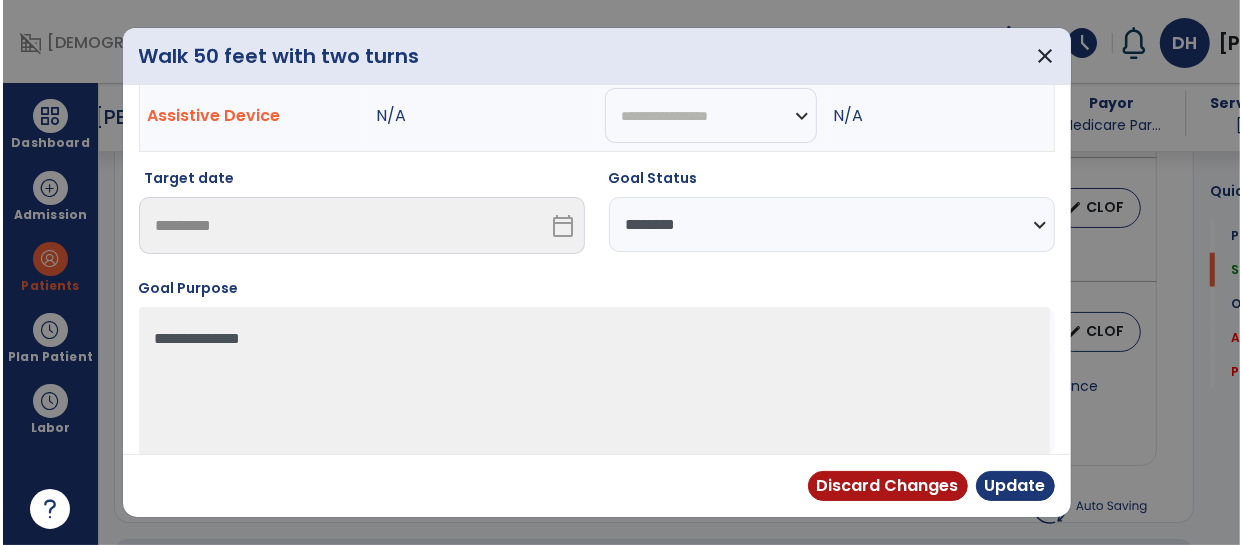 scroll, scrollTop: 150, scrollLeft: 0, axis: vertical 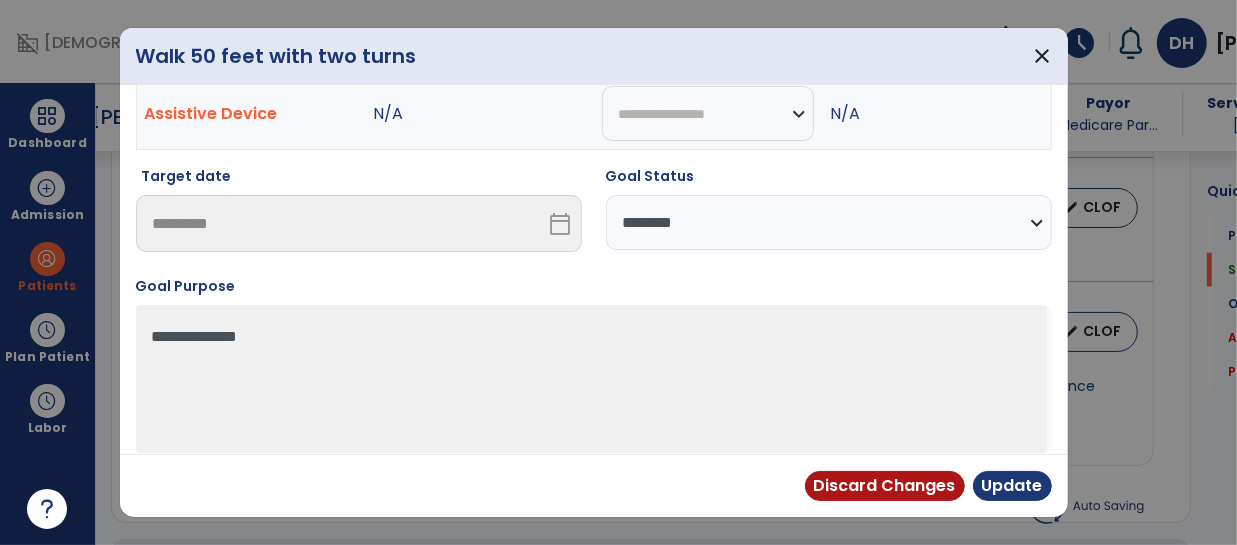 click on "**********" at bounding box center (829, 222) 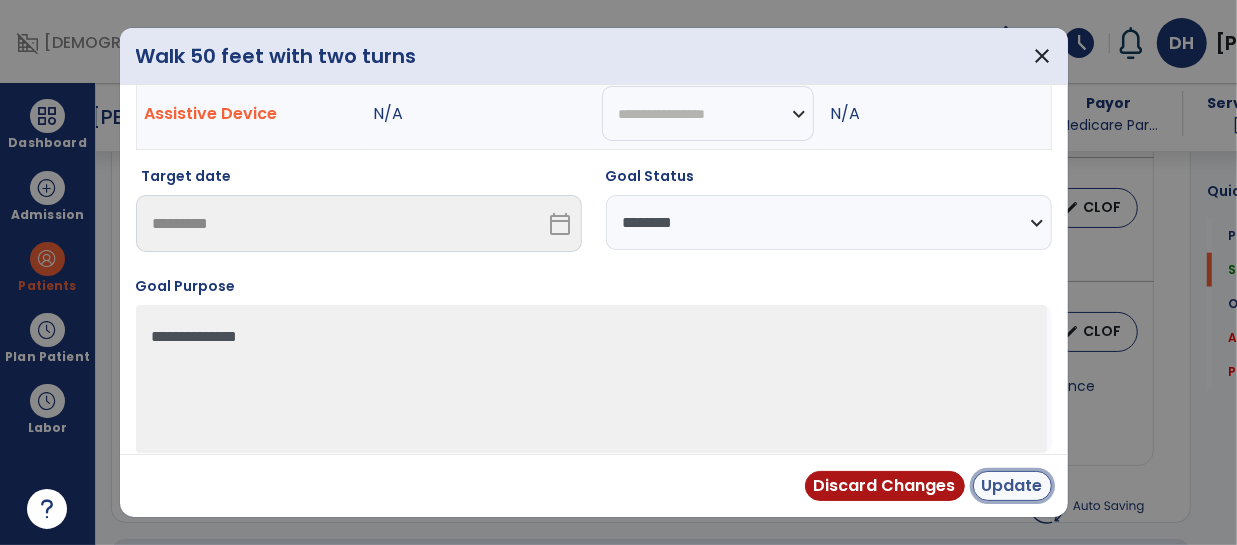 click on "Update" at bounding box center [1012, 486] 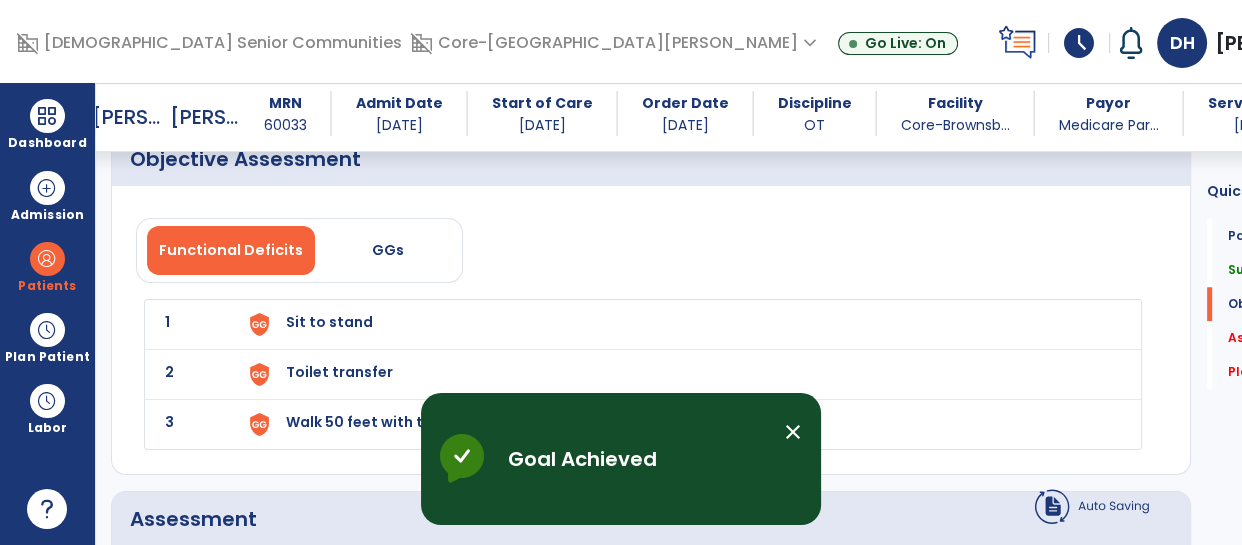 click on "Sit to stand" at bounding box center [681, 324] 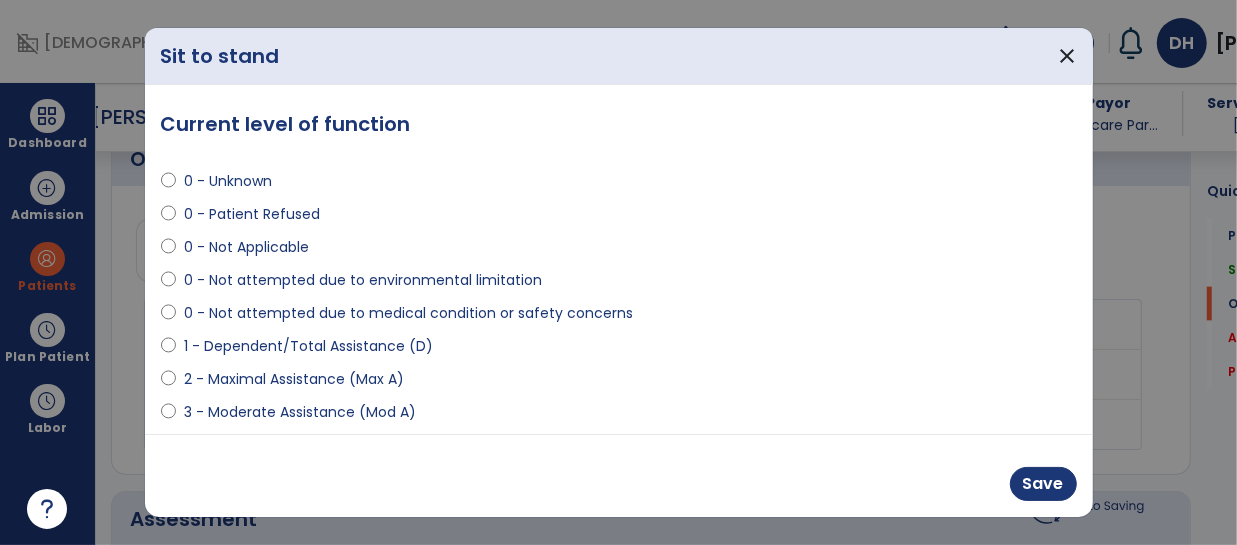 scroll, scrollTop: 1639, scrollLeft: 0, axis: vertical 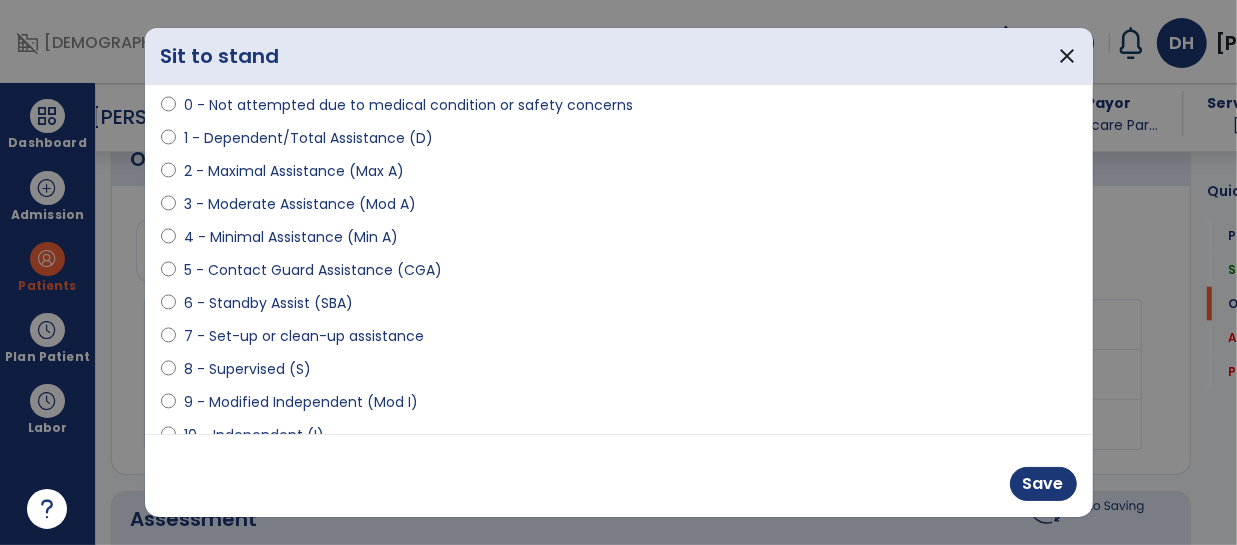 select on "**********" 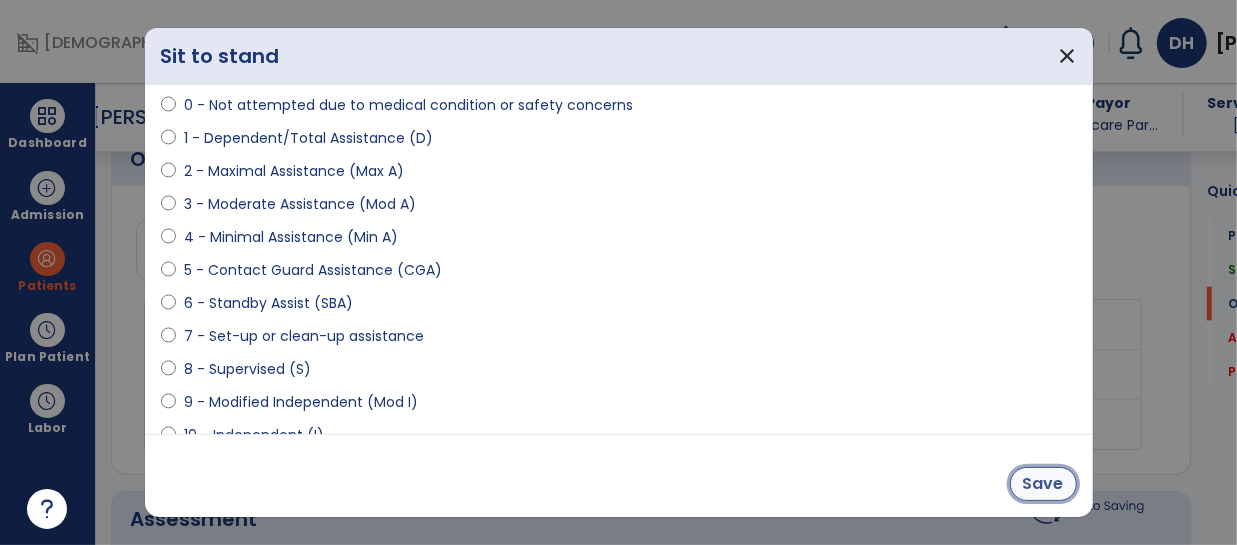 click on "Save" at bounding box center (1043, 484) 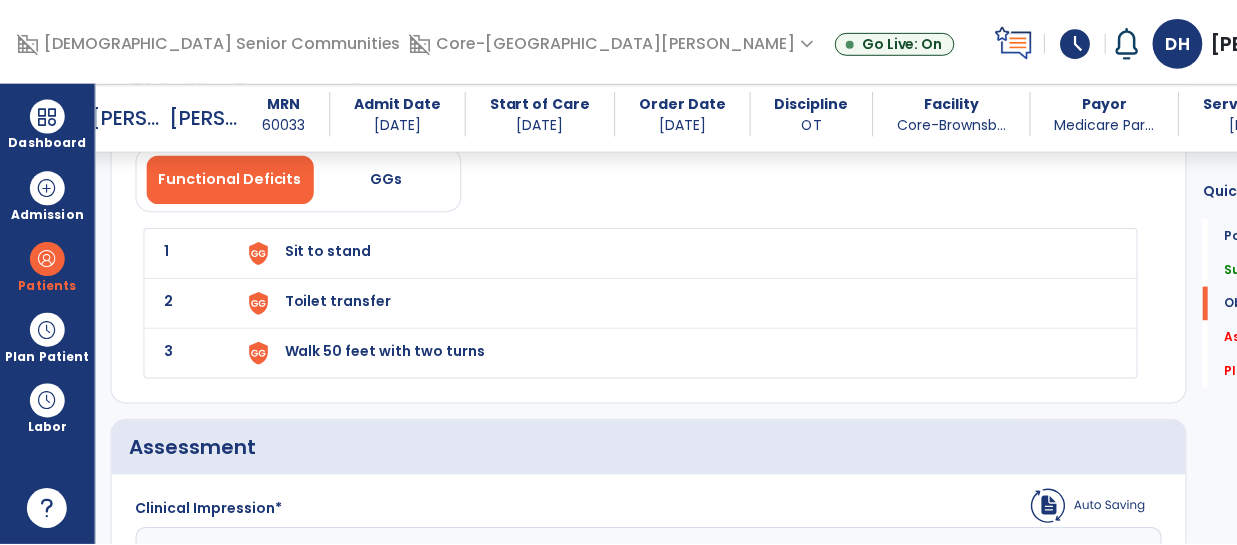 scroll, scrollTop: 1718, scrollLeft: 0, axis: vertical 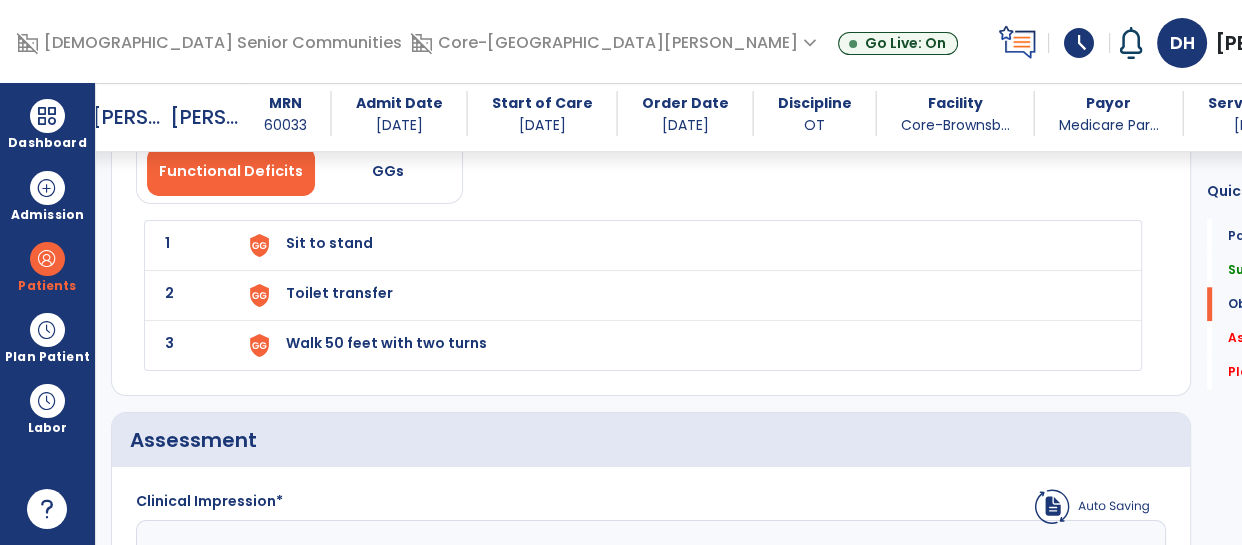 click on "Sit to stand" at bounding box center (329, 243) 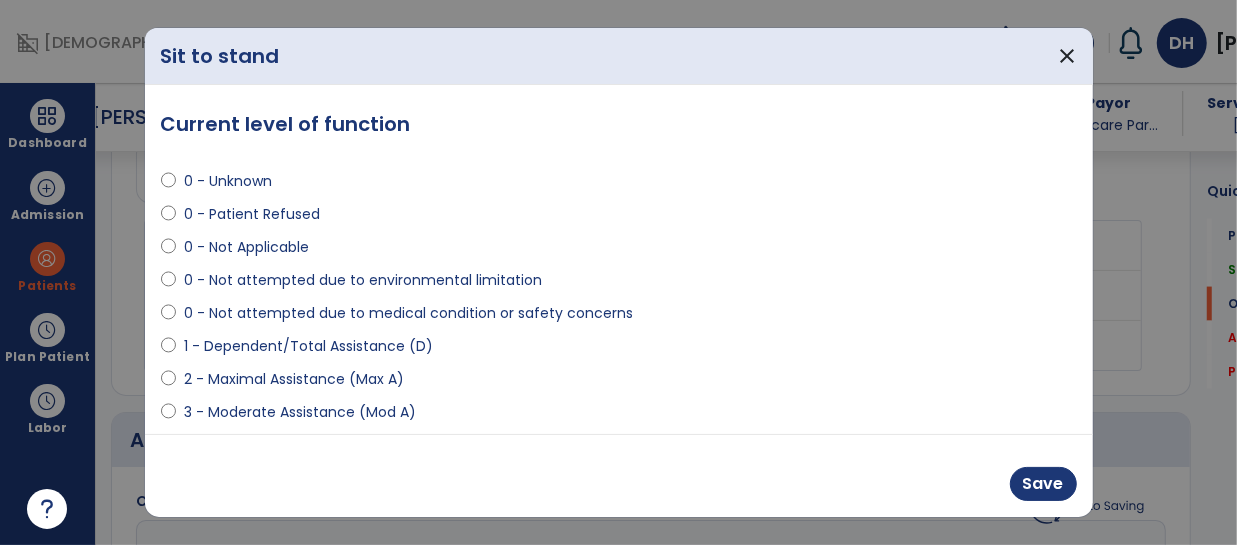 scroll, scrollTop: 1718, scrollLeft: 0, axis: vertical 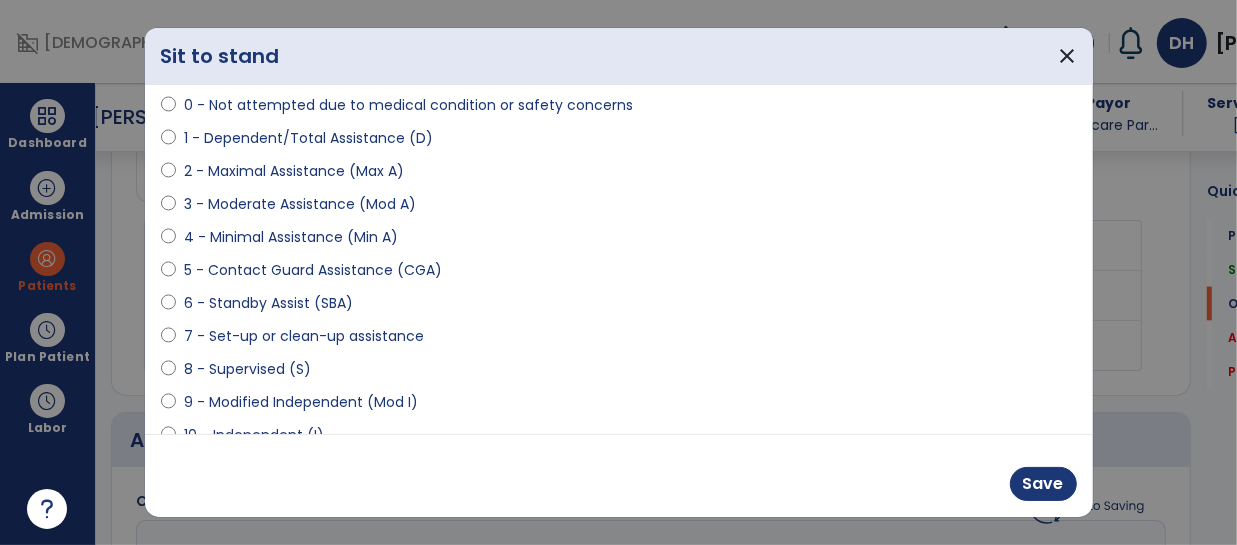 select on "**********" 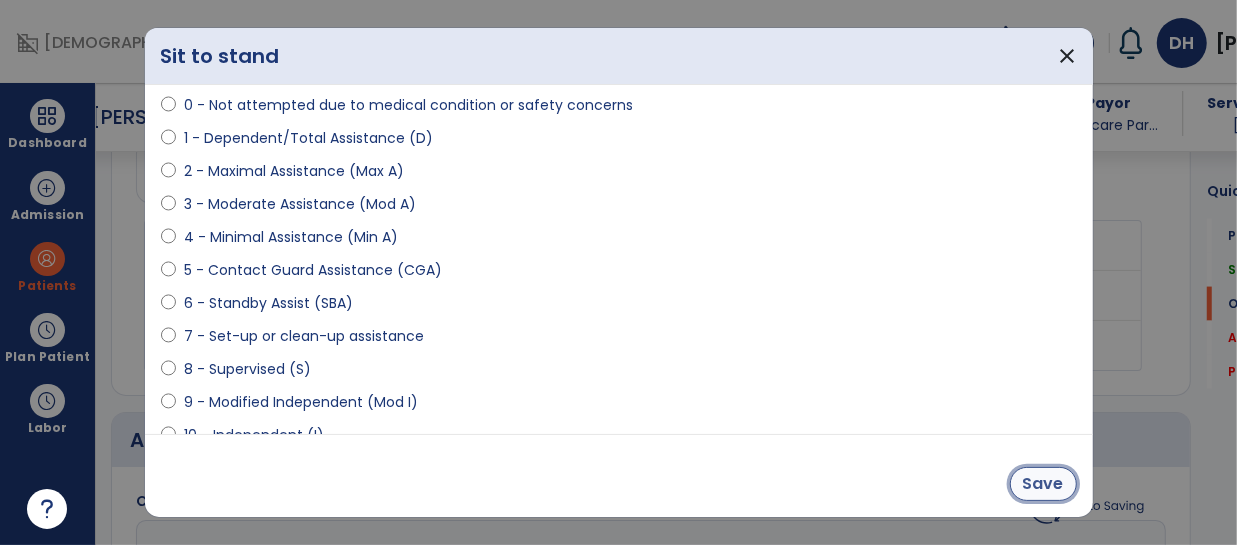 click on "Save" at bounding box center (1043, 484) 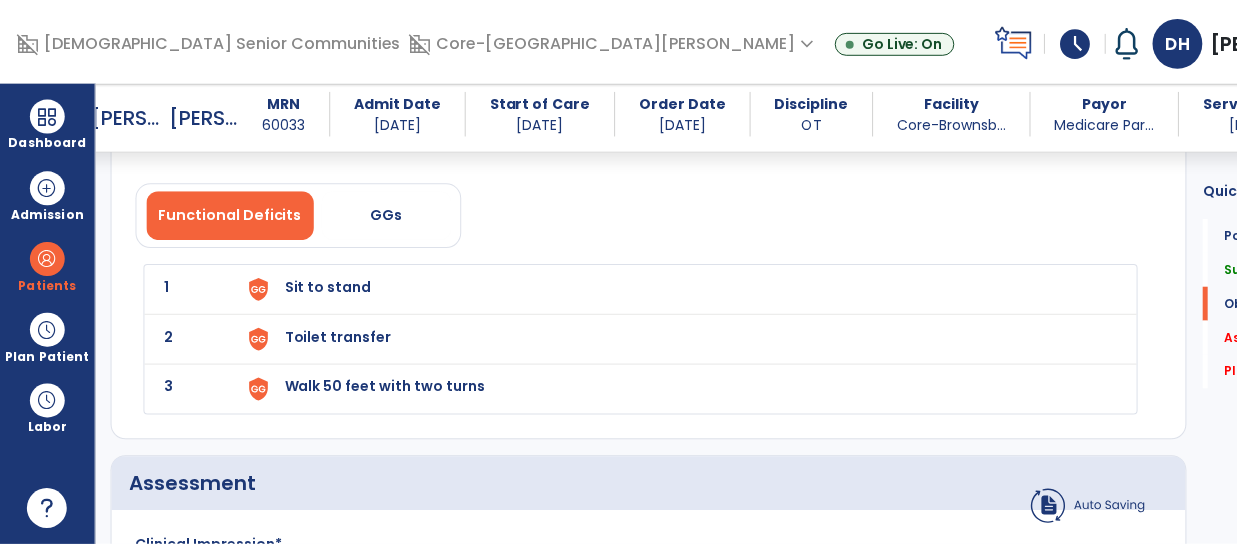 scroll, scrollTop: 1722, scrollLeft: 0, axis: vertical 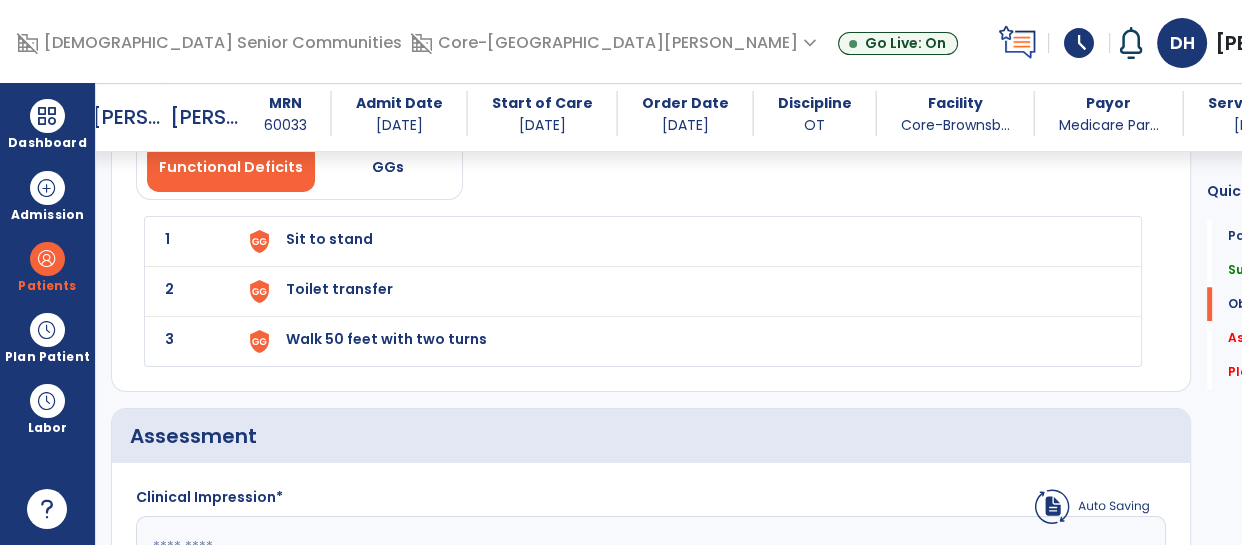 click on "Walk 50 feet with two turns" at bounding box center (681, 241) 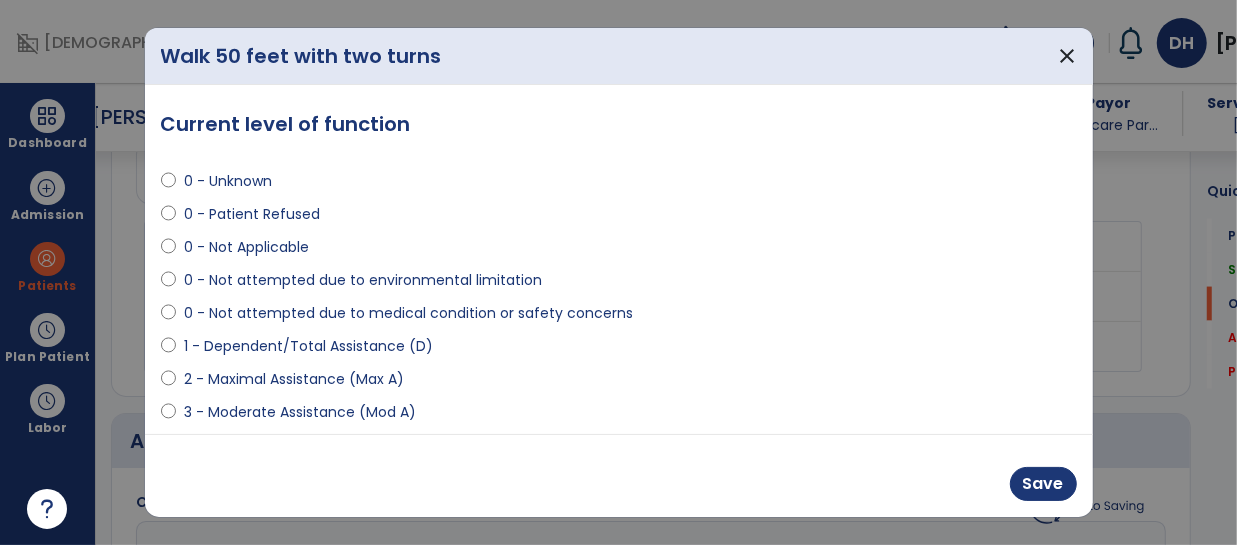 scroll, scrollTop: 1722, scrollLeft: 0, axis: vertical 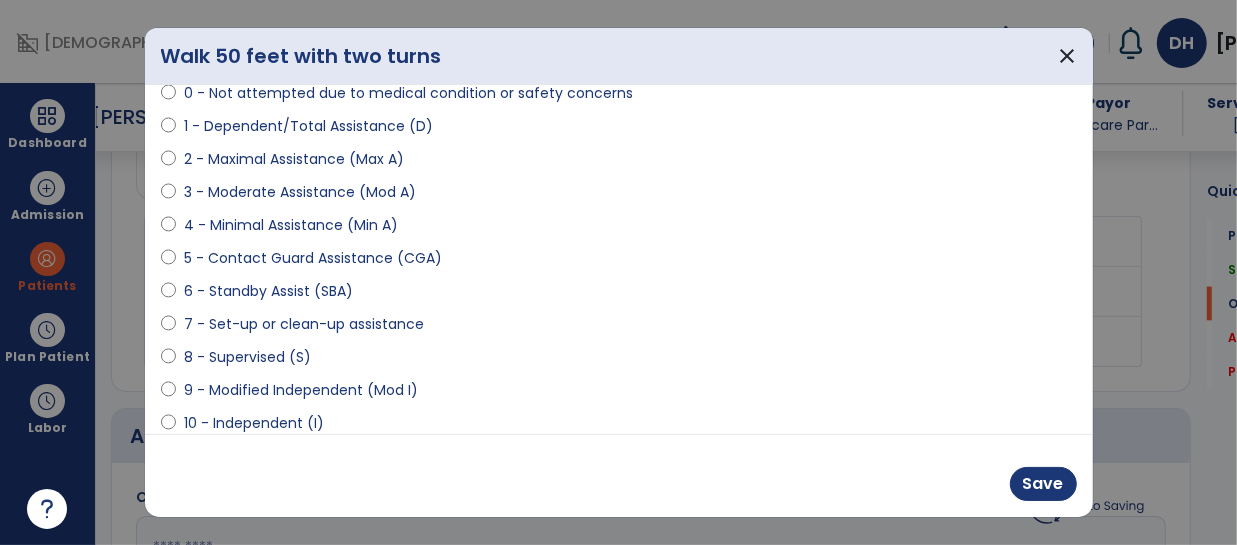 select on "**********" 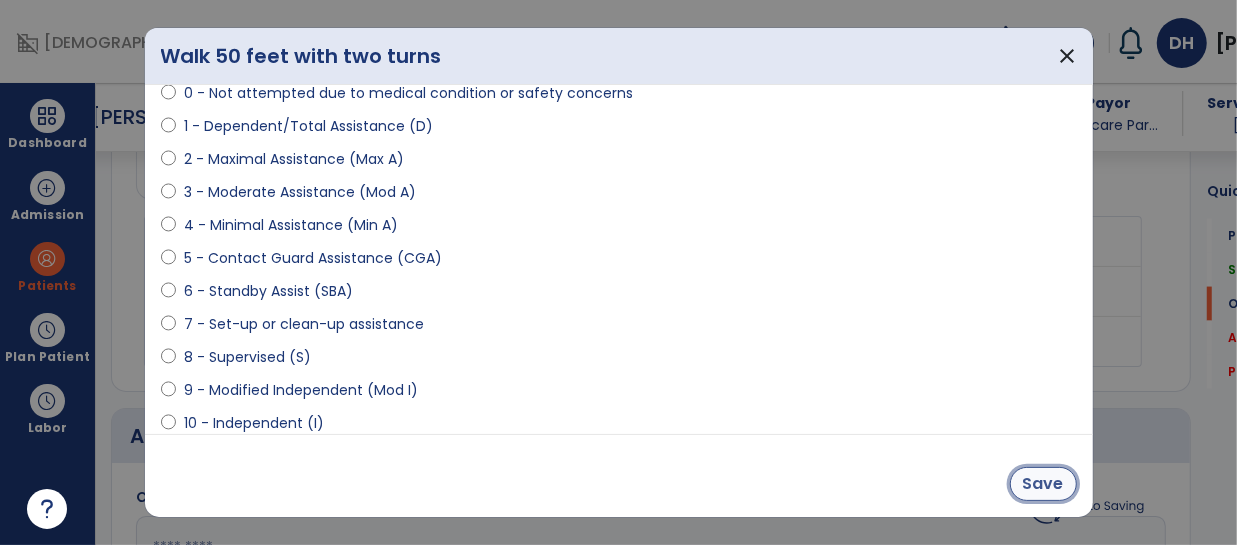 click on "Save" at bounding box center [1043, 484] 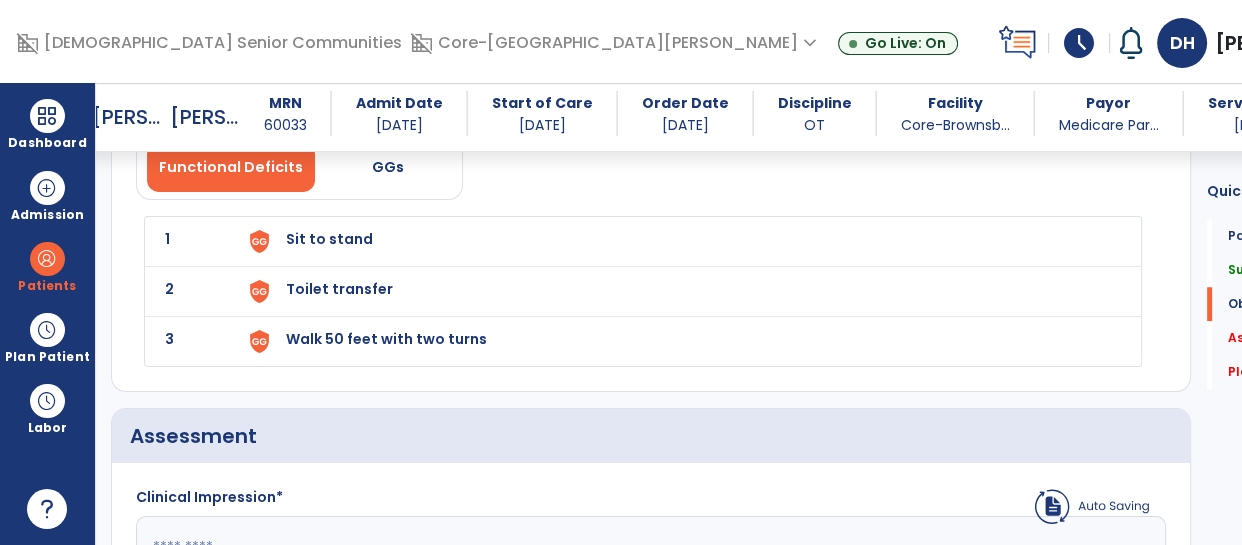 click on "Walk 50 feet with two turns" at bounding box center [681, 241] 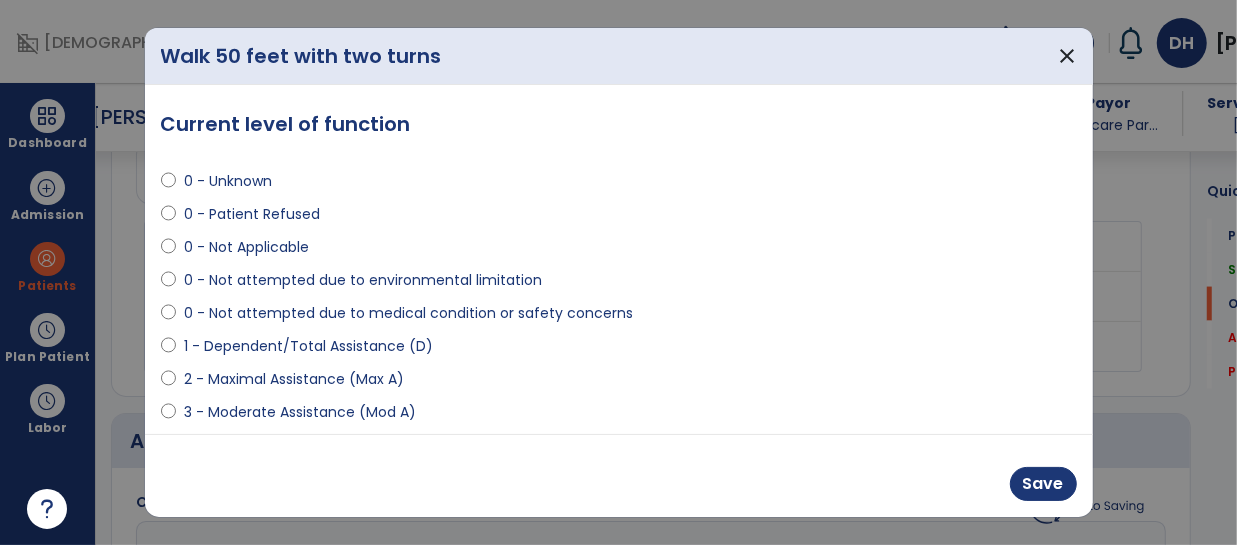 scroll, scrollTop: 1722, scrollLeft: 0, axis: vertical 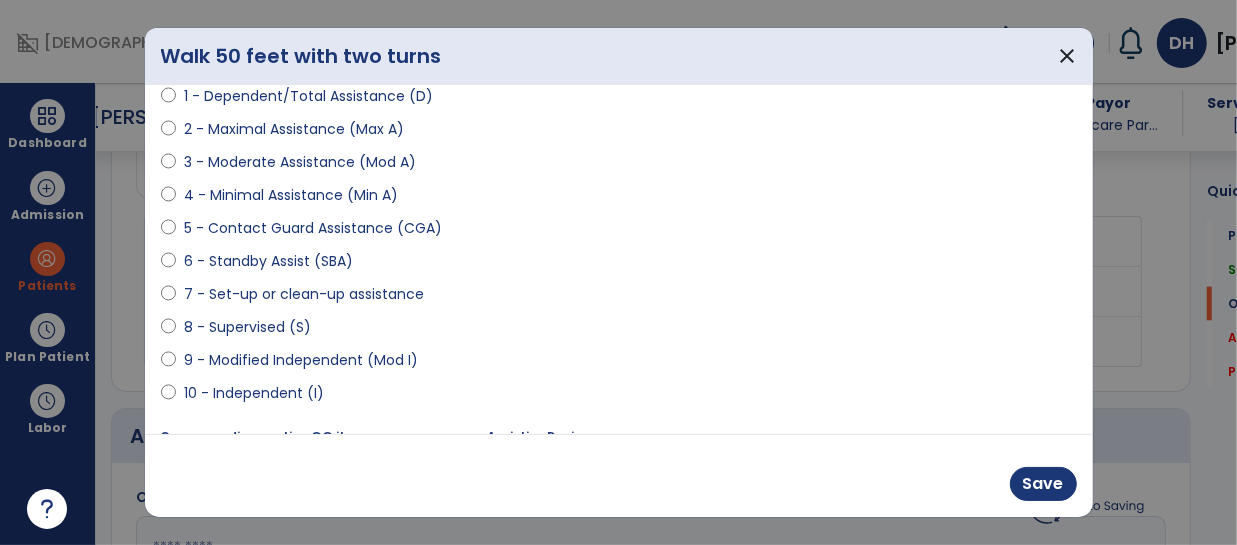 select on "**********" 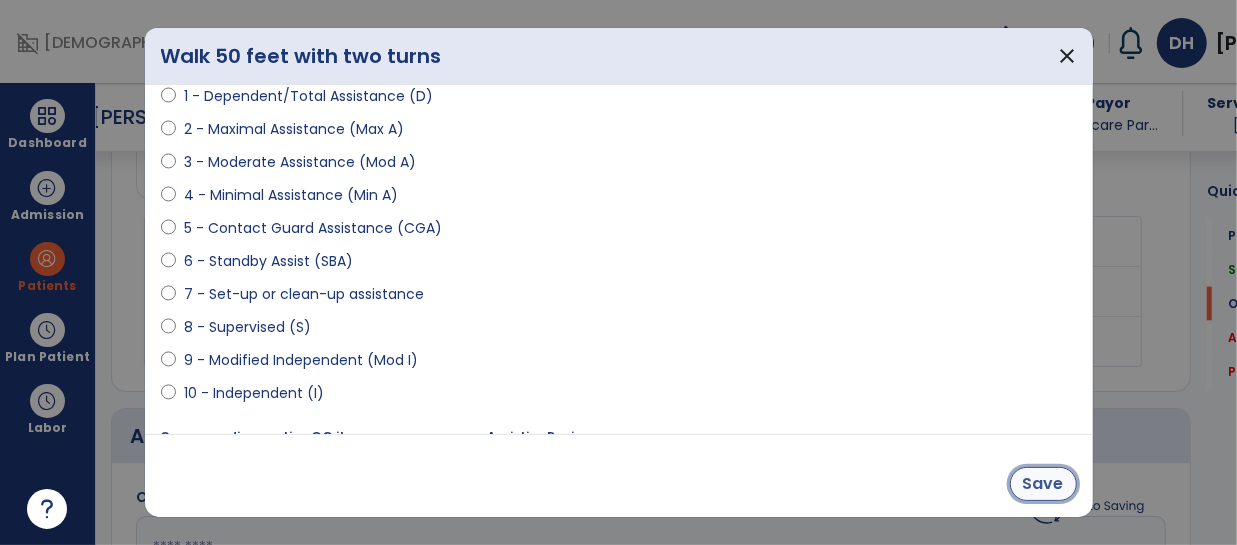 click on "Save" at bounding box center [1043, 484] 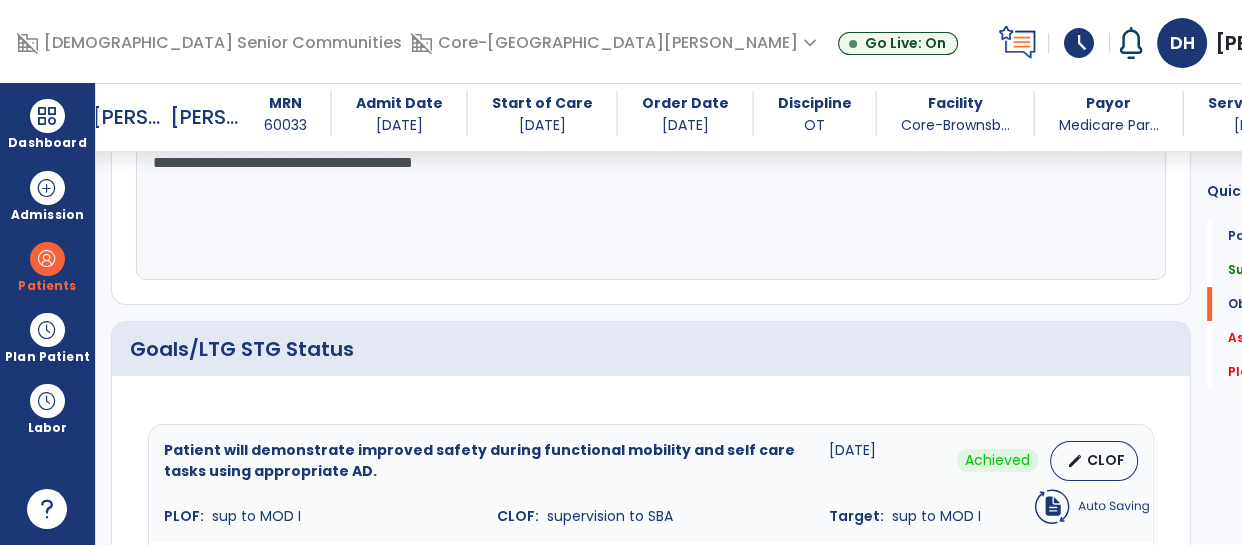 scroll, scrollTop: 0, scrollLeft: 0, axis: both 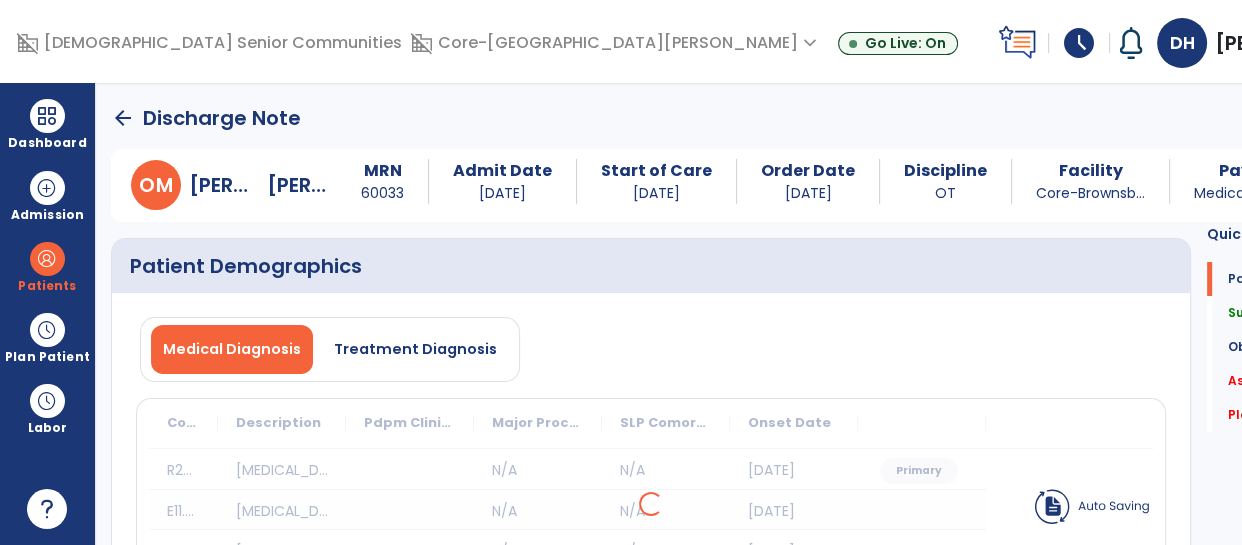 click on "arrow_back" 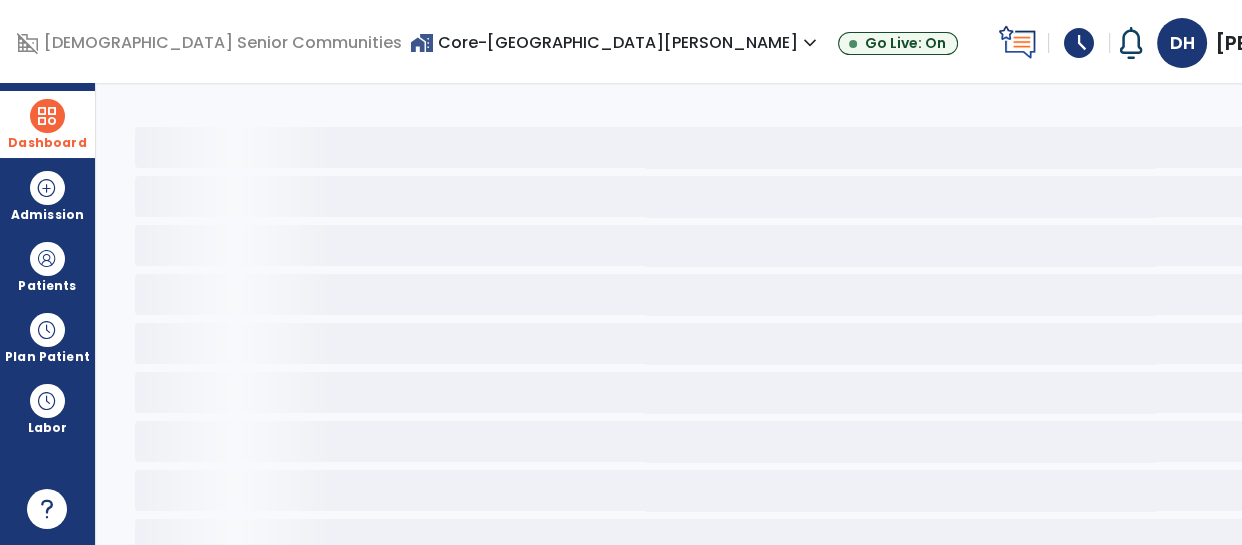 click on "Dashboard" at bounding box center (47, 143) 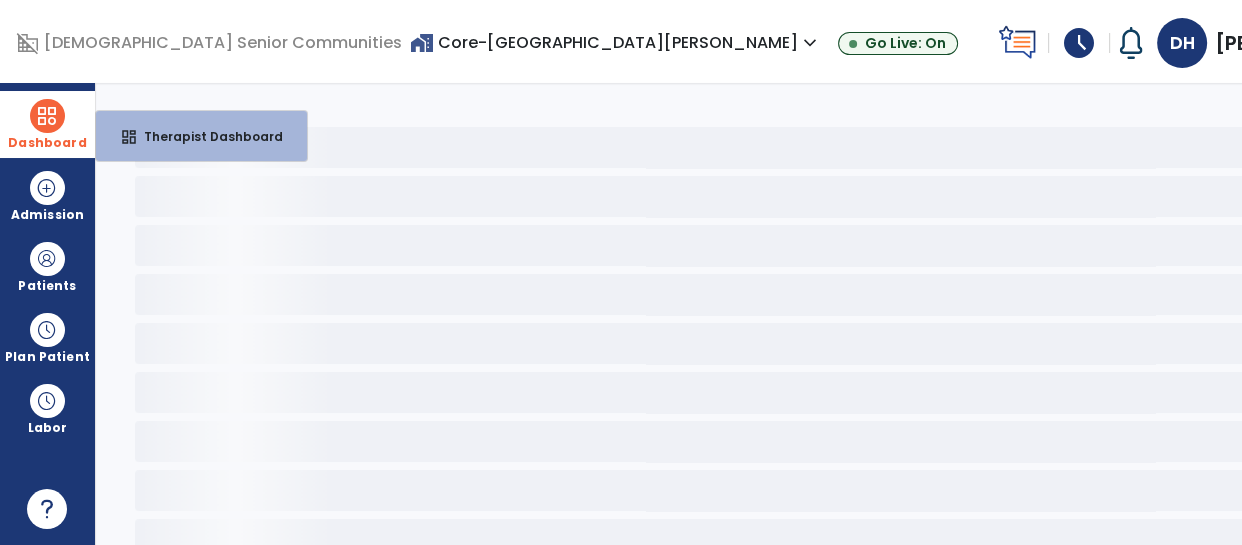 click on "Dashboard" at bounding box center [47, 143] 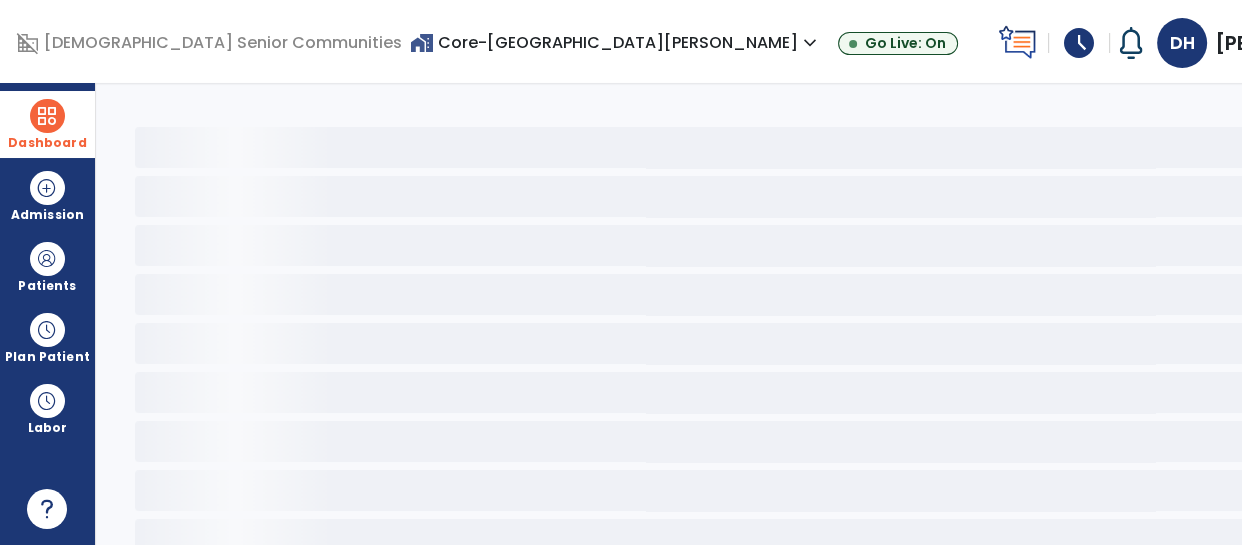 click at bounding box center (47, 116) 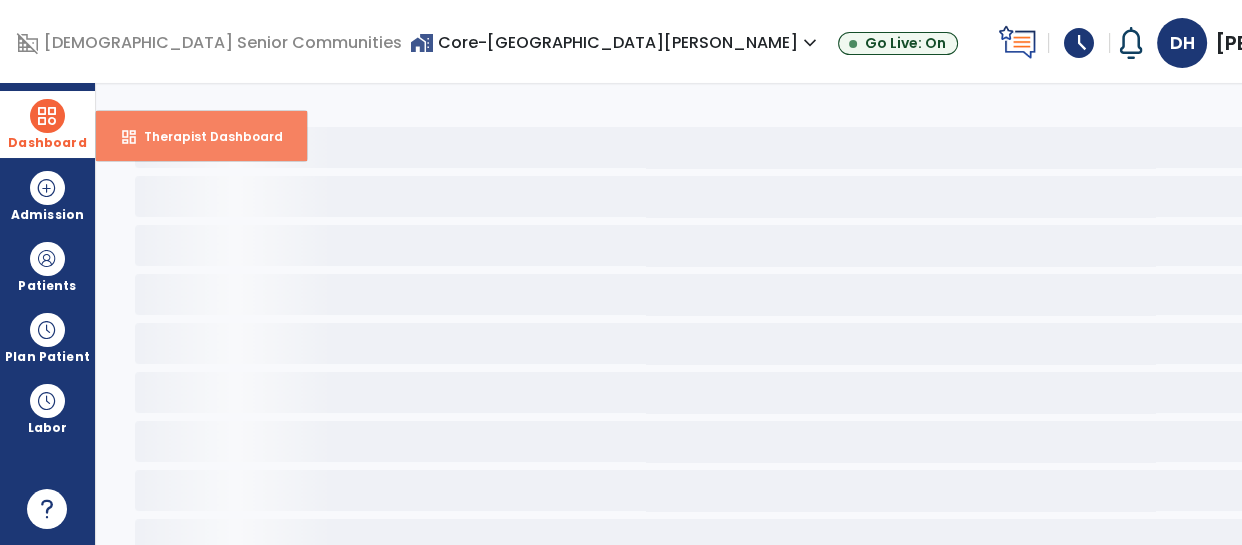 click on "Therapist Dashboard" at bounding box center [205, 136] 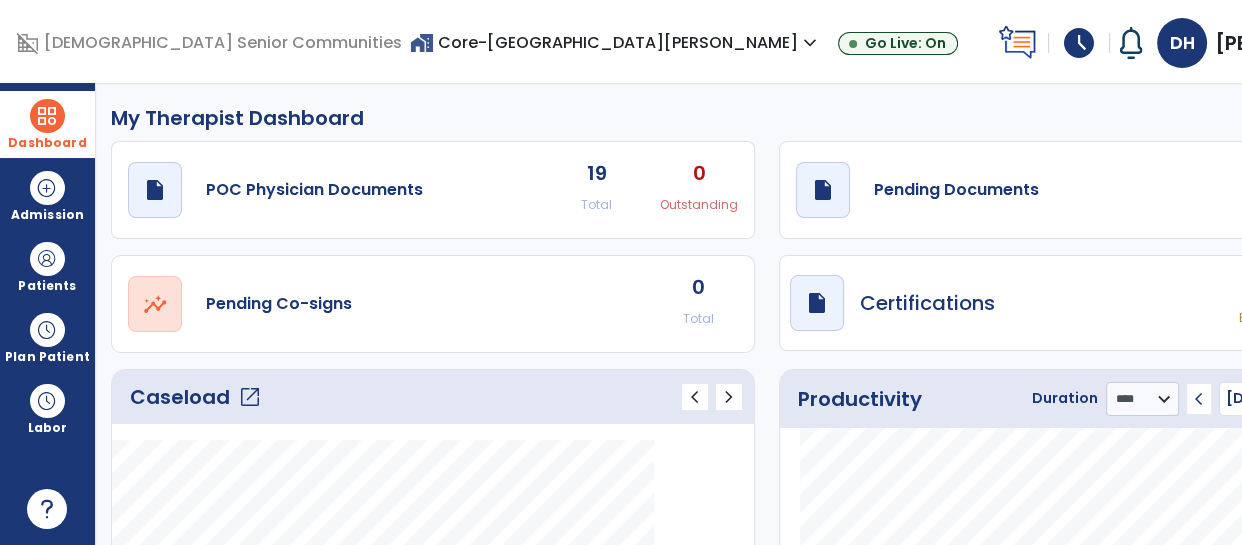click on "2 Total 0 Past Due" 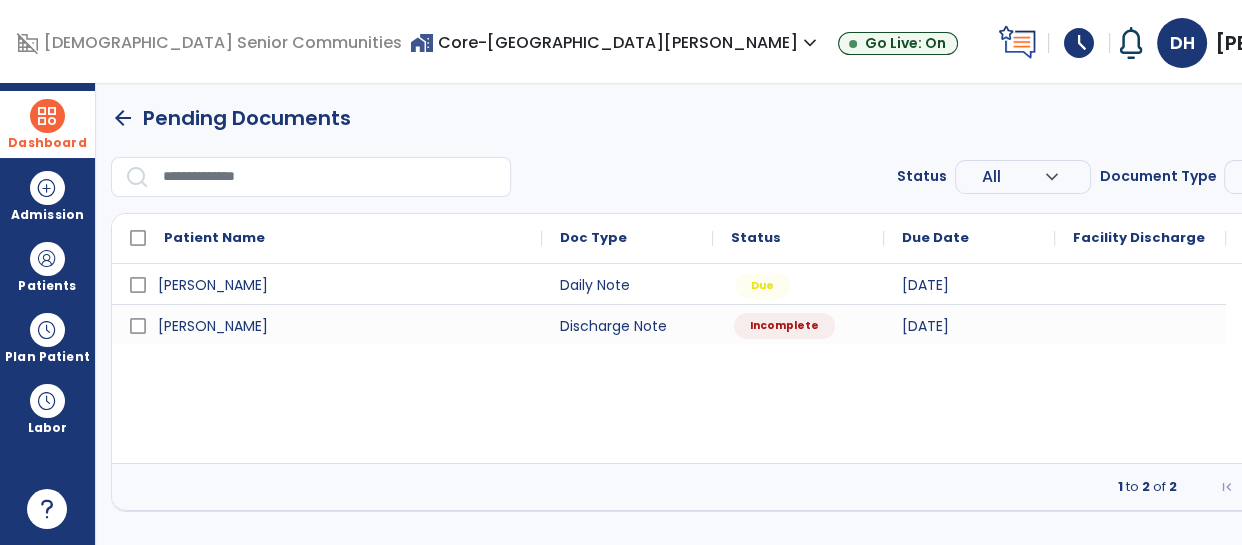 click on "Incomplete" at bounding box center [784, 326] 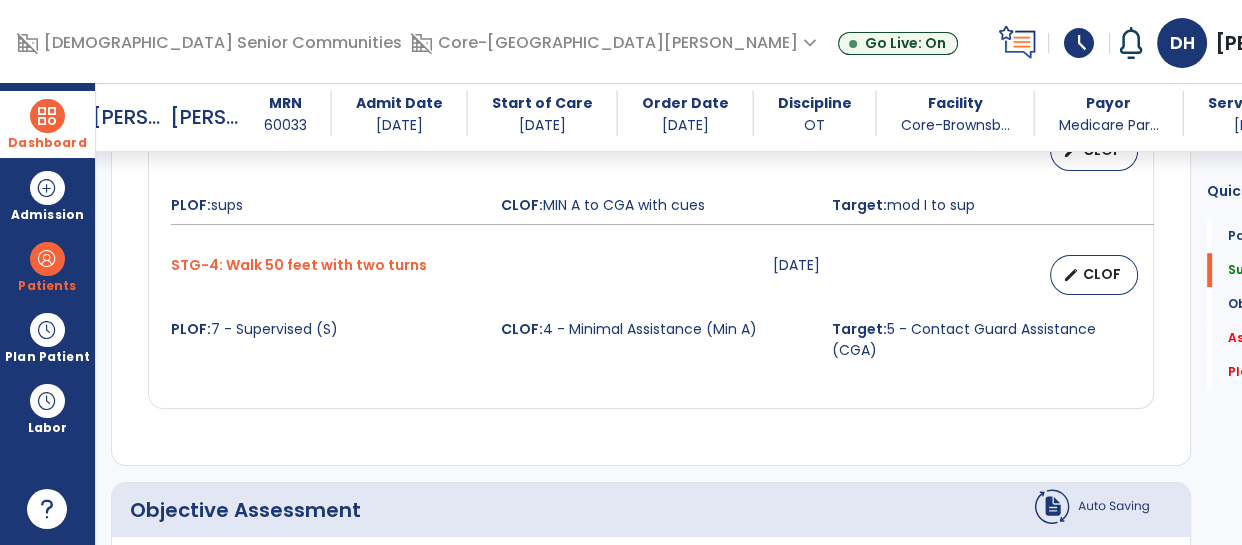 scroll, scrollTop: 1290, scrollLeft: 0, axis: vertical 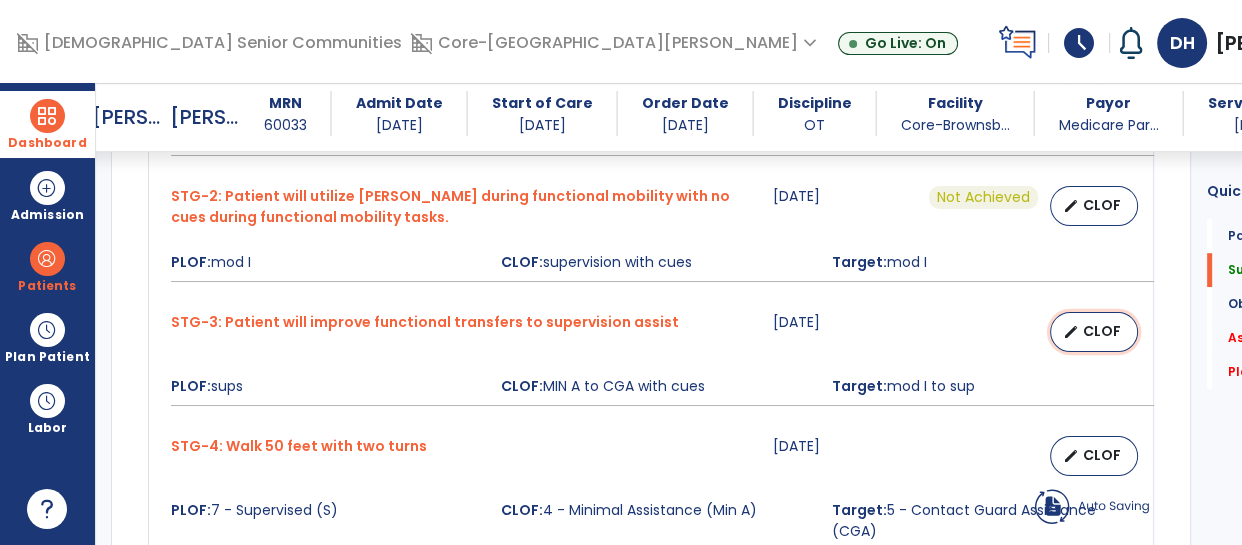 click on "CLOF" at bounding box center [1102, 331] 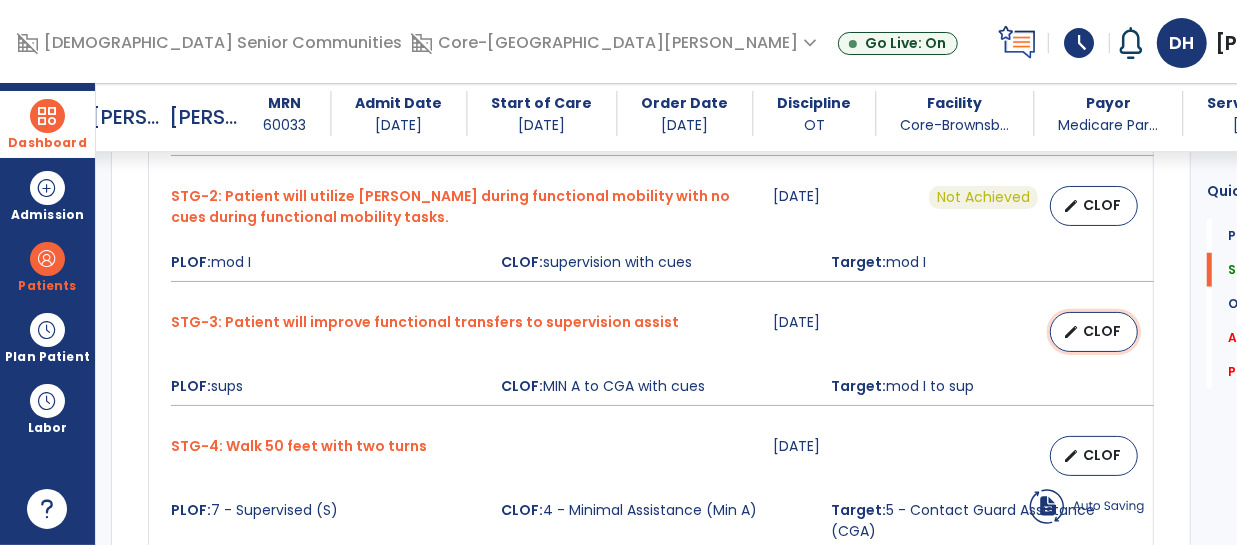select on "********" 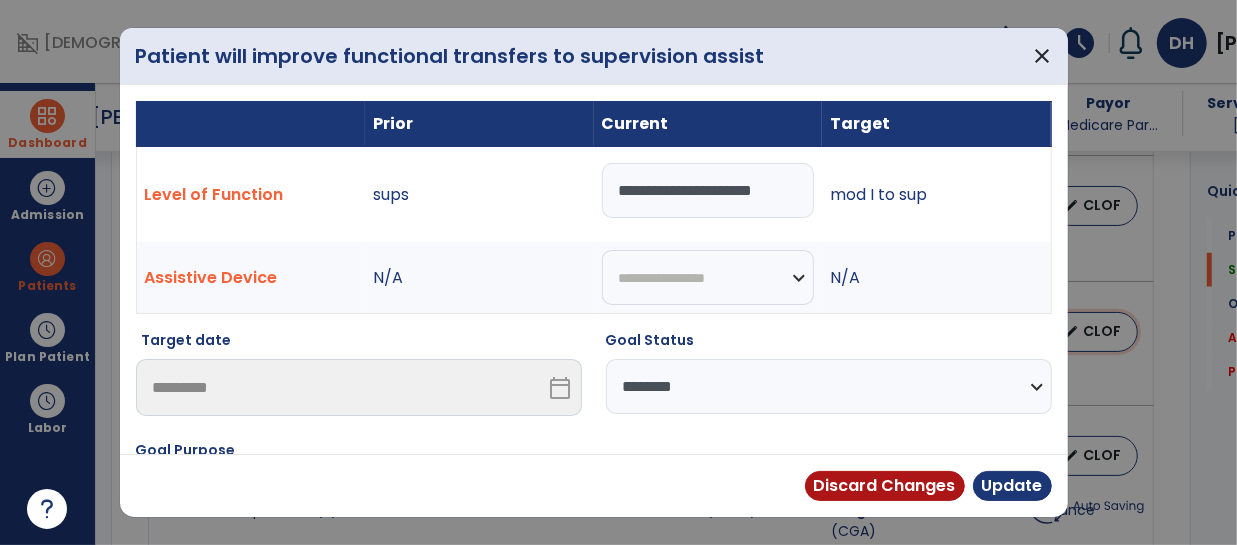 scroll, scrollTop: 1107, scrollLeft: 0, axis: vertical 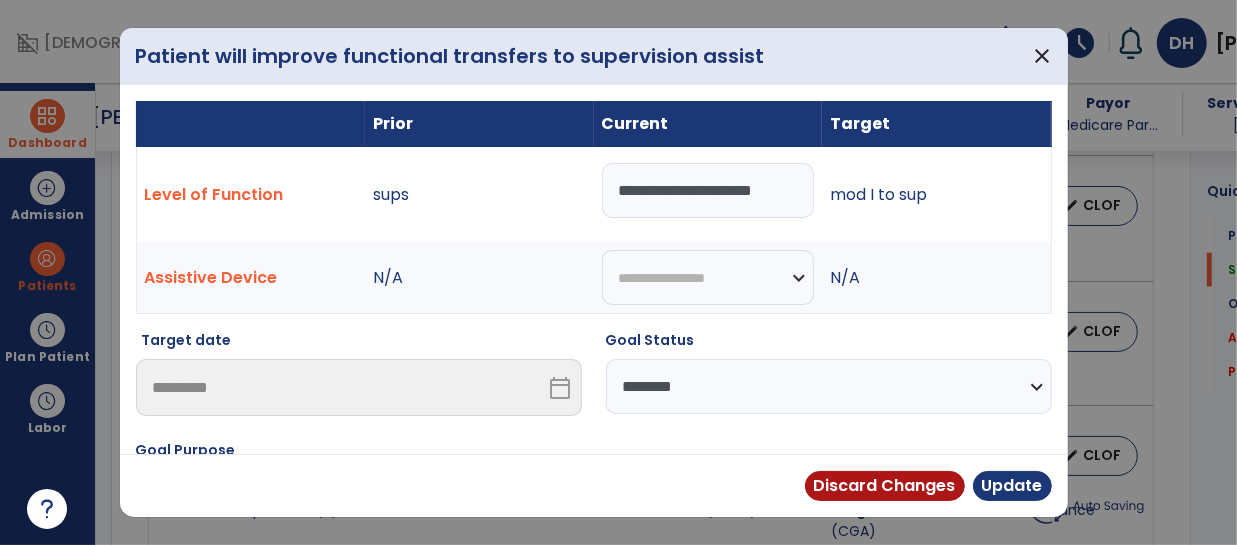 click on "**********" at bounding box center [708, 190] 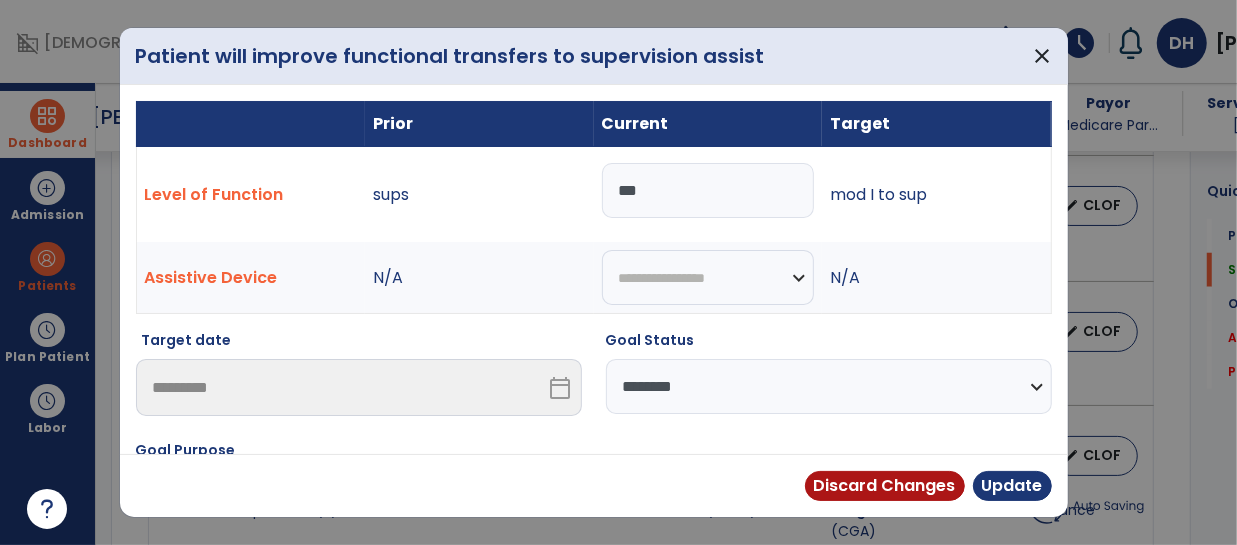 type on "*" 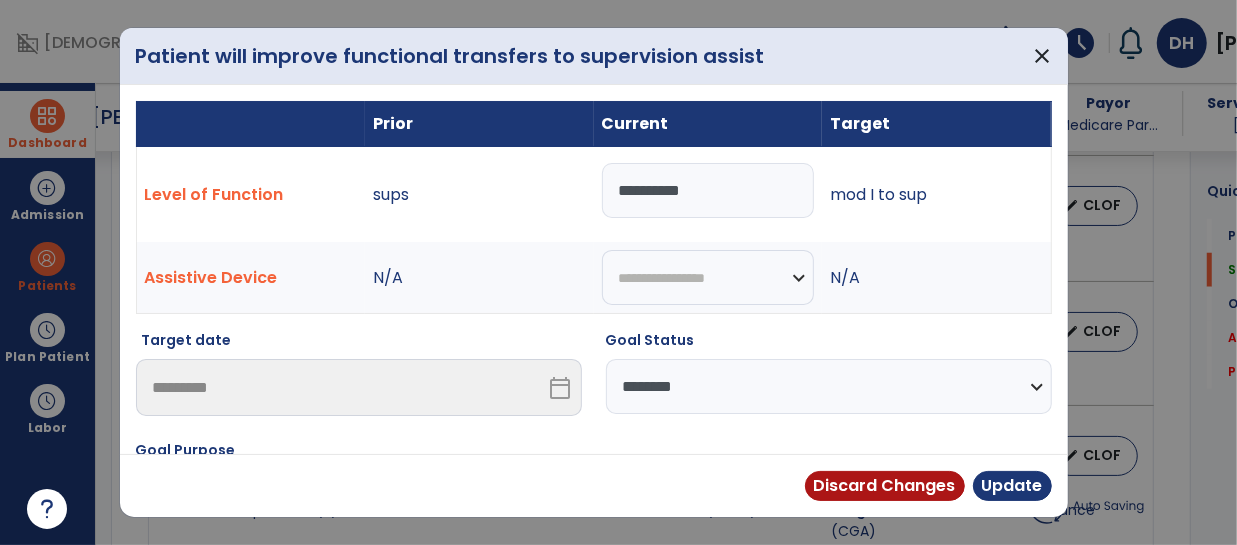 type on "**********" 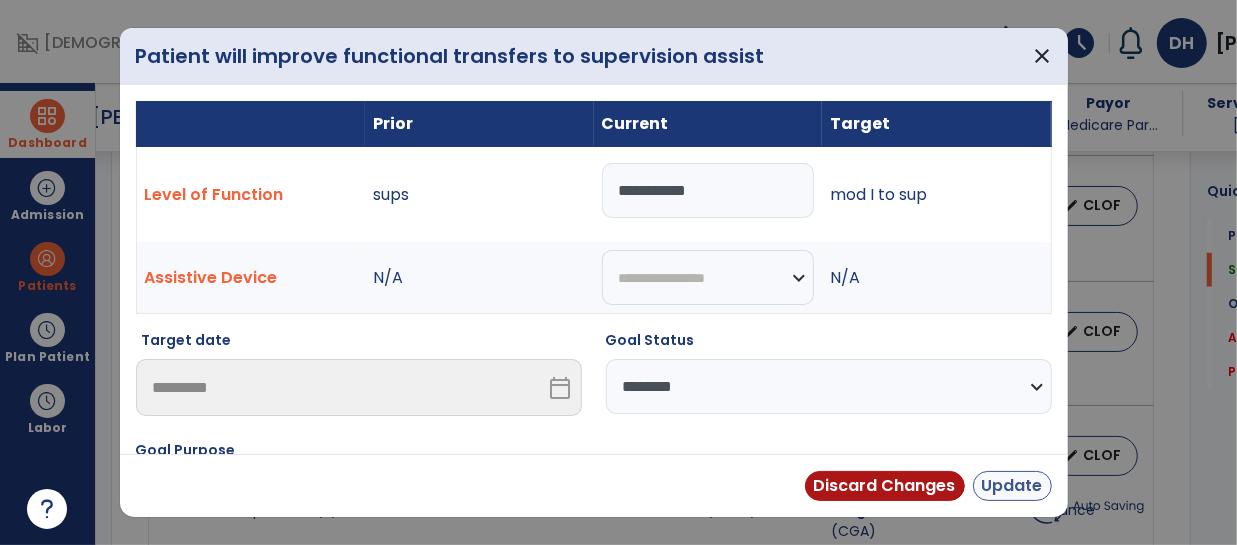 click on "Update" at bounding box center (1012, 486) 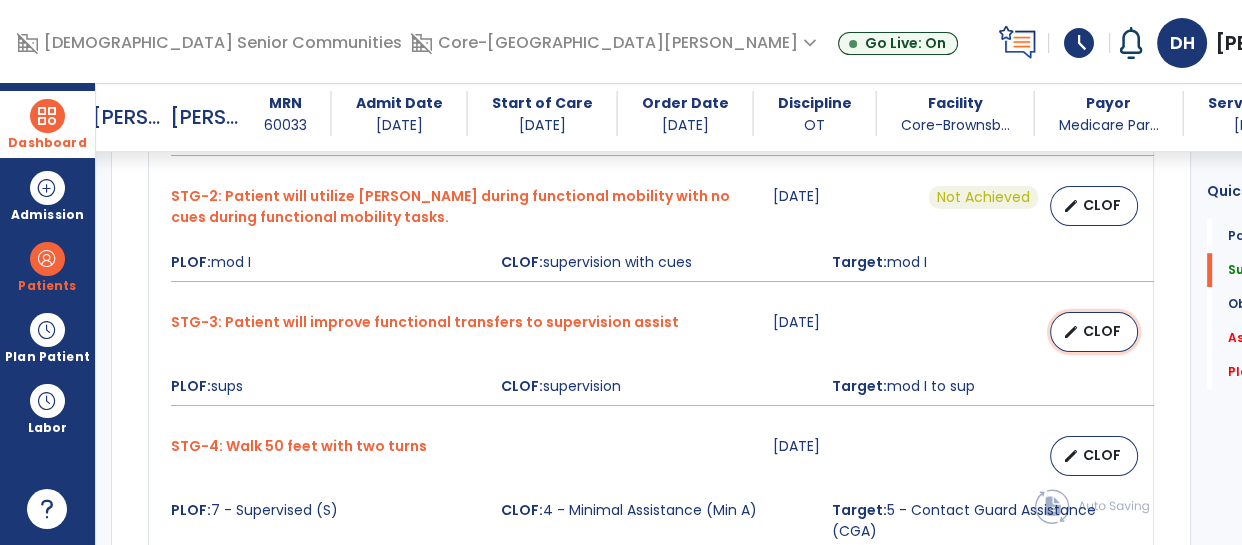 click on "CLOF" at bounding box center (1102, 331) 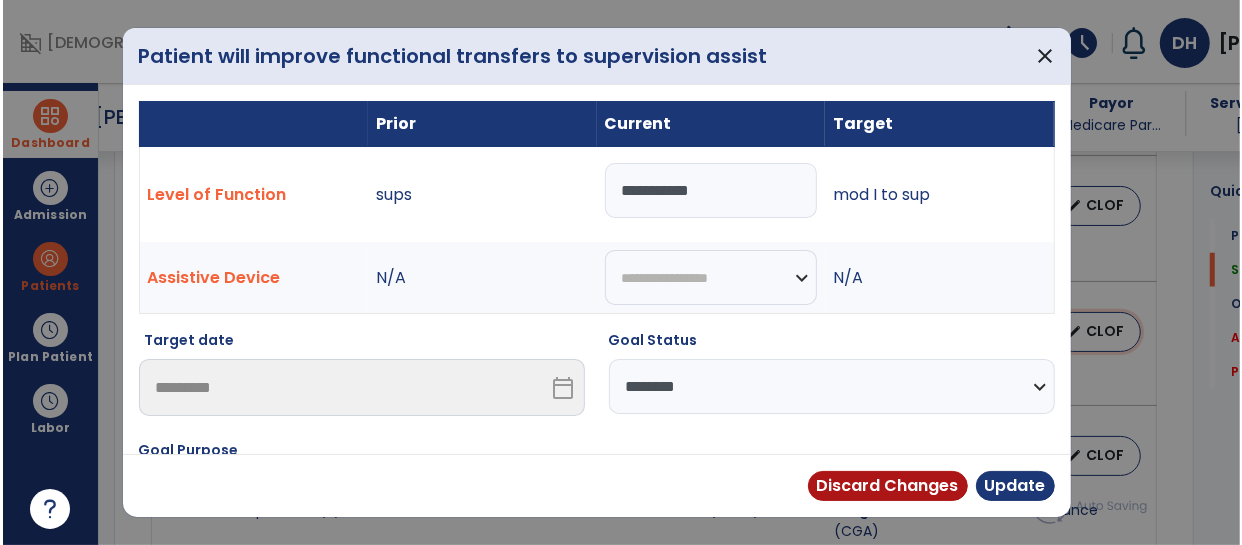 scroll, scrollTop: 1107, scrollLeft: 0, axis: vertical 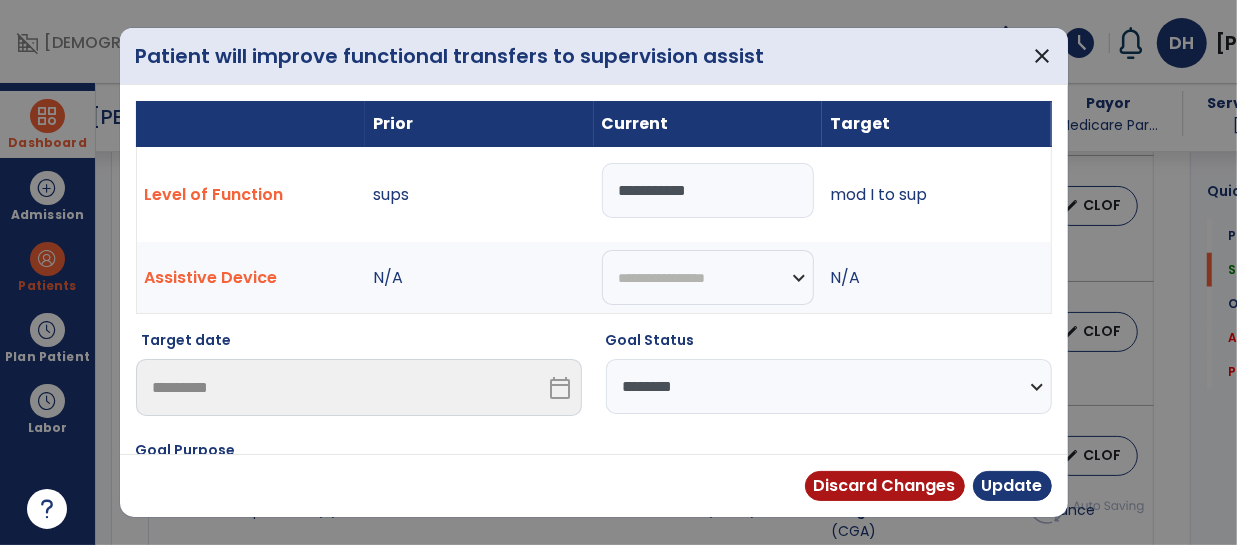 click on "**********" at bounding box center [829, 386] 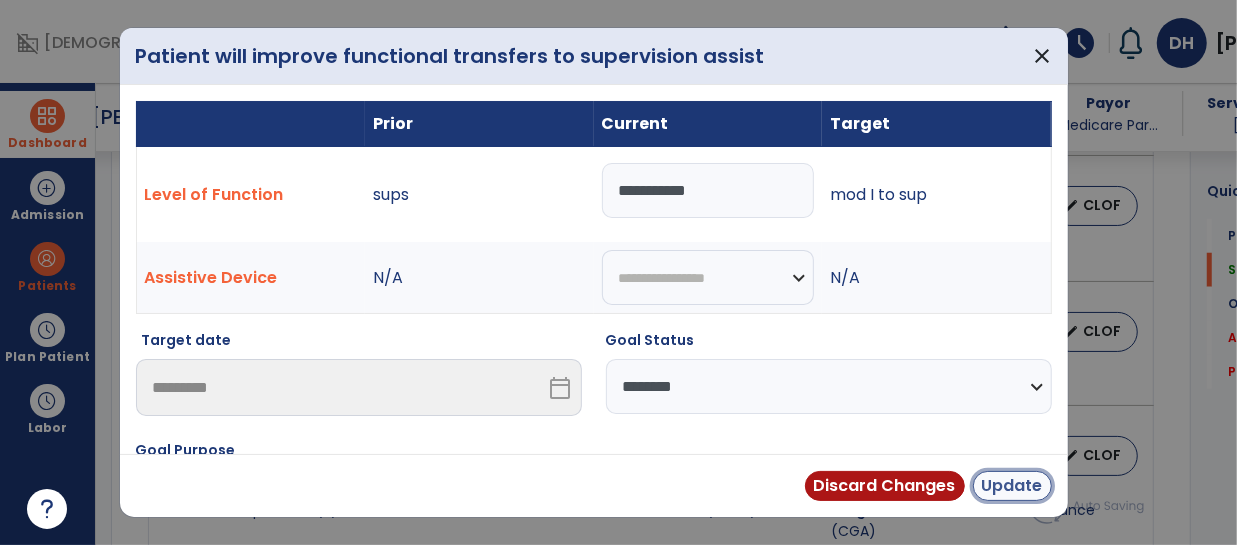 click on "Update" at bounding box center [1012, 486] 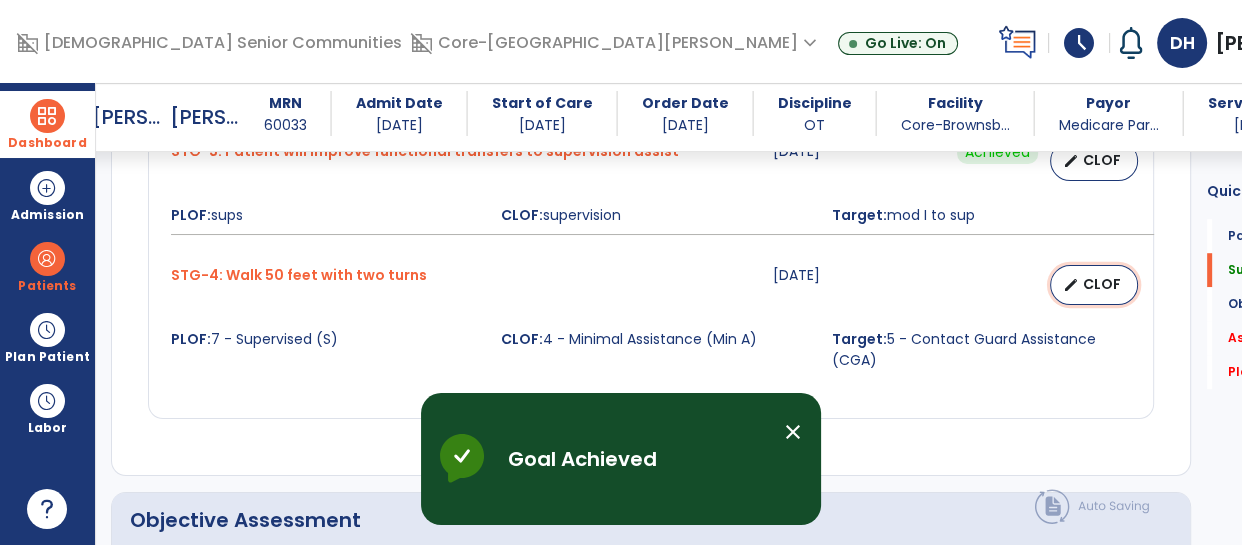click on "edit   CLOF" at bounding box center (1094, 285) 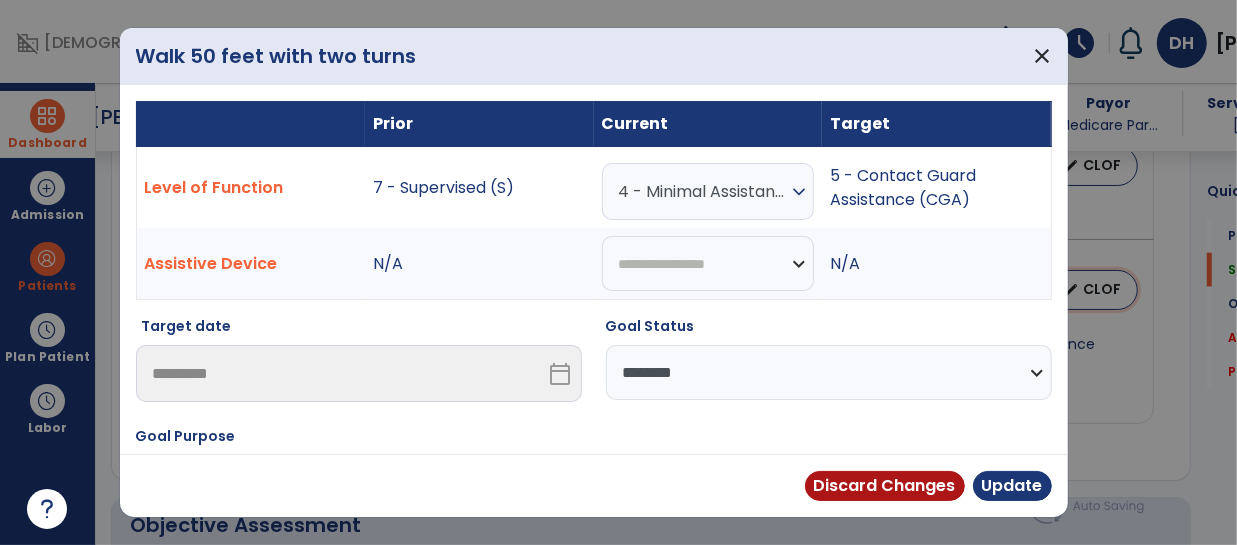 scroll, scrollTop: 1278, scrollLeft: 0, axis: vertical 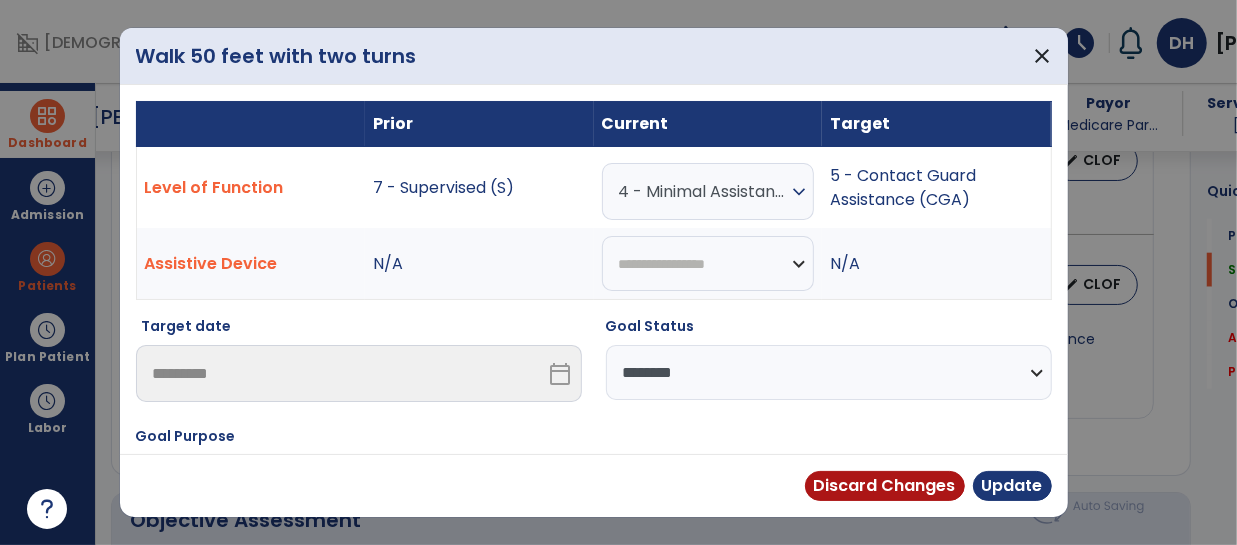 click on "**********" at bounding box center (829, 372) 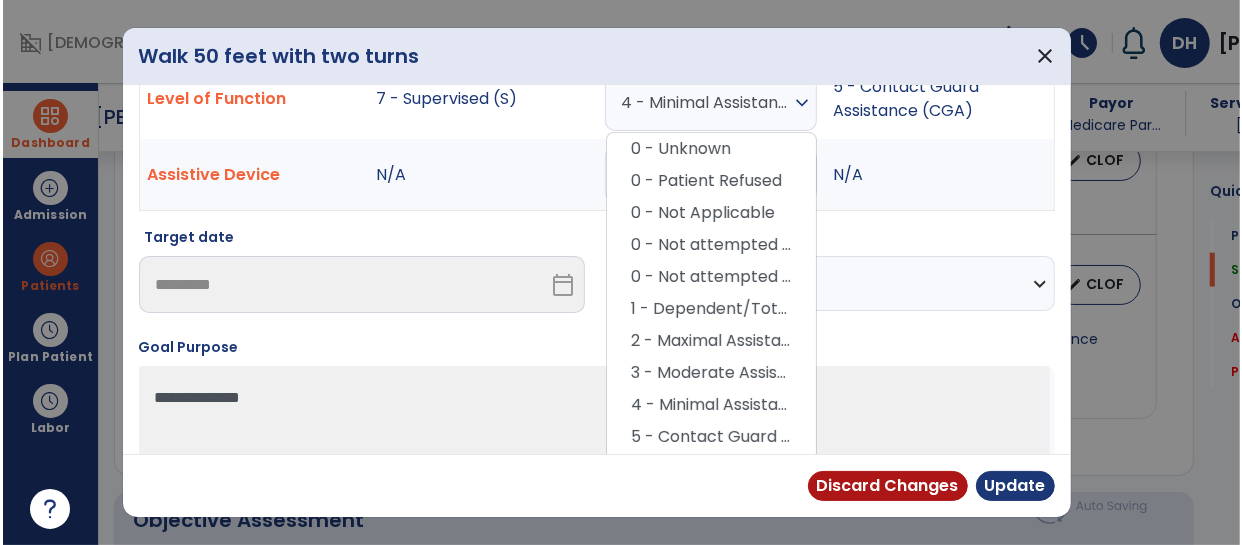scroll, scrollTop: 116, scrollLeft: 0, axis: vertical 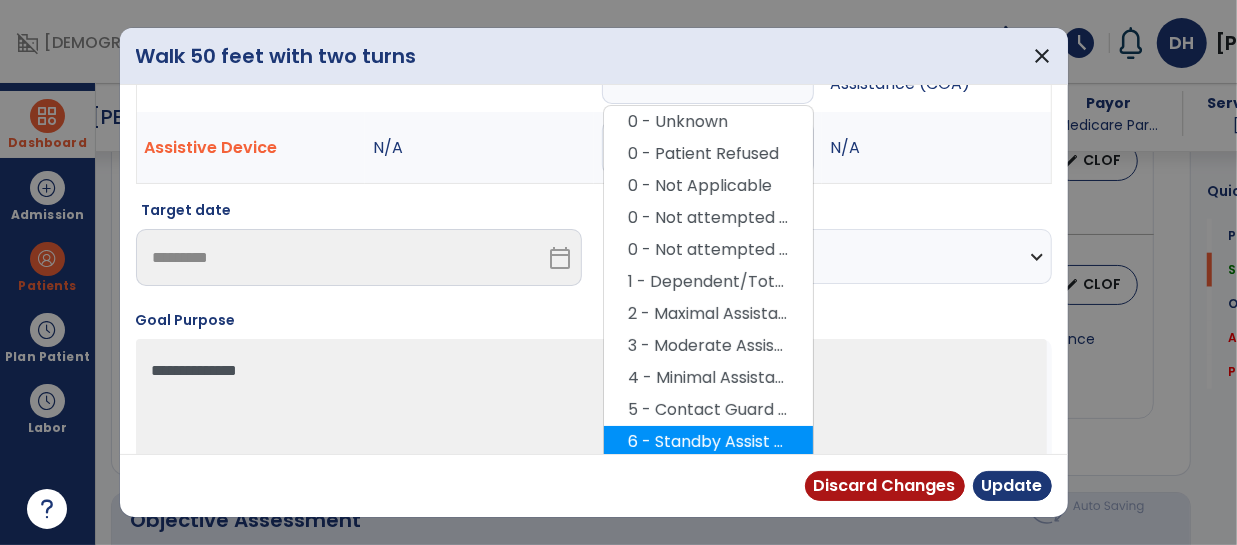 click on "6 - Standby Assist (SBA)" at bounding box center [708, 442] 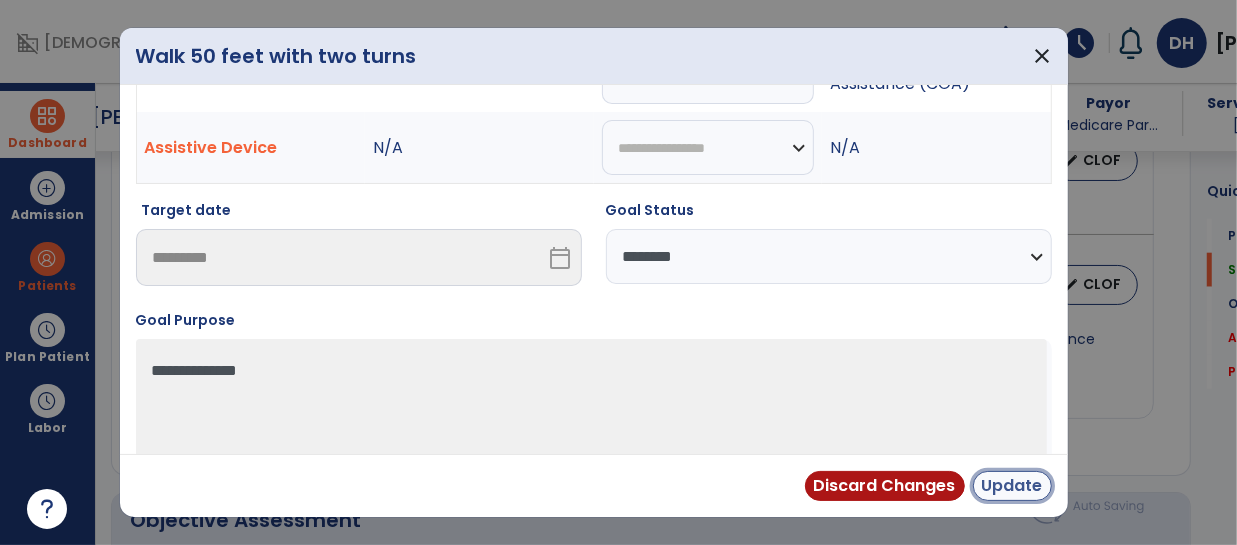 click on "Update" at bounding box center [1012, 486] 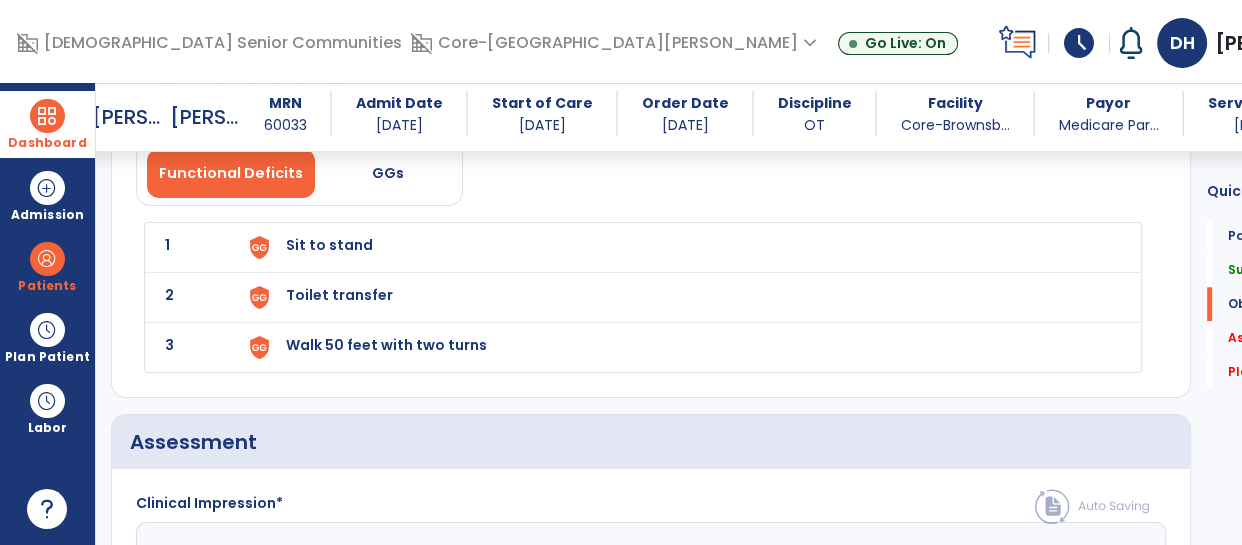 click on "Sit to stand" at bounding box center (681, 247) 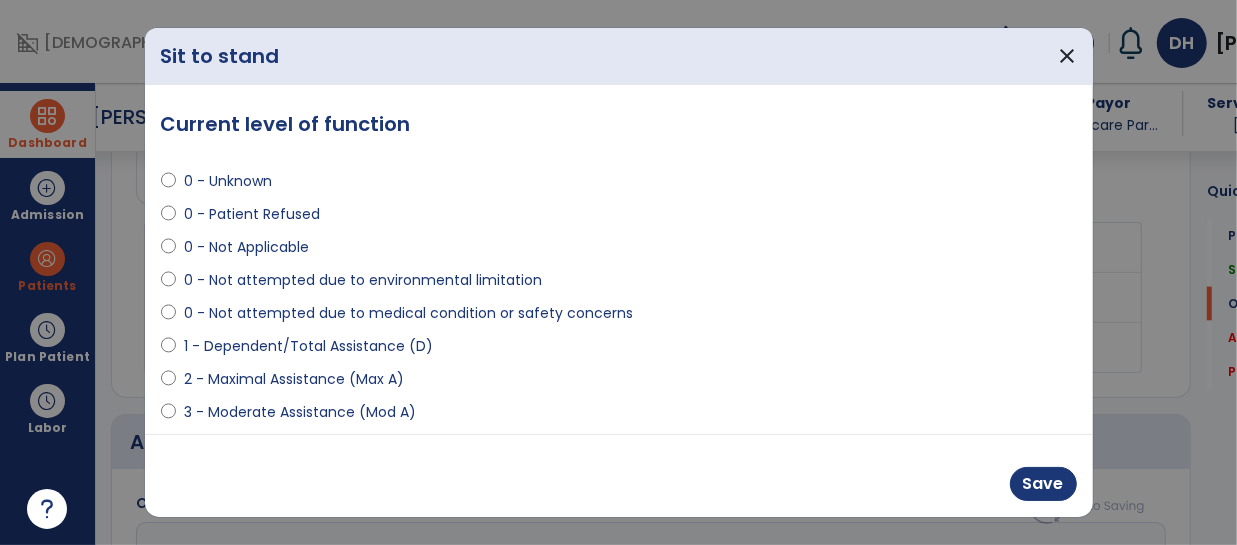 scroll, scrollTop: 1716, scrollLeft: 0, axis: vertical 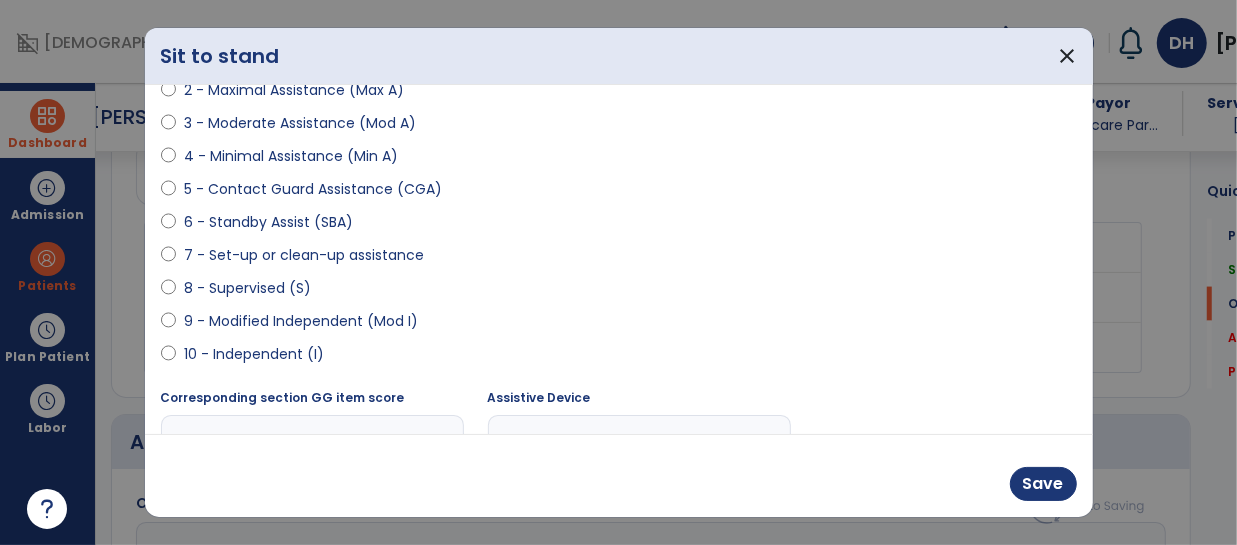 select on "**********" 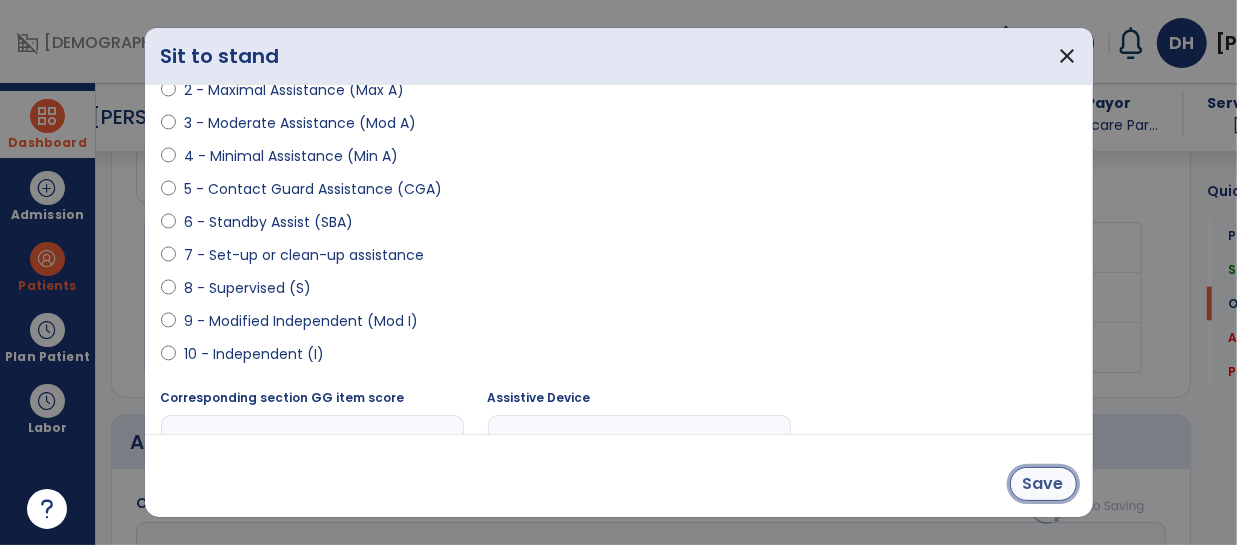 click on "Save" at bounding box center [1043, 484] 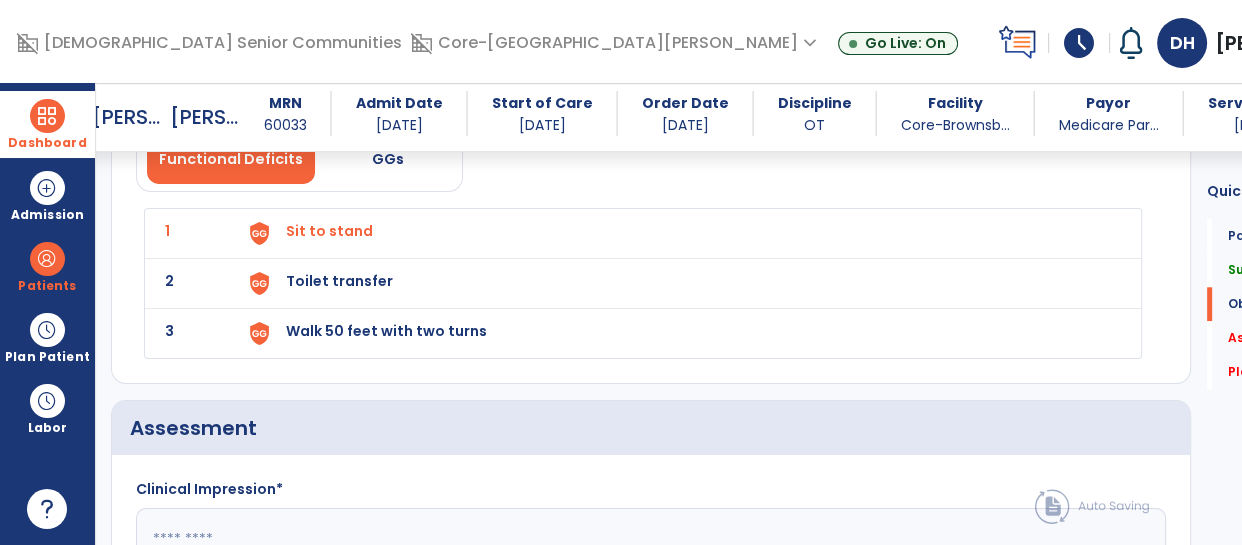 click on "Toilet transfer" at bounding box center (681, 233) 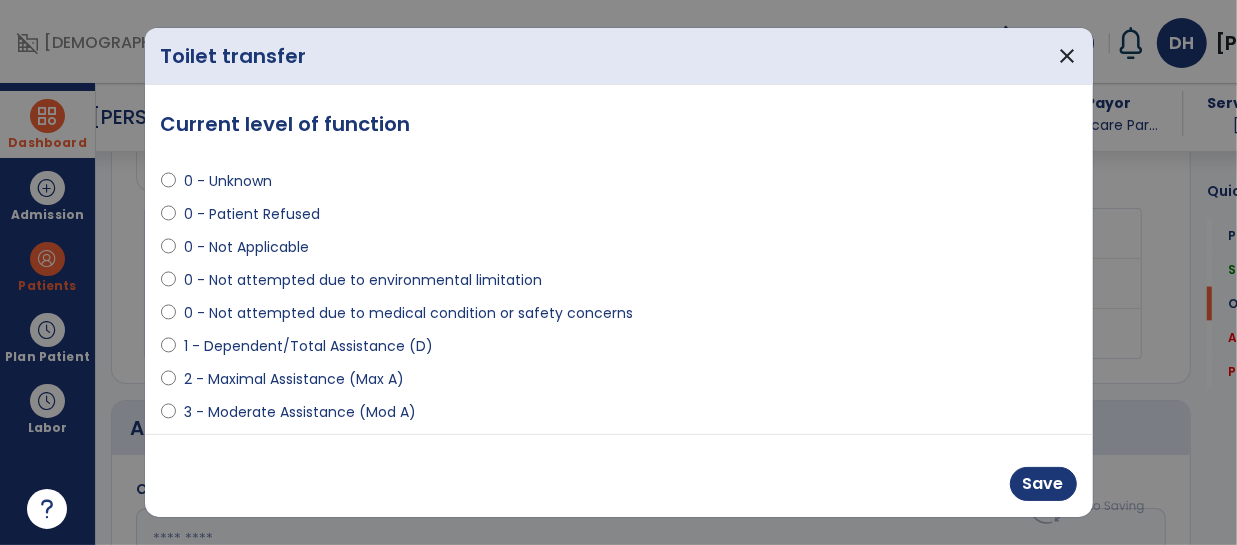 scroll, scrollTop: 1730, scrollLeft: 0, axis: vertical 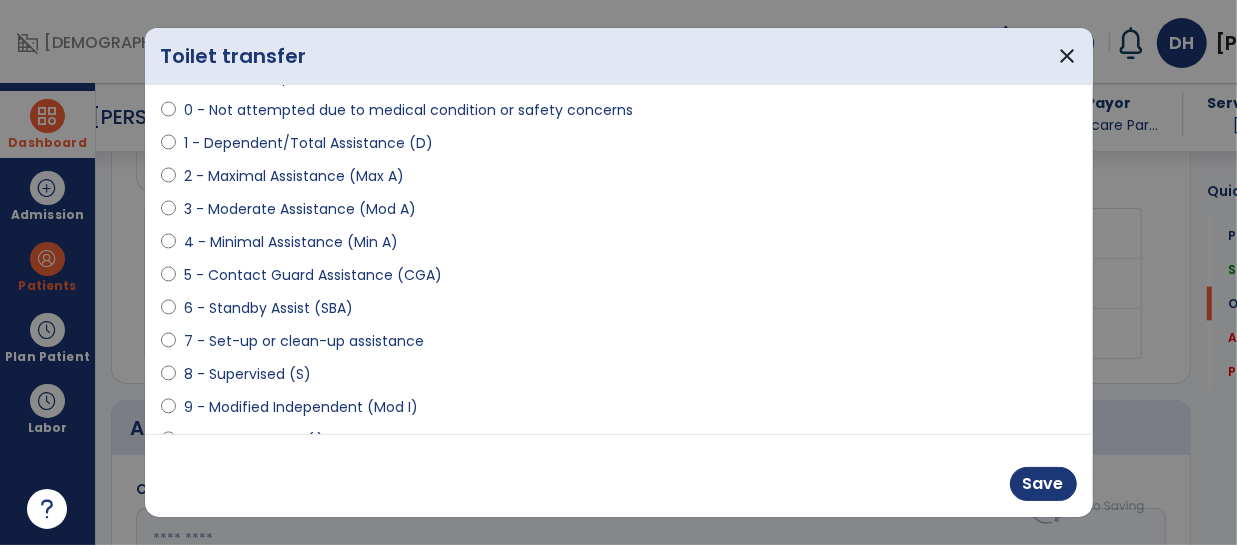 select on "**********" 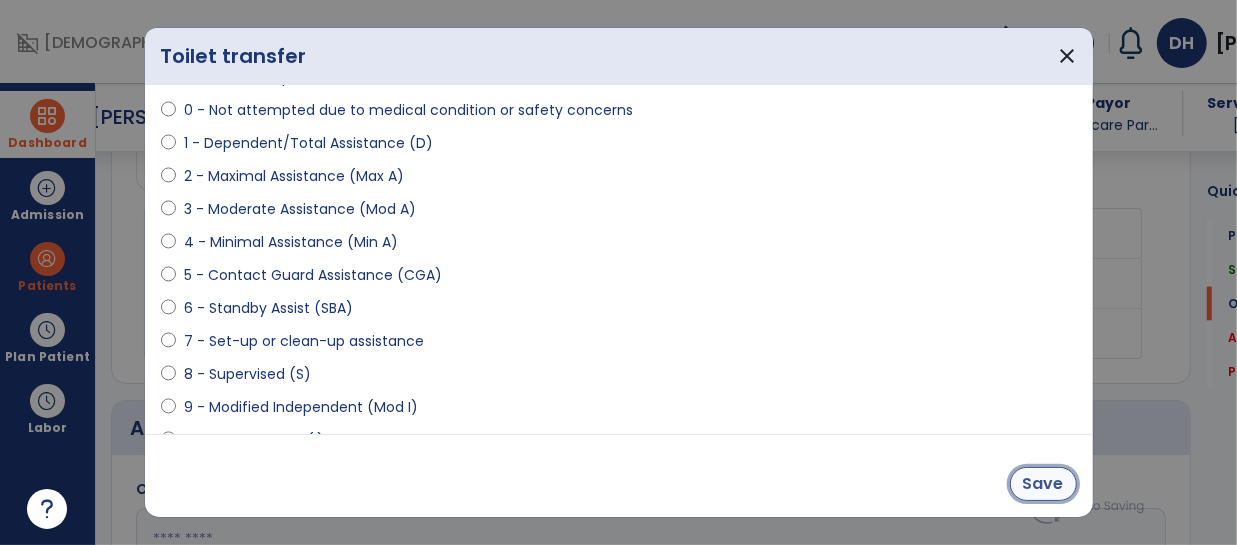 click on "Save" at bounding box center [1043, 484] 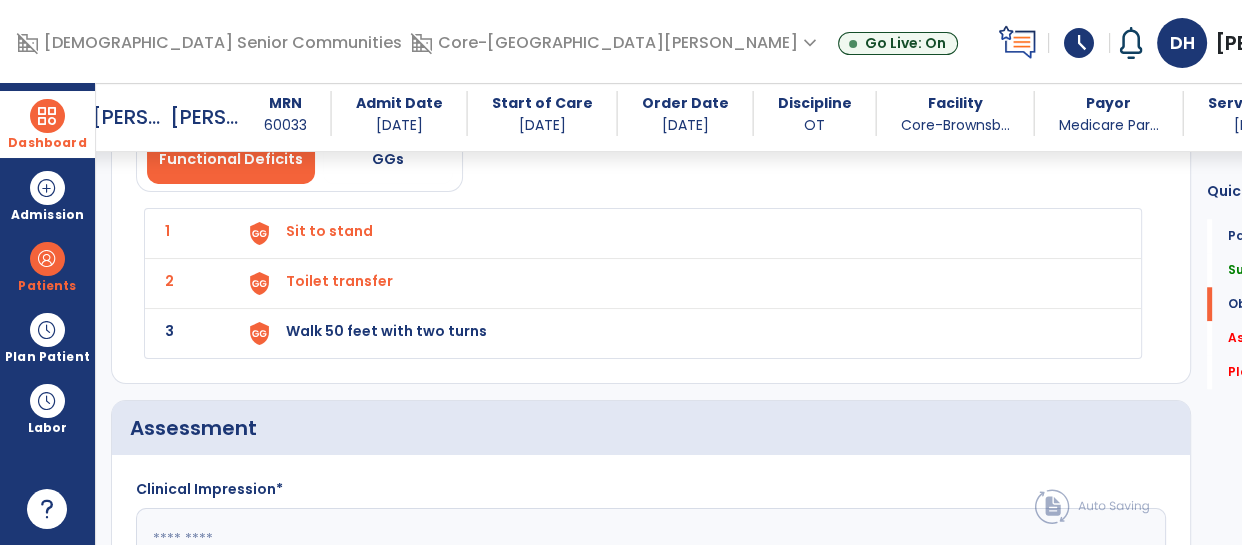 click on "Walk 50 feet with two turns" at bounding box center [681, 233] 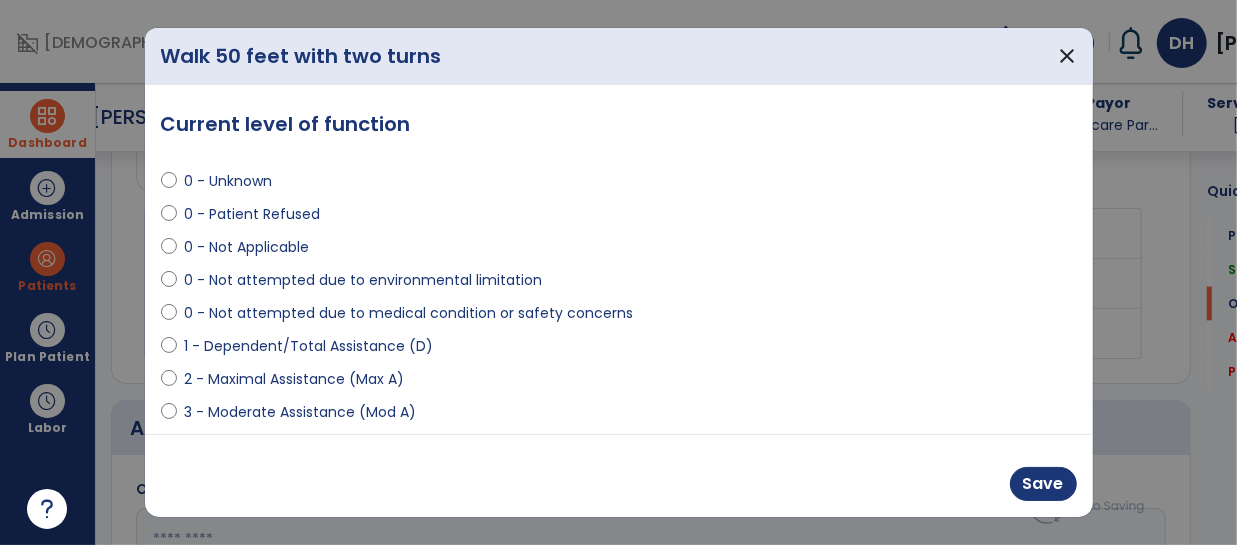 scroll, scrollTop: 1730, scrollLeft: 0, axis: vertical 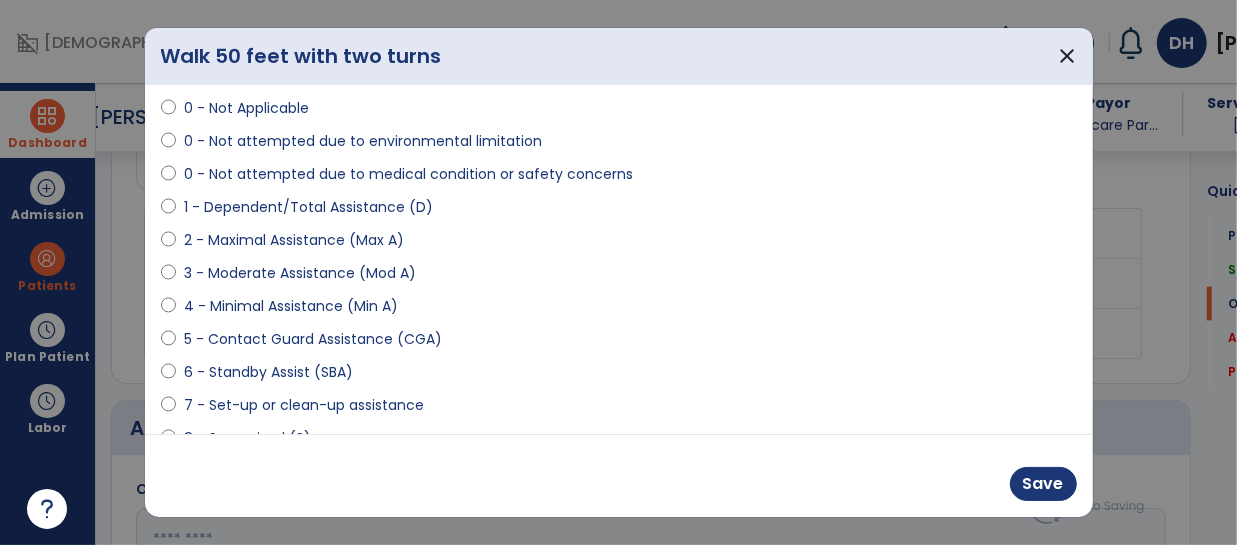 select on "**********" 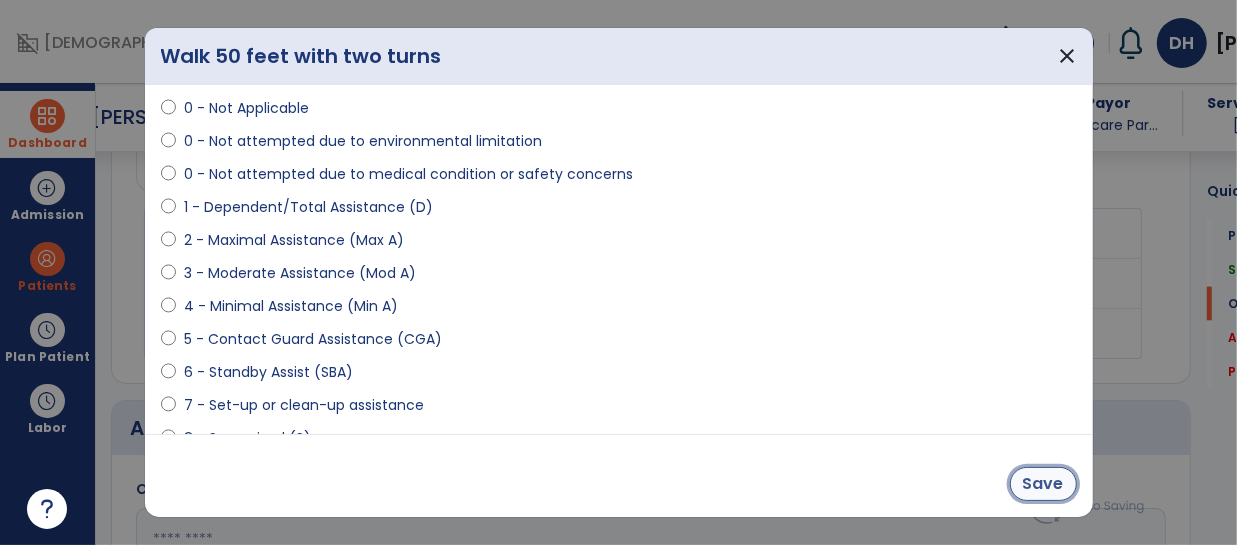 click on "Save" at bounding box center [1043, 484] 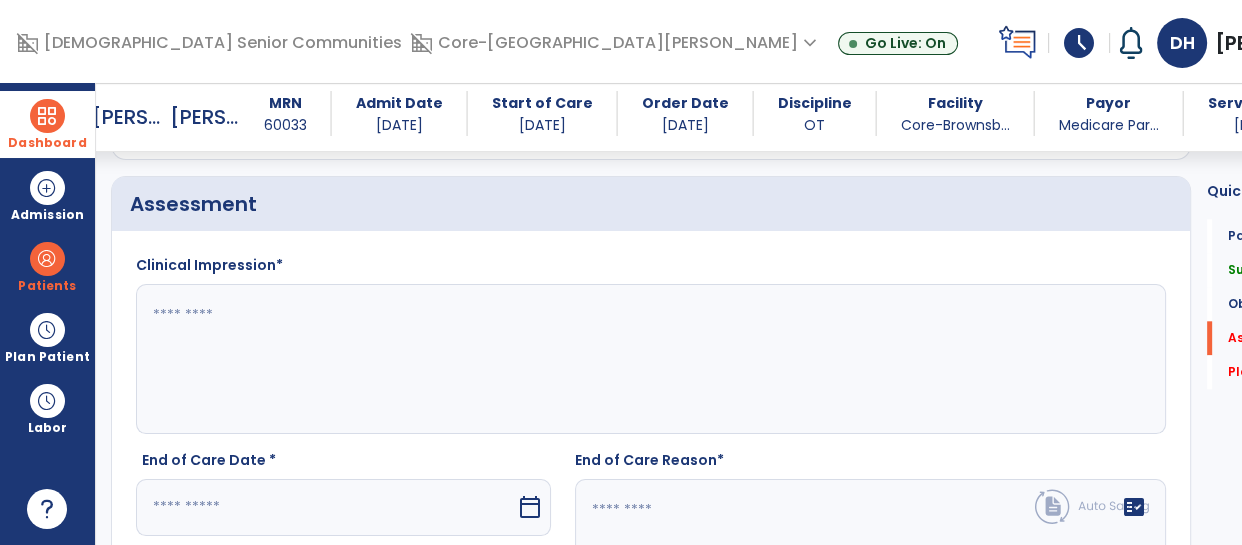 scroll, scrollTop: 1950, scrollLeft: 0, axis: vertical 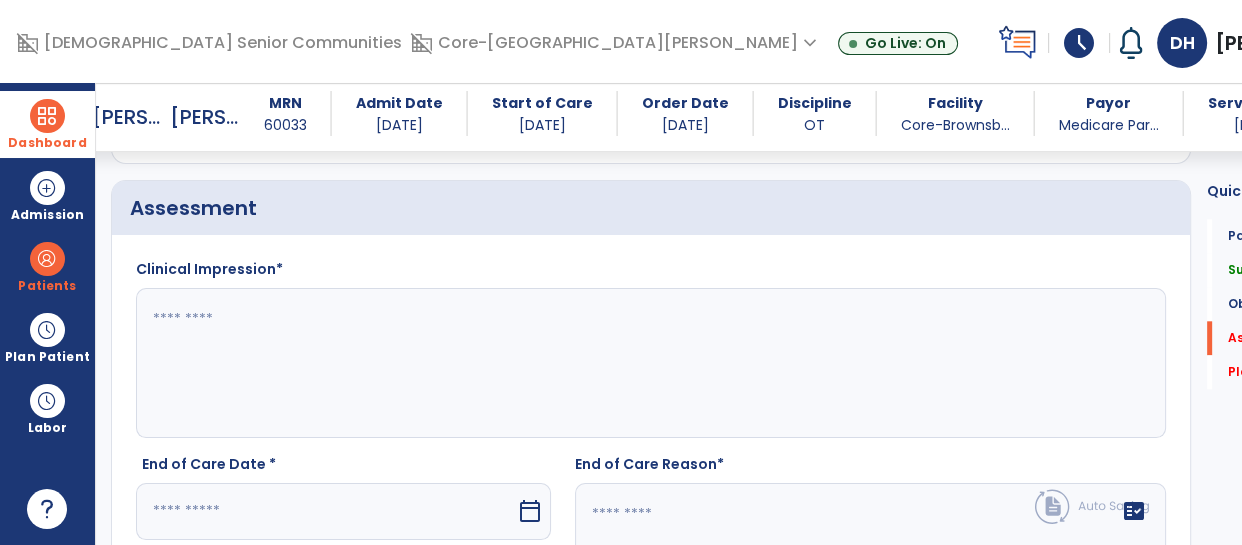 click on "calendar_today" at bounding box center (530, 511) 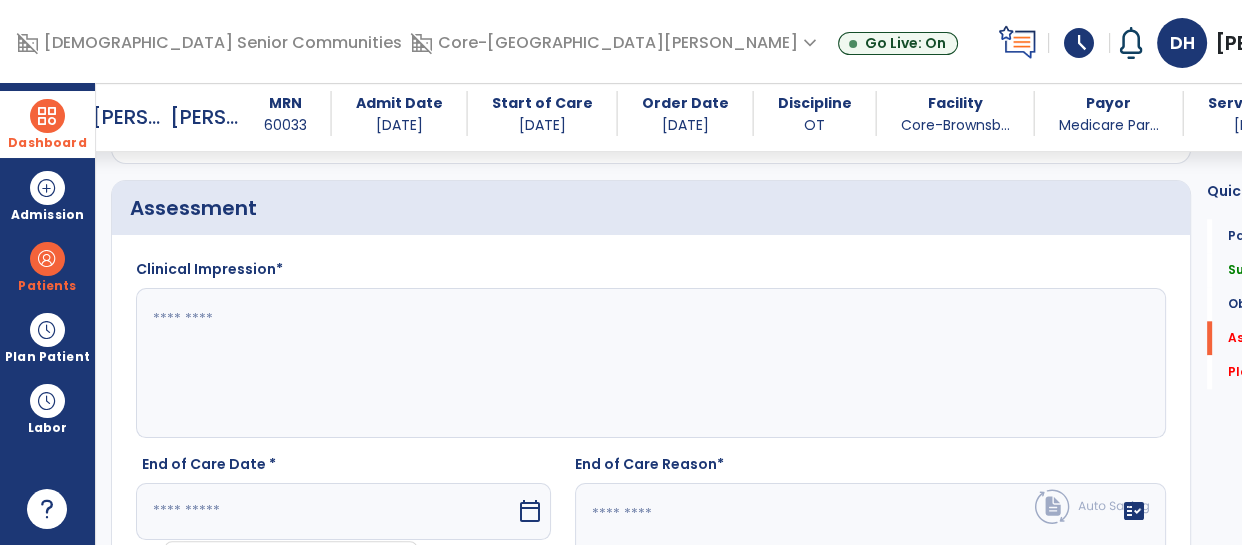 scroll, scrollTop: 2312, scrollLeft: 0, axis: vertical 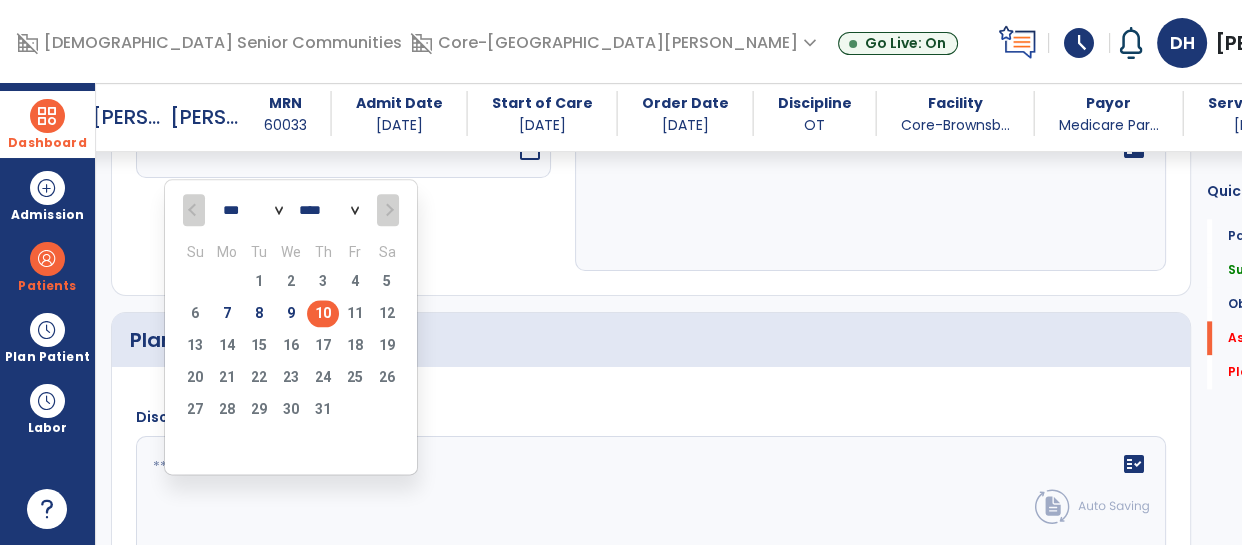 click on "10" at bounding box center (323, 313) 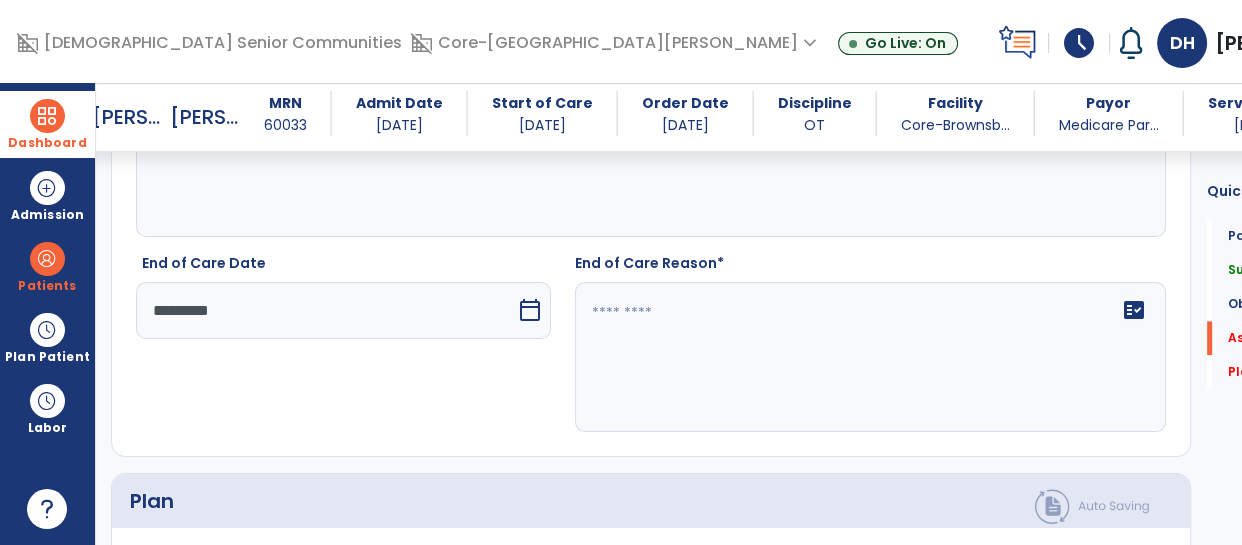 scroll, scrollTop: 2150, scrollLeft: 0, axis: vertical 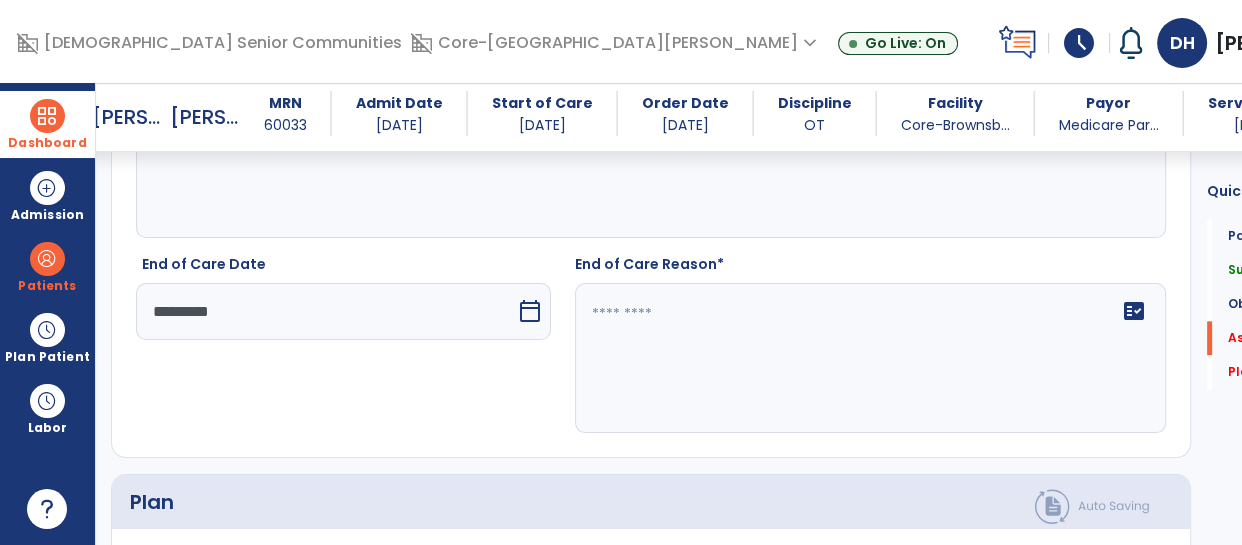 click 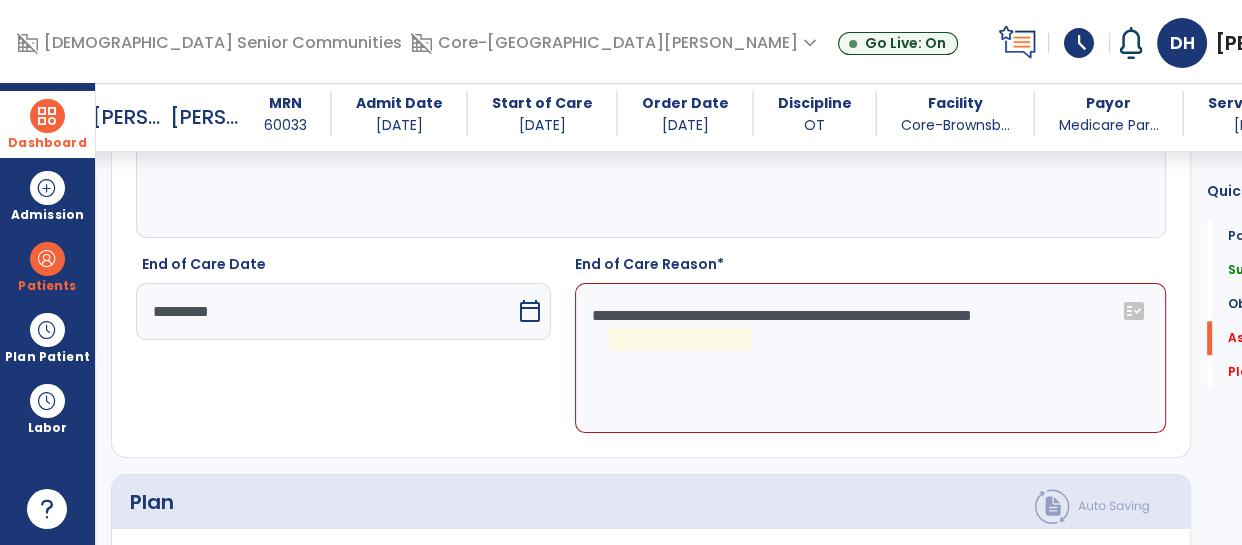 click on "**********" 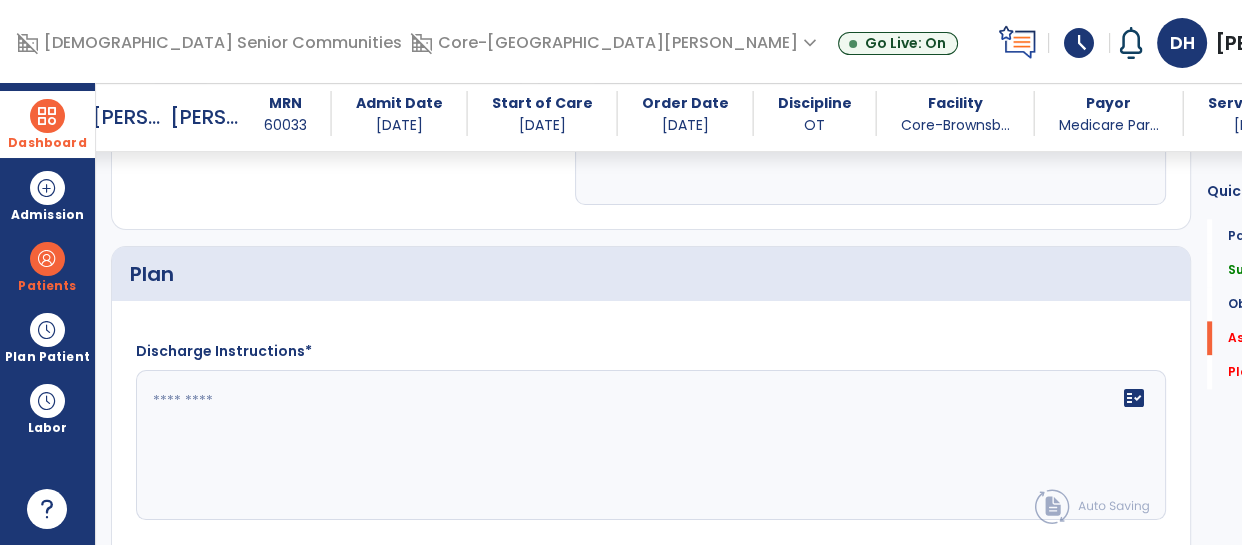 scroll, scrollTop: 2379, scrollLeft: 0, axis: vertical 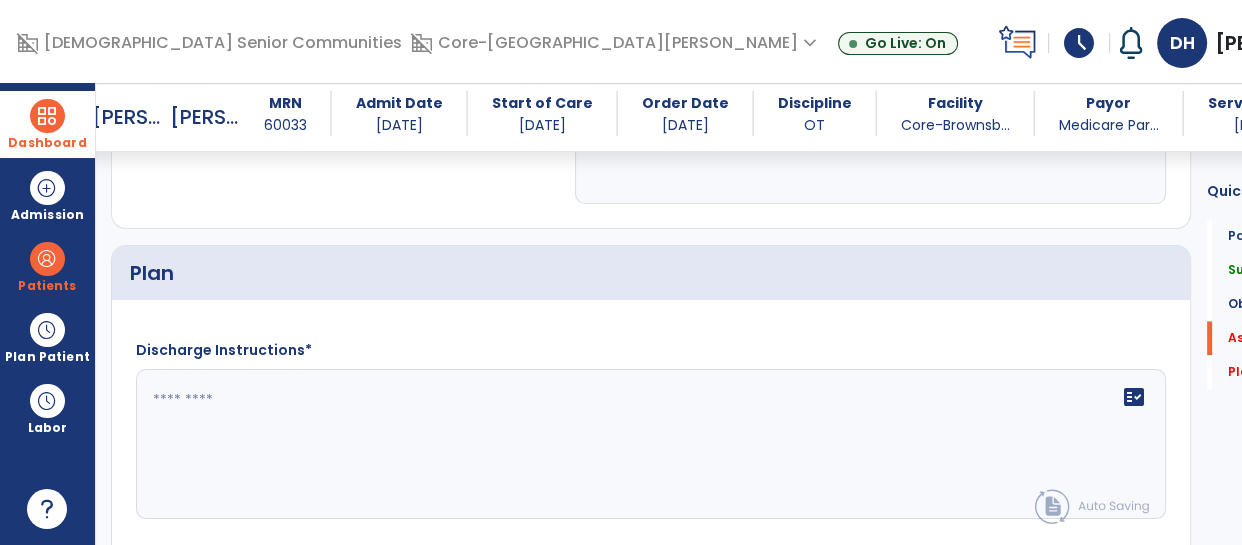 type on "**********" 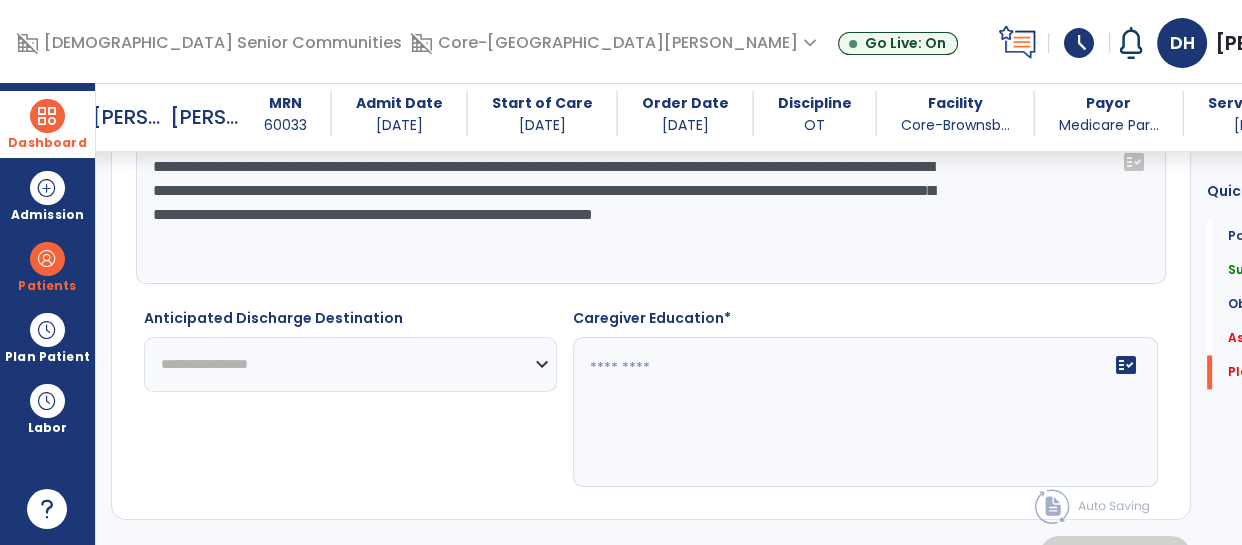 scroll, scrollTop: 2613, scrollLeft: 0, axis: vertical 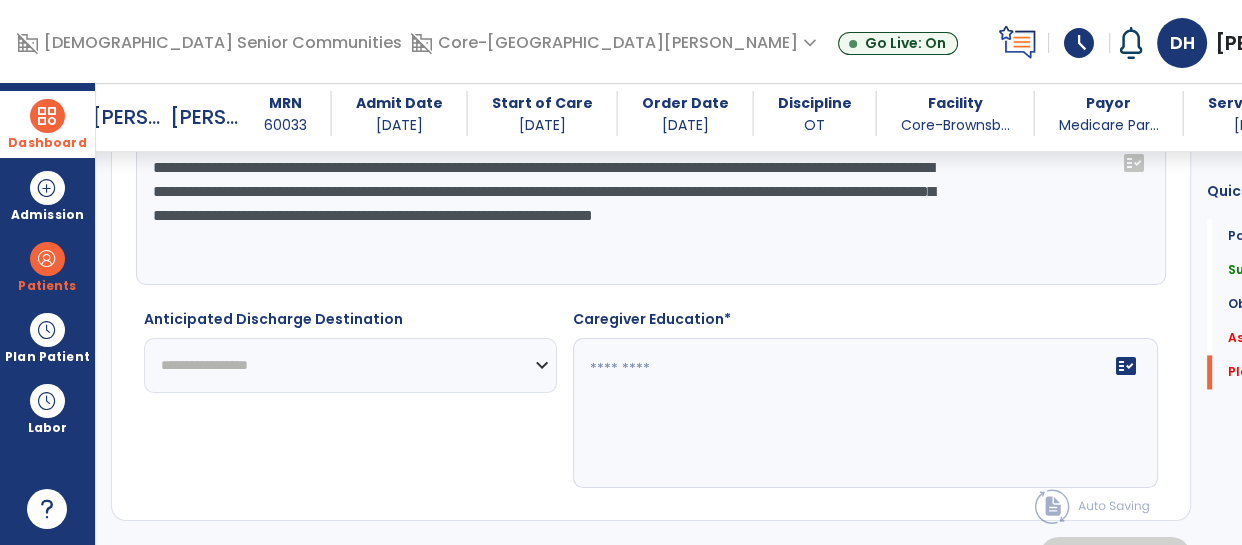 type on "**********" 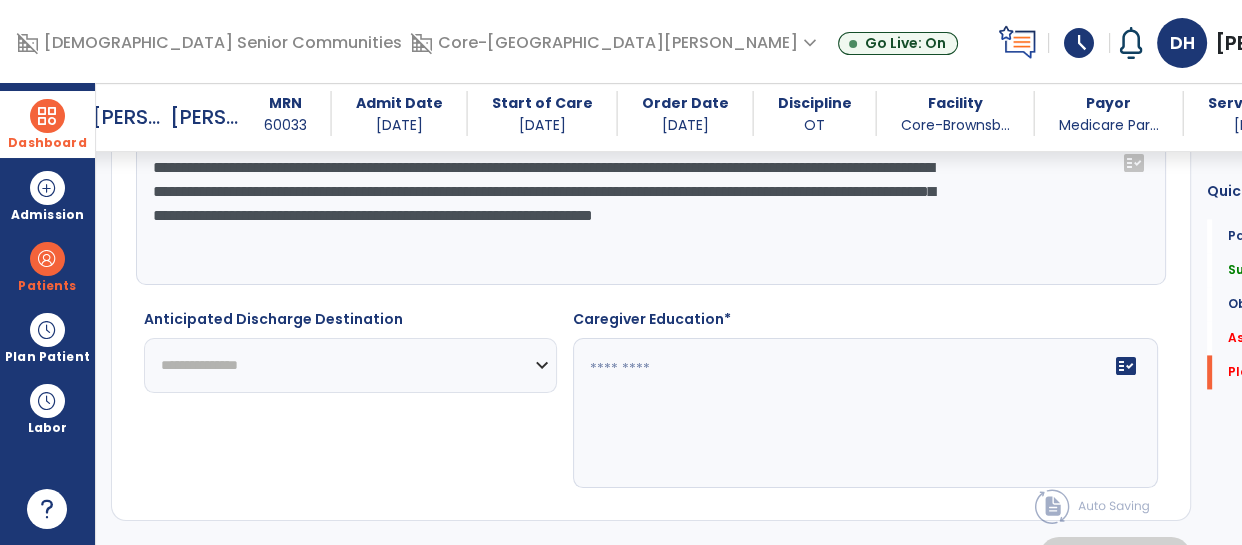 click on "**********" 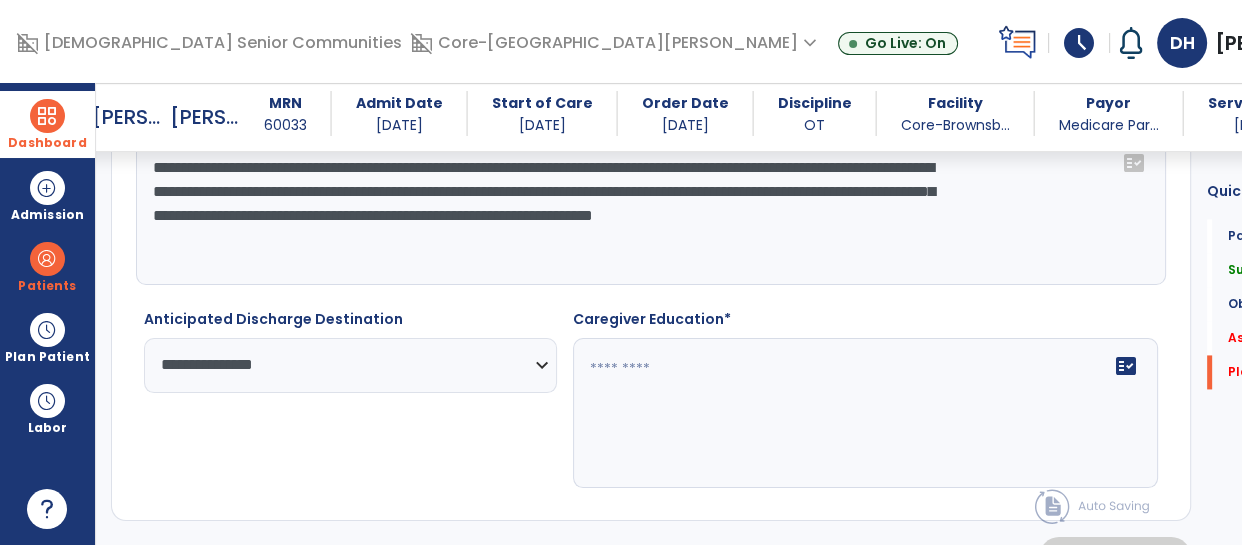 click on "fact_check" 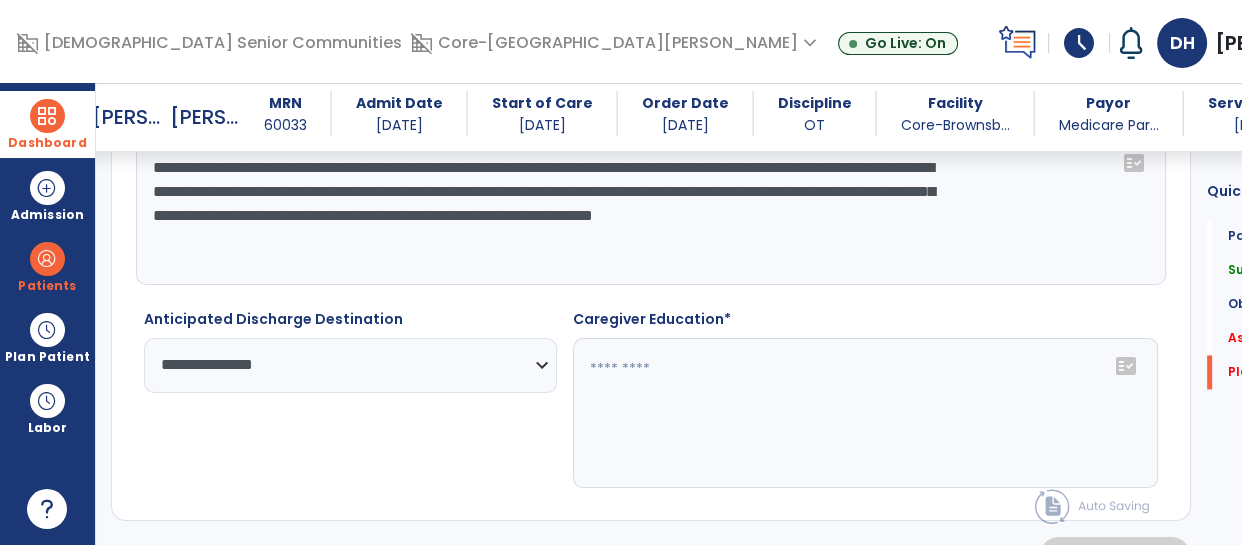 click 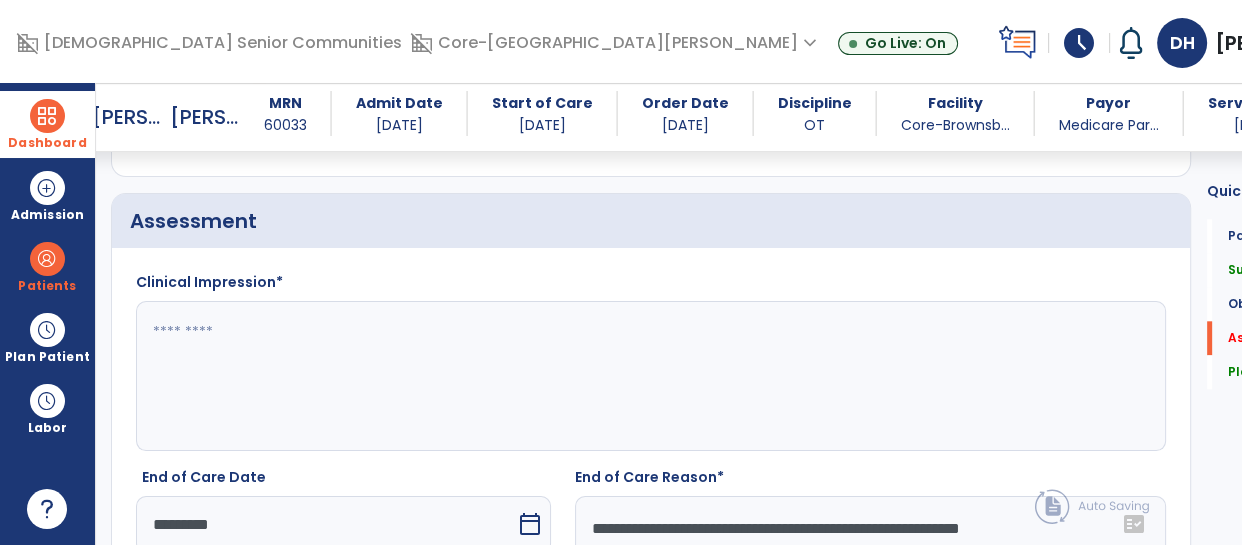 scroll, scrollTop: 1934, scrollLeft: 0, axis: vertical 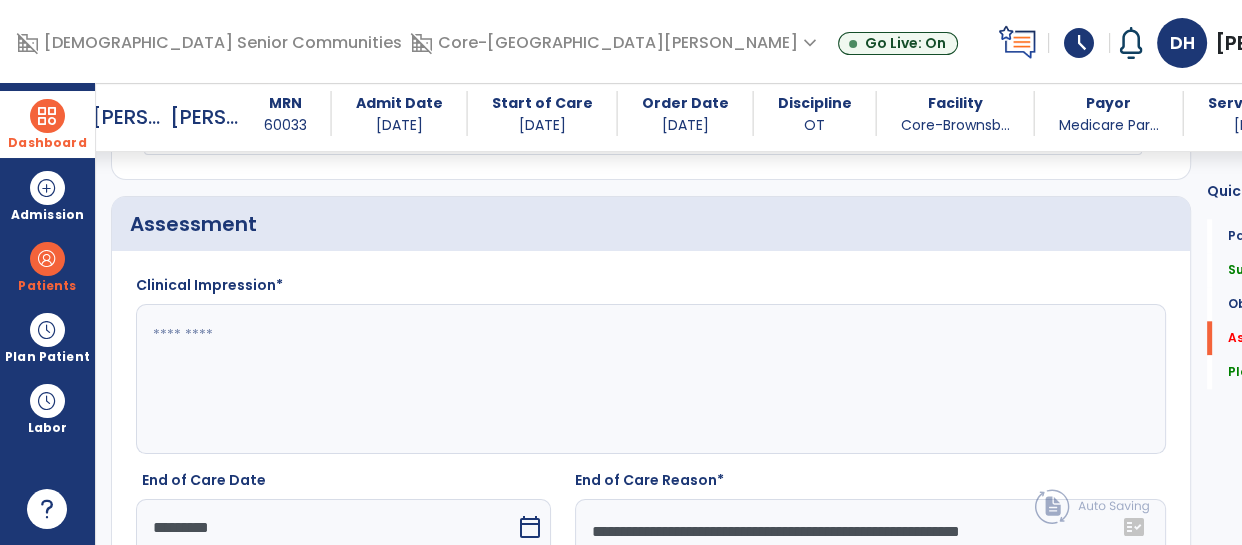 type on "**********" 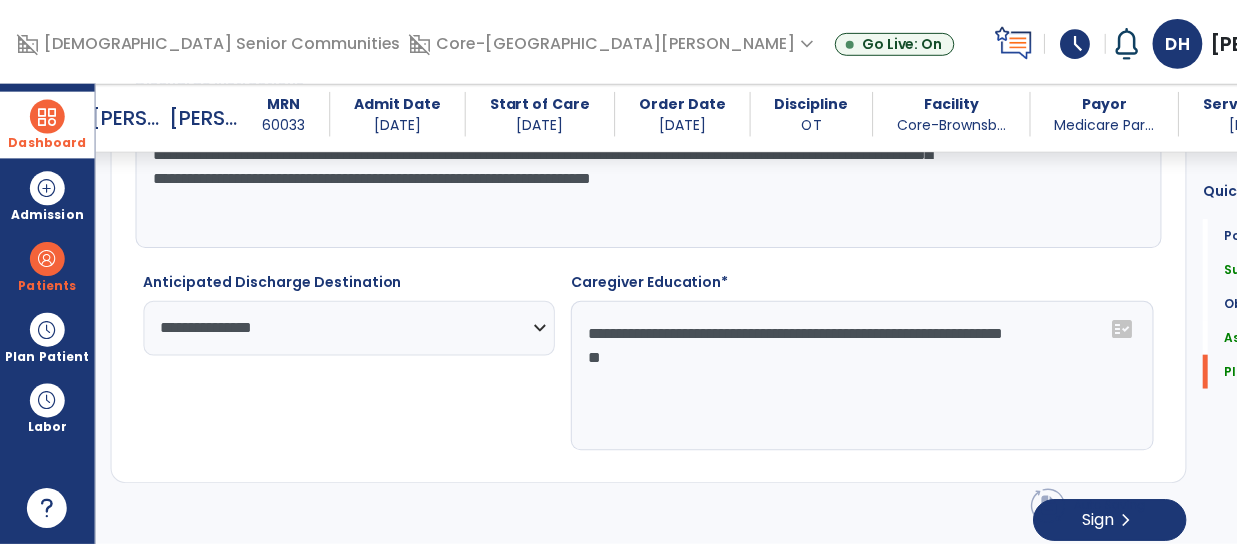 scroll, scrollTop: 2660, scrollLeft: 0, axis: vertical 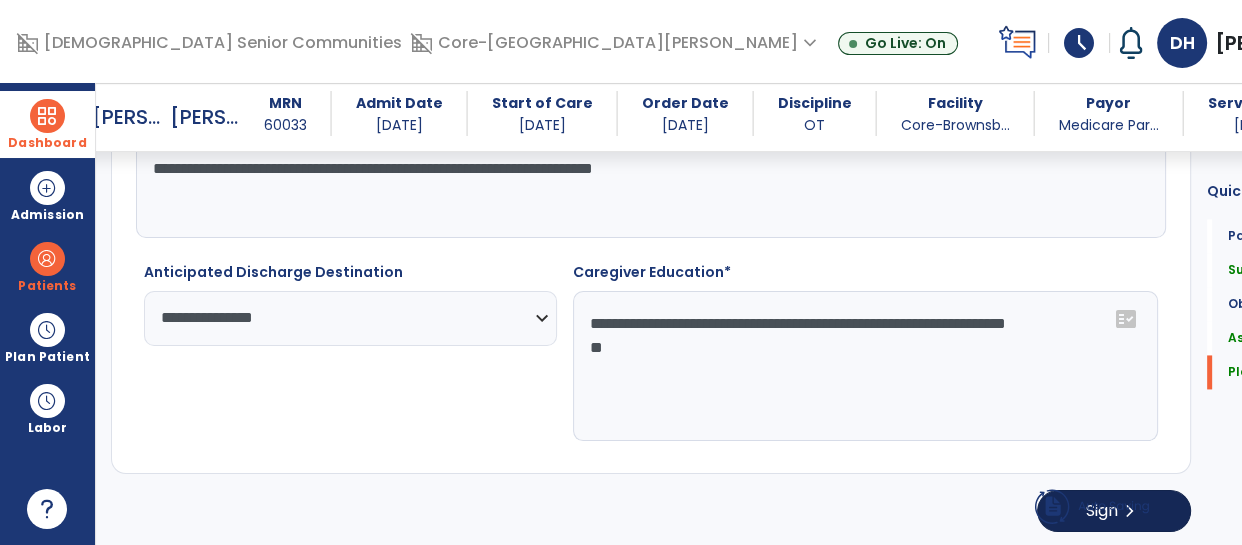 type on "**********" 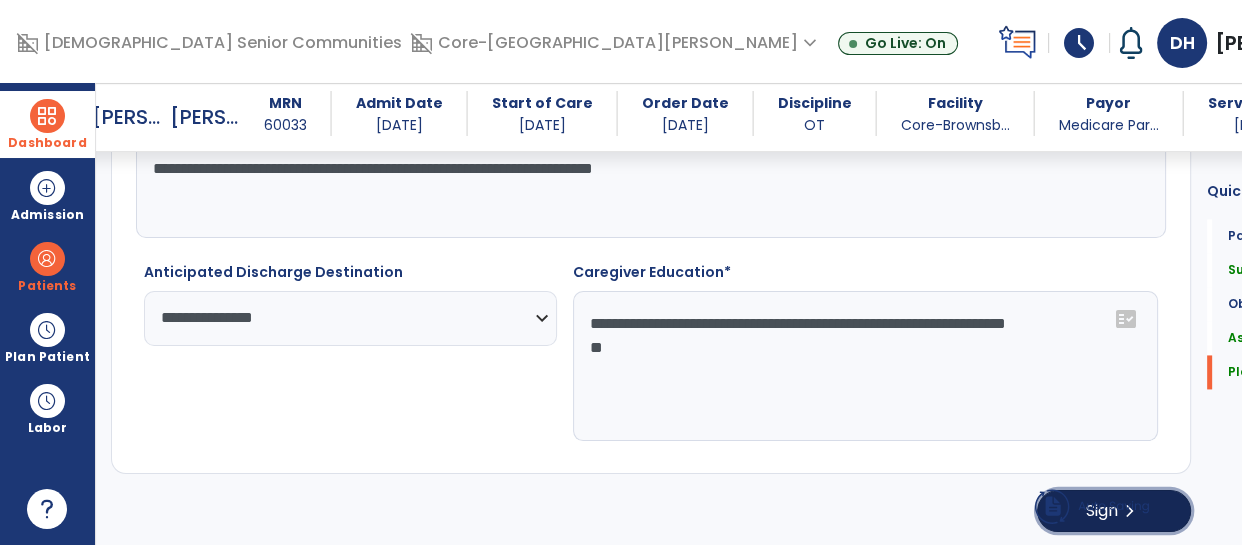 click on "Sign" 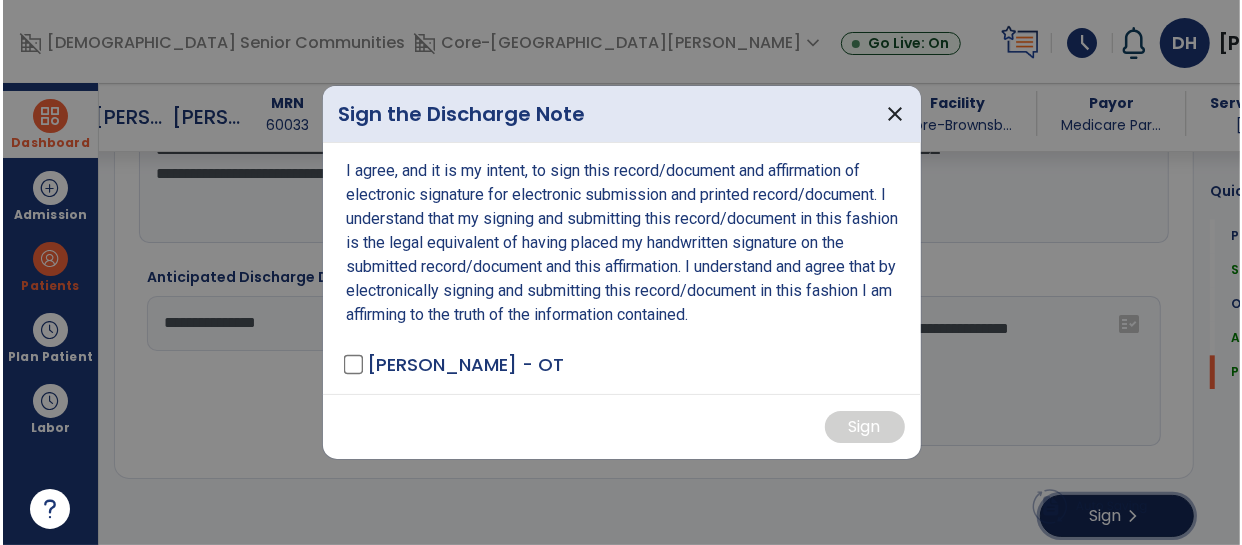 scroll, scrollTop: 2660, scrollLeft: 0, axis: vertical 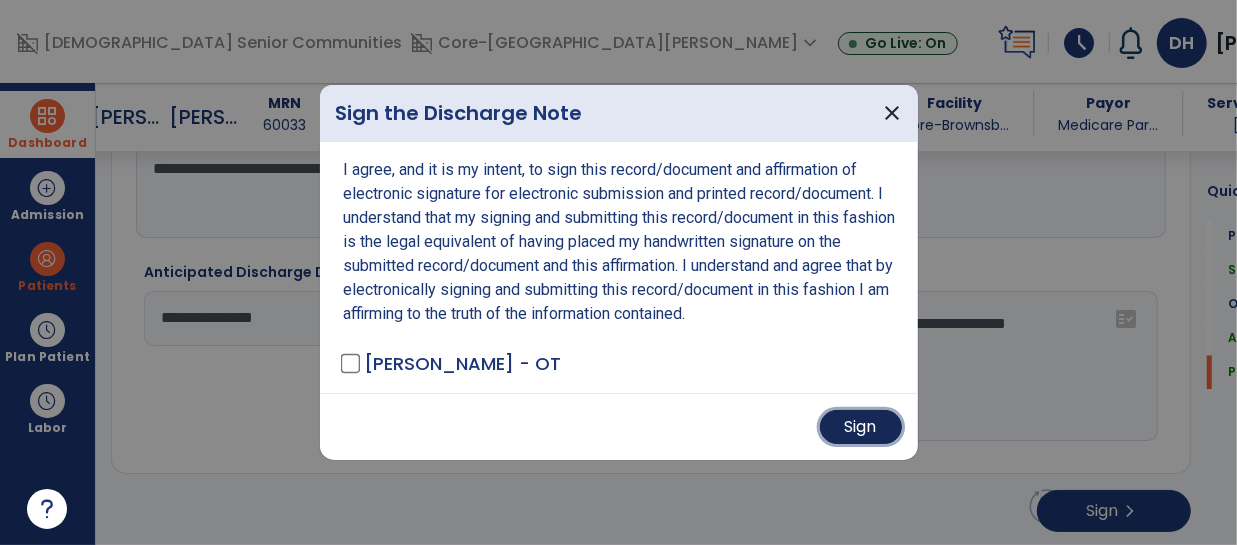 click on "Sign" at bounding box center (861, 427) 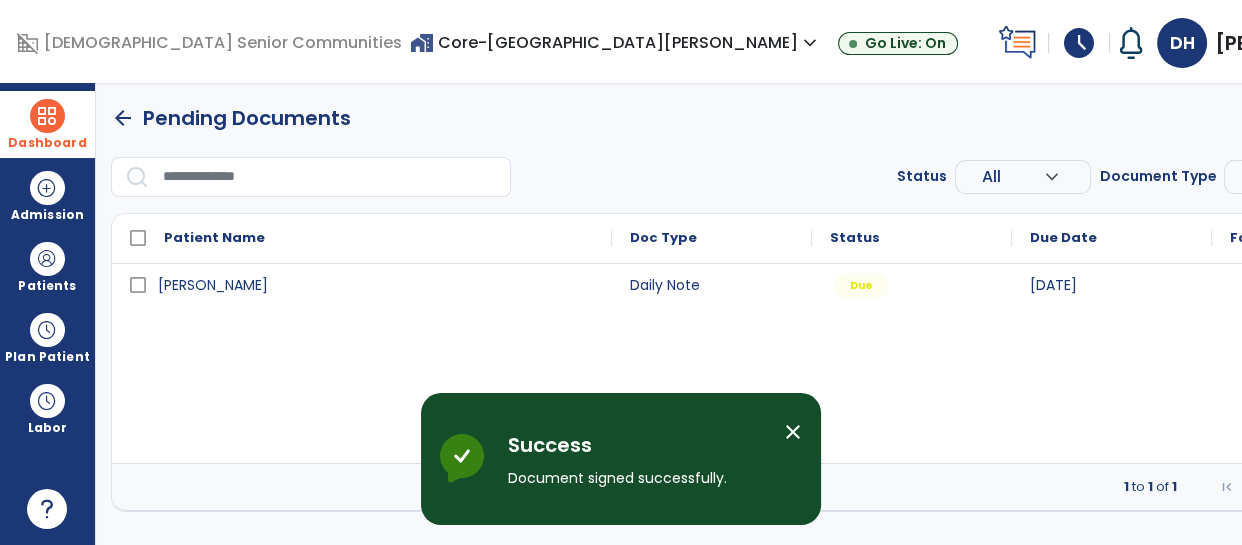 scroll, scrollTop: 0, scrollLeft: 0, axis: both 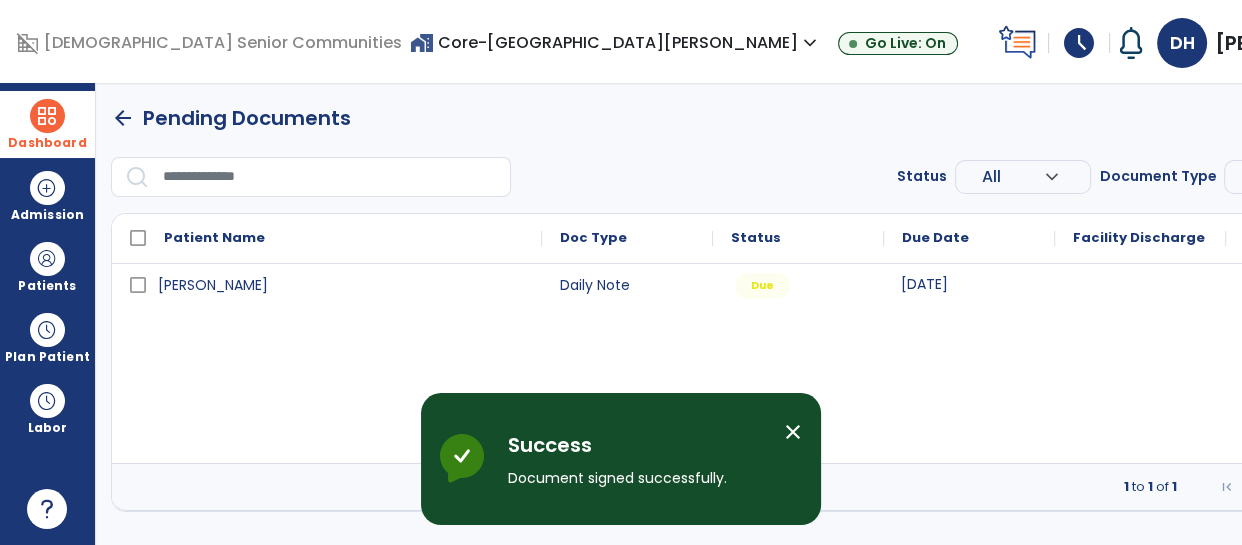 click on "[DATE]" at bounding box center (924, 284) 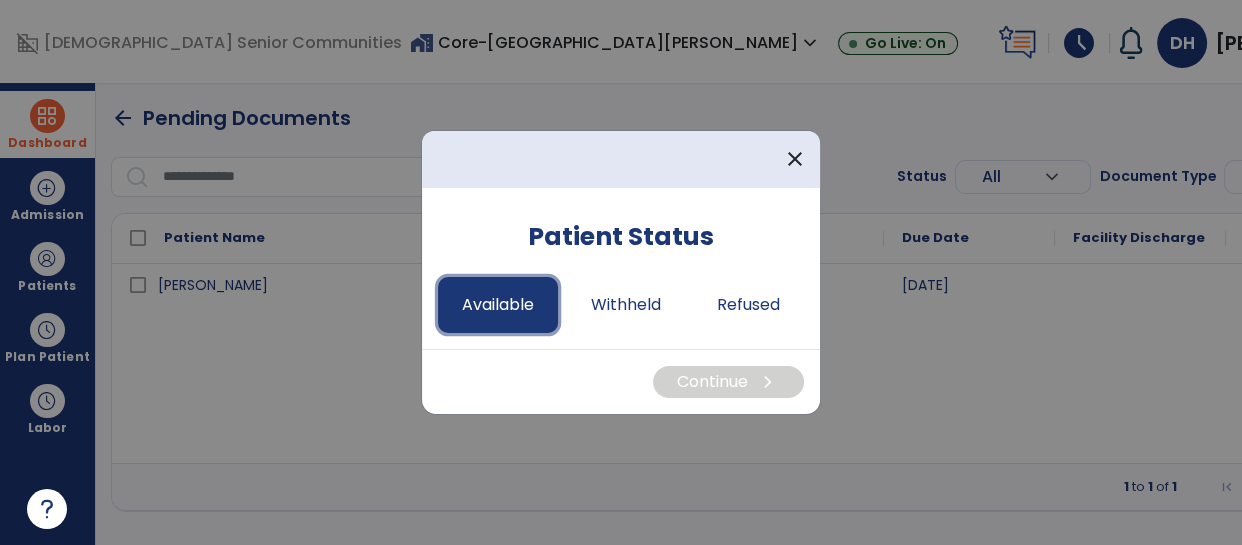 click on "Available" at bounding box center [498, 305] 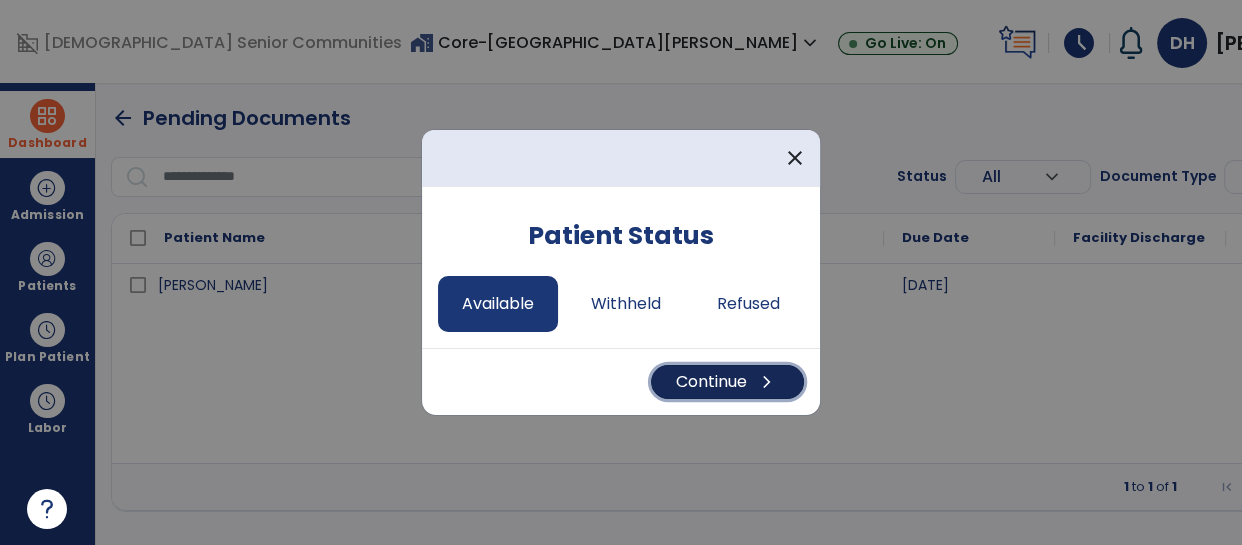 click on "Continue   chevron_right" at bounding box center (727, 382) 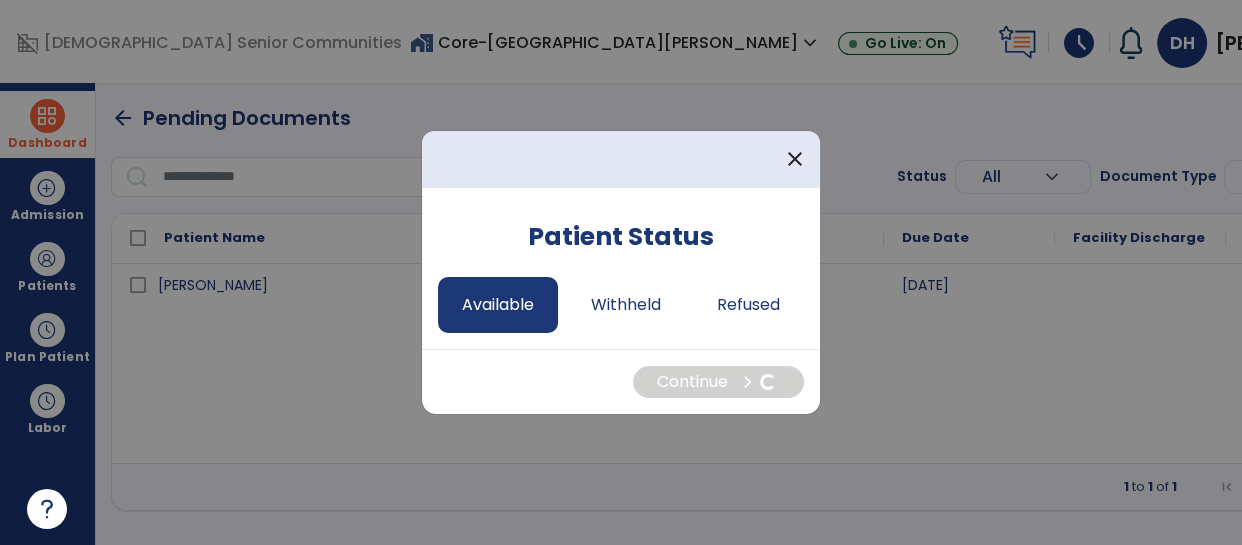 select on "*" 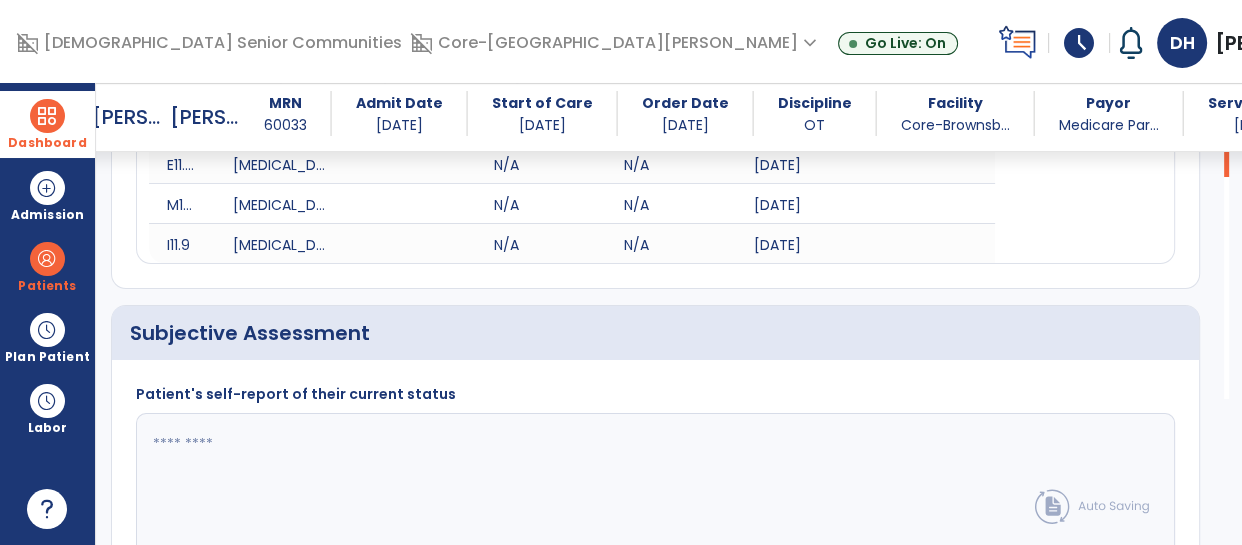 scroll, scrollTop: 344, scrollLeft: 0, axis: vertical 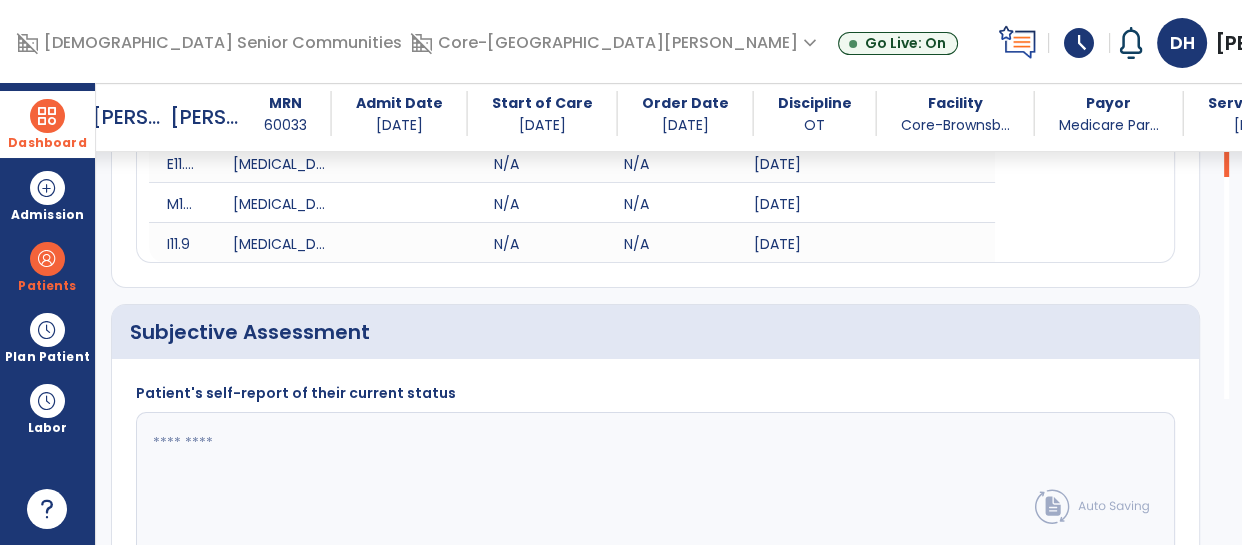 click 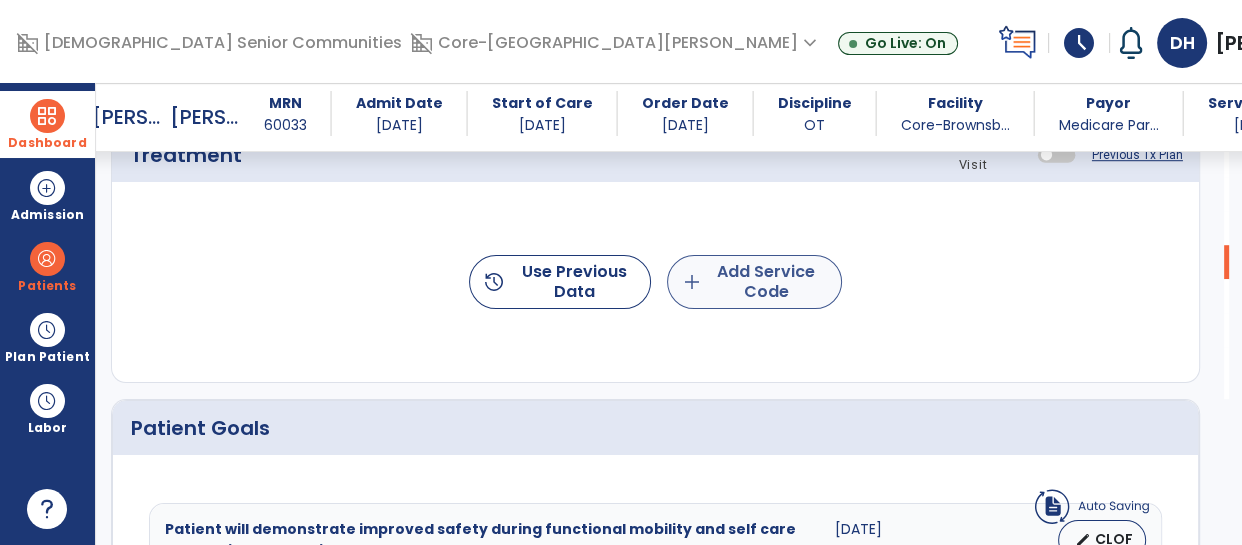 type on "**********" 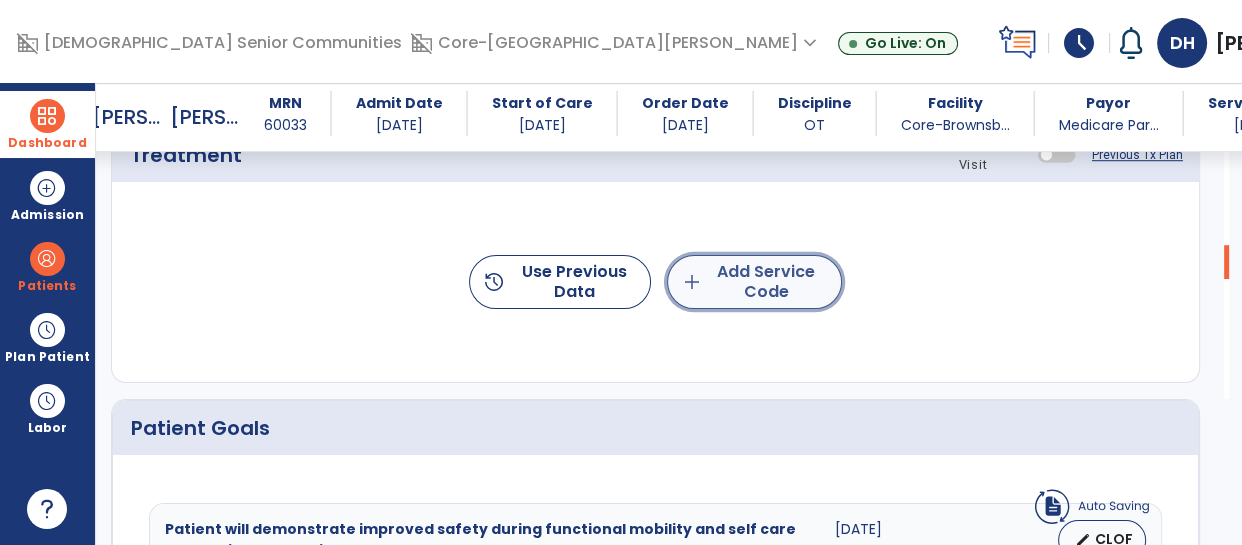 click on "add  Add Service Code" 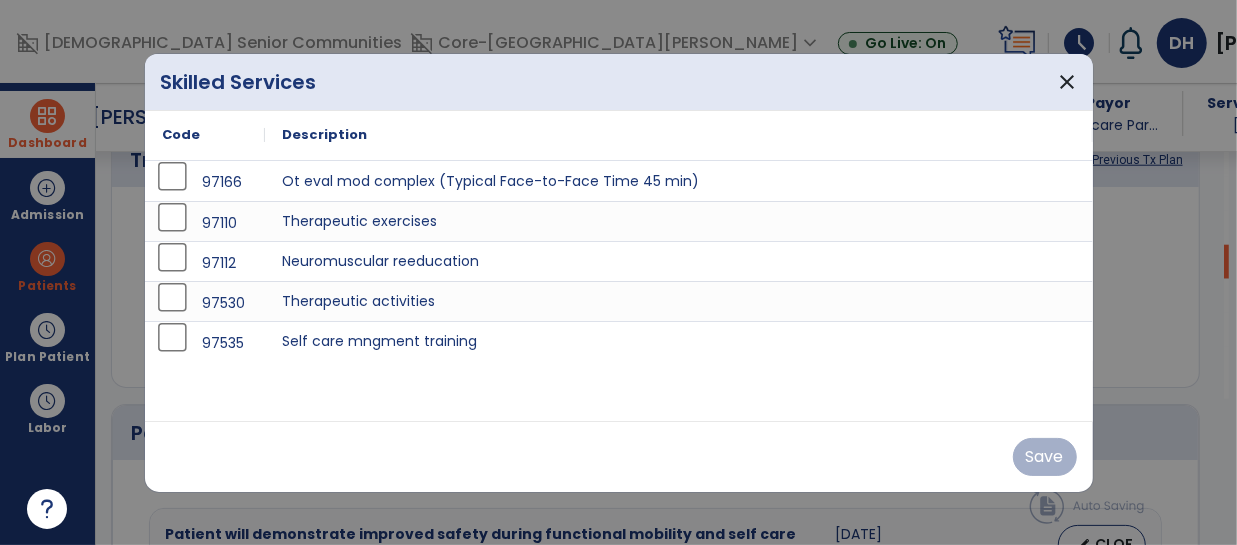 scroll, scrollTop: 1242, scrollLeft: 0, axis: vertical 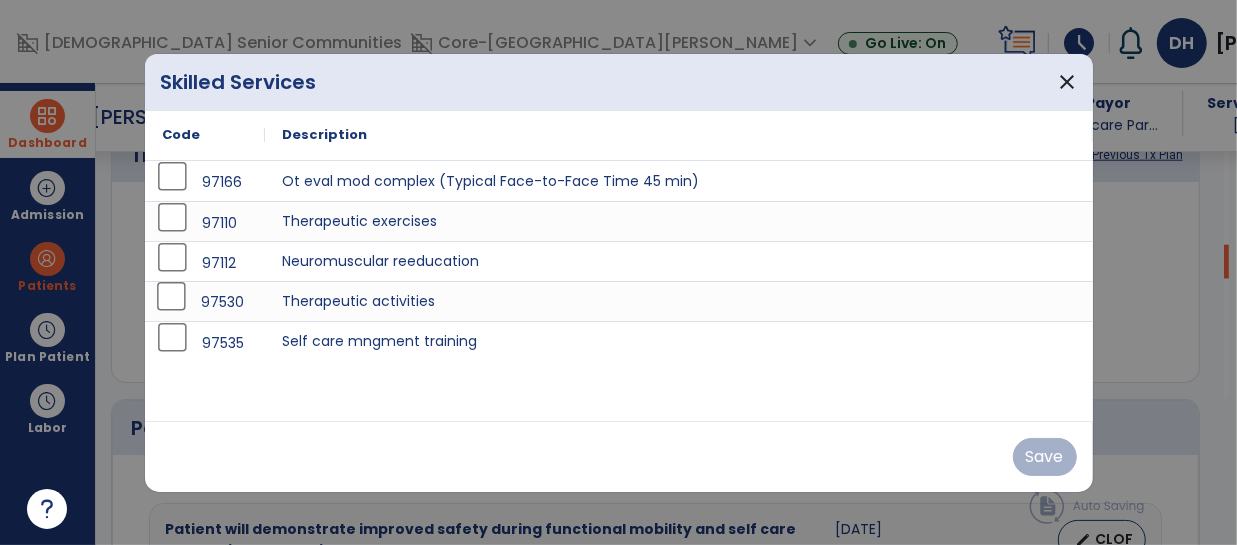 click on "97530" at bounding box center [205, 301] 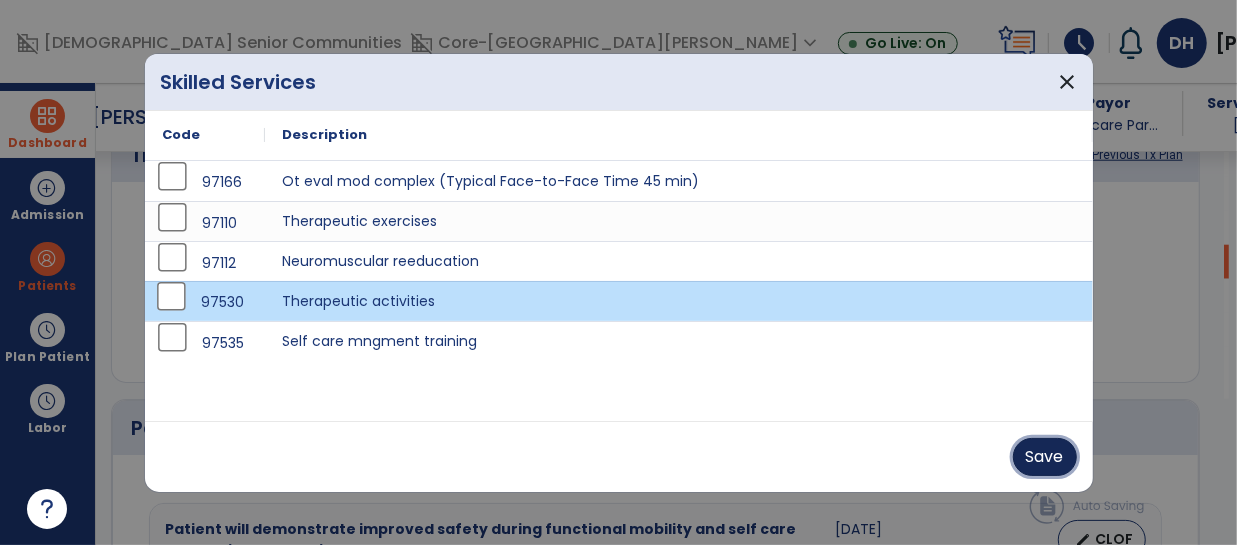 click on "Save" at bounding box center (1045, 457) 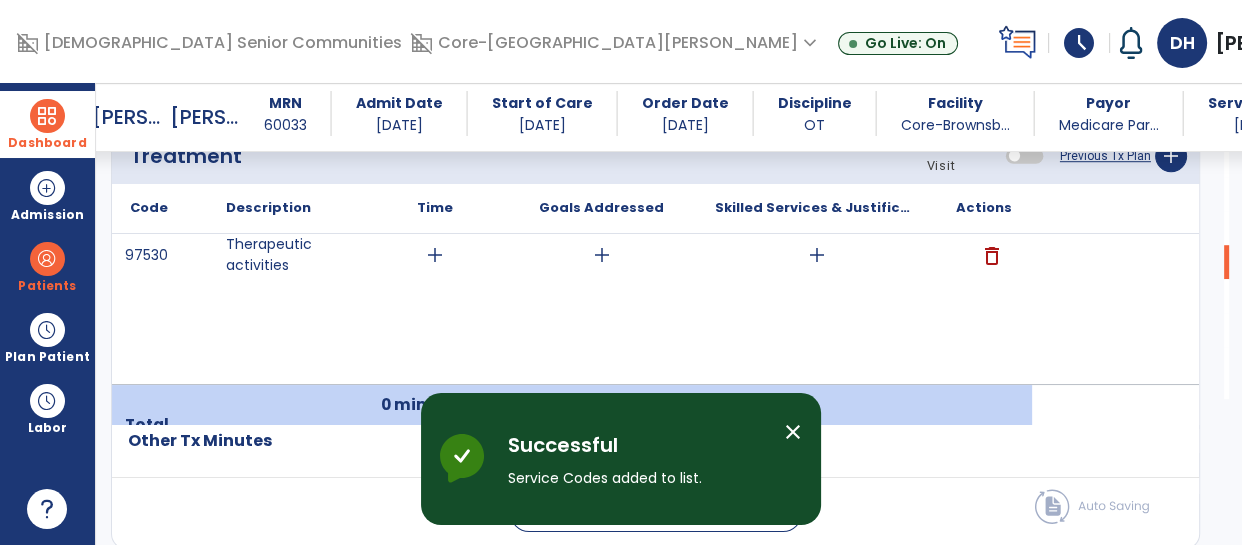 click on "add" at bounding box center (435, 255) 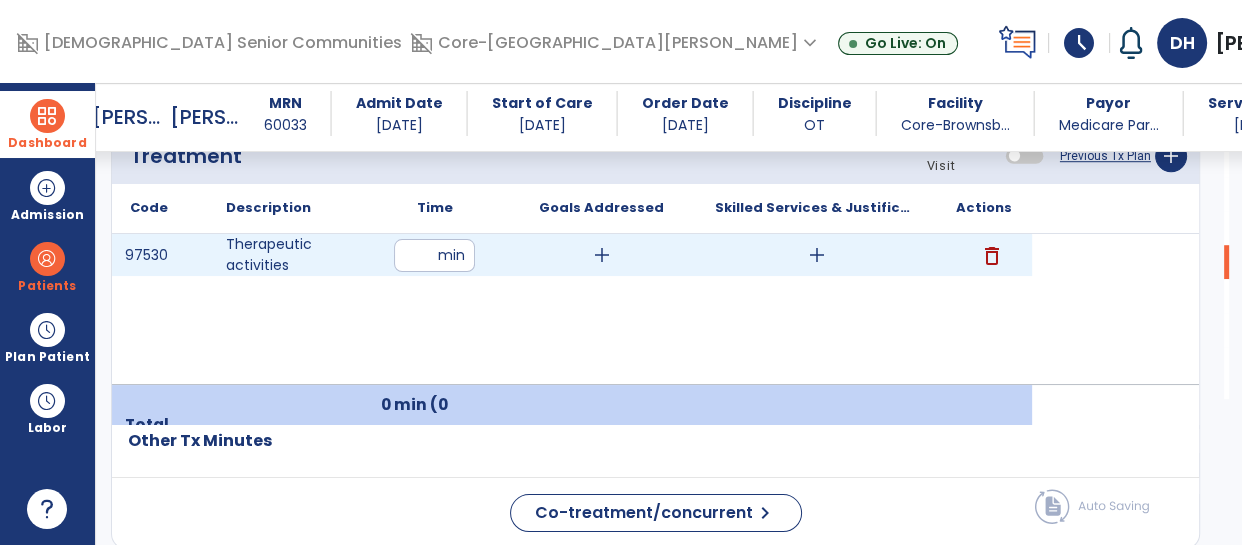type on "**" 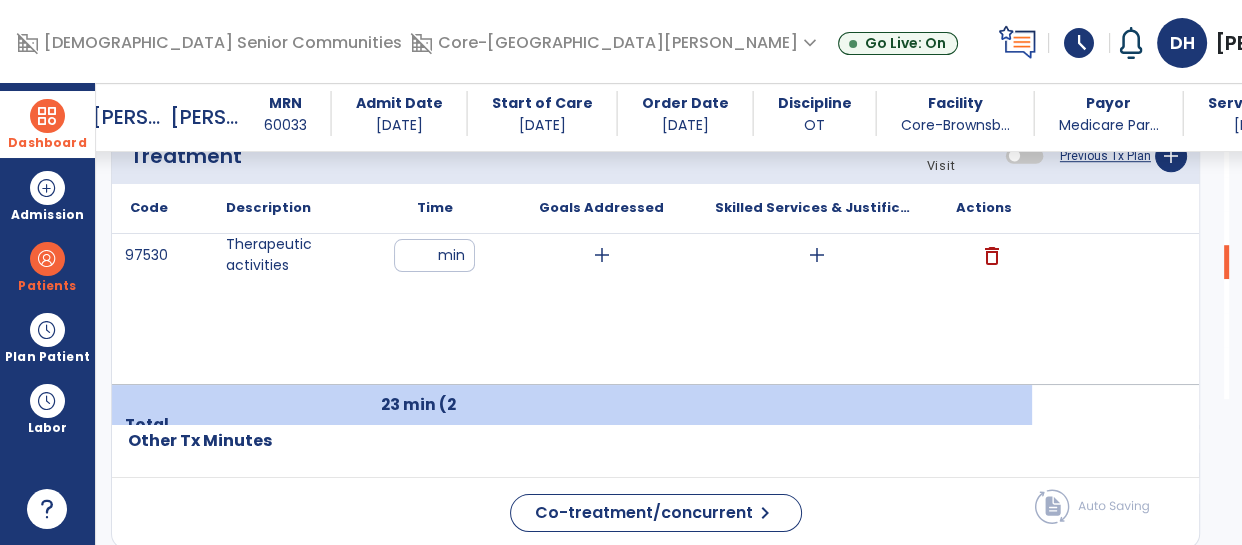 click on "add" at bounding box center [602, 255] 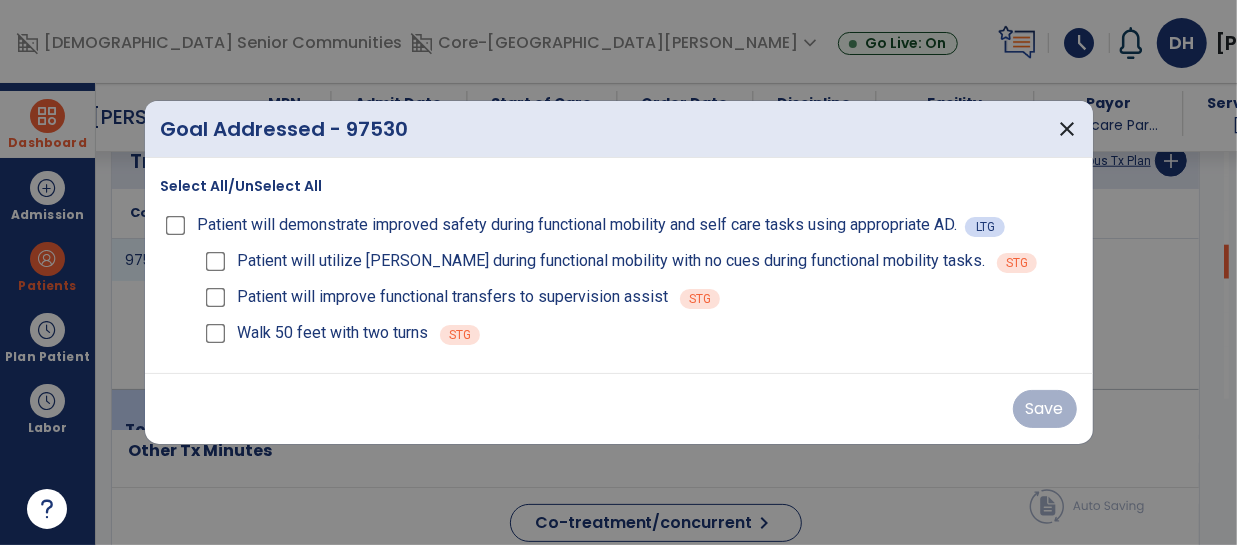 scroll, scrollTop: 1242, scrollLeft: 0, axis: vertical 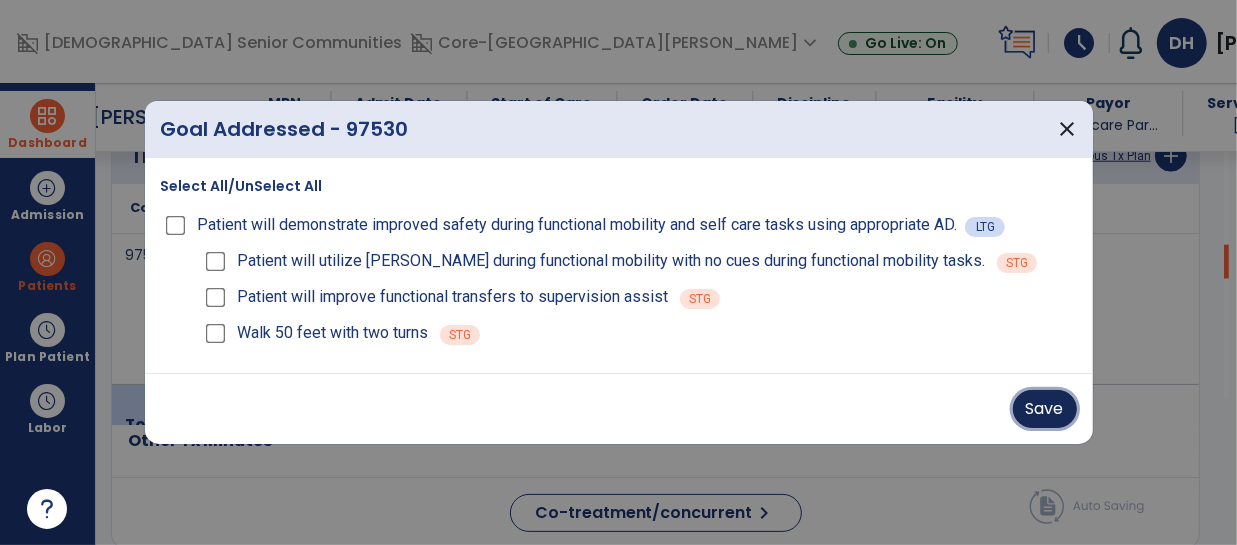 click on "Save" at bounding box center (1045, 409) 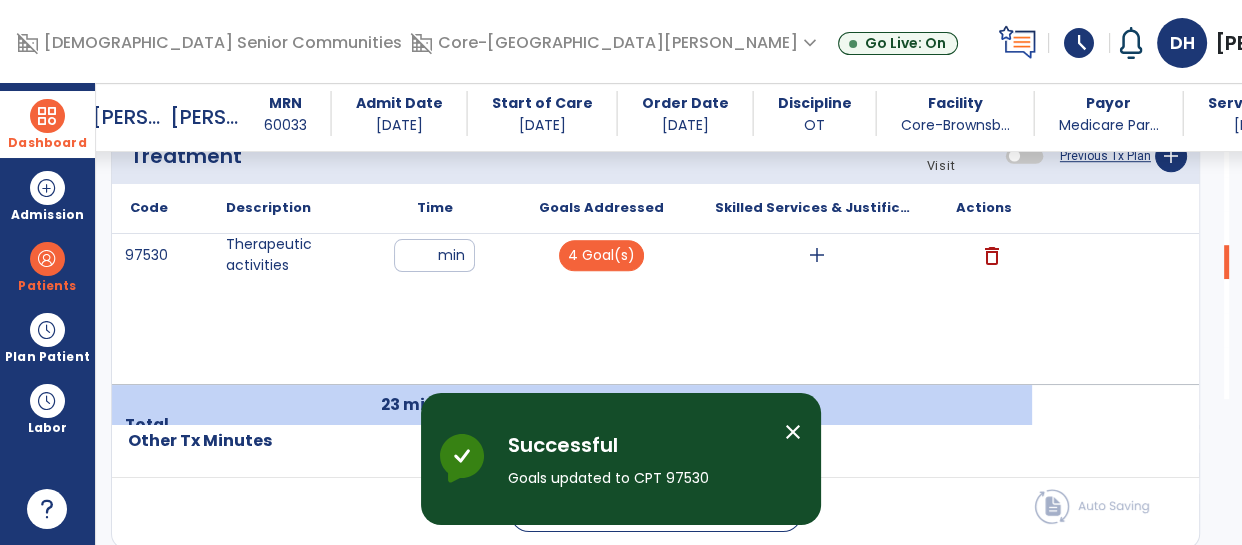 click on "add" at bounding box center [817, 255] 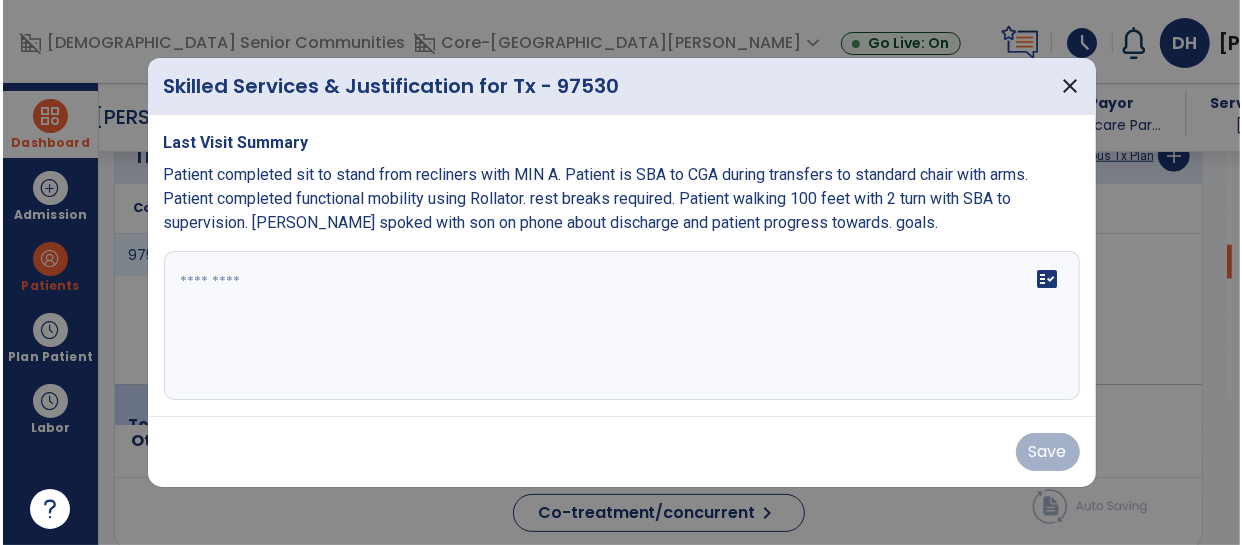 scroll, scrollTop: 1242, scrollLeft: 0, axis: vertical 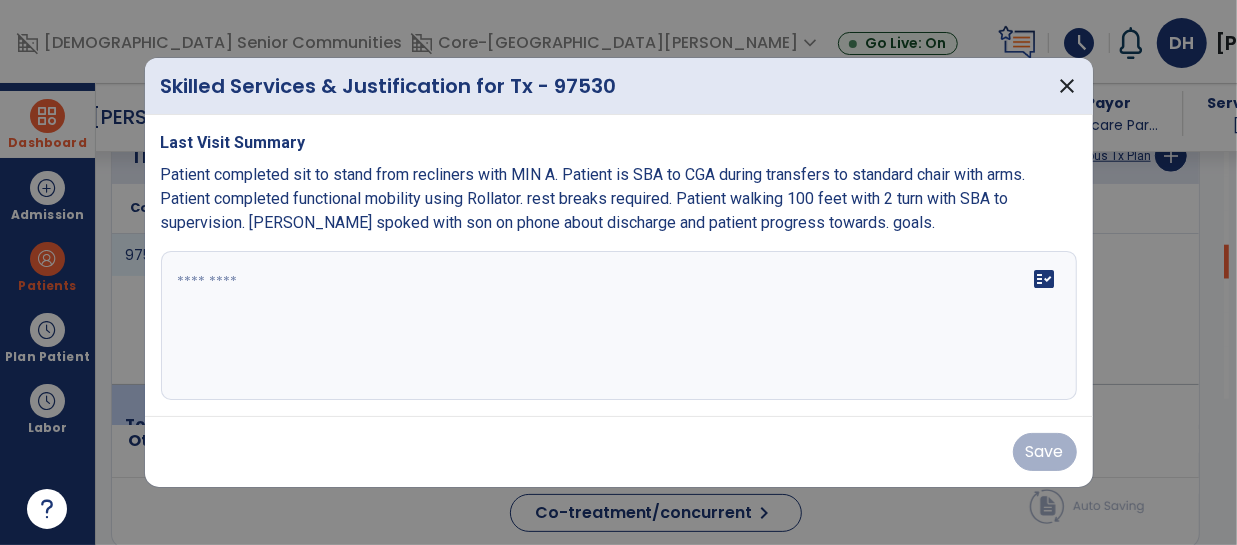 click at bounding box center (619, 326) 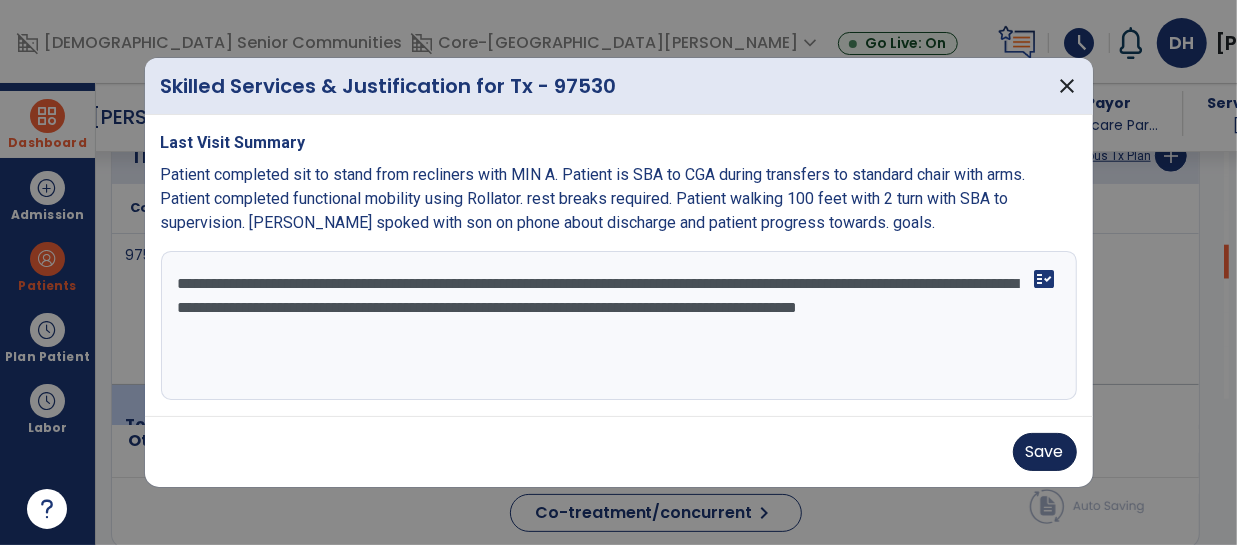 type on "**********" 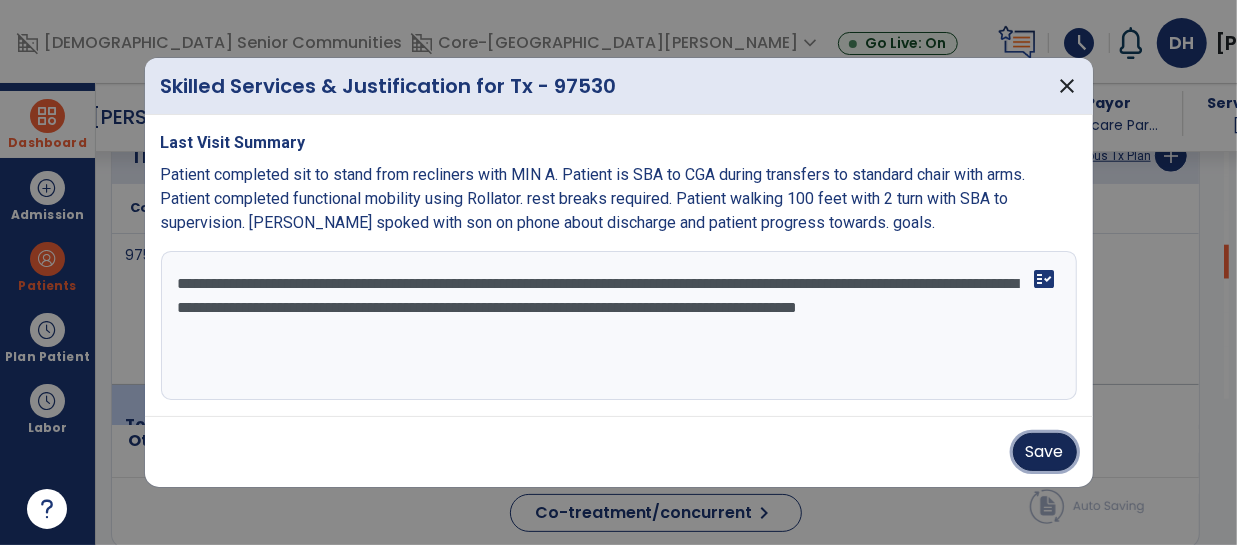 click on "Save" at bounding box center (1045, 452) 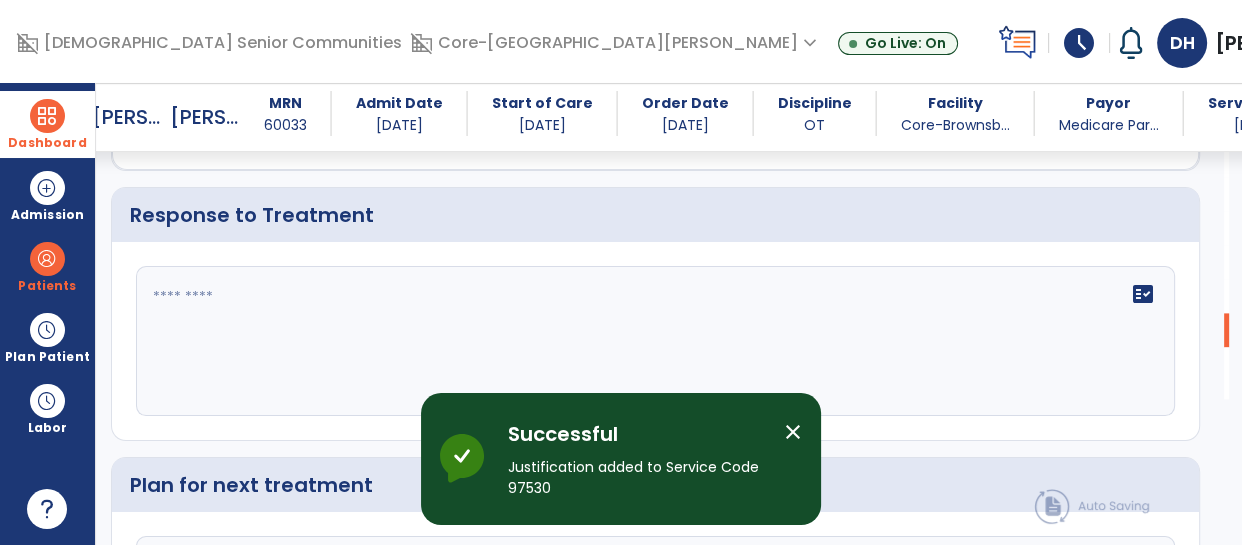 scroll, scrollTop: 2529, scrollLeft: 0, axis: vertical 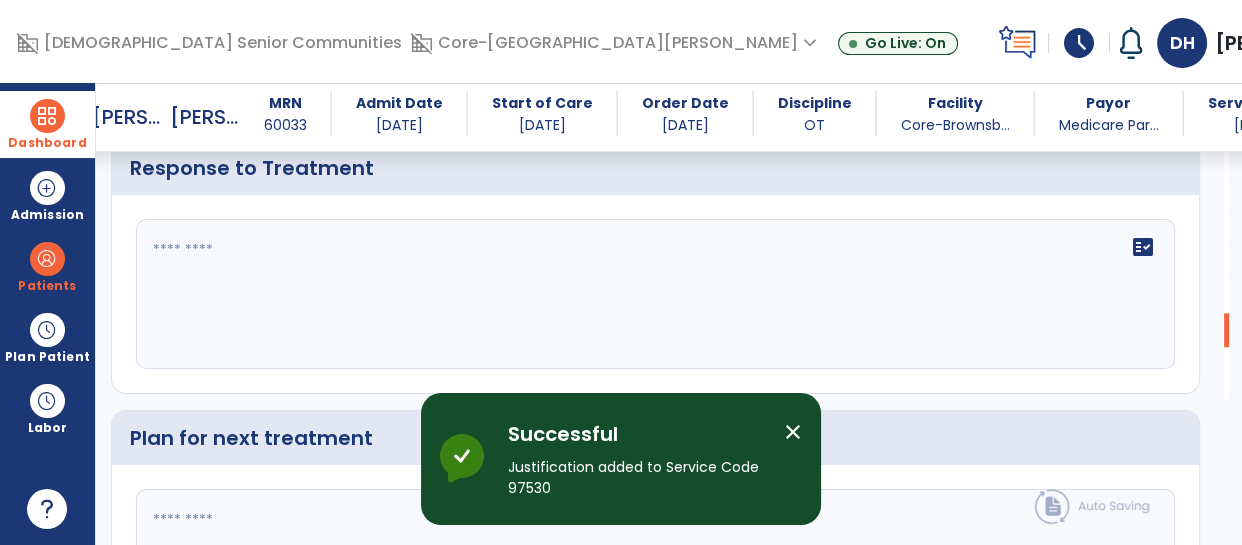 click 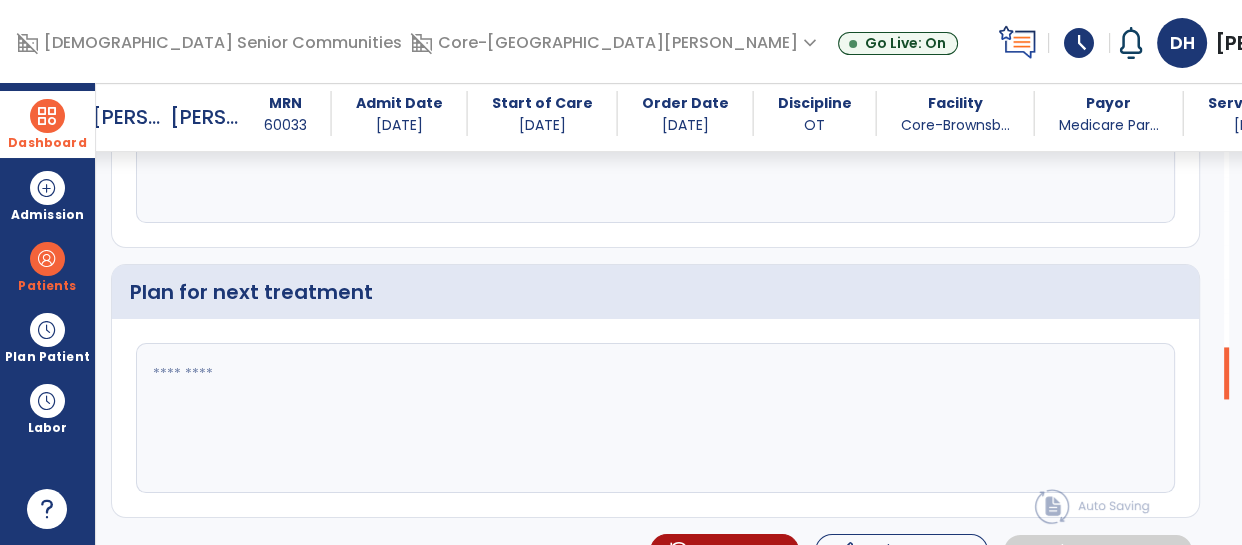 scroll, scrollTop: 2701, scrollLeft: 0, axis: vertical 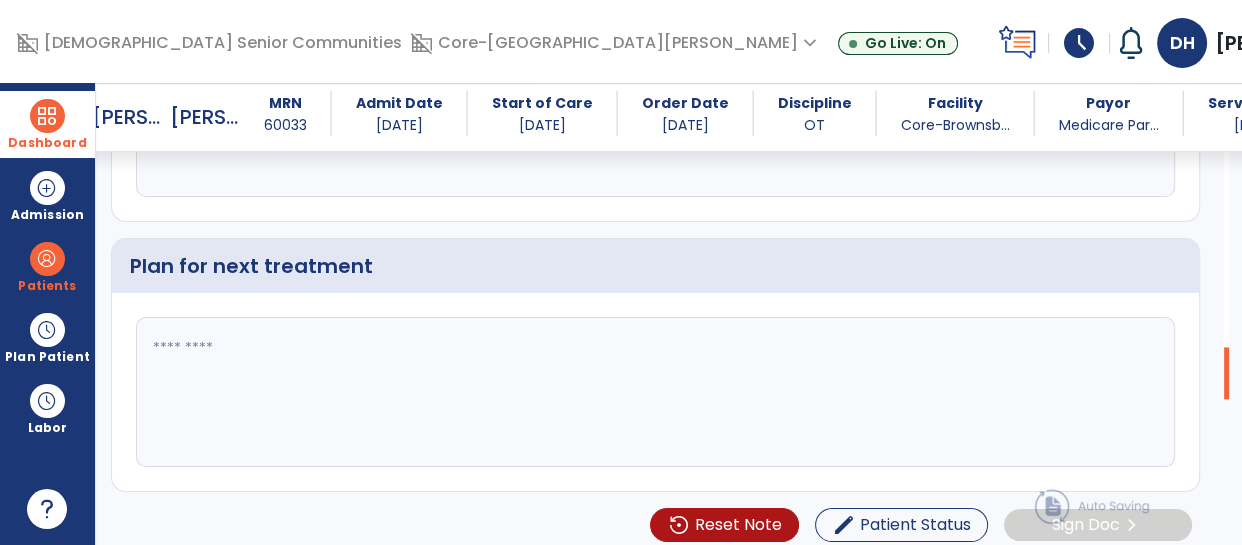 type on "**********" 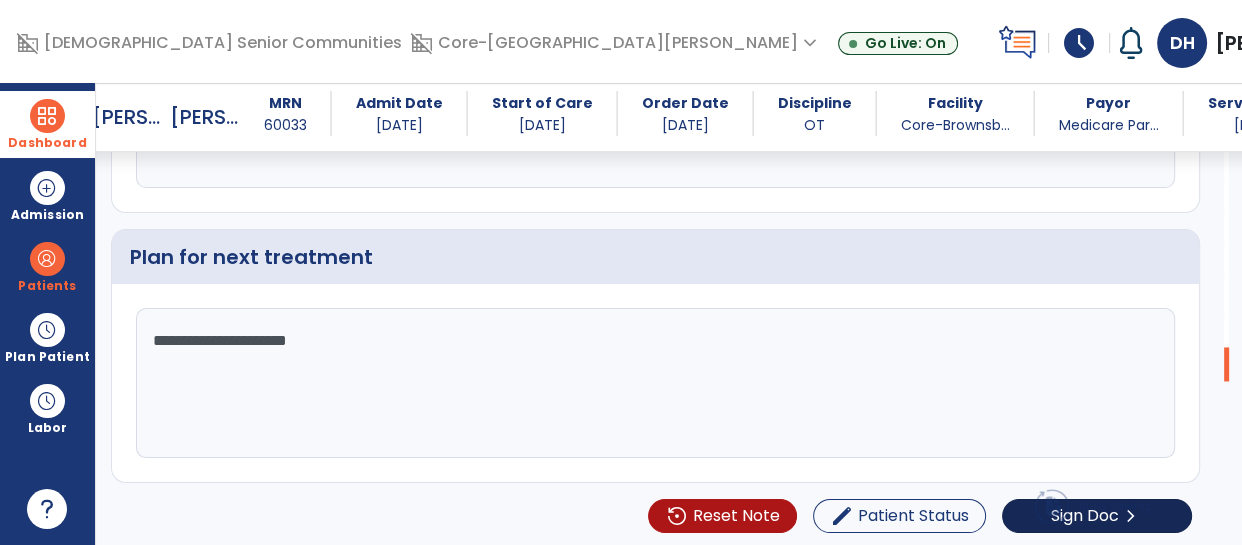 type on "**********" 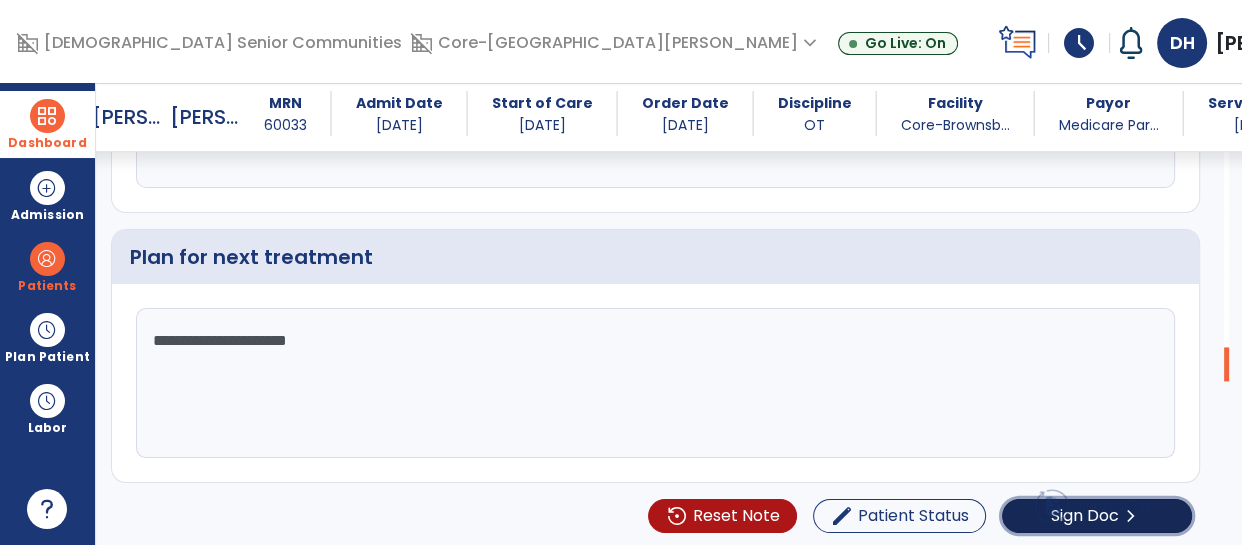click on "Sign Doc  chevron_right" 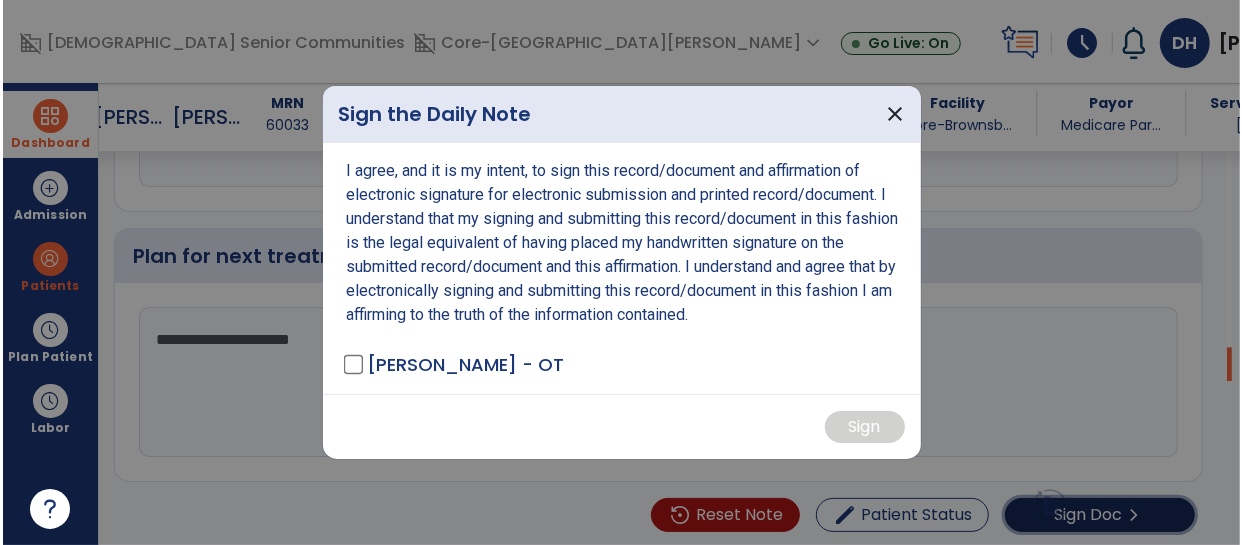 scroll, scrollTop: 2711, scrollLeft: 0, axis: vertical 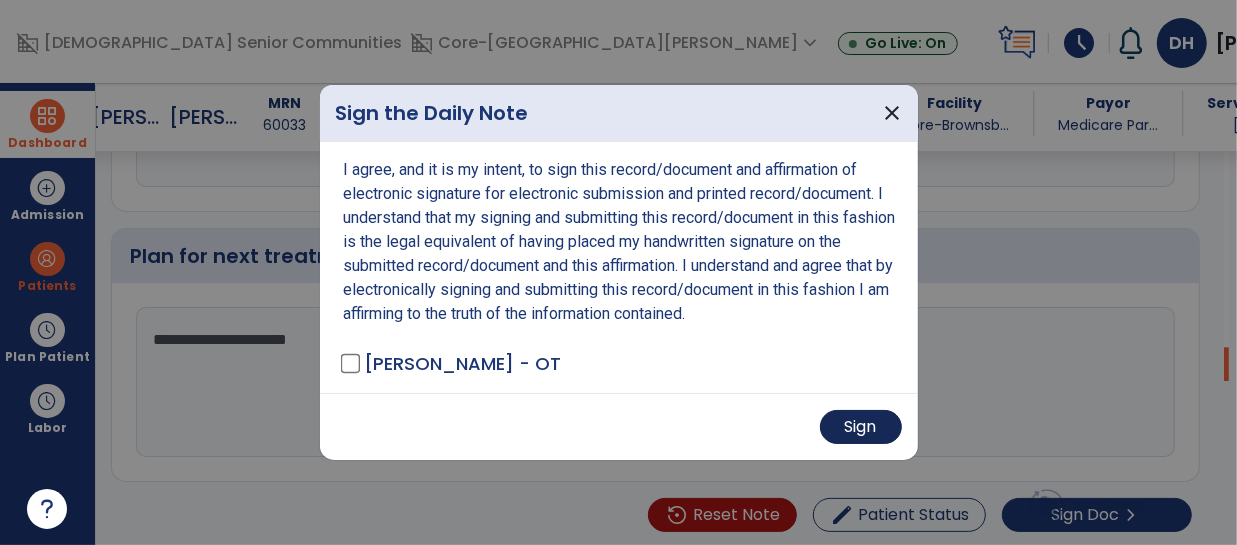 click on "Sign" at bounding box center (861, 427) 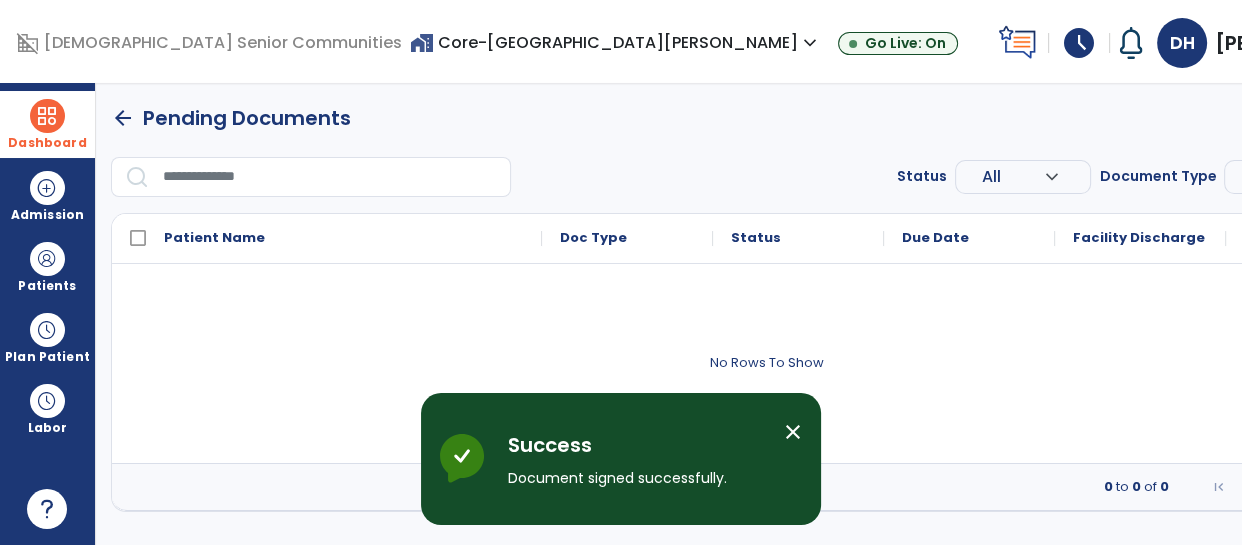 scroll, scrollTop: 0, scrollLeft: 0, axis: both 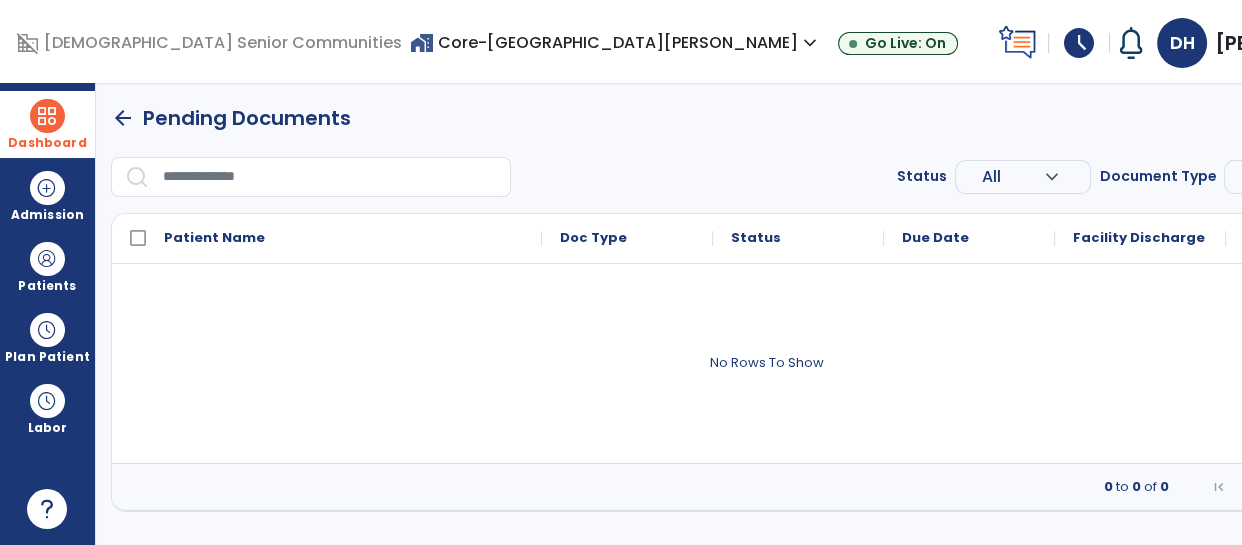 click on "arrow_back" at bounding box center (123, 118) 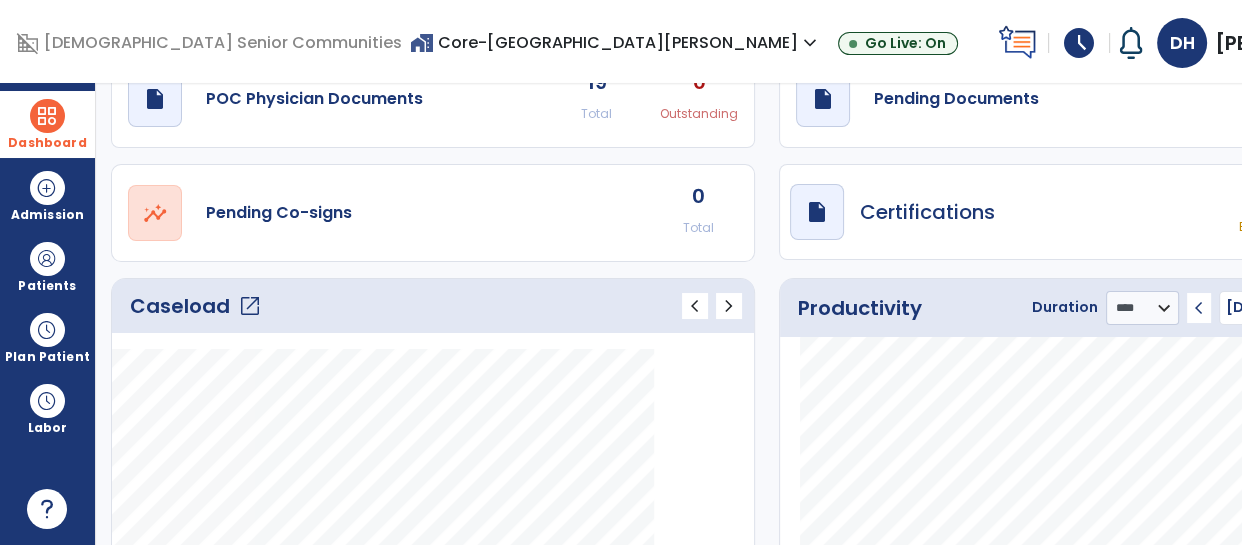scroll, scrollTop: 0, scrollLeft: 0, axis: both 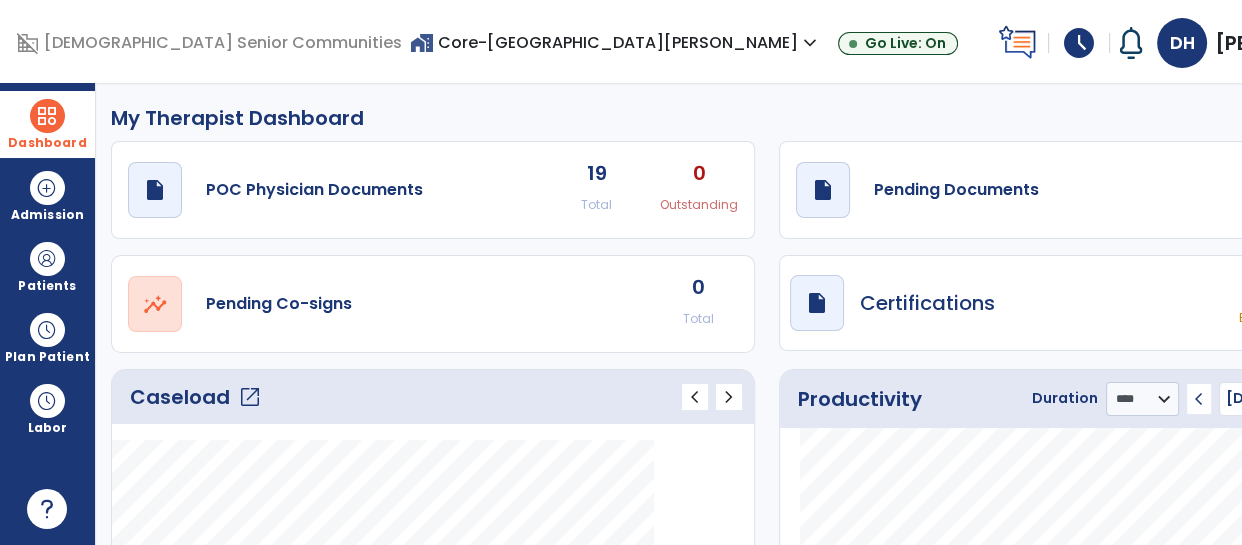 click on "draft   open_in_new  Pending Documents 0 Total 0 Past Due" 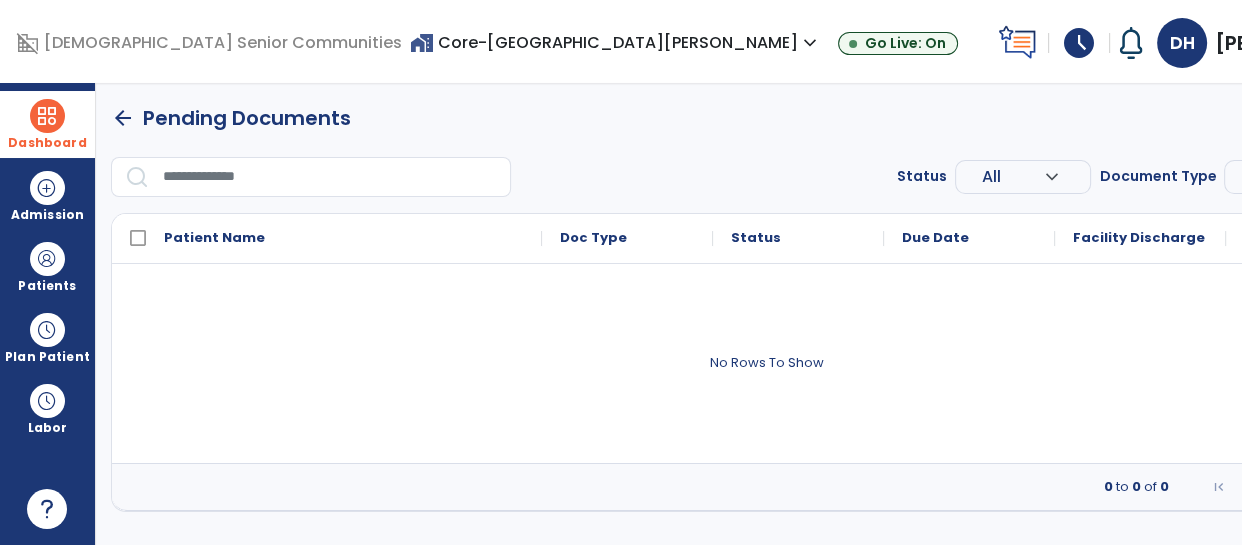 click on "arrow_back" at bounding box center [123, 118] 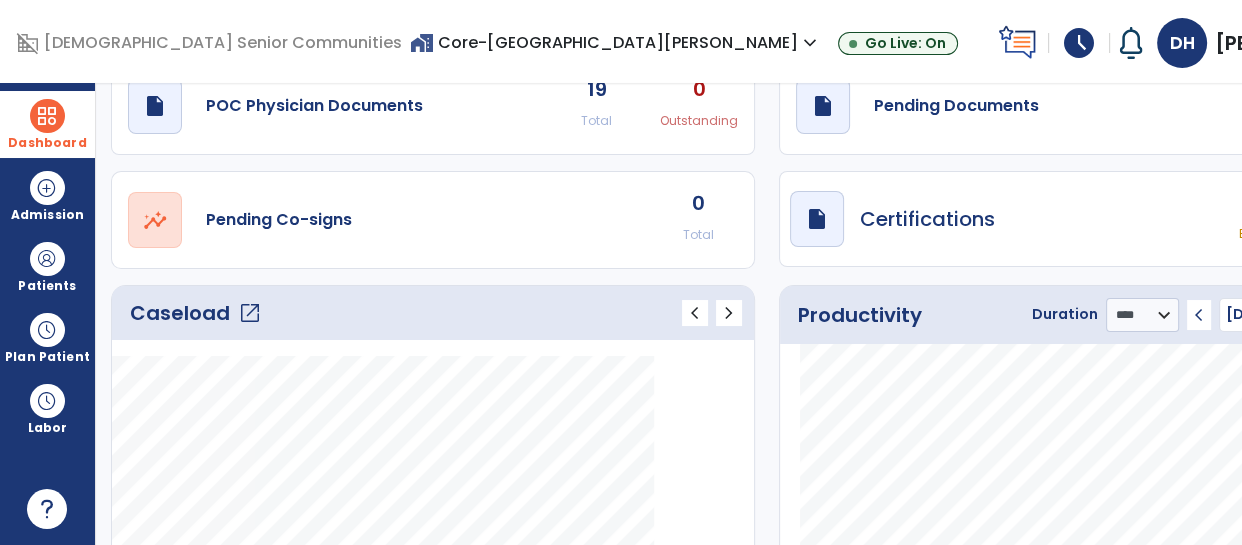 scroll, scrollTop: 0, scrollLeft: 0, axis: both 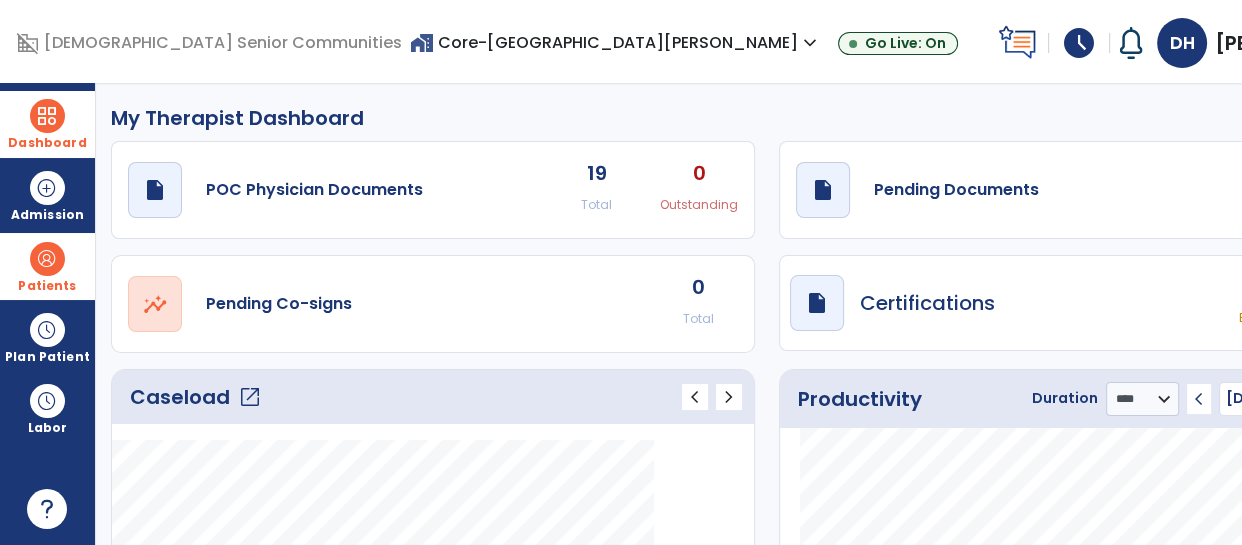 click at bounding box center (47, 259) 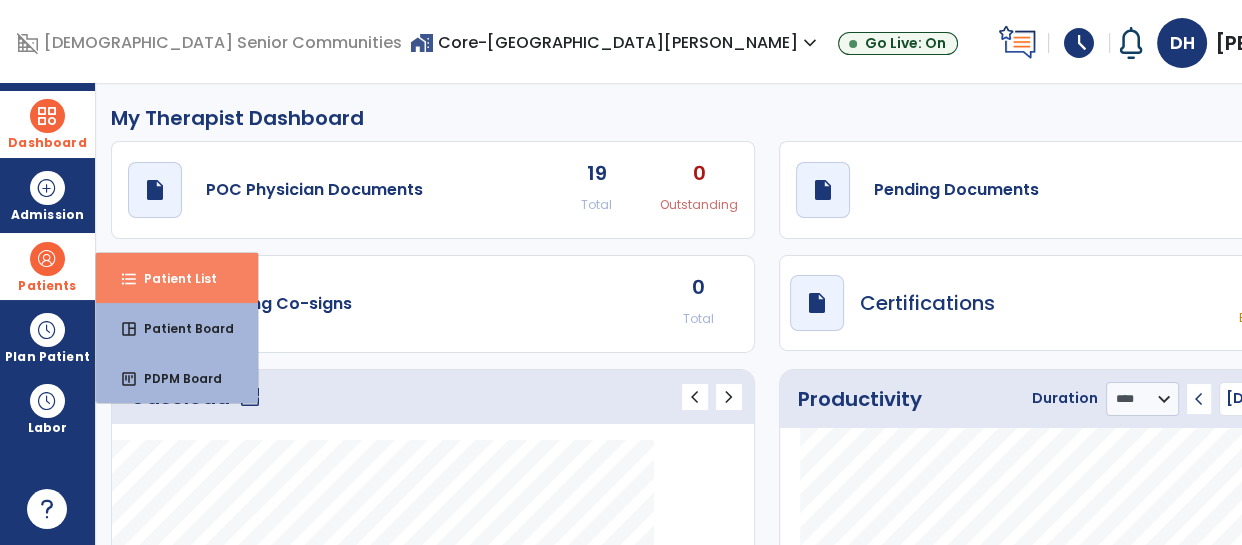 click on "Patient List" at bounding box center (172, 278) 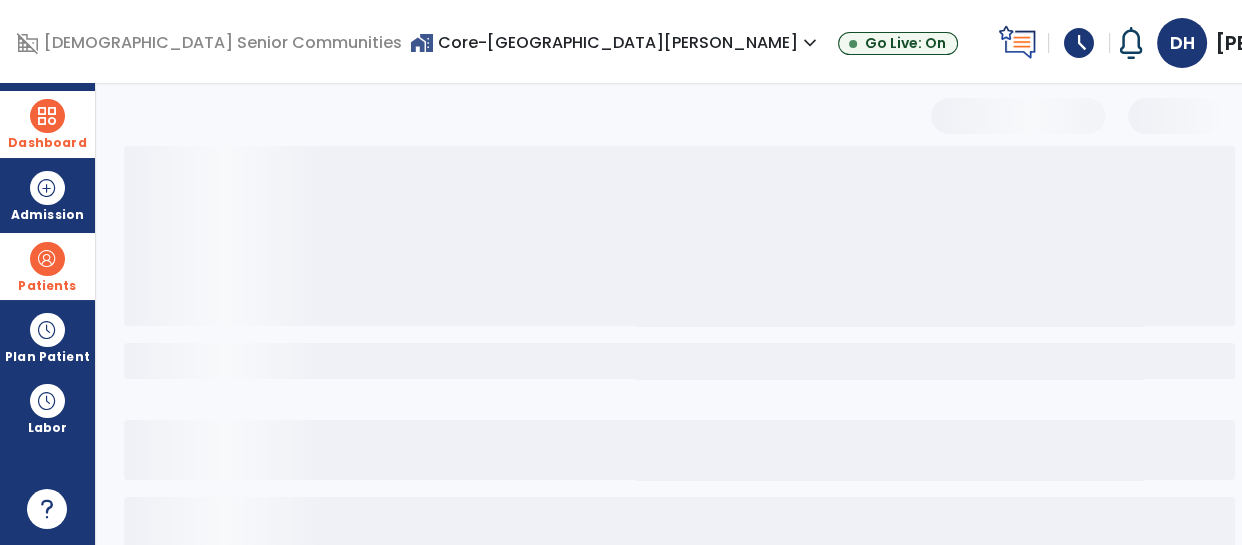 select on "***" 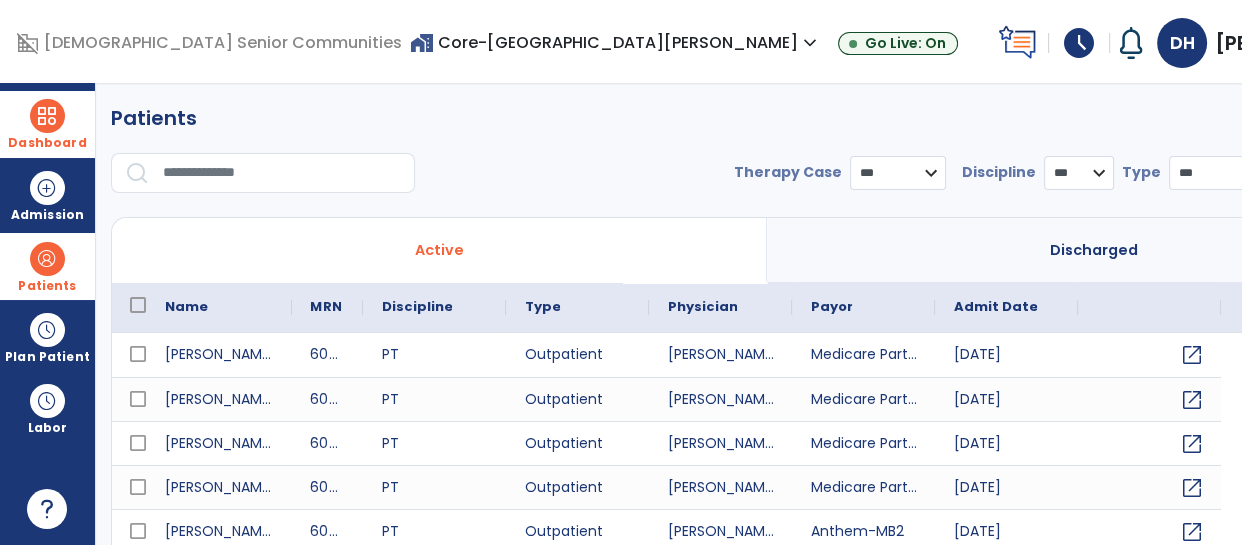 click at bounding box center [282, 173] 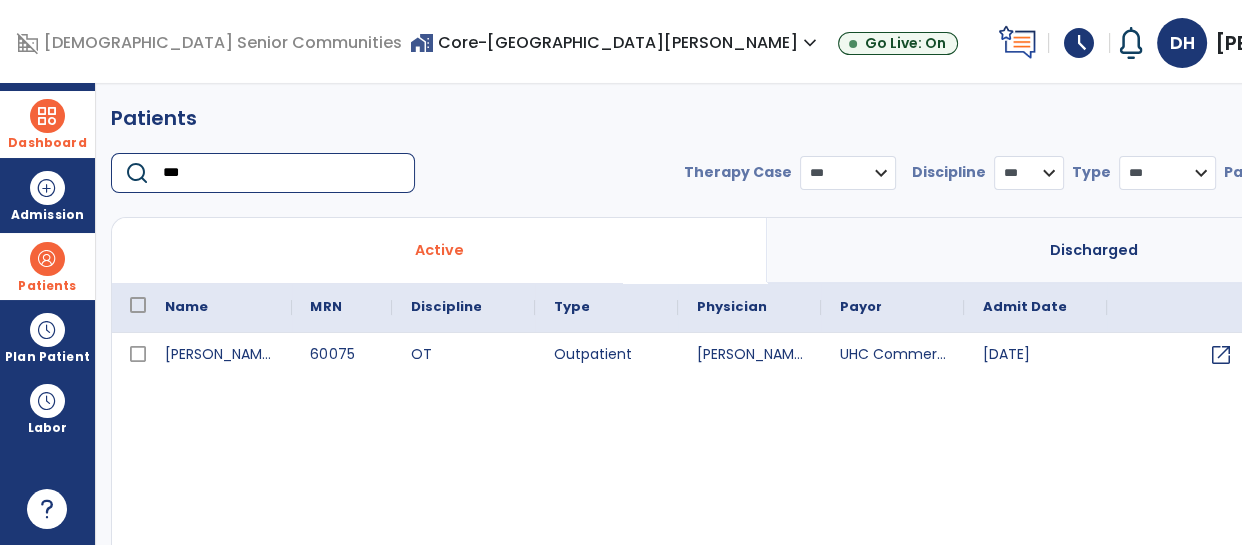 type on "***" 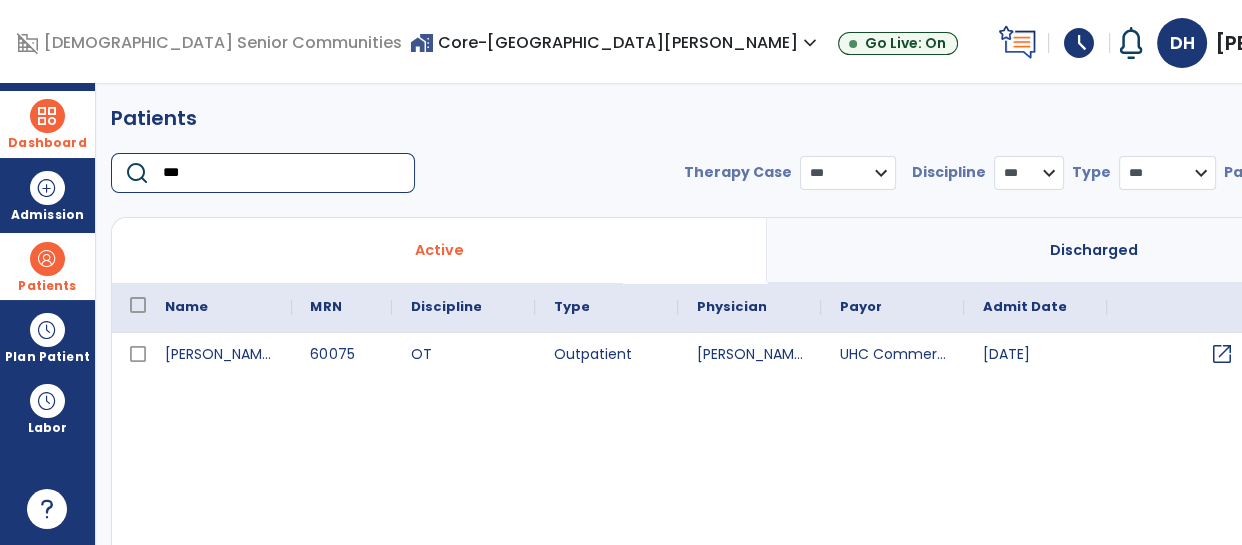 click on "open_in_new" at bounding box center (1221, 354) 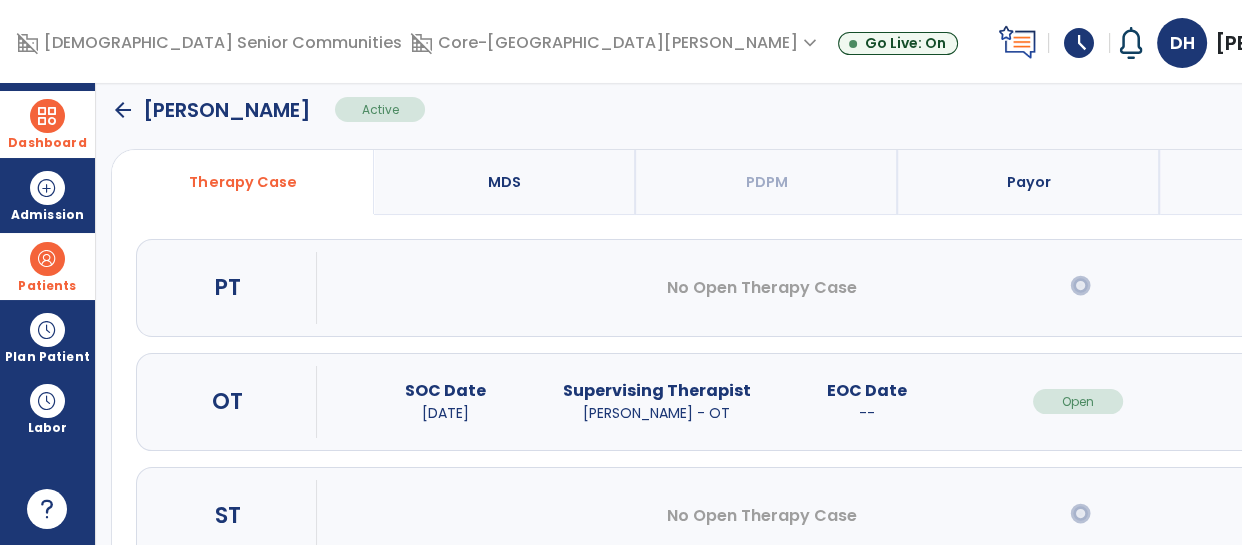 scroll, scrollTop: 149, scrollLeft: 0, axis: vertical 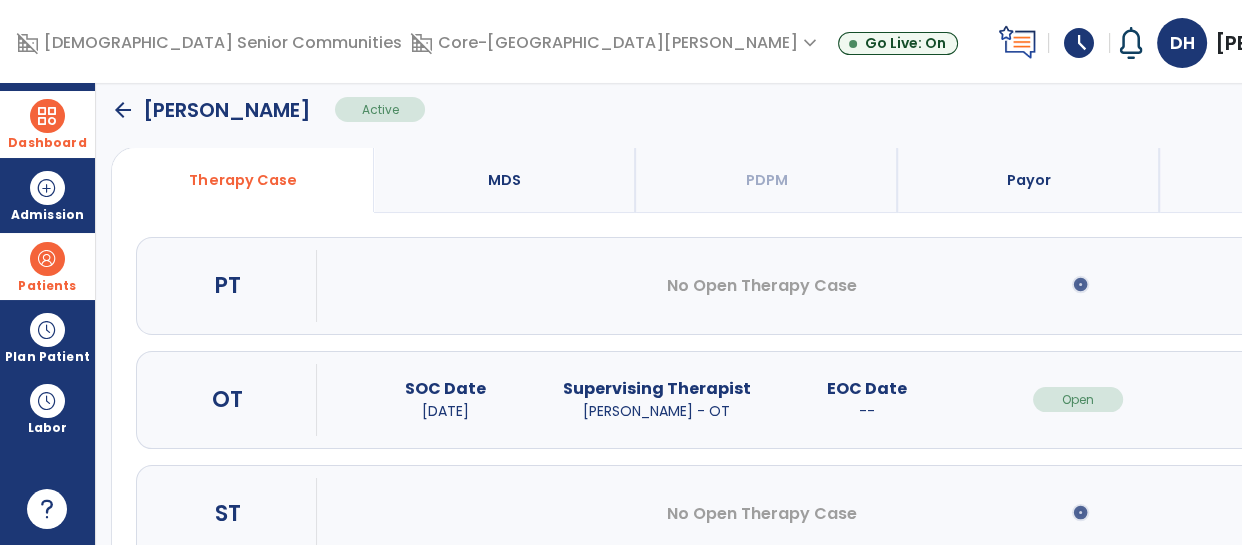 click on "open_in_new" at bounding box center (1289, 399) 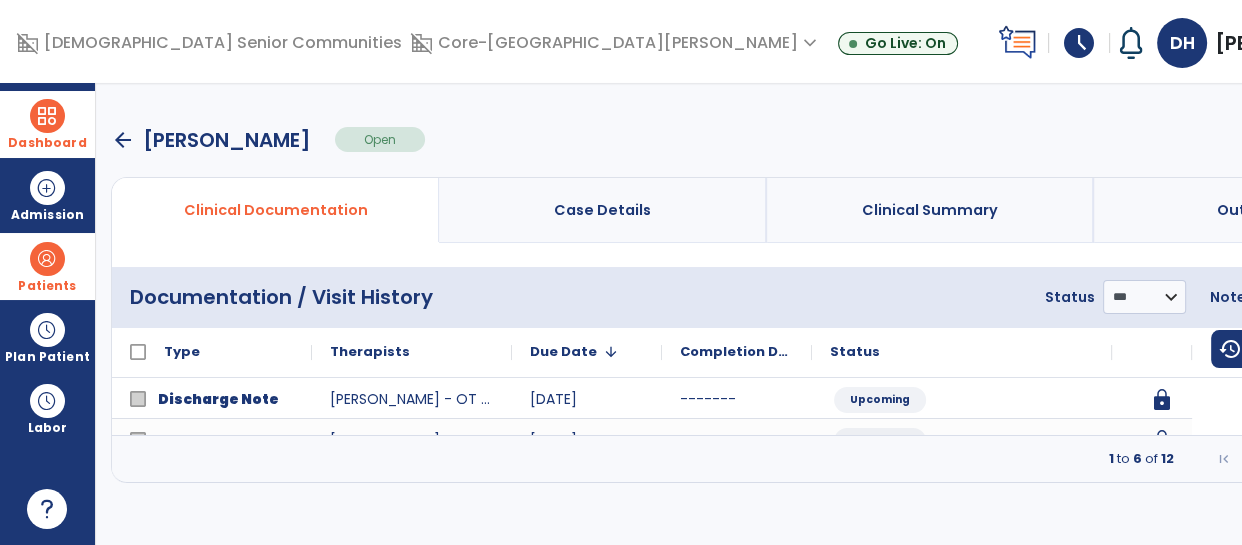 scroll, scrollTop: 0, scrollLeft: 0, axis: both 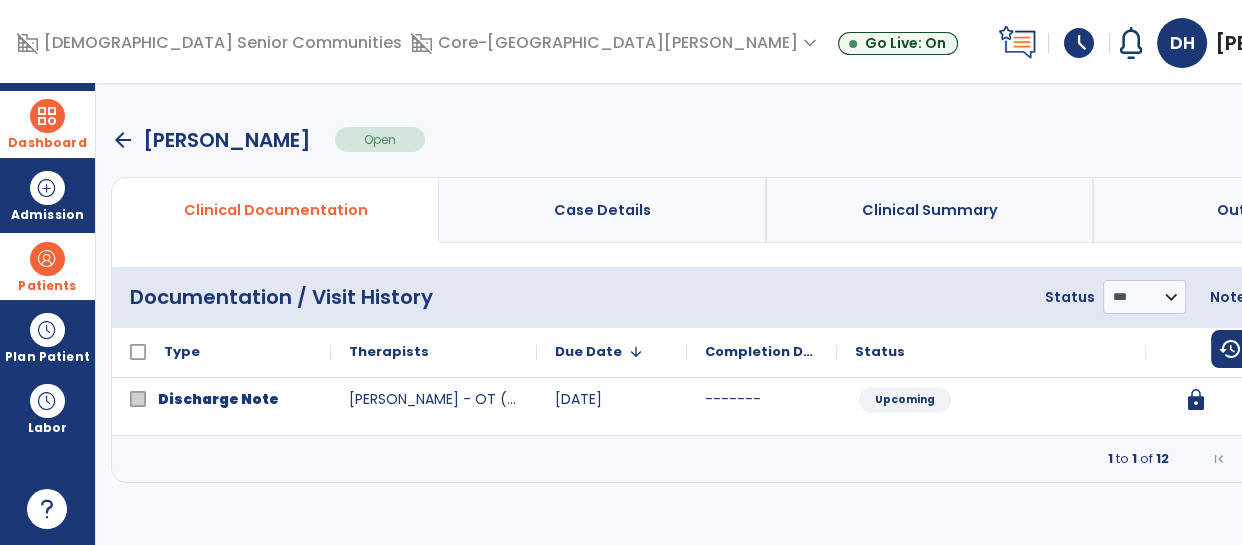 click at bounding box center [1362, 459] 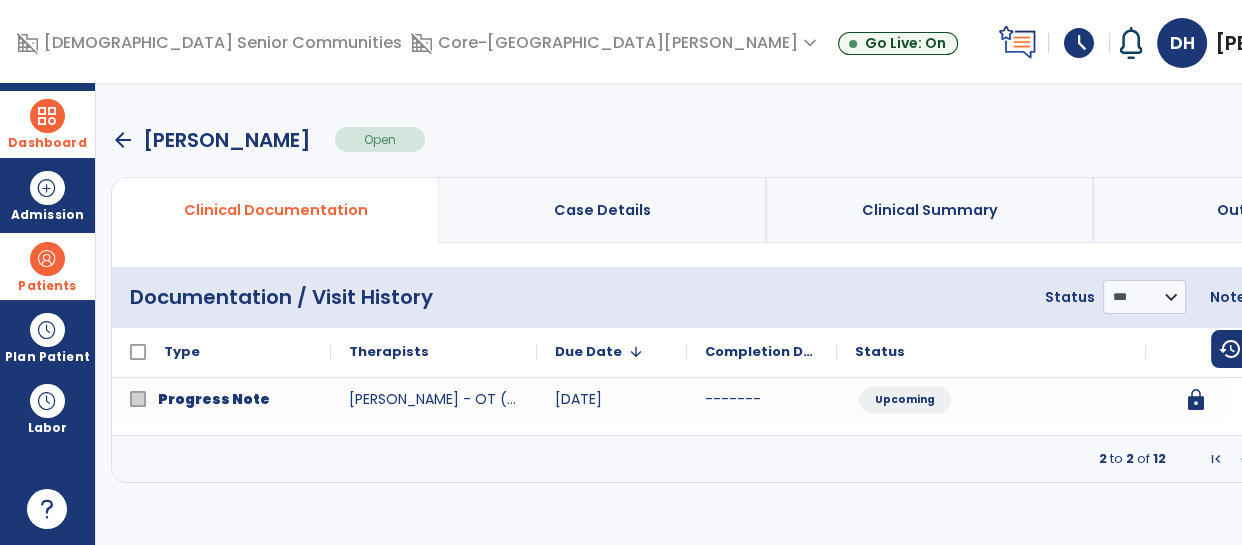 click at bounding box center (1362, 459) 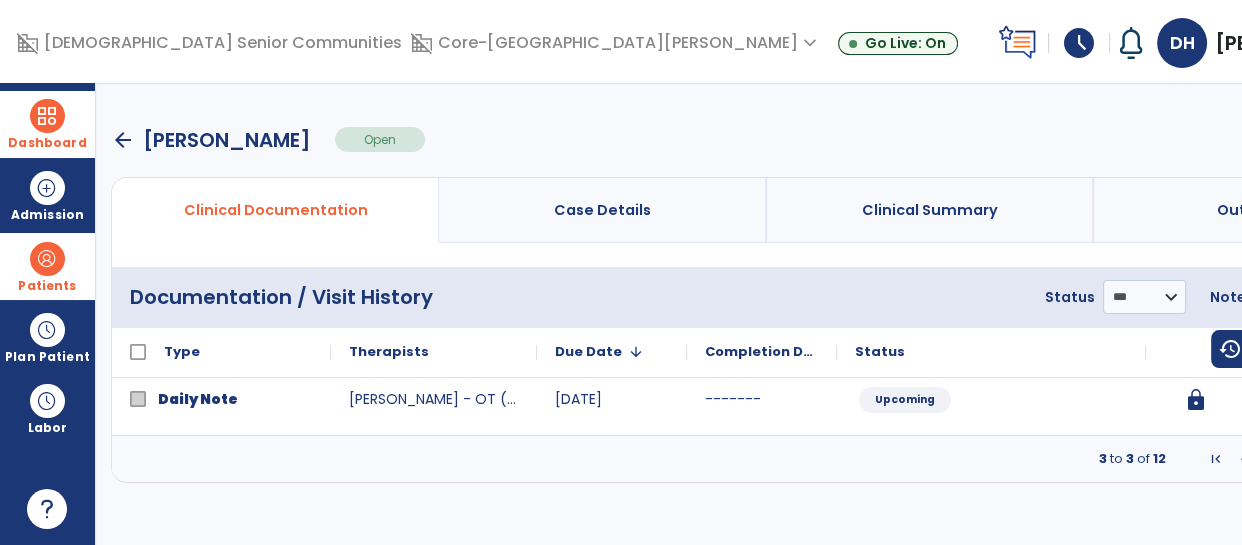 click at bounding box center [1362, 459] 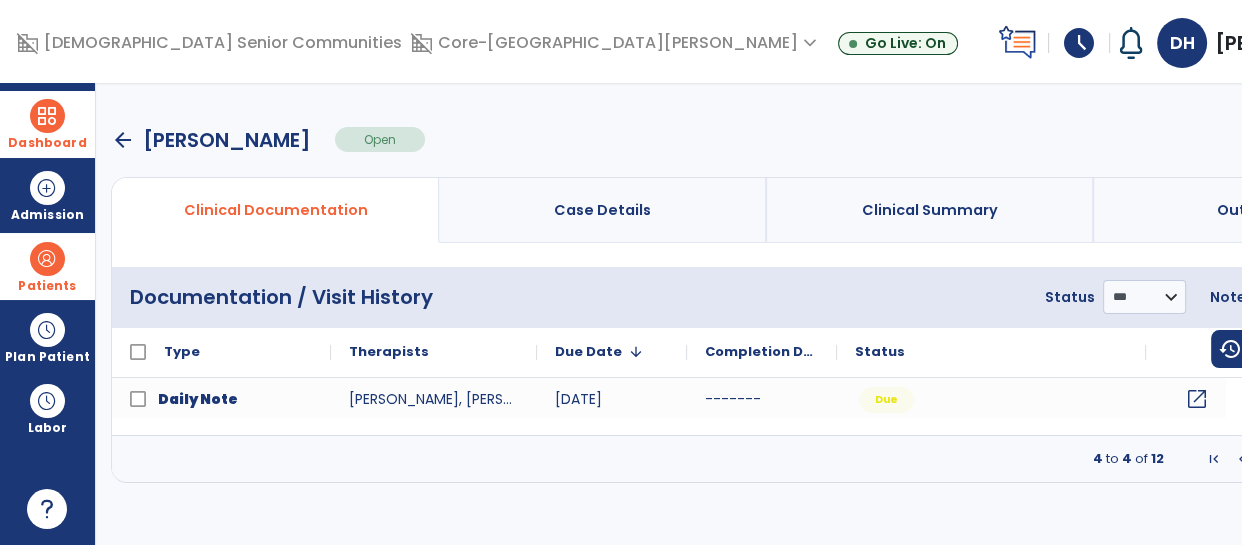 click on "open_in_new" 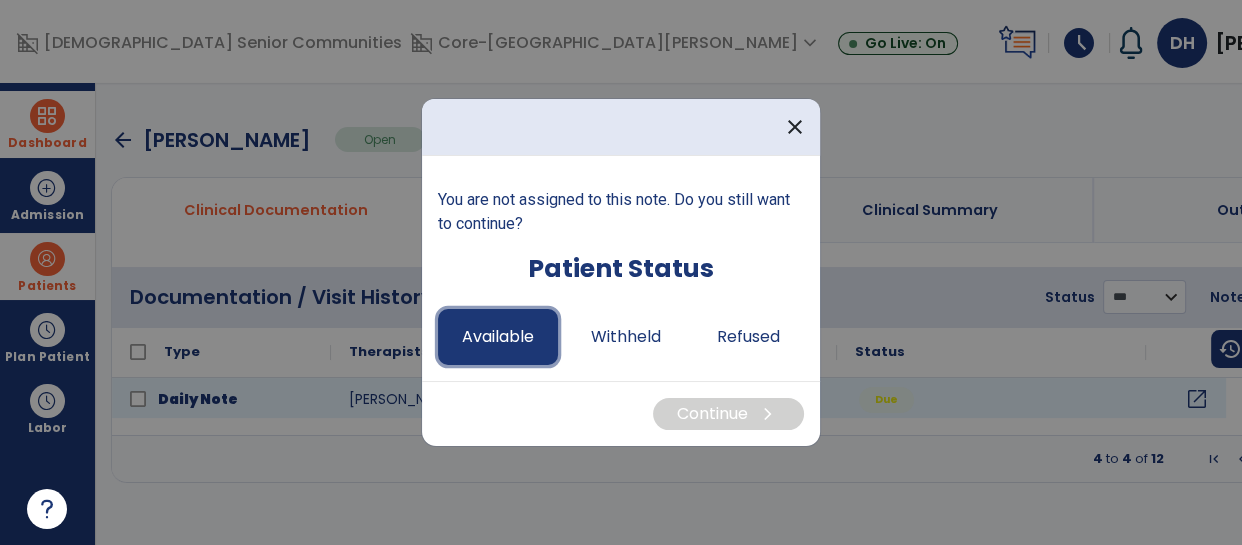 click on "Available" at bounding box center (498, 337) 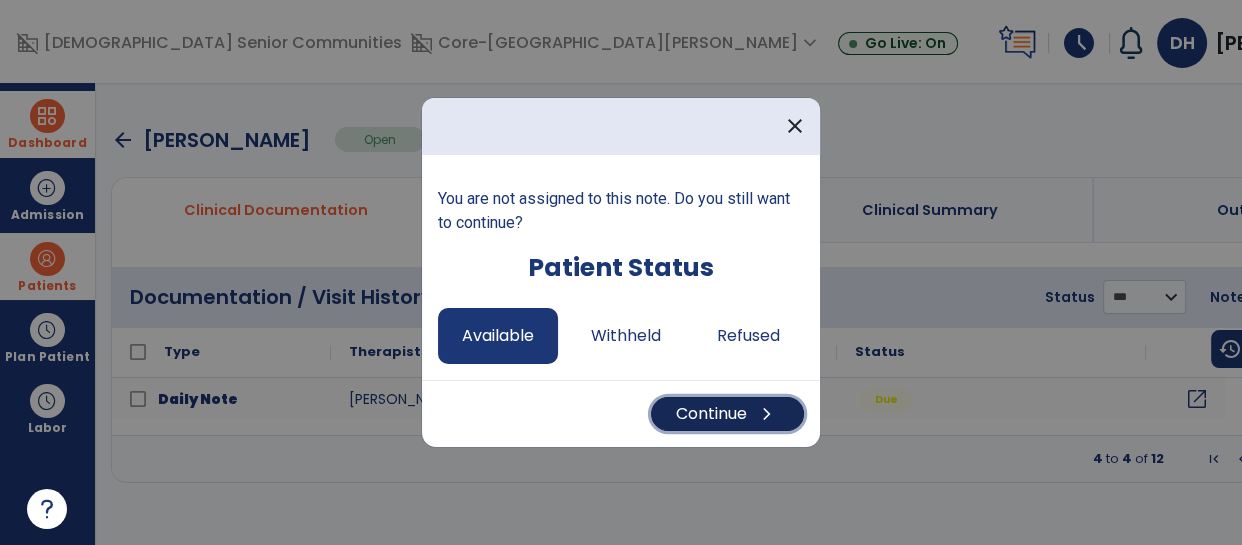 click on "chevron_right" at bounding box center [767, 414] 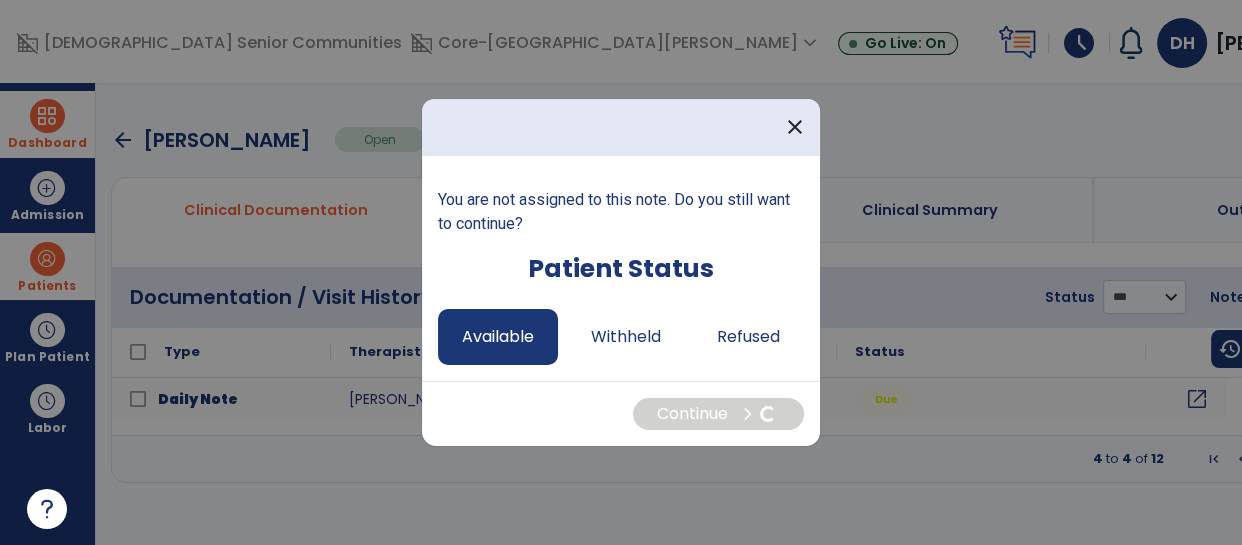 select on "*" 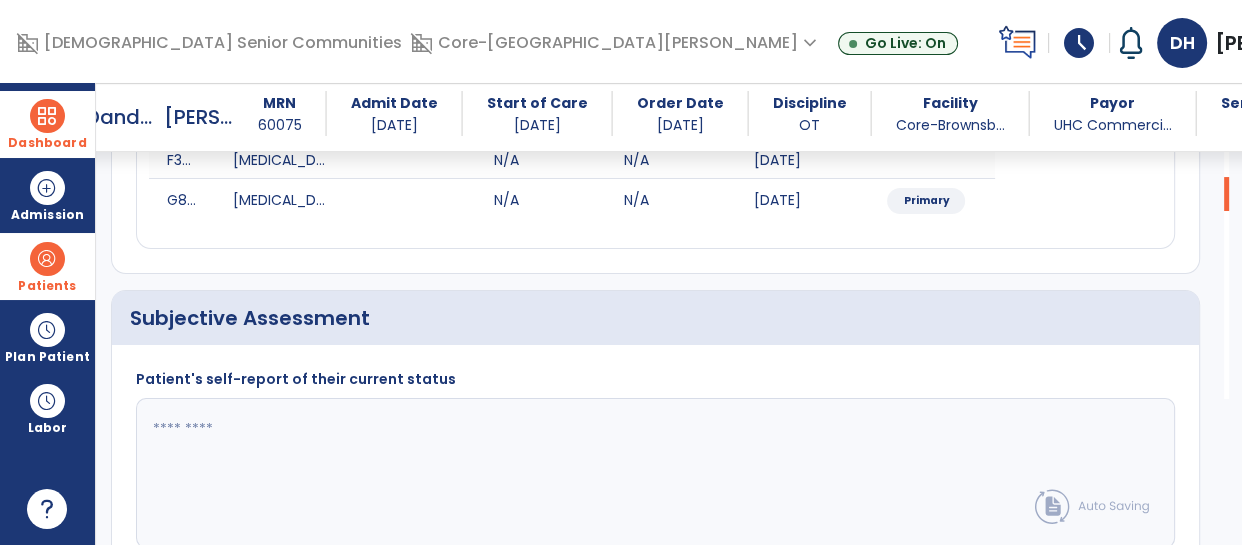 scroll, scrollTop: 444, scrollLeft: 0, axis: vertical 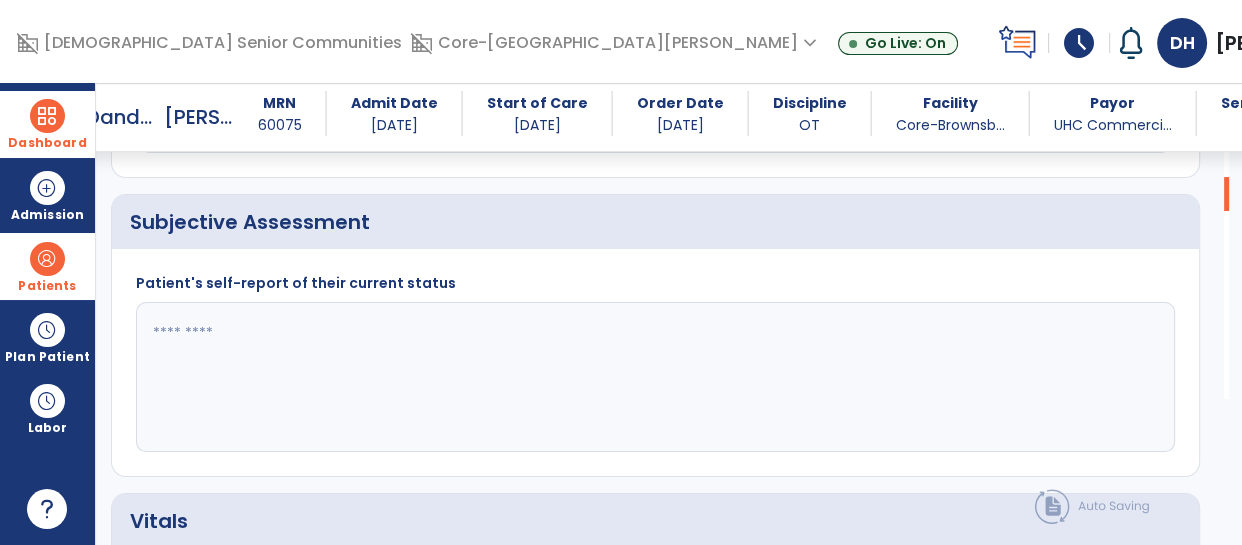 click 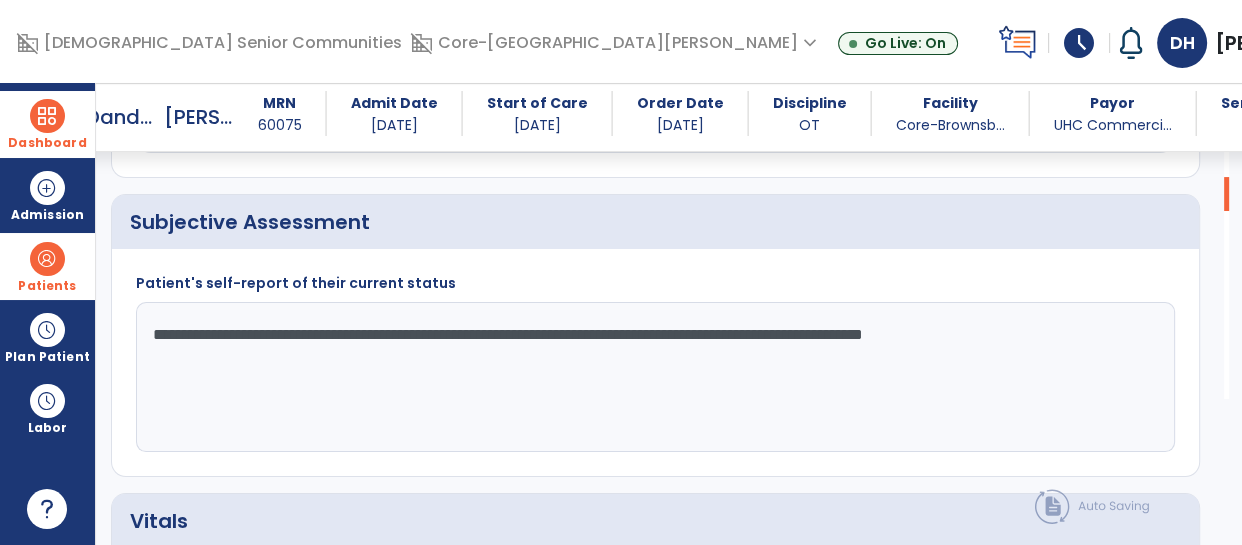 click on "**********" 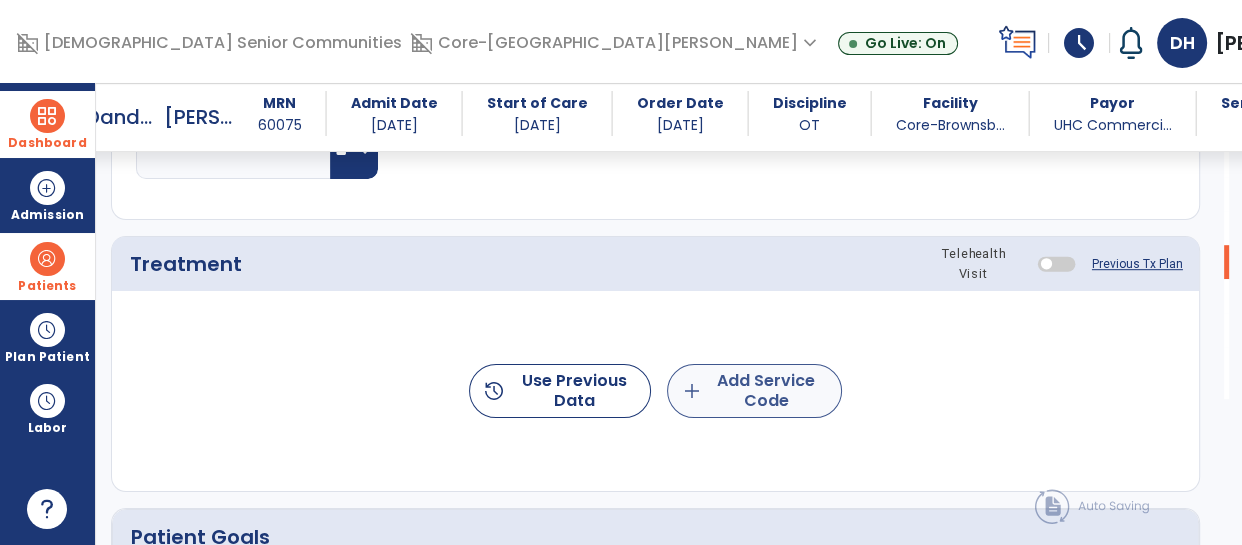 type on "**********" 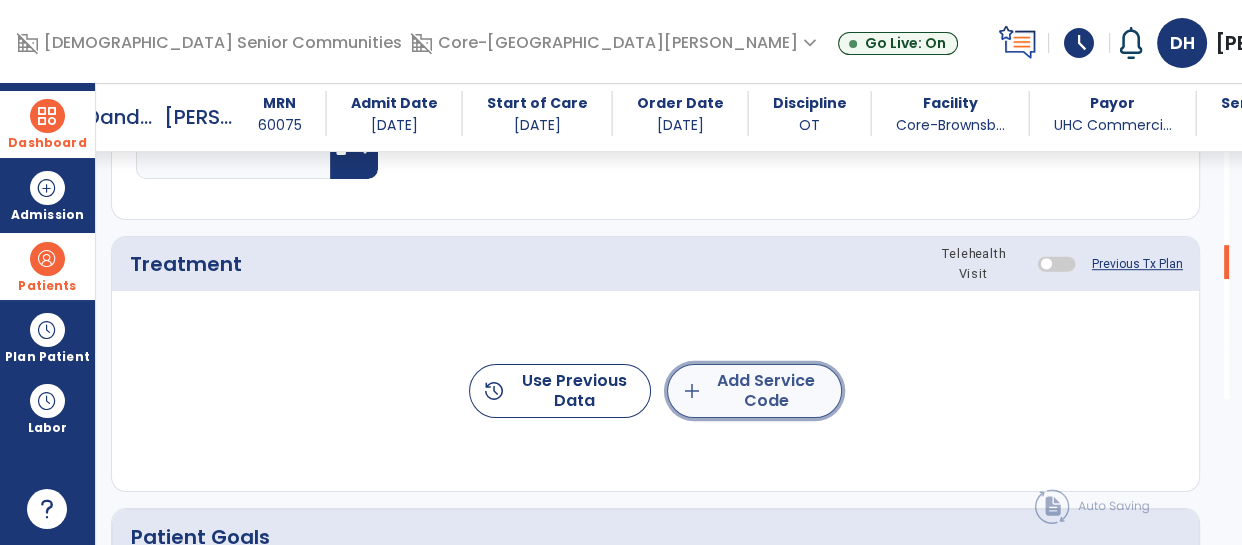 click on "add  Add Service Code" 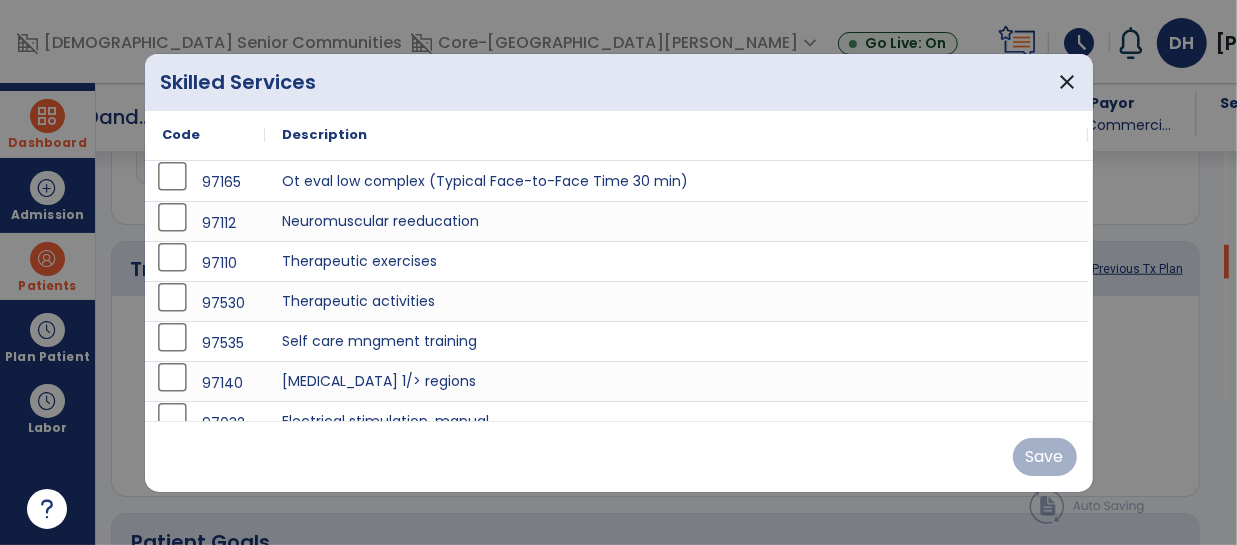 scroll, scrollTop: 1123, scrollLeft: 0, axis: vertical 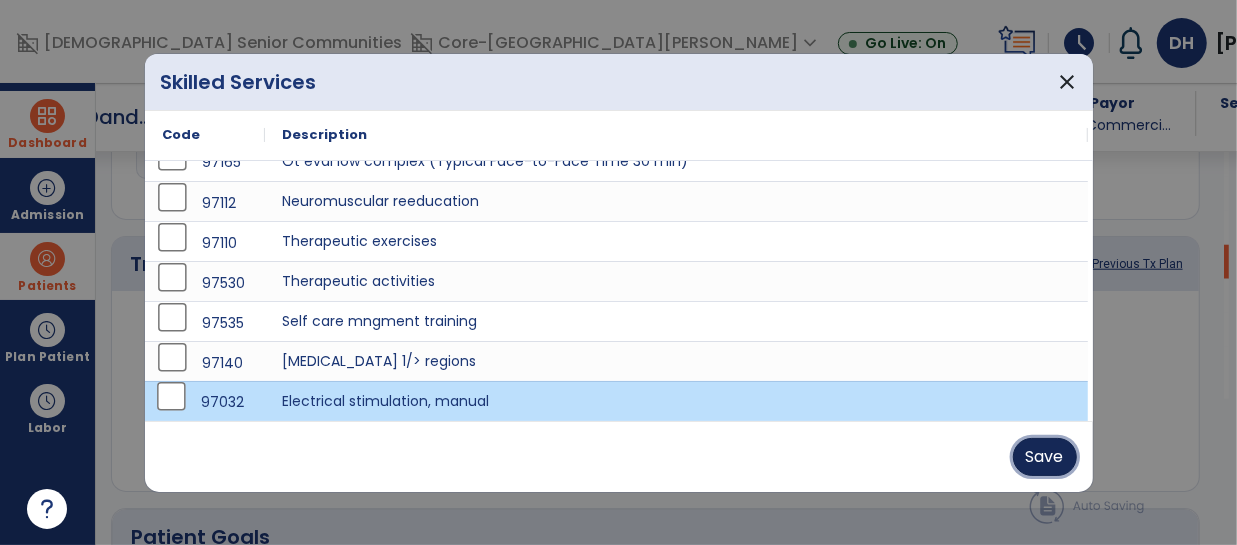 click on "Save" at bounding box center (1045, 457) 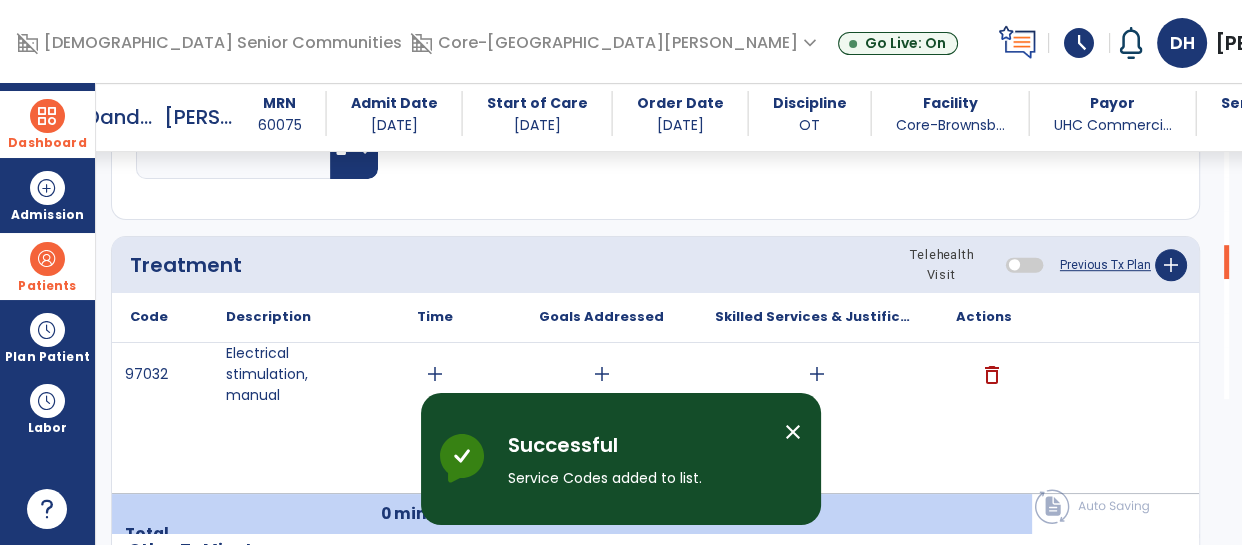 click on "add" at bounding box center [435, 374] 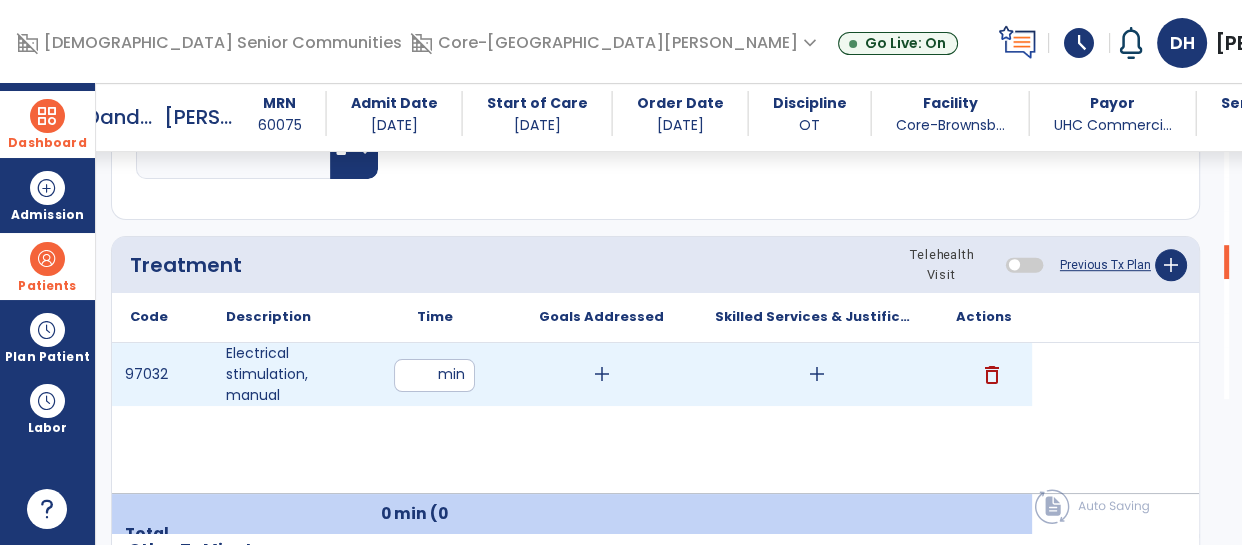 type on "**" 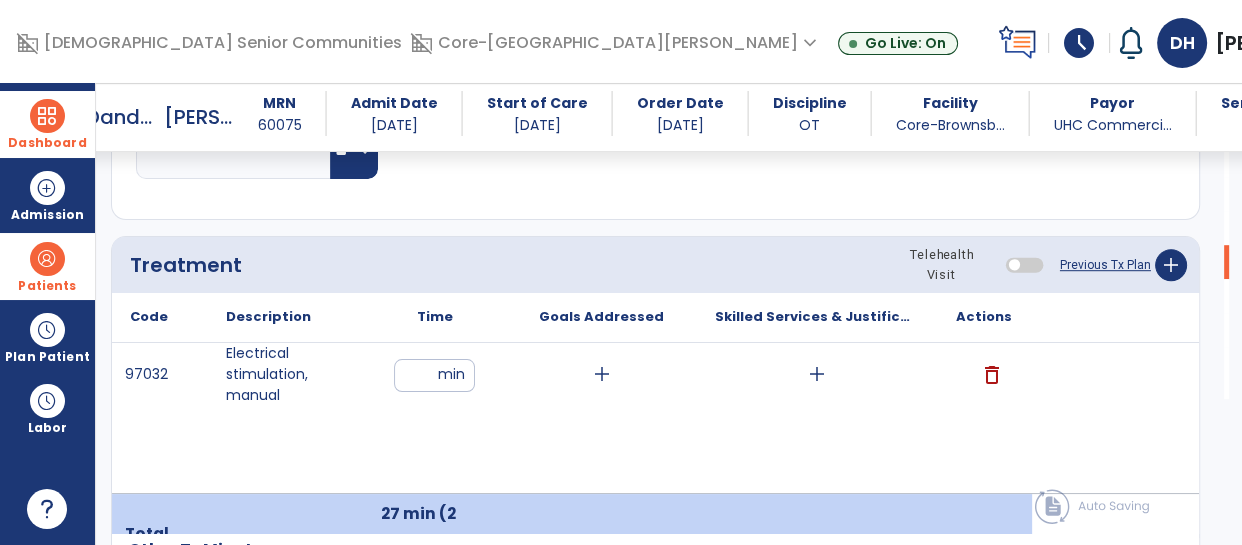 click on "add" at bounding box center (602, 374) 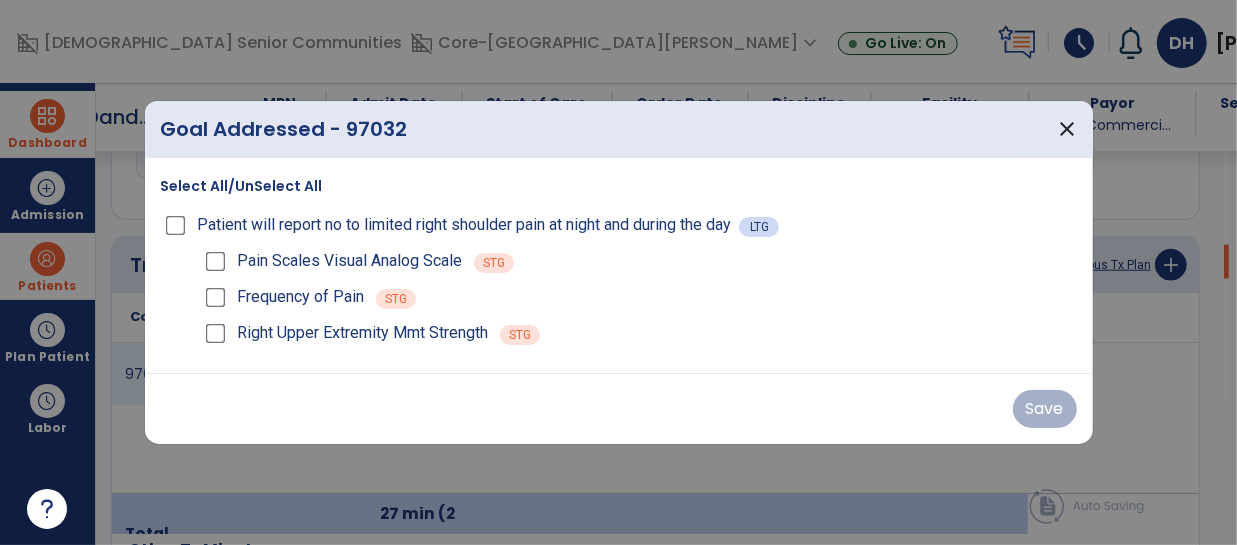scroll, scrollTop: 1123, scrollLeft: 0, axis: vertical 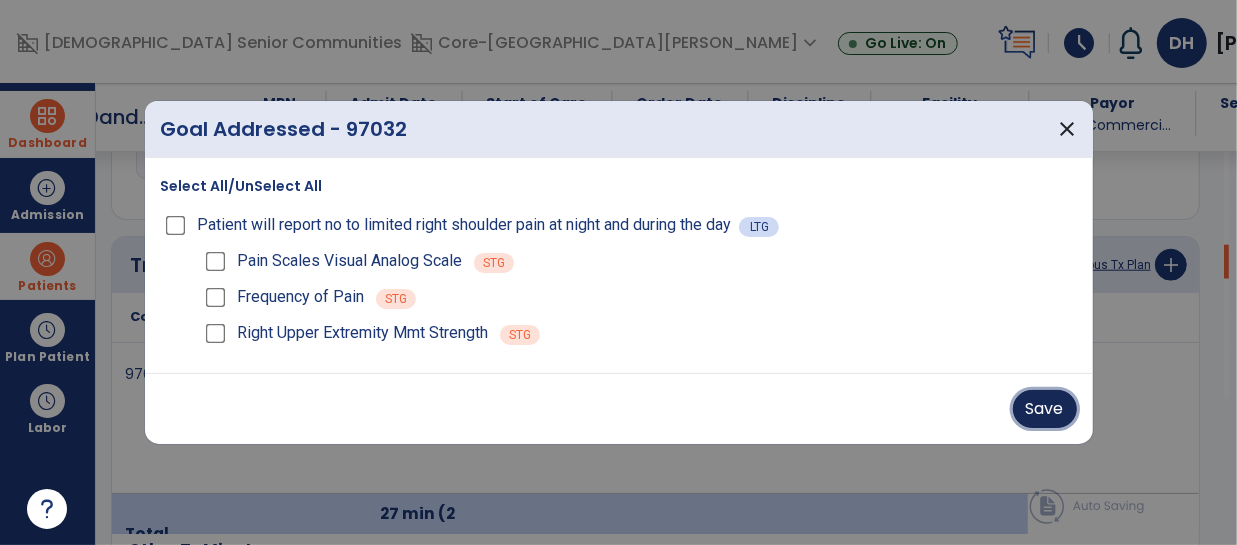 click on "Save" at bounding box center [1045, 409] 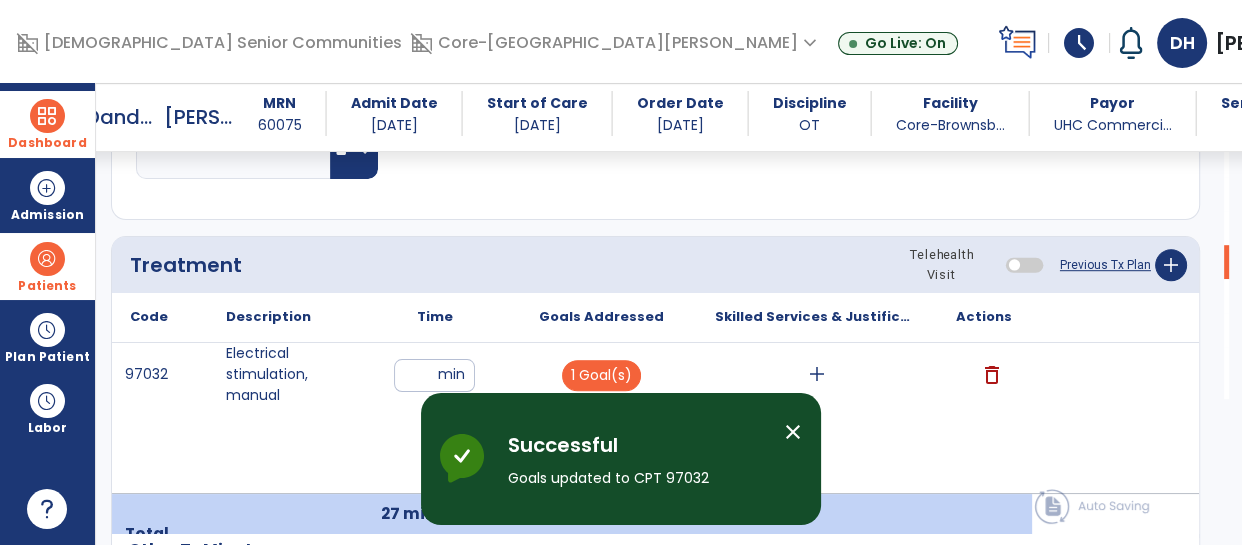 click on "add" at bounding box center (816, 374) 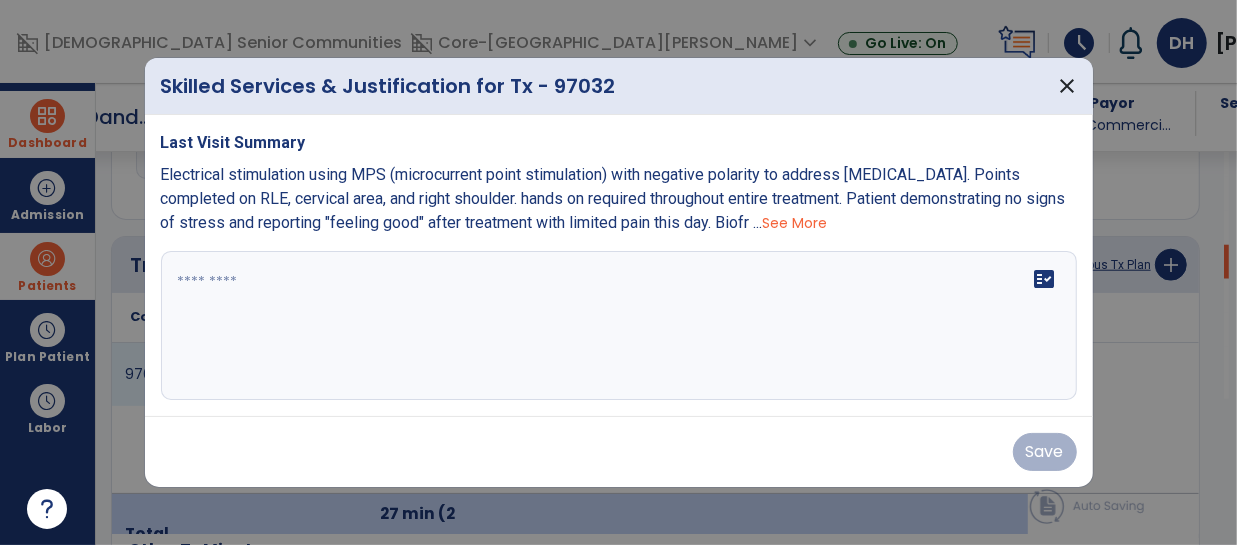 scroll, scrollTop: 1123, scrollLeft: 0, axis: vertical 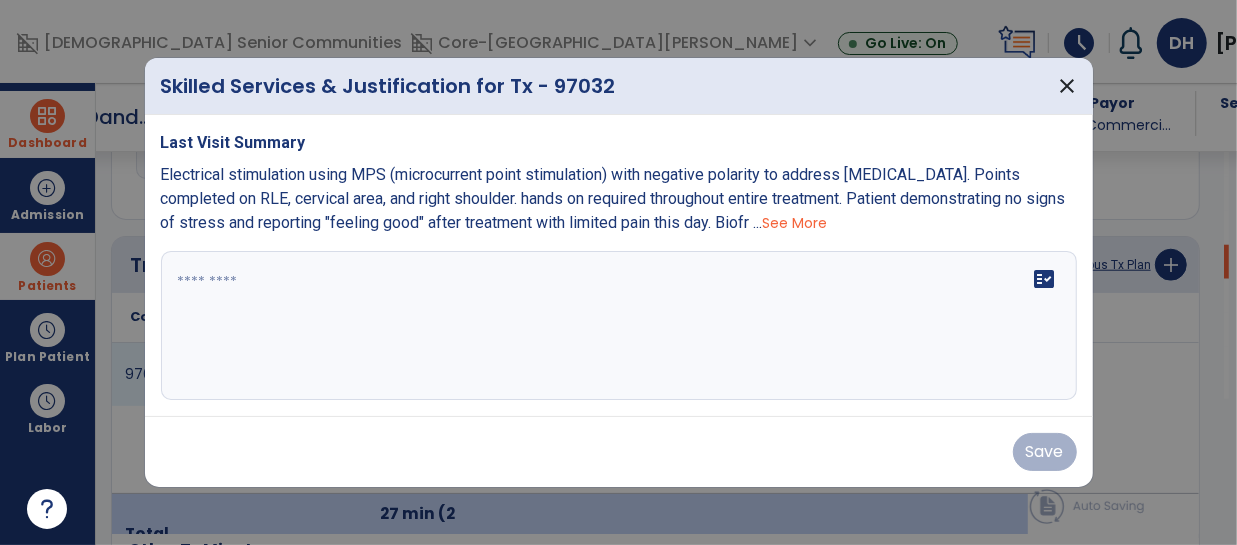 click on "Electrical stimulation using MPS (microcurrent point stimulation) with negative polarity to address pain in right shoulder. Points completed on RLE, cervical area, and right shoulder. hands on required throughout entire treatment. Patient demonstrating no signs of stress and reporting "feeling good" after treatment with limited pain this day. Biofr ...  See More" at bounding box center (619, 199) 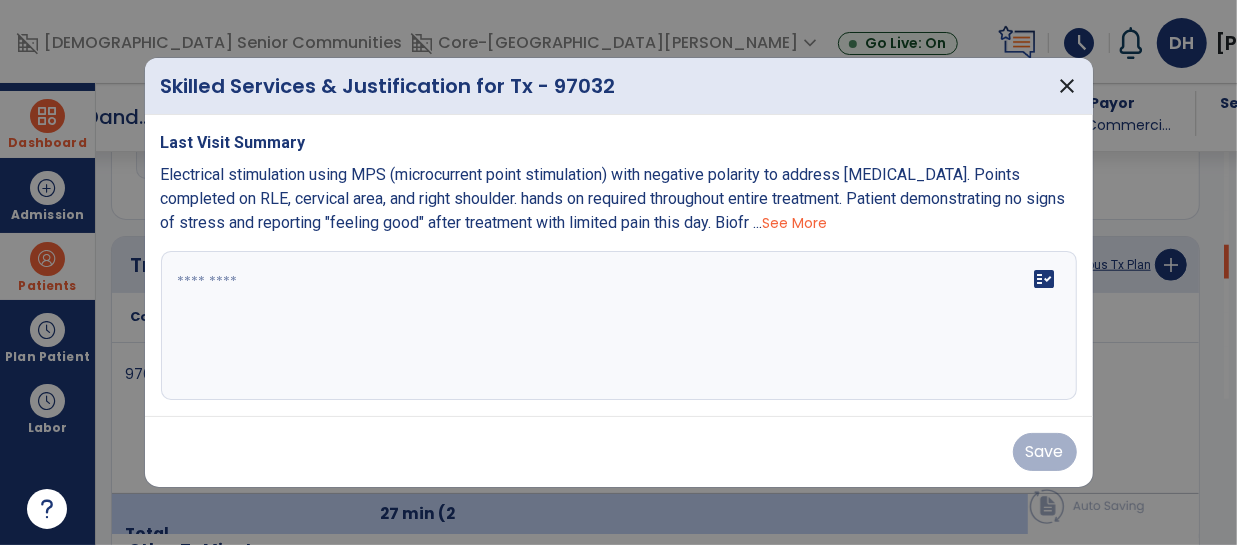 click on "See More" at bounding box center [795, 223] 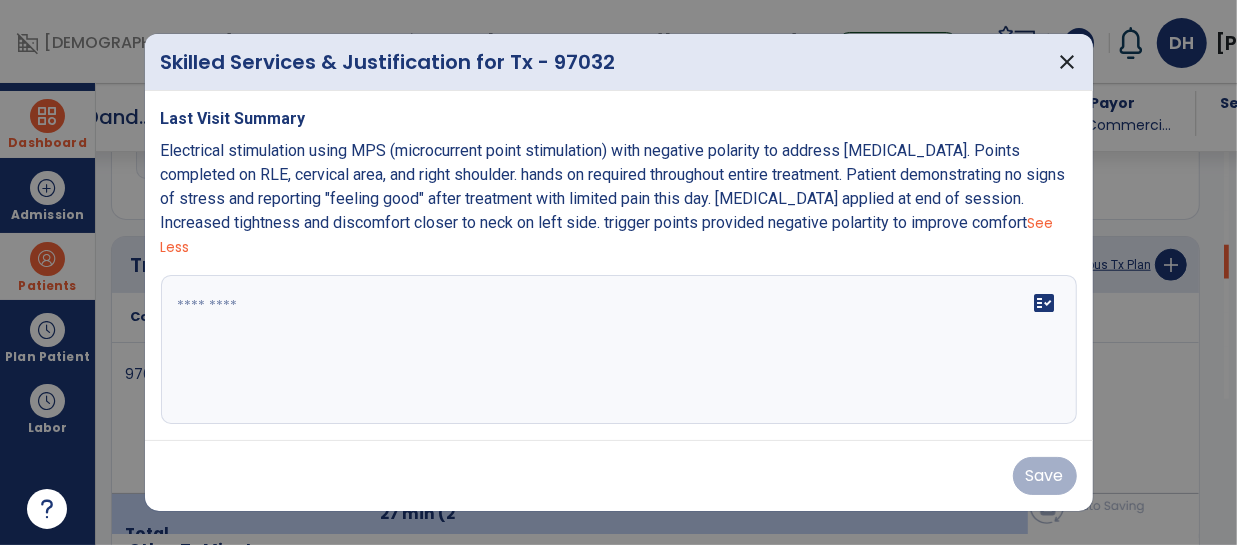 click at bounding box center (619, 350) 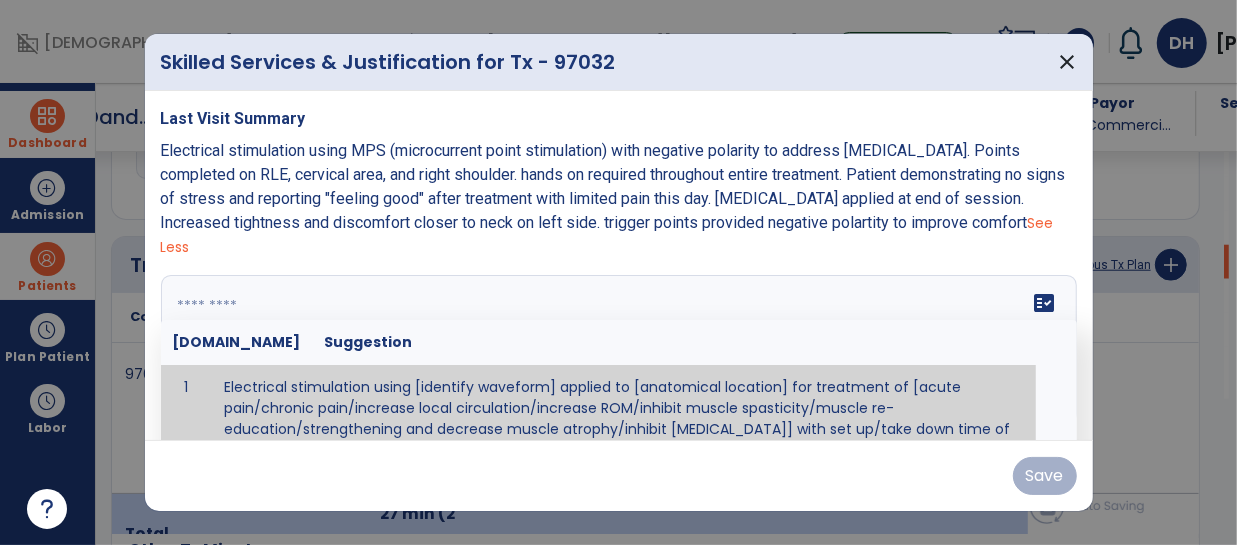 scroll, scrollTop: 53, scrollLeft: 0, axis: vertical 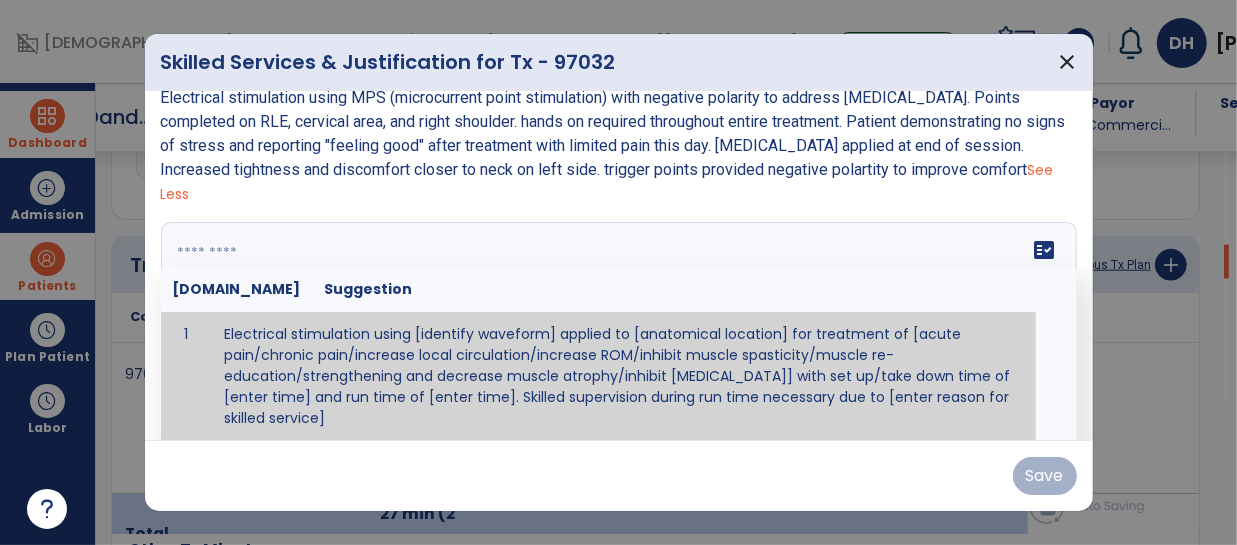 type on "*" 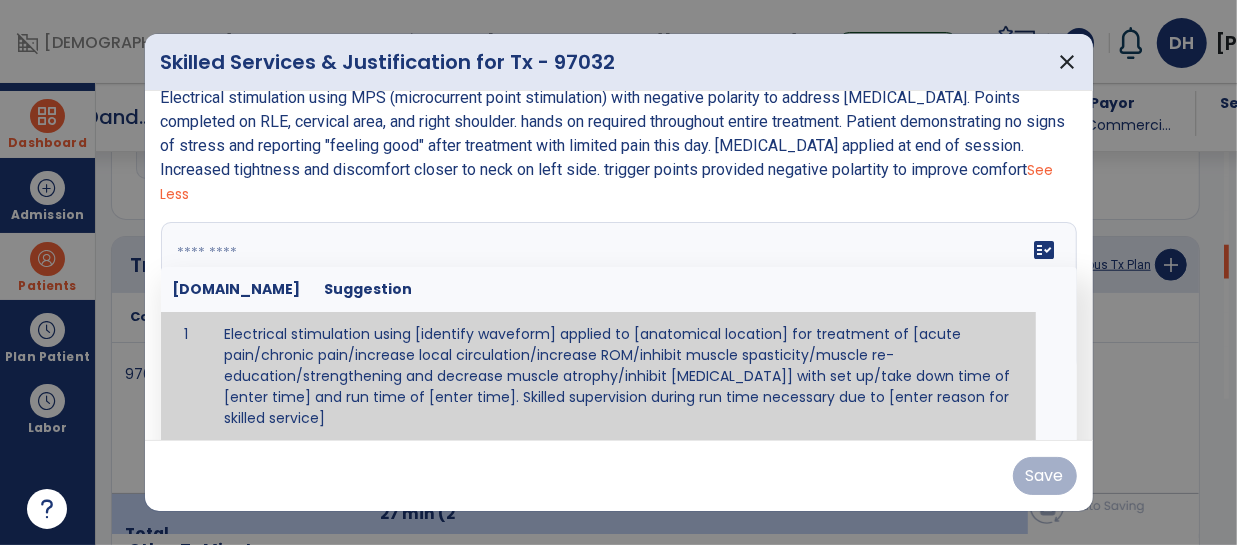 paste on "**********" 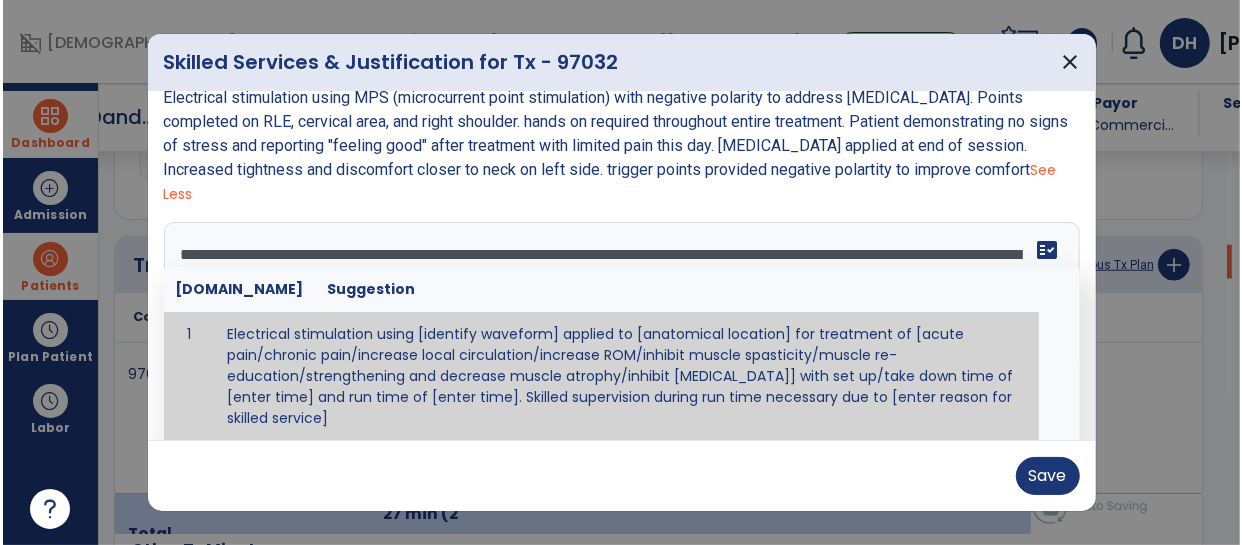 scroll, scrollTop: 0, scrollLeft: 0, axis: both 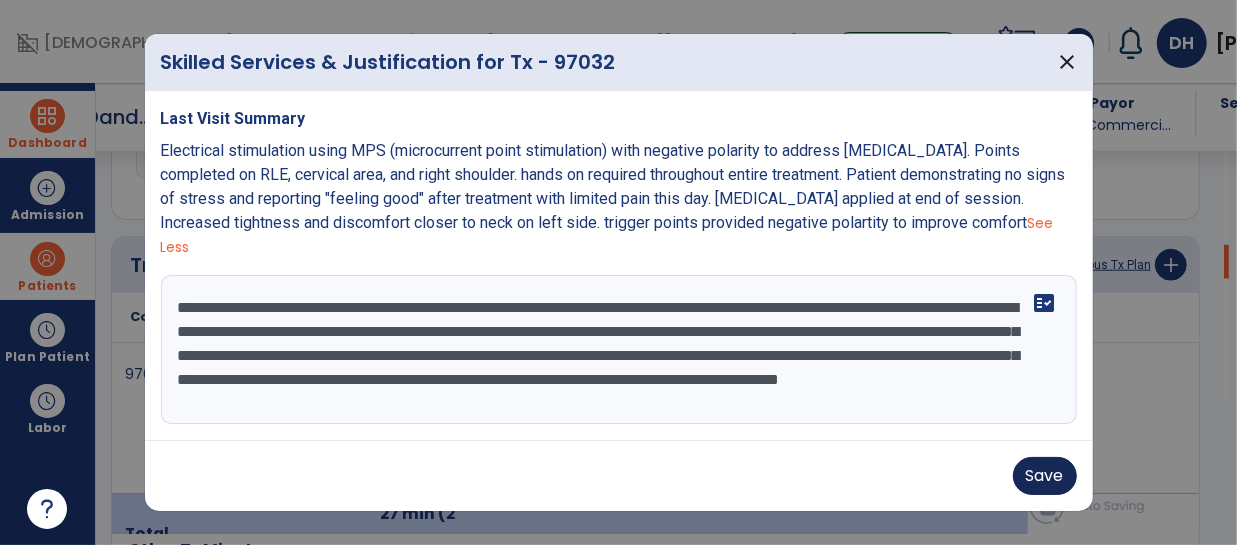 type on "**********" 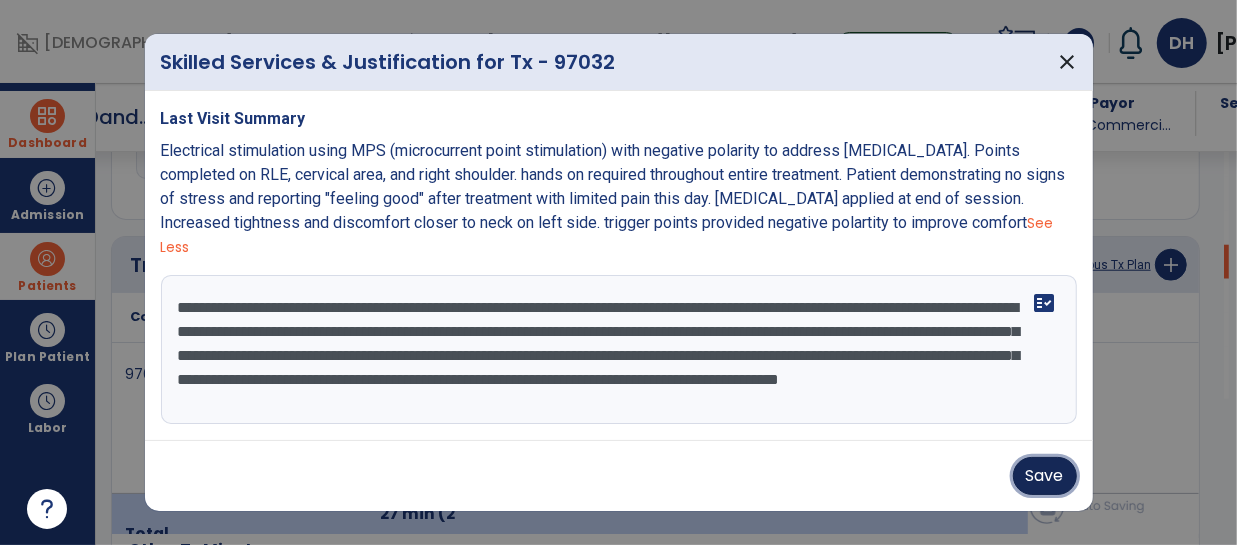 click on "Save" at bounding box center (1045, 476) 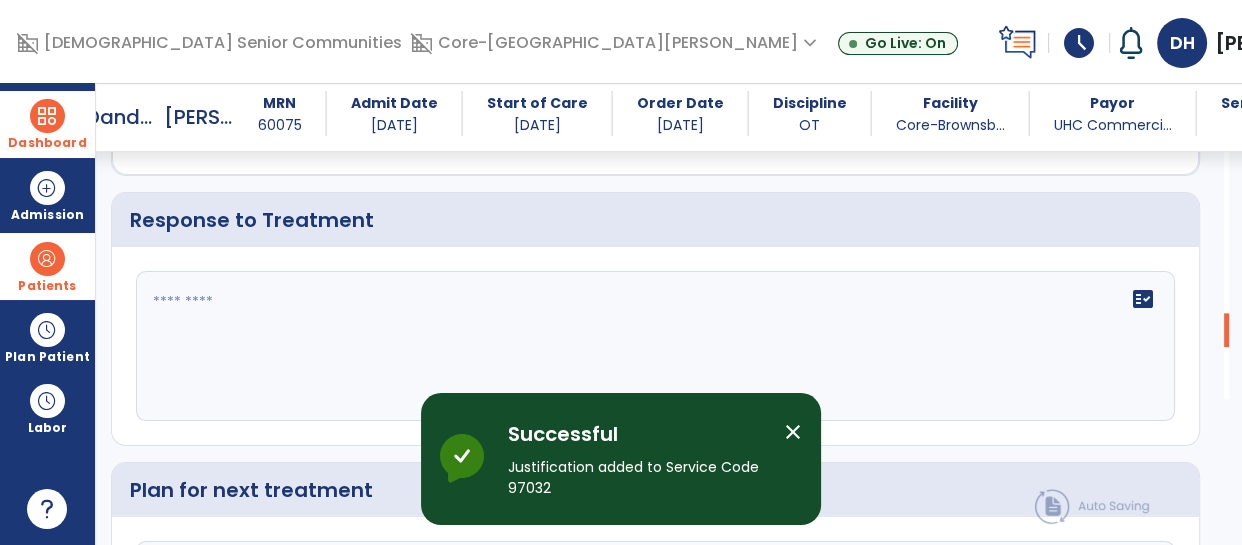 scroll, scrollTop: 2317, scrollLeft: 0, axis: vertical 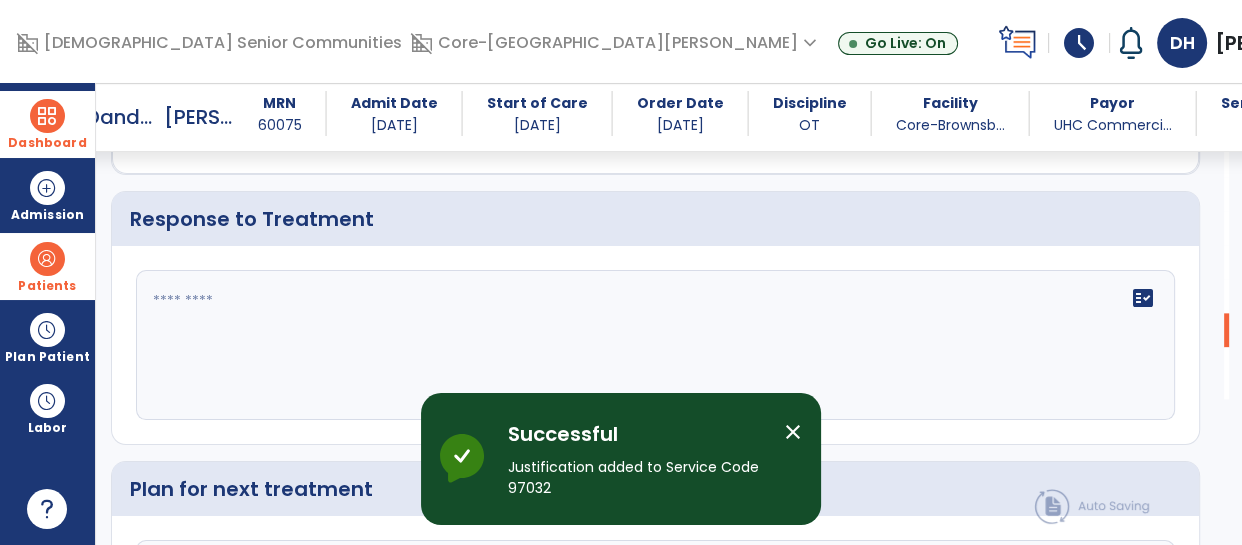 click 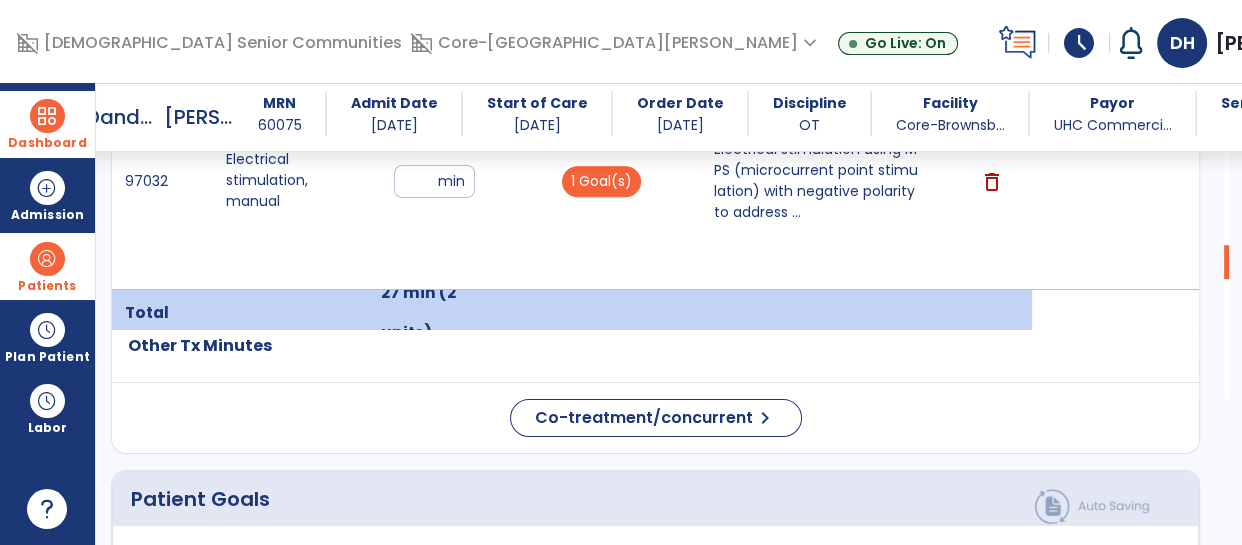 scroll, scrollTop: 1207, scrollLeft: 0, axis: vertical 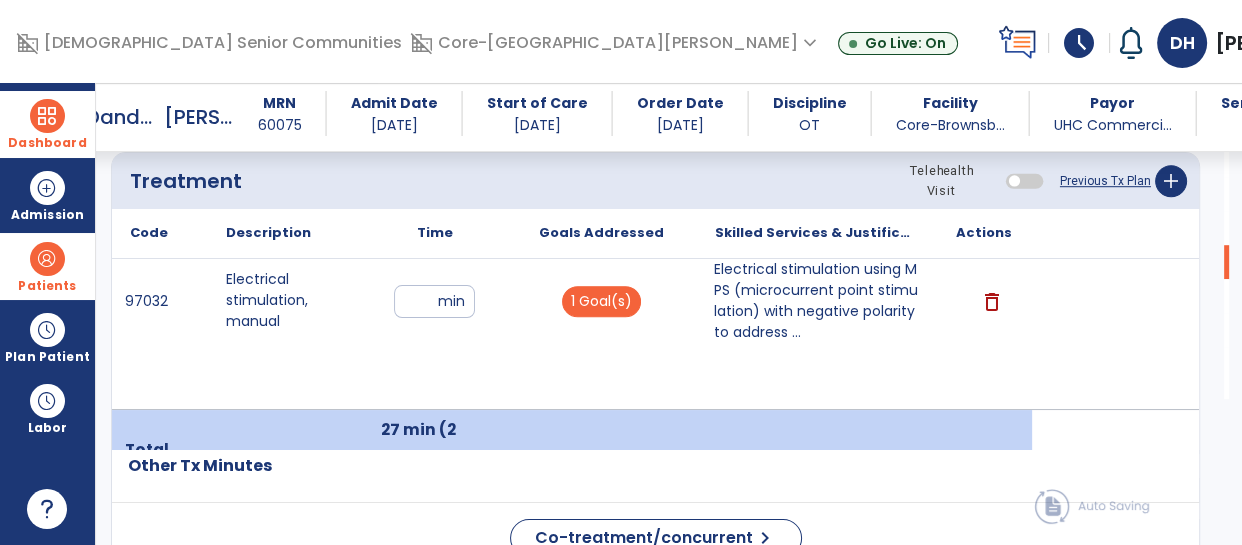 type on "**********" 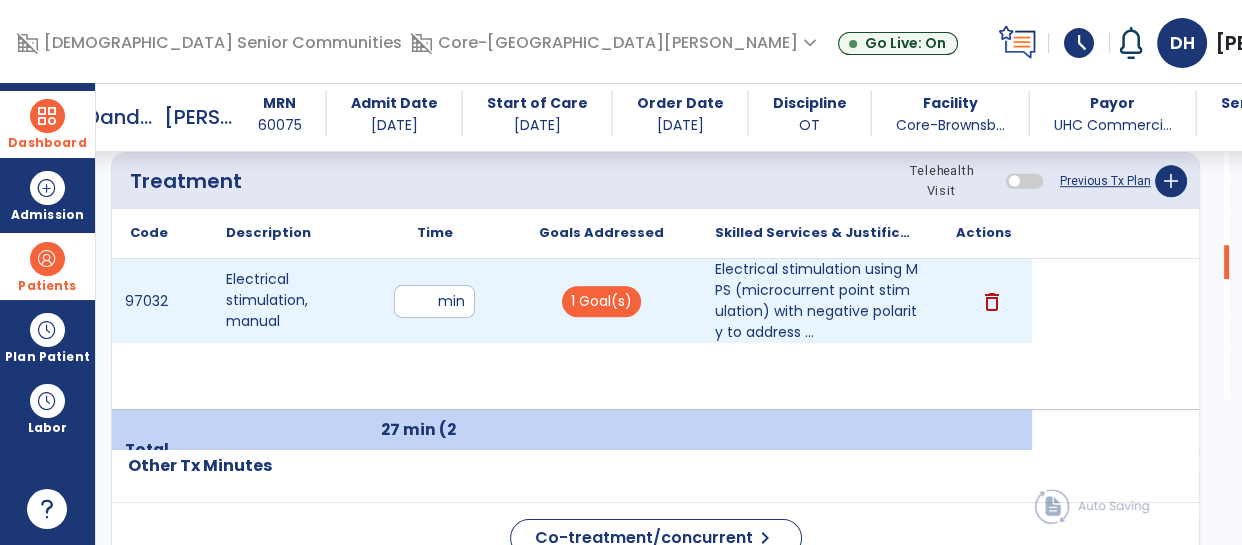 type on "**" 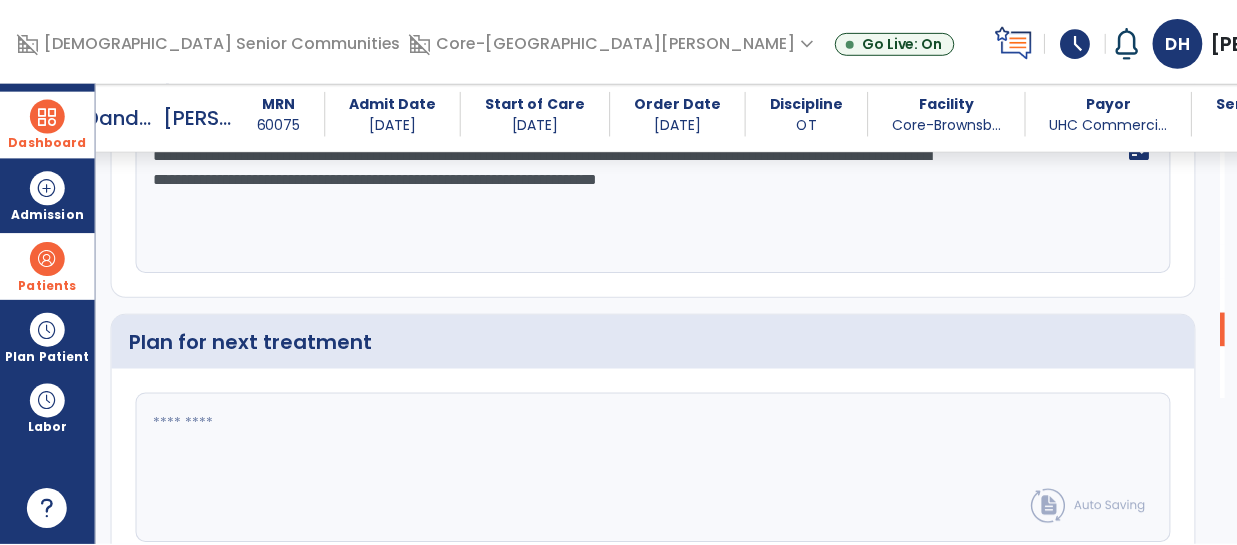scroll, scrollTop: 2550, scrollLeft: 0, axis: vertical 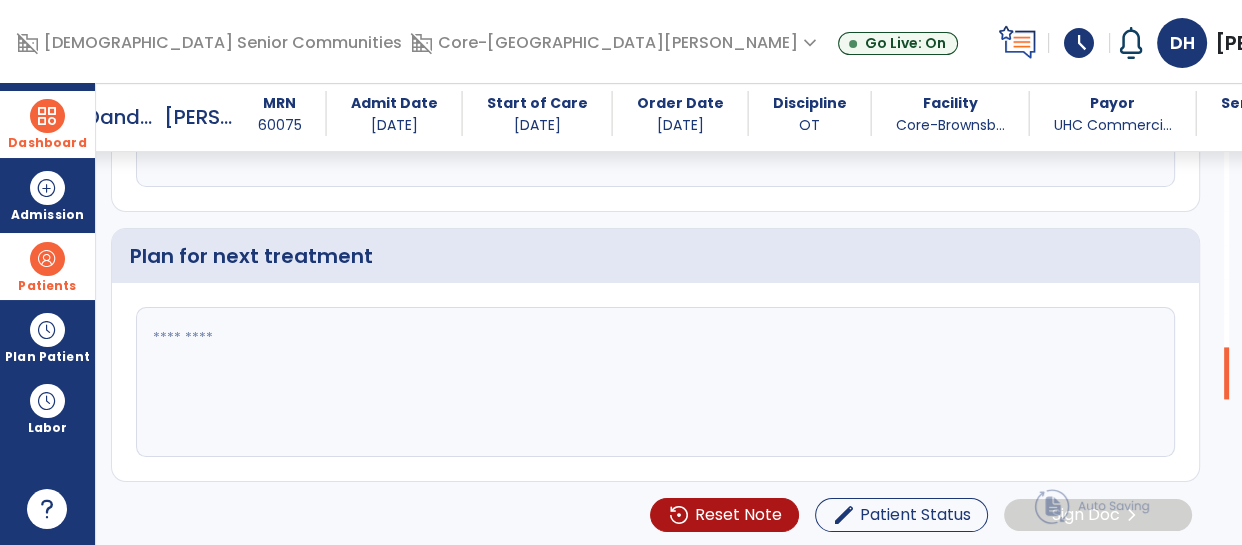 click 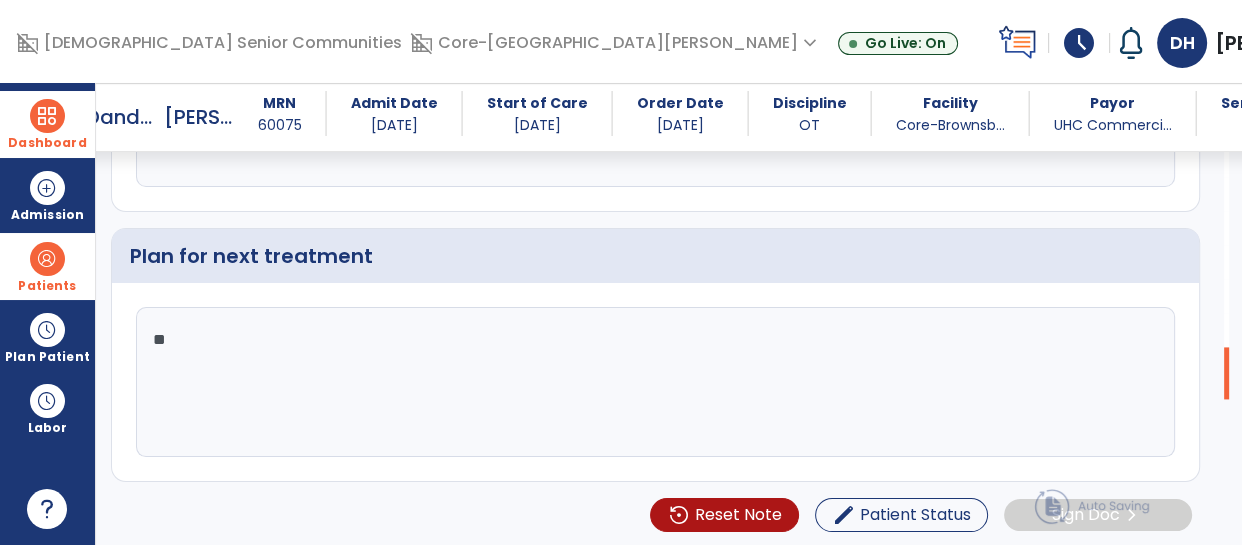 type on "*" 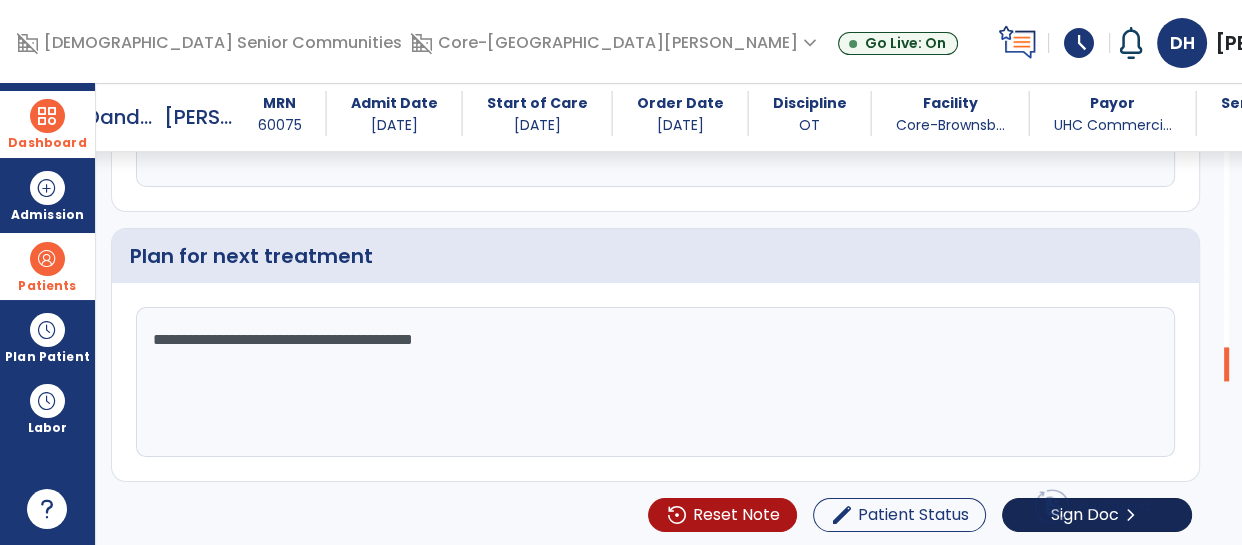 type on "**********" 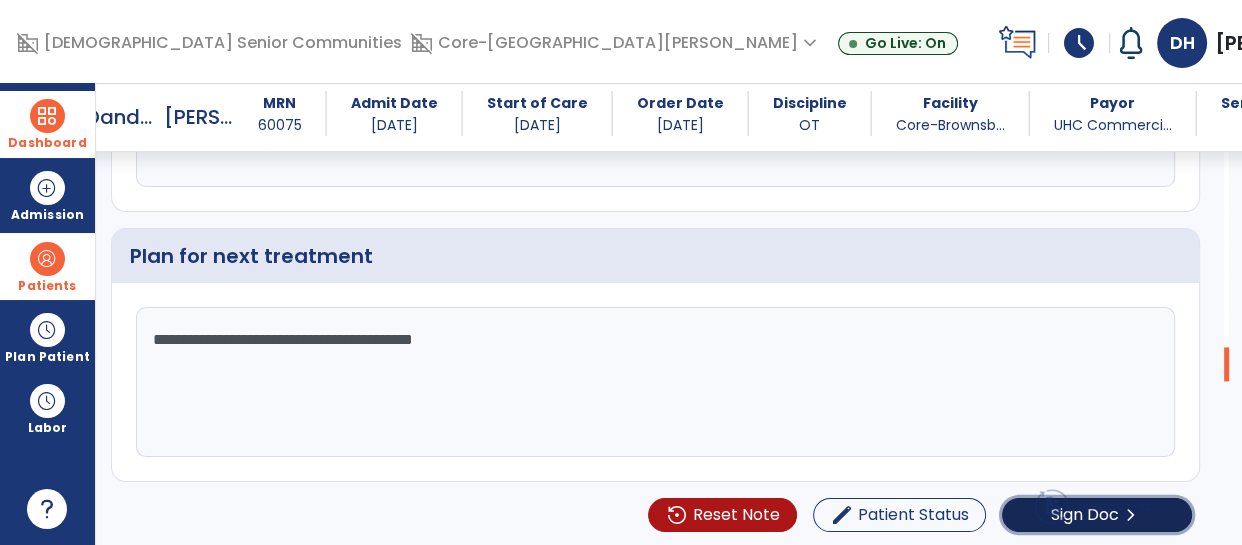 click on "Sign Doc" 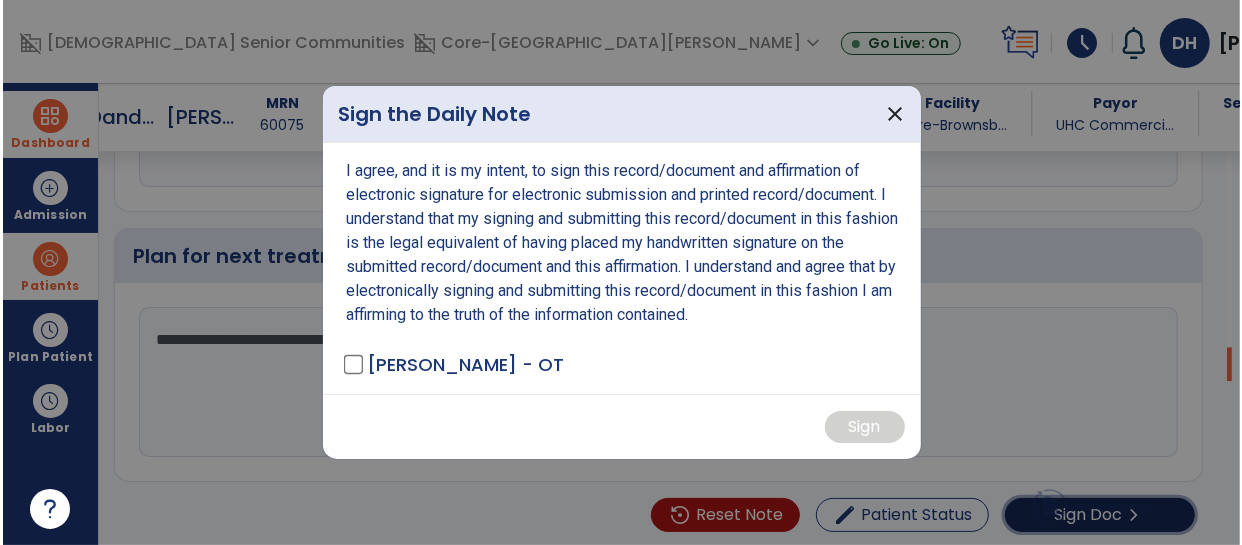 scroll, scrollTop: 2550, scrollLeft: 0, axis: vertical 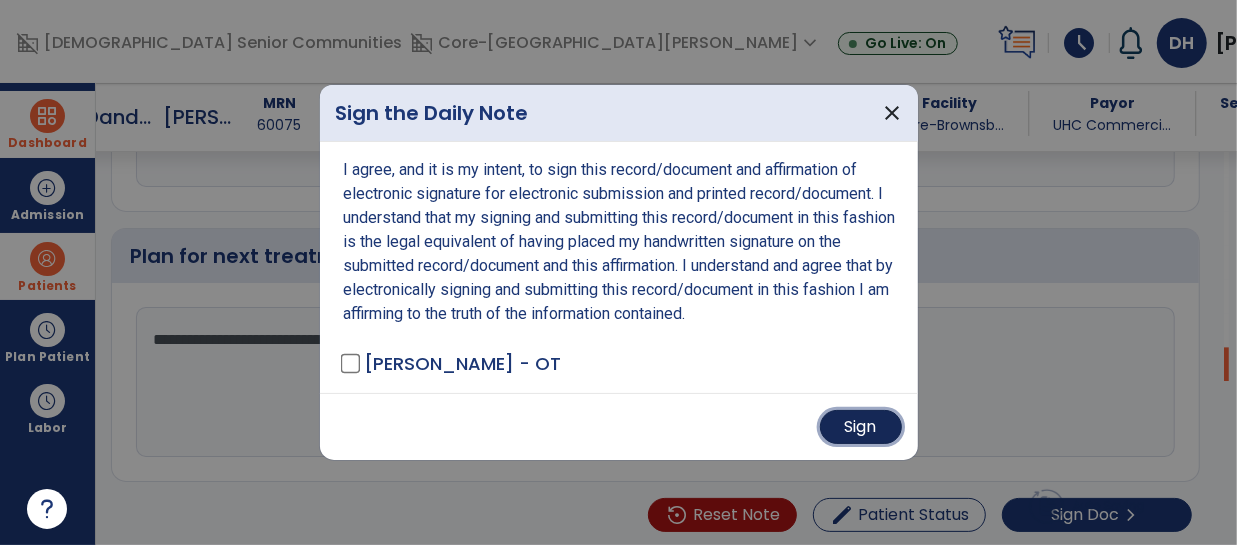 click on "Sign" at bounding box center (861, 427) 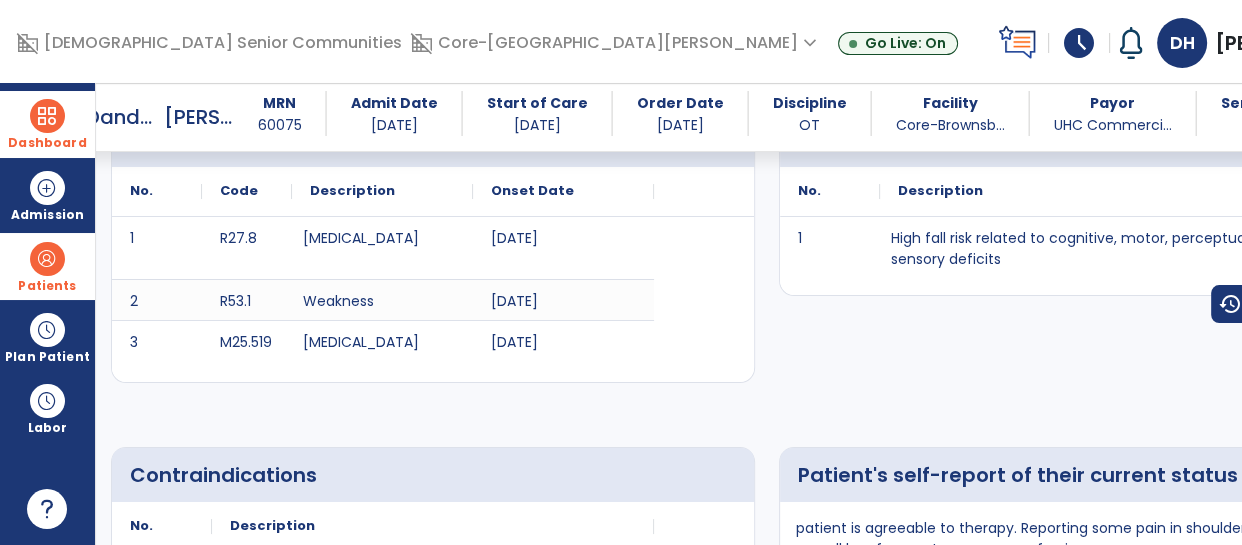 scroll, scrollTop: 0, scrollLeft: 0, axis: both 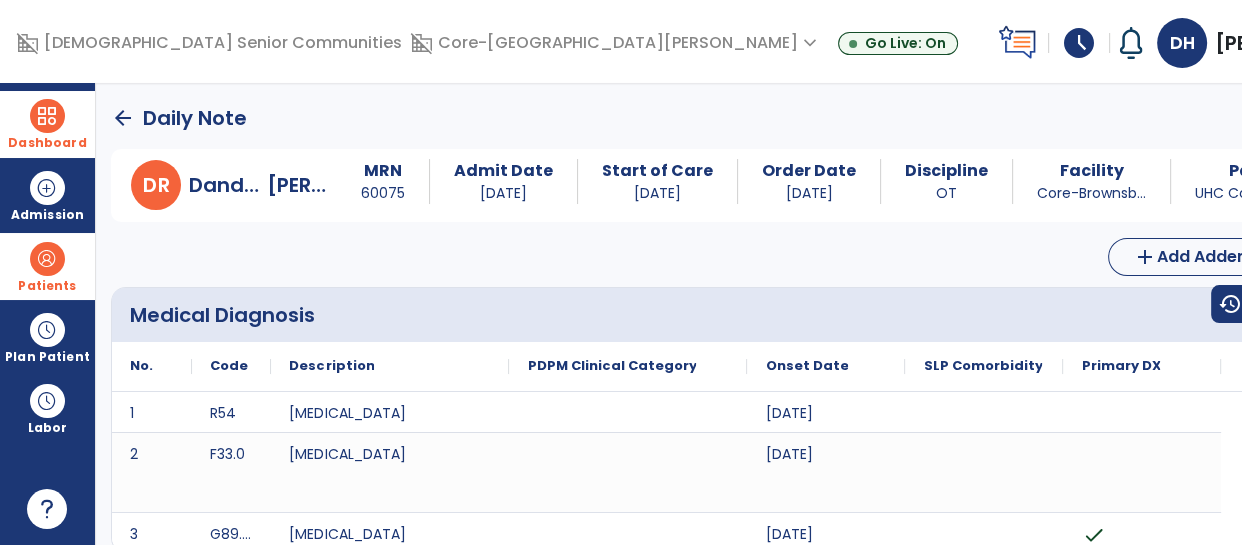 click on "arrow_back" 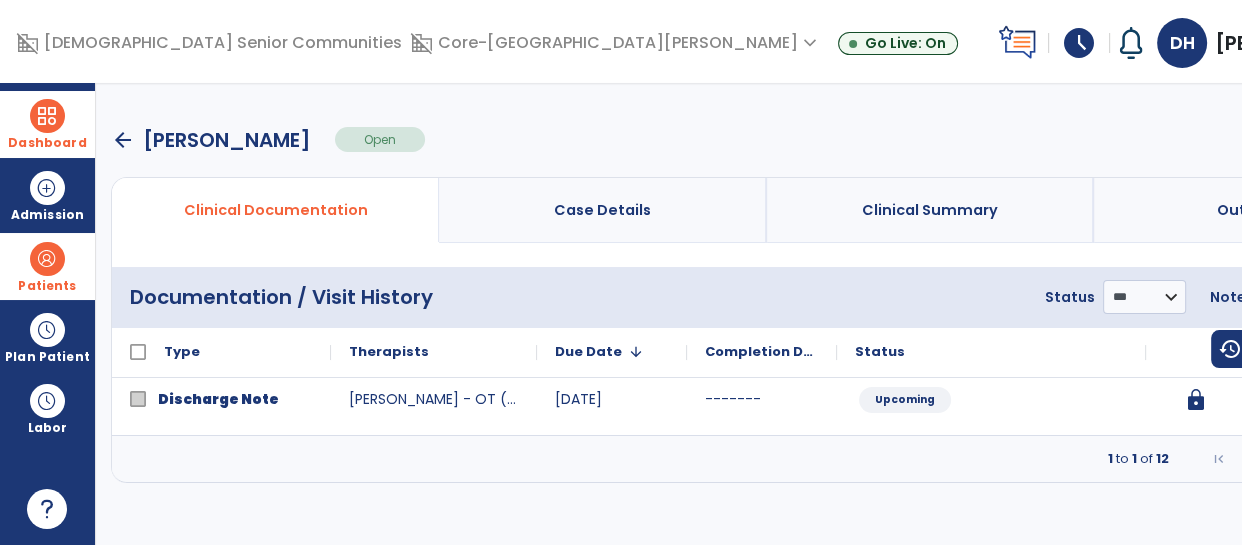 click at bounding box center [1362, 459] 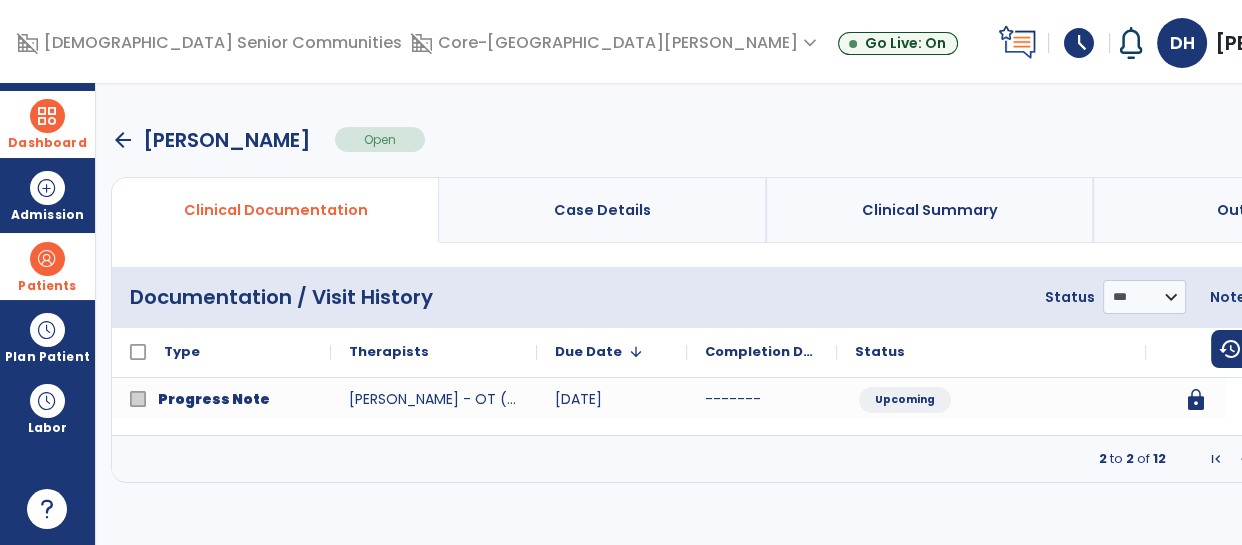 click at bounding box center (1362, 459) 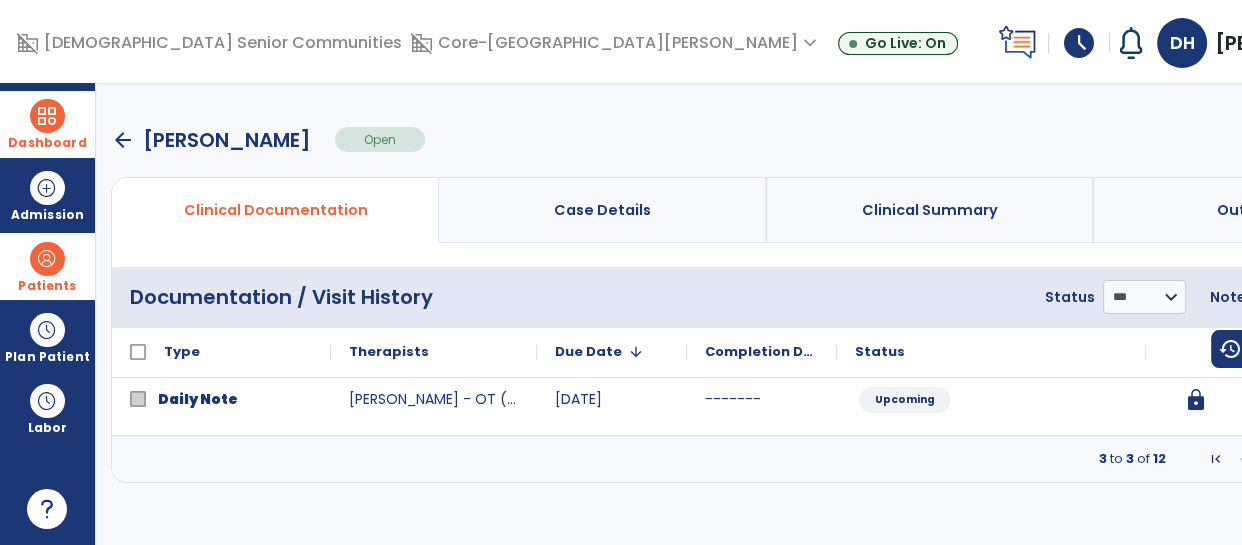 click at bounding box center [1362, 459] 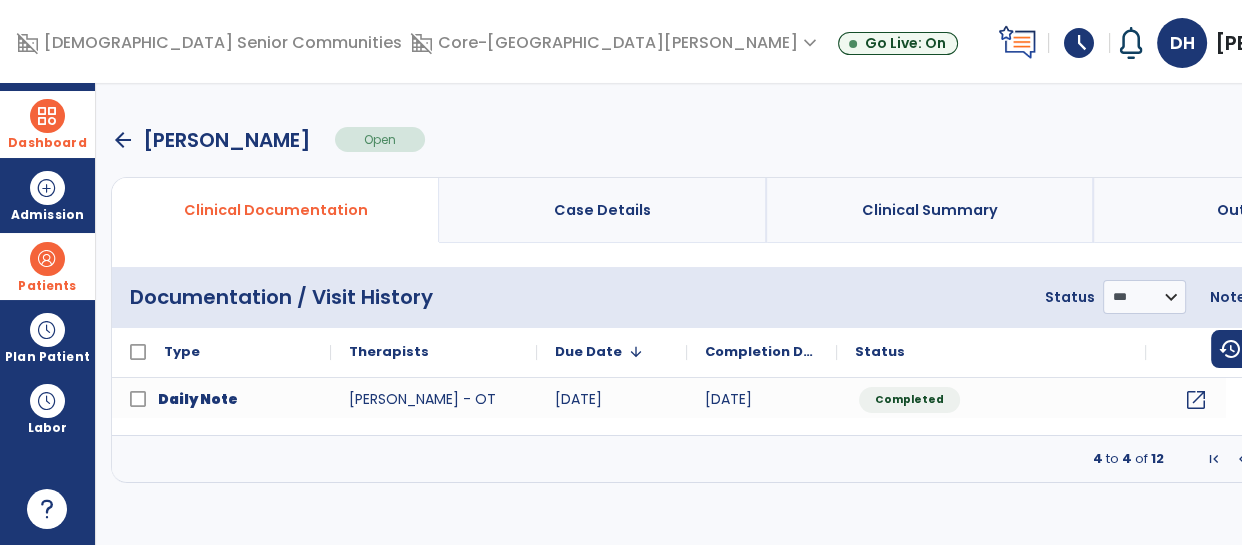 click at bounding box center (1242, 459) 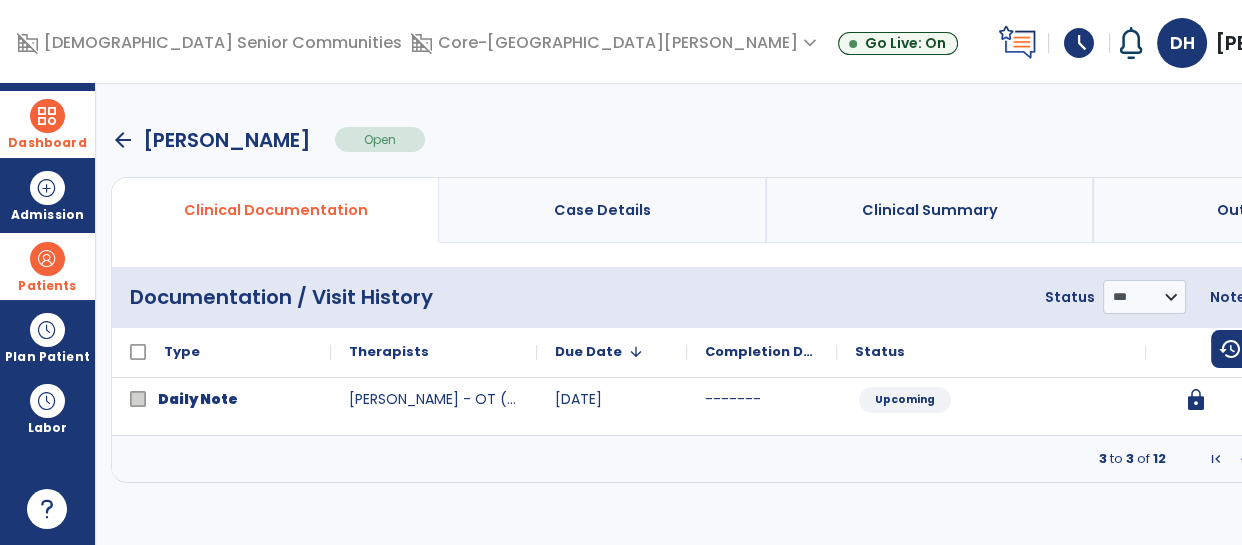 click at bounding box center (1244, 459) 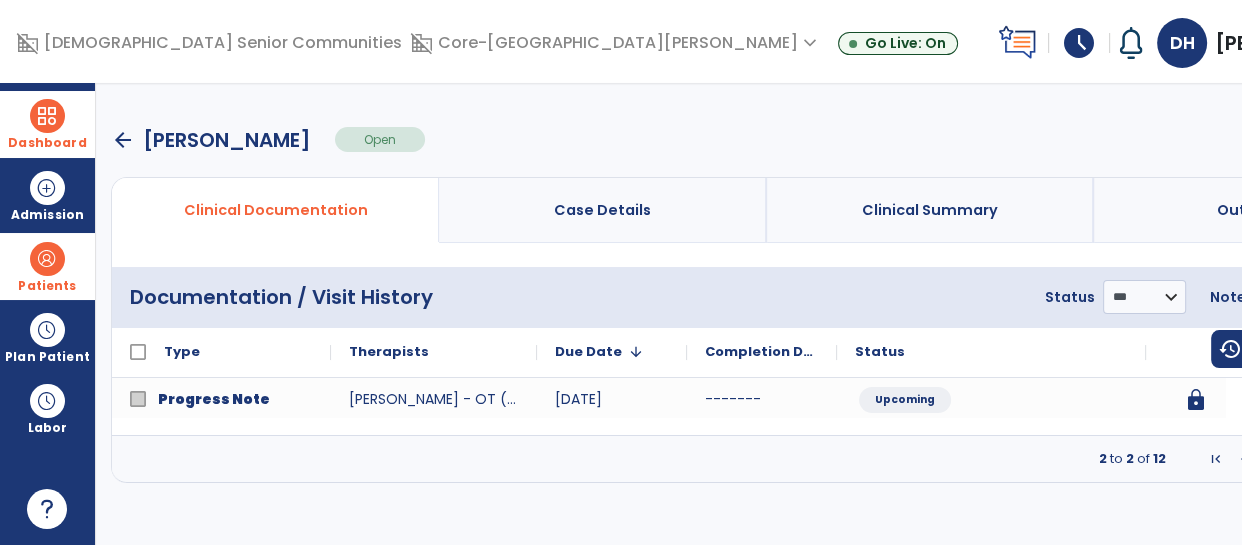 click at bounding box center [47, 116] 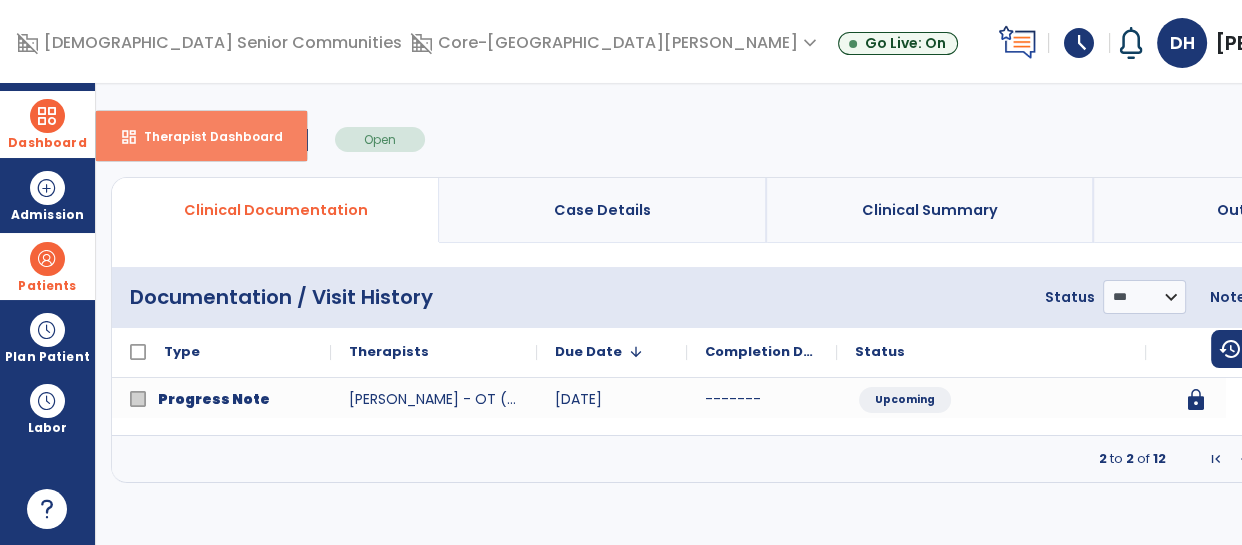 click on "Therapist Dashboard" at bounding box center [205, 136] 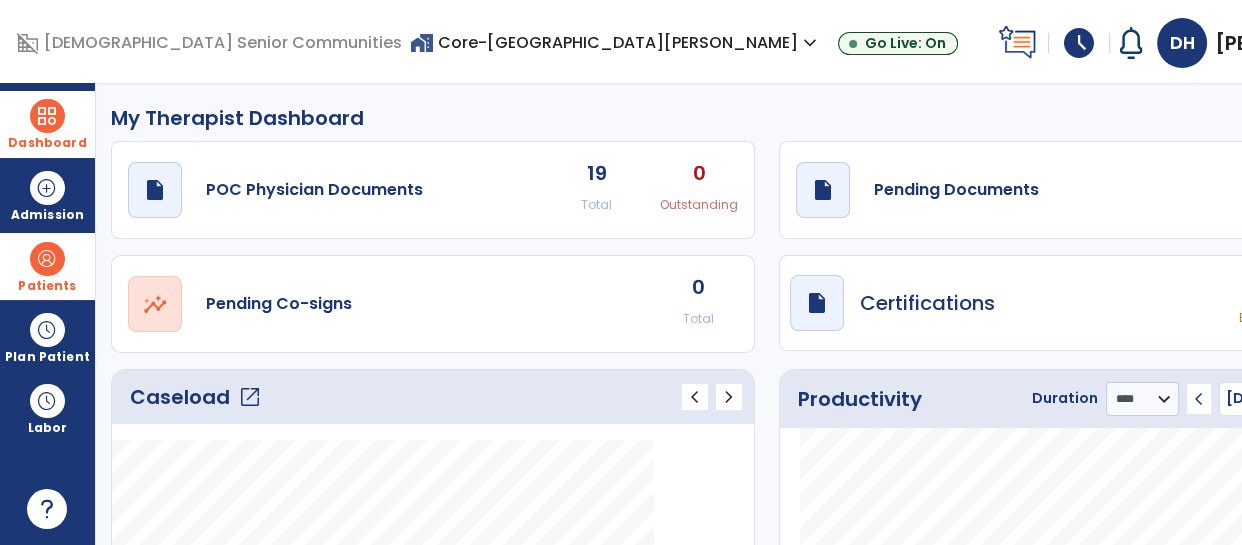 click on "home_work   Core-Brownsburg Meadows   expand_more" at bounding box center [616, 42] 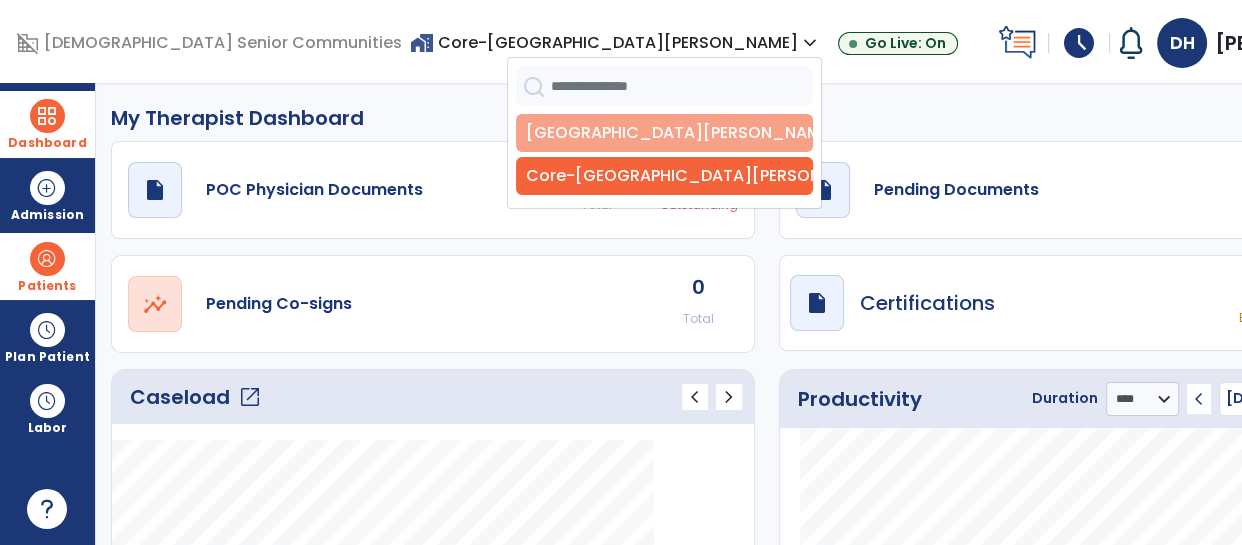click on "[GEOGRAPHIC_DATA][PERSON_NAME]" at bounding box center (664, 133) 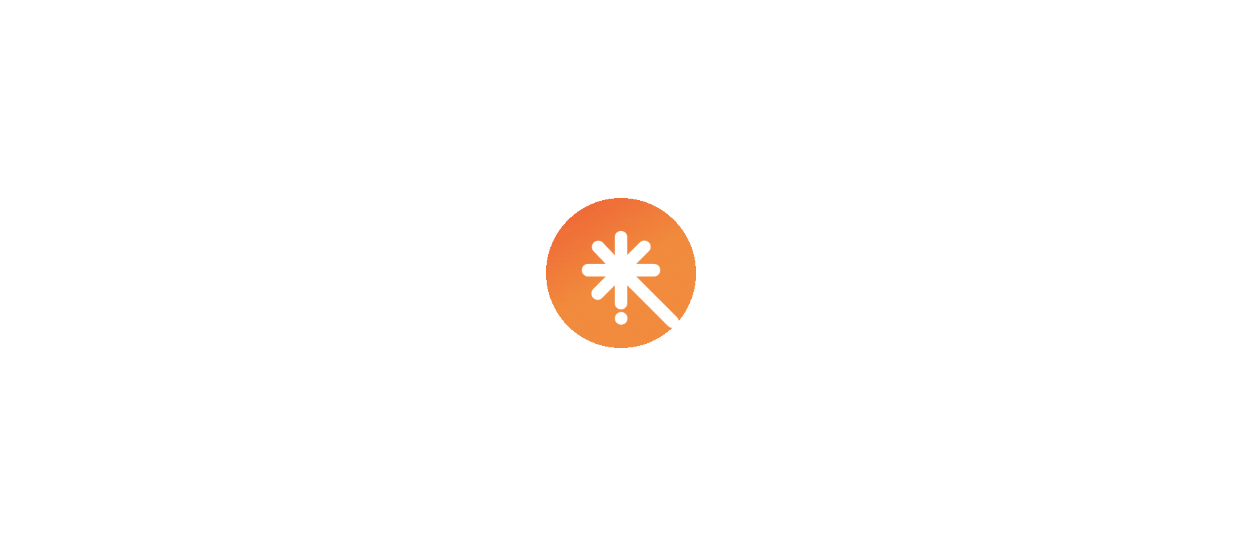 scroll, scrollTop: 0, scrollLeft: 0, axis: both 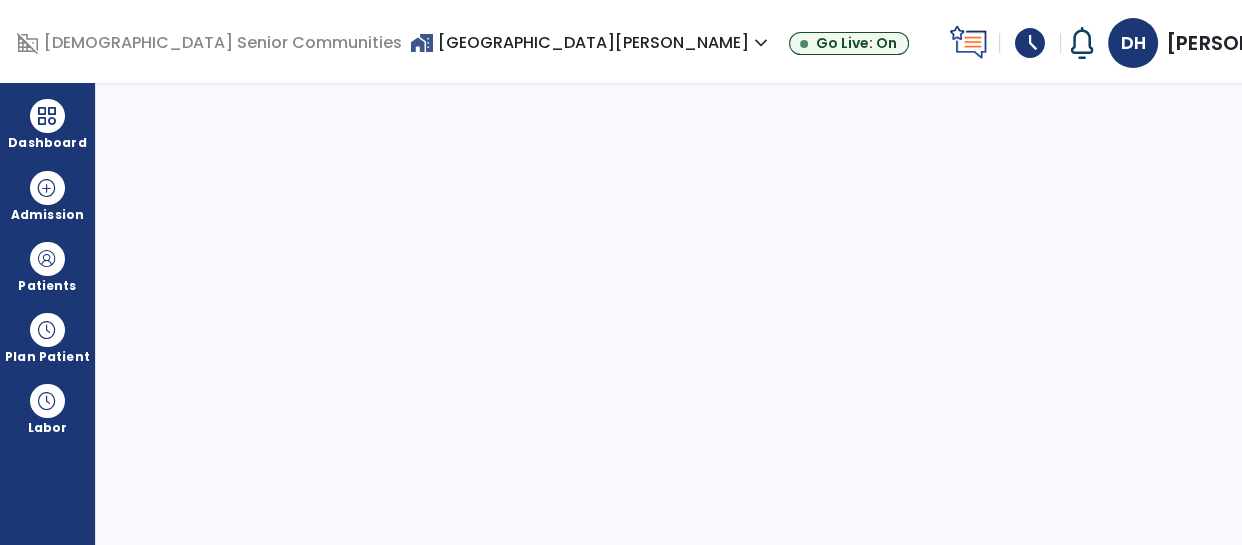 select on "****" 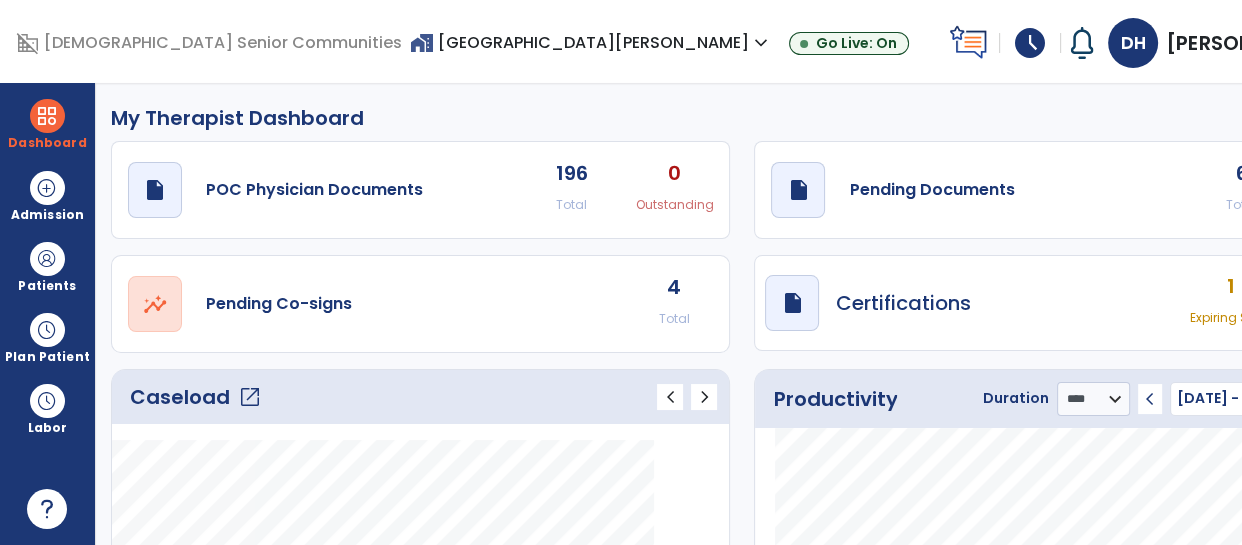 click on "6 Total 0 Past Due" 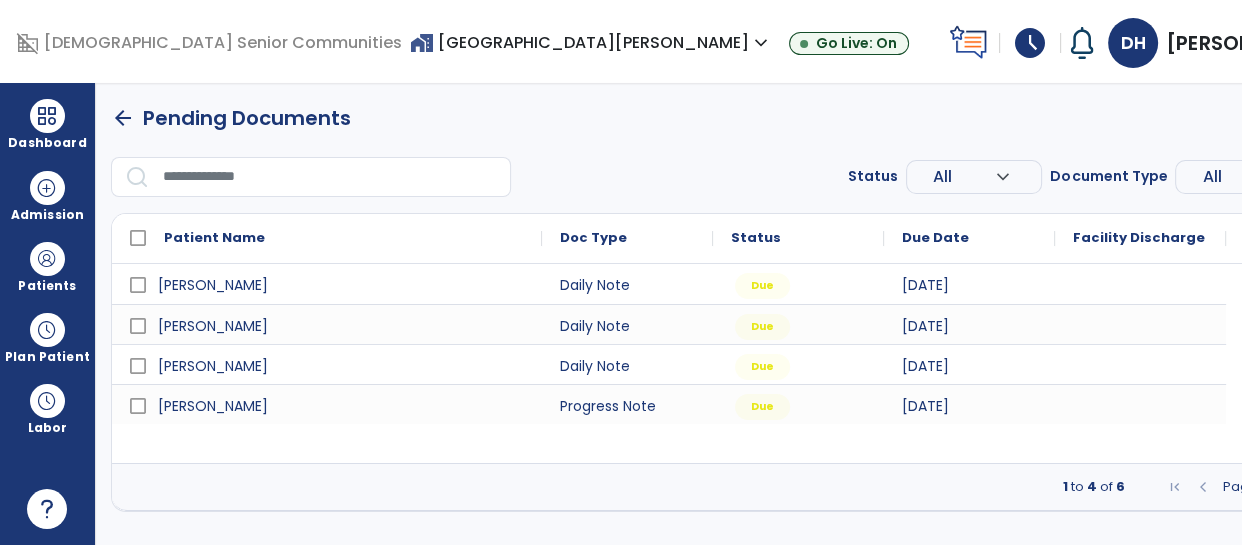 click at bounding box center (1313, 487) 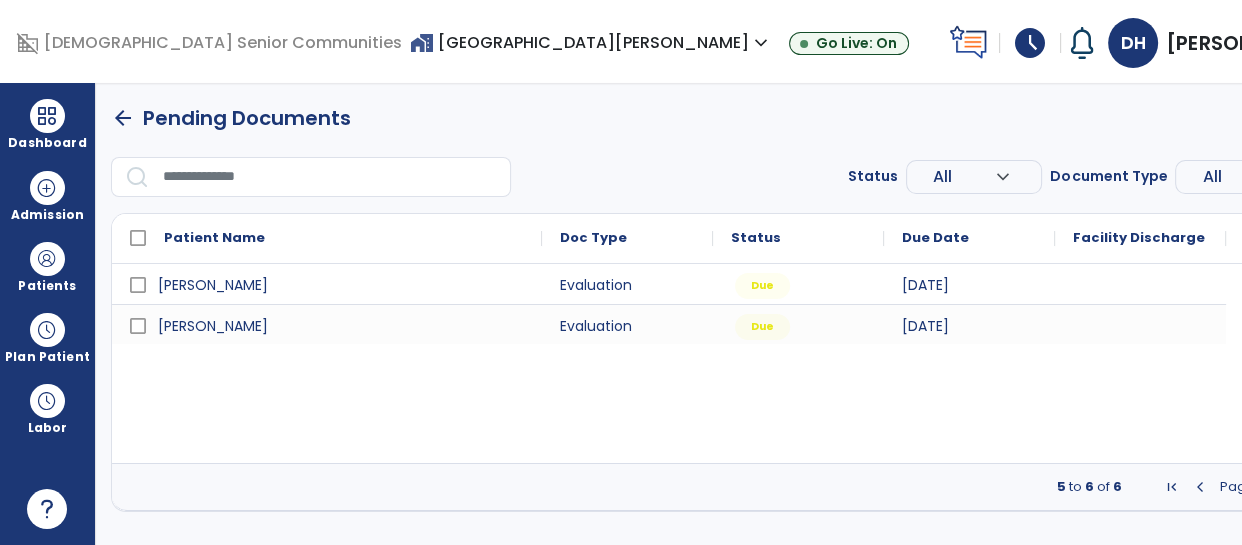click at bounding box center [1200, 487] 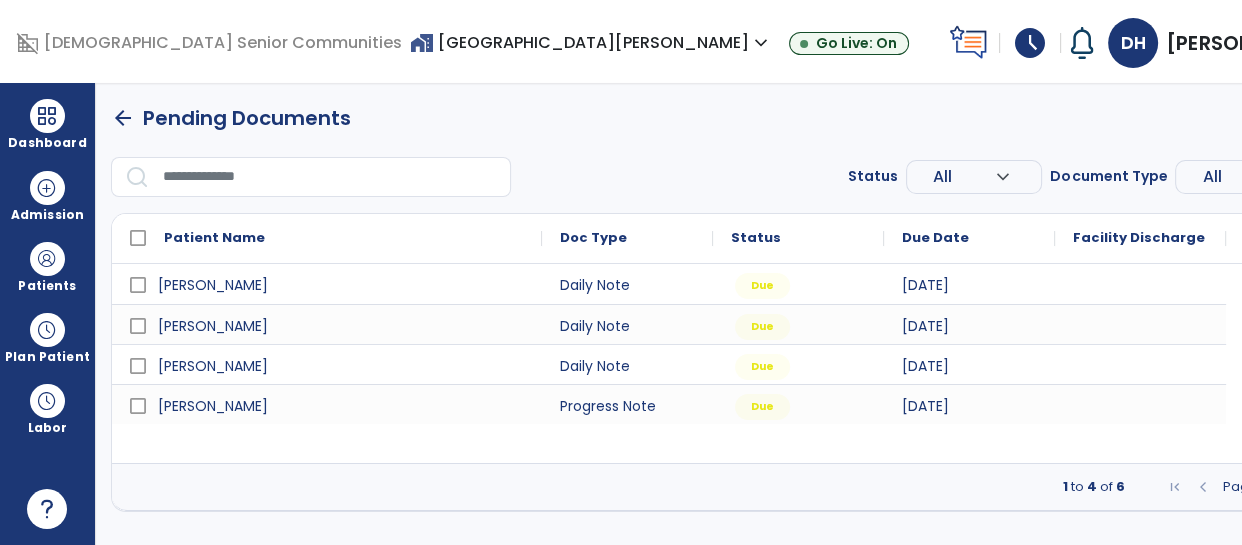 click on "home_work   [GEOGRAPHIC_DATA][PERSON_NAME]   expand_more" at bounding box center [591, 42] 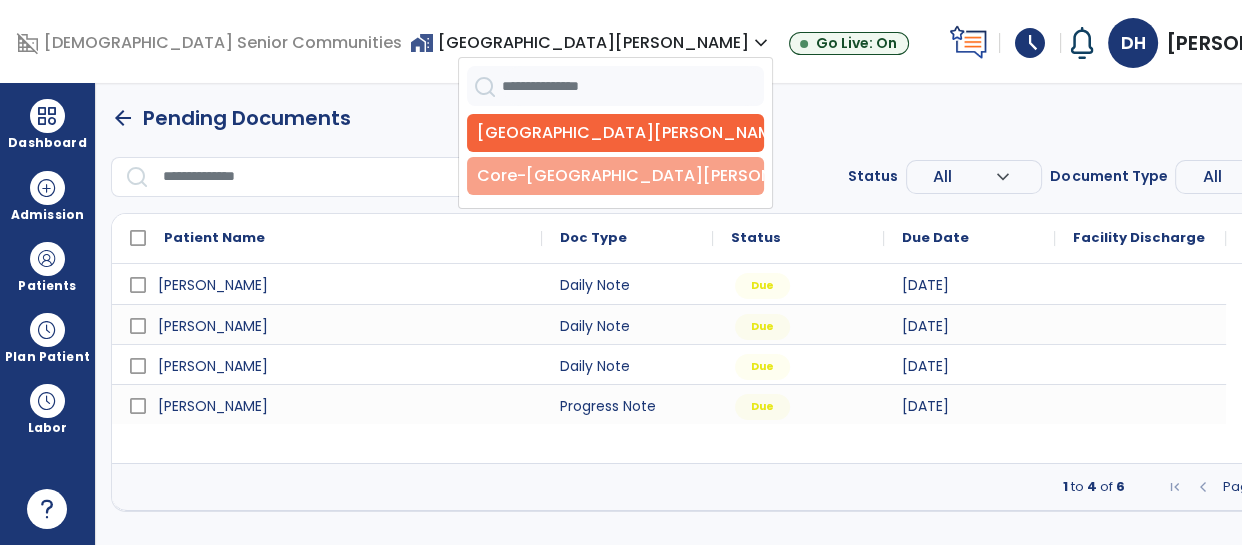 click on "Core-[GEOGRAPHIC_DATA][PERSON_NAME]" at bounding box center [615, 176] 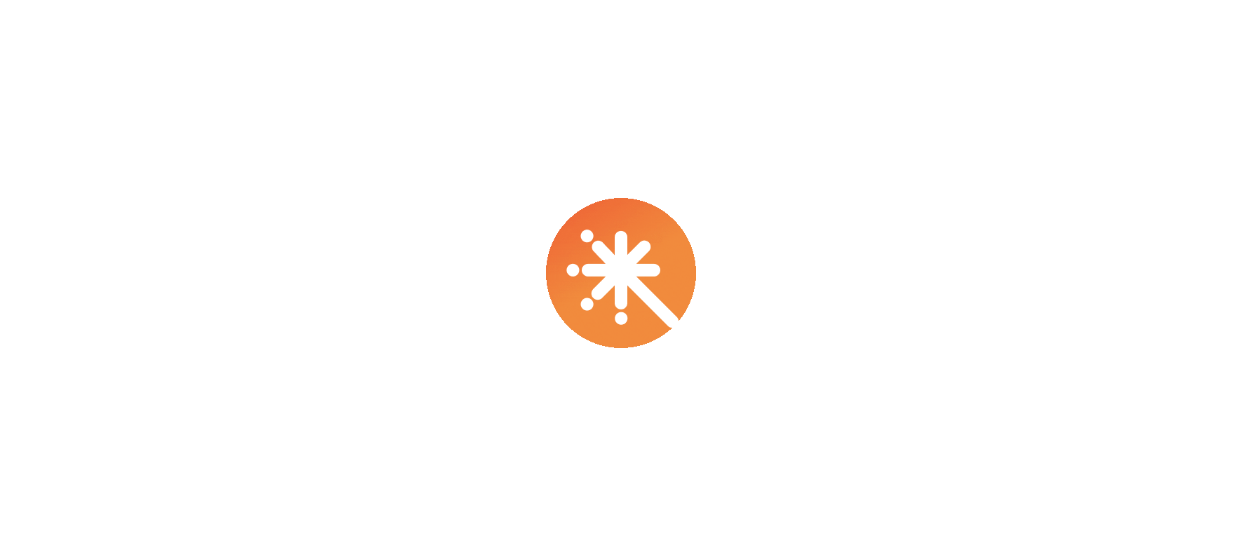 scroll, scrollTop: 0, scrollLeft: 0, axis: both 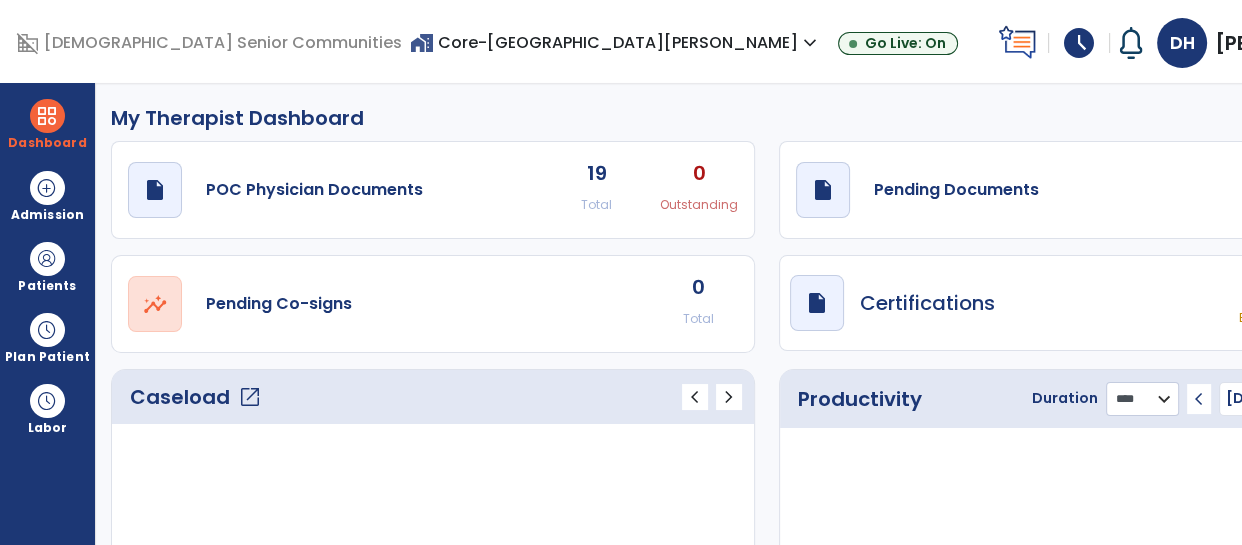 click on "******** **** ***" 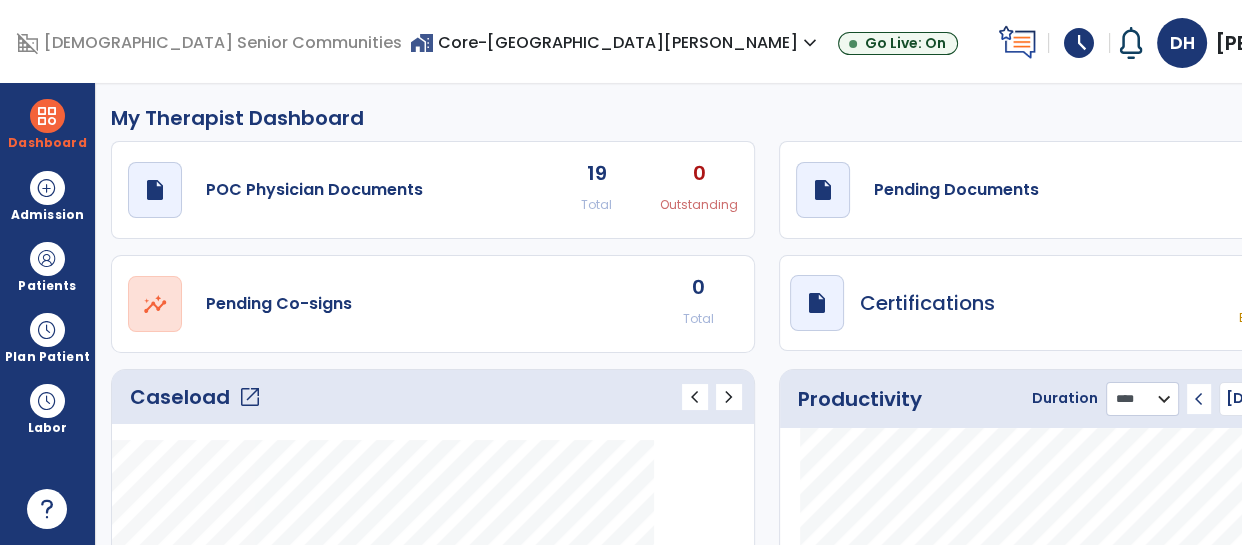 select on "***" 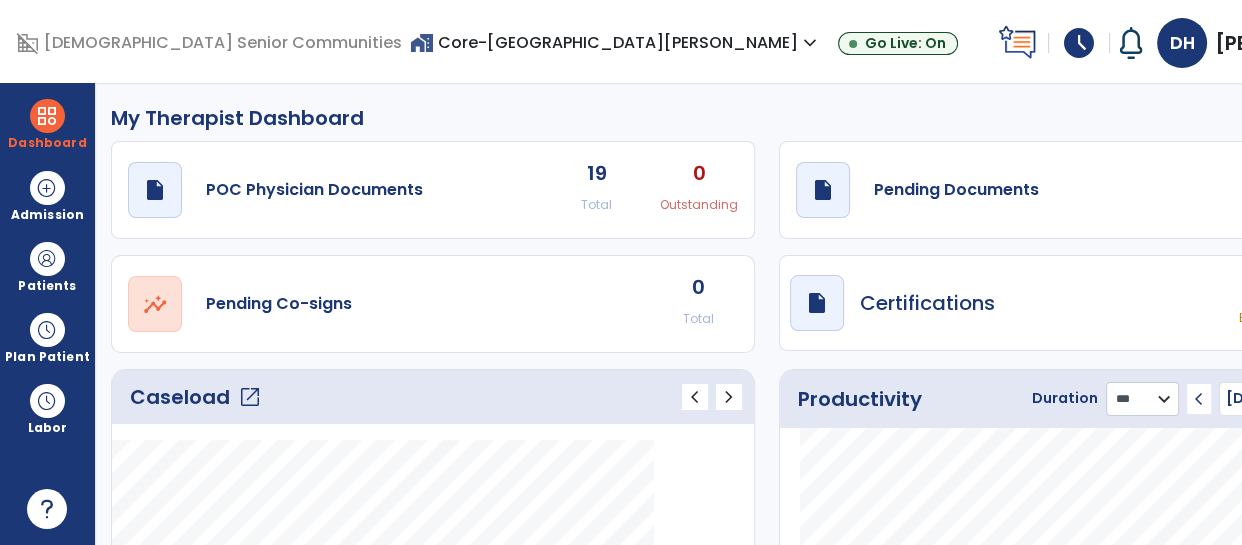 click on "******** **** ***" 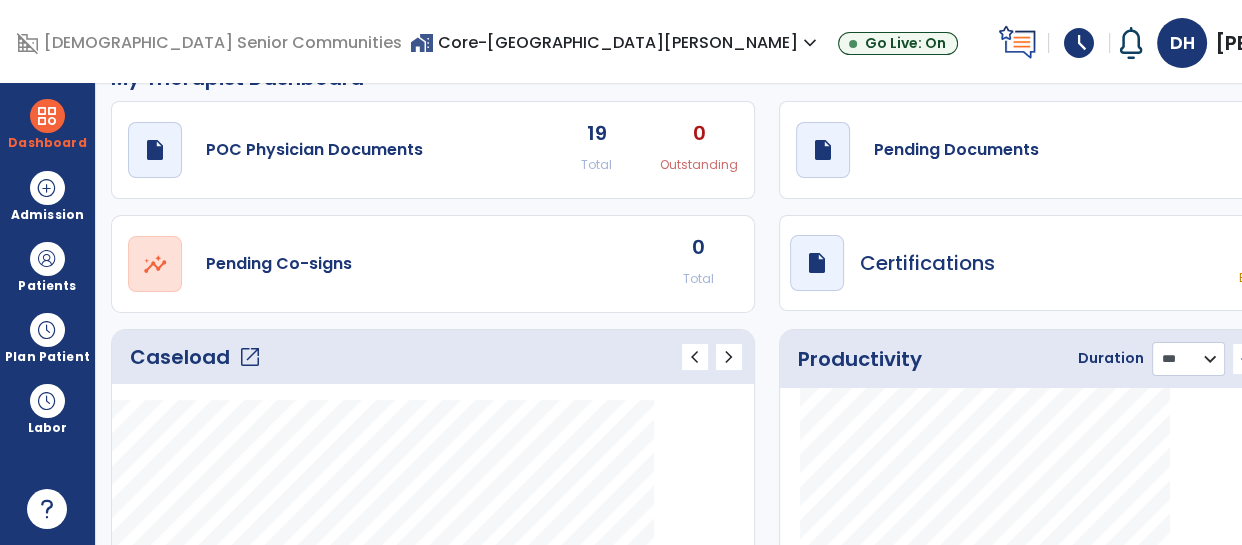 scroll, scrollTop: 0, scrollLeft: 0, axis: both 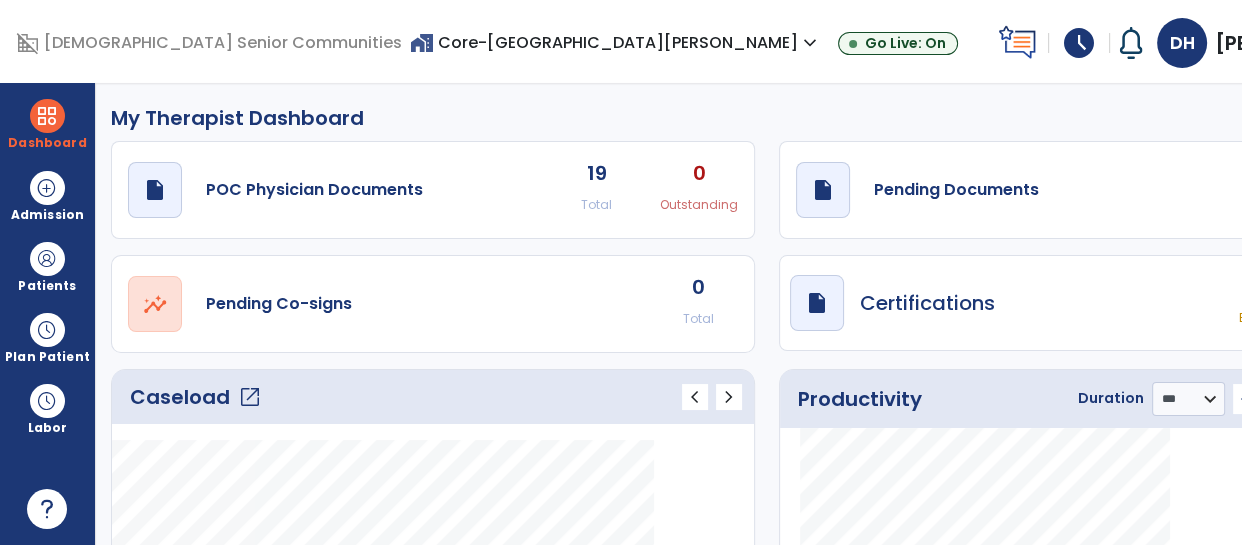 click on "home_work   Core-[GEOGRAPHIC_DATA][PERSON_NAME]   expand_more" at bounding box center (616, 42) 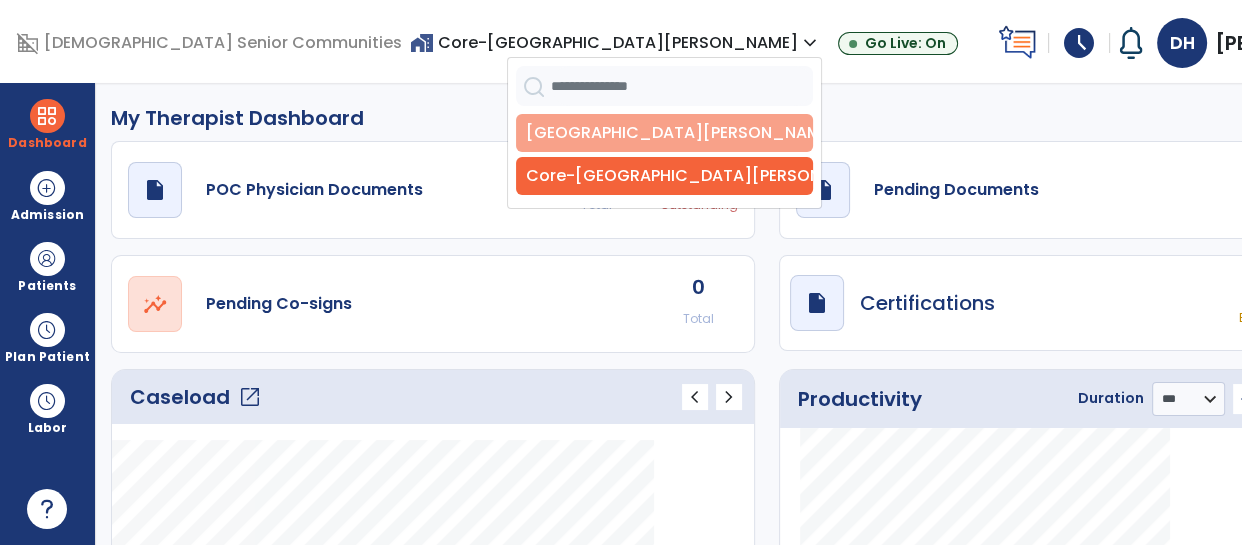 click on "[GEOGRAPHIC_DATA][PERSON_NAME]" at bounding box center (664, 133) 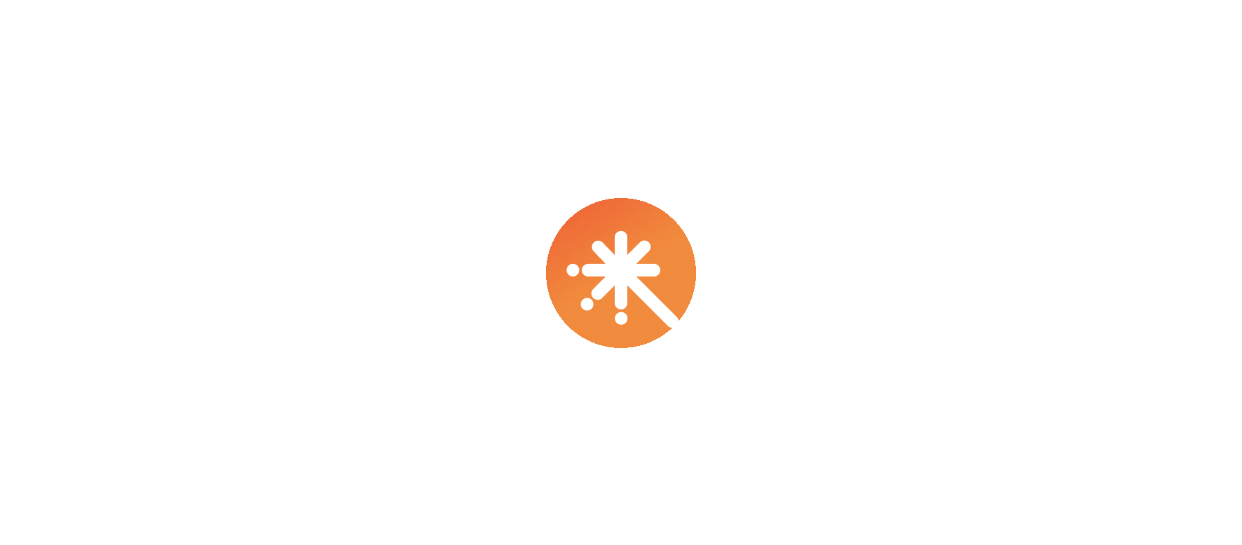 scroll, scrollTop: 0, scrollLeft: 0, axis: both 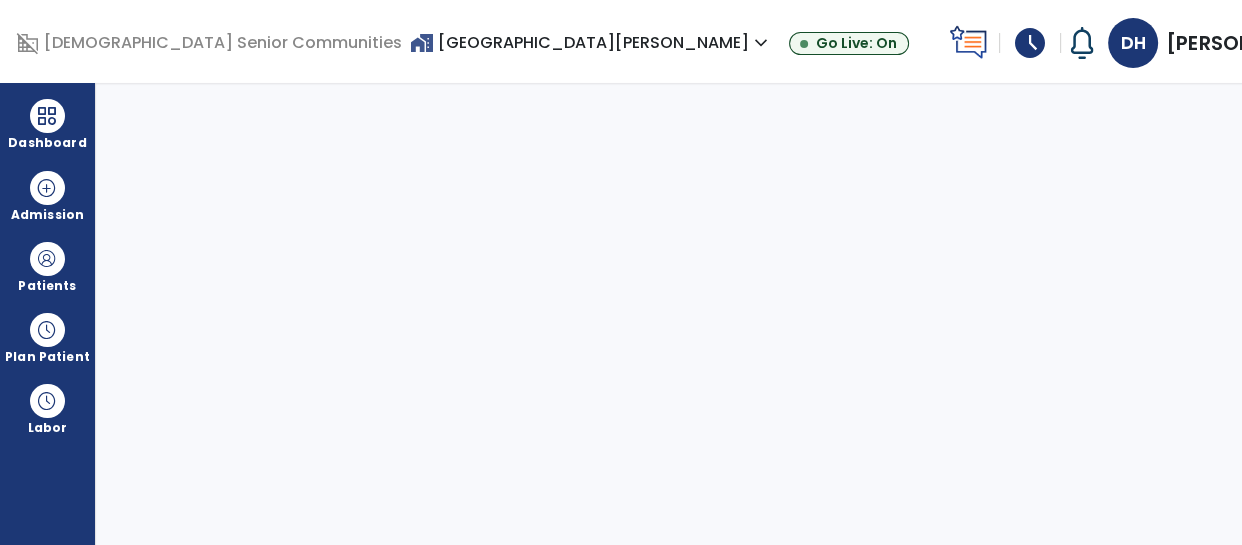 select on "****" 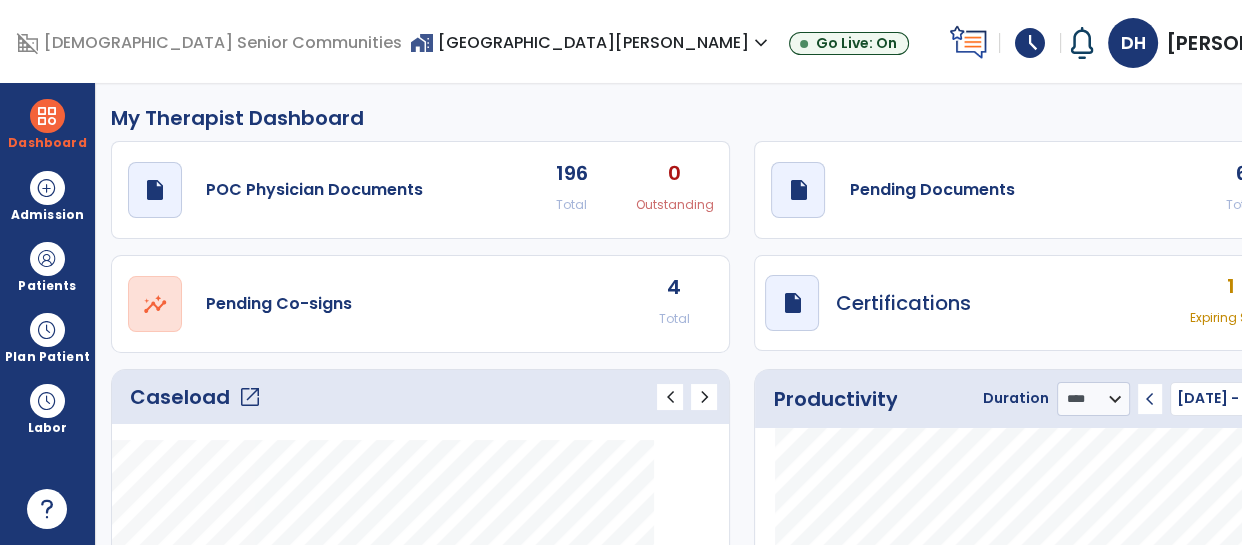 click on "open_in_new  Pending Co-signs 4 Total" 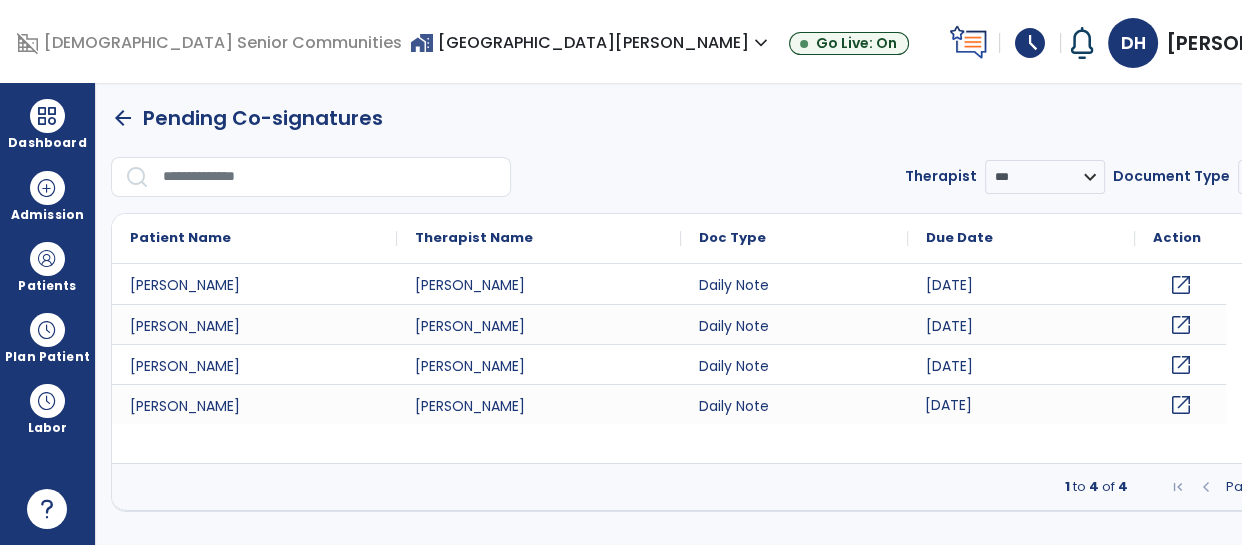 click on "[DATE]" 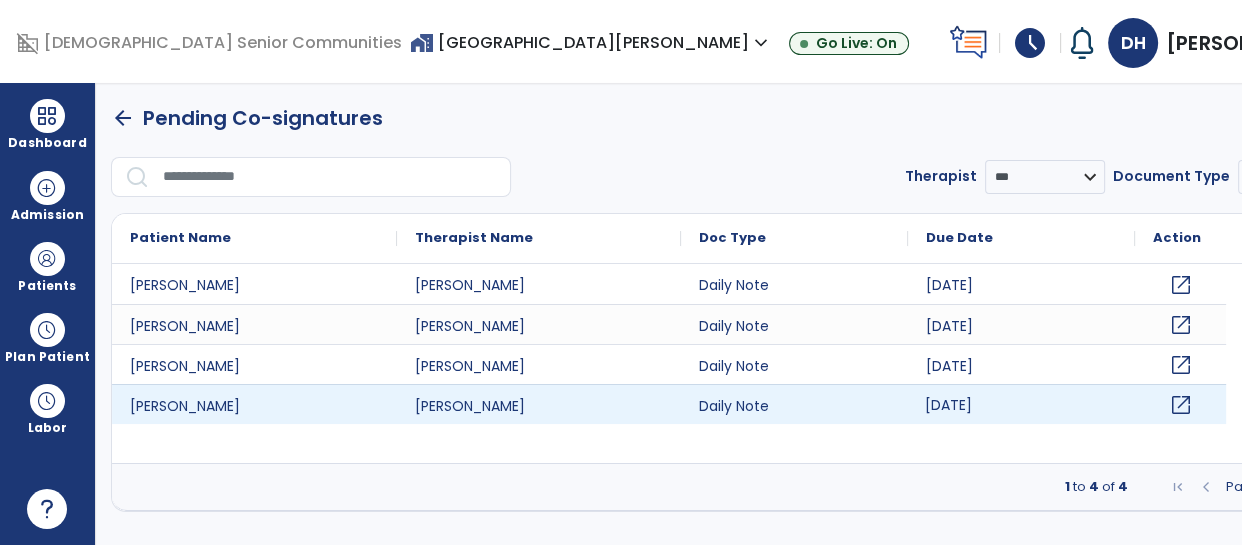 click on "open_in_new" 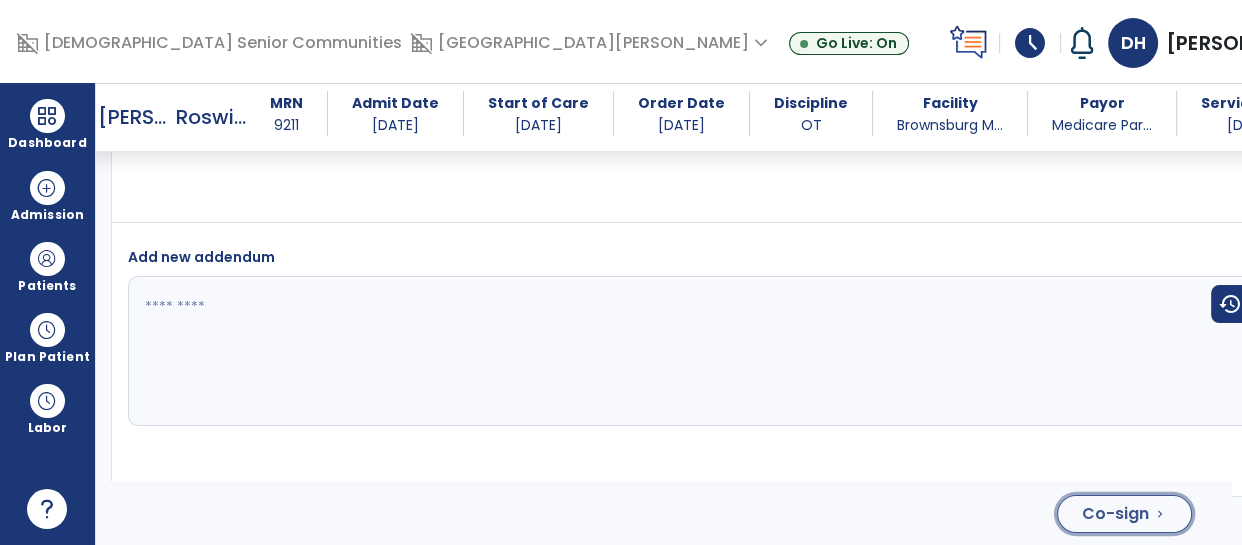 click on "Co-sign" 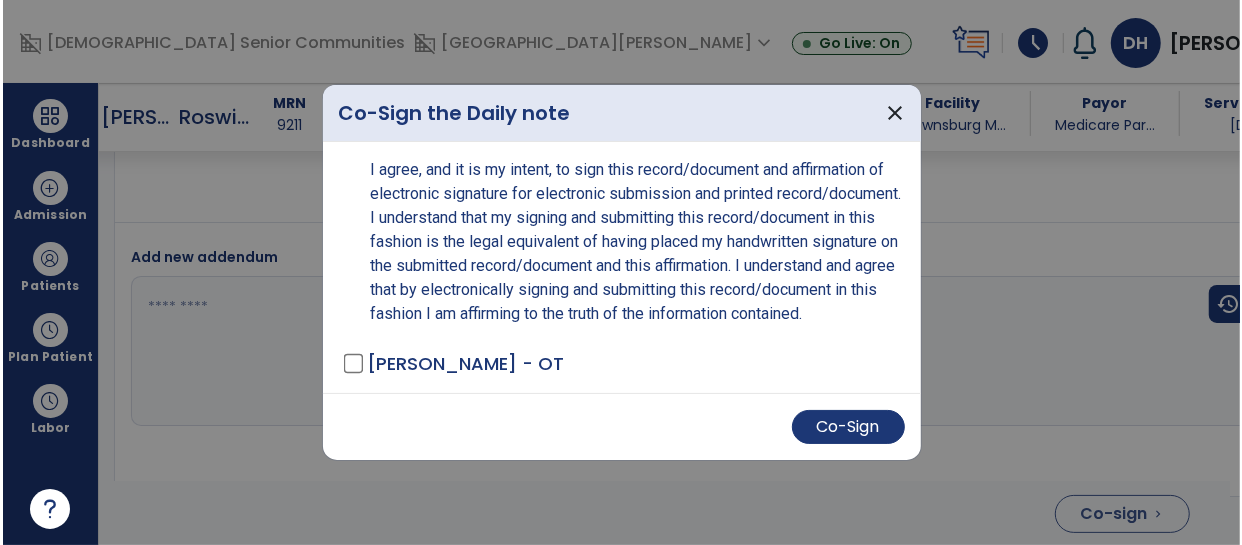 scroll, scrollTop: 4360, scrollLeft: 0, axis: vertical 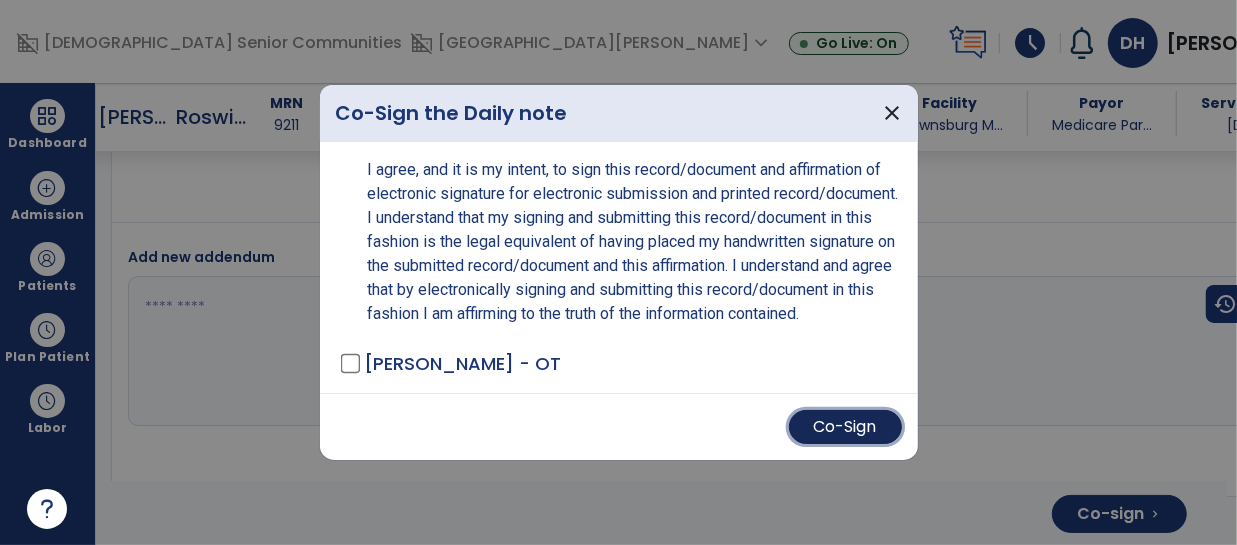 click on "Co-Sign" at bounding box center [845, 427] 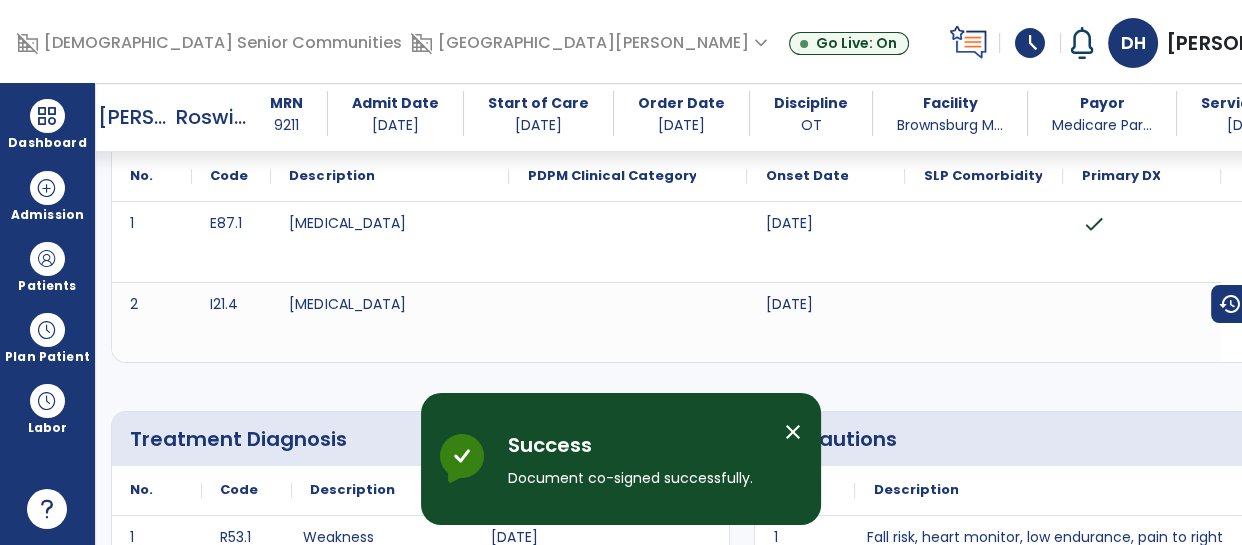 scroll, scrollTop: 0, scrollLeft: 0, axis: both 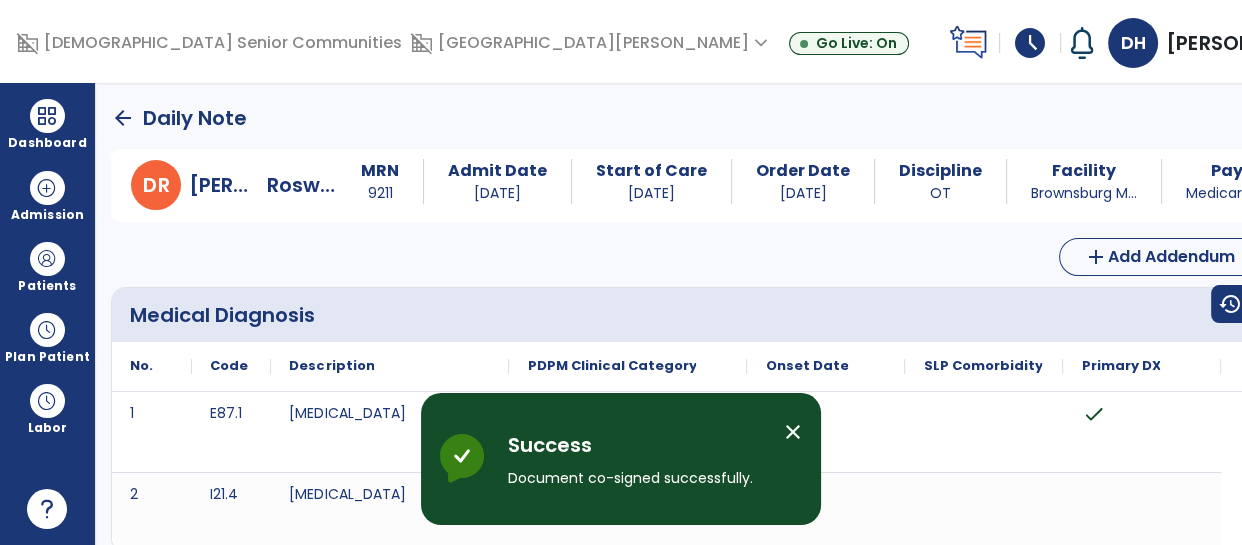 click on "arrow_back" 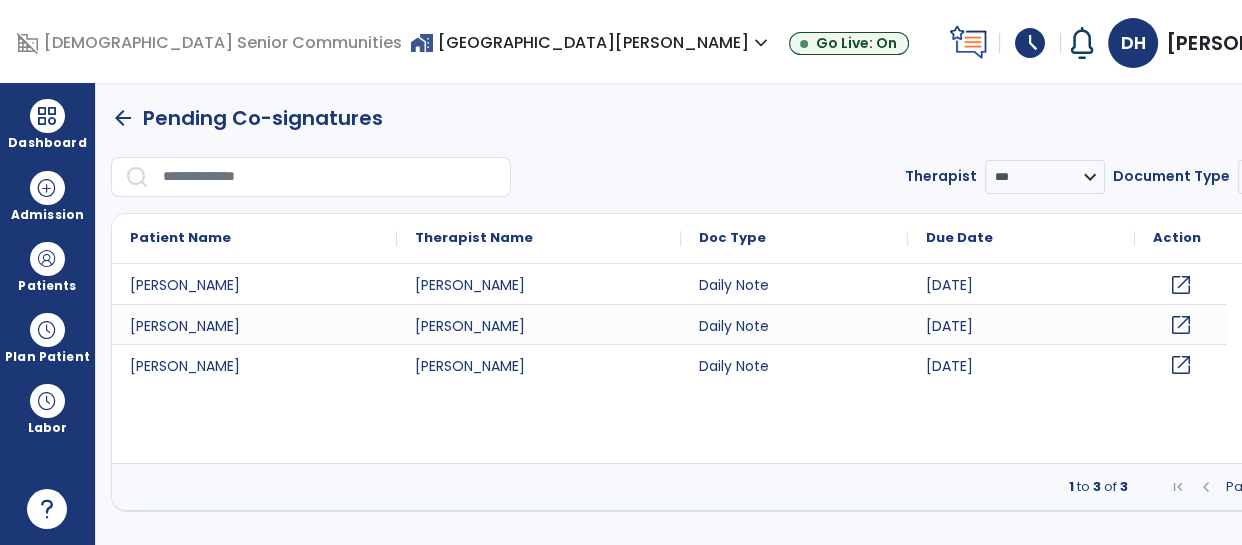 click on "open_in_new" 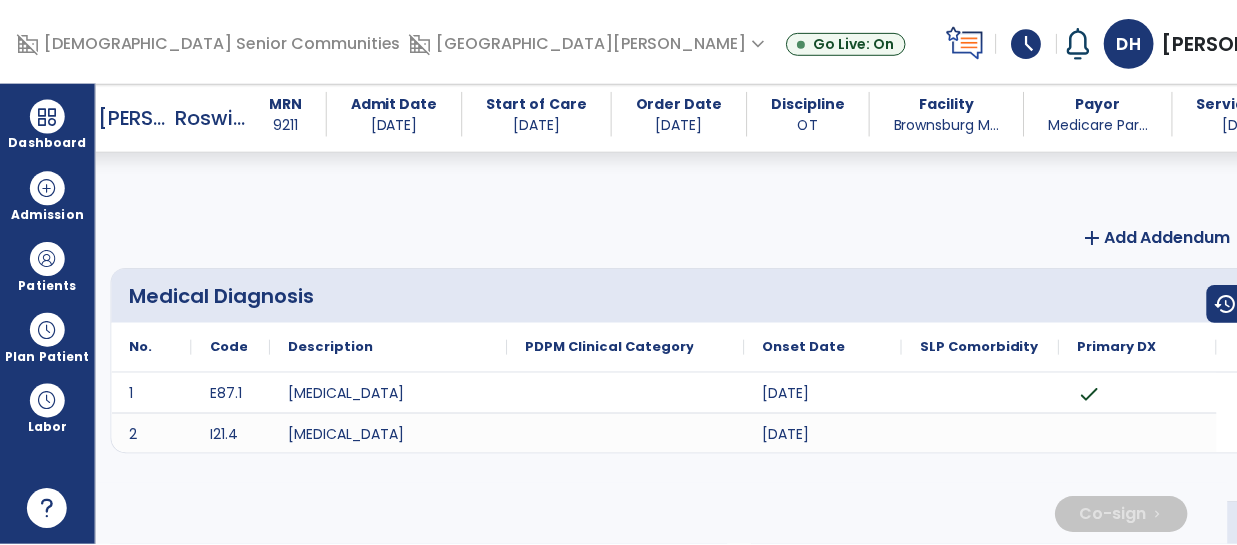 scroll, scrollTop: 3251, scrollLeft: 0, axis: vertical 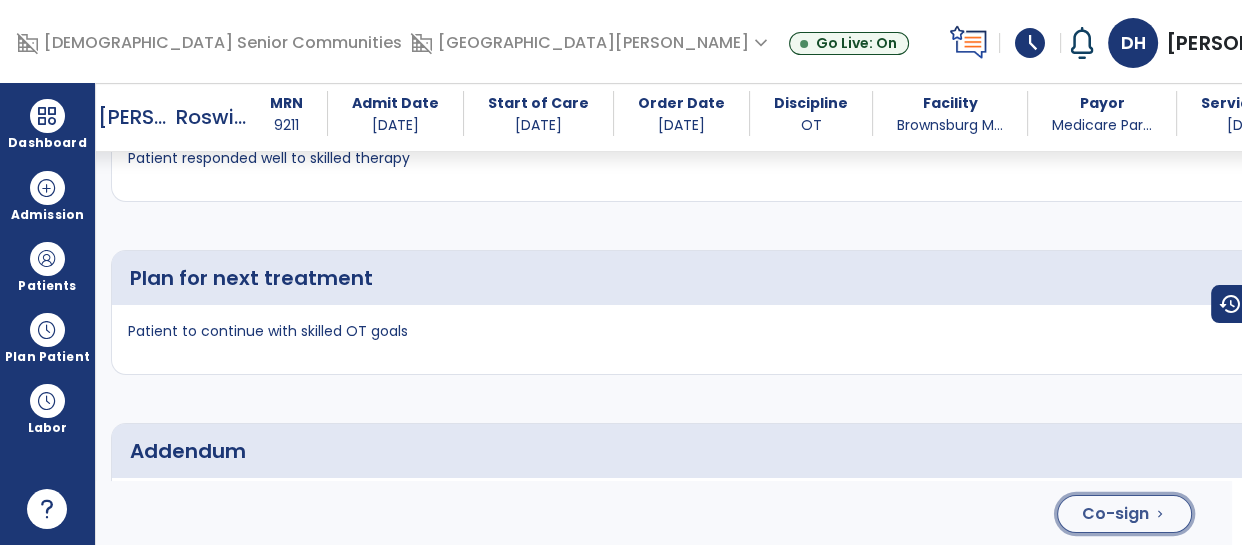 click on "Co-sign" 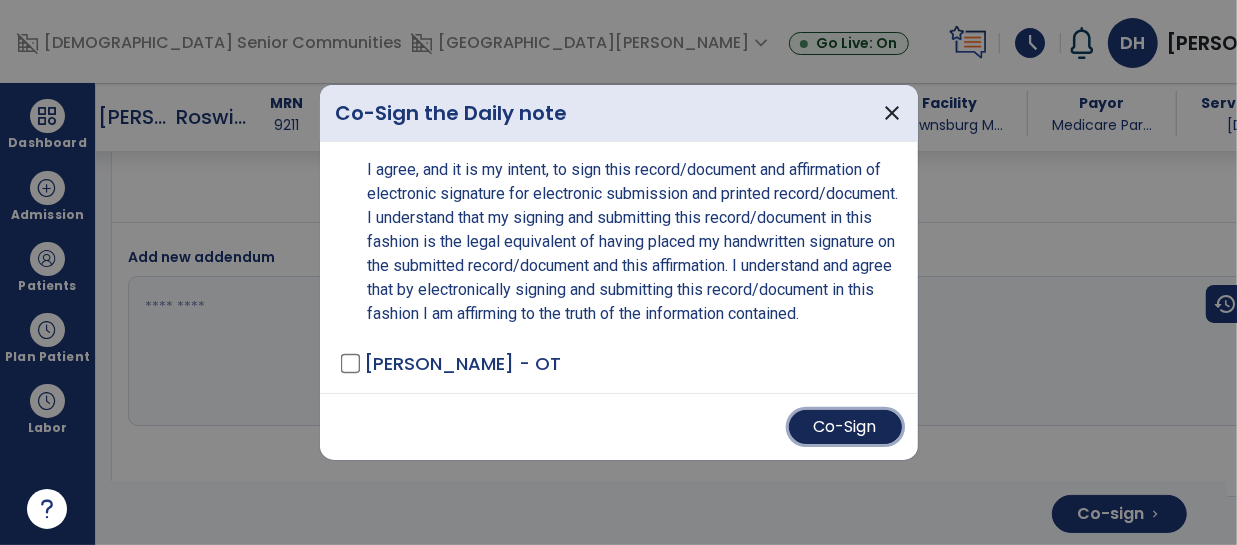 click on "Co-Sign" at bounding box center (845, 427) 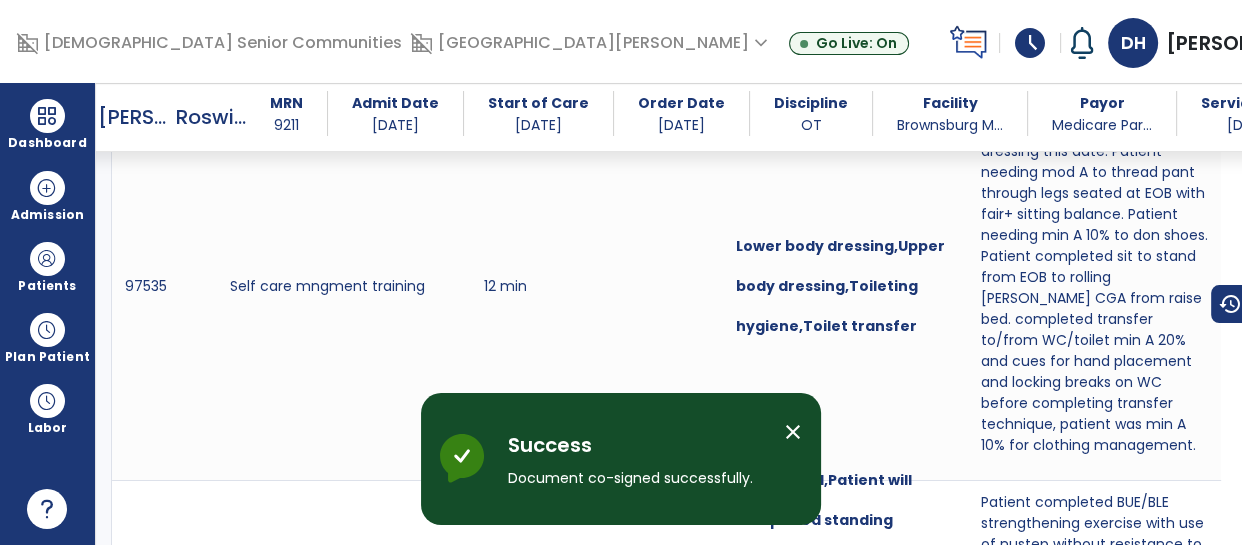 scroll, scrollTop: 0, scrollLeft: 0, axis: both 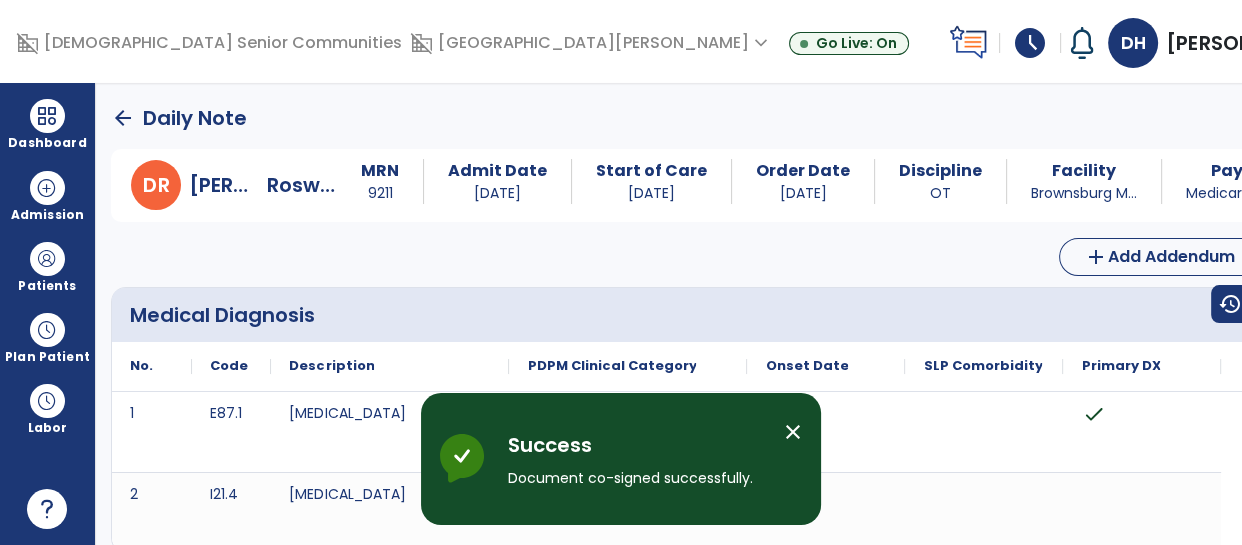 click on "arrow_back" 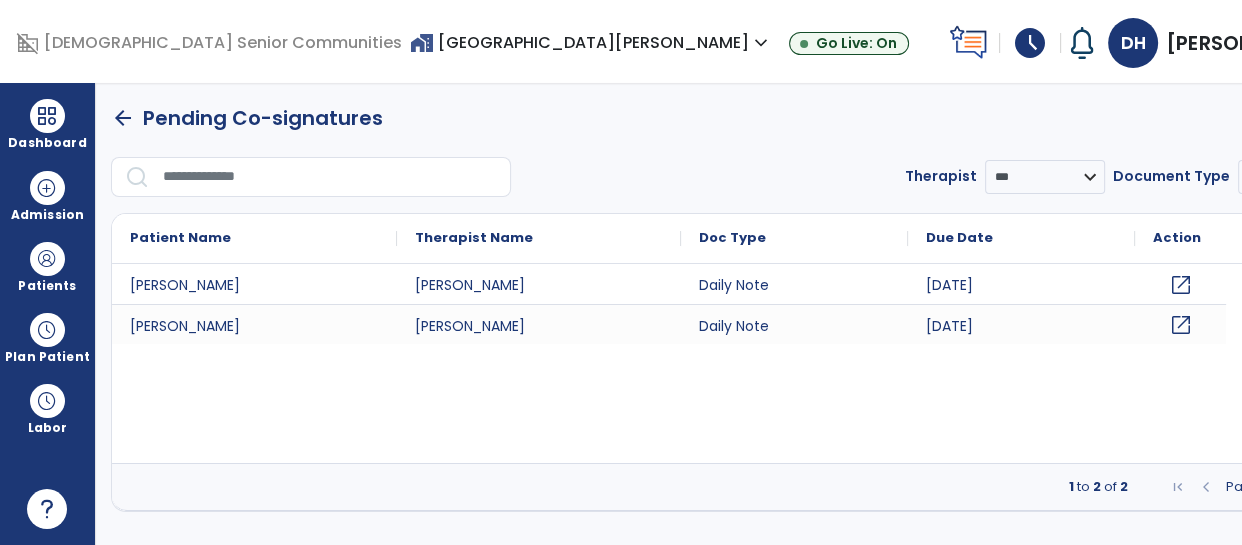 click on "open_in_new" 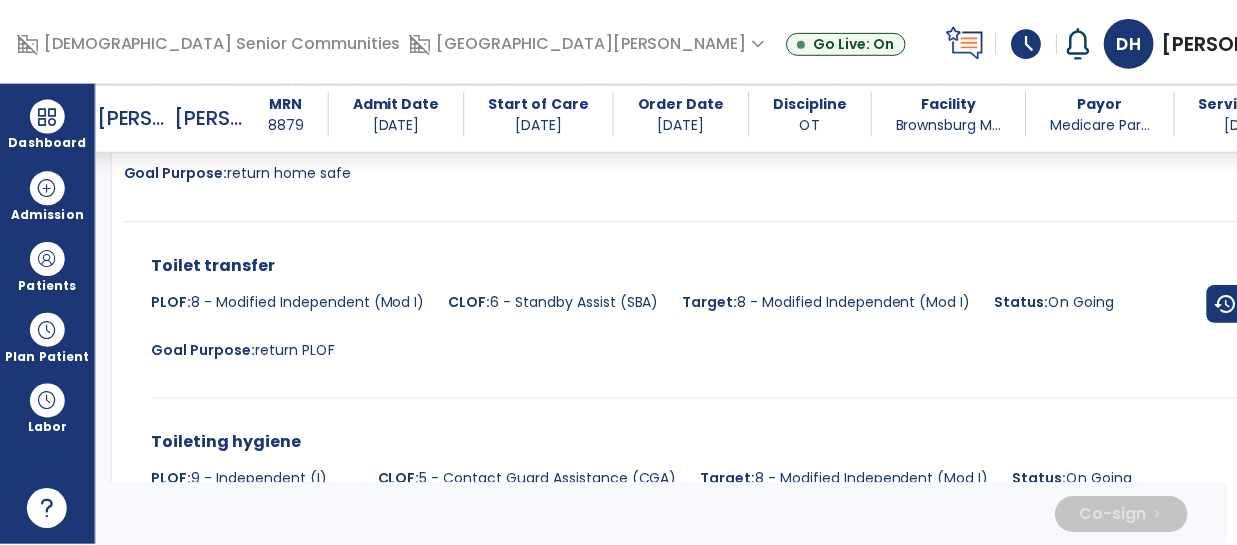scroll, scrollTop: 4418, scrollLeft: 0, axis: vertical 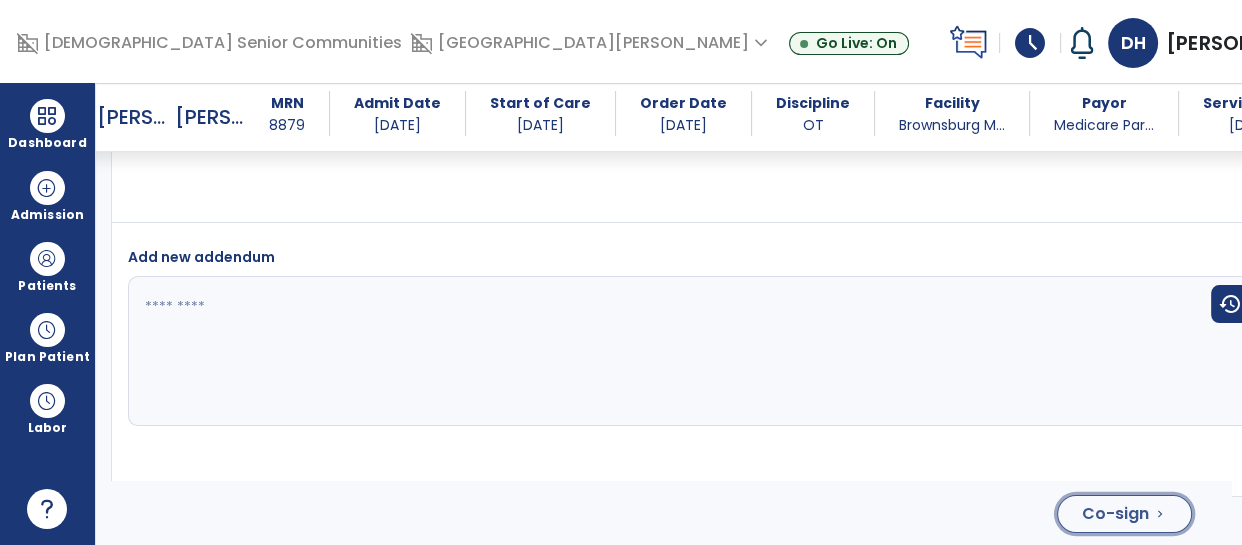 click on "Co-sign" 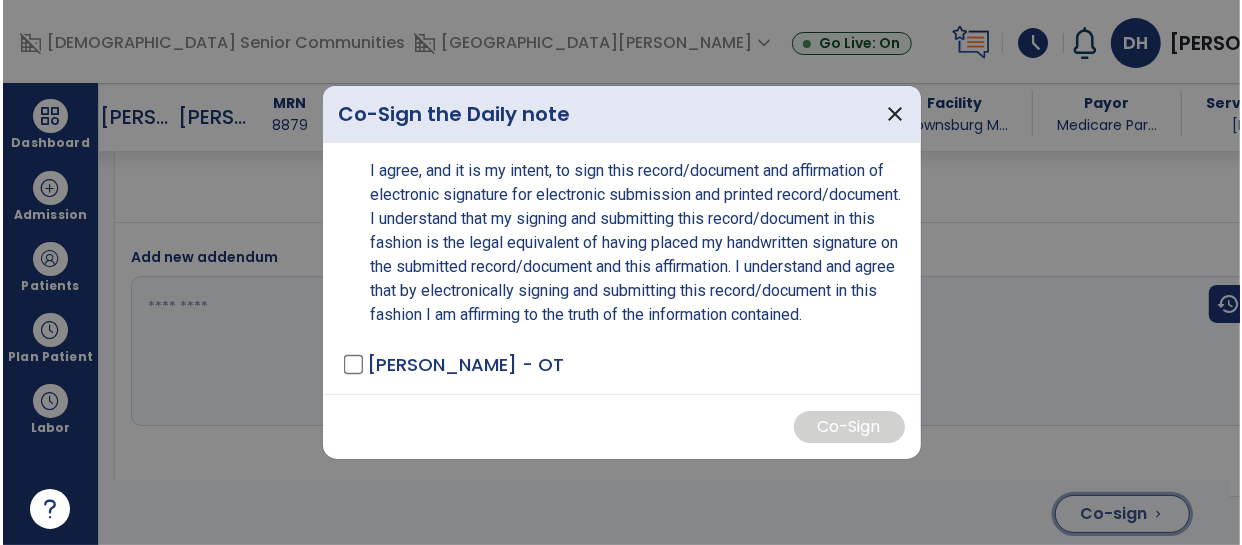 scroll, scrollTop: 4418, scrollLeft: 0, axis: vertical 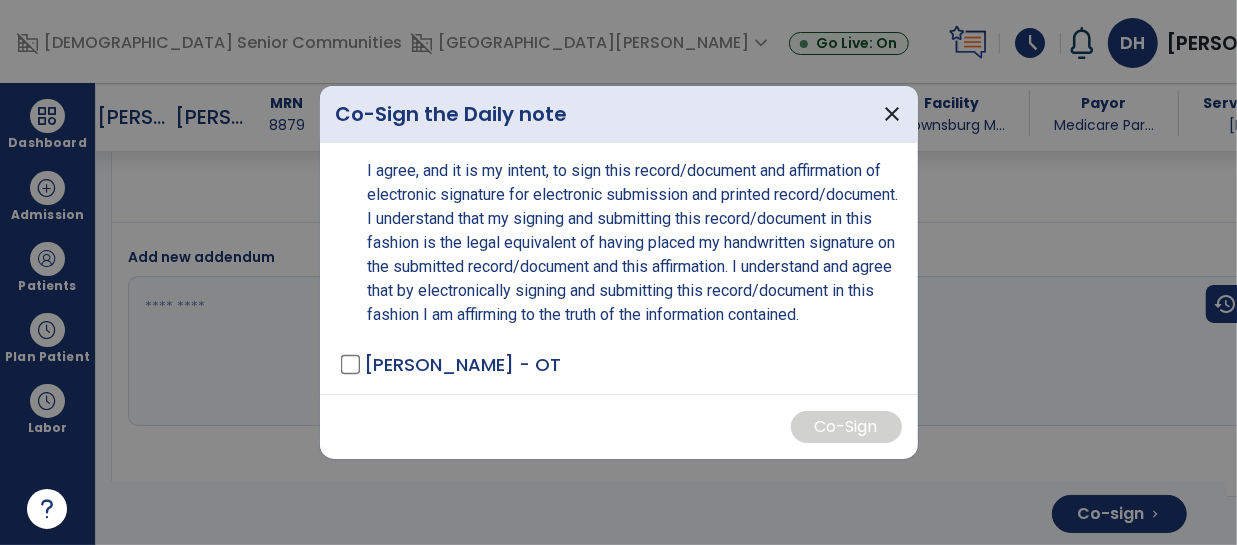 click on "[PERSON_NAME]  - OT" at bounding box center (462, 364) 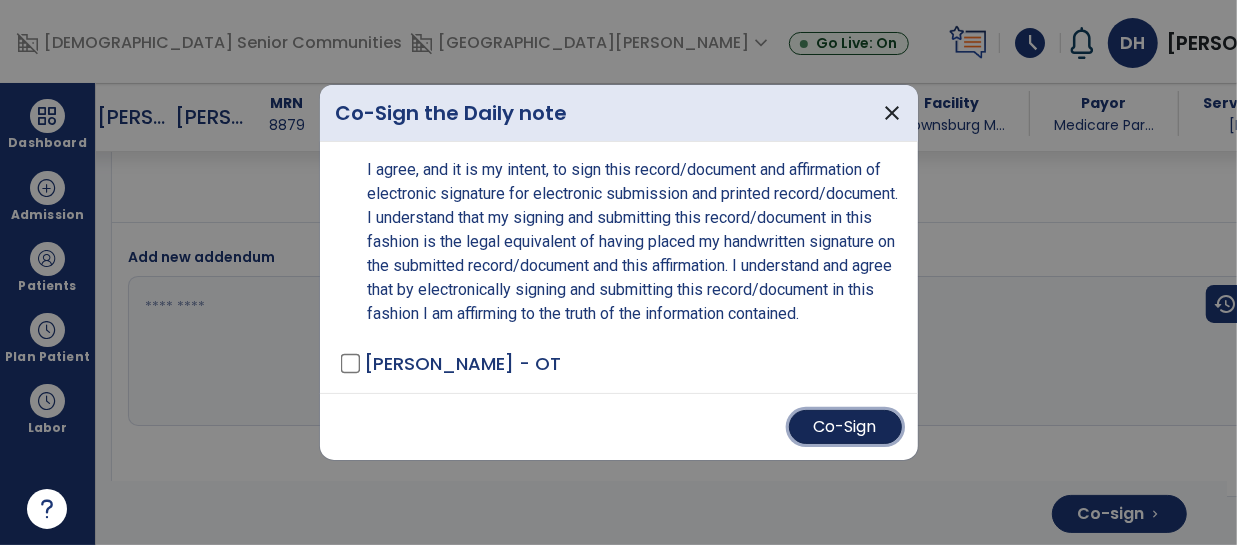 click on "Co-Sign" at bounding box center (845, 427) 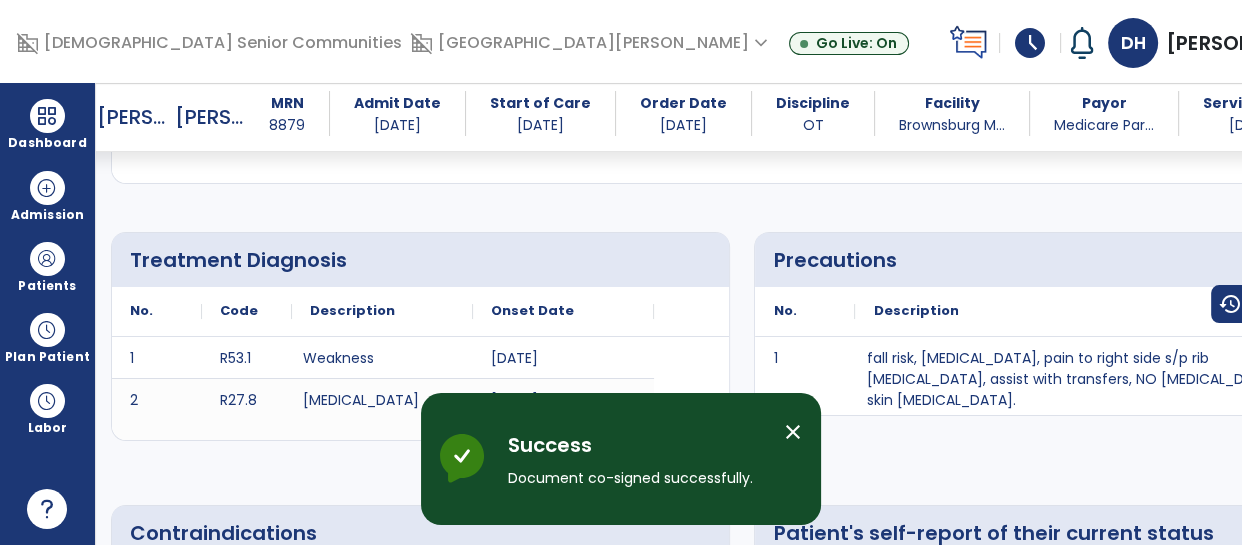 scroll, scrollTop: 0, scrollLeft: 0, axis: both 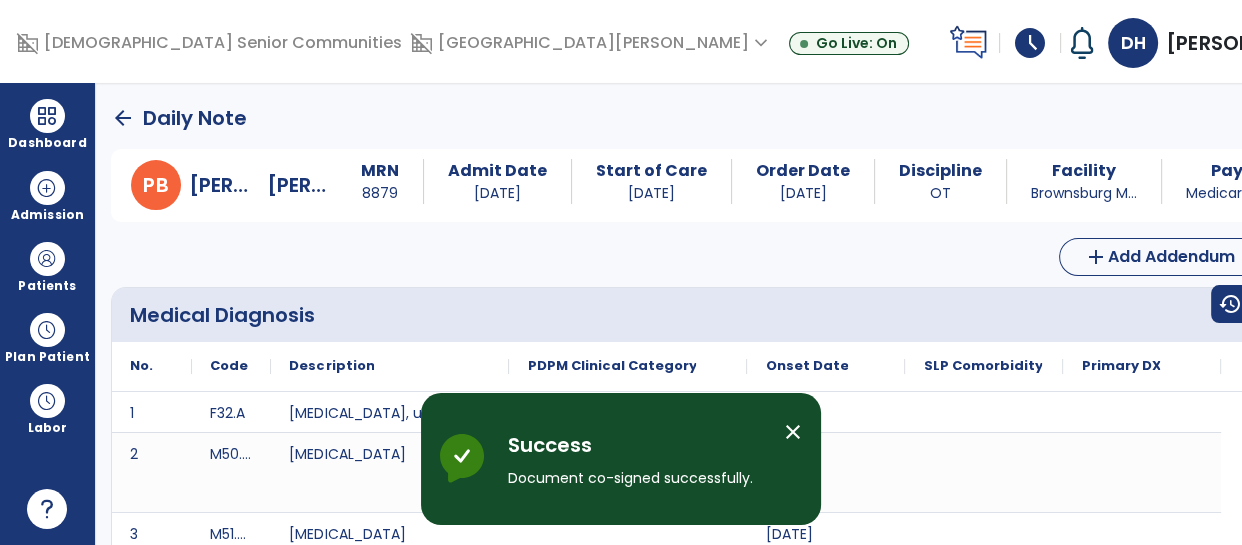 click on "arrow_back" 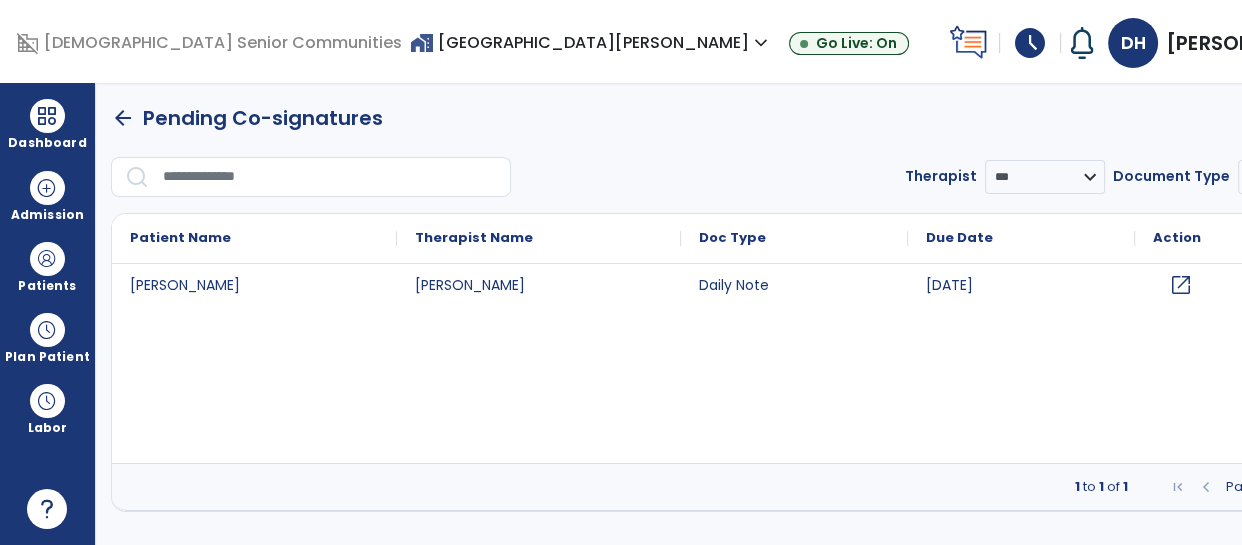 click on "open_in_new" 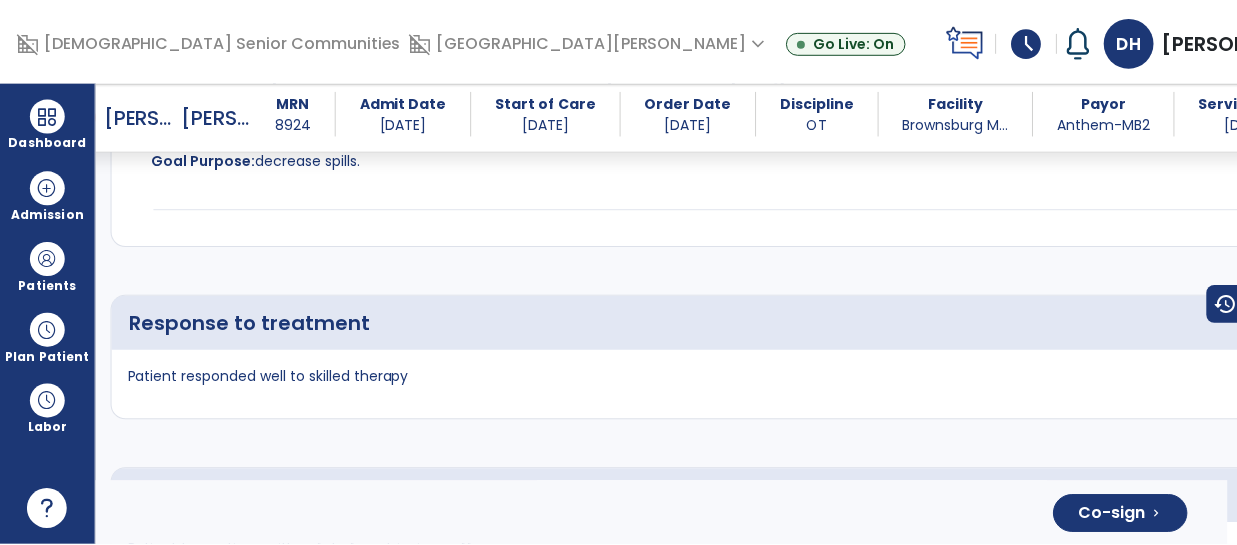 scroll, scrollTop: 3691, scrollLeft: 0, axis: vertical 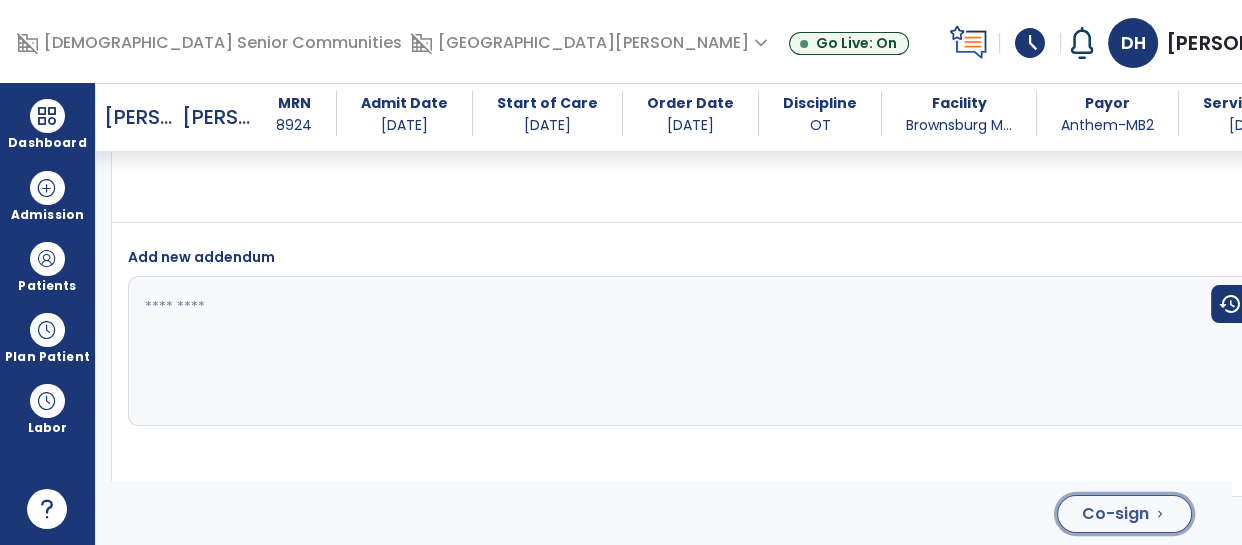 click on "Co-sign" 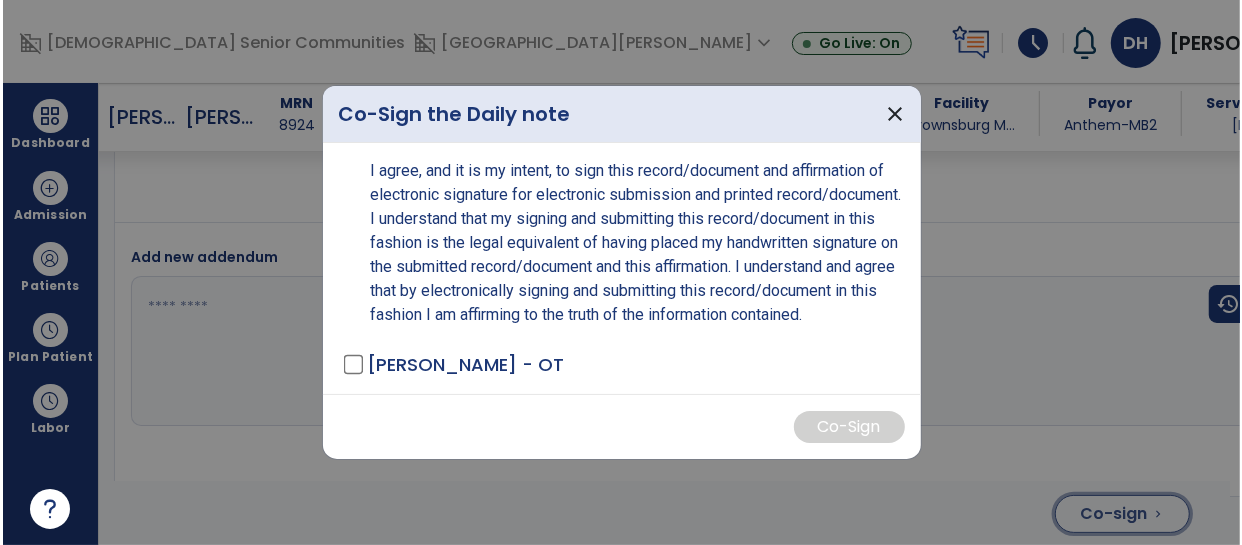 scroll, scrollTop: 3737, scrollLeft: 0, axis: vertical 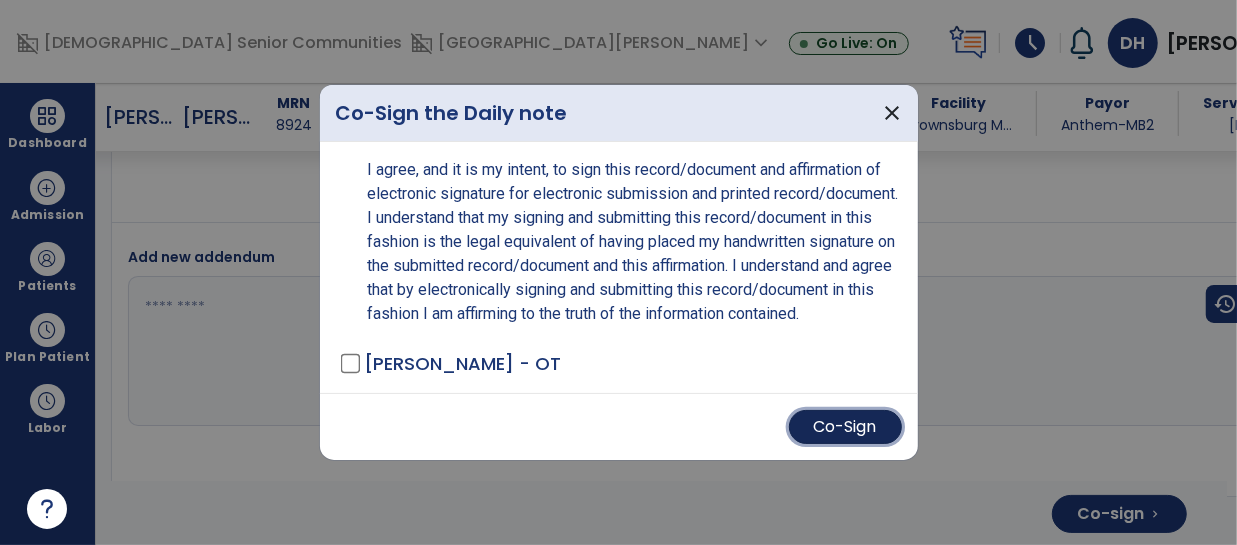 click on "Co-Sign" at bounding box center (845, 427) 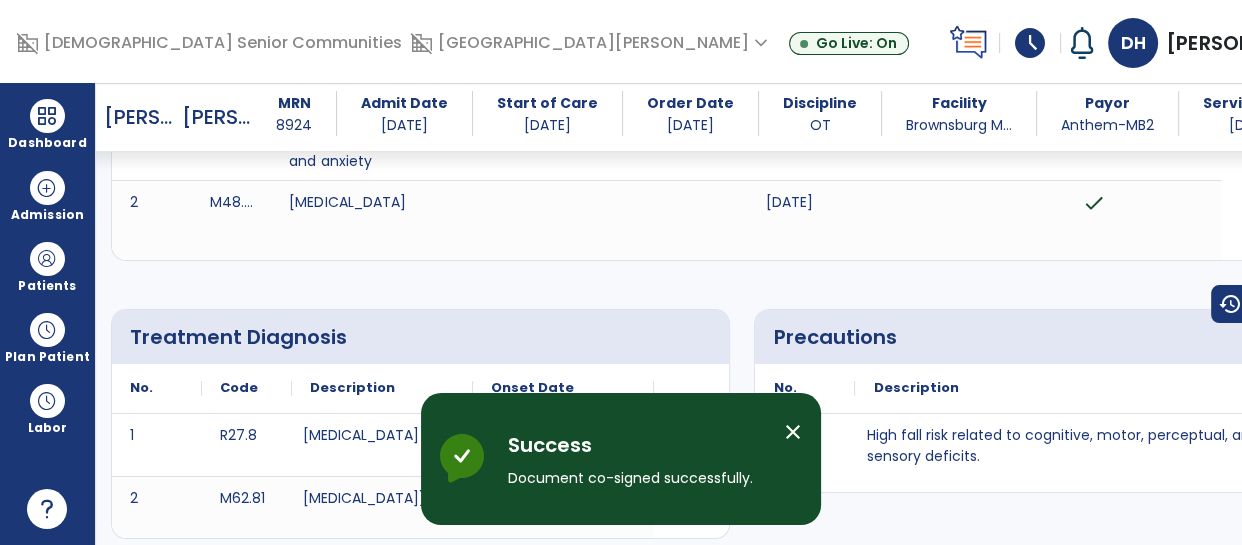 scroll, scrollTop: 0, scrollLeft: 0, axis: both 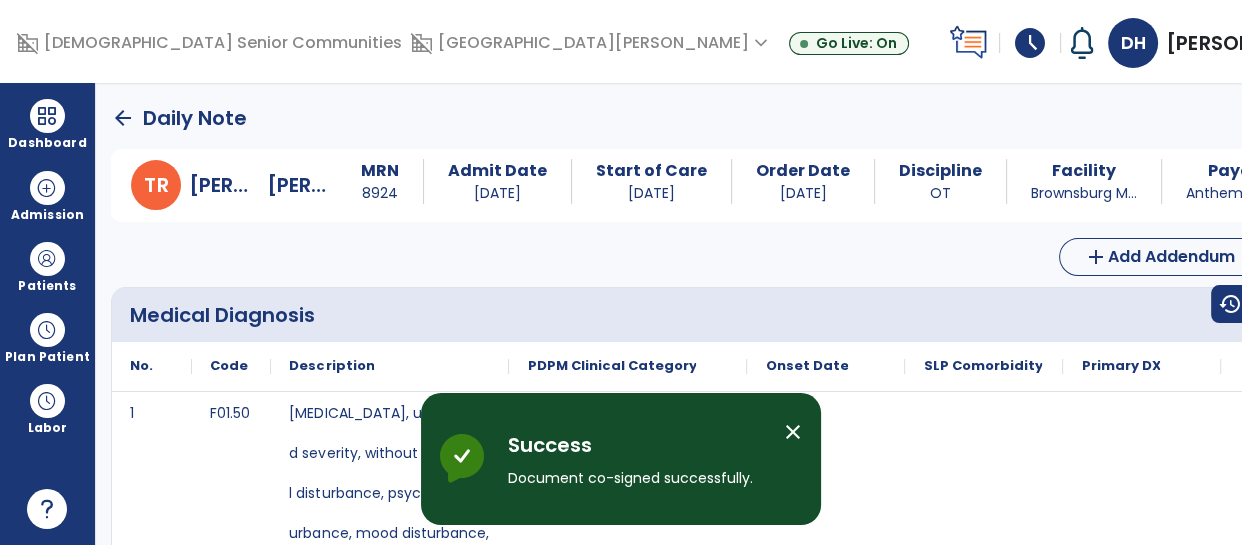 click on "arrow_back" 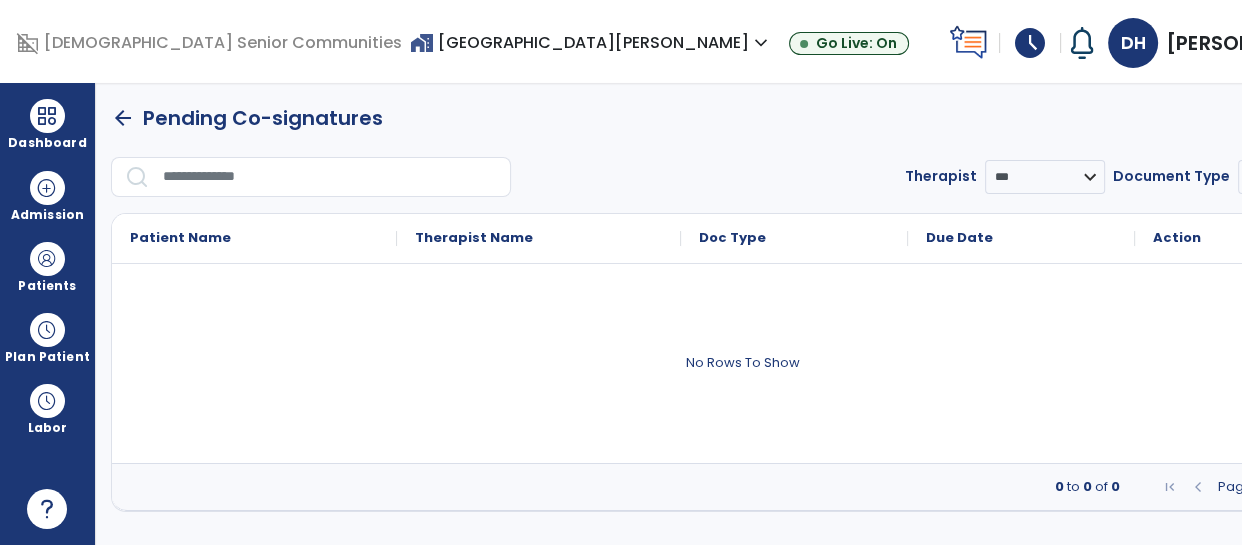 click on "arrow_back" 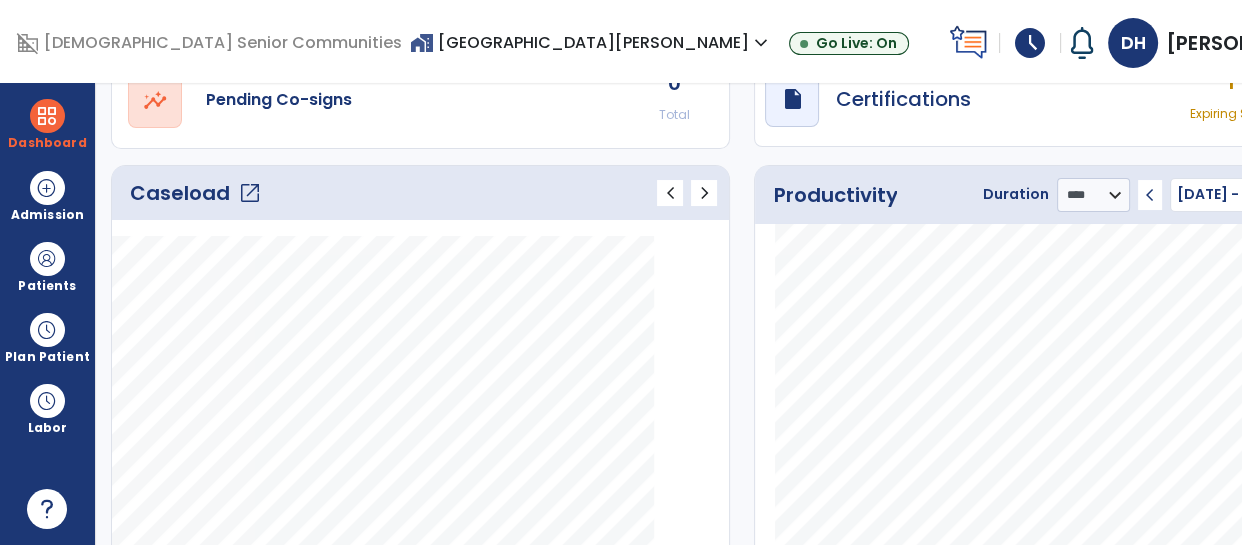 scroll, scrollTop: 0, scrollLeft: 0, axis: both 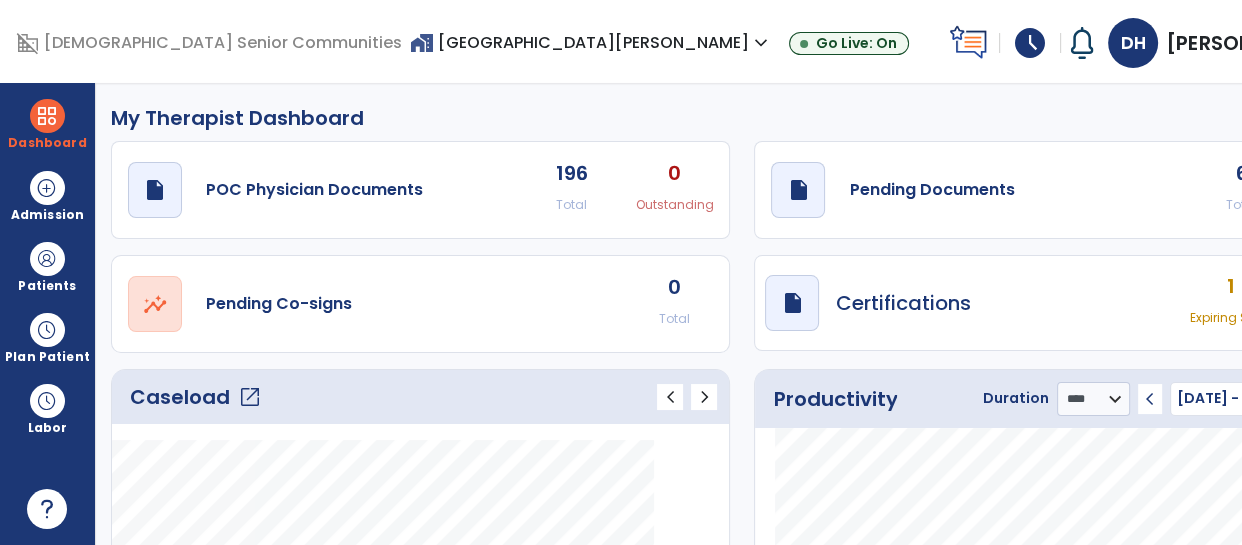 click on "Past Due" 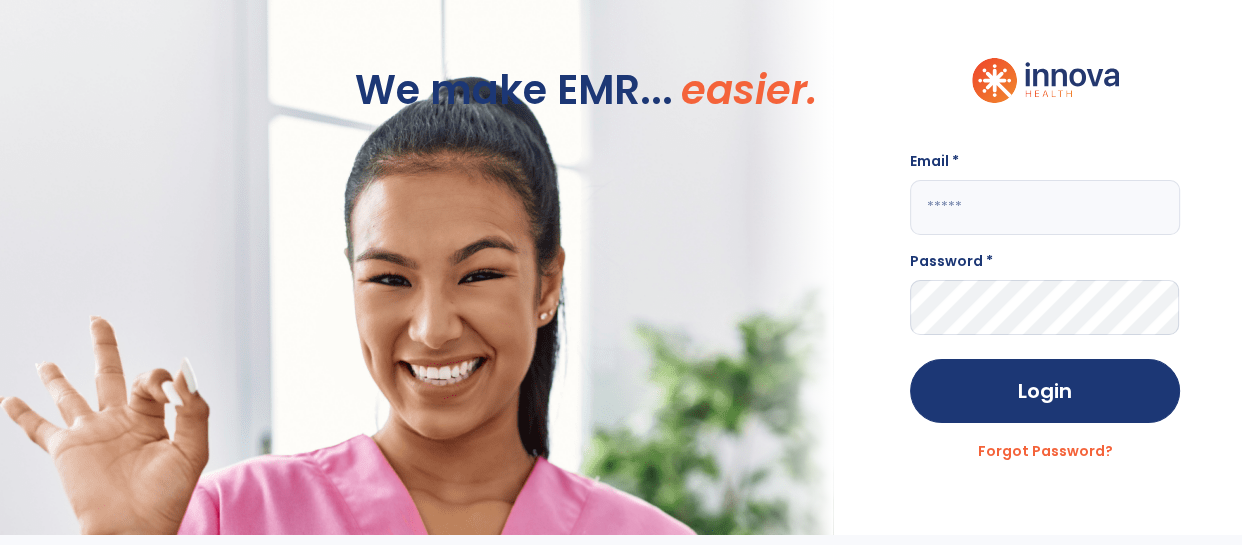 scroll, scrollTop: 0, scrollLeft: 0, axis: both 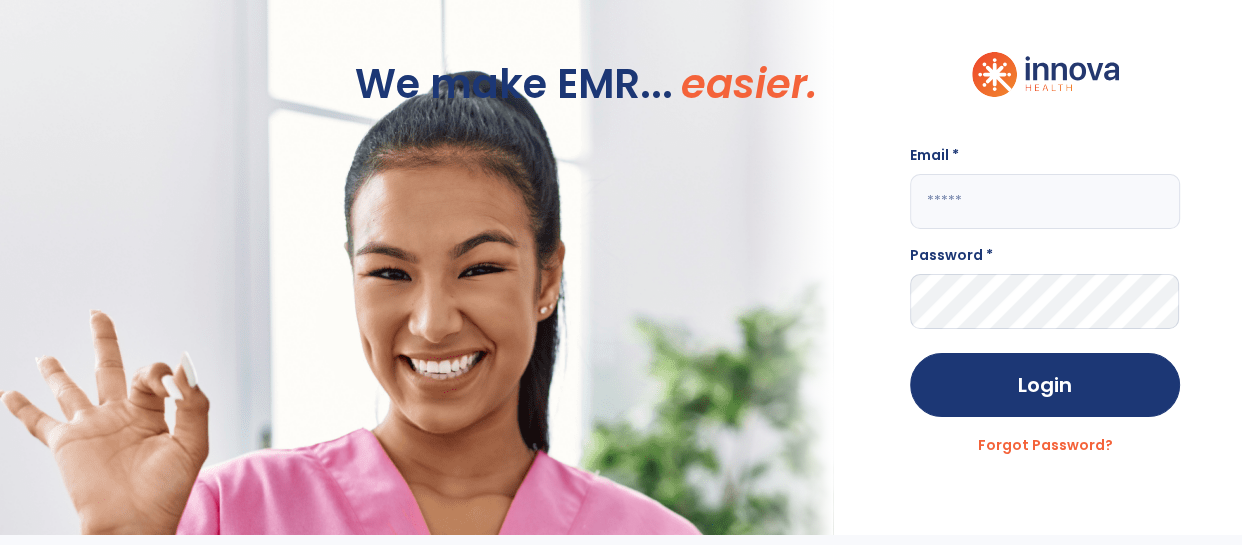 click 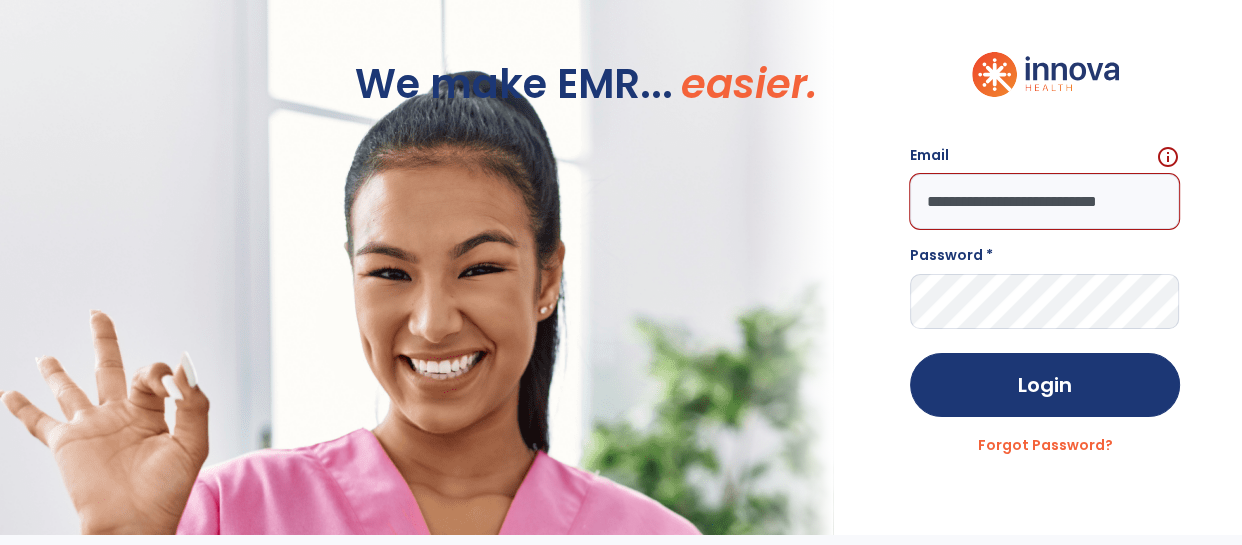 scroll, scrollTop: 0, scrollLeft: 28, axis: horizontal 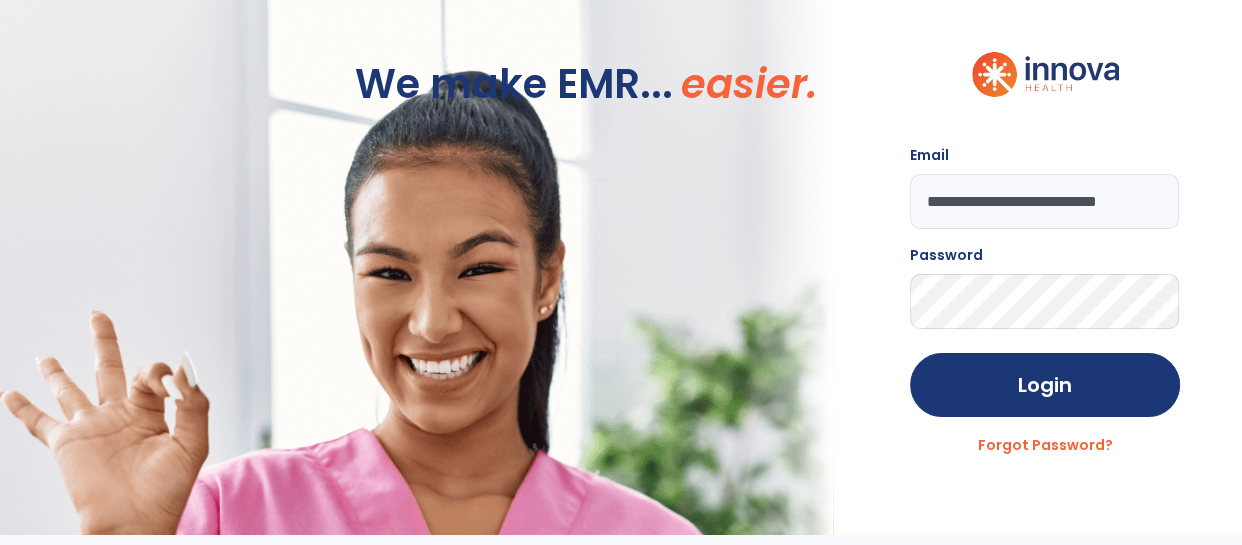 click on "Login" 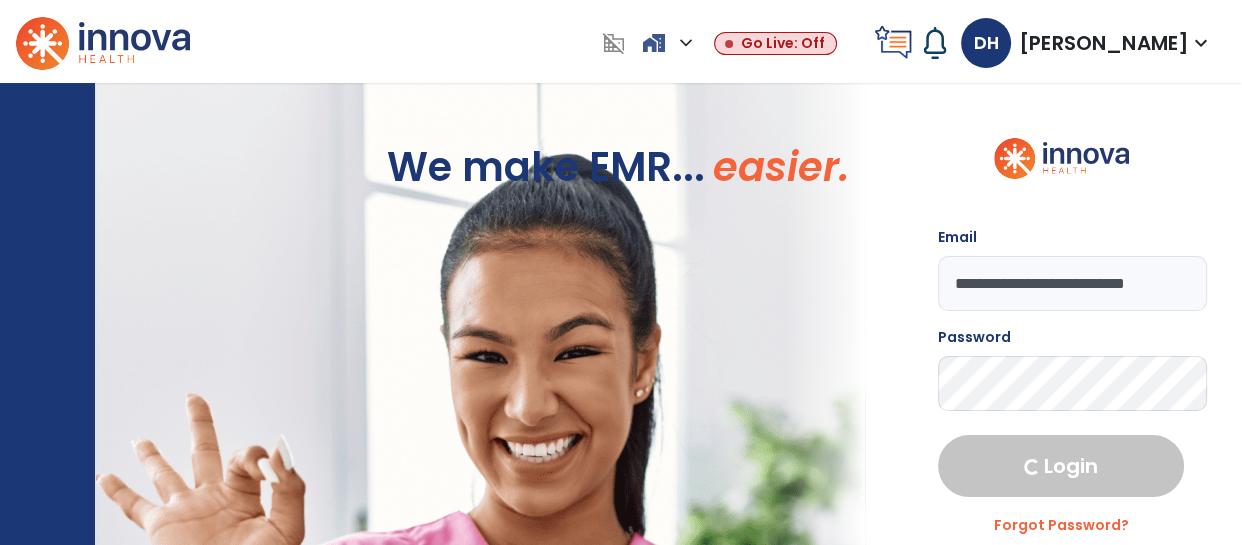 select on "****" 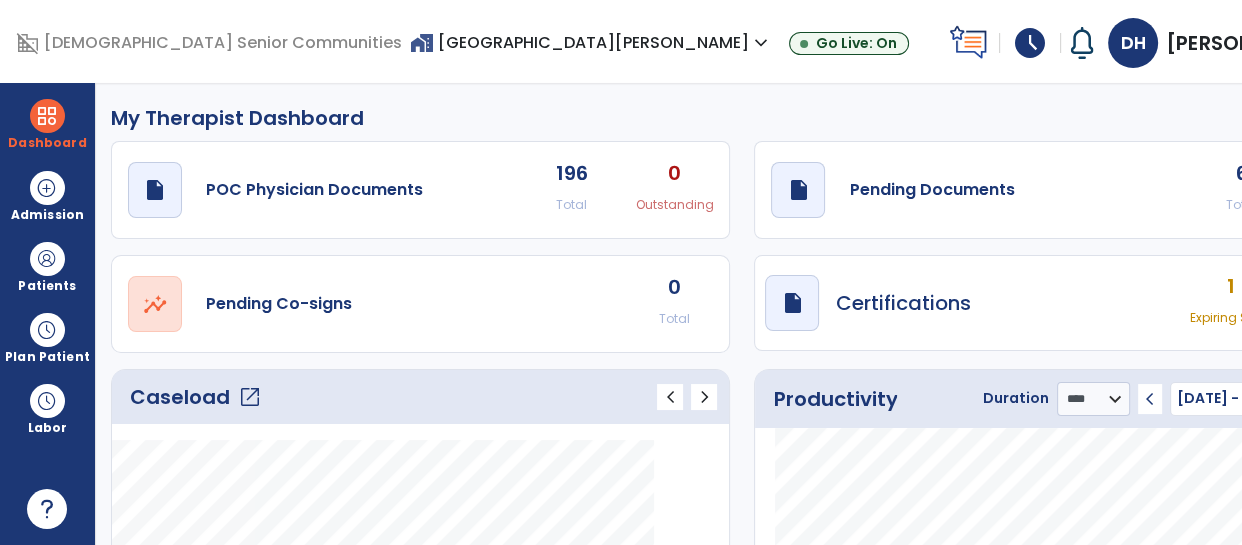 click on "draft   open_in_new  Pending Documents 6 Total 0 Past Due" 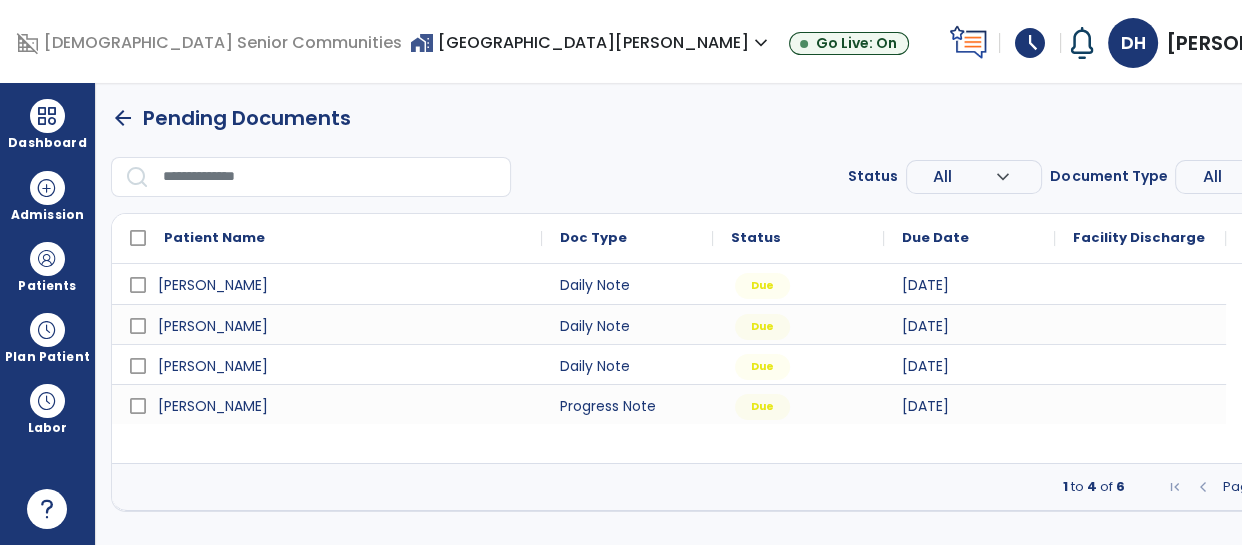click at bounding box center (1313, 487) 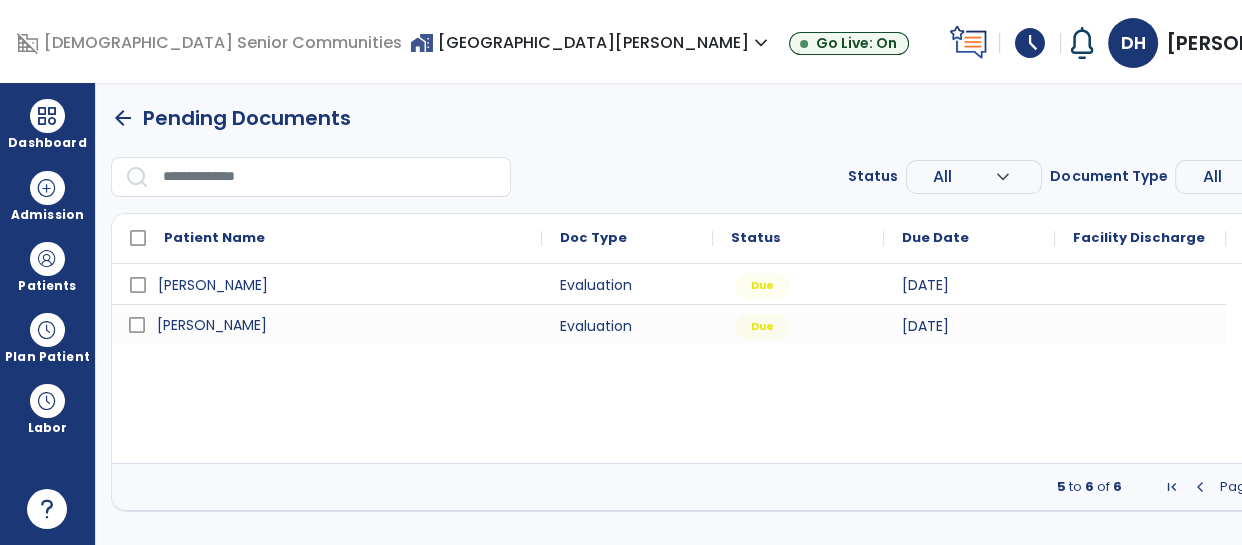 click on "[PERSON_NAME]" at bounding box center (212, 325) 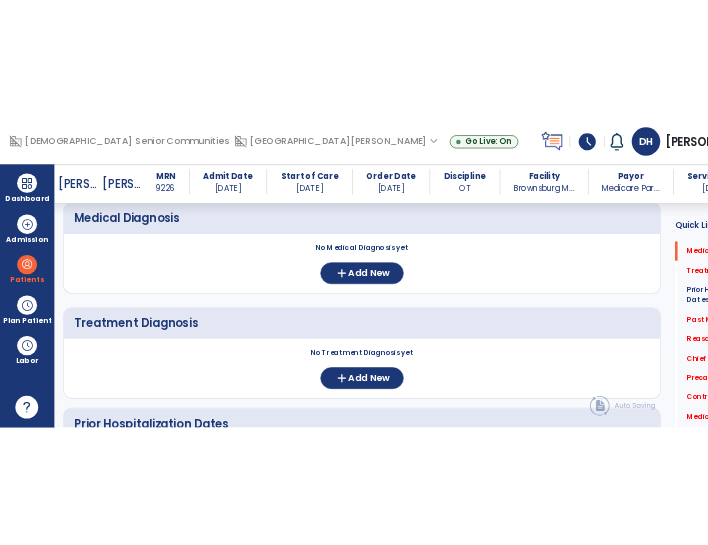 scroll, scrollTop: 94, scrollLeft: 0, axis: vertical 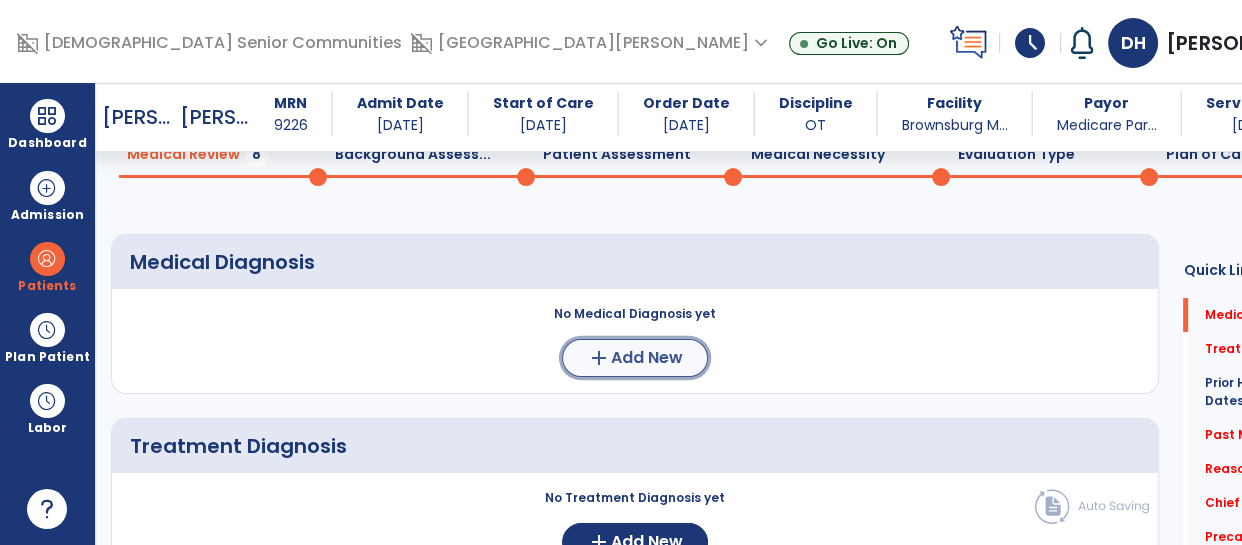click on "Add New" 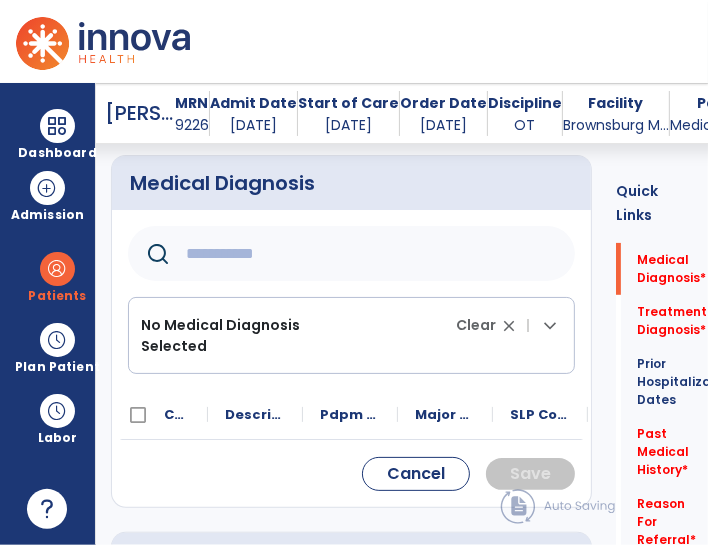 scroll, scrollTop: 207, scrollLeft: 0, axis: vertical 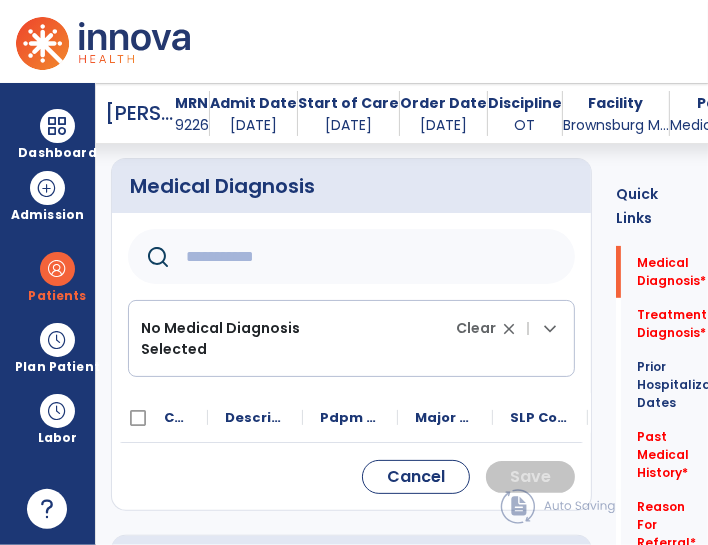 click 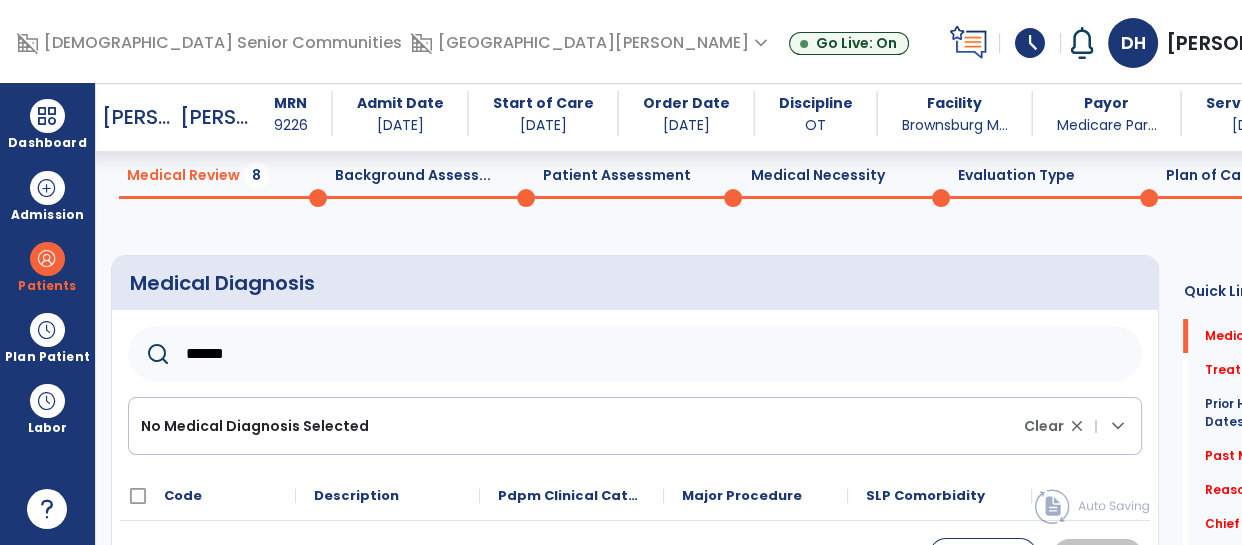 scroll, scrollTop: 69, scrollLeft: 0, axis: vertical 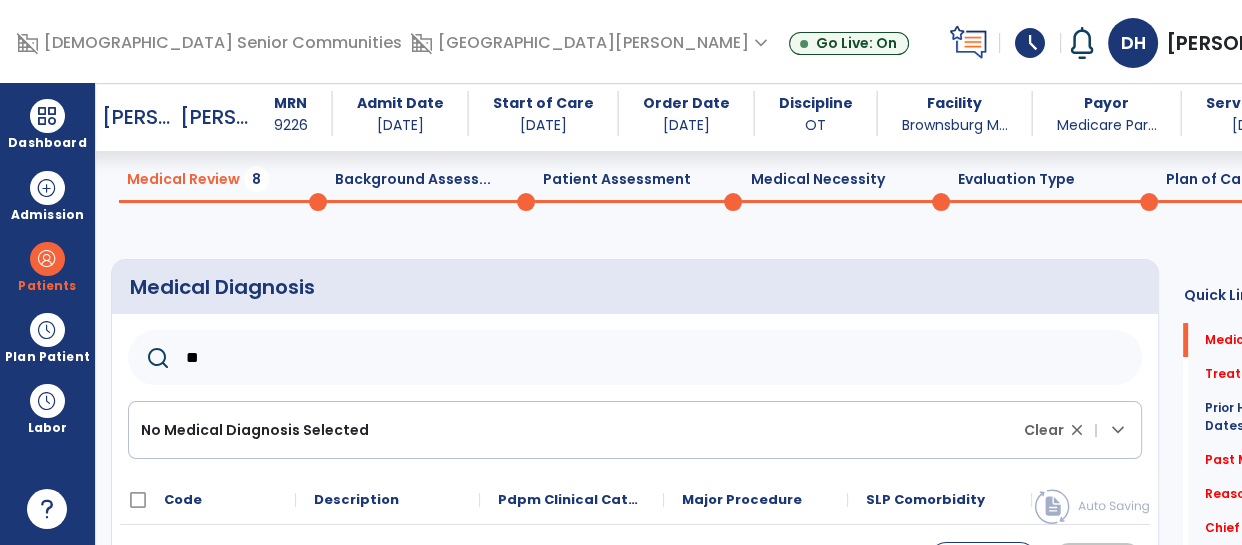 type on "*" 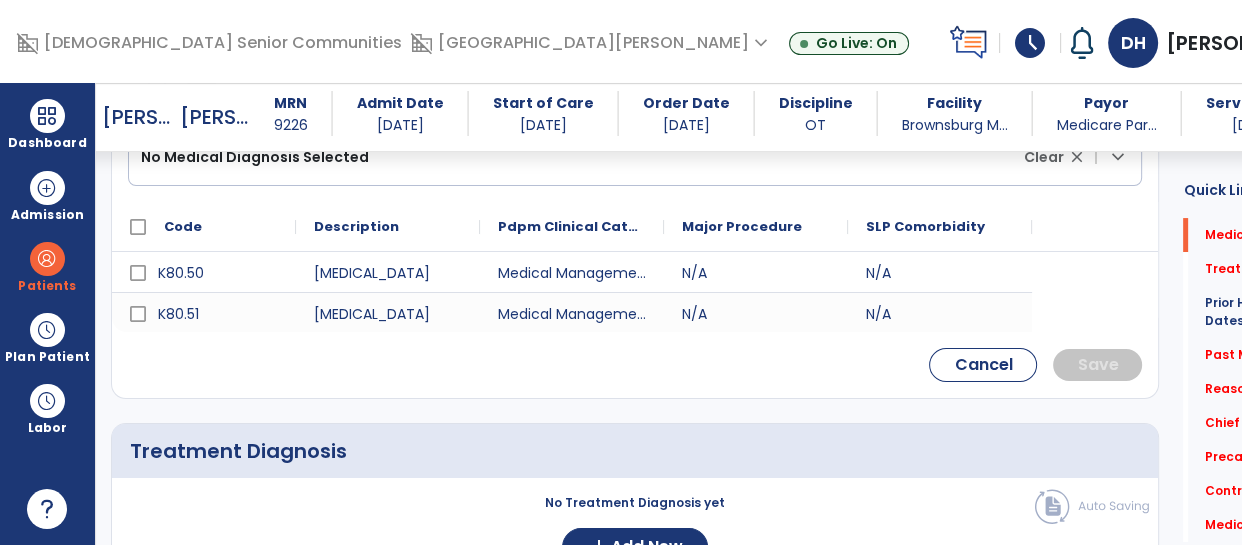 scroll, scrollTop: 348, scrollLeft: 0, axis: vertical 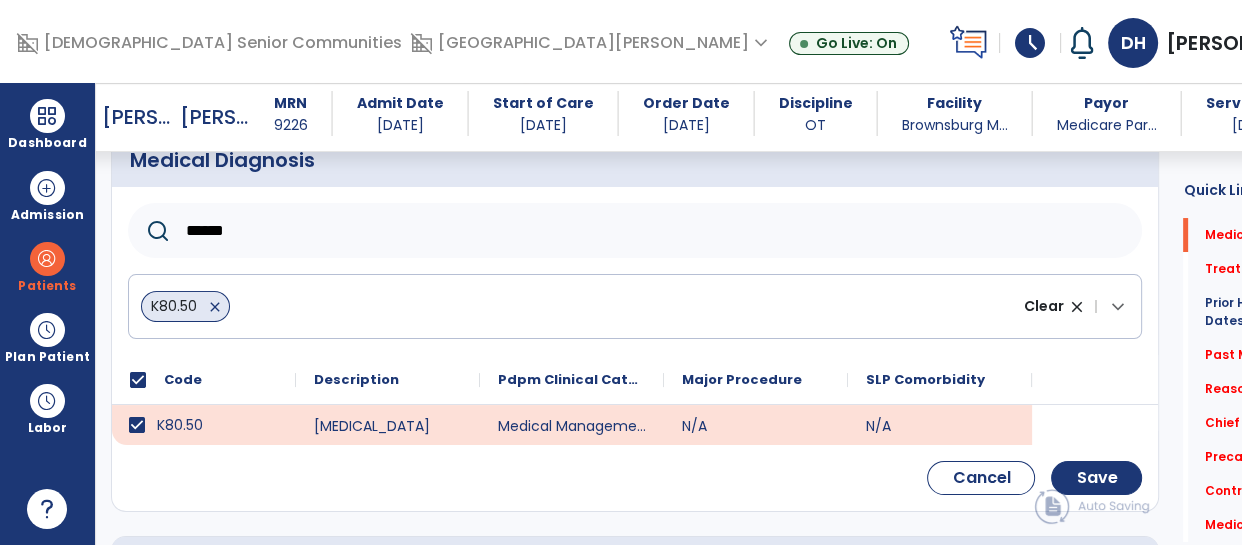 click on "******" 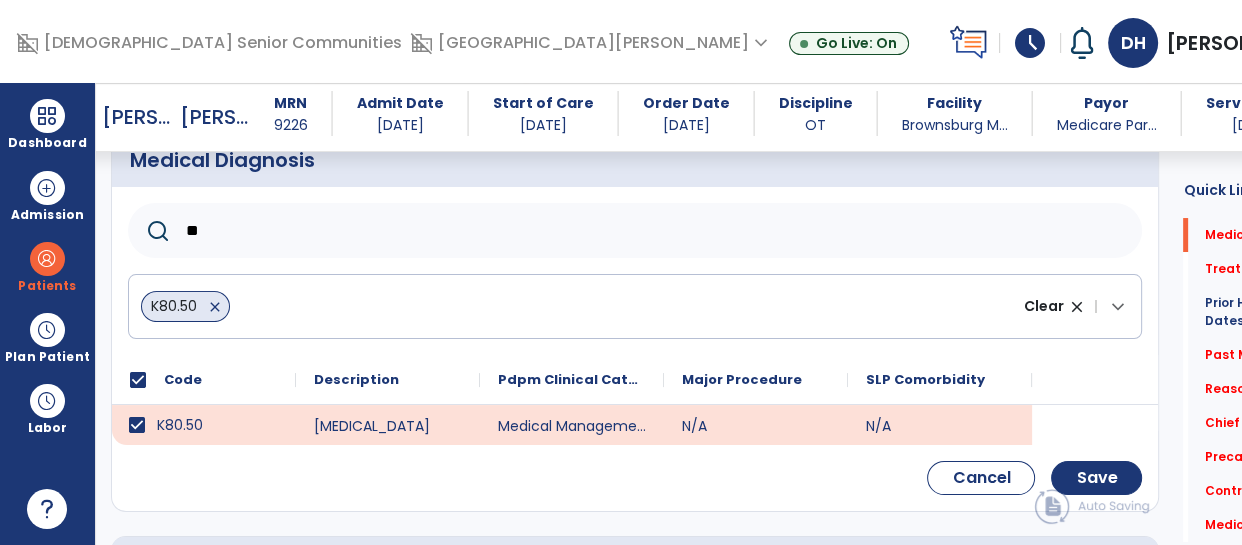 type on "*" 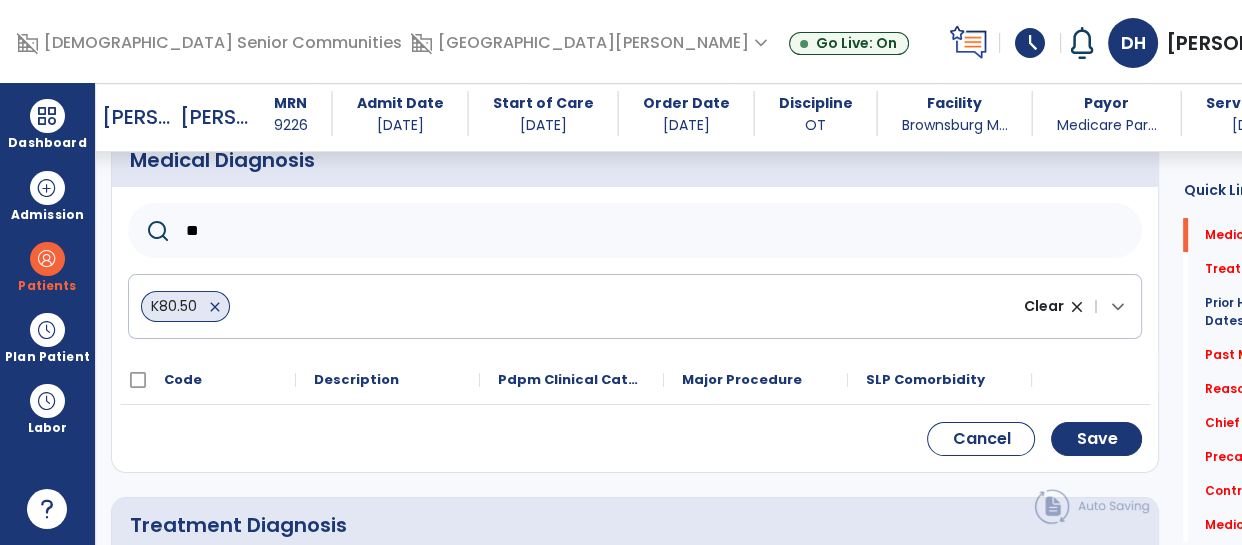 type on "***" 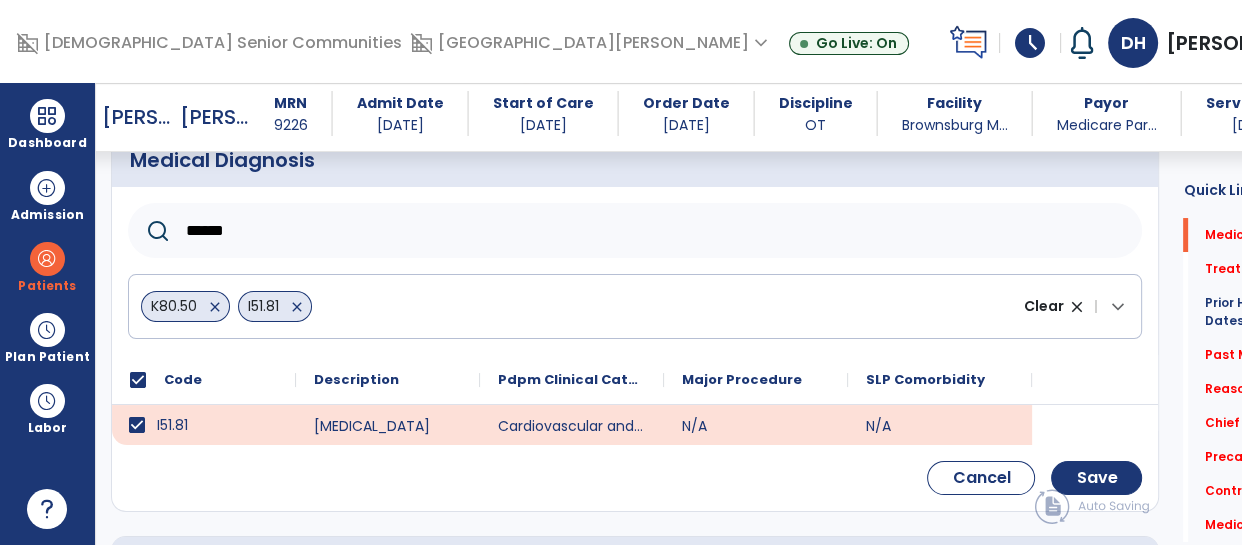 click on "******" 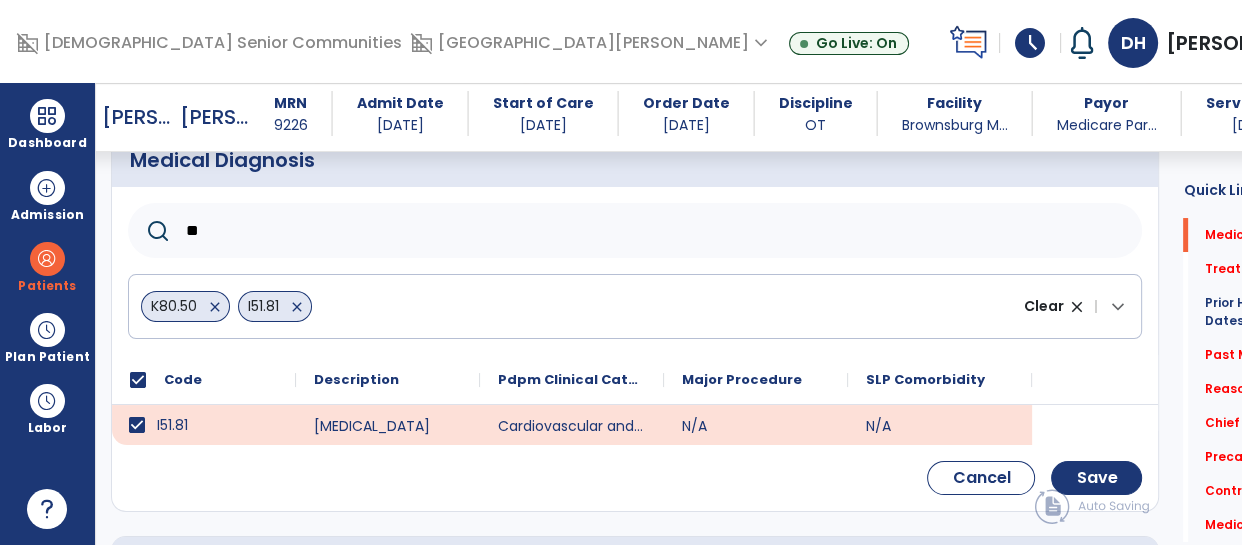 type on "*" 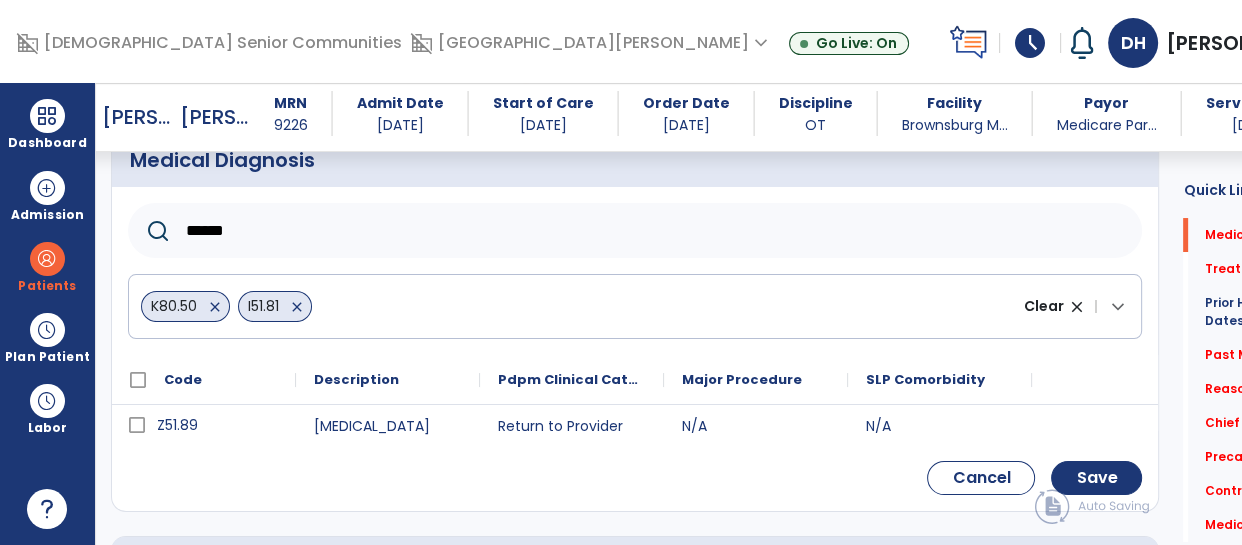 type on "******" 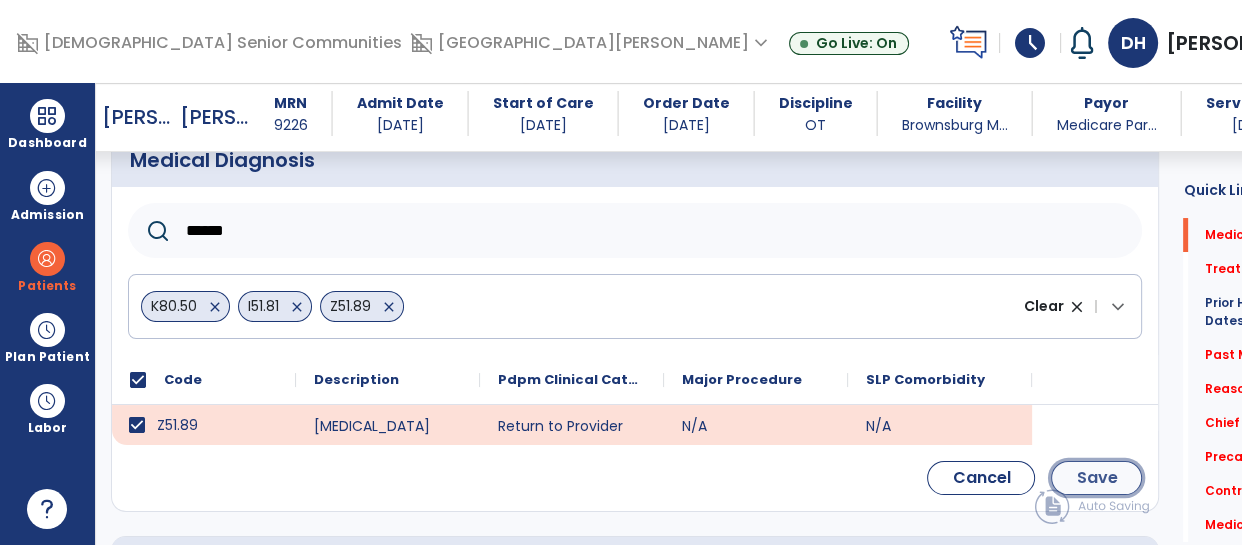 click on "Save" 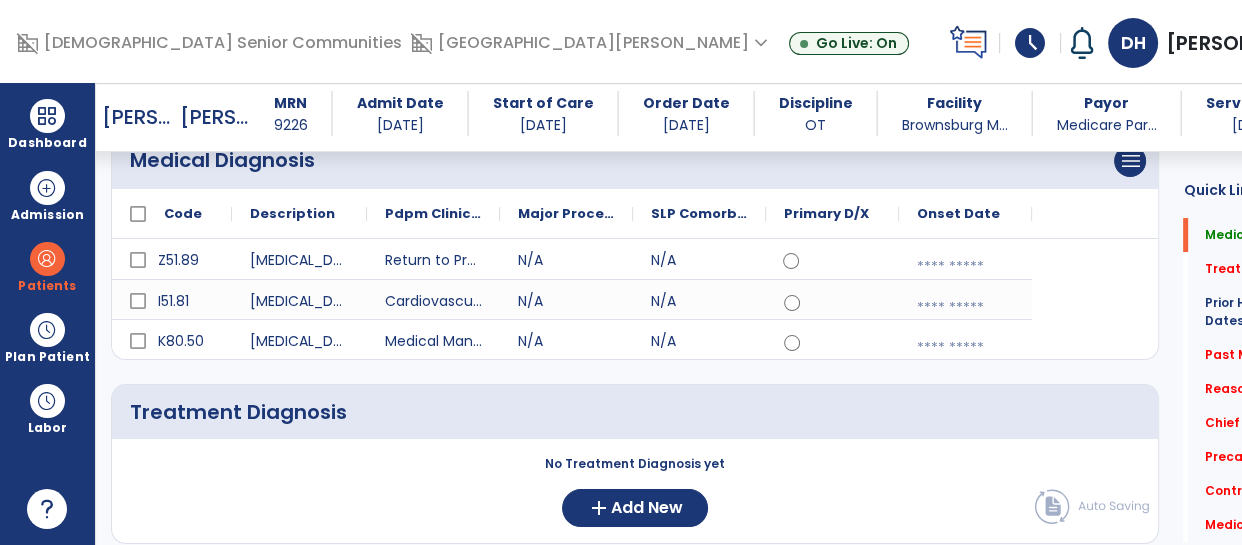 click at bounding box center [965, 267] 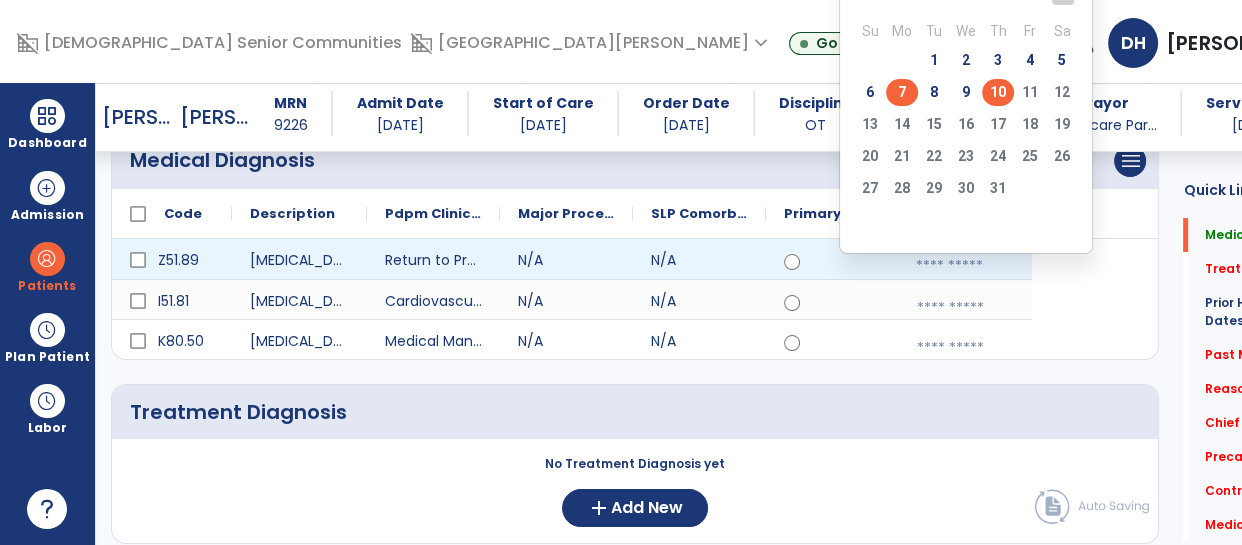 click on "7" 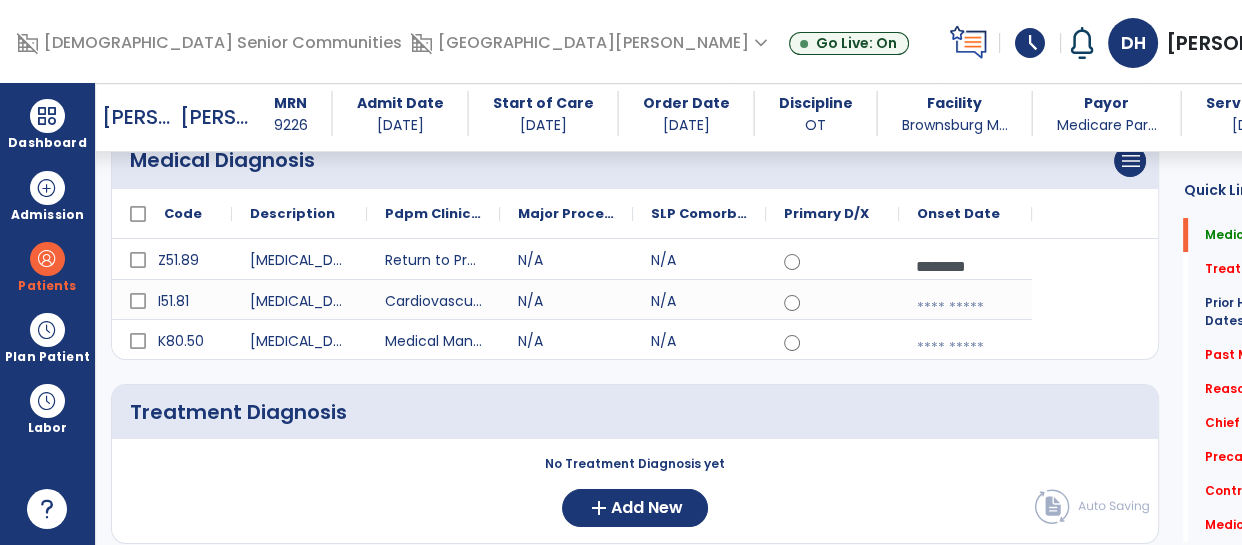click at bounding box center [965, 348] 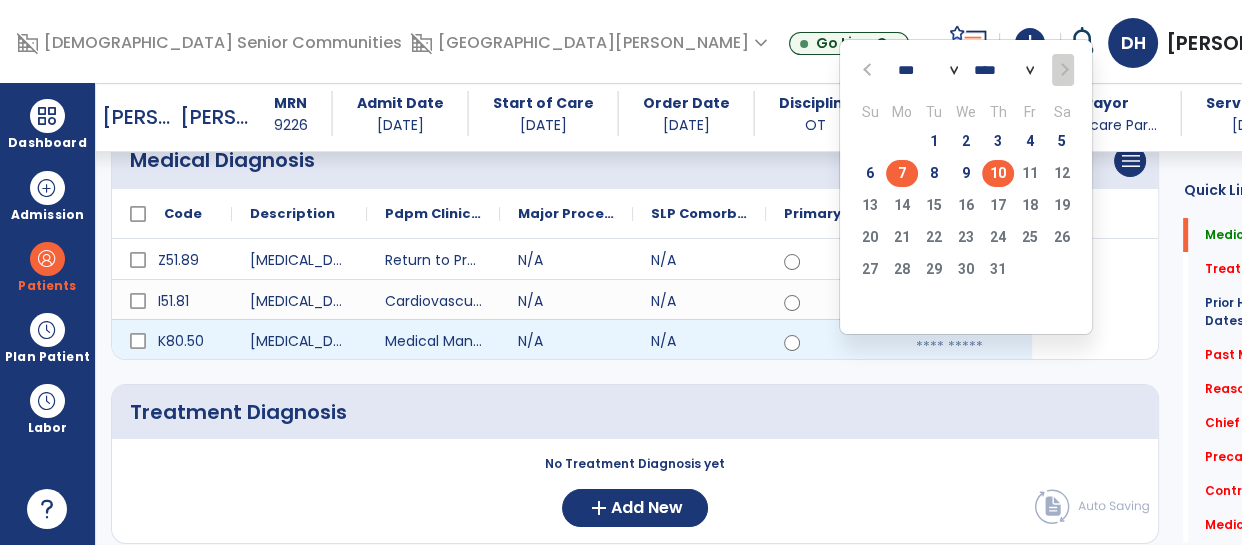 click on "7" 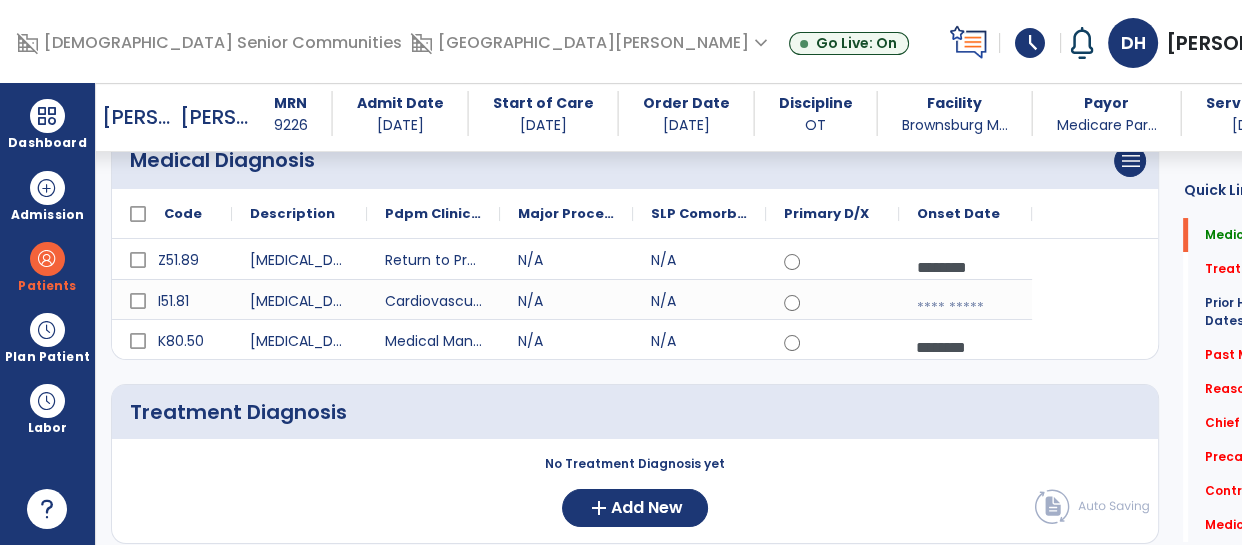 click at bounding box center (965, 308) 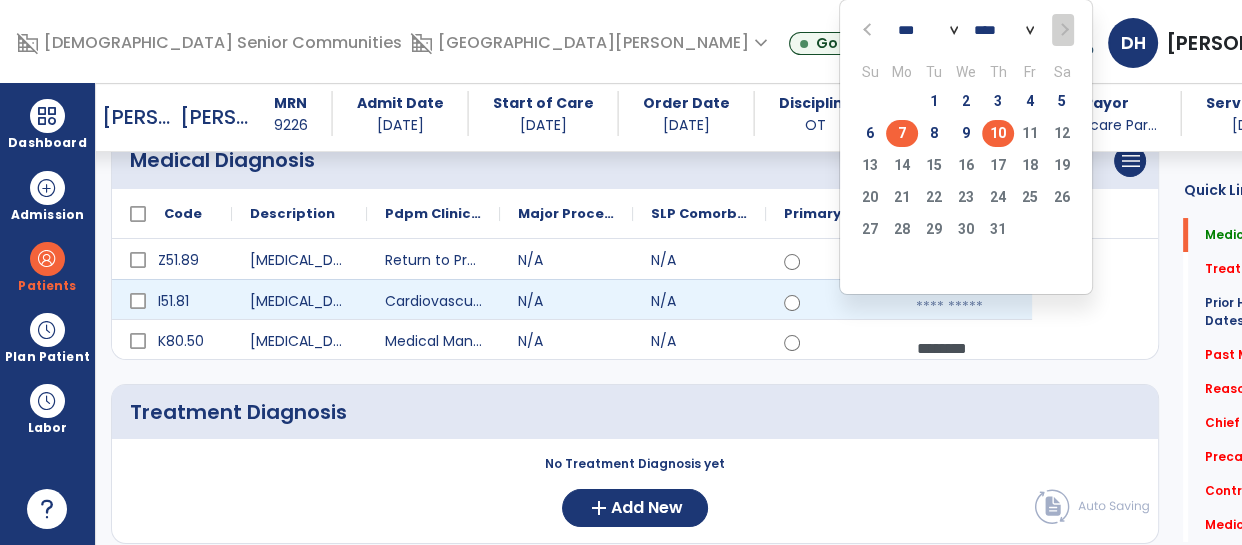 click on "7" 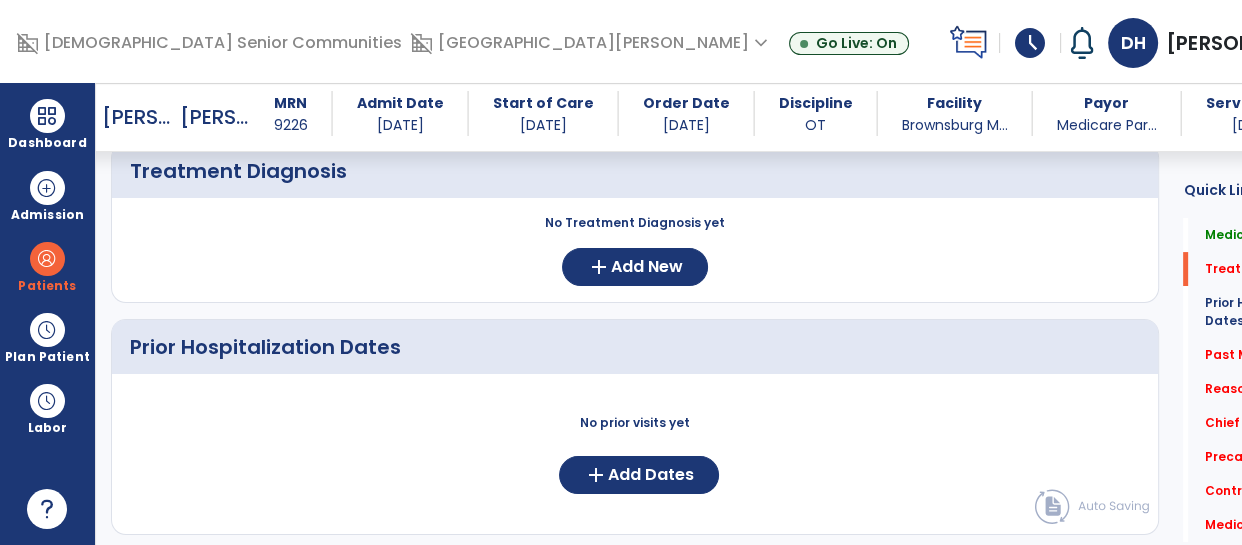scroll, scrollTop: 443, scrollLeft: 0, axis: vertical 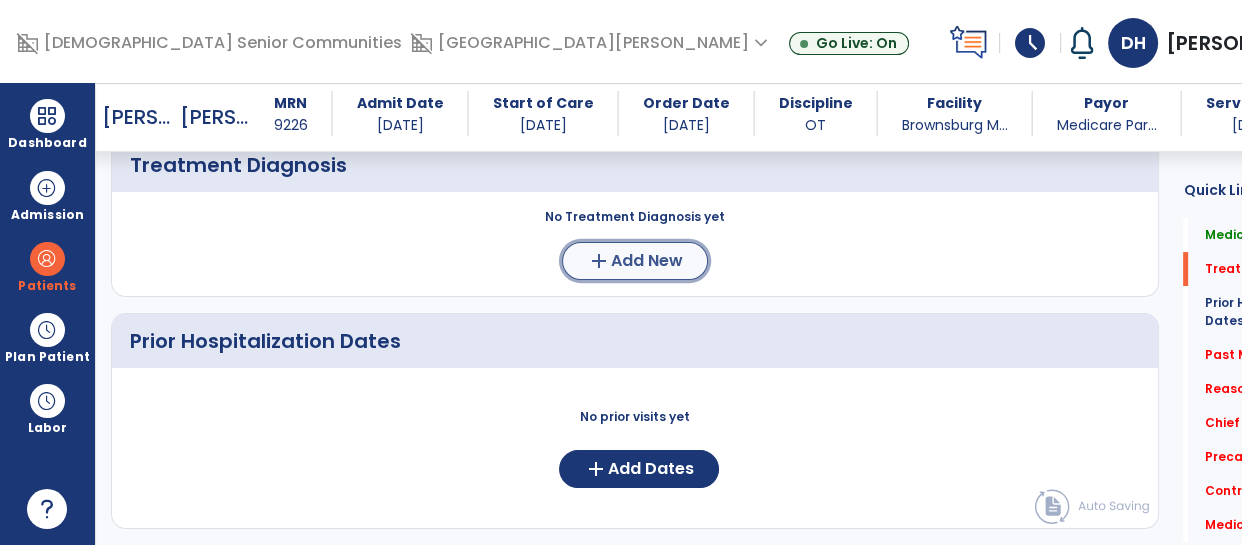click on "Add New" 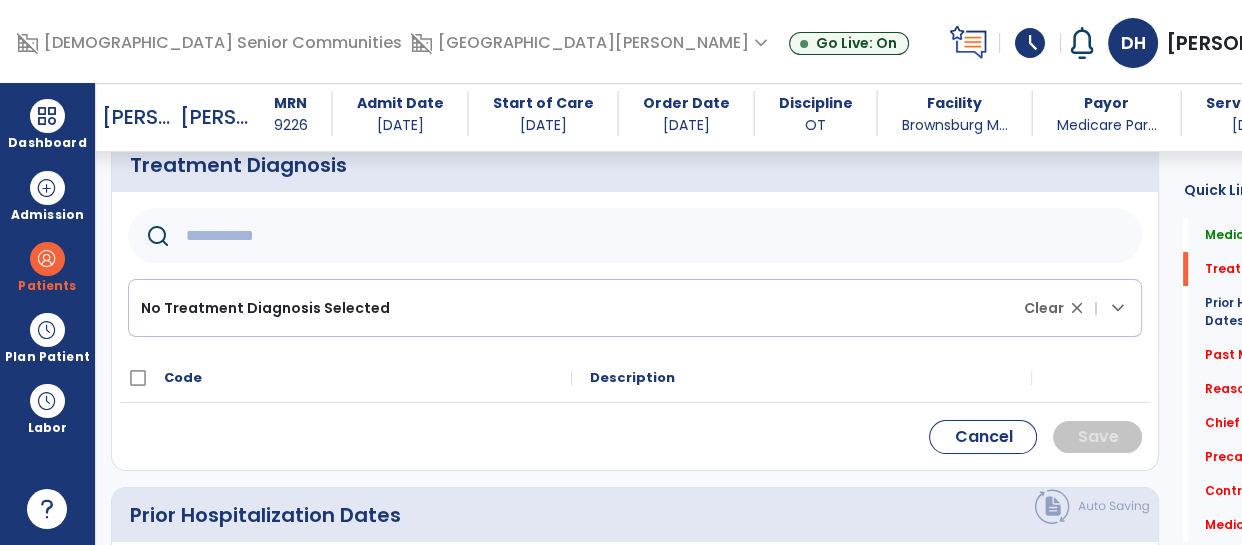 click 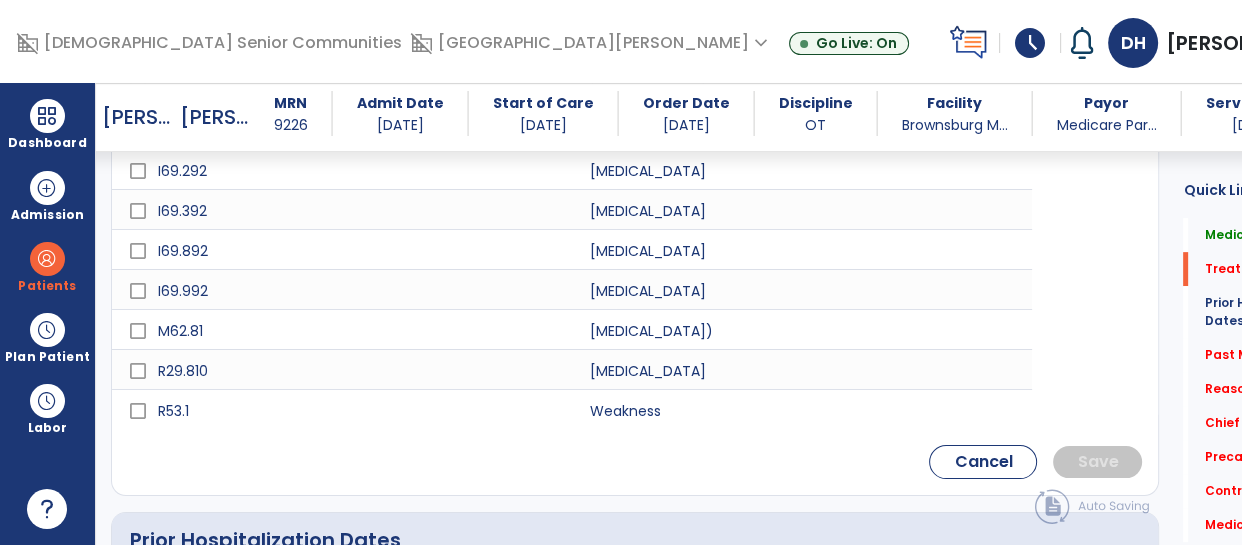 scroll, scrollTop: 779, scrollLeft: 0, axis: vertical 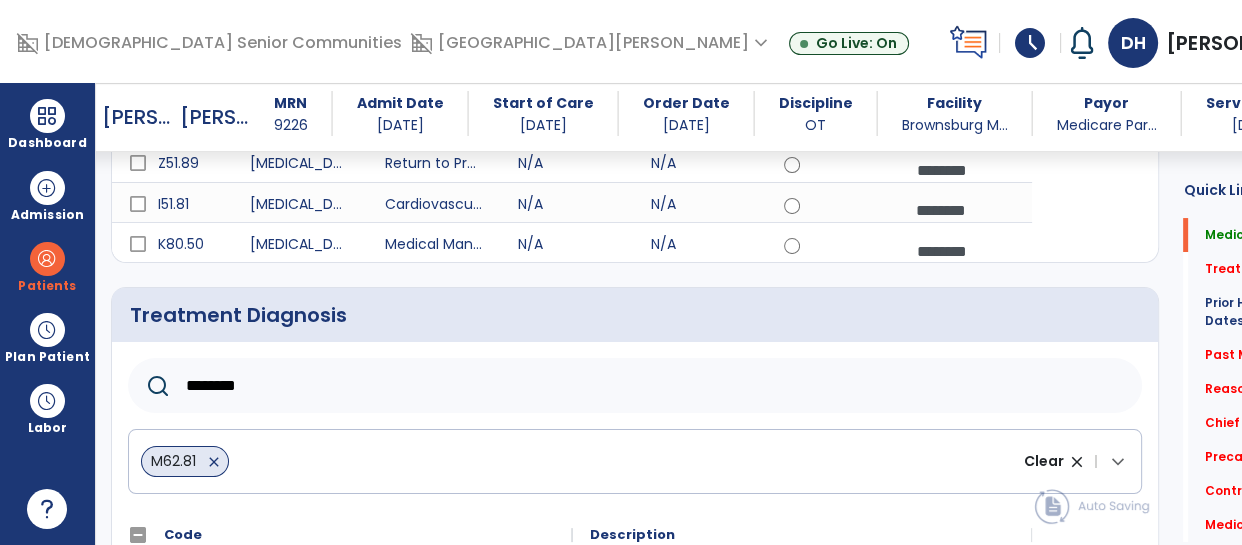 click on "********" 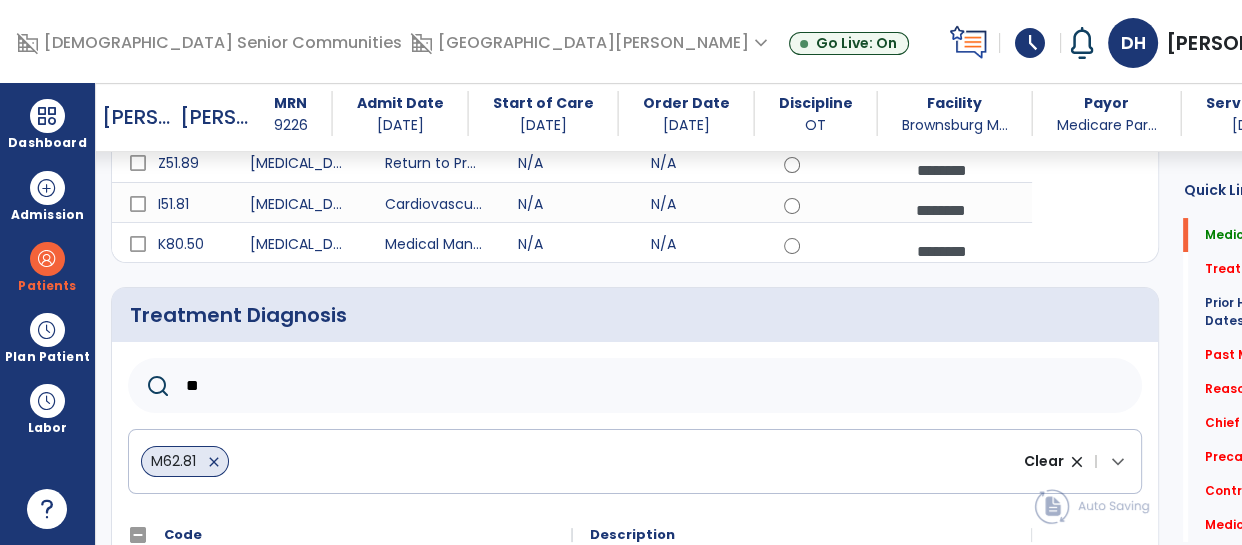 type on "*" 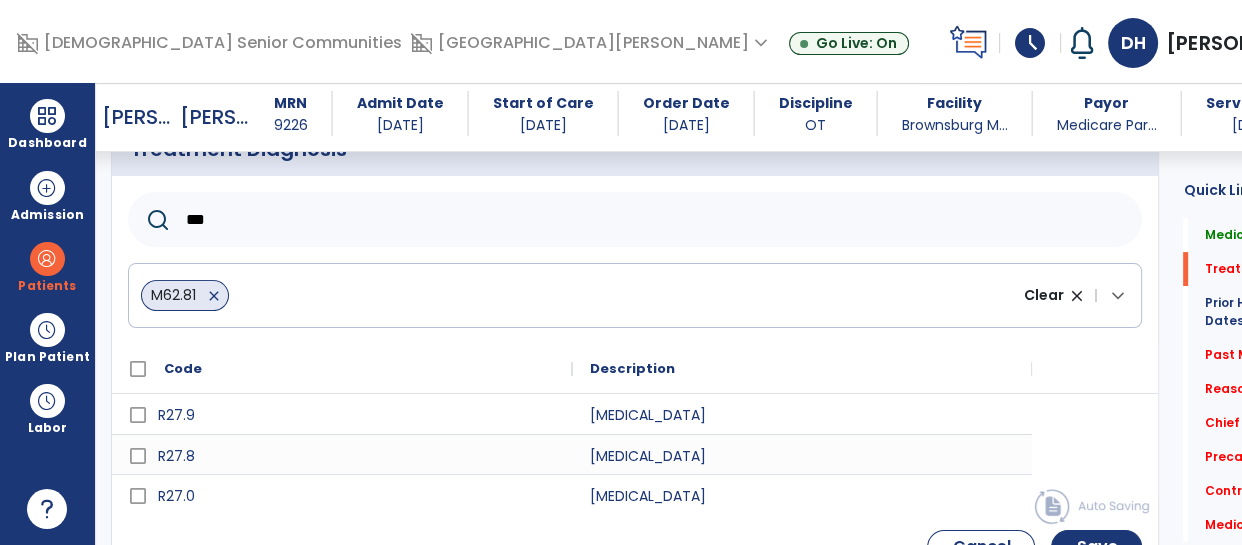 scroll, scrollTop: 461, scrollLeft: 0, axis: vertical 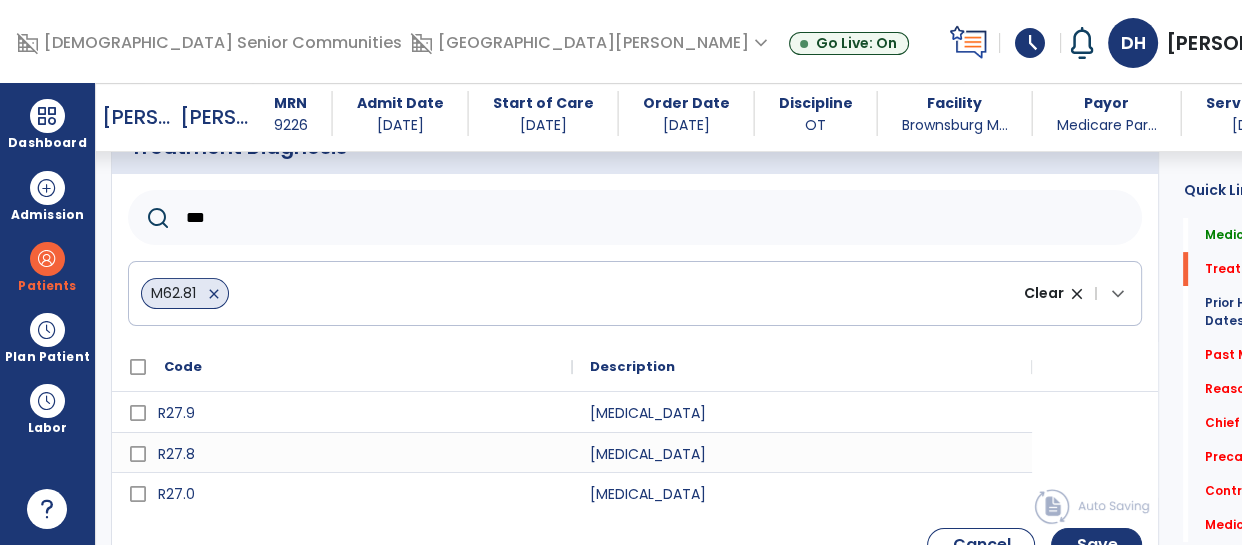 type on "***" 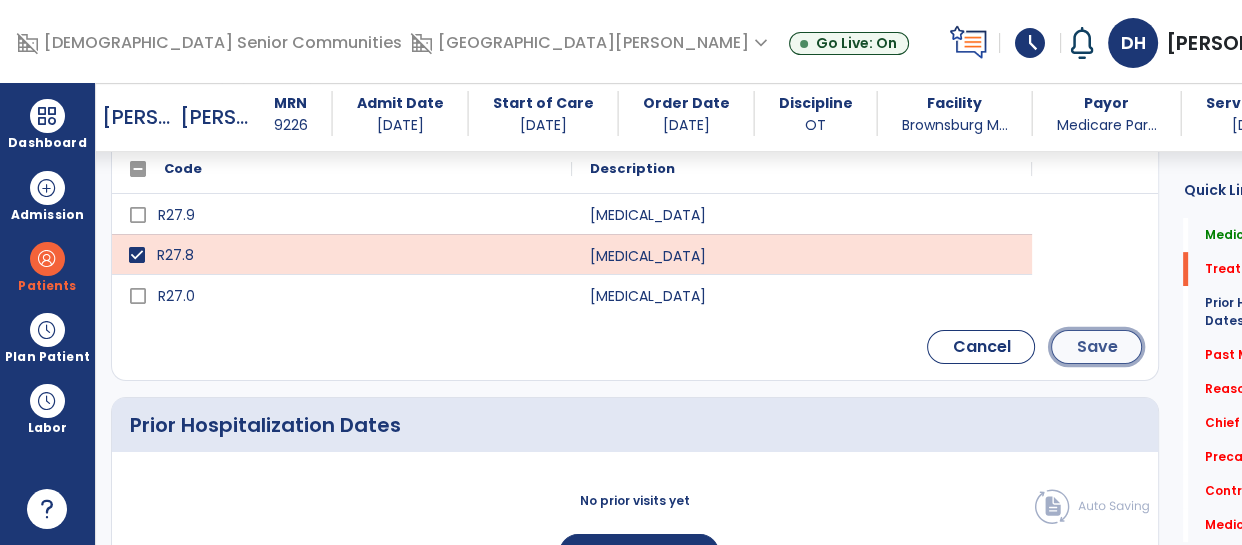 click on "Save" 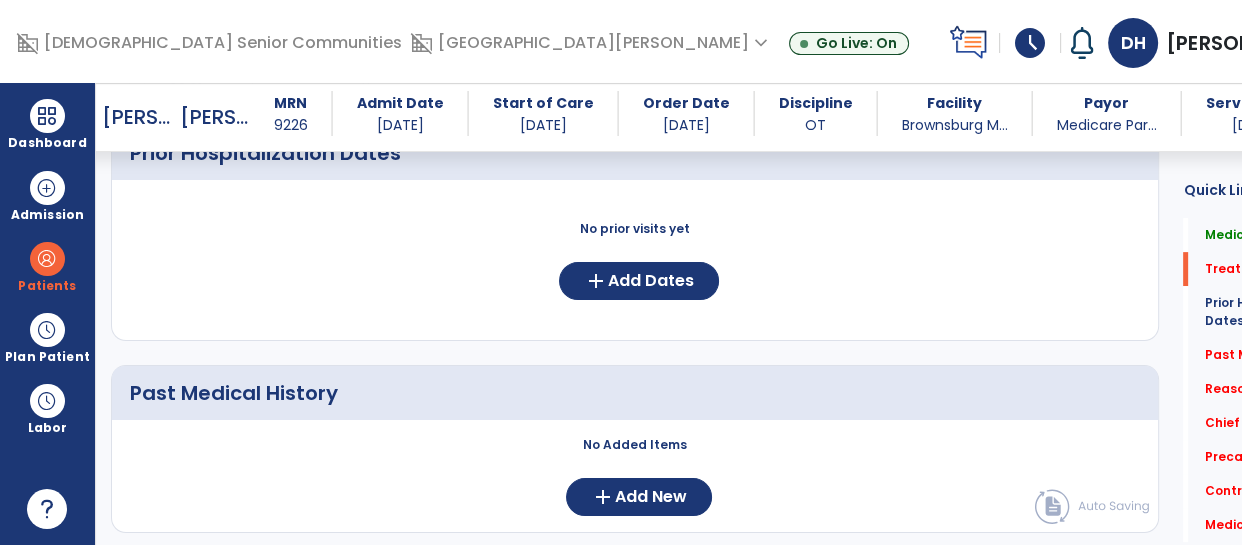 scroll, scrollTop: 493, scrollLeft: 0, axis: vertical 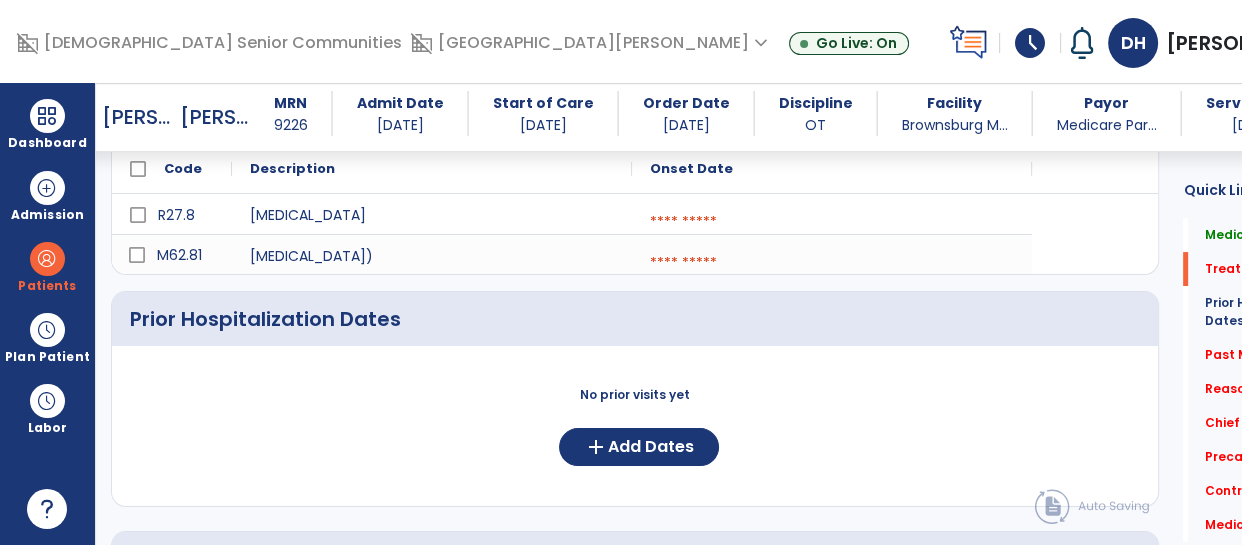 click at bounding box center [832, 222] 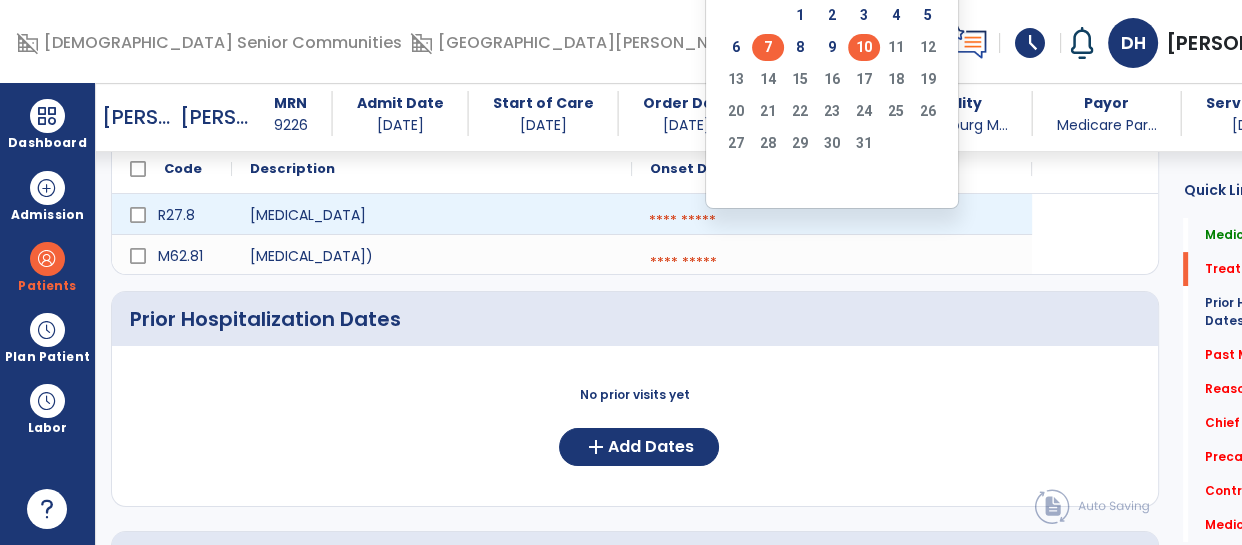 click on "7" 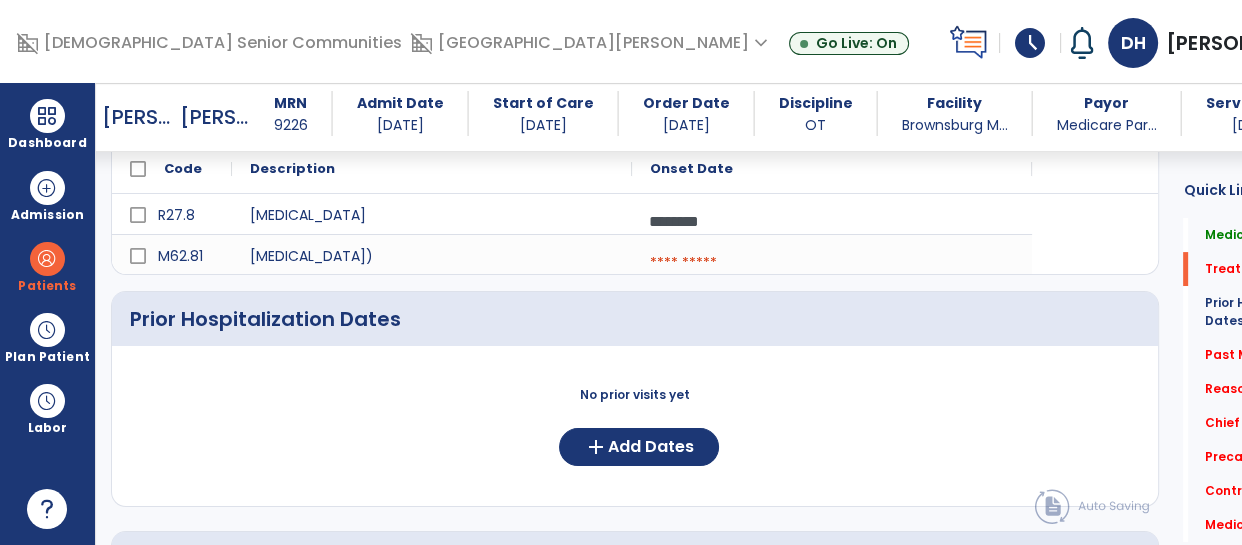 click at bounding box center [832, 263] 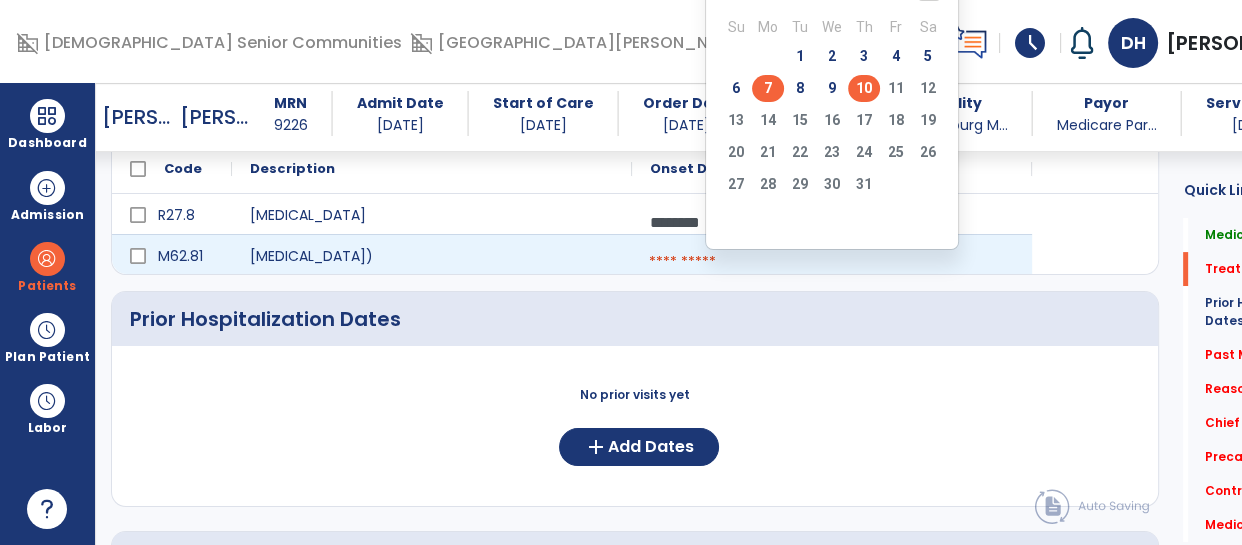 click on "7" 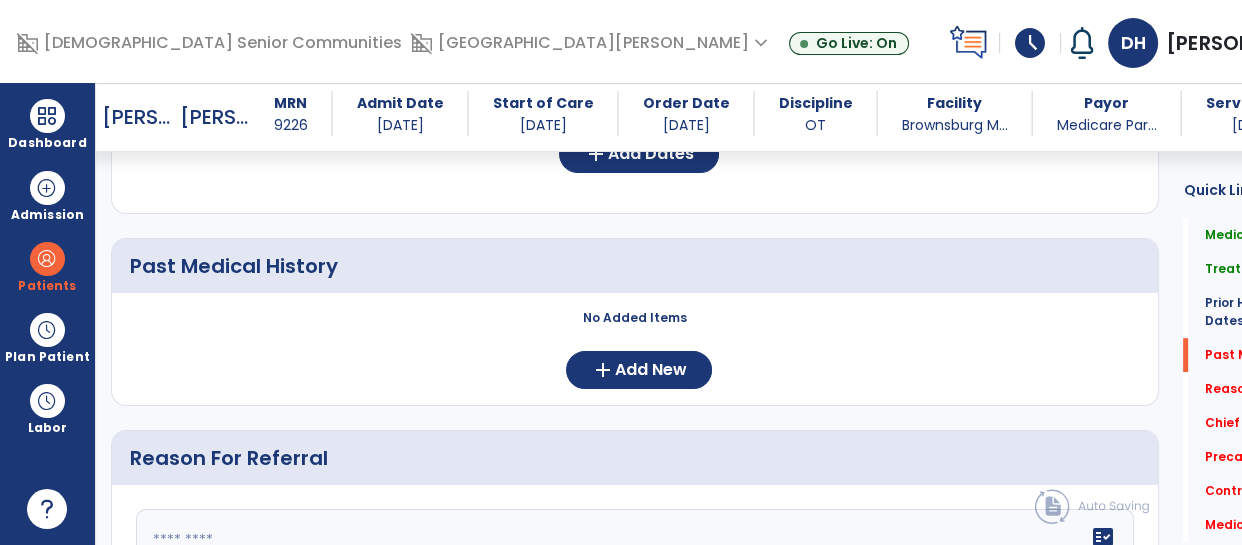scroll, scrollTop: 805, scrollLeft: 0, axis: vertical 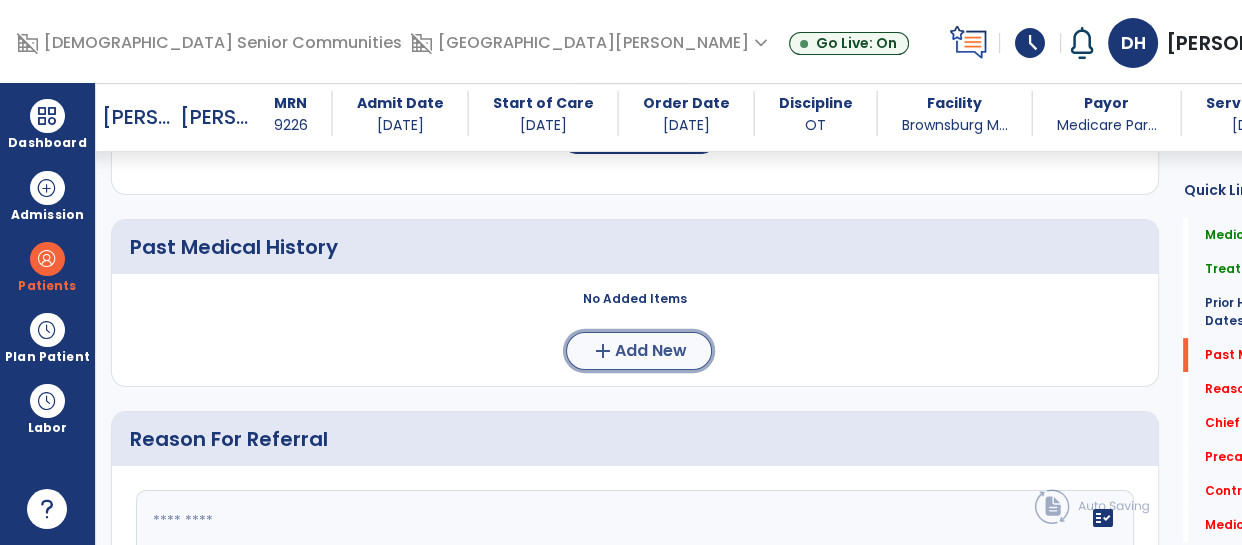 click on "Add New" 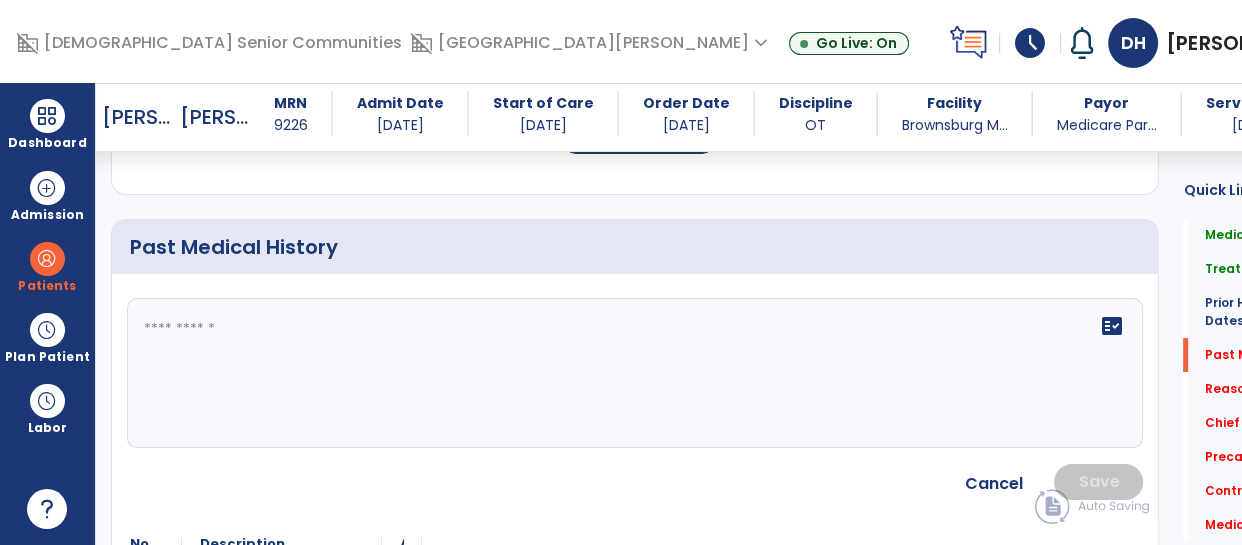 click 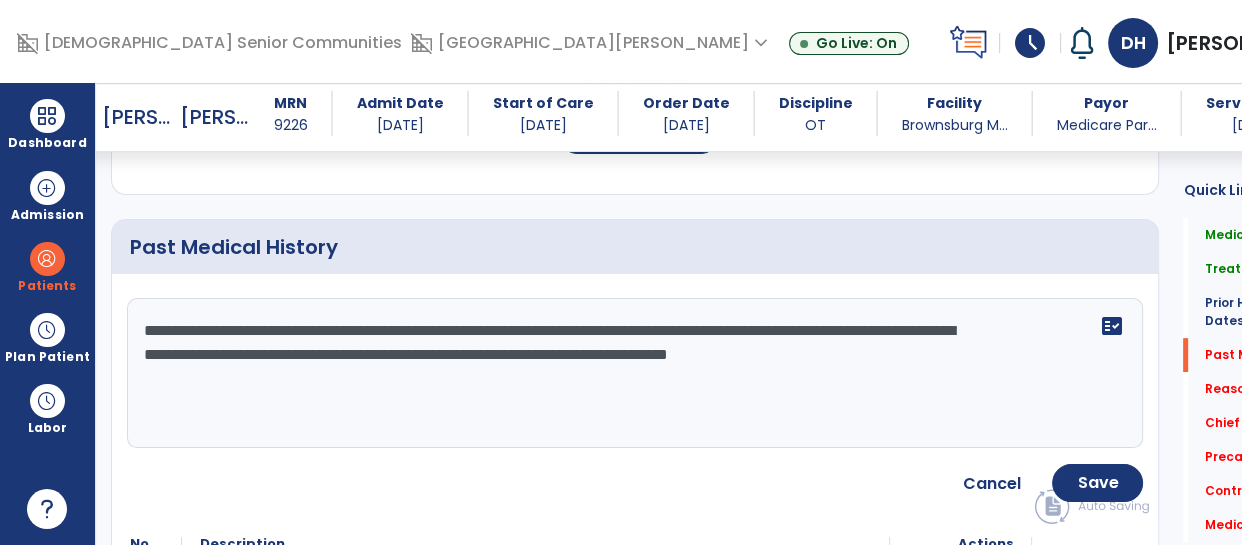 click on "**********" 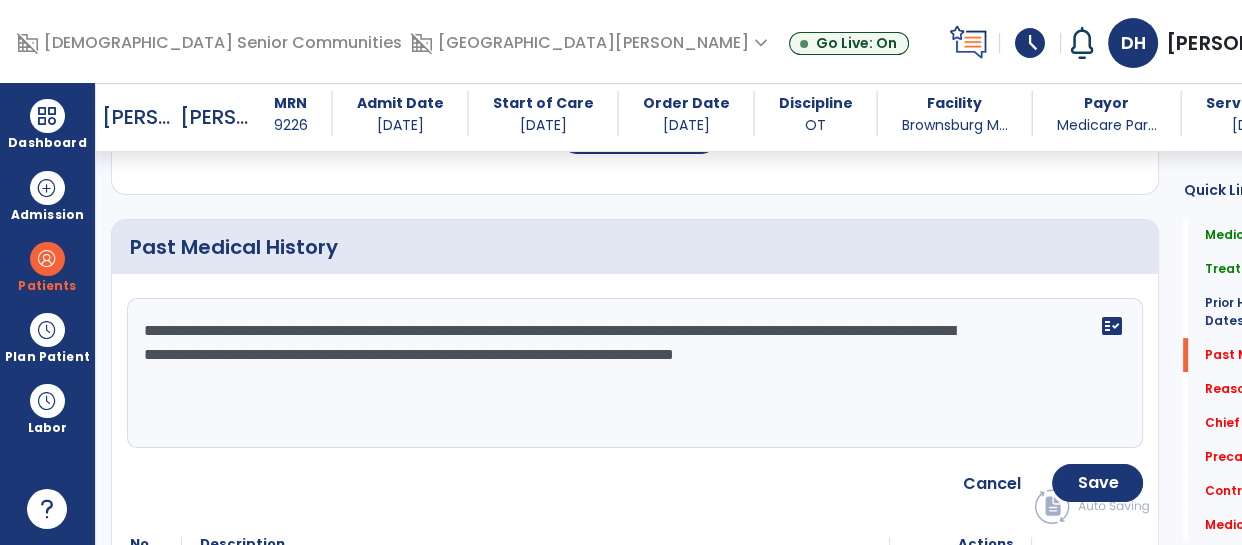 click on "**********" 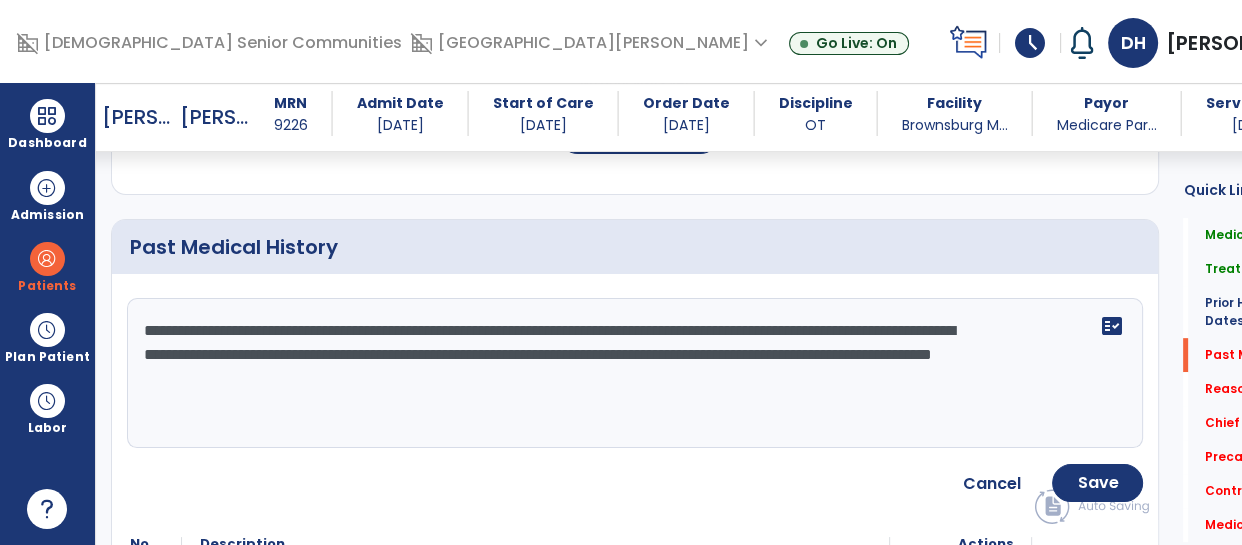 type on "**********" 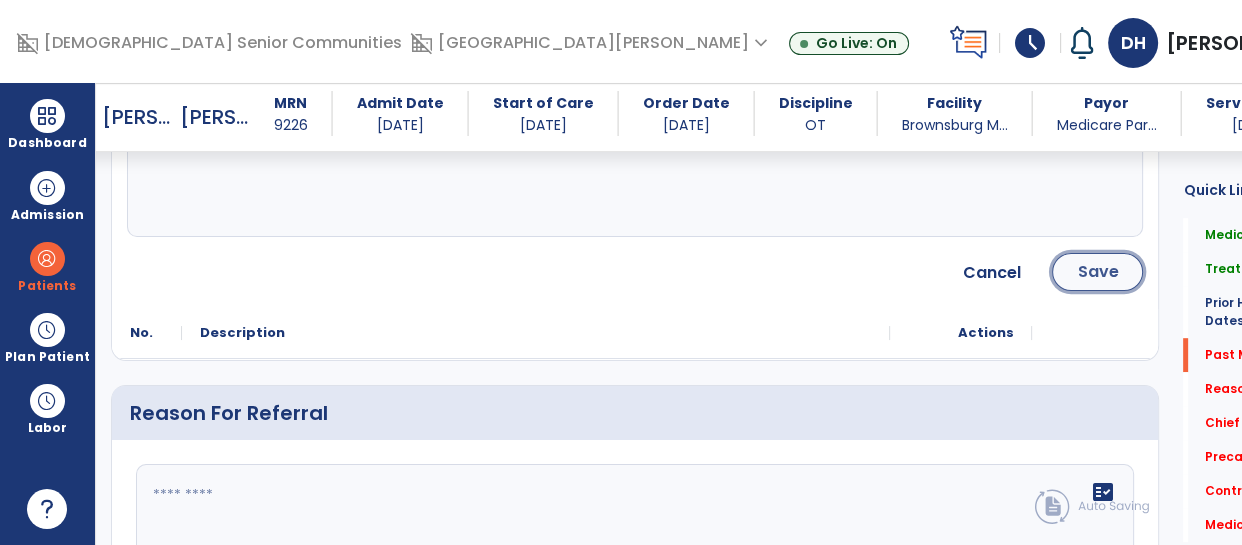 click on "Save" 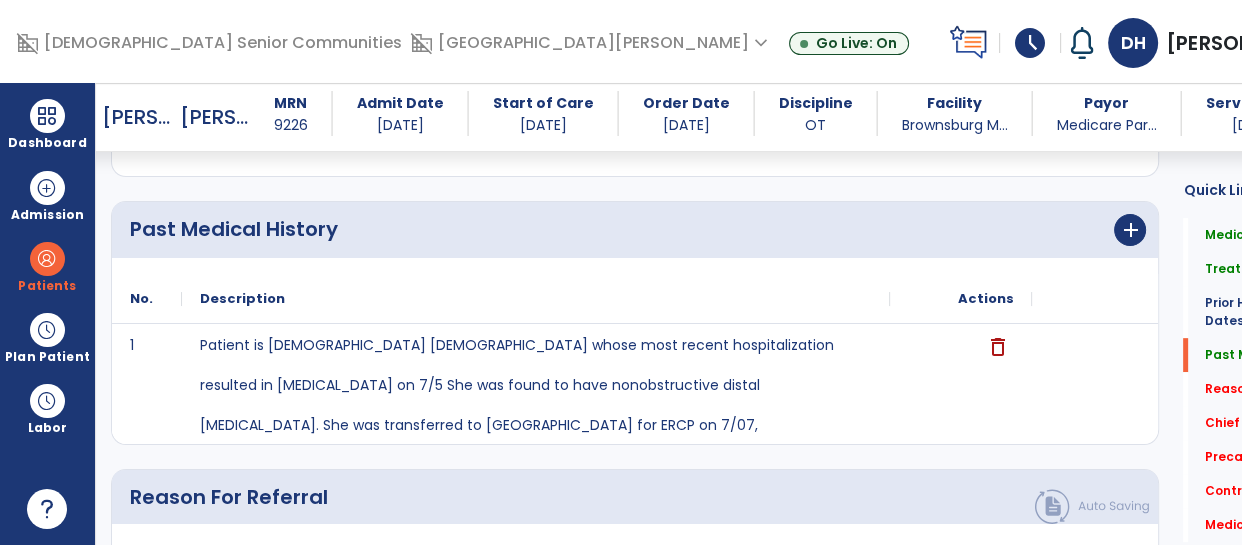 scroll, scrollTop: 843, scrollLeft: 0, axis: vertical 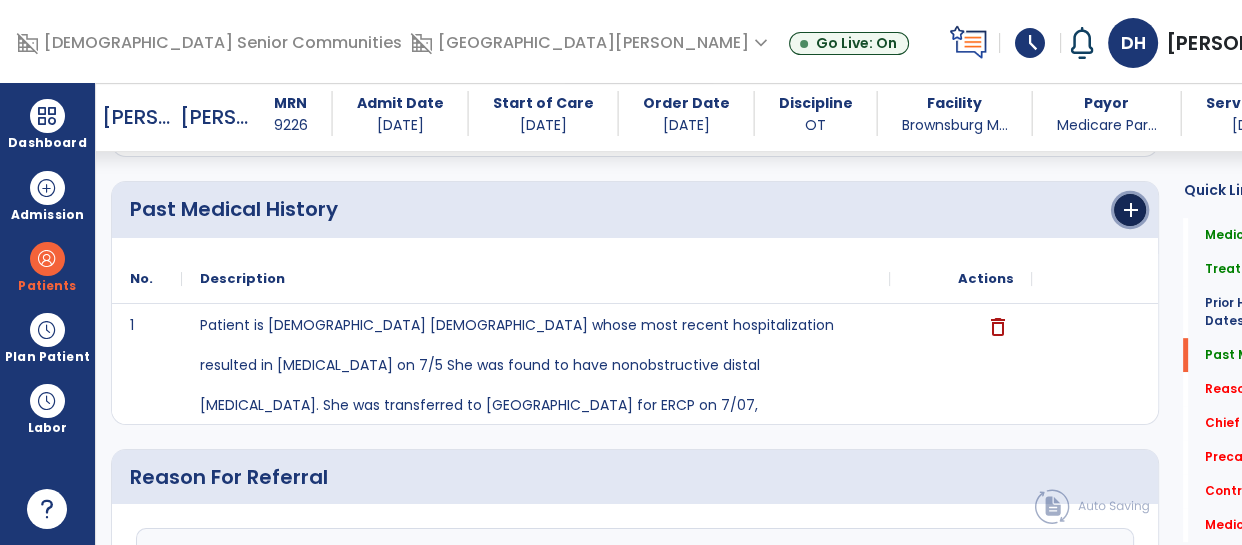 click on "add" 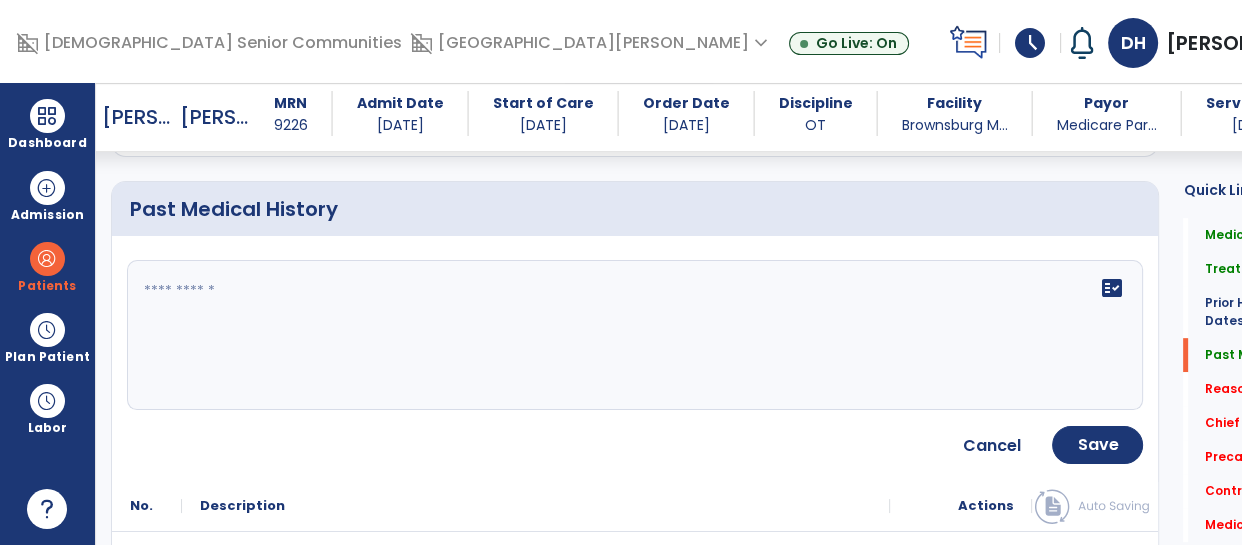 click on "fact_check" 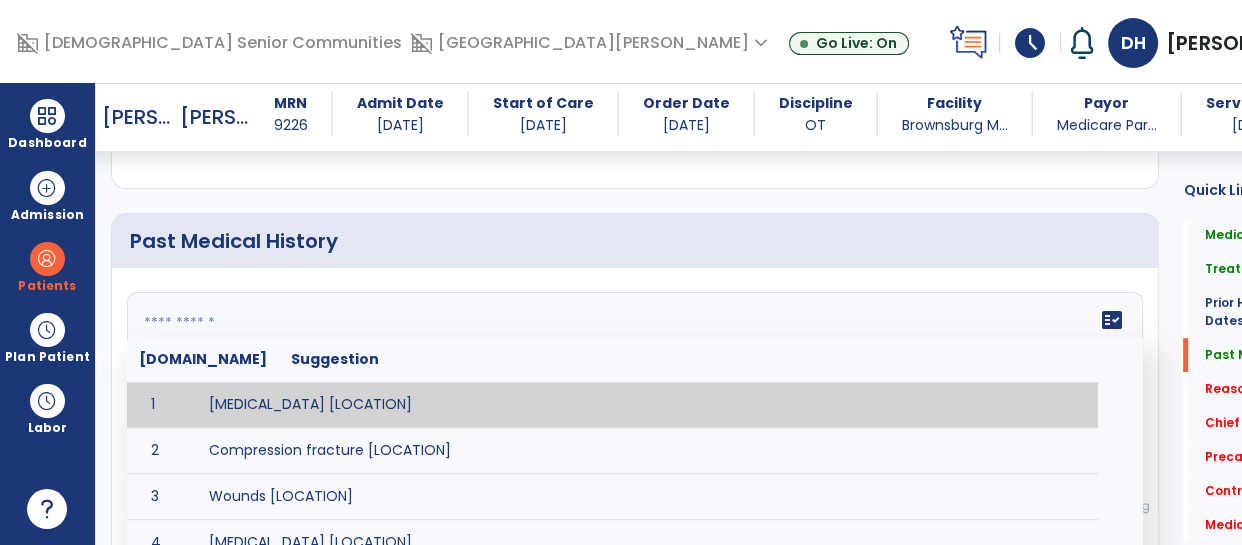 scroll, scrollTop: 810, scrollLeft: 0, axis: vertical 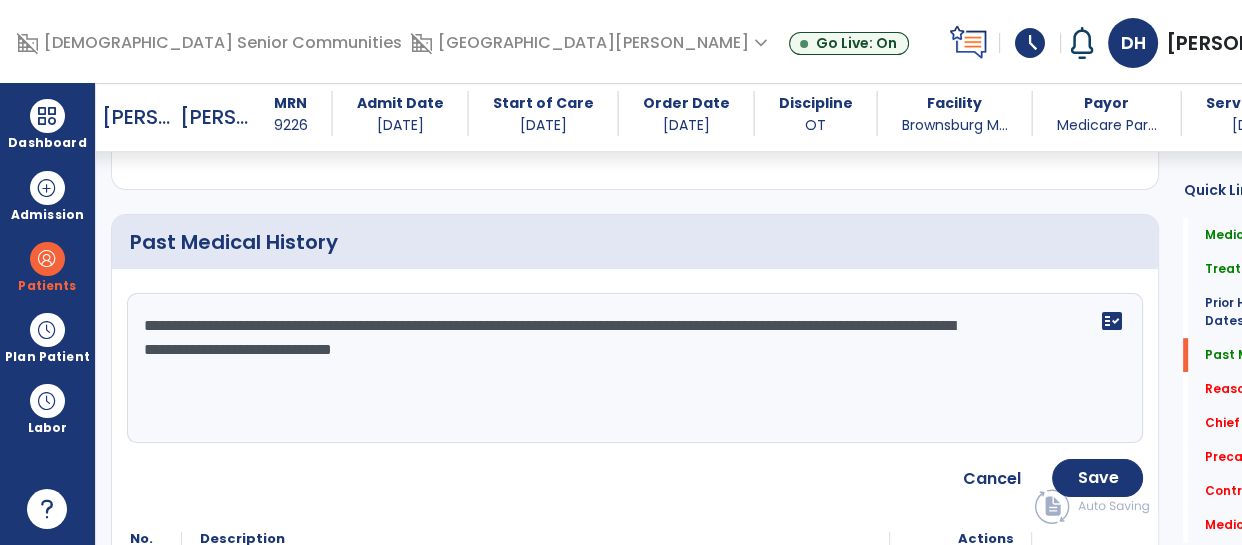 type on "**********" 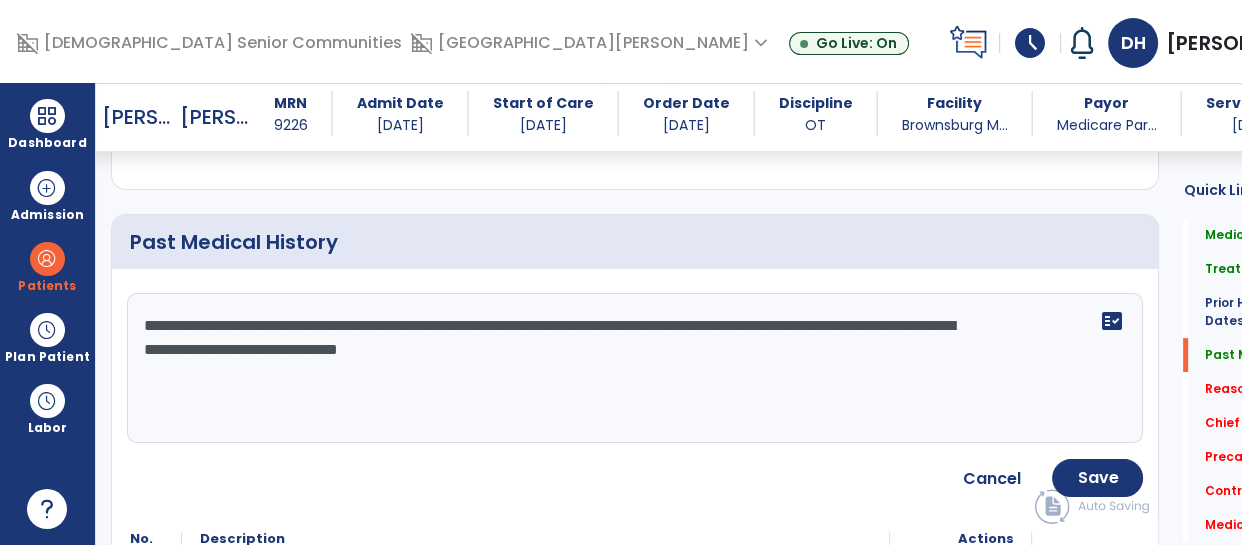 click on "**********" 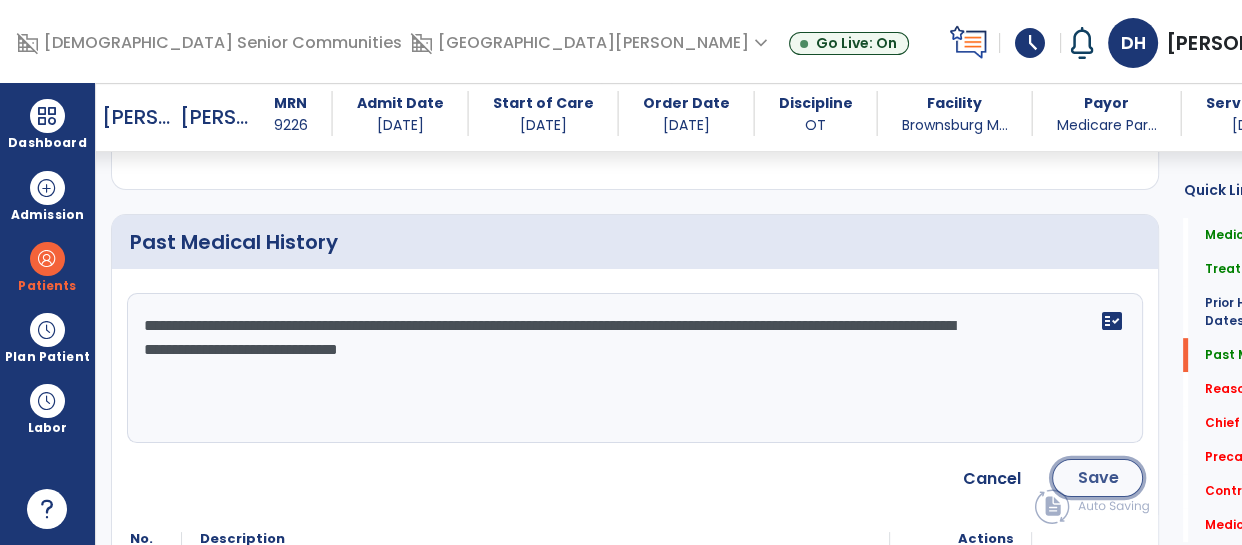 click on "Save" 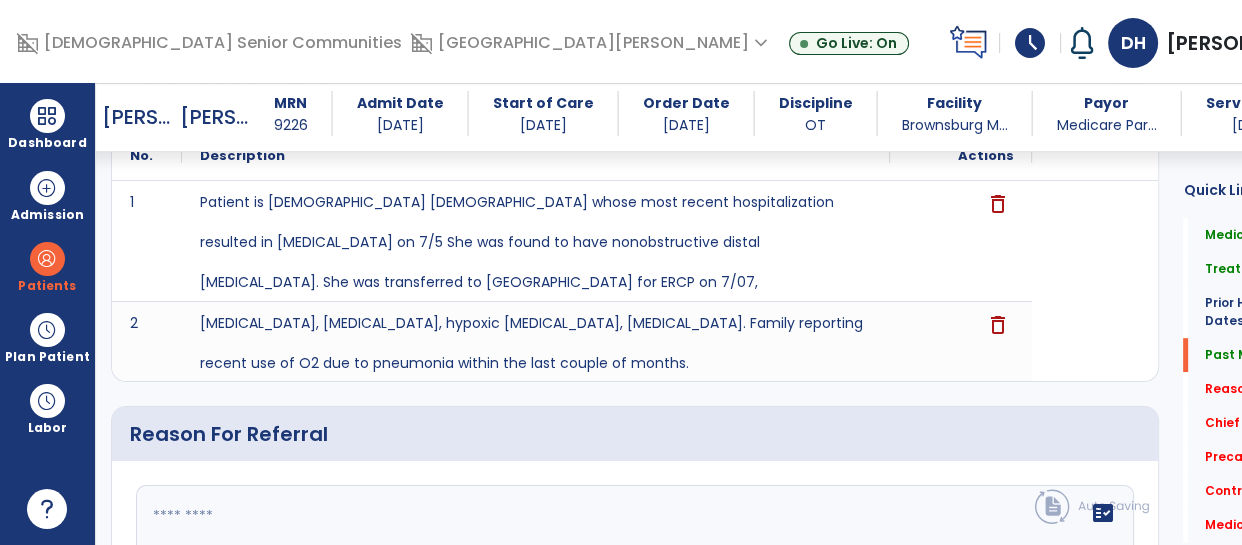 scroll, scrollTop: 1045, scrollLeft: 0, axis: vertical 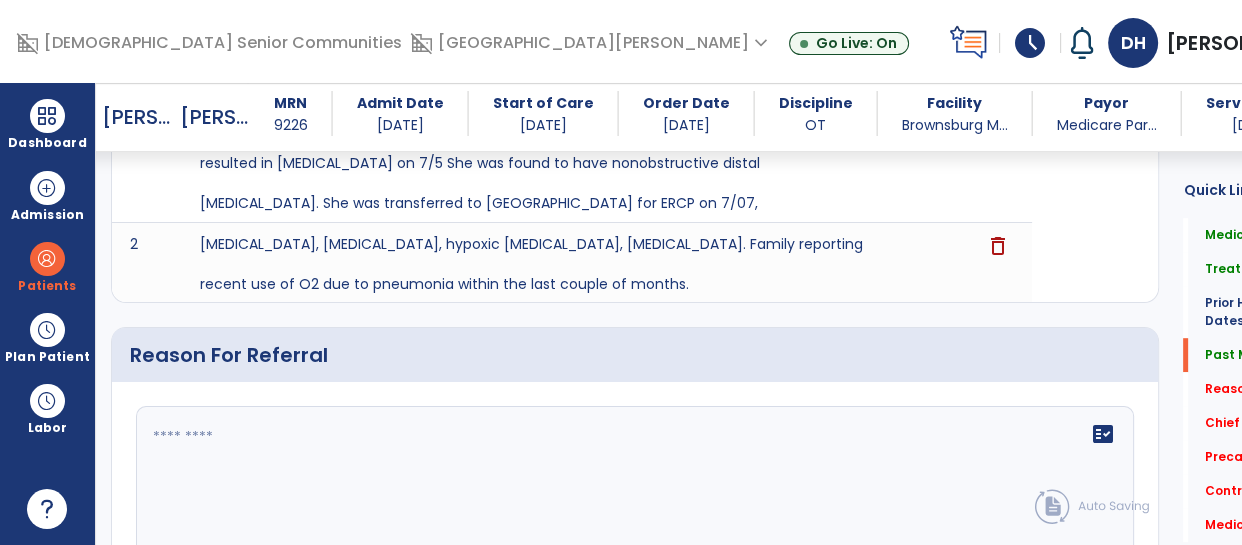 click on "fact_check" 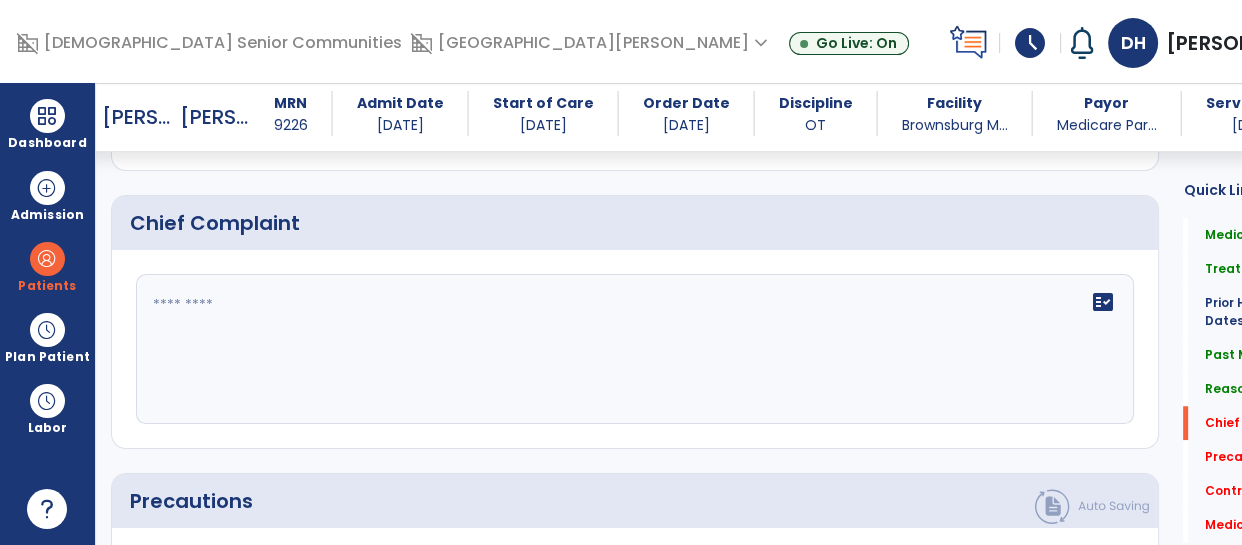 scroll, scrollTop: 1428, scrollLeft: 0, axis: vertical 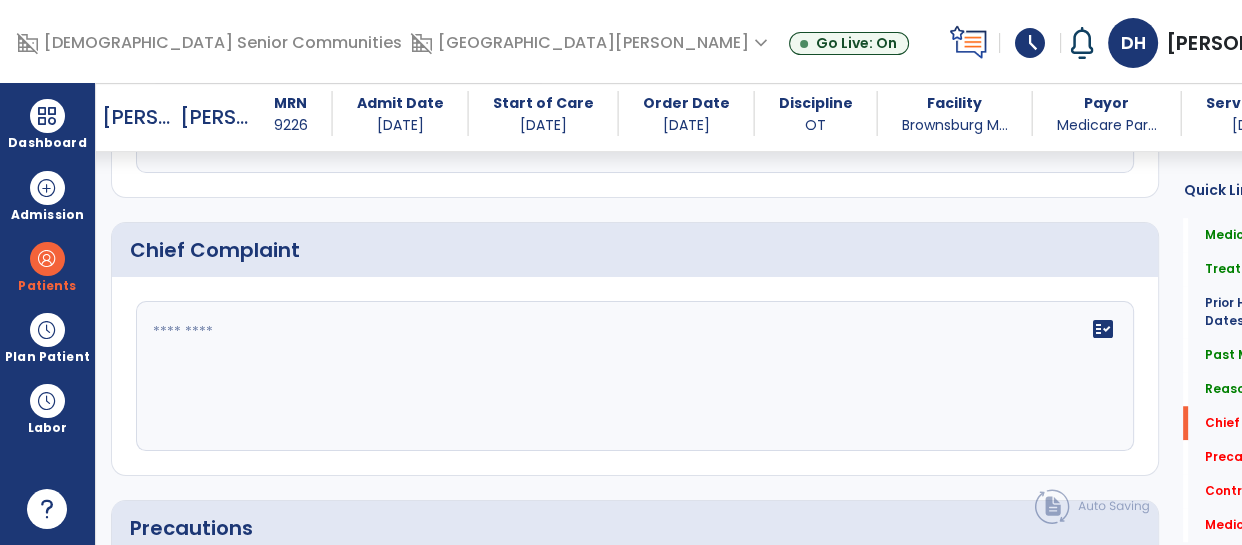 type on "**********" 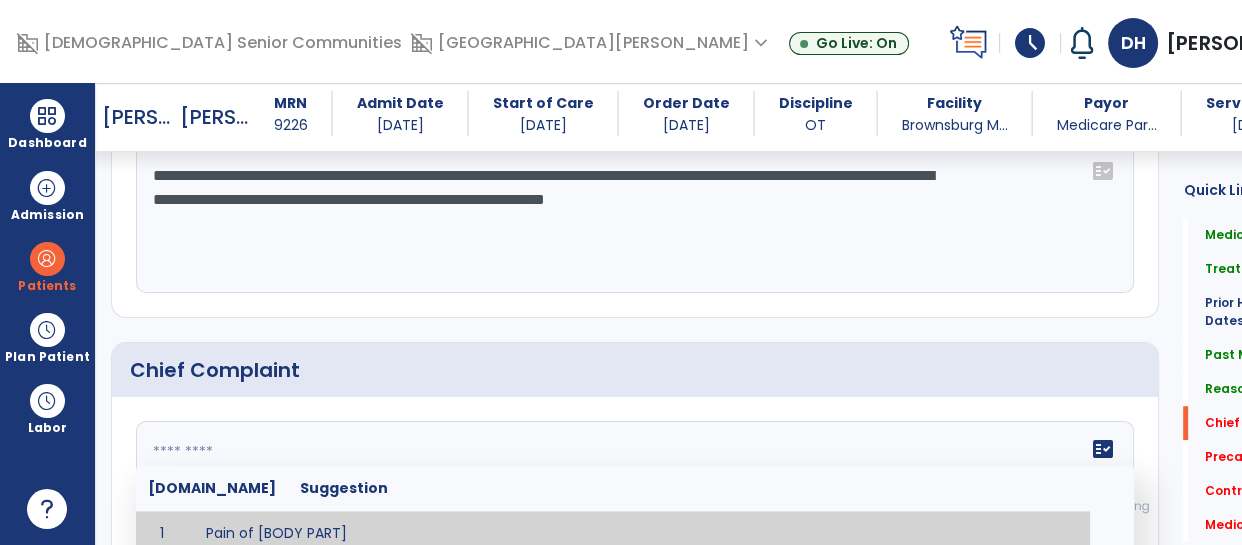 scroll, scrollTop: 1428, scrollLeft: 0, axis: vertical 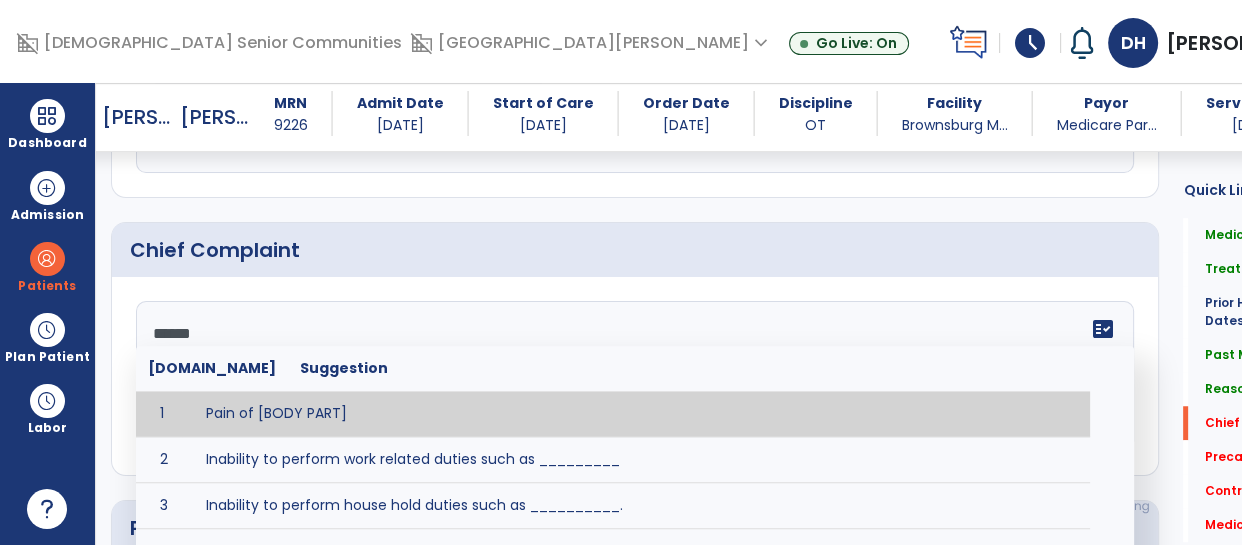type on "*******" 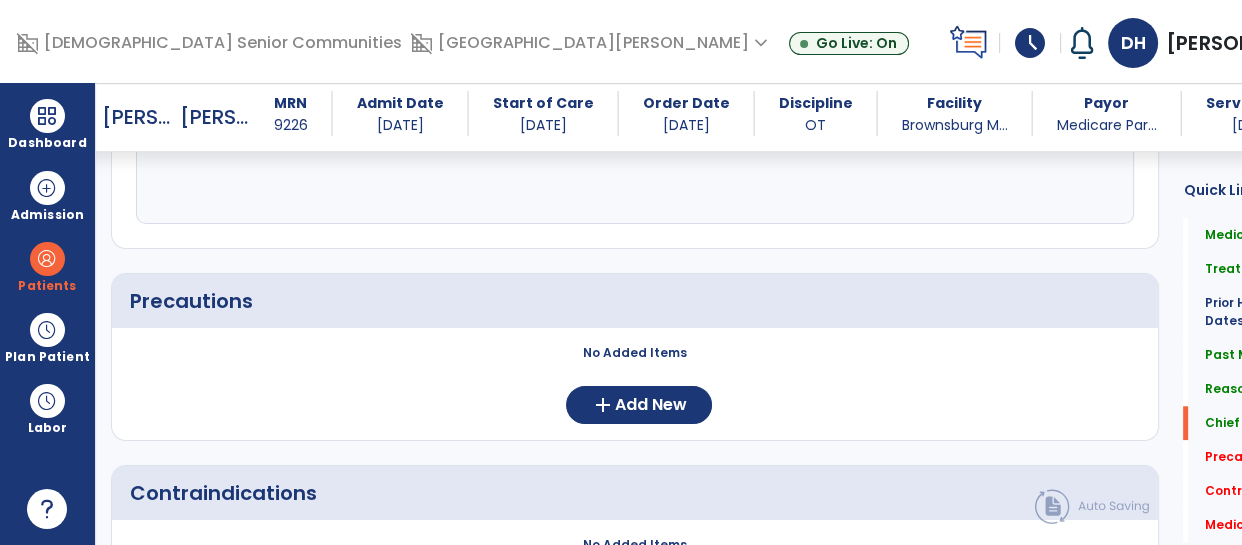 scroll, scrollTop: 1710, scrollLeft: 0, axis: vertical 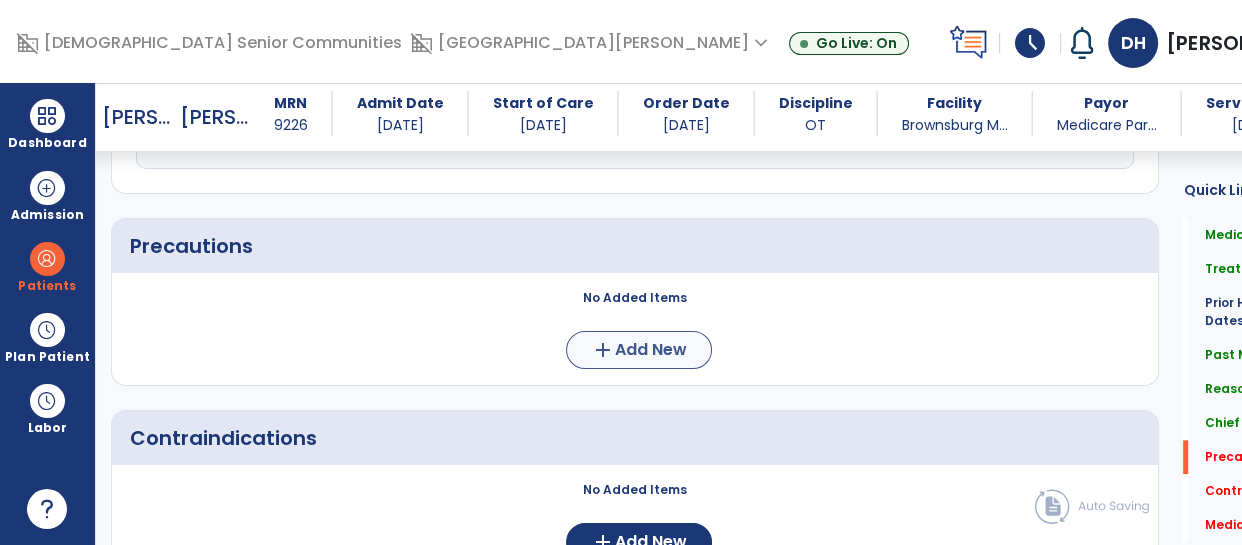 type on "**********" 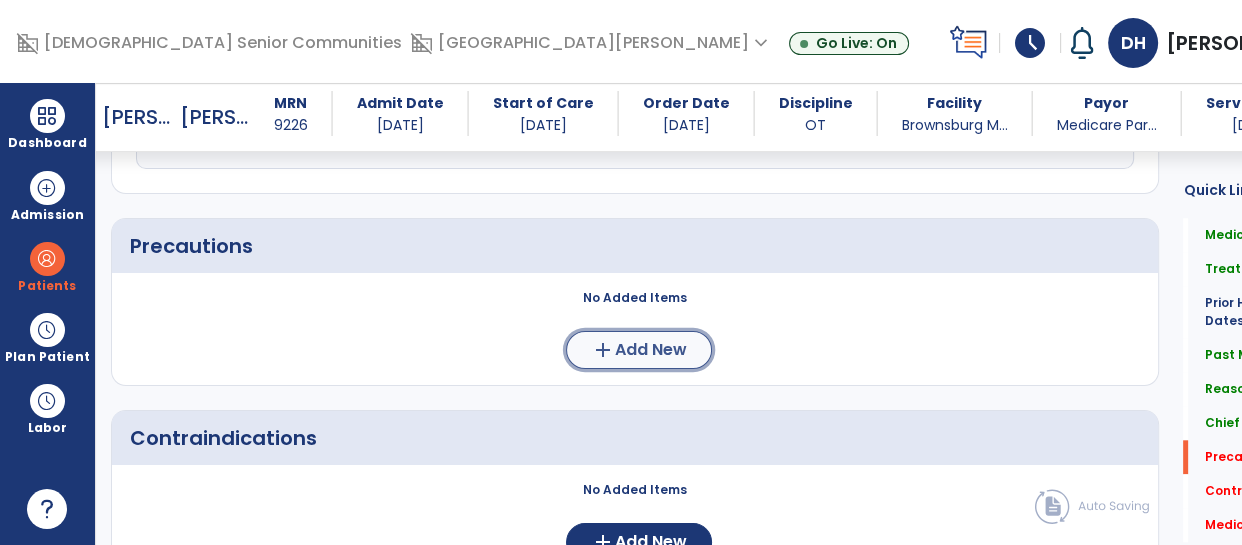 click on "Add New" 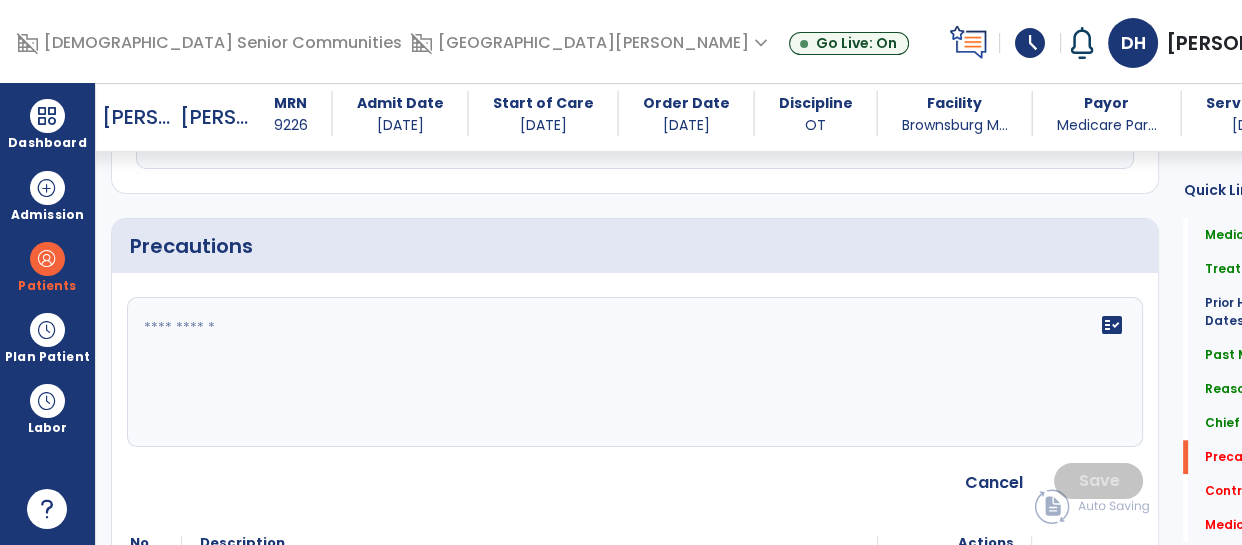 click 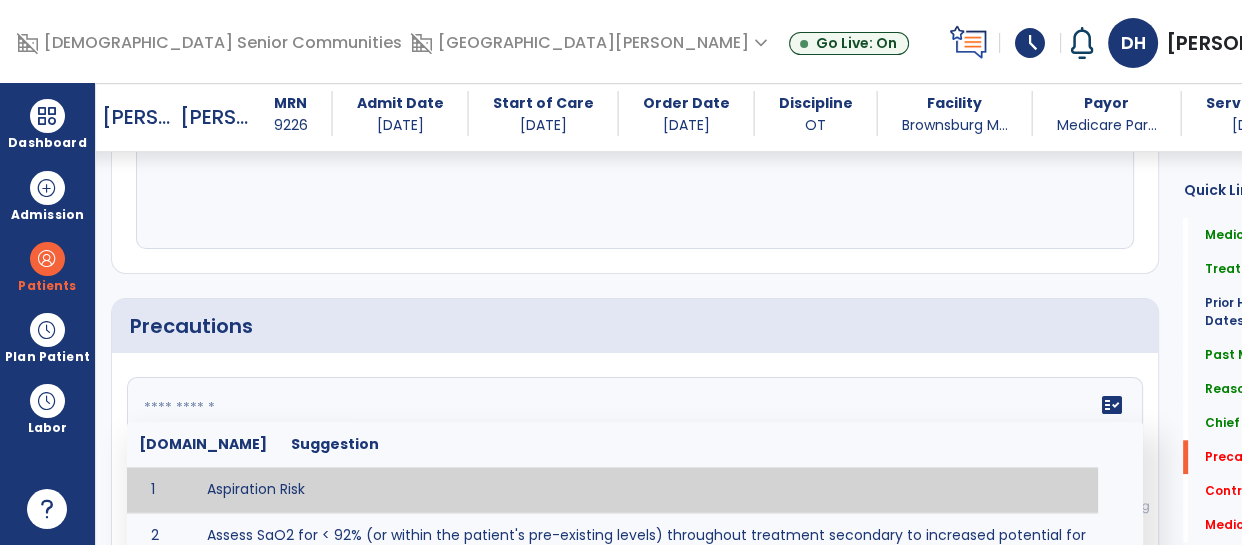 scroll, scrollTop: 1710, scrollLeft: 0, axis: vertical 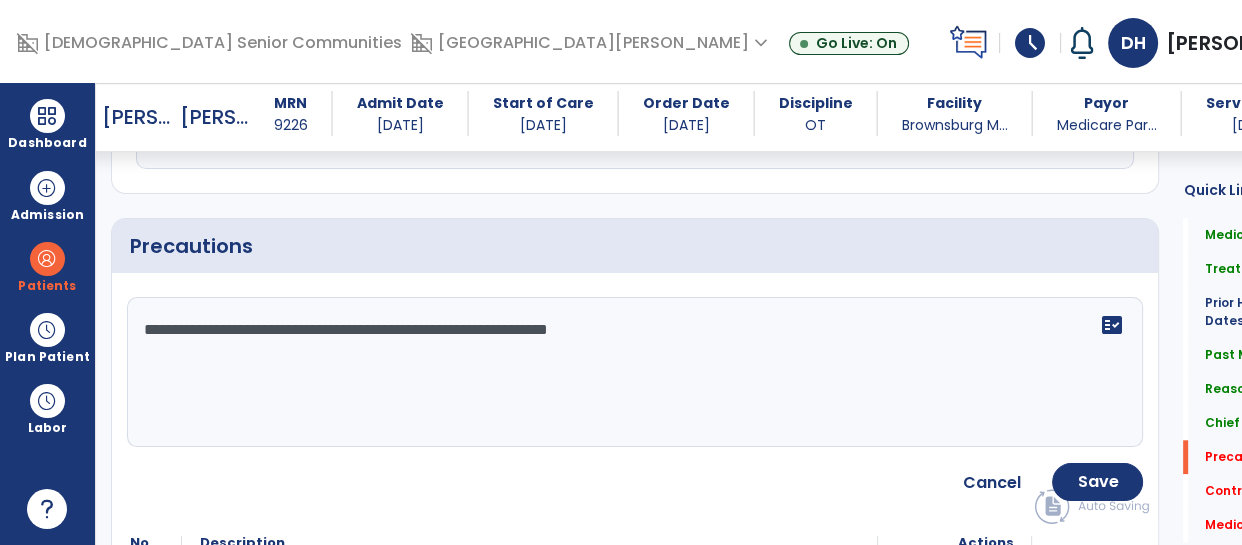 type on "**********" 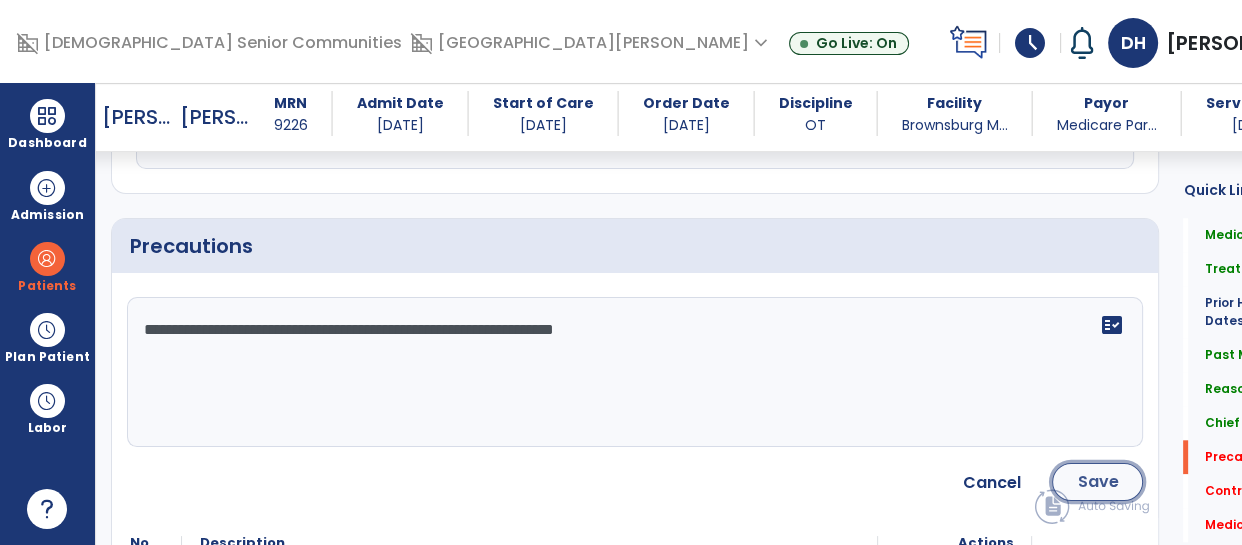 click on "Save" 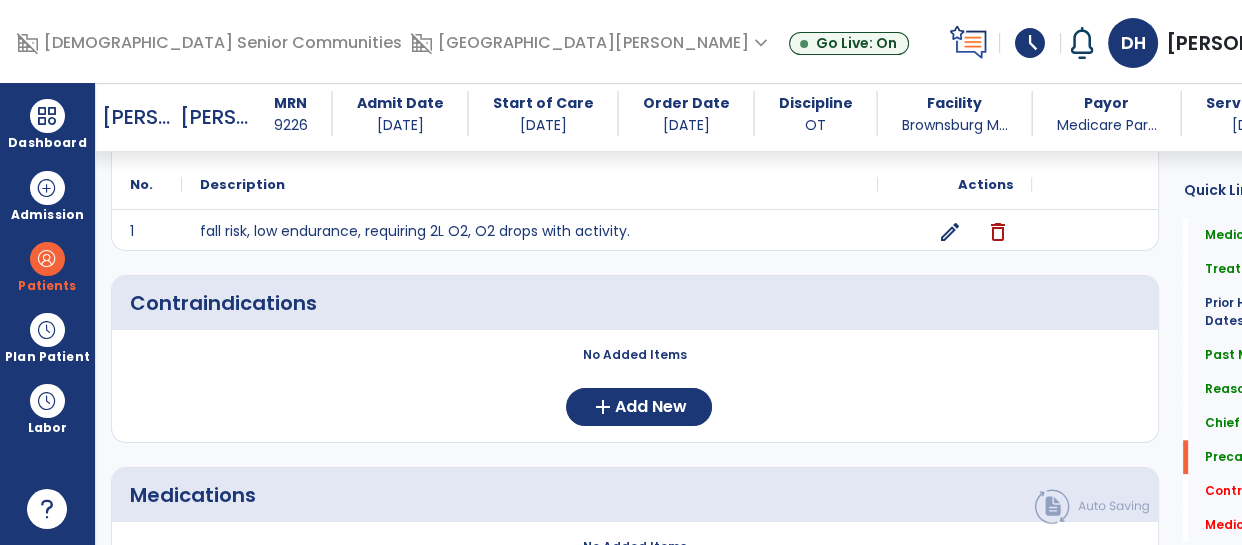 scroll, scrollTop: 1844, scrollLeft: 0, axis: vertical 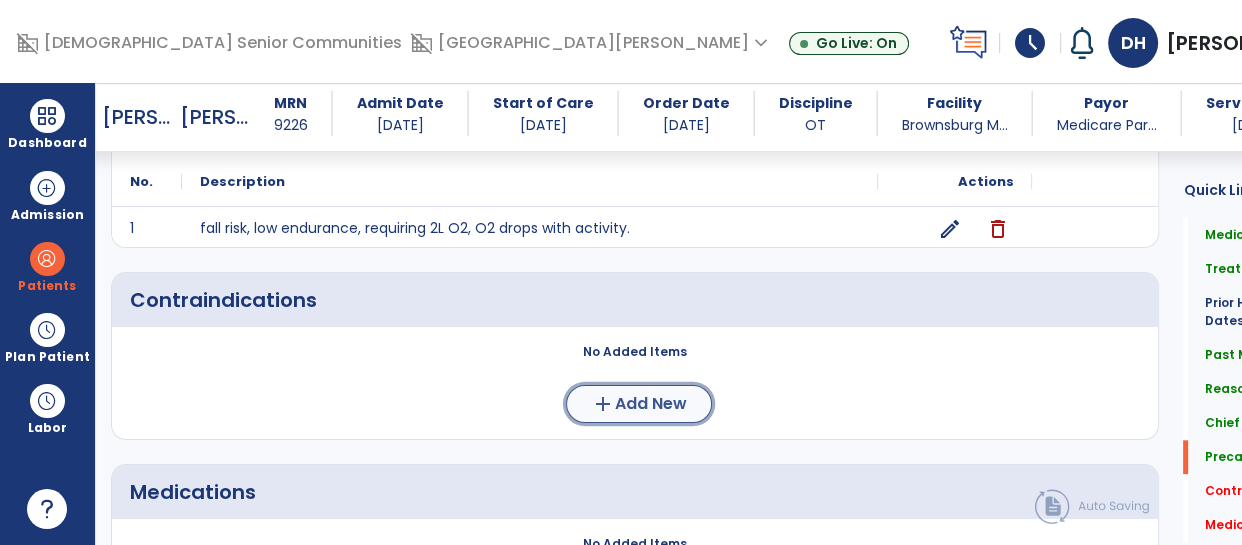click on "Add New" 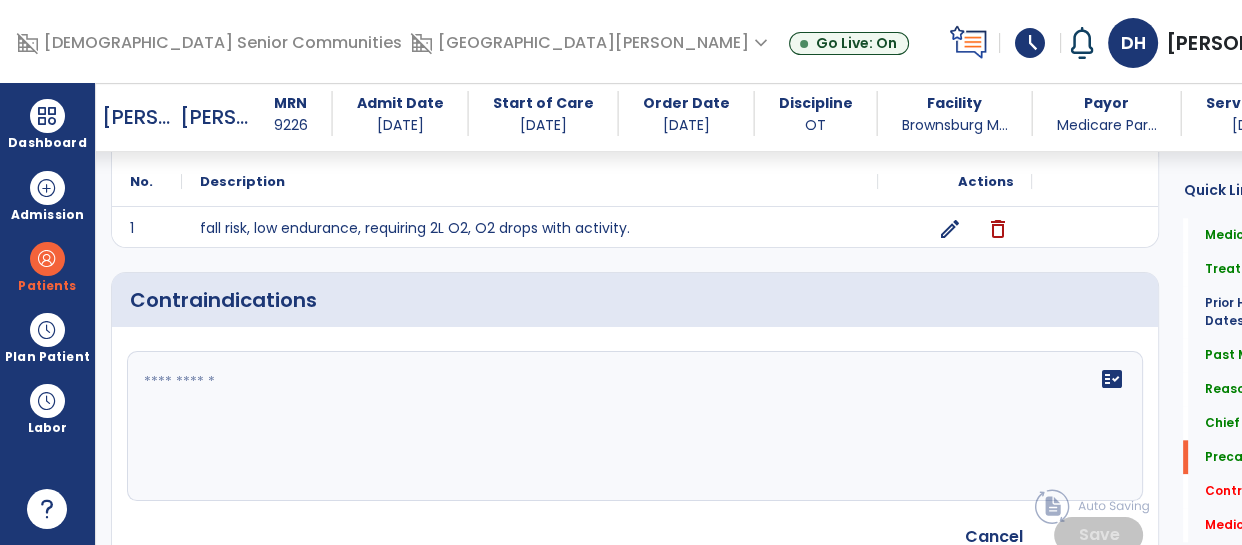 click 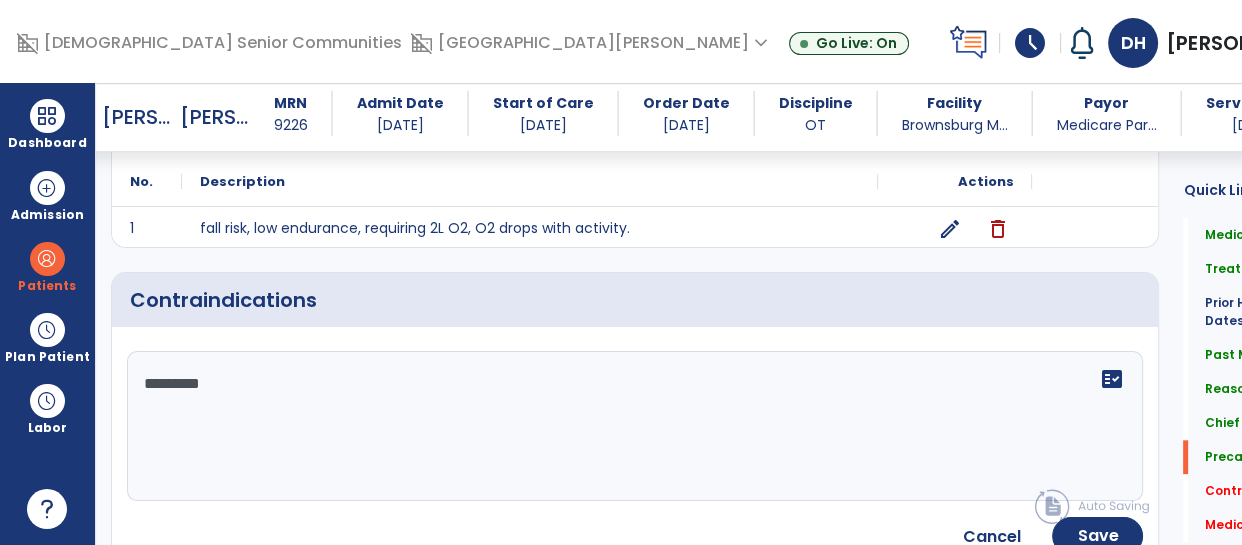 type on "**********" 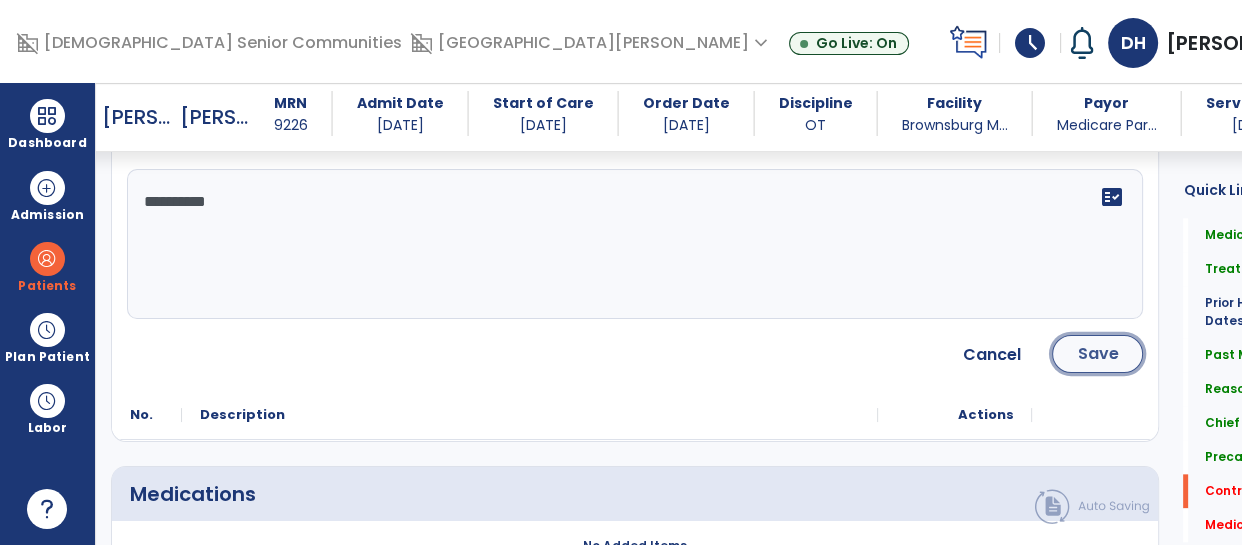click on "Save" 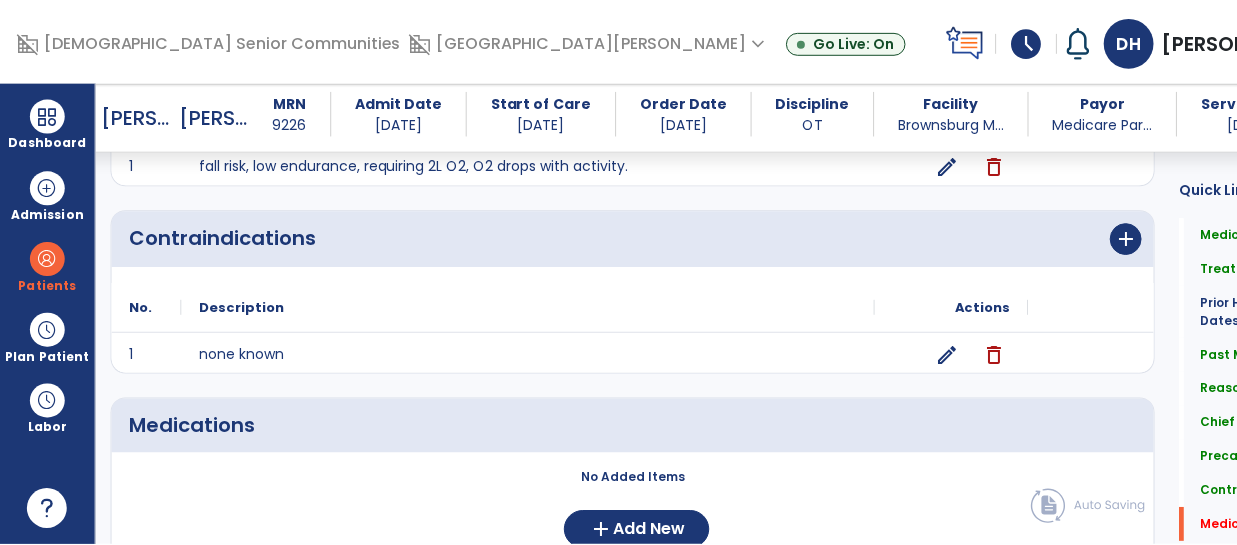 scroll, scrollTop: 1902, scrollLeft: 0, axis: vertical 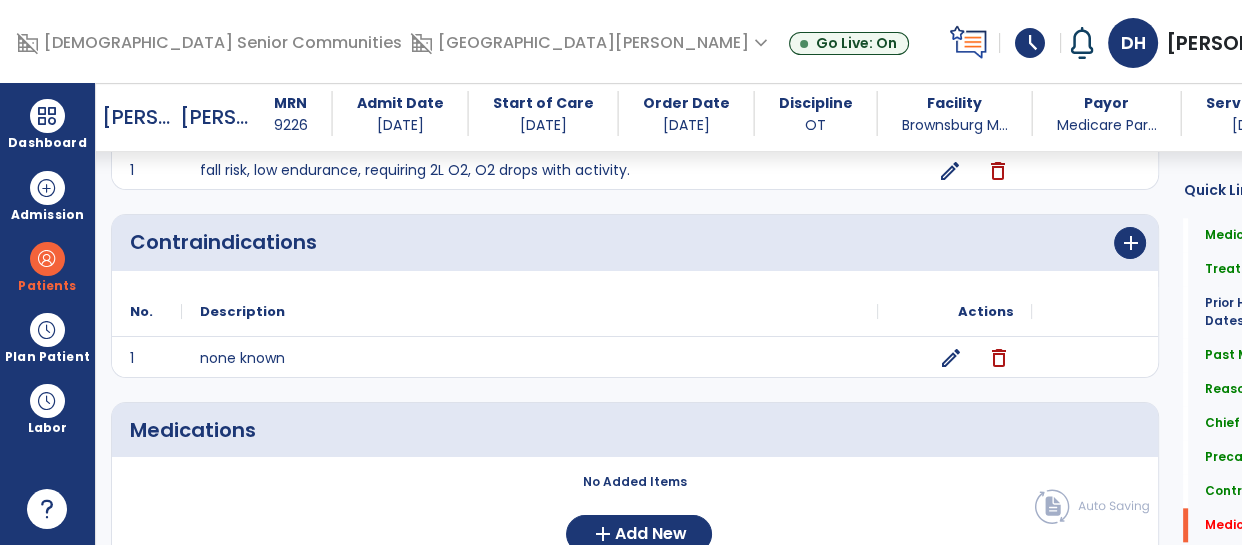 click on "delete" 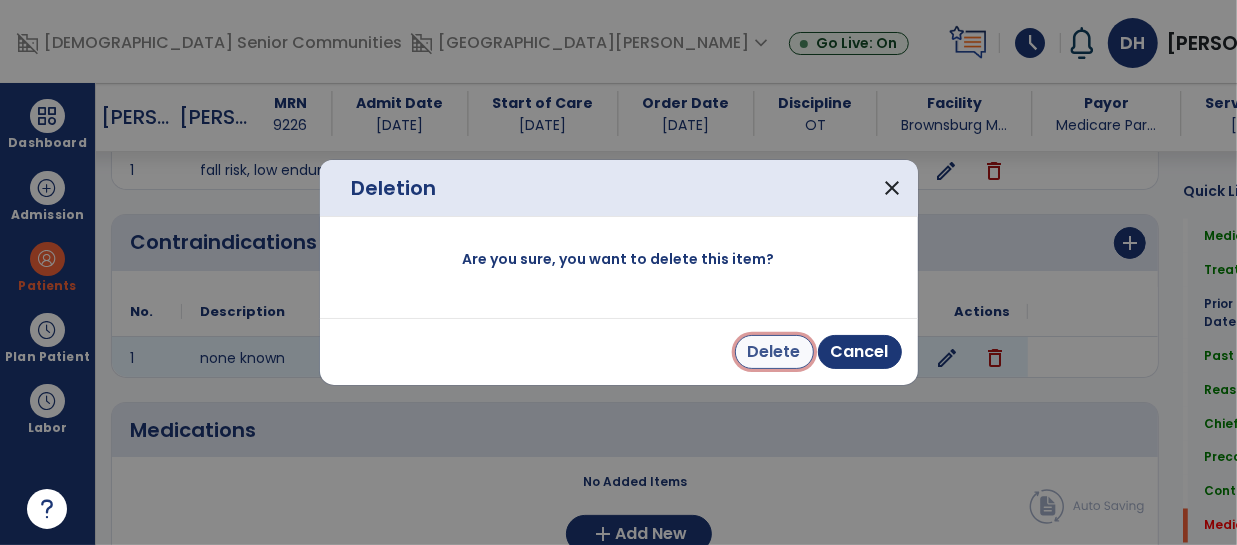 click on "Delete" at bounding box center [774, 352] 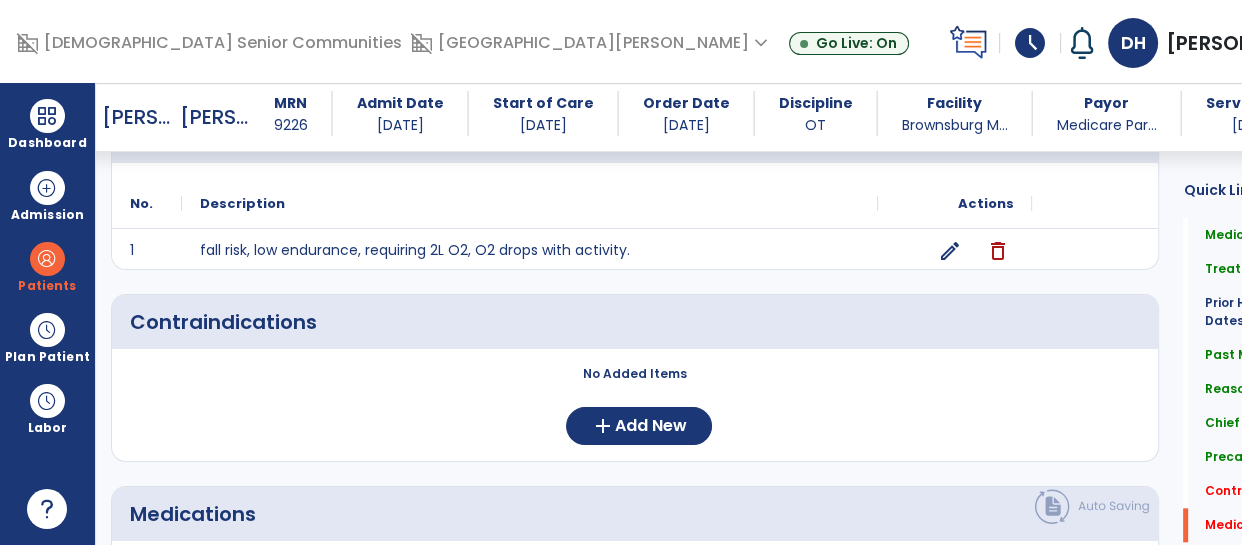 scroll, scrollTop: 1846, scrollLeft: 0, axis: vertical 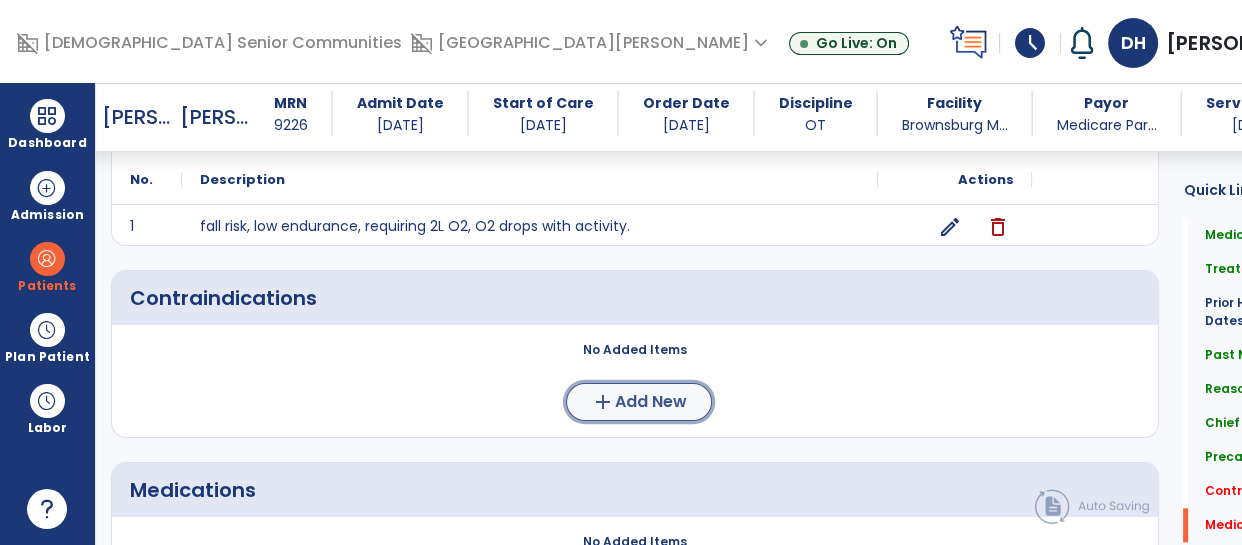 click on "add  Add New" 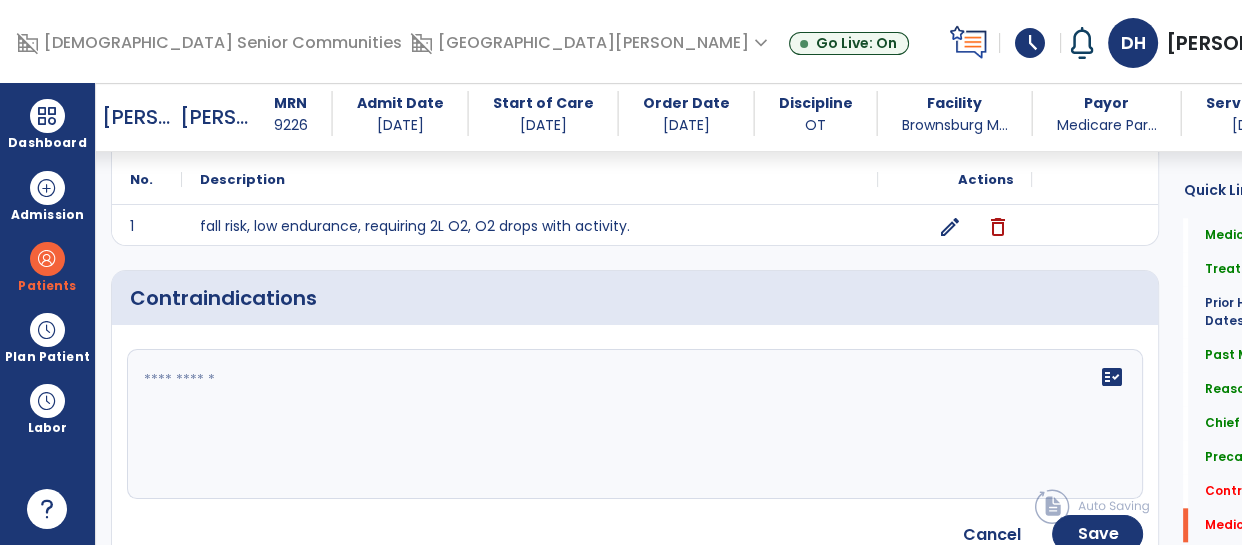 click 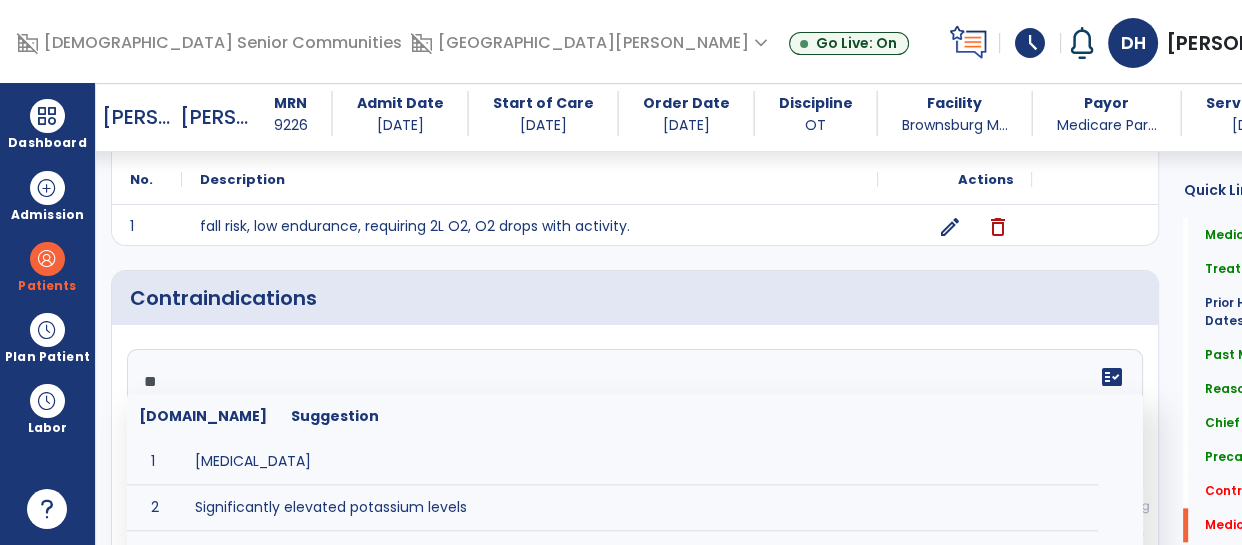 type on "*" 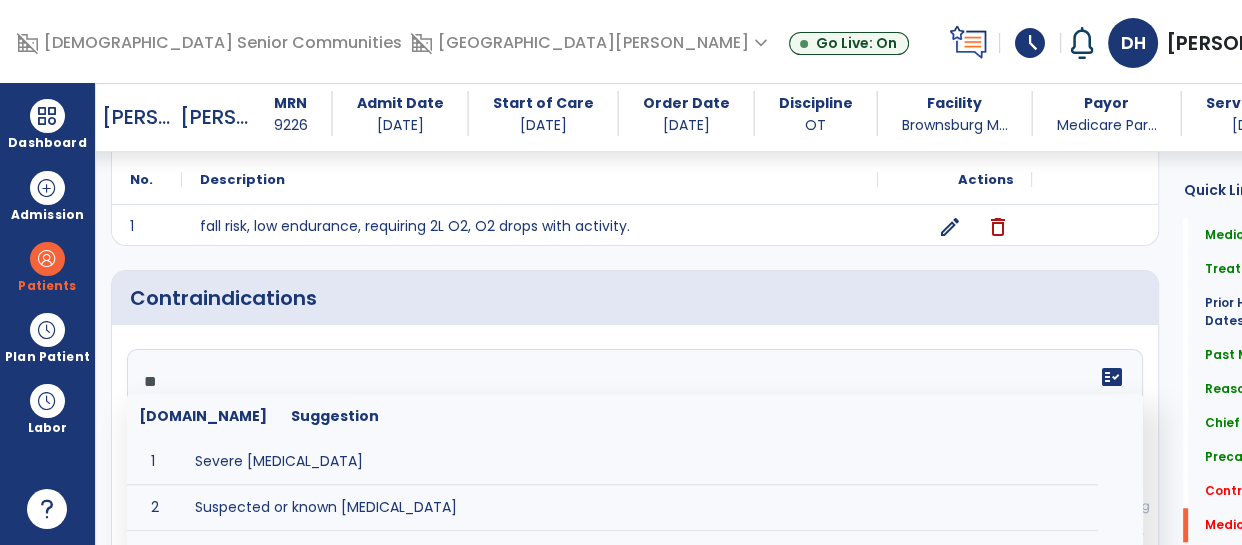 type on "*" 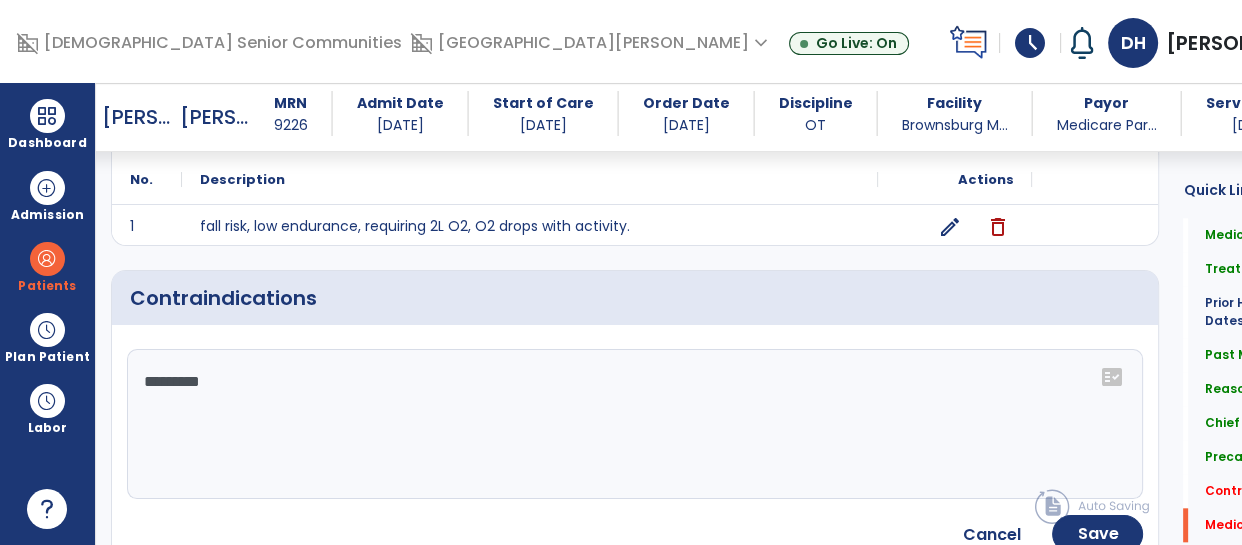 click on "*********" 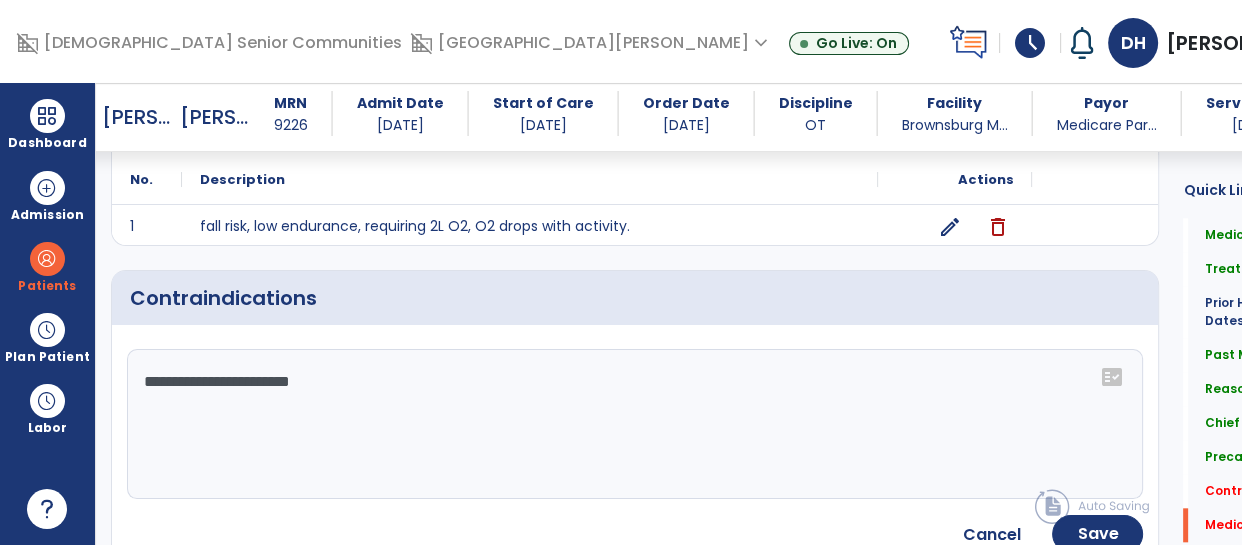 click on "**********" 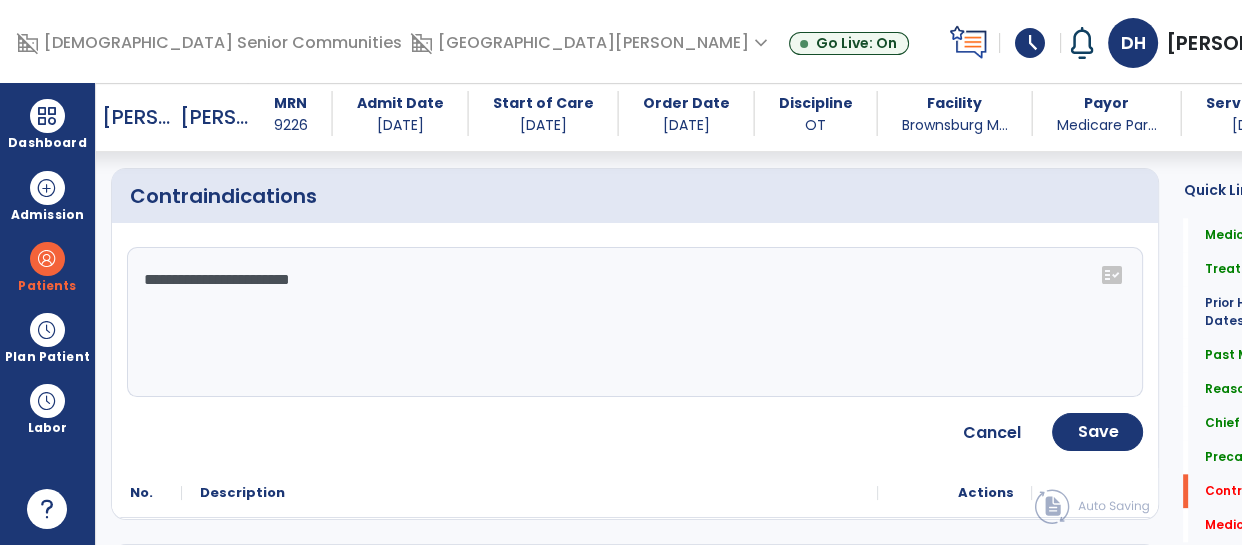 scroll, scrollTop: 1979, scrollLeft: 0, axis: vertical 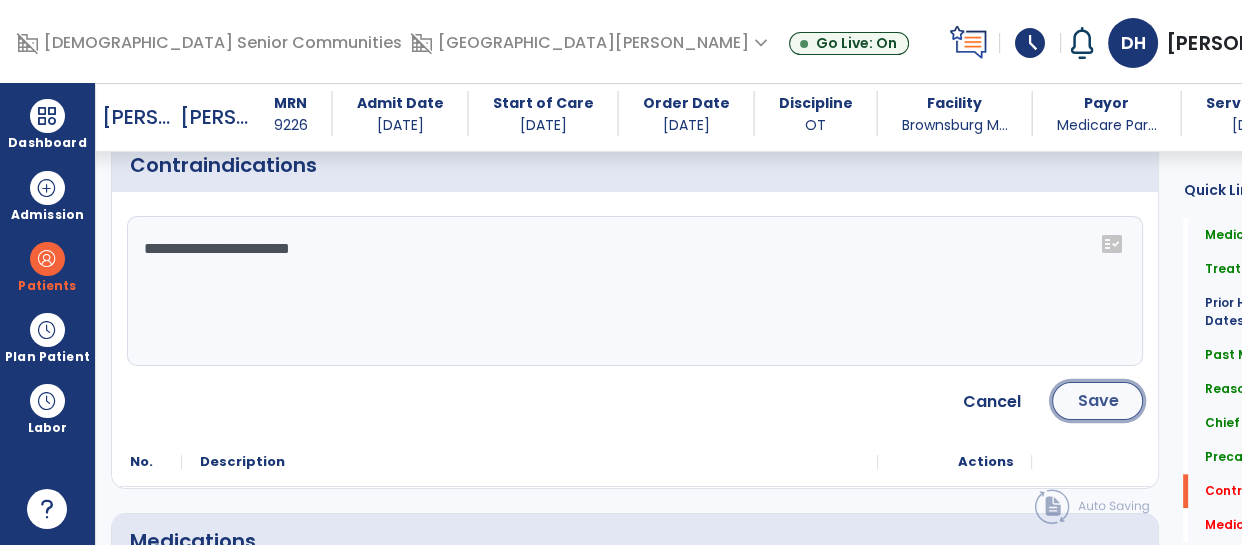 click on "Save" 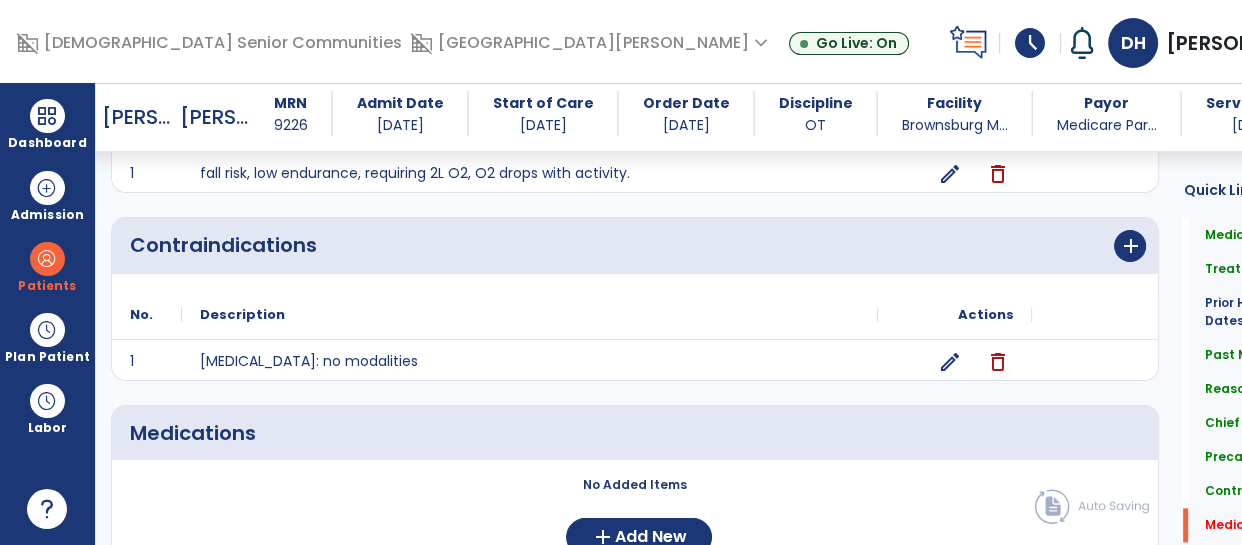 scroll, scrollTop: 1979, scrollLeft: 0, axis: vertical 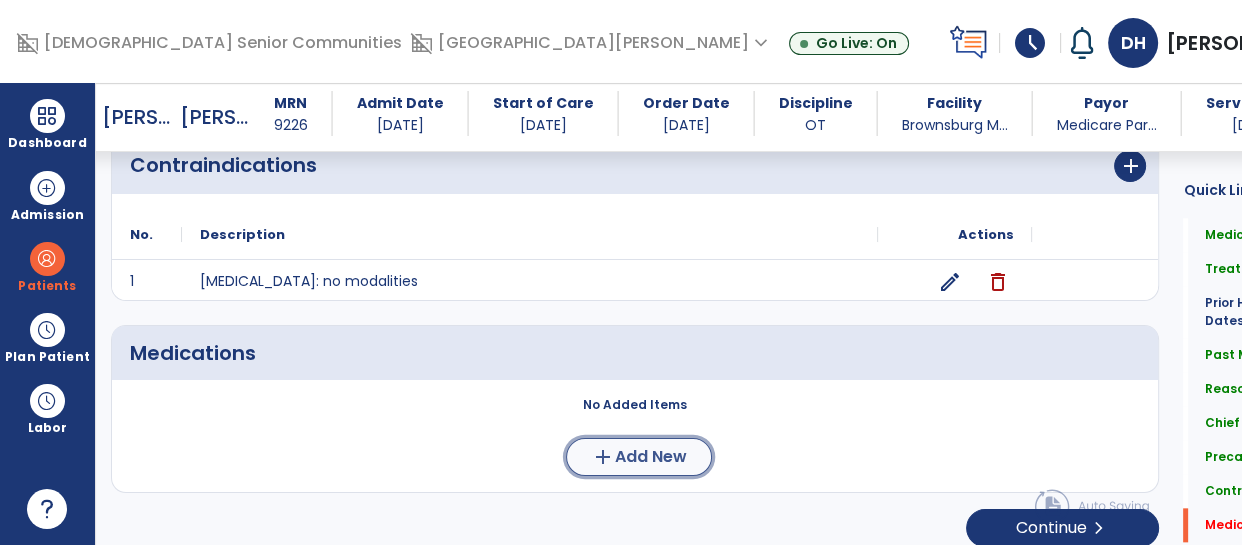 click on "Add New" 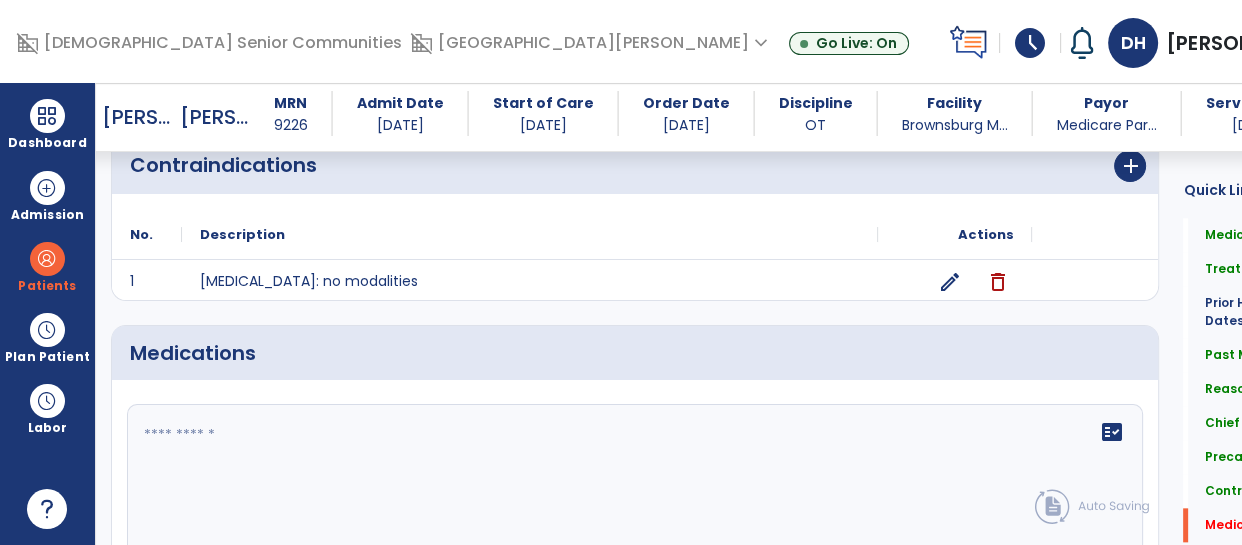 click 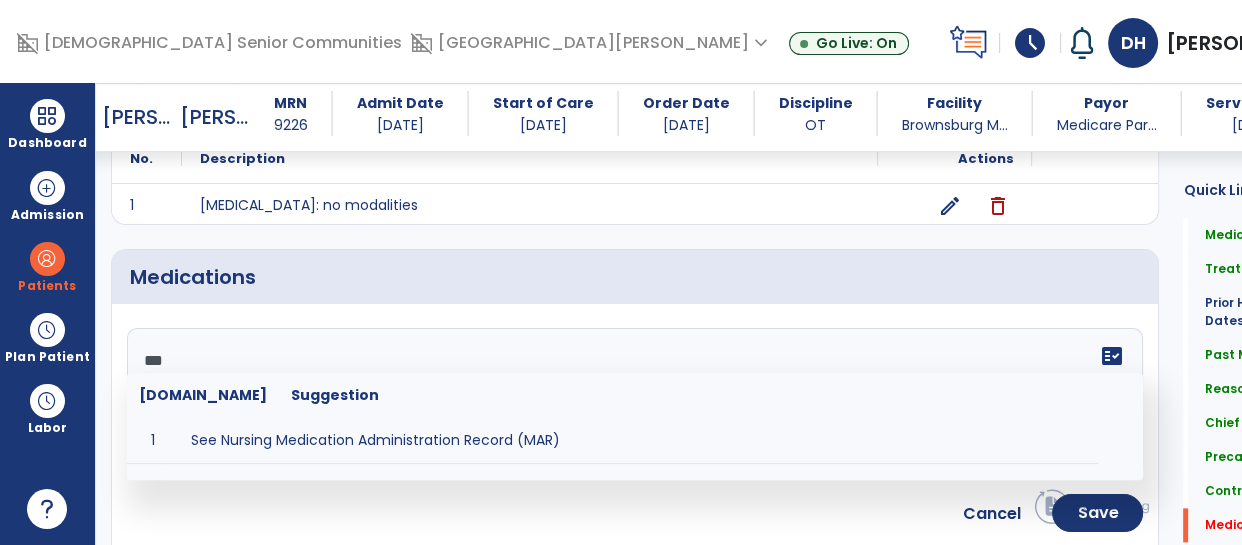 scroll, scrollTop: 2056, scrollLeft: 0, axis: vertical 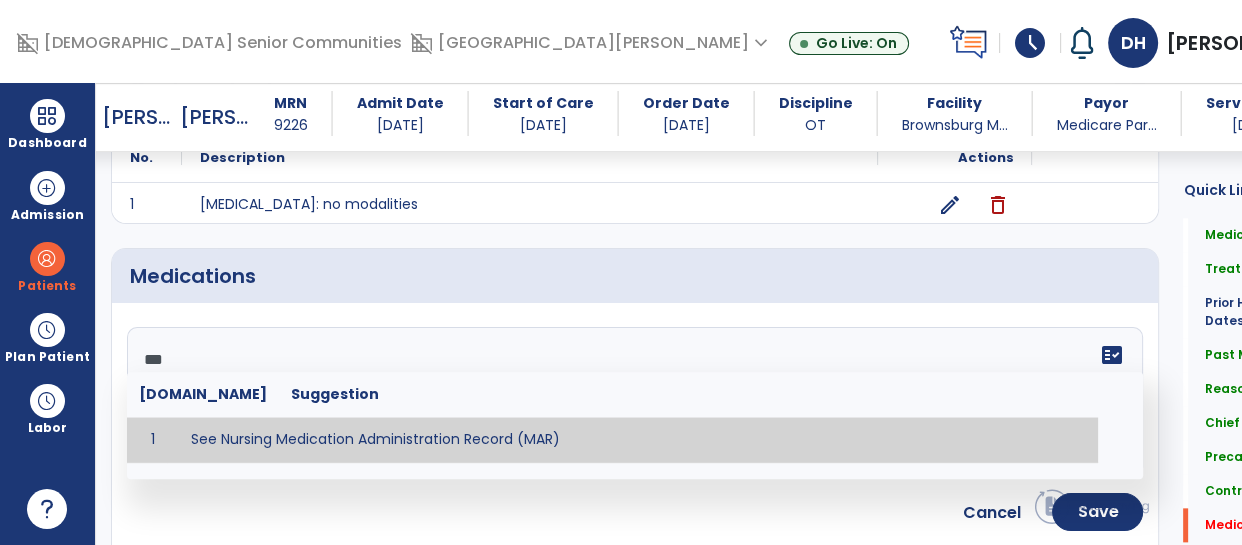 type on "**********" 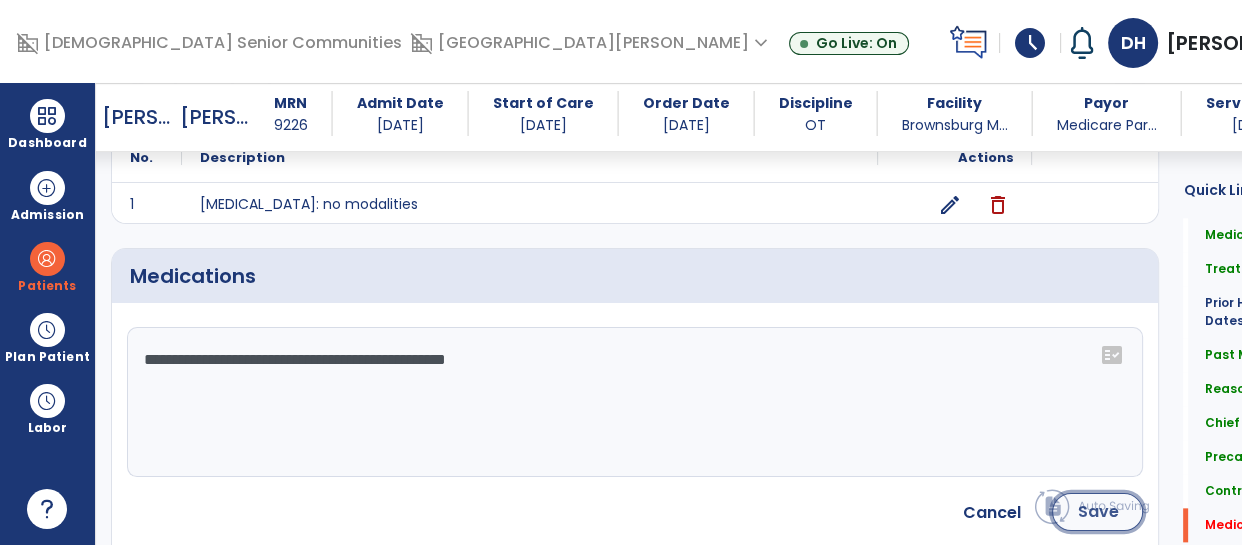 click on "Save" 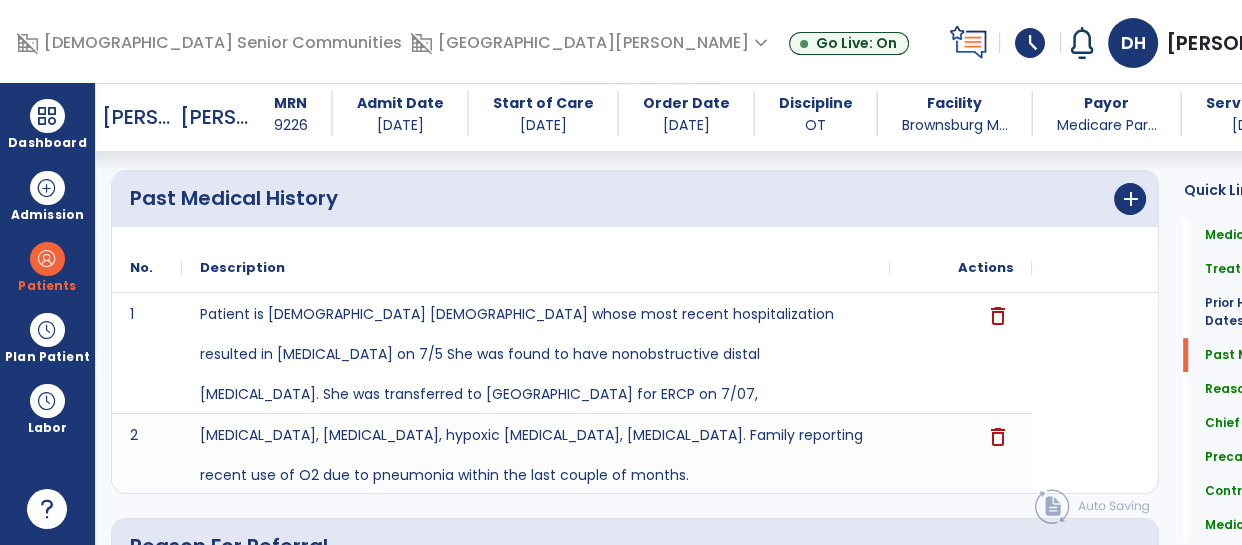 scroll, scrollTop: 852, scrollLeft: 0, axis: vertical 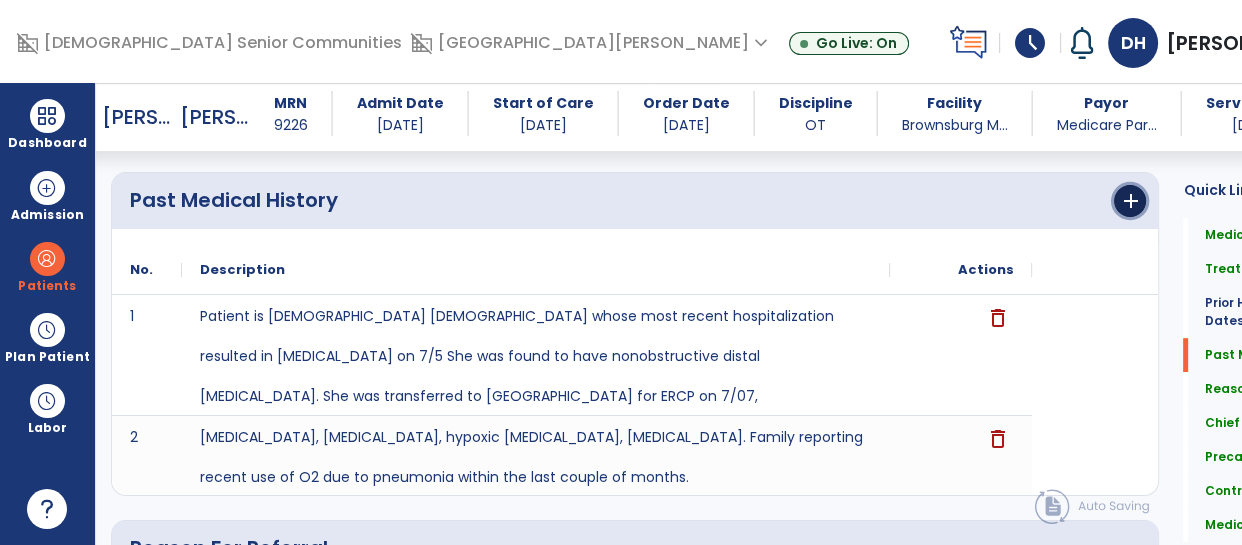 click on "add" 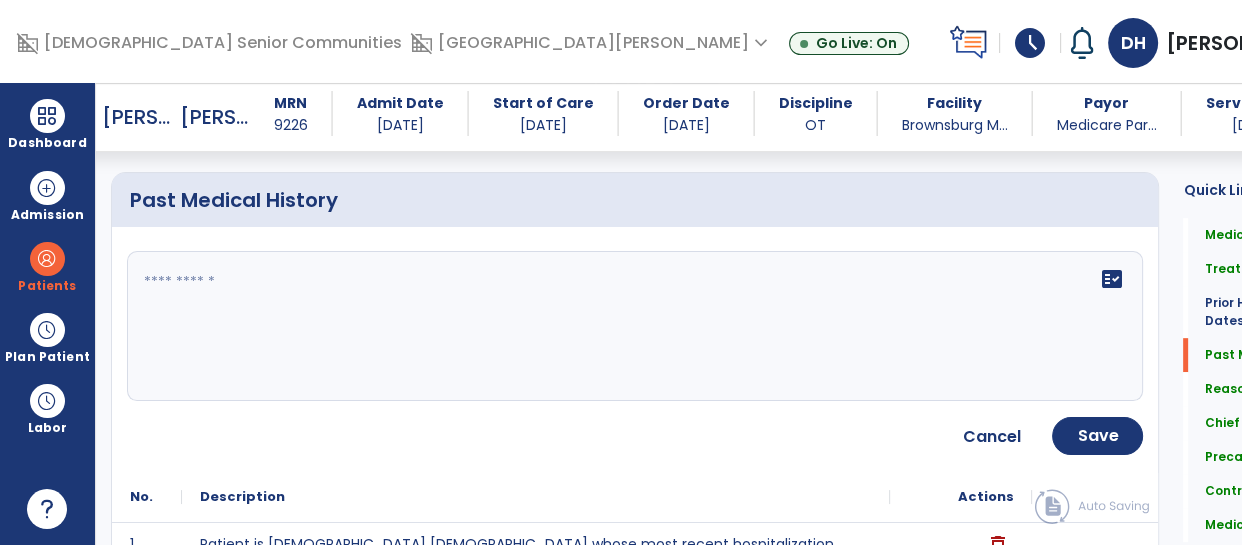 click on "fact_check" 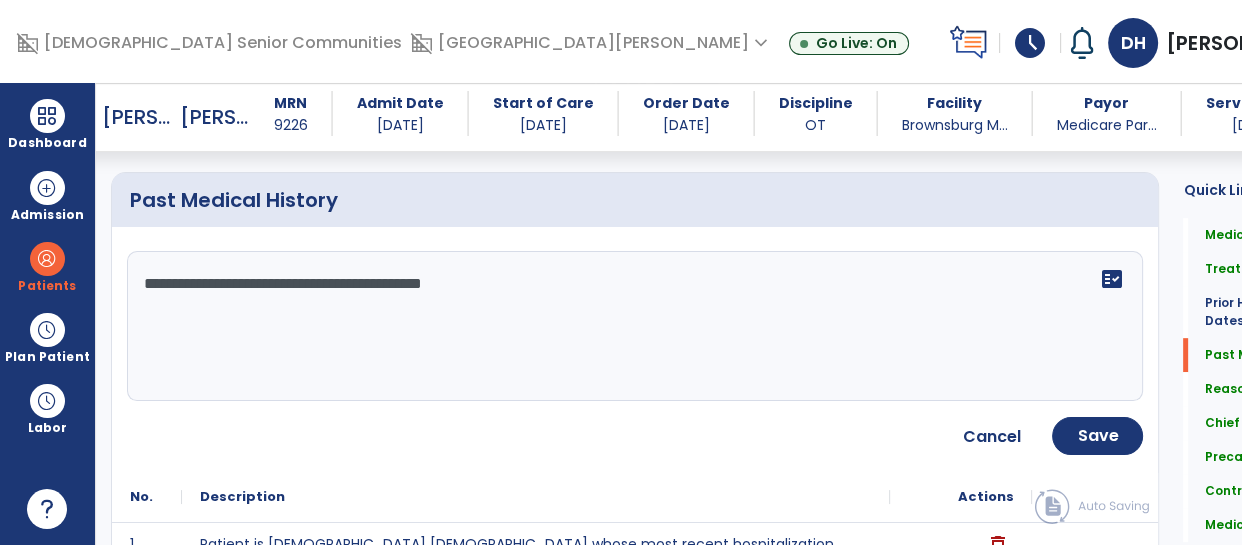 type on "**********" 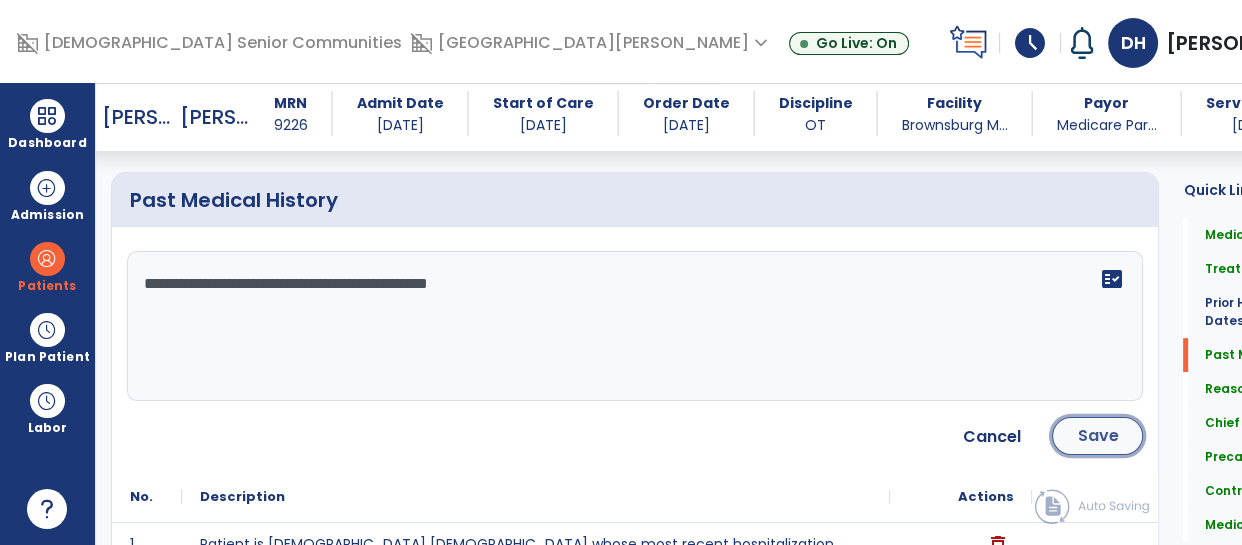 click on "Save" 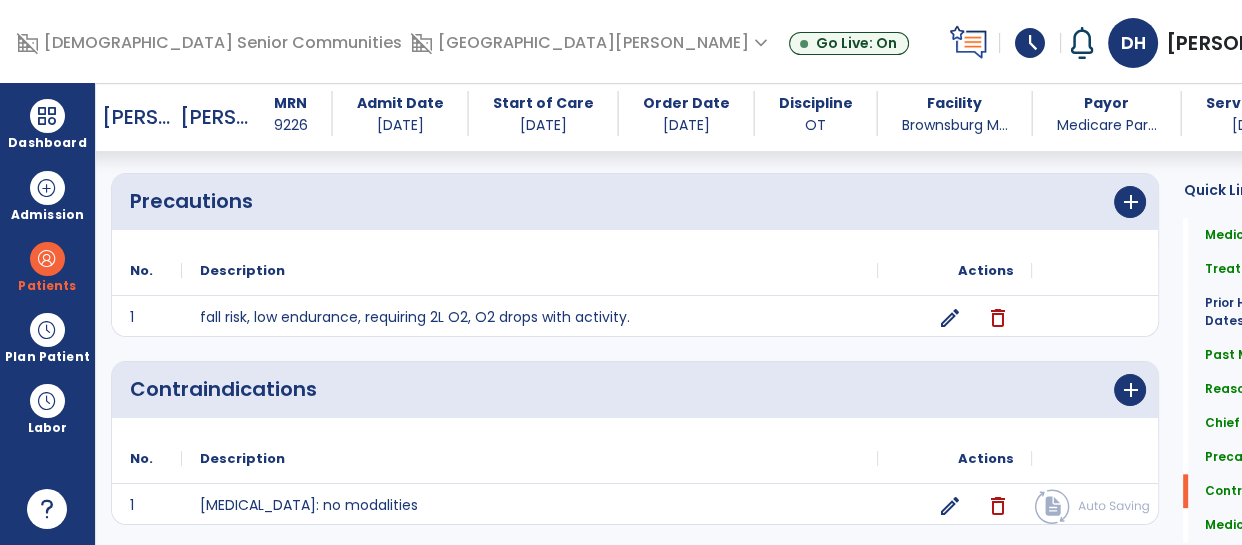 scroll, scrollTop: 2046, scrollLeft: 0, axis: vertical 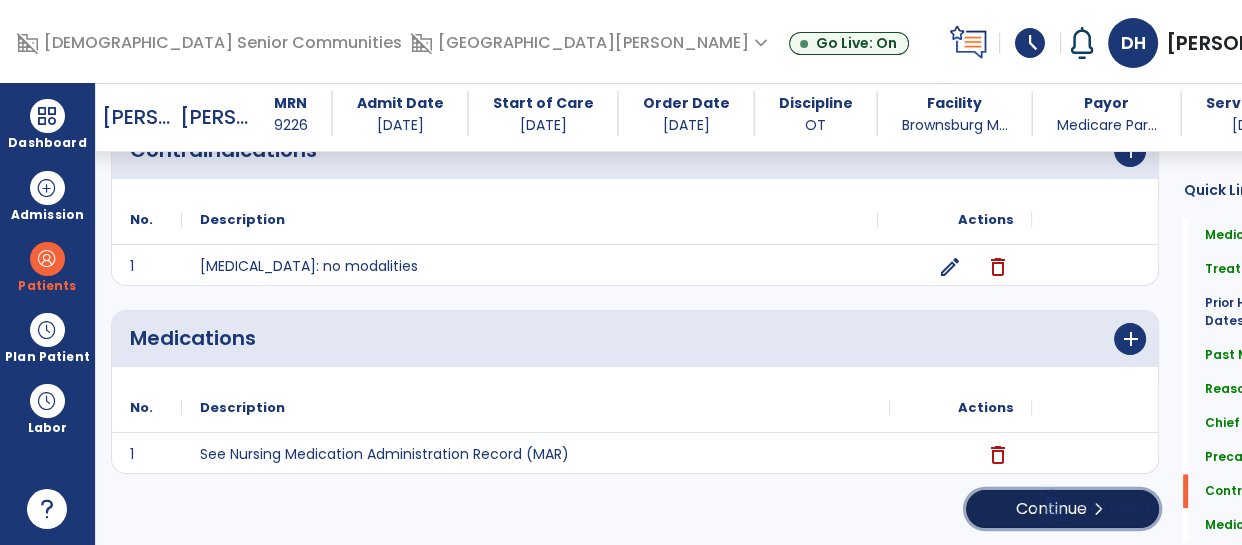 click on "Continue  chevron_right" 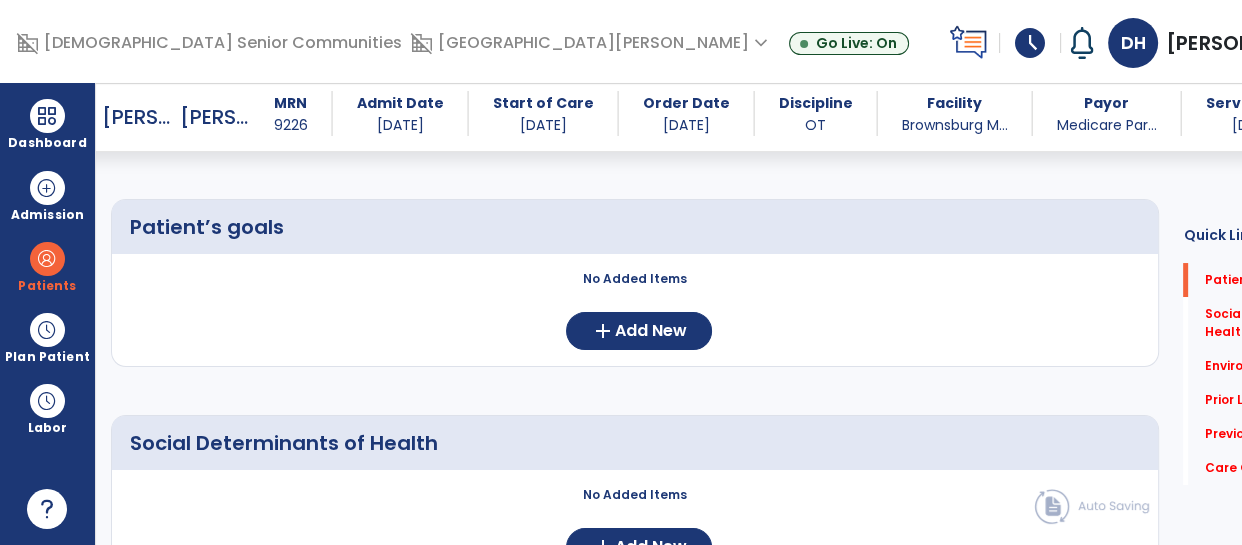 scroll, scrollTop: 0, scrollLeft: 0, axis: both 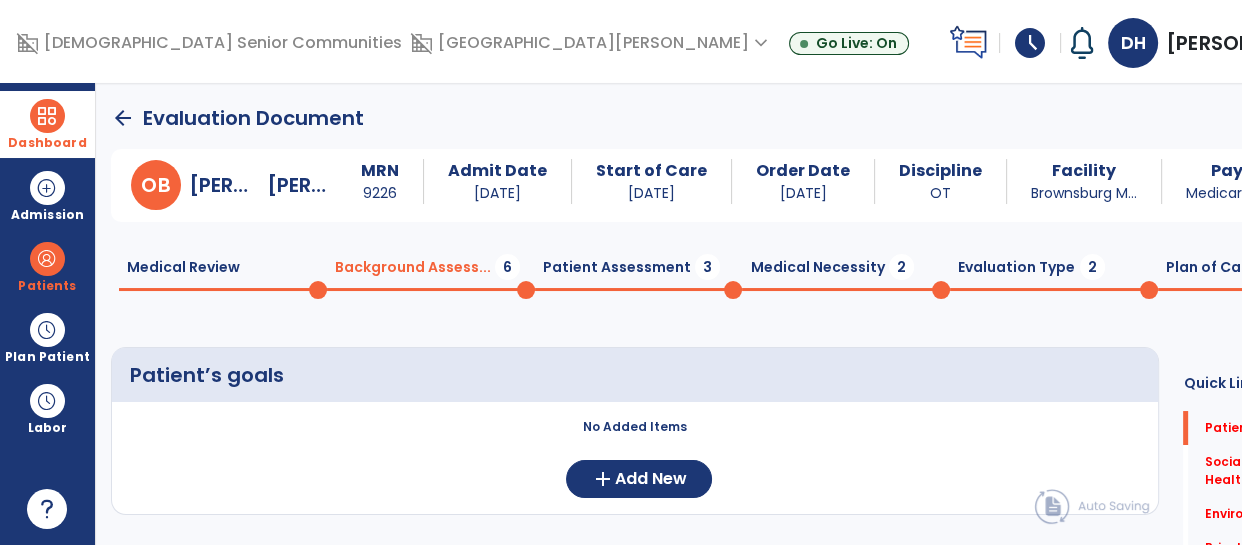 click on "Dashboard" at bounding box center (47, 143) 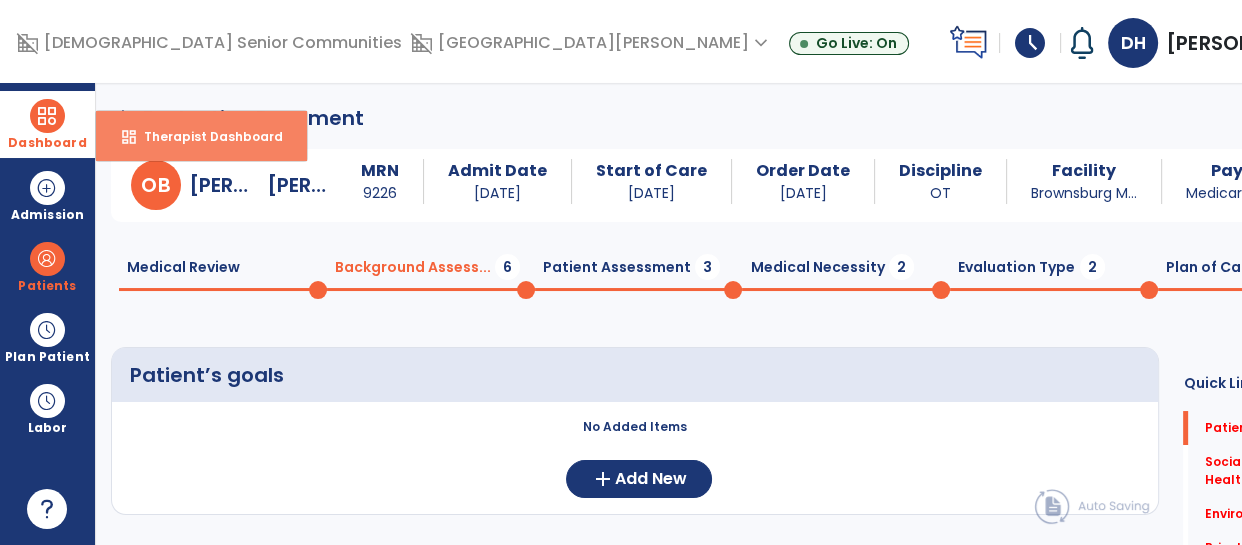 click on "Therapist Dashboard" at bounding box center (205, 136) 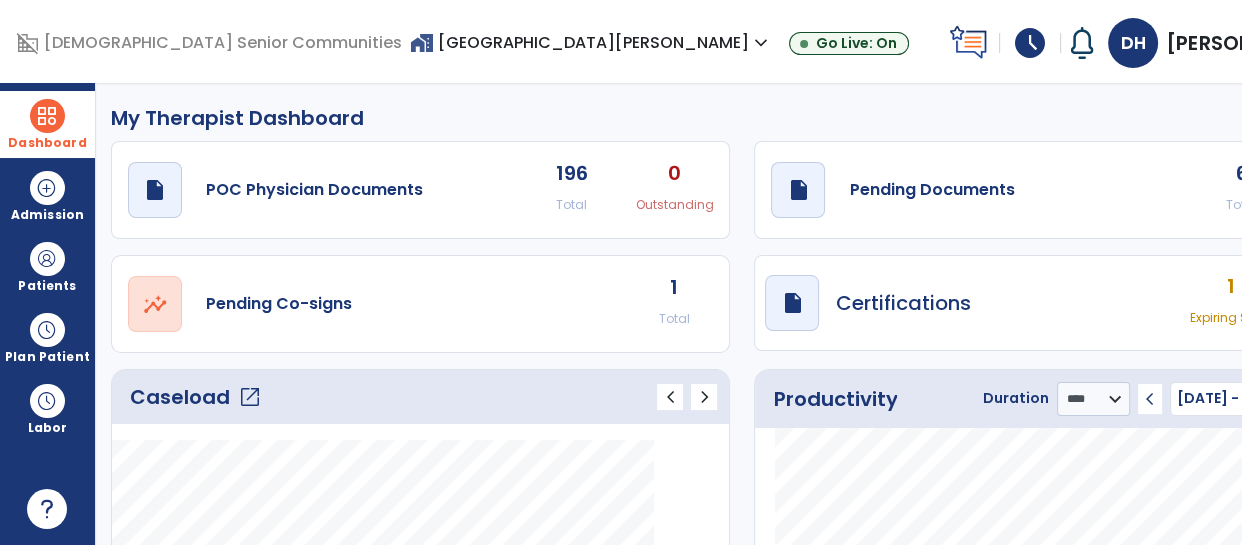 click on "draft   open_in_new  Pending Documents 6 Total 0 Past Due" 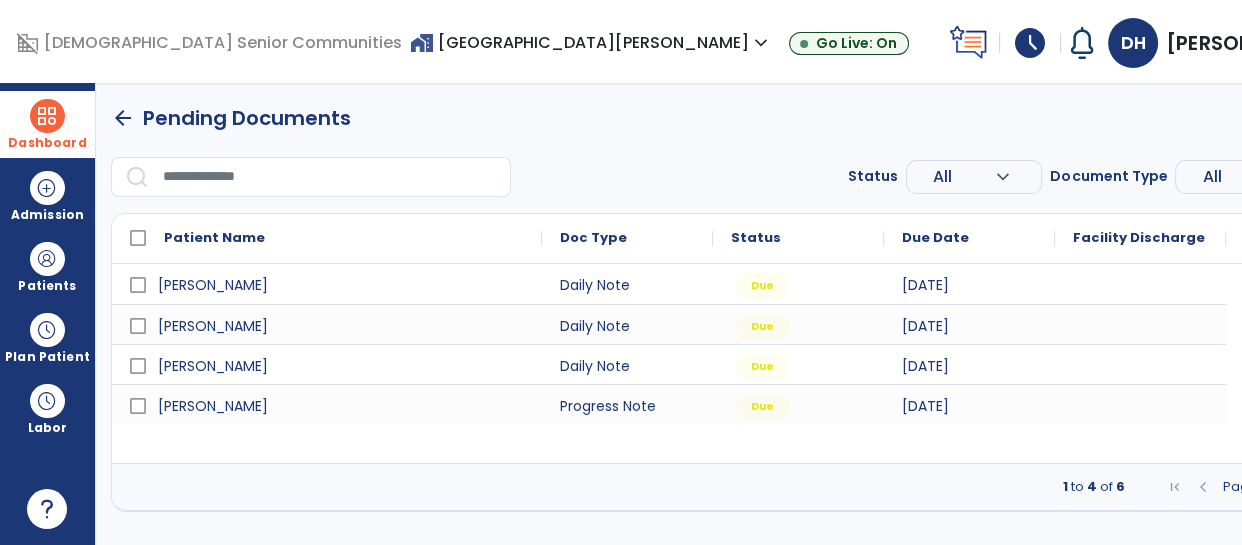 click at bounding box center [1313, 487] 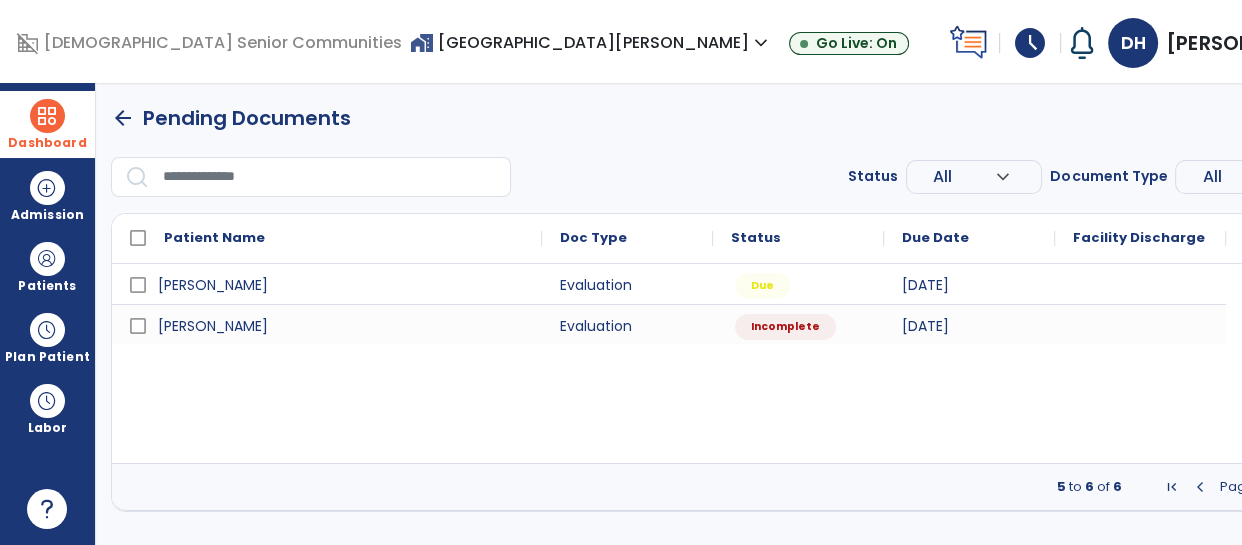 click at bounding box center (1200, 487) 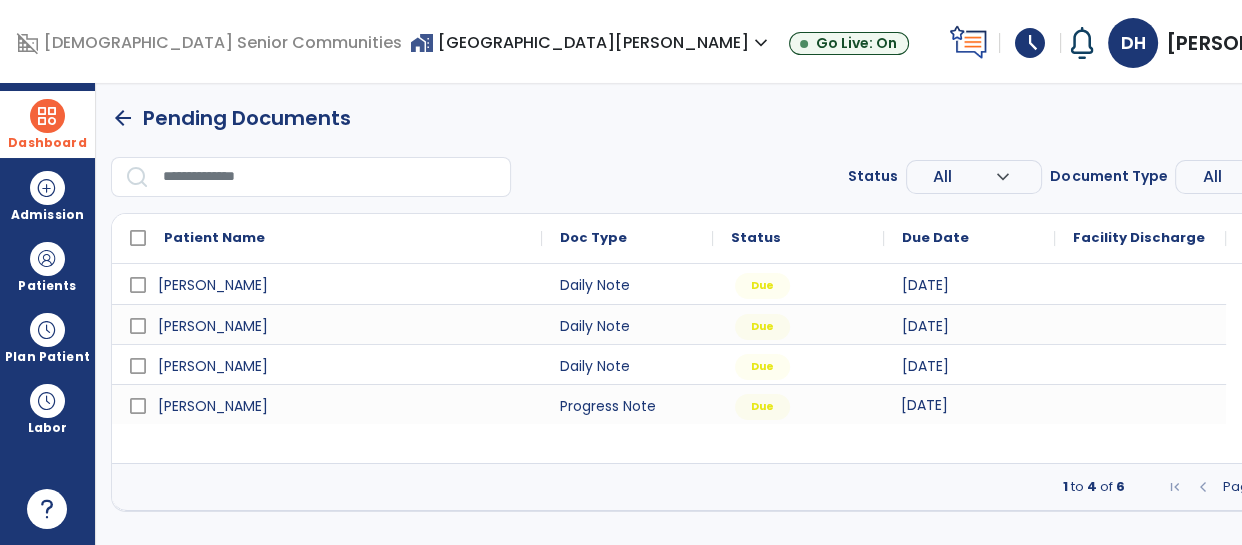 click on "[DATE]" at bounding box center [924, 405] 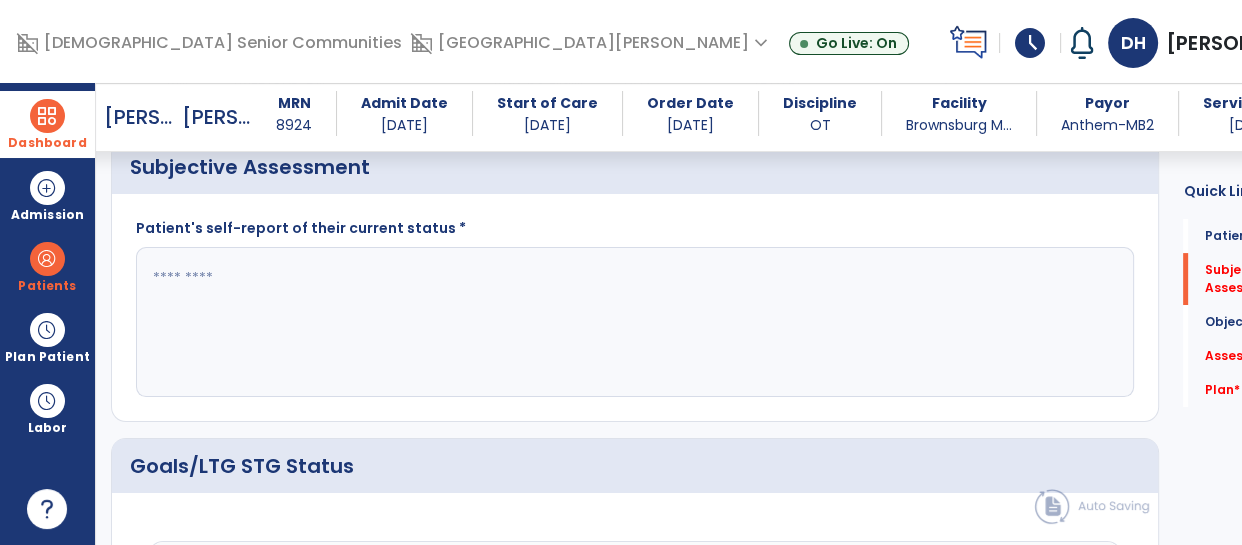 scroll, scrollTop: 458, scrollLeft: 0, axis: vertical 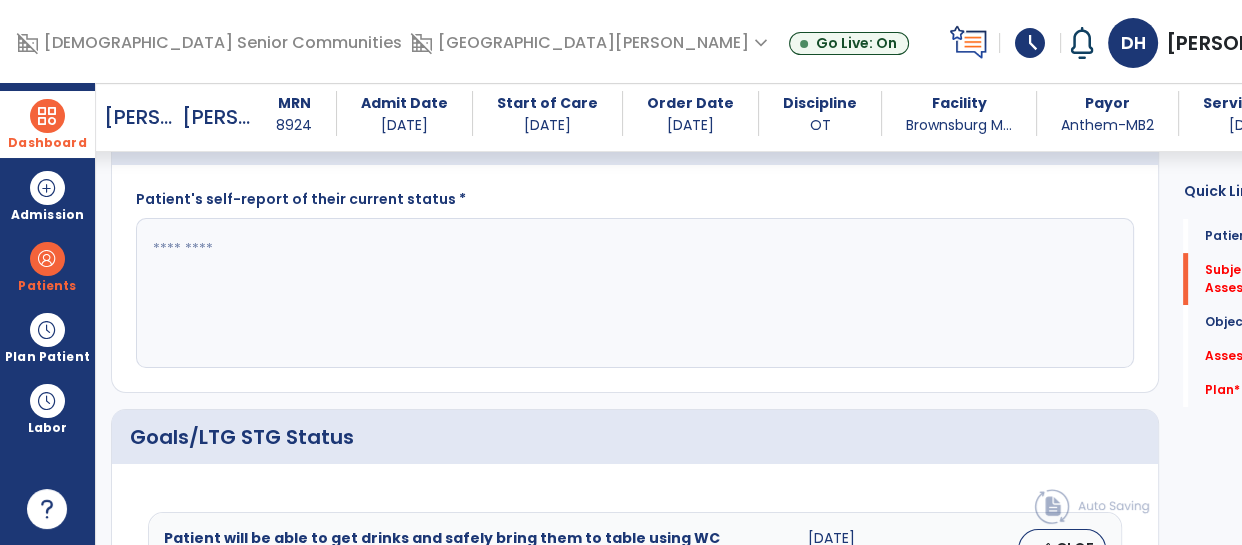 click 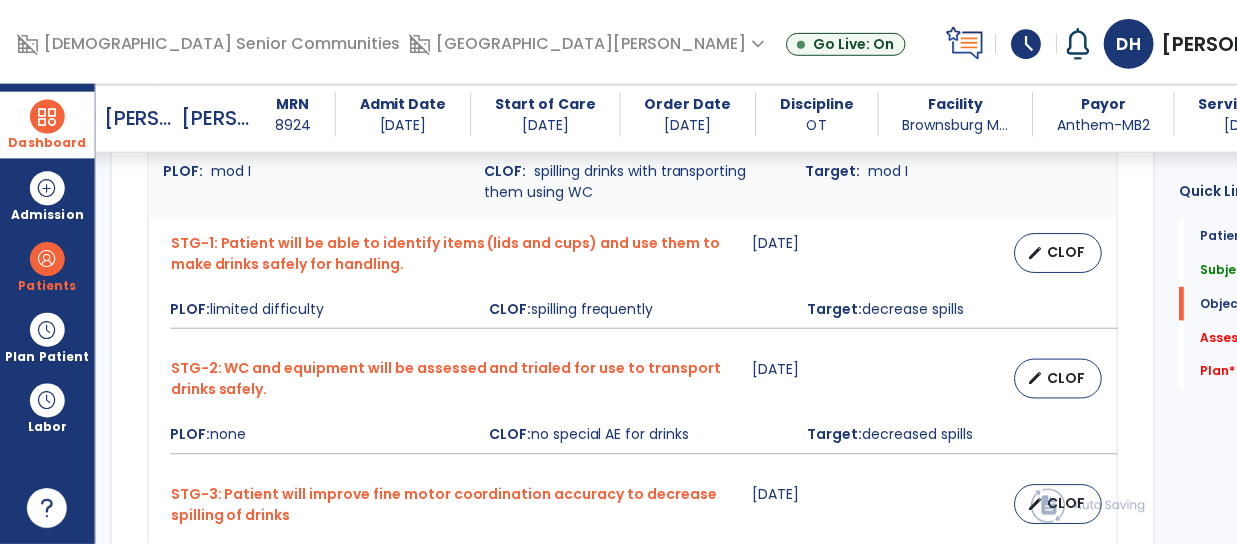 scroll, scrollTop: 899, scrollLeft: 0, axis: vertical 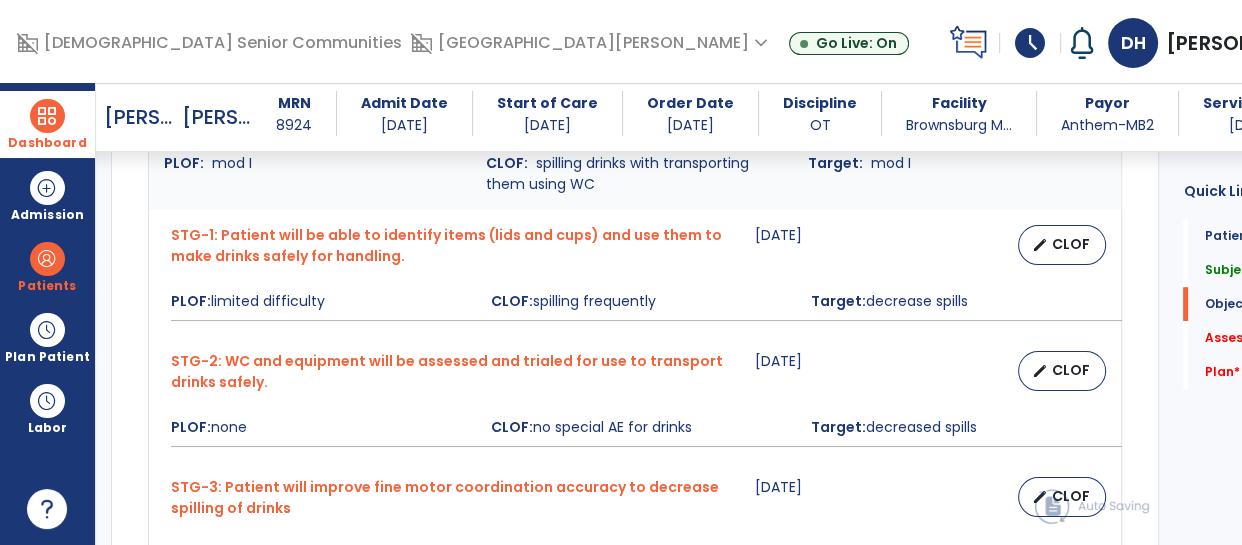 type on "**********" 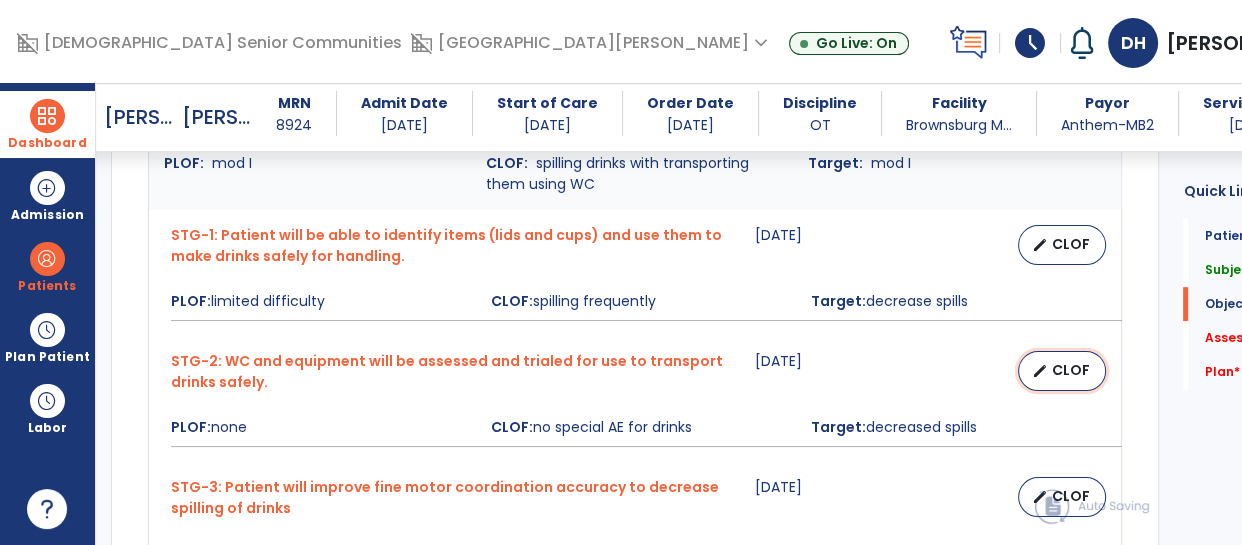 click on "CLOF" at bounding box center (1070, 370) 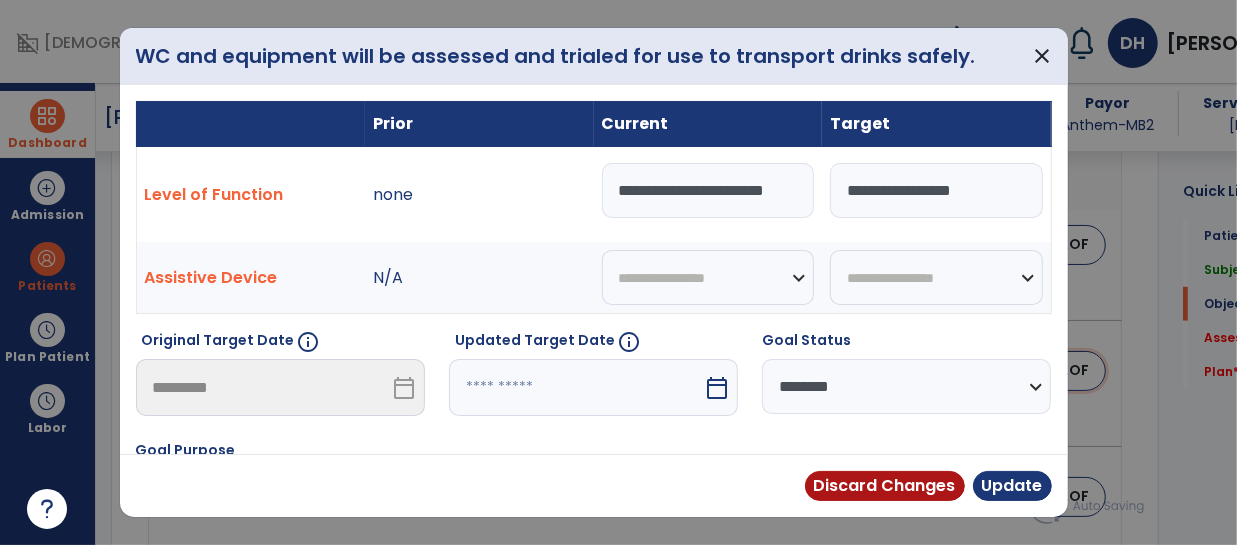 scroll, scrollTop: 899, scrollLeft: 0, axis: vertical 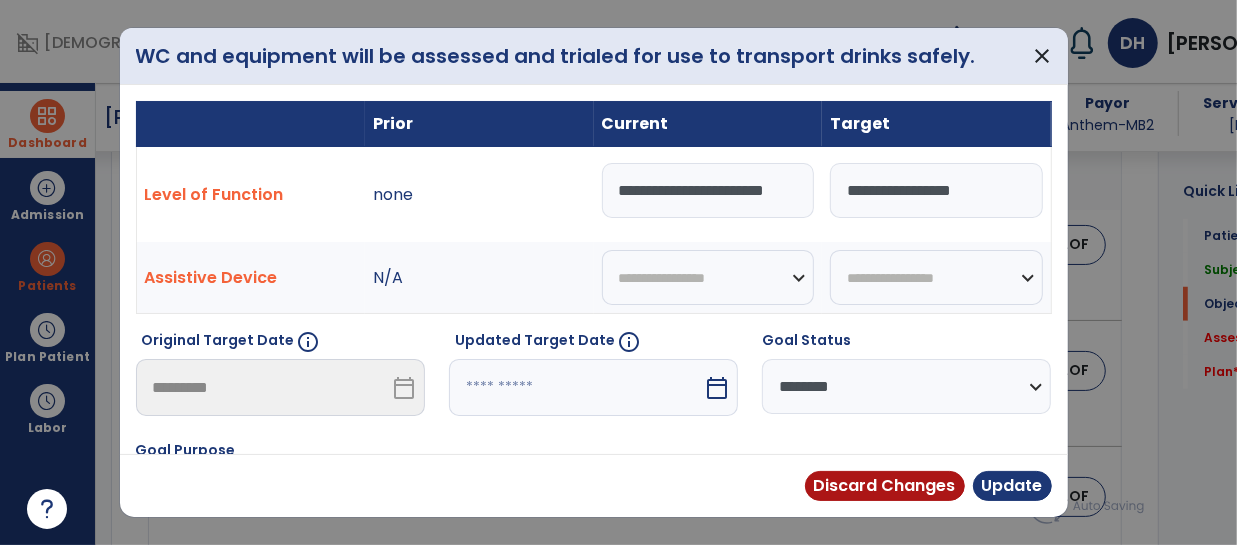 click on "**********" at bounding box center (708, 190) 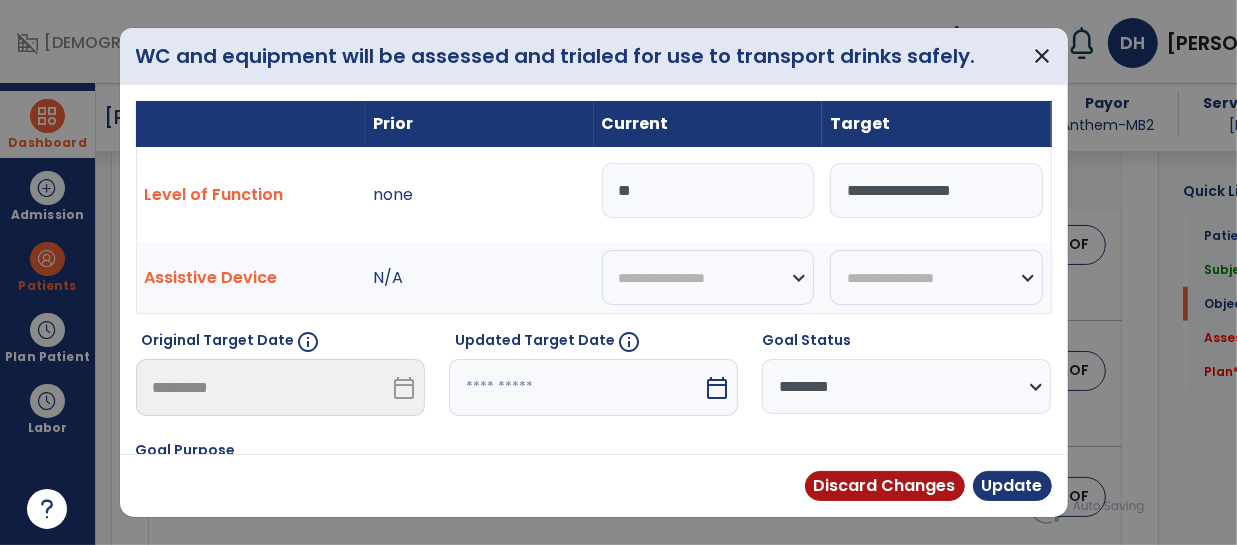 type on "*" 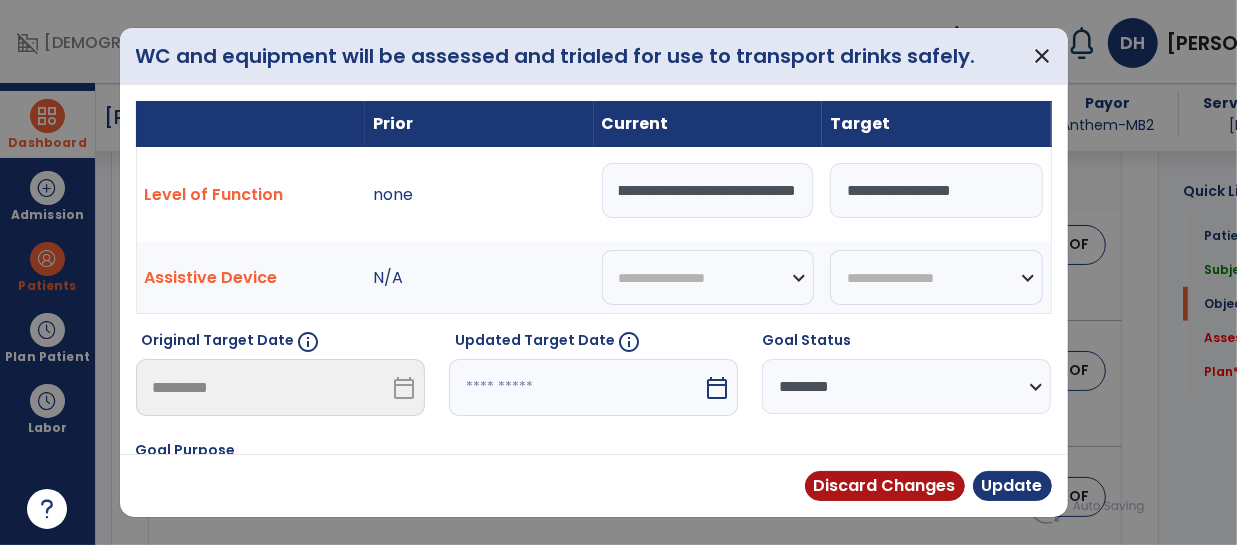 scroll, scrollTop: 0, scrollLeft: 205, axis: horizontal 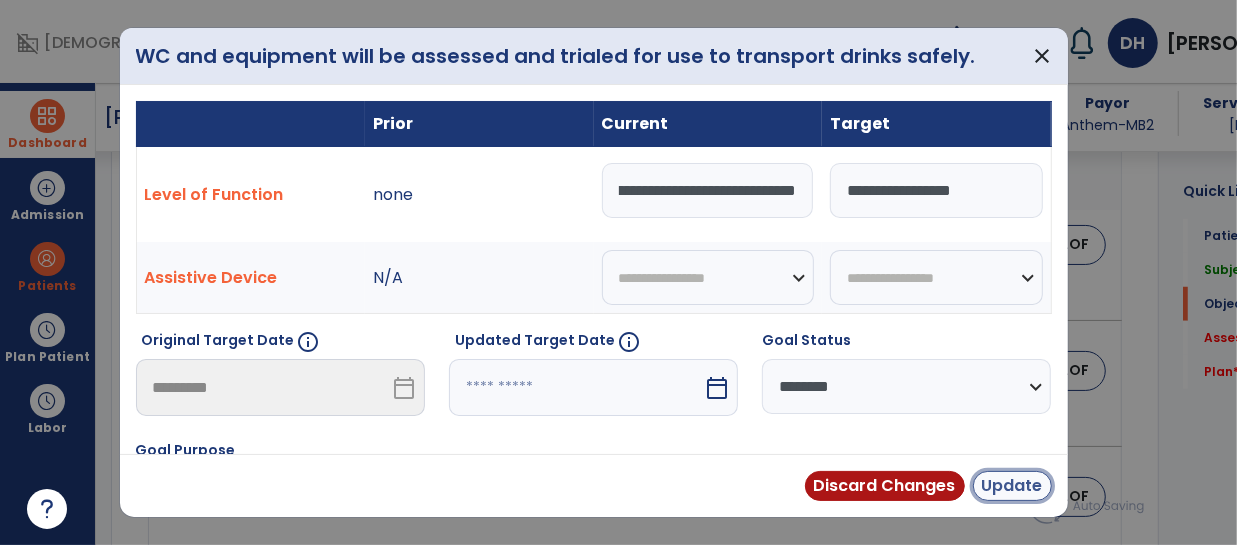 click on "Update" at bounding box center (1012, 486) 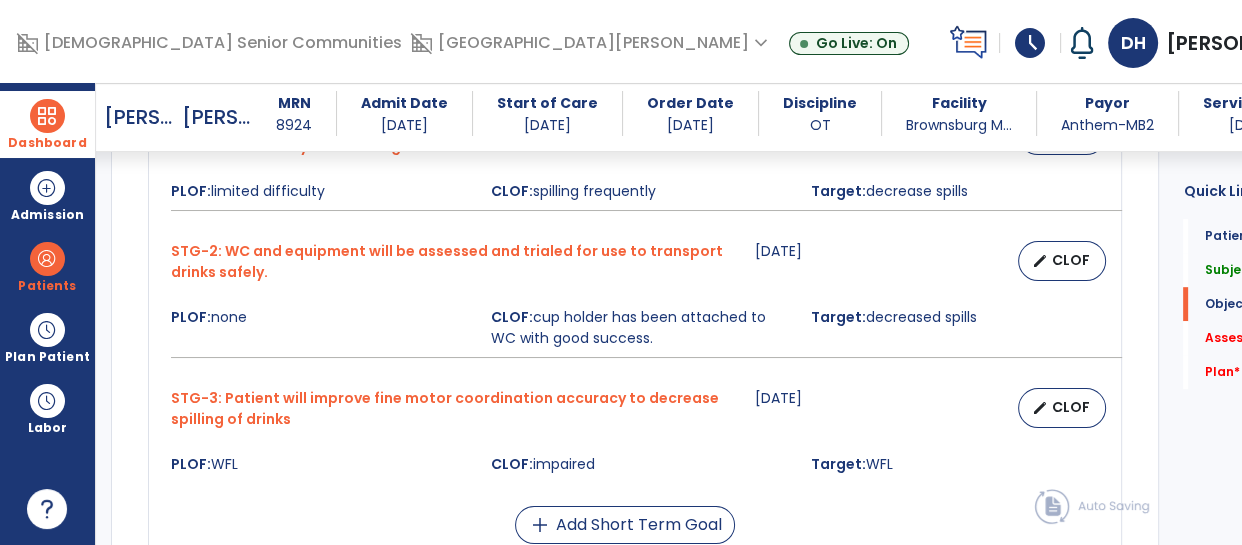 scroll, scrollTop: 1010, scrollLeft: 0, axis: vertical 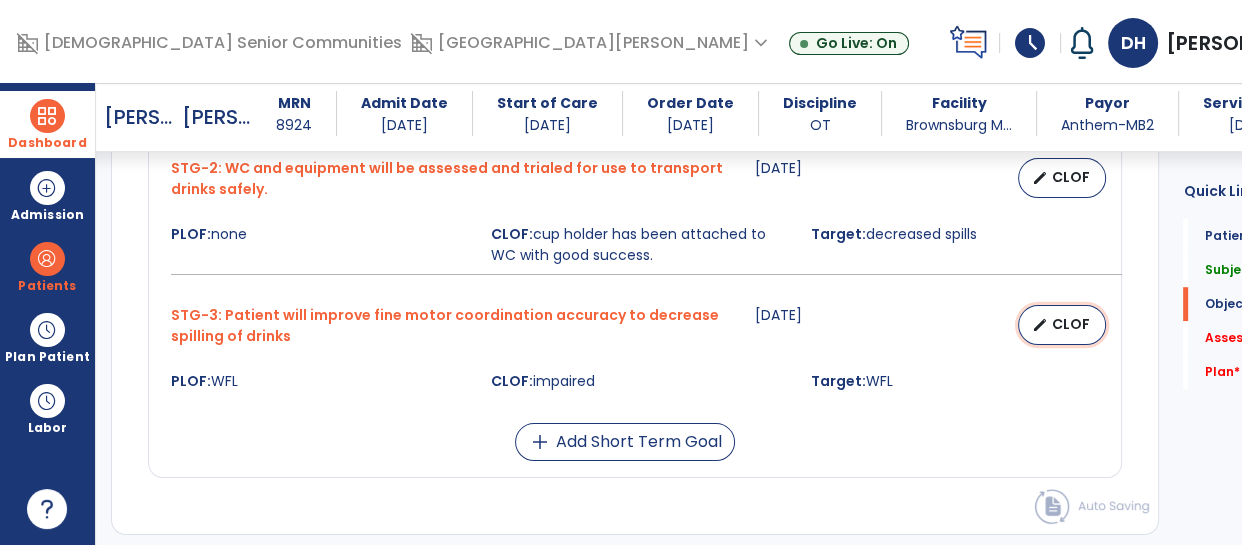 click on "CLOF" at bounding box center [1070, 324] 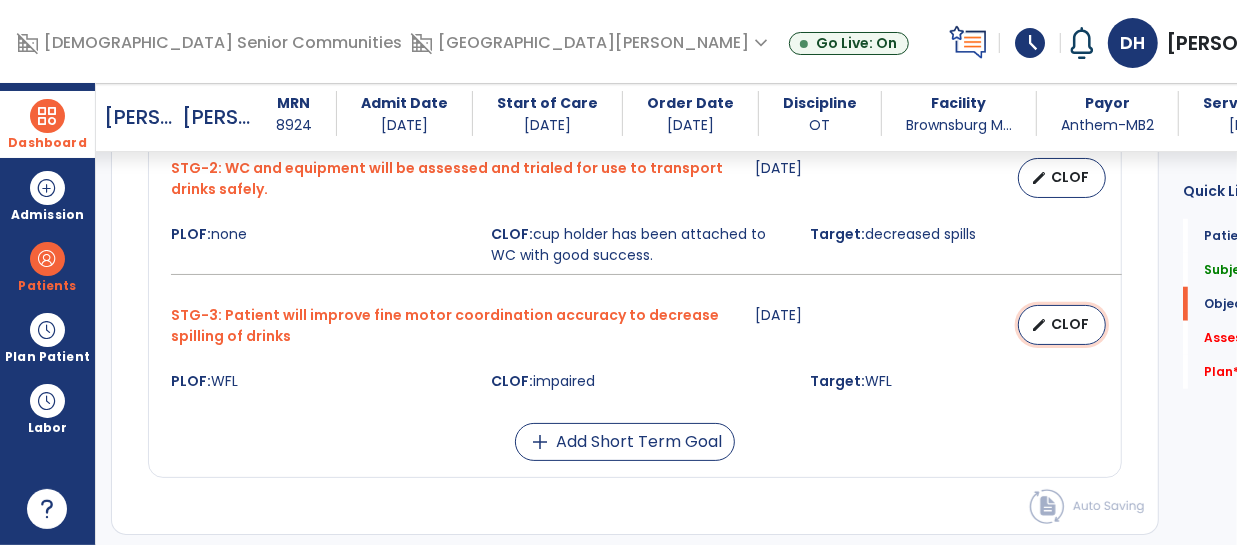 select on "********" 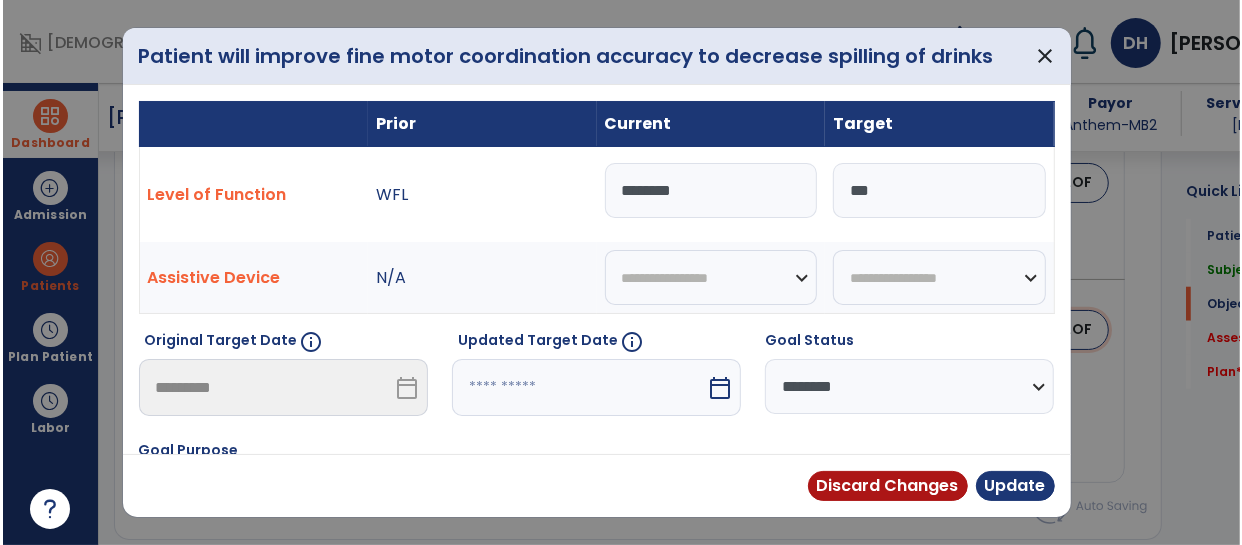 scroll, scrollTop: 1092, scrollLeft: 0, axis: vertical 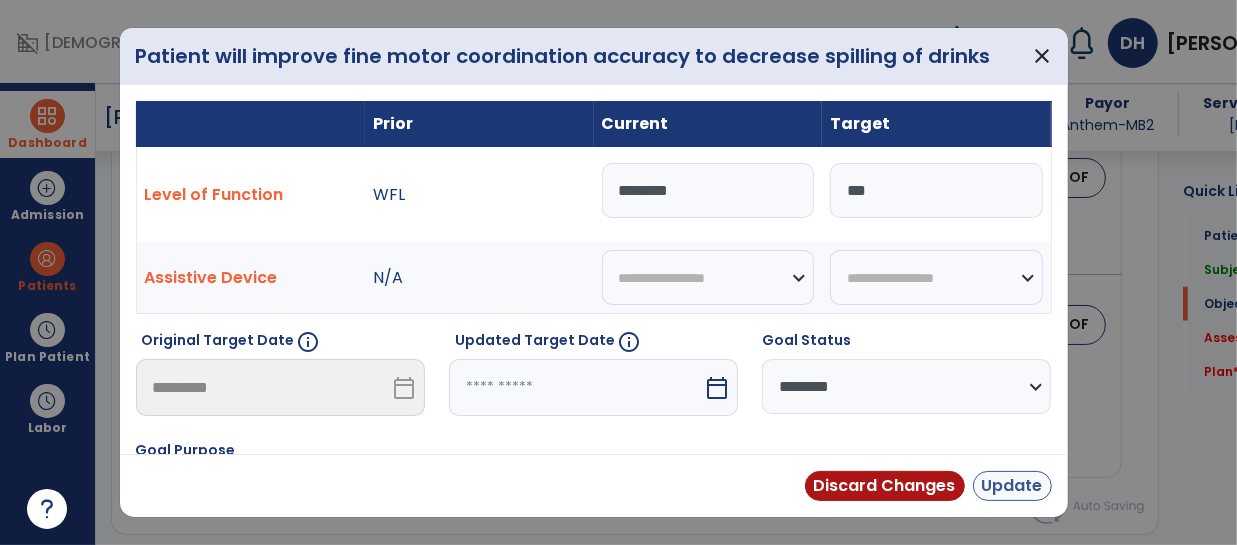 click on "Update" at bounding box center (1012, 486) 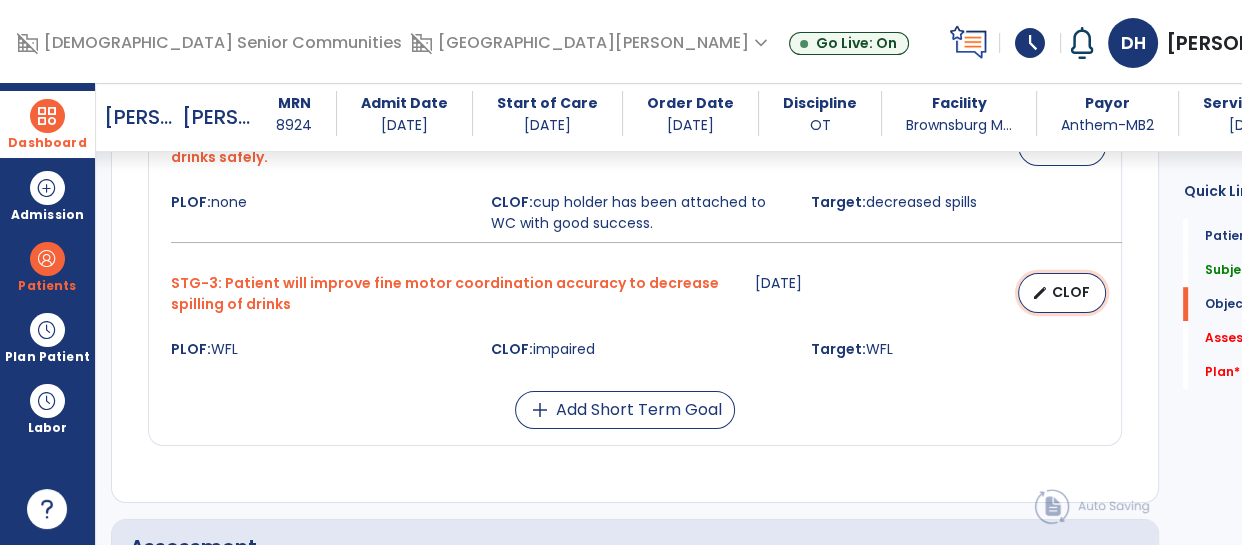click on "CLOF" at bounding box center [1070, 292] 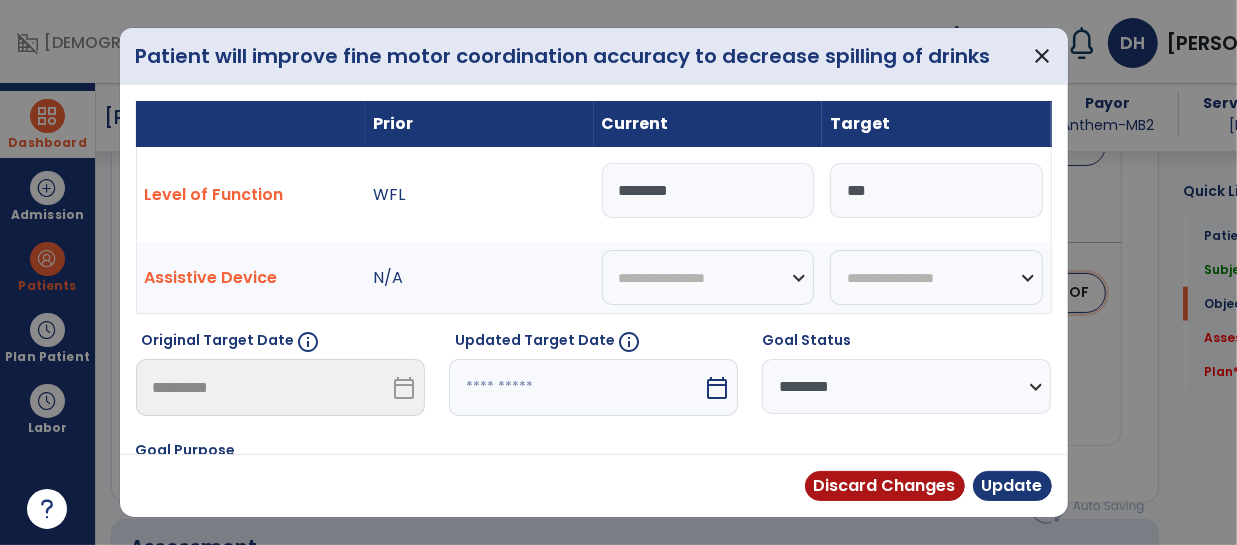 scroll, scrollTop: 1124, scrollLeft: 0, axis: vertical 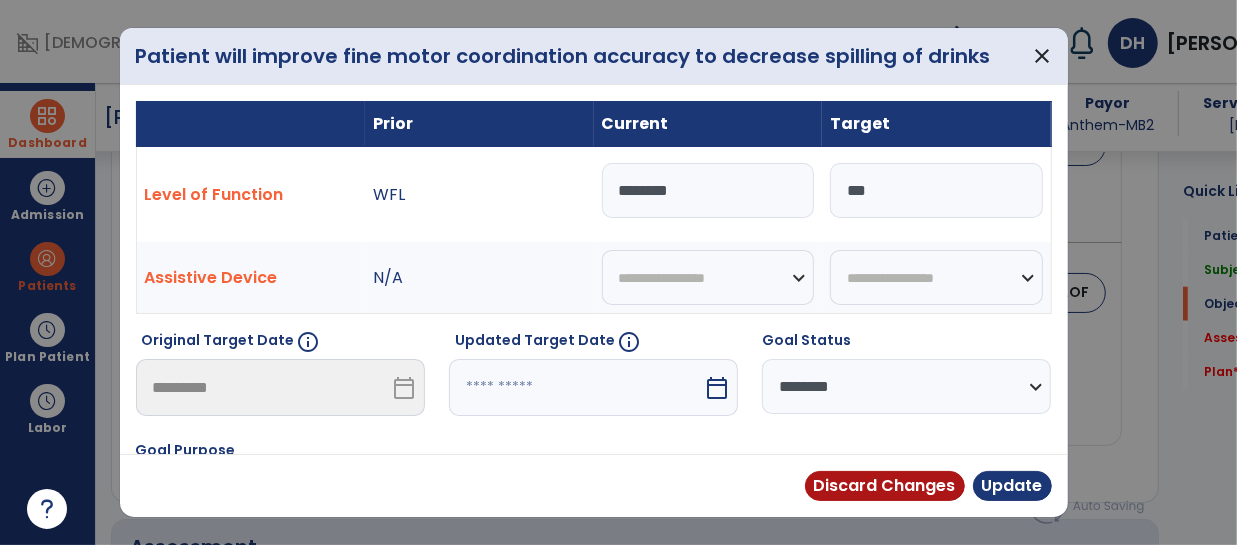 click on "********" at bounding box center [708, 190] 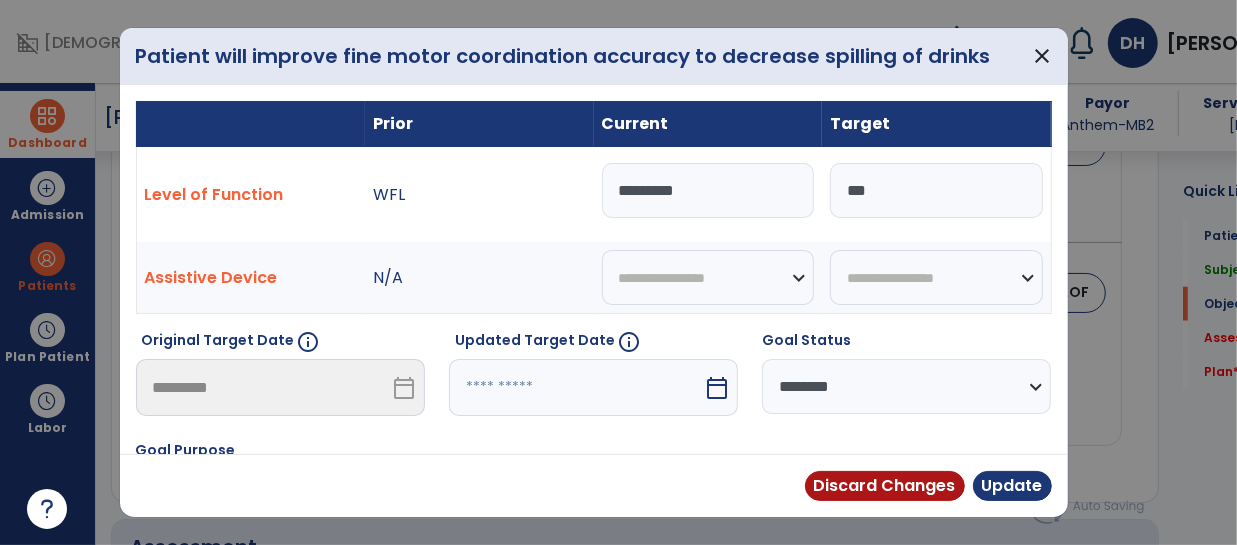 type on "*********" 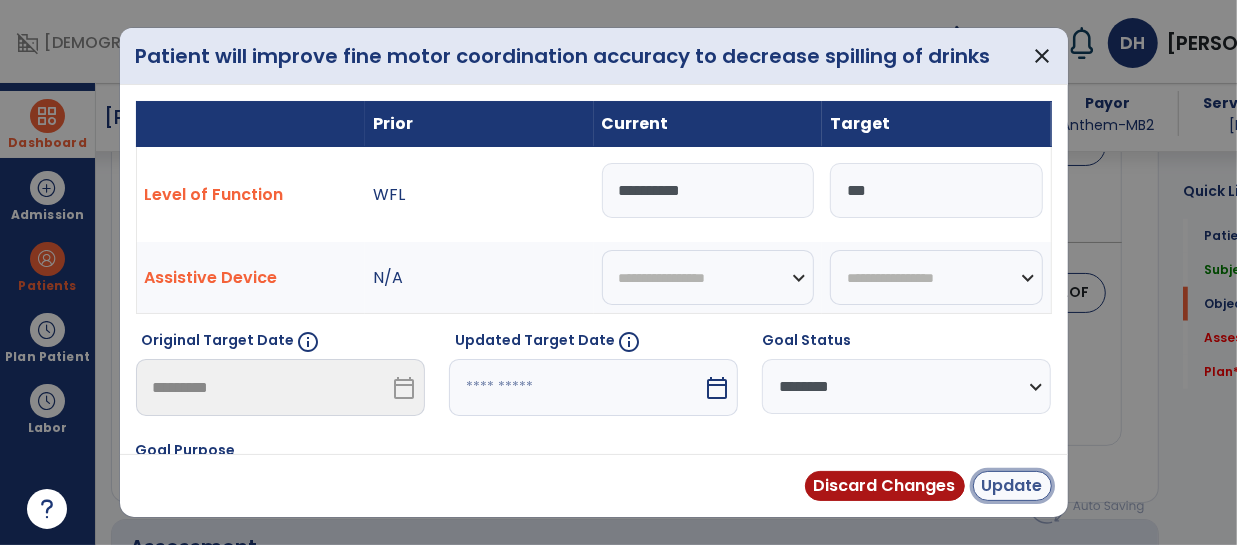 click on "Update" at bounding box center [1012, 486] 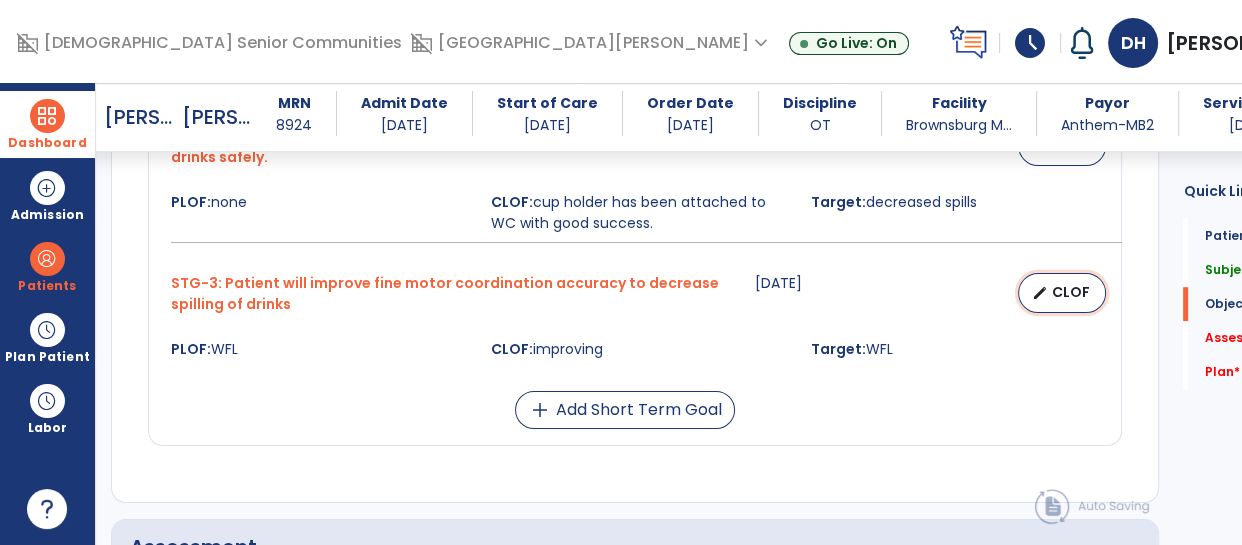 click on "edit   CLOF" at bounding box center (1062, 293) 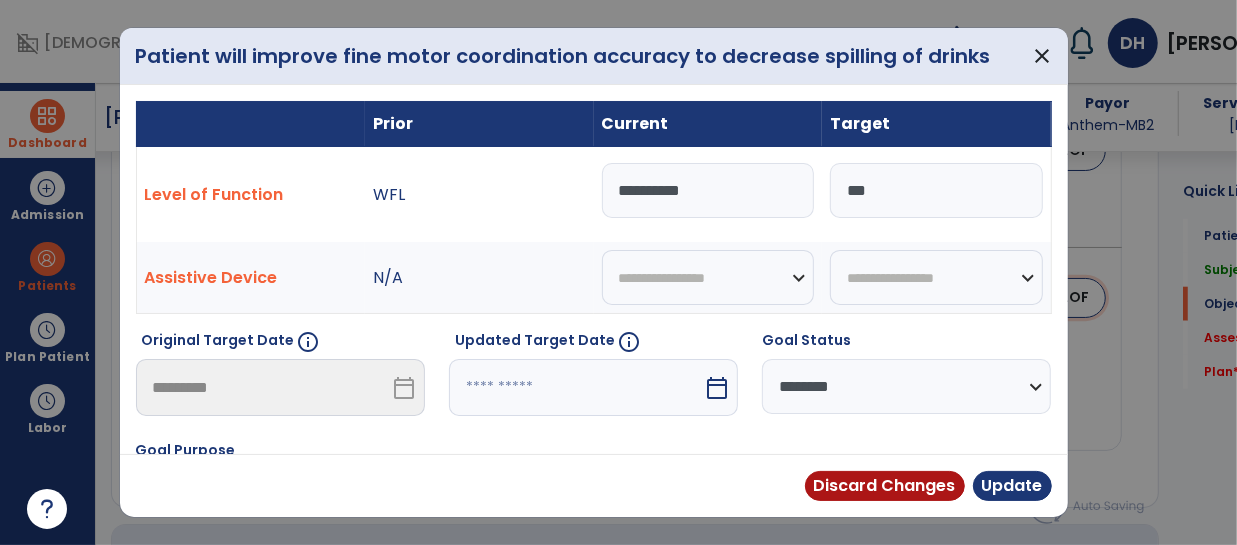scroll, scrollTop: 1124, scrollLeft: 0, axis: vertical 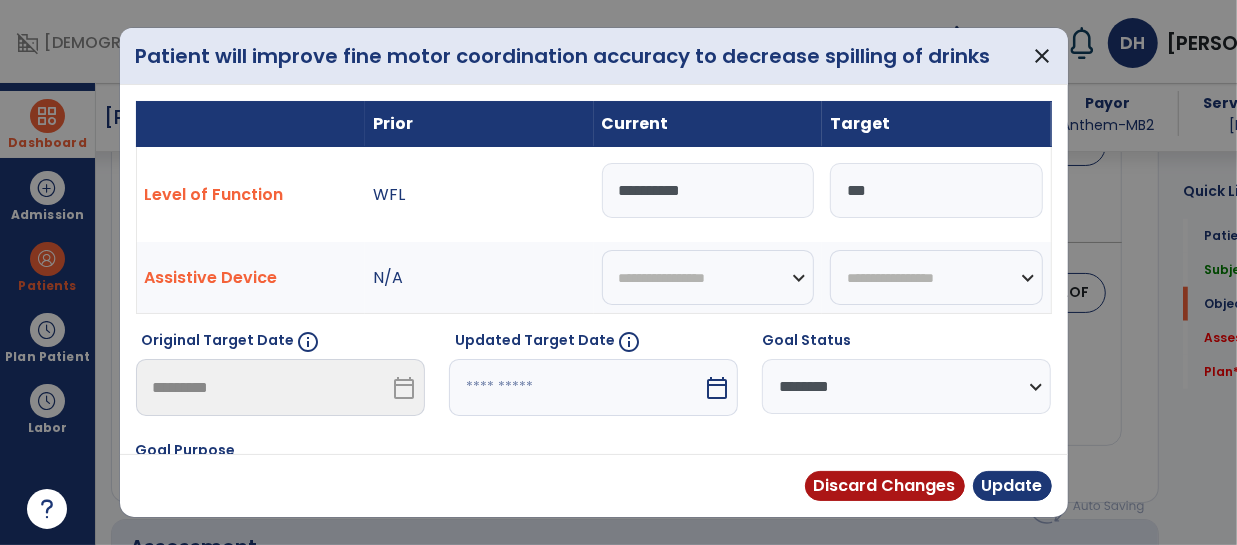 click on "*********" at bounding box center (708, 190) 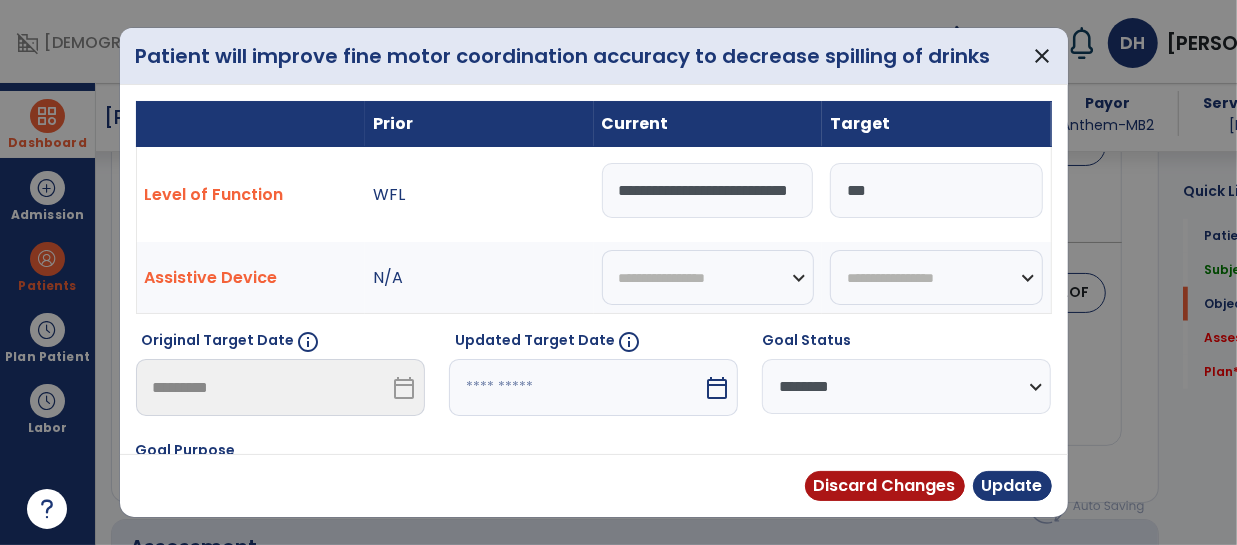 type on "**********" 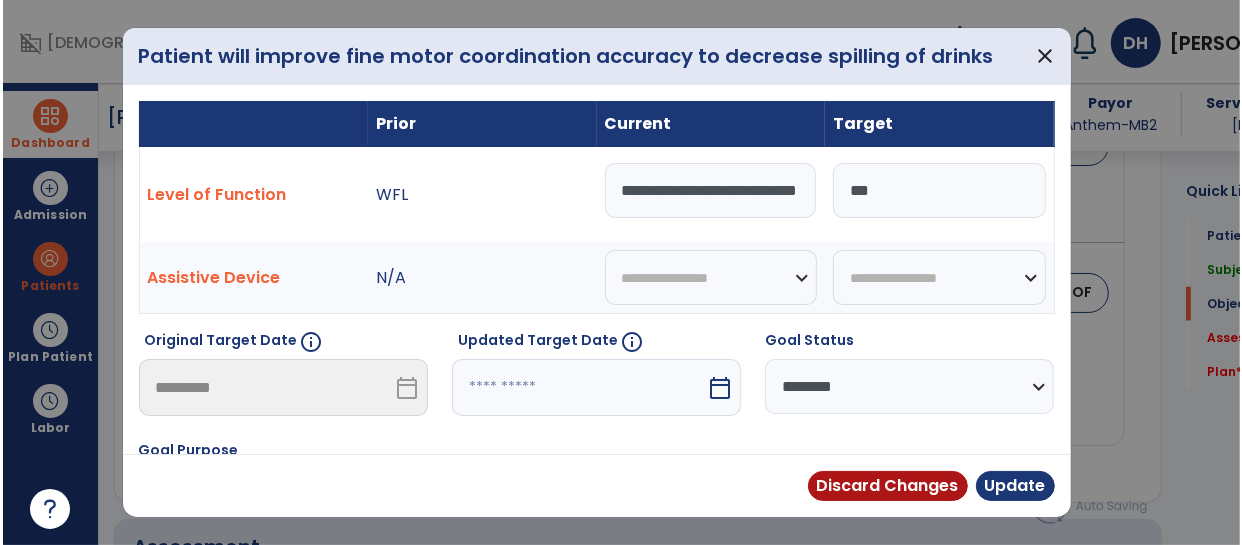 scroll, scrollTop: 0, scrollLeft: 61, axis: horizontal 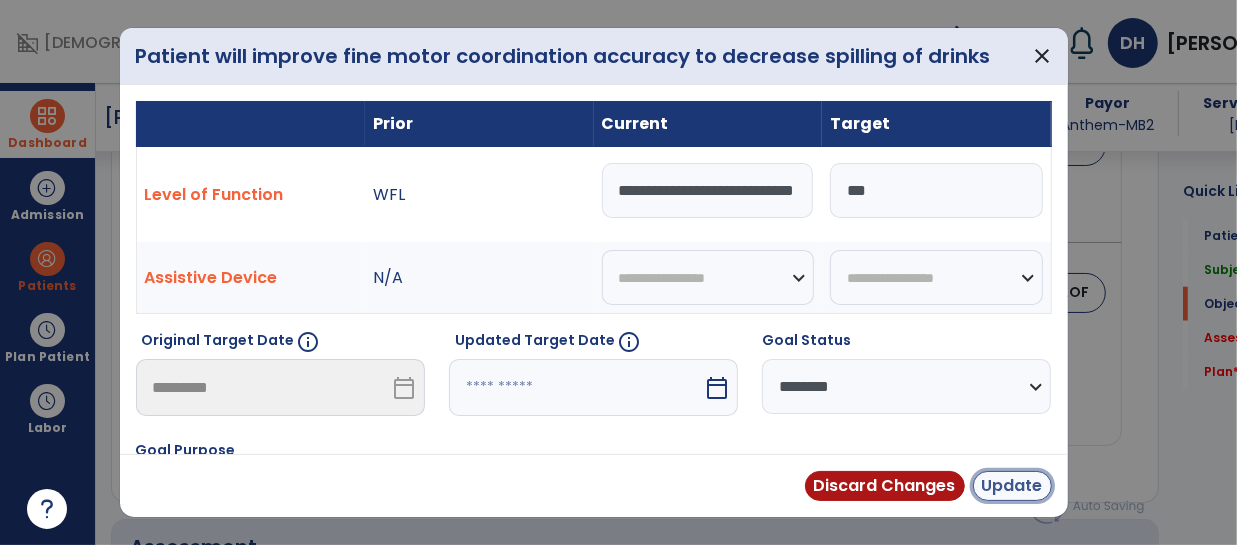click on "Update" at bounding box center (1012, 486) 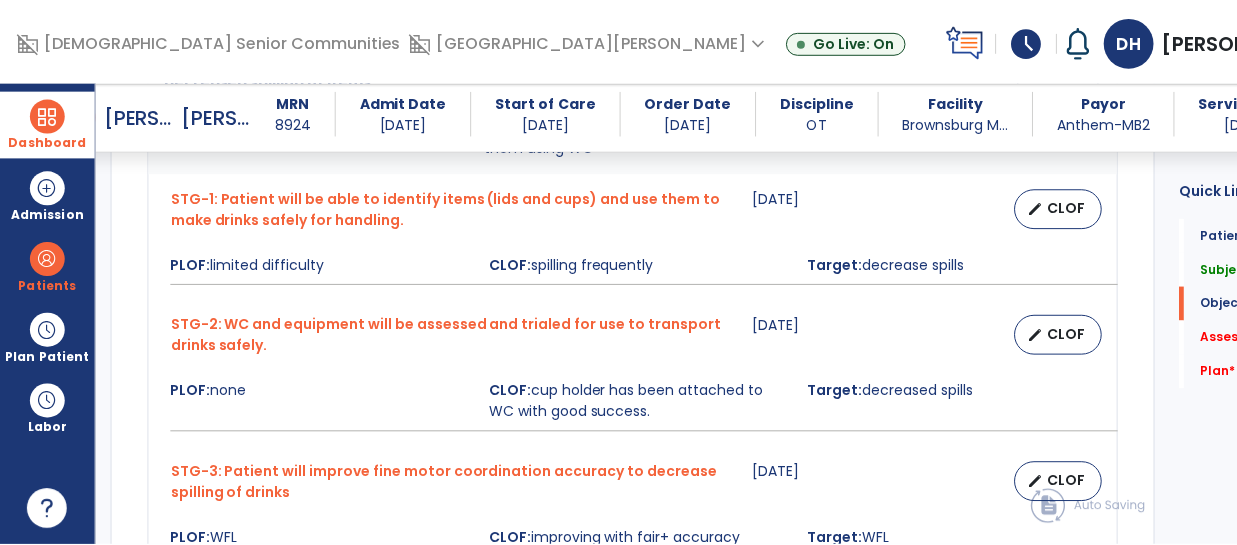 scroll, scrollTop: 929, scrollLeft: 0, axis: vertical 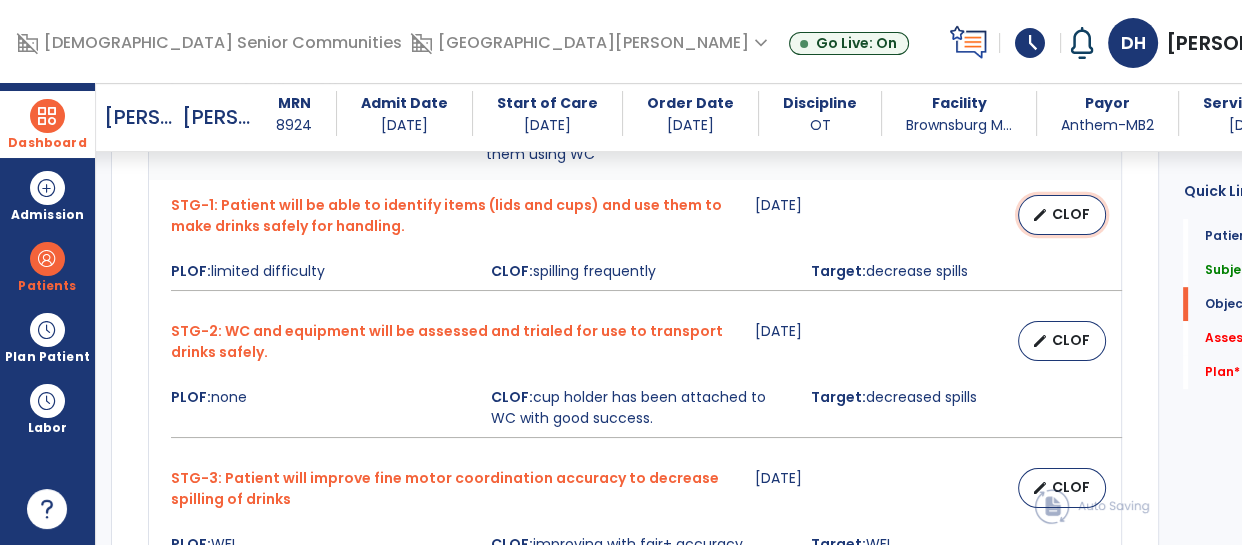 click on "edit   CLOF" at bounding box center [1062, 215] 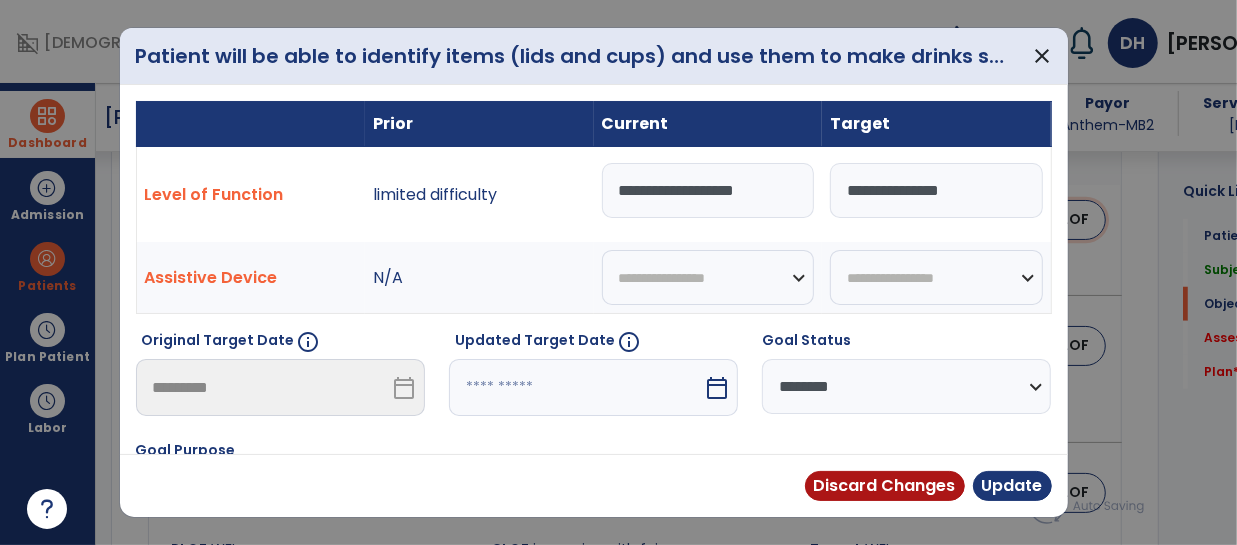 scroll, scrollTop: 929, scrollLeft: 0, axis: vertical 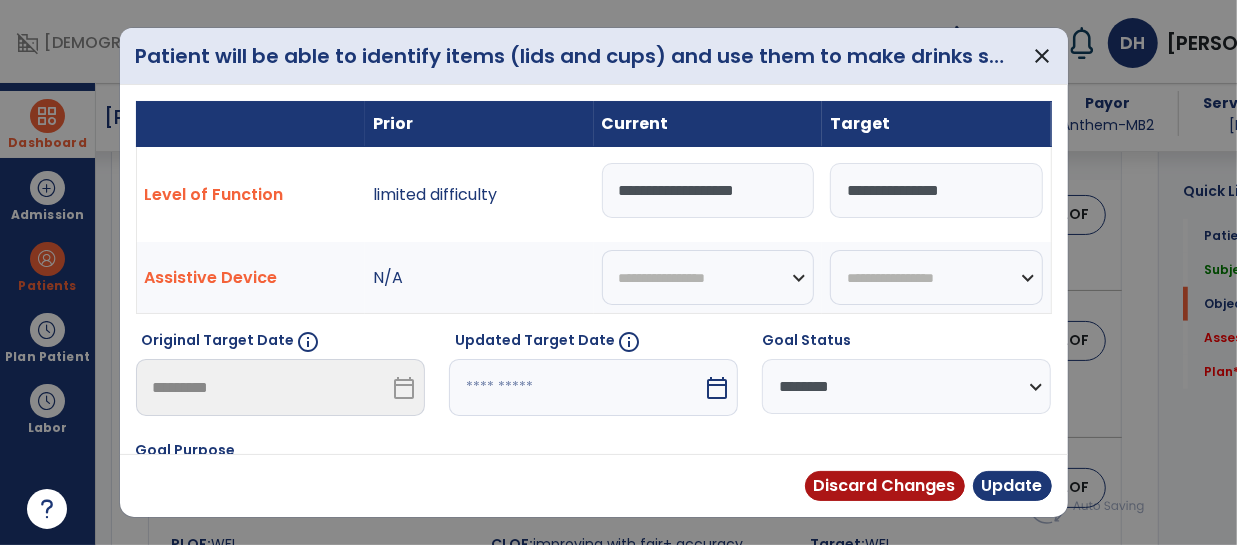 click on "**********" at bounding box center [708, 190] 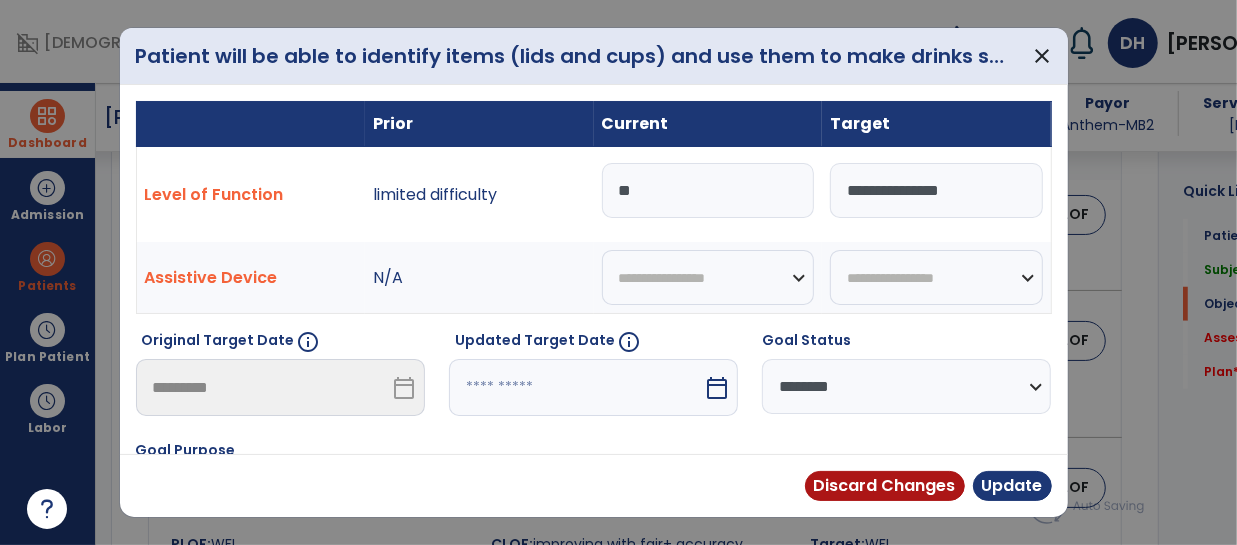 type on "*" 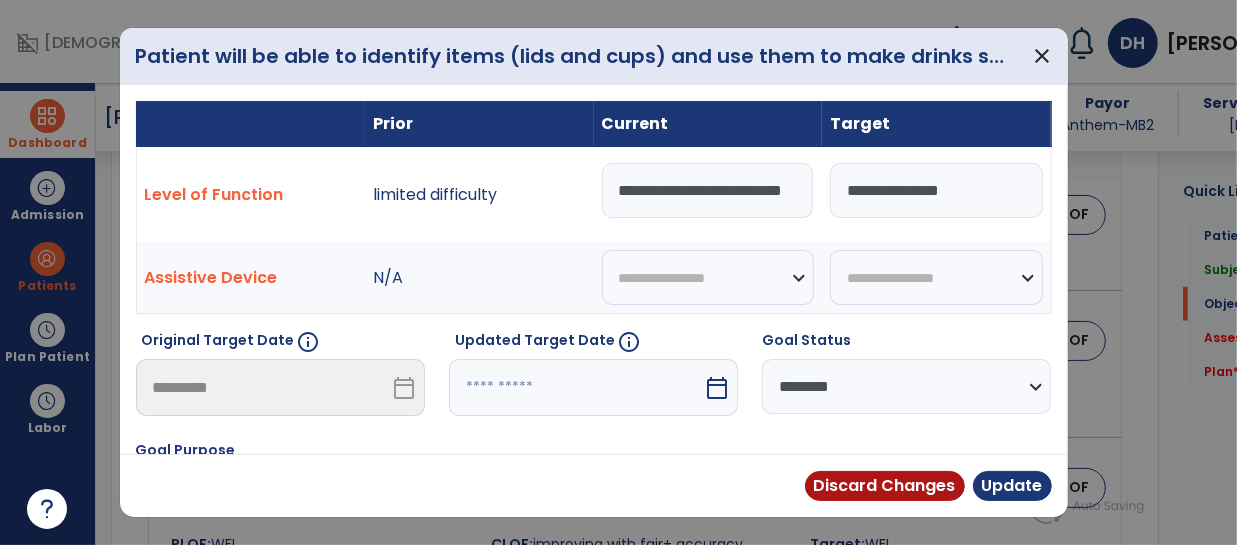 type on "**********" 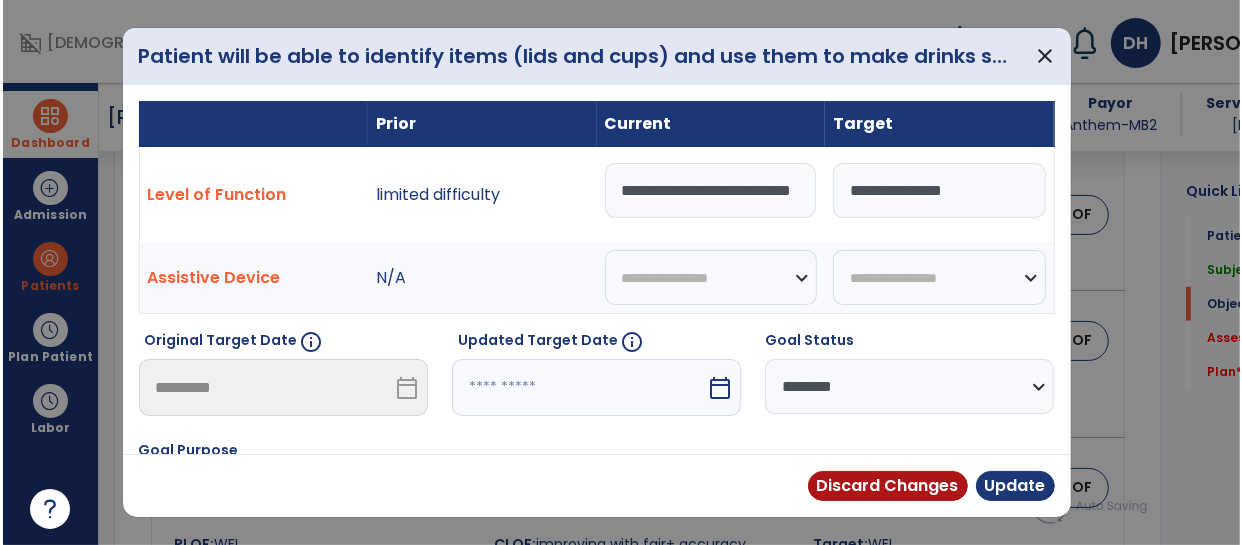 scroll, scrollTop: 0, scrollLeft: 39, axis: horizontal 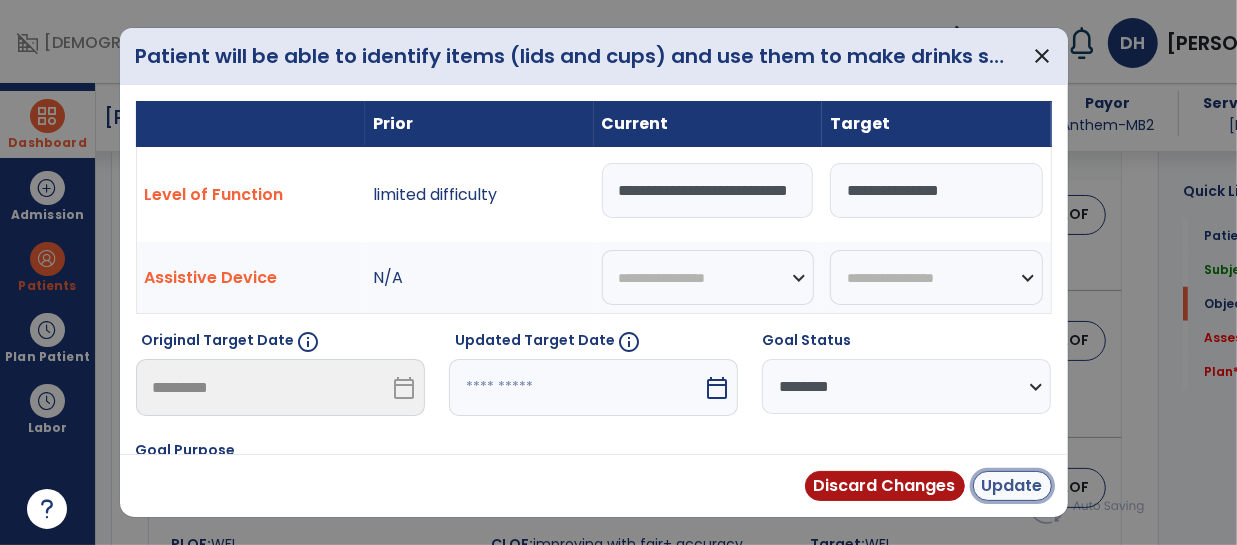 click on "Update" at bounding box center (1012, 486) 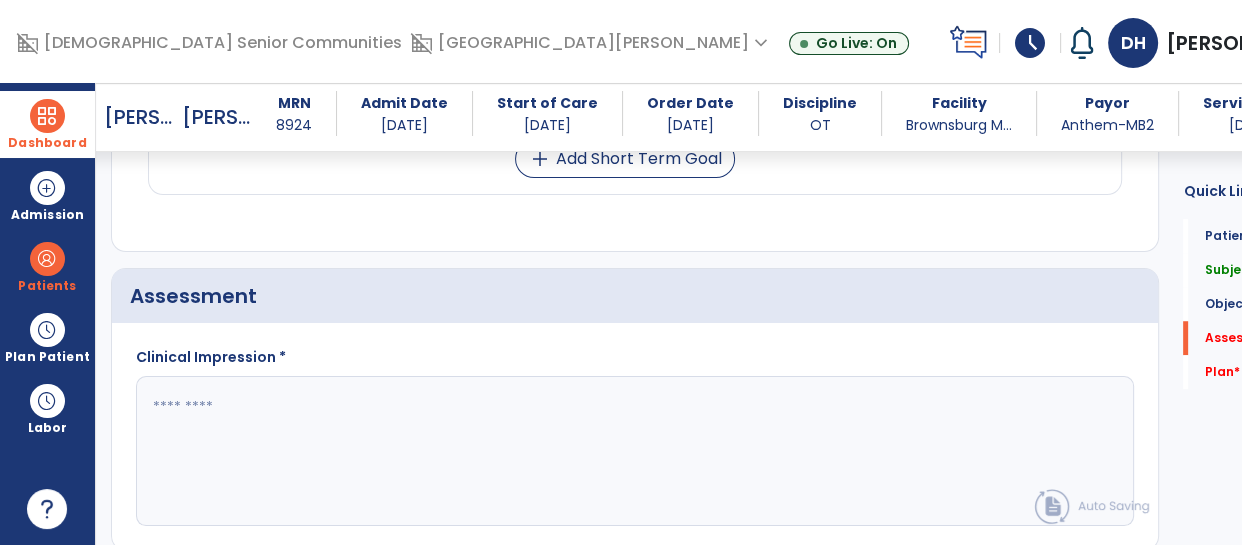 scroll, scrollTop: 1380, scrollLeft: 0, axis: vertical 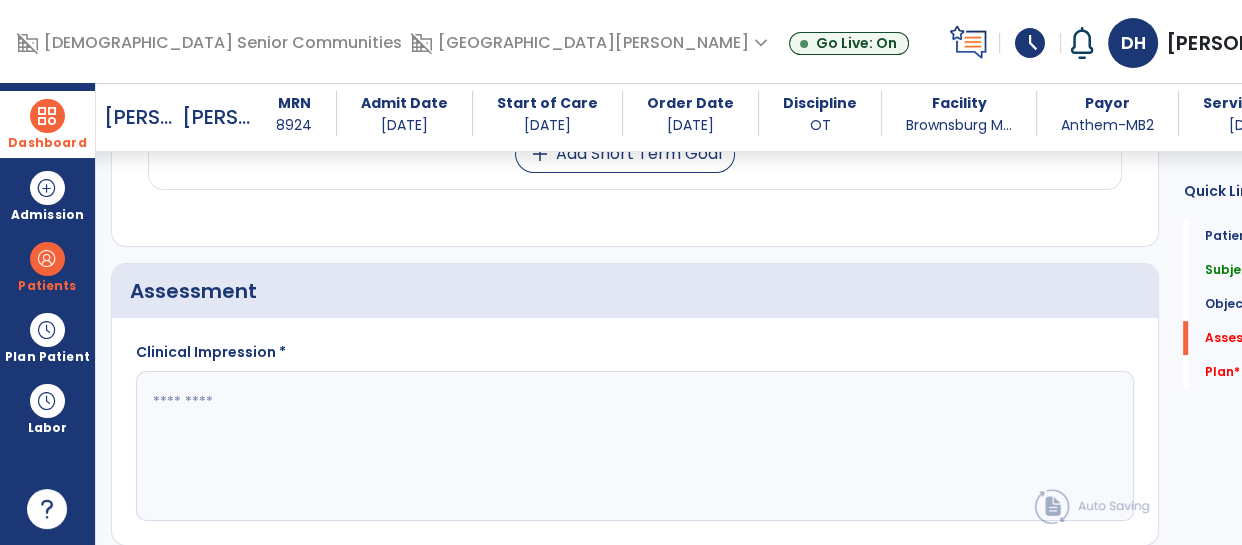 click 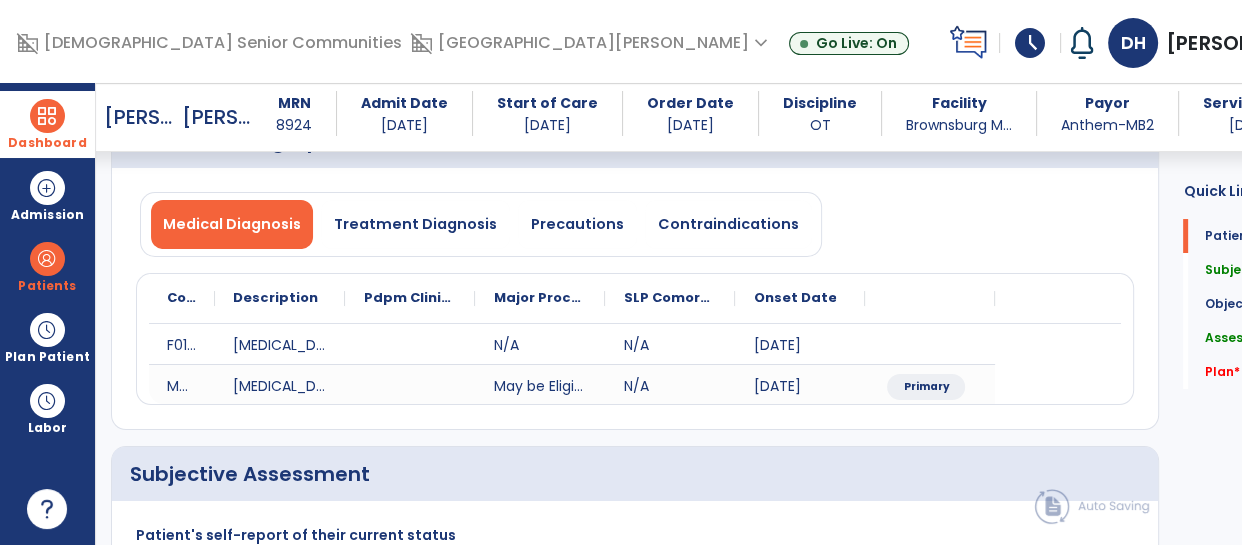 scroll, scrollTop: 394, scrollLeft: 0, axis: vertical 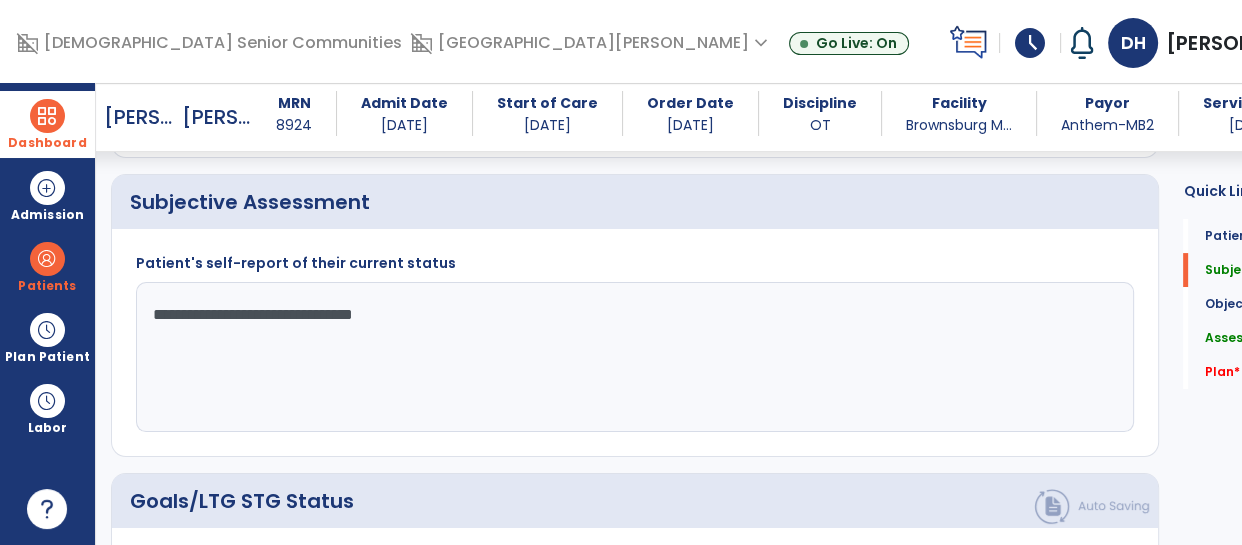 type on "**********" 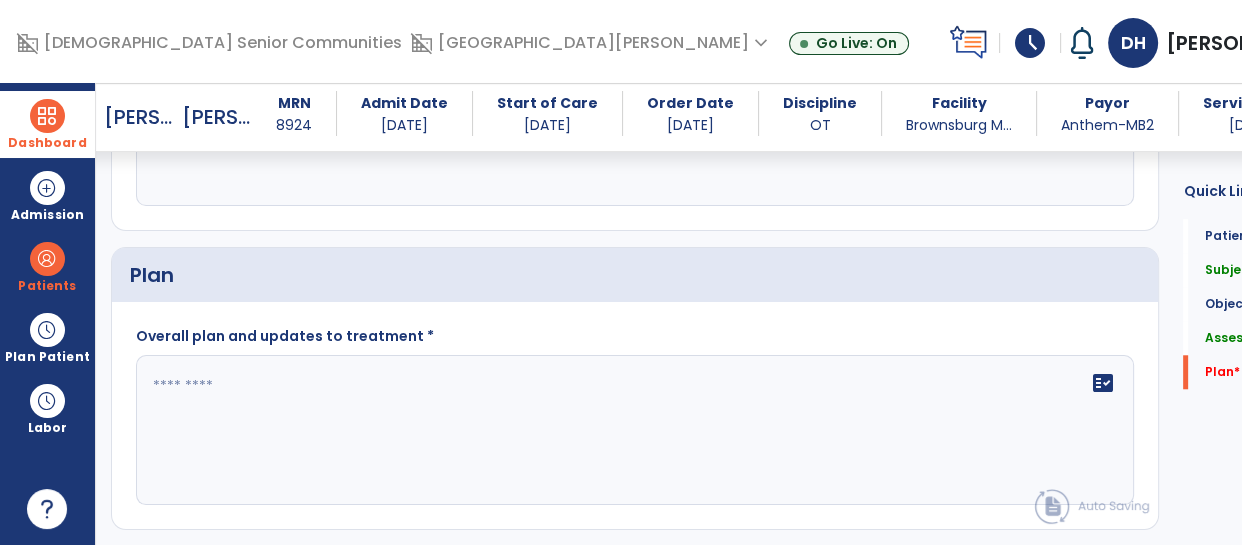 scroll, scrollTop: 1704, scrollLeft: 0, axis: vertical 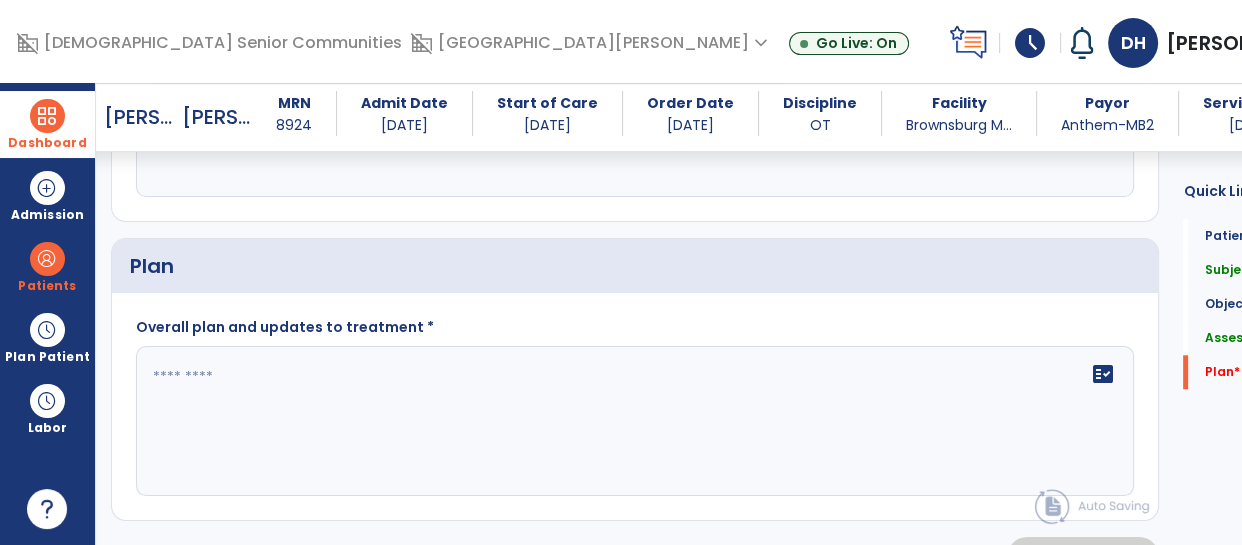 type on "**********" 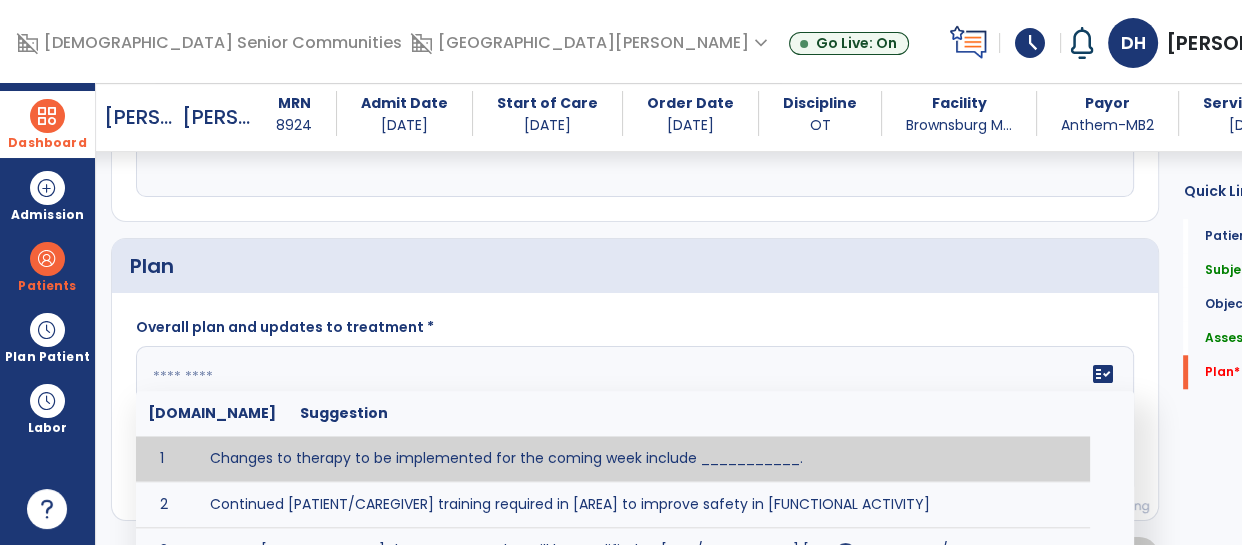 type on "*" 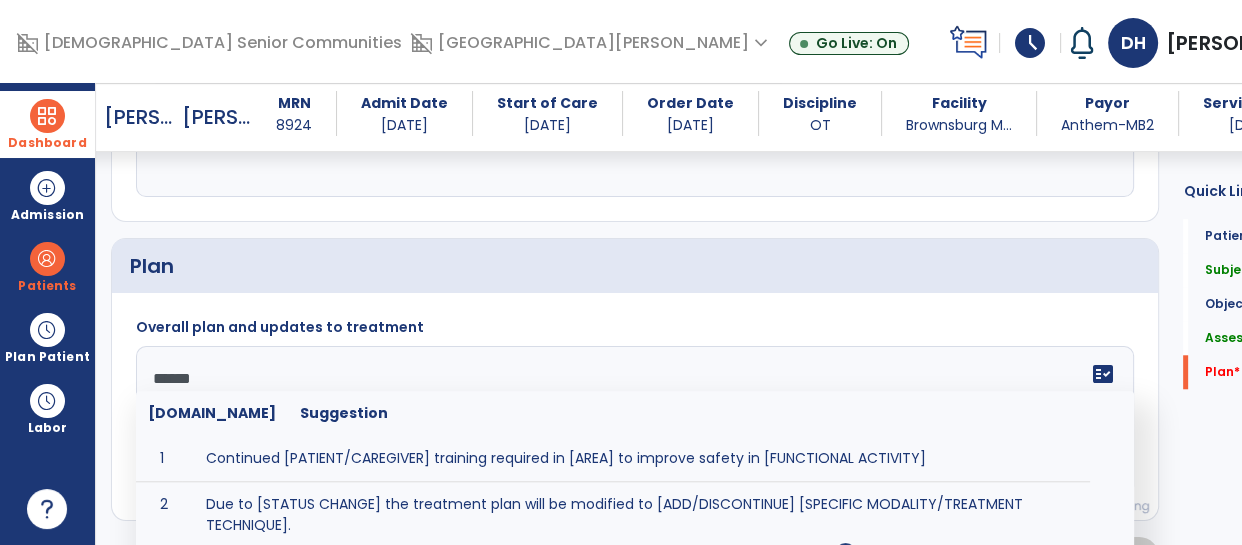 type on "*******" 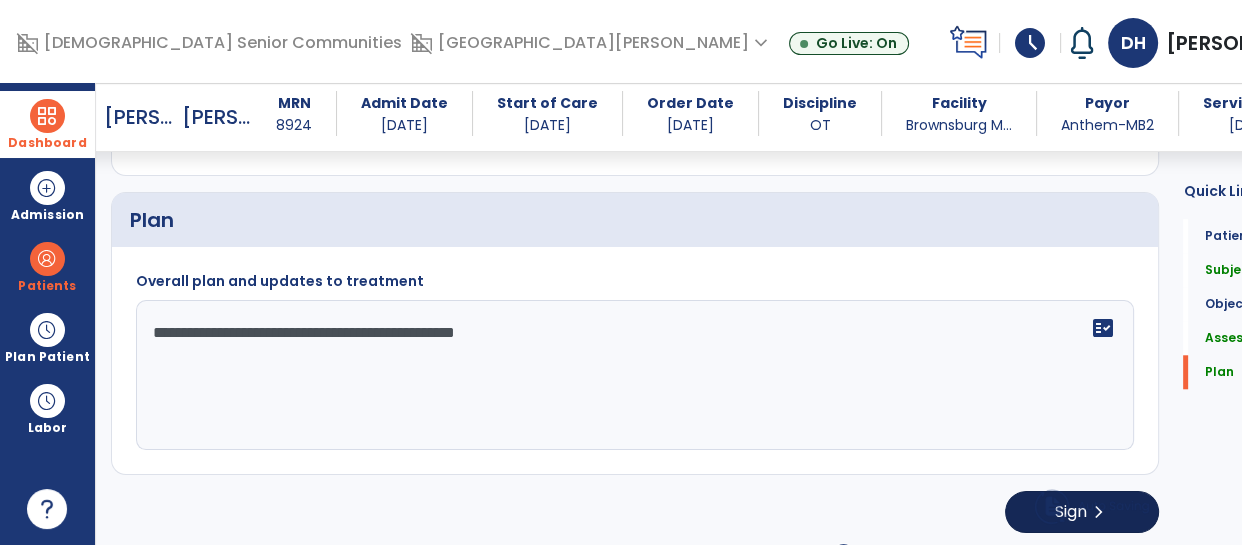 type on "**********" 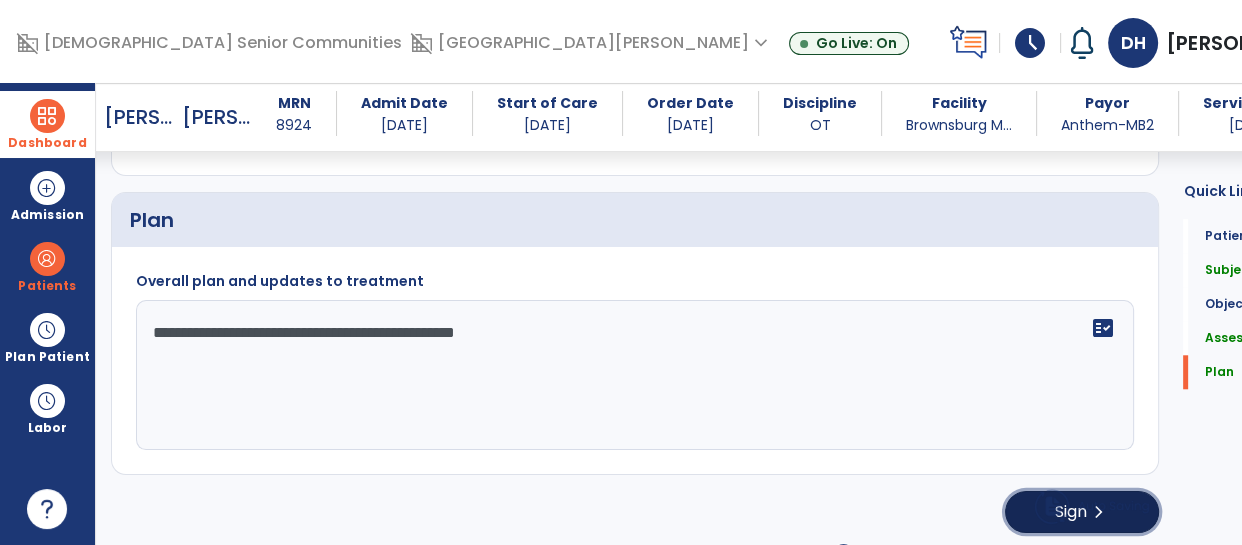 click on "Sign" 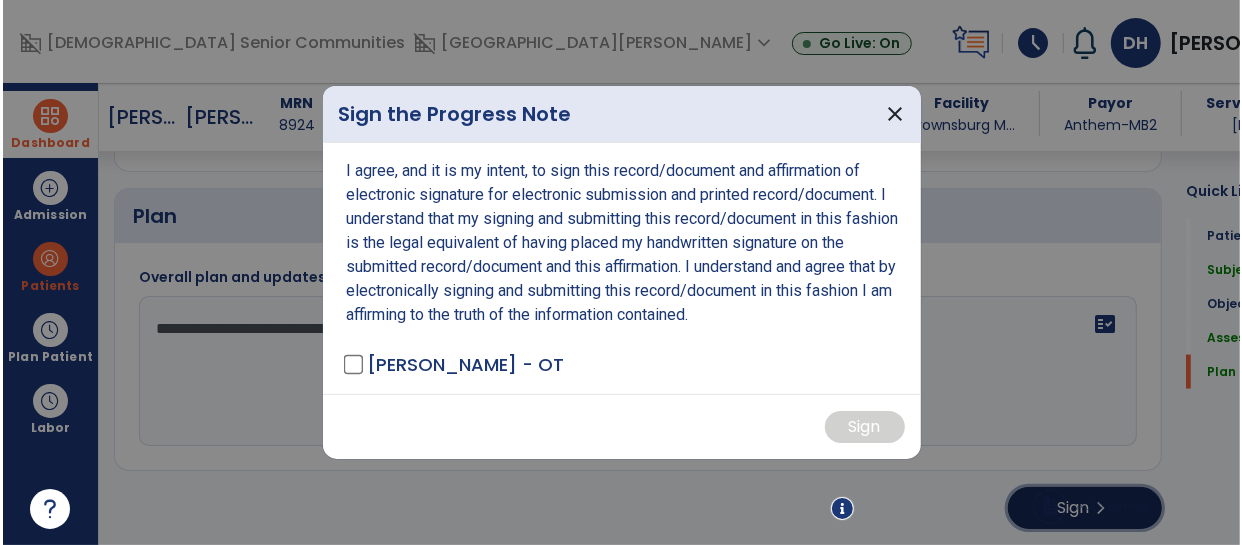 scroll, scrollTop: 1771, scrollLeft: 0, axis: vertical 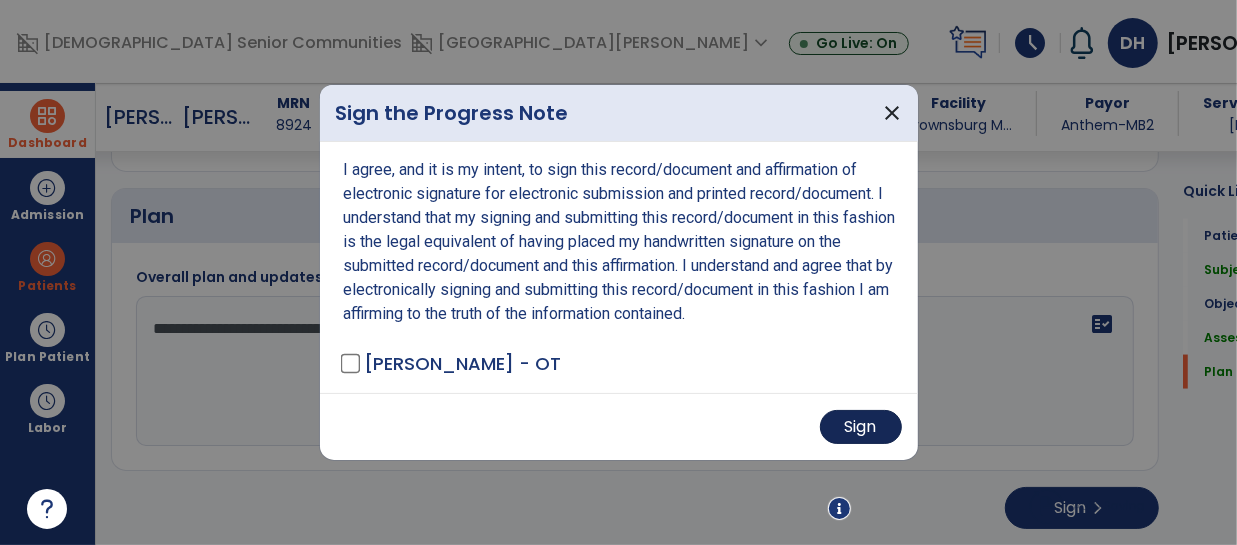 click on "Sign" at bounding box center [861, 427] 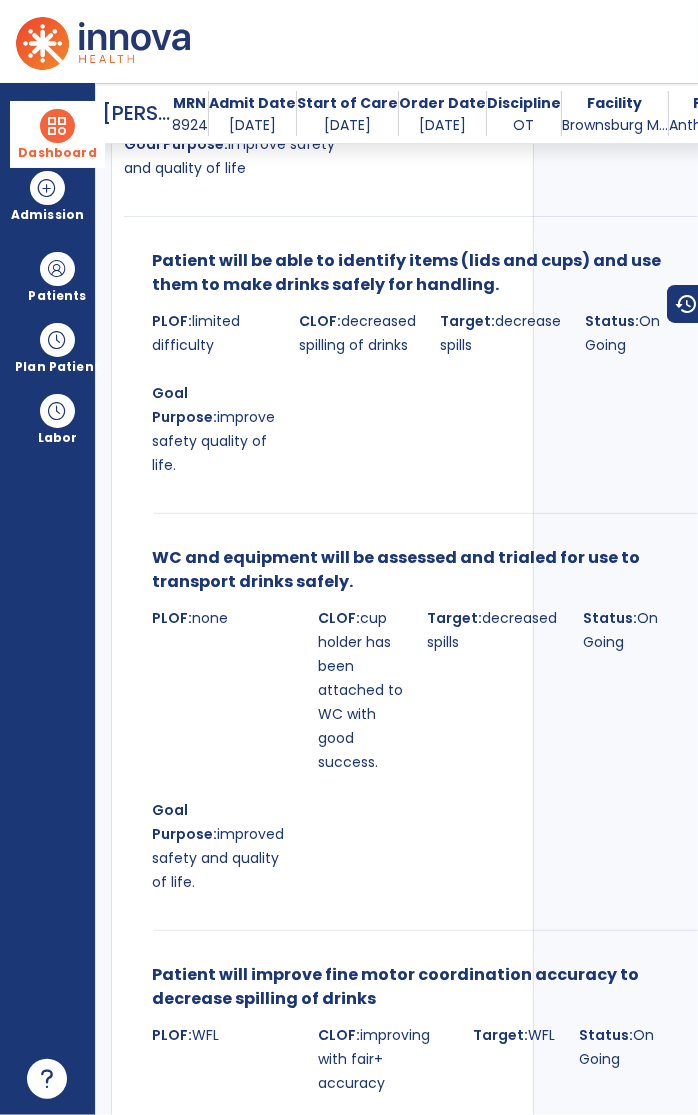 scroll, scrollTop: 2584, scrollLeft: 0, axis: vertical 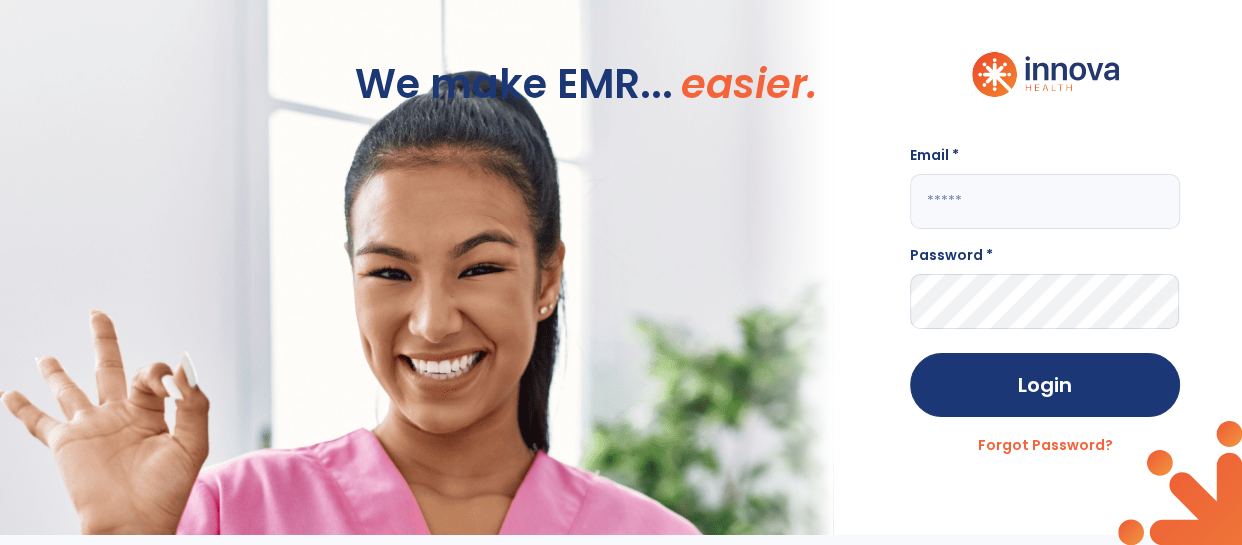 click 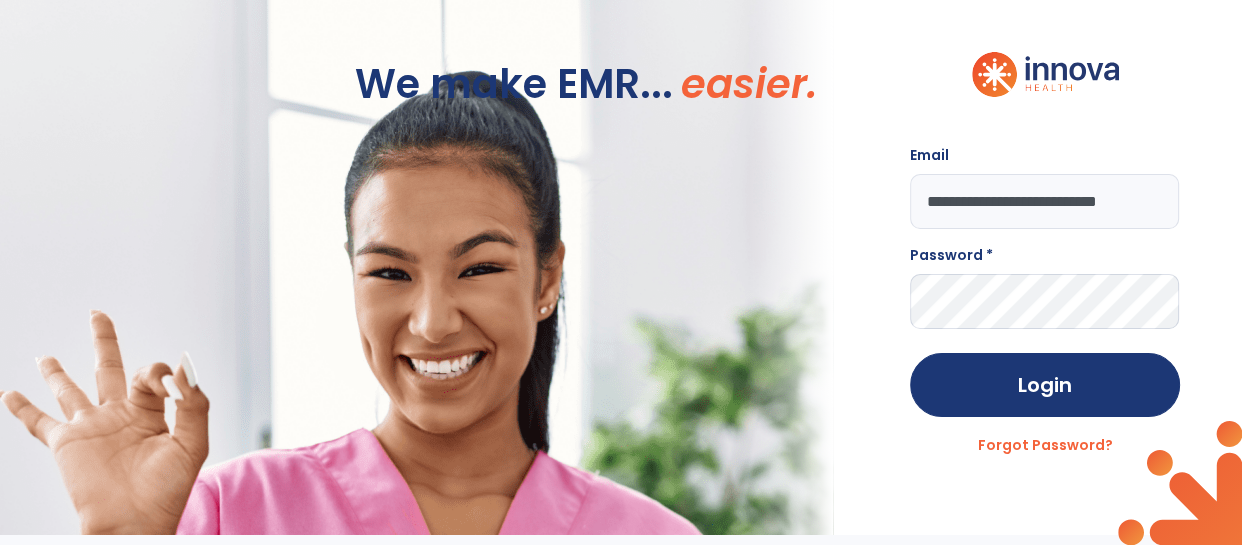 scroll, scrollTop: 0, scrollLeft: 28, axis: horizontal 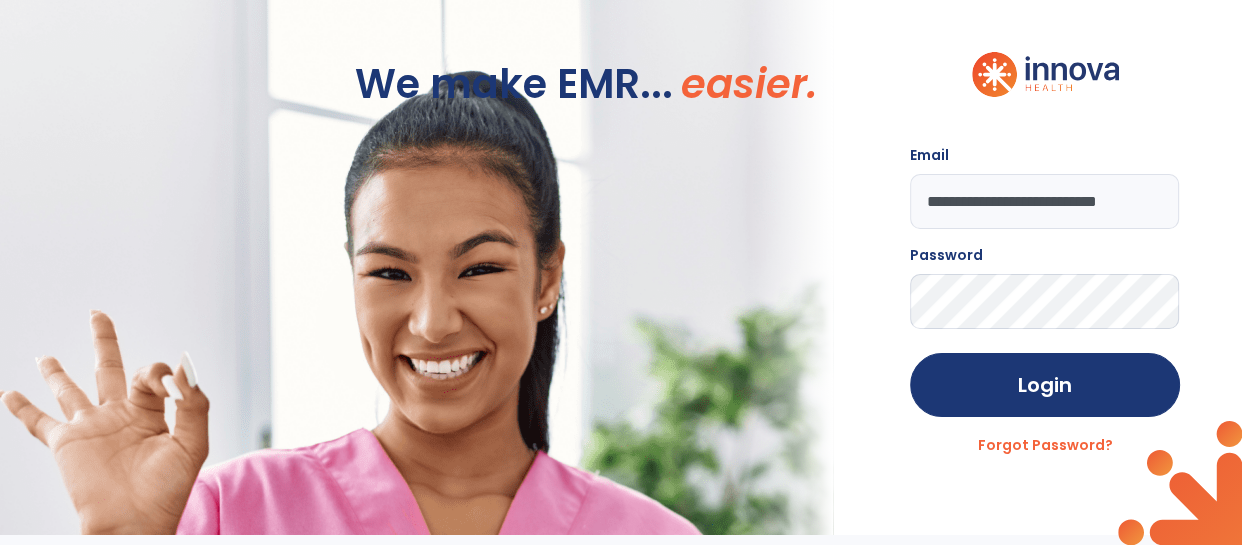 click on "Login" 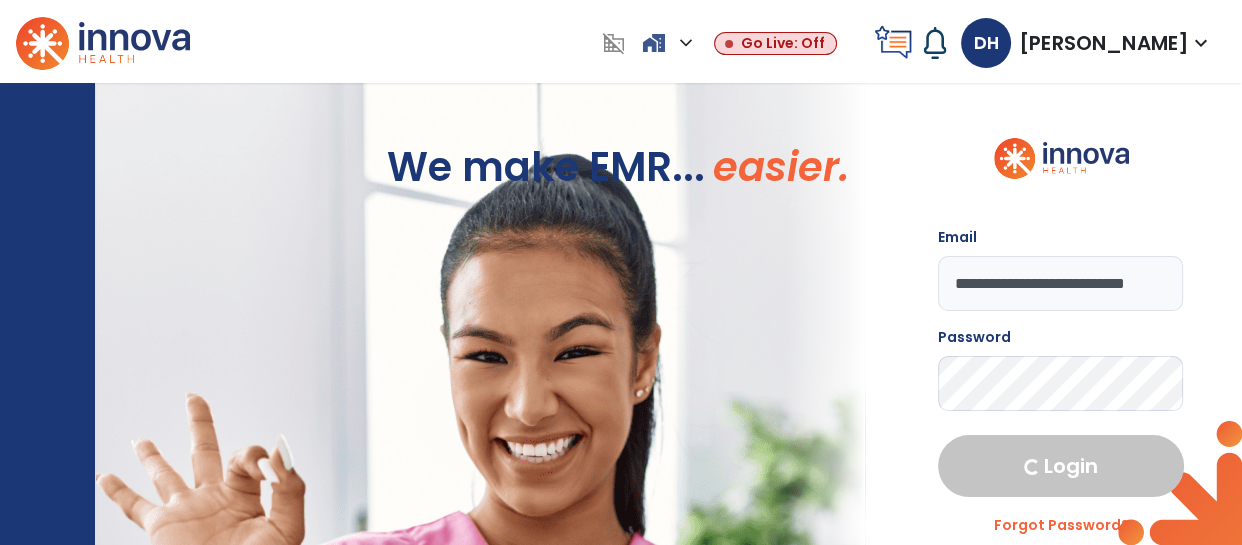 select on "****" 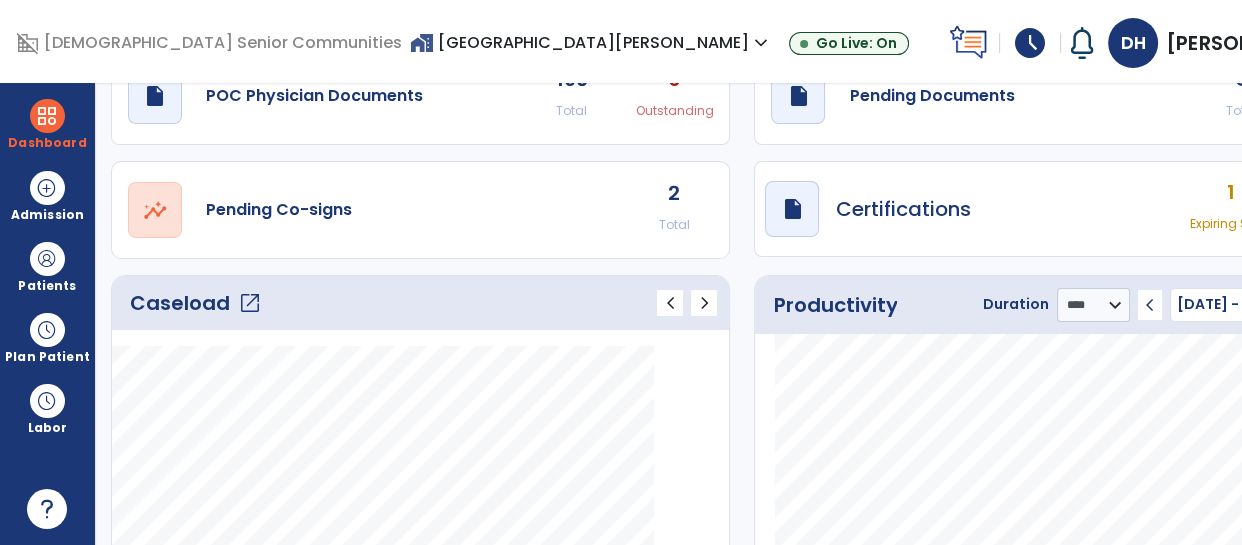 scroll, scrollTop: 0, scrollLeft: 0, axis: both 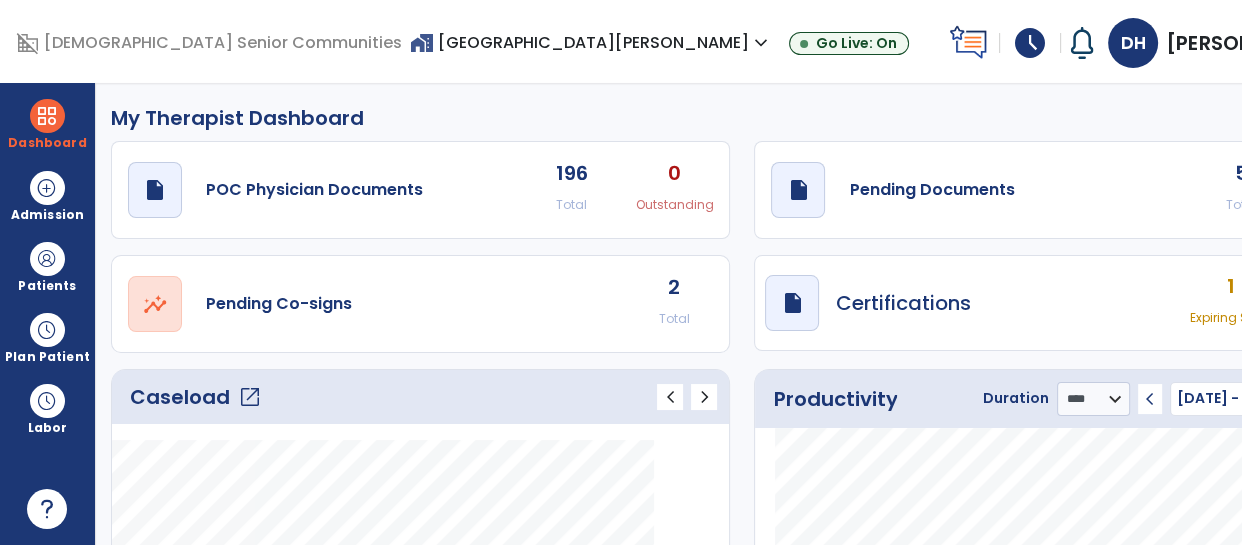 click on "5 Total" 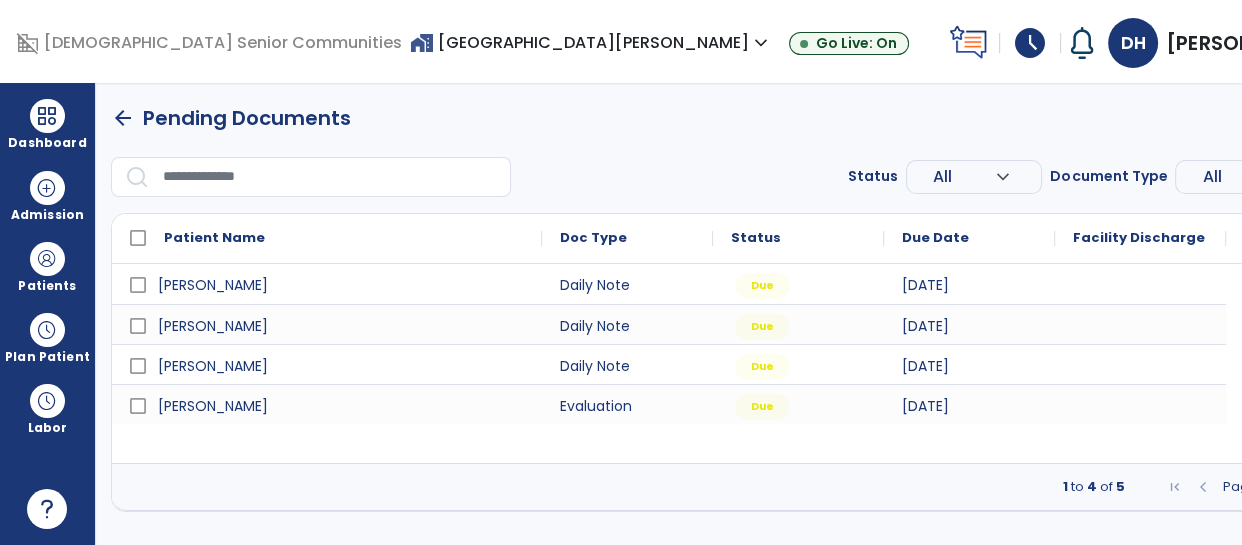 click at bounding box center (1313, 487) 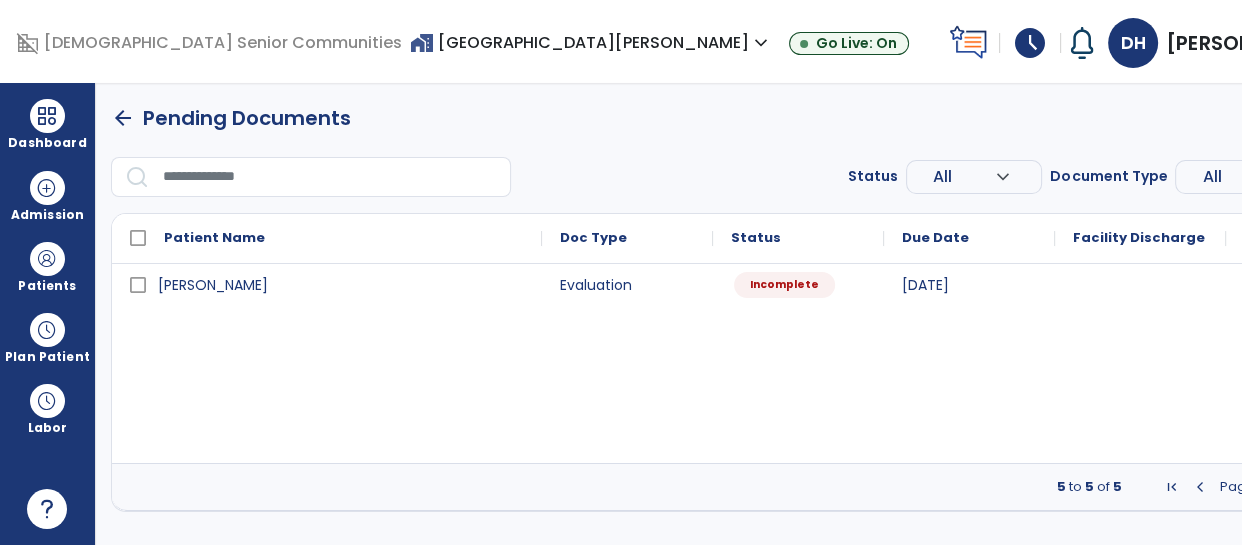 click on "Incomplete" at bounding box center (798, 284) 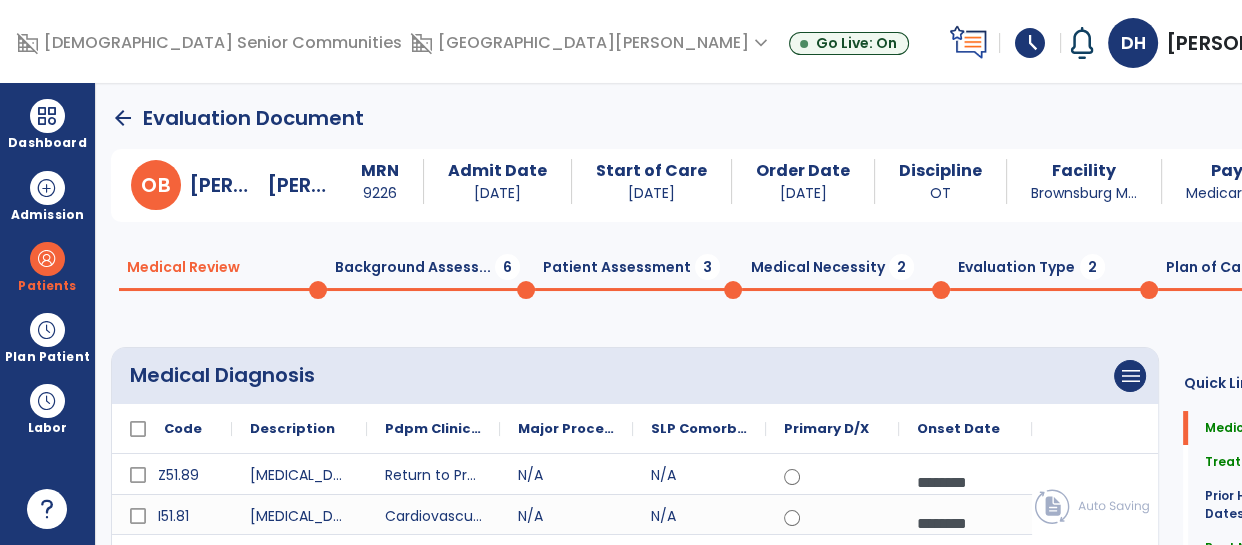 click on "arrow_back" 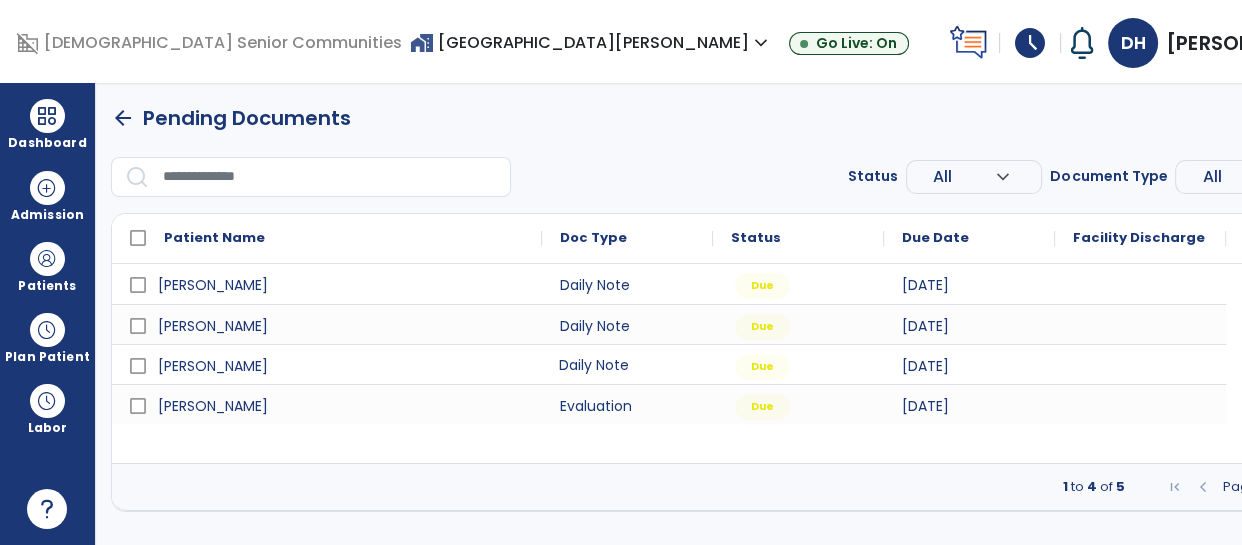 click on "Daily Note" at bounding box center (627, 364) 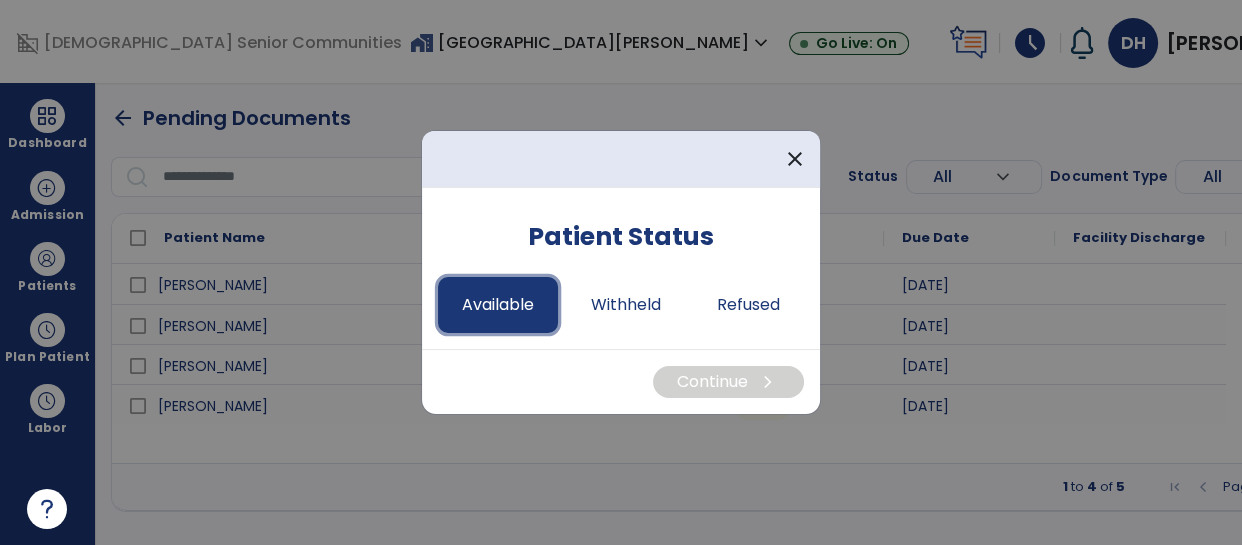 click on "Available" at bounding box center [498, 305] 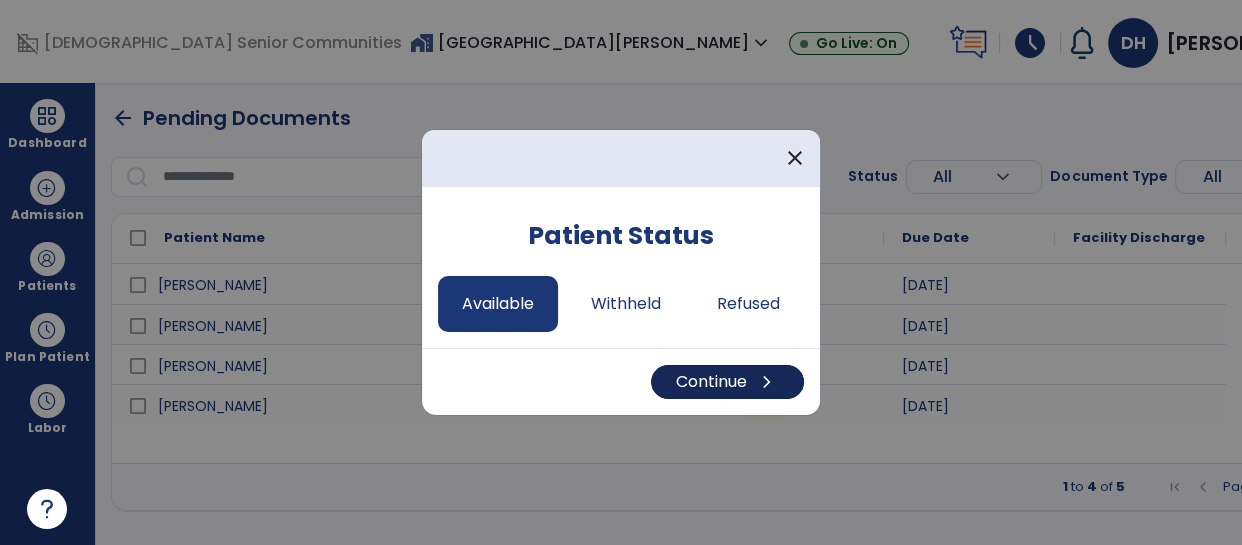click on "Continue   chevron_right" at bounding box center [727, 382] 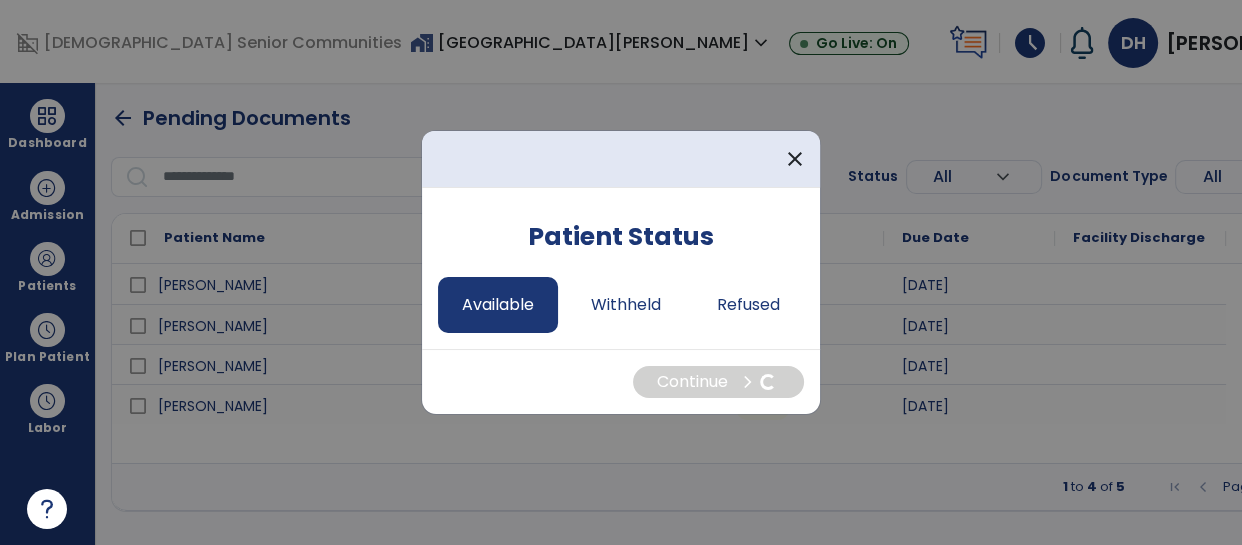 select on "*" 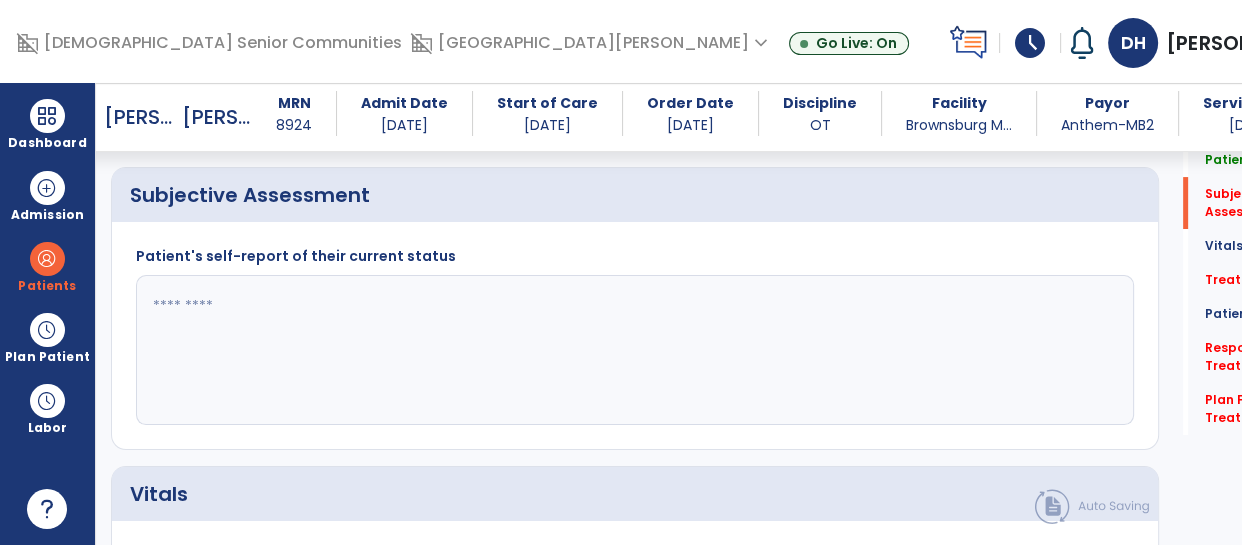 scroll, scrollTop: 419, scrollLeft: 0, axis: vertical 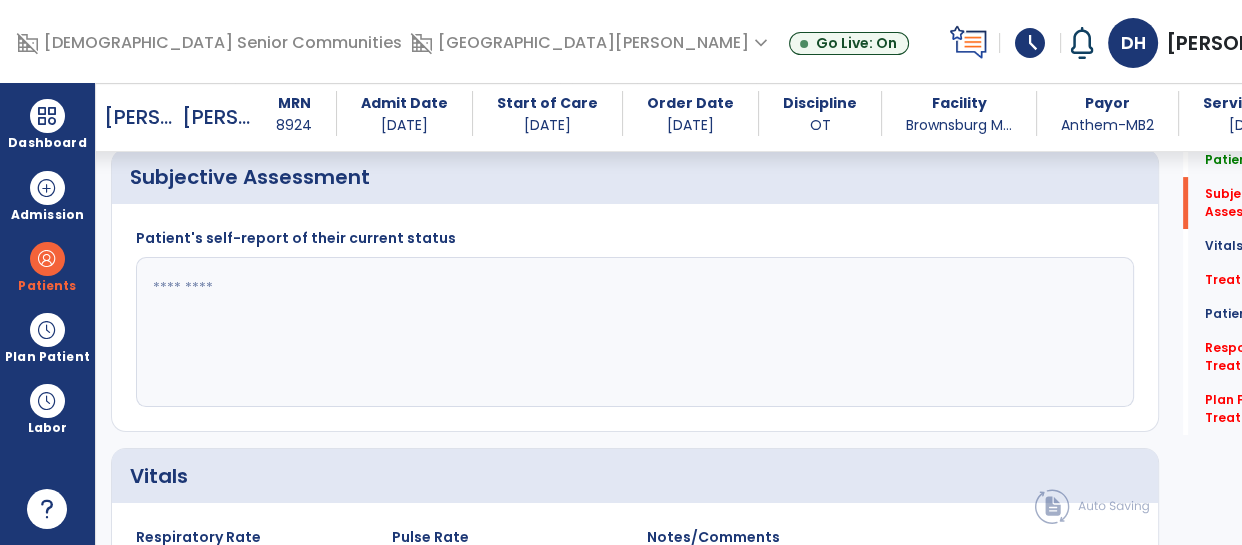 click 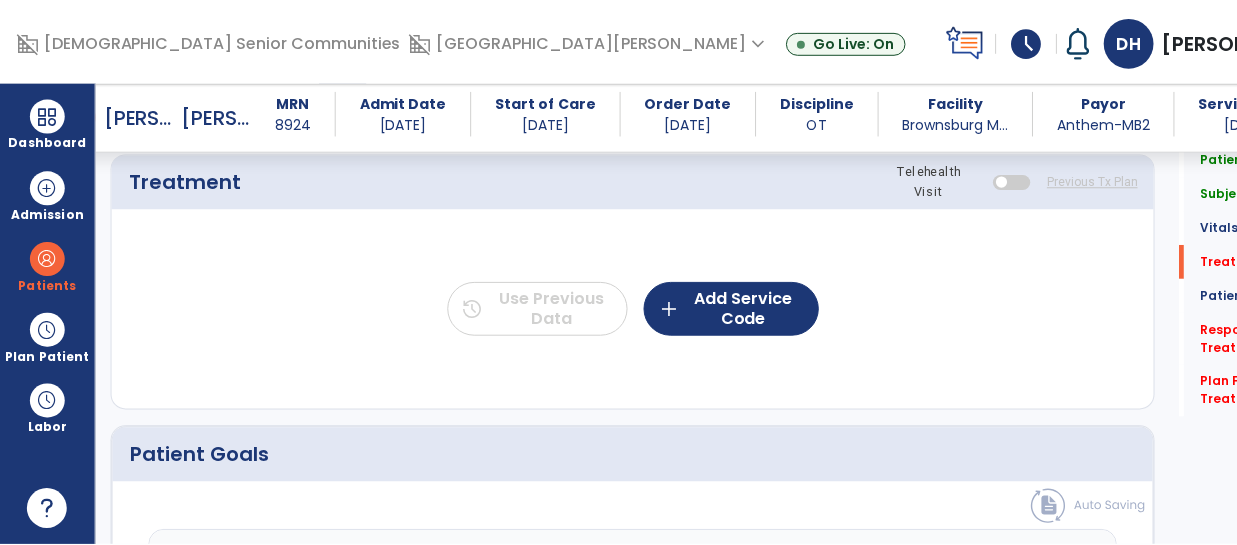 scroll, scrollTop: 1152, scrollLeft: 0, axis: vertical 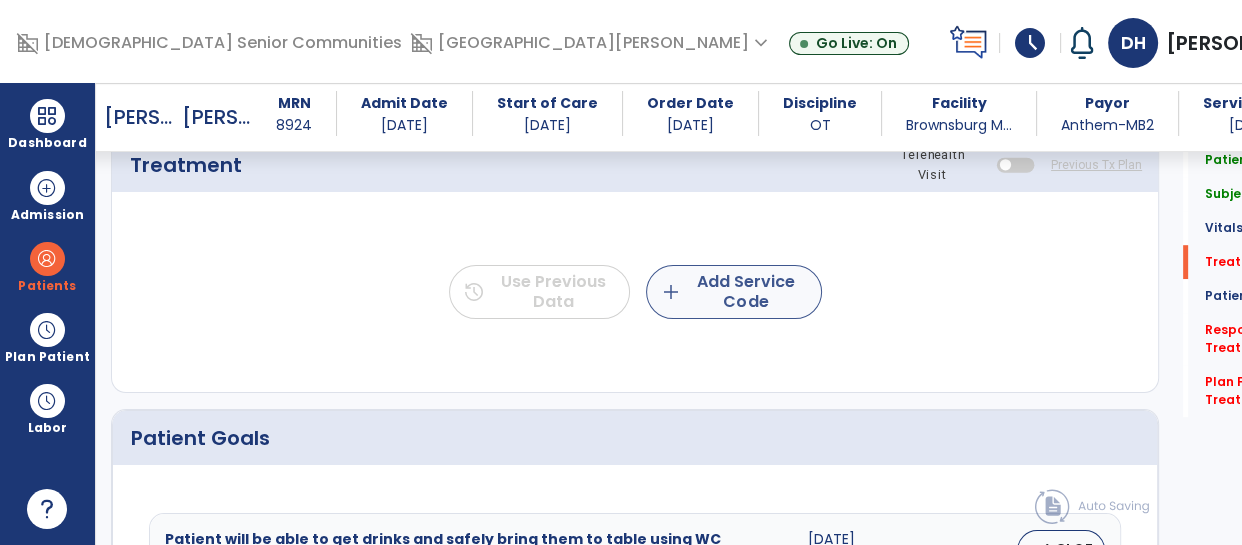 type on "**********" 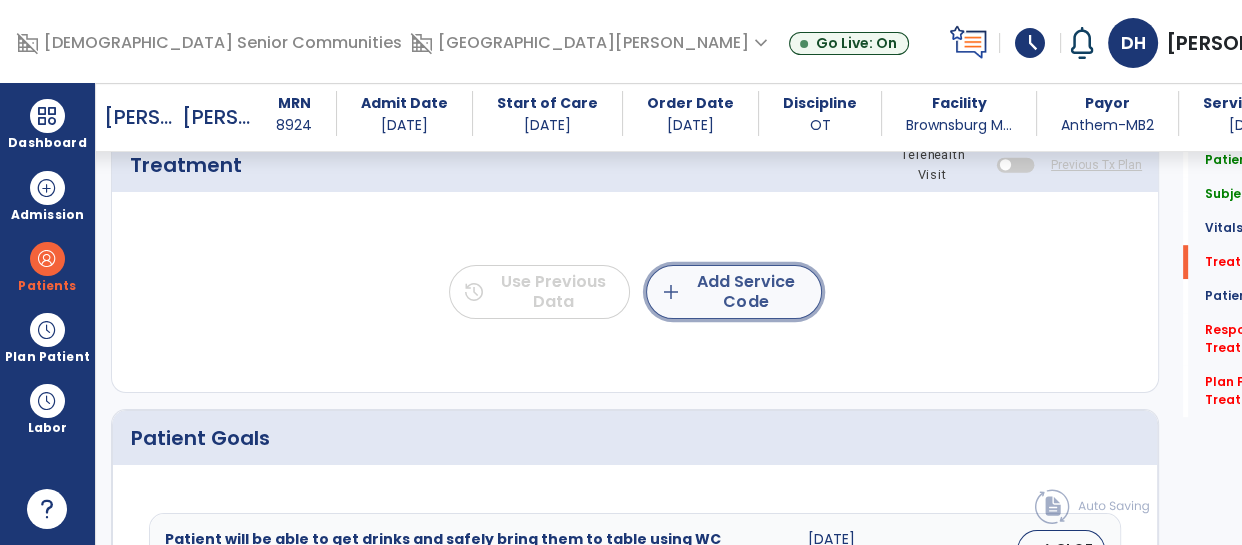 click on "add  Add Service Code" 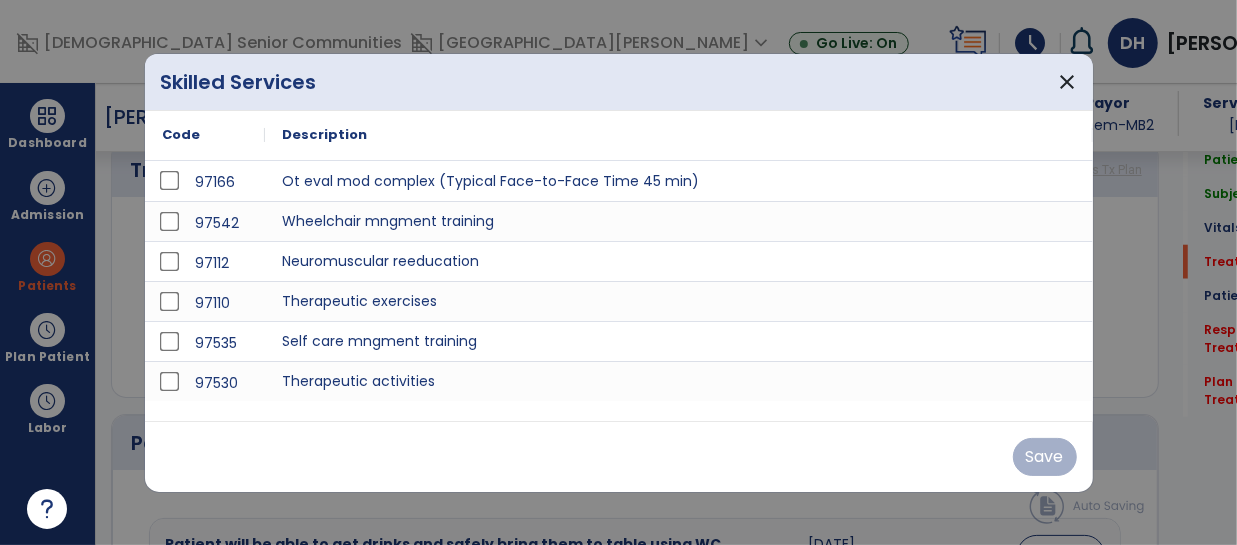 scroll, scrollTop: 1152, scrollLeft: 0, axis: vertical 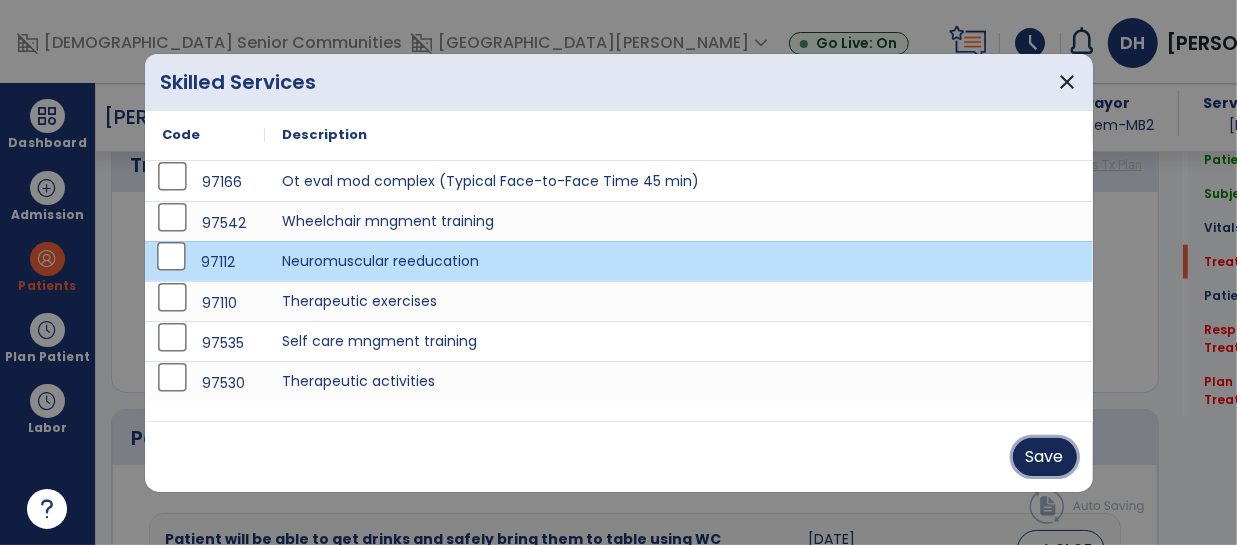 click on "Save" at bounding box center [1045, 457] 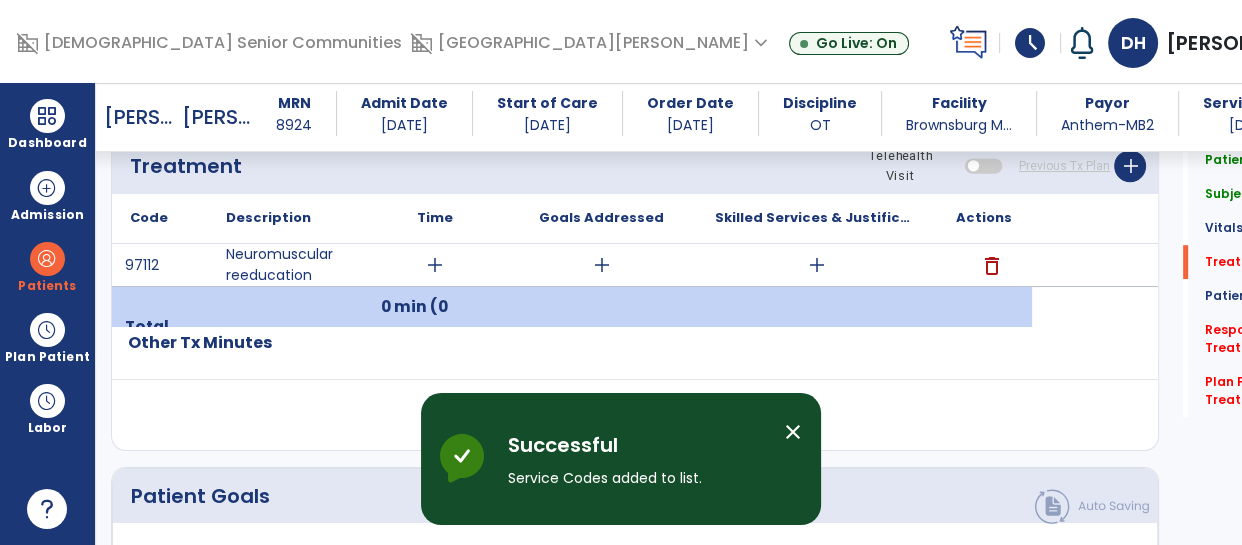 click on "add" at bounding box center (435, 265) 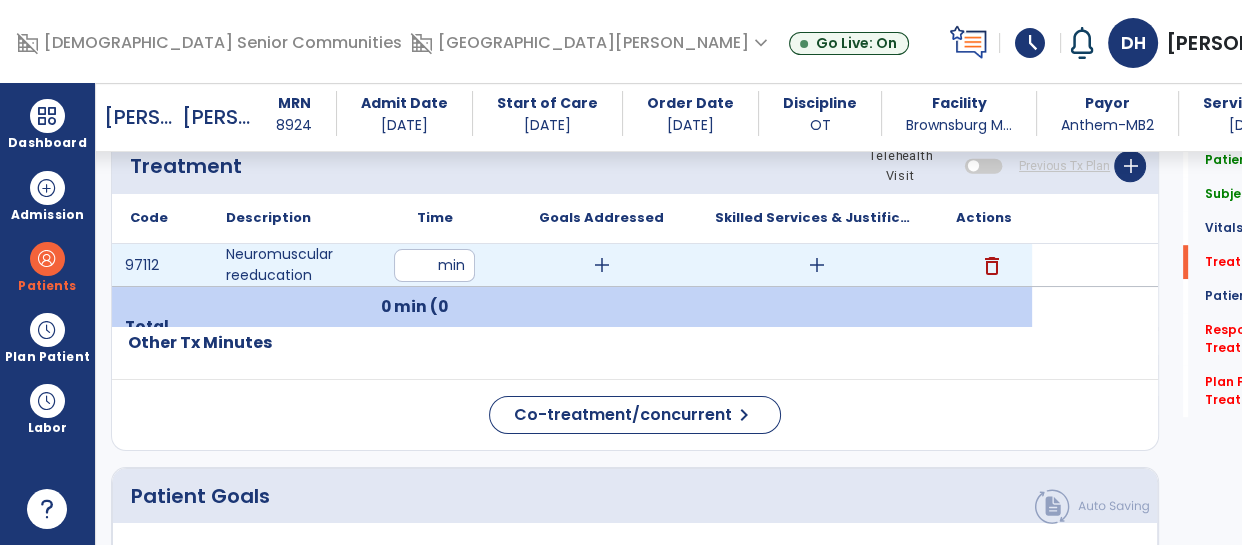 type on "**" 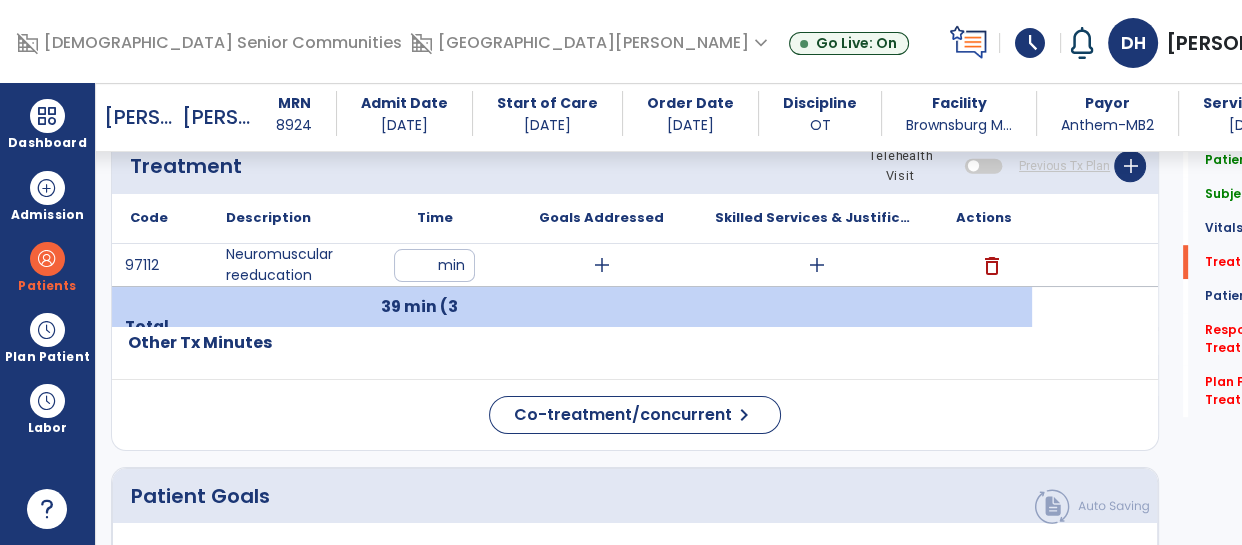 click on "add" at bounding box center [602, 265] 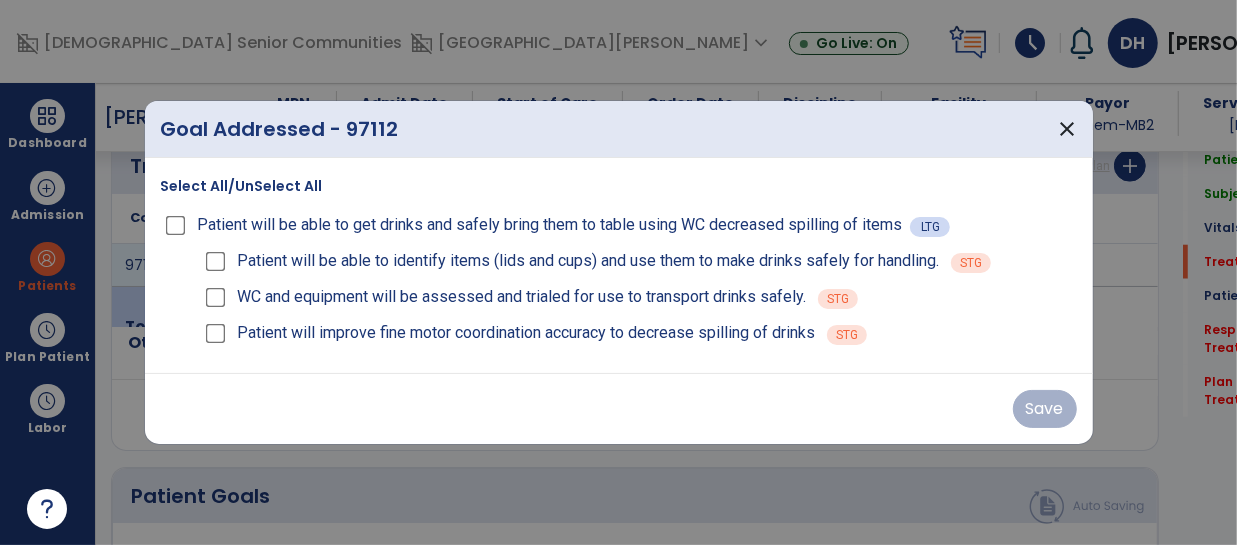 scroll, scrollTop: 1152, scrollLeft: 0, axis: vertical 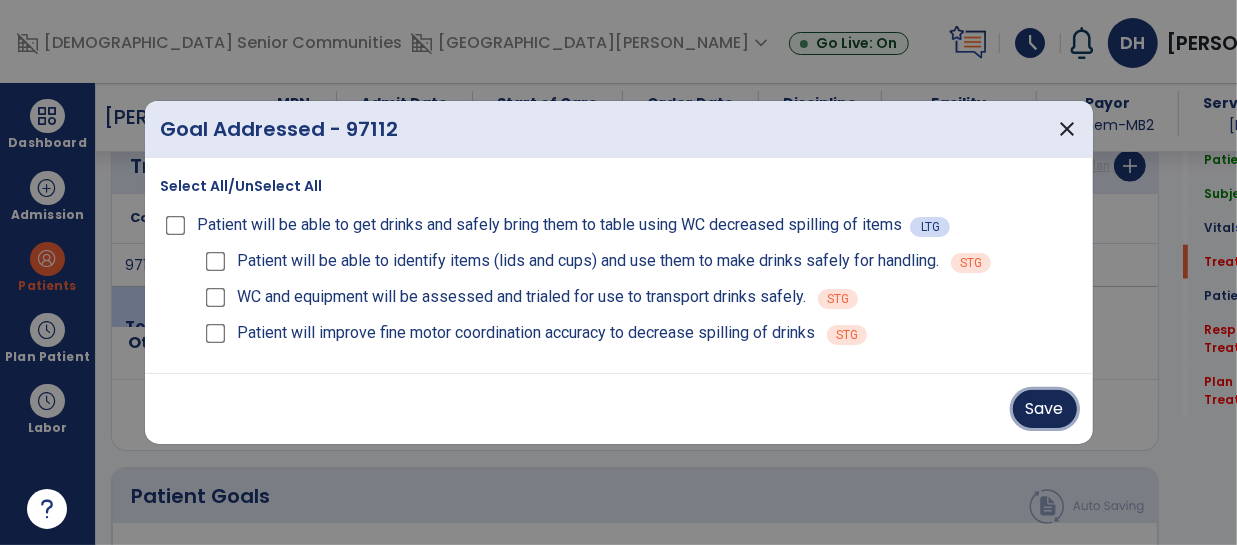 click on "Save" at bounding box center [1045, 409] 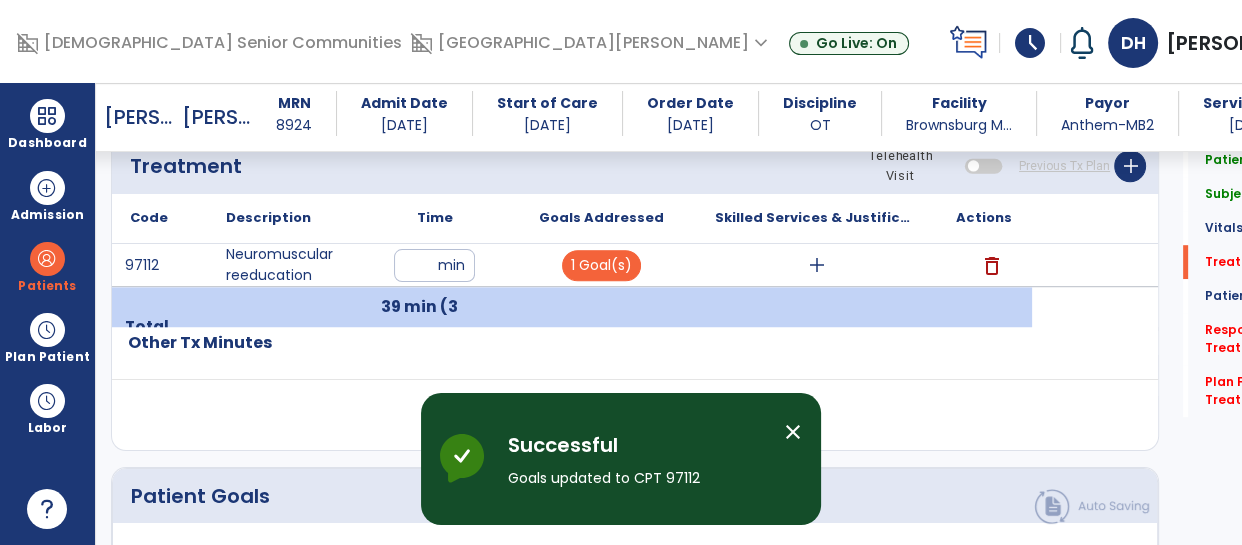 click on "add" at bounding box center [817, 265] 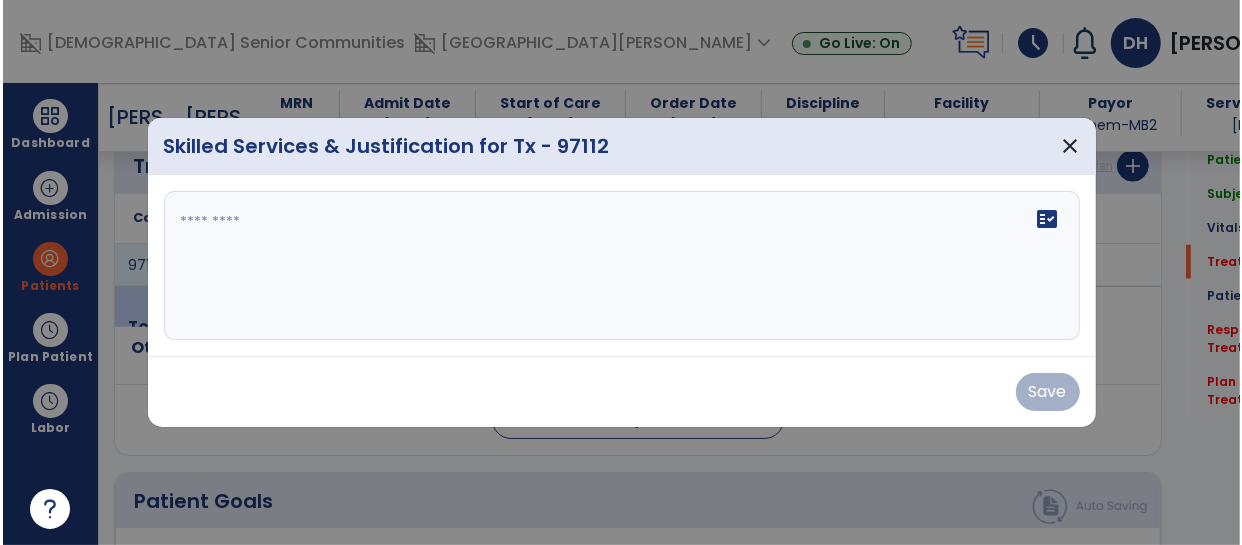scroll, scrollTop: 1152, scrollLeft: 0, axis: vertical 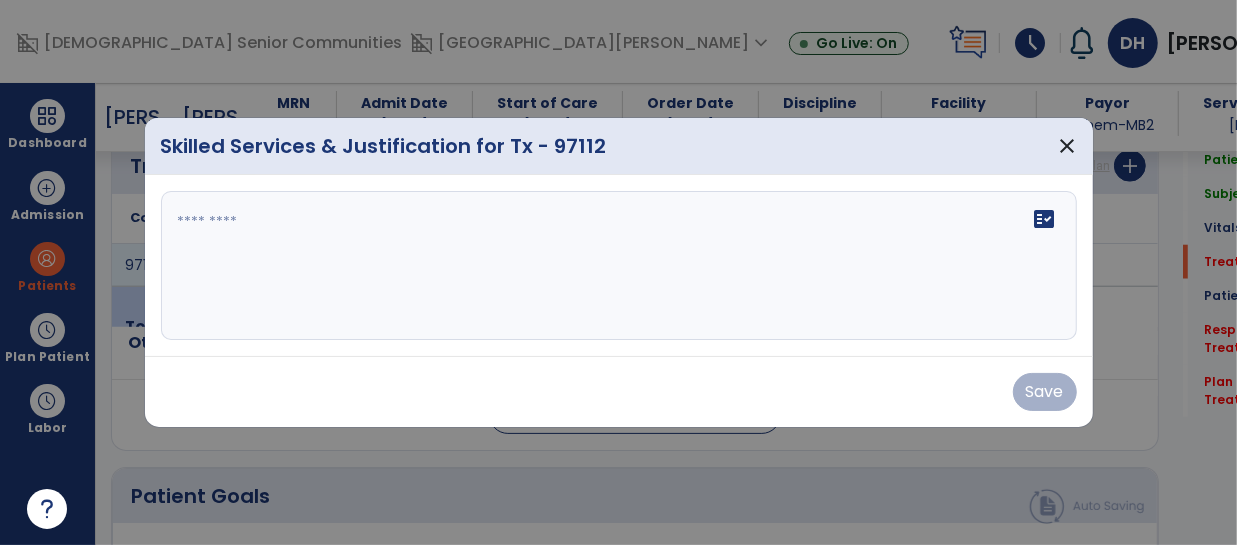 click at bounding box center [619, 266] 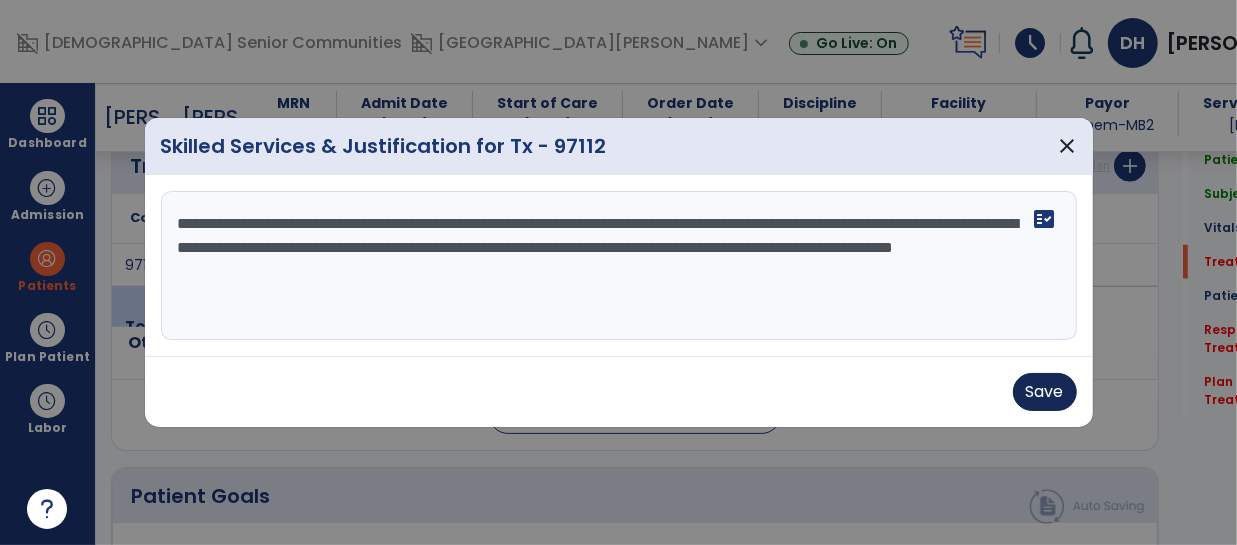 type on "**********" 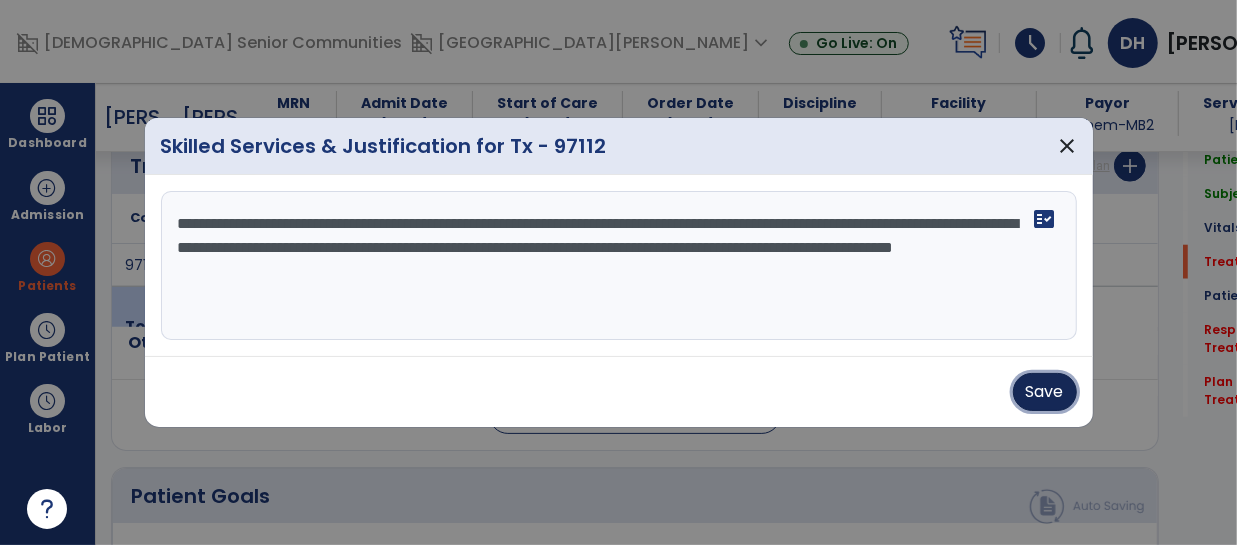 click on "Save" at bounding box center [1045, 392] 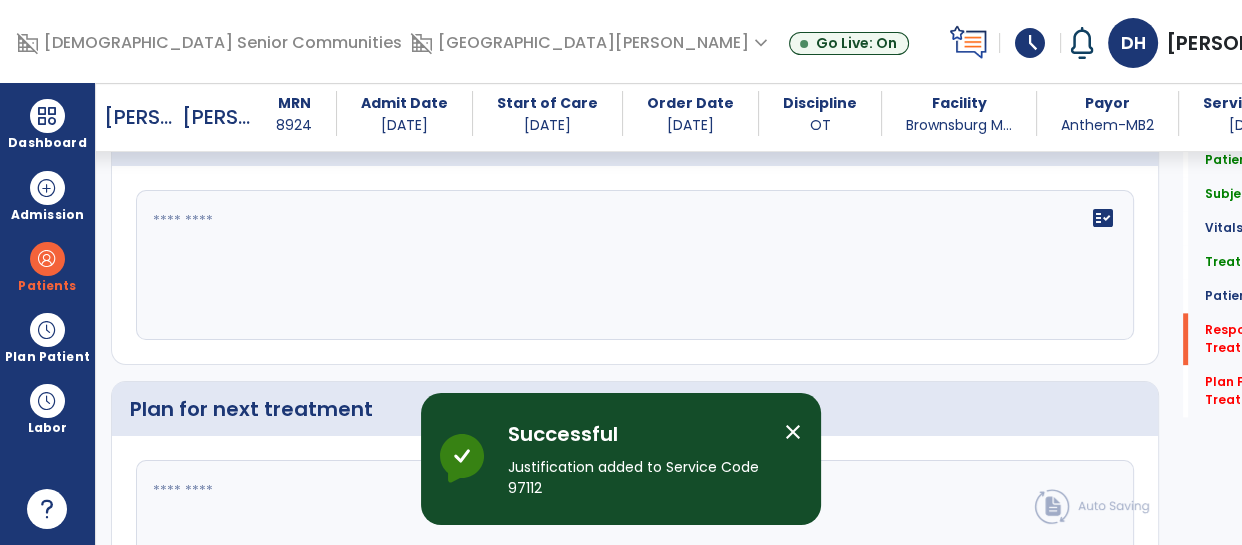 scroll, scrollTop: 2284, scrollLeft: 0, axis: vertical 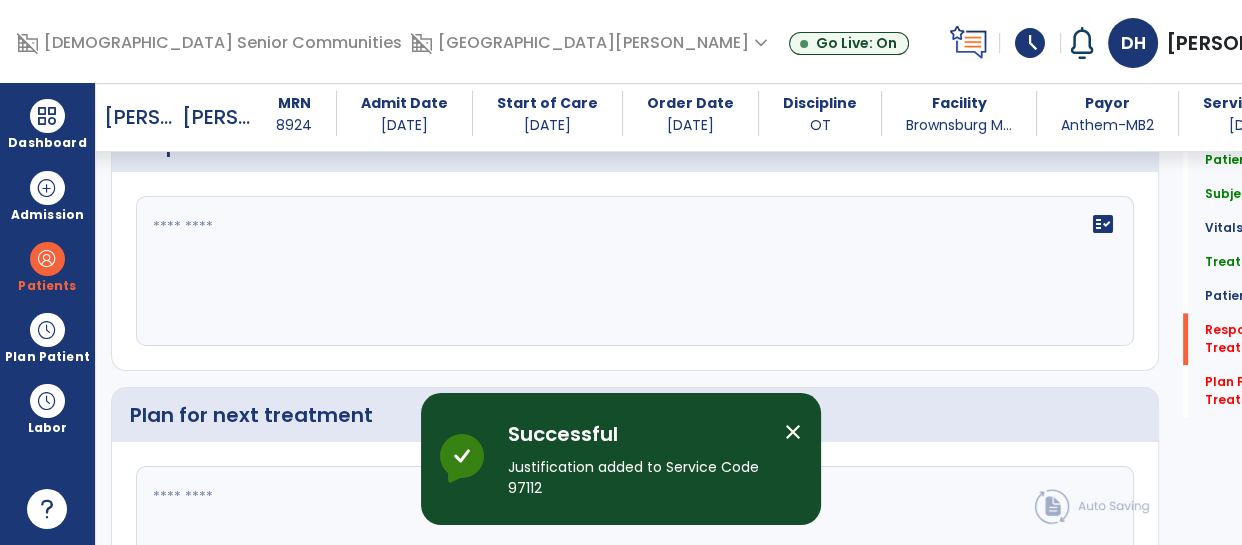 click 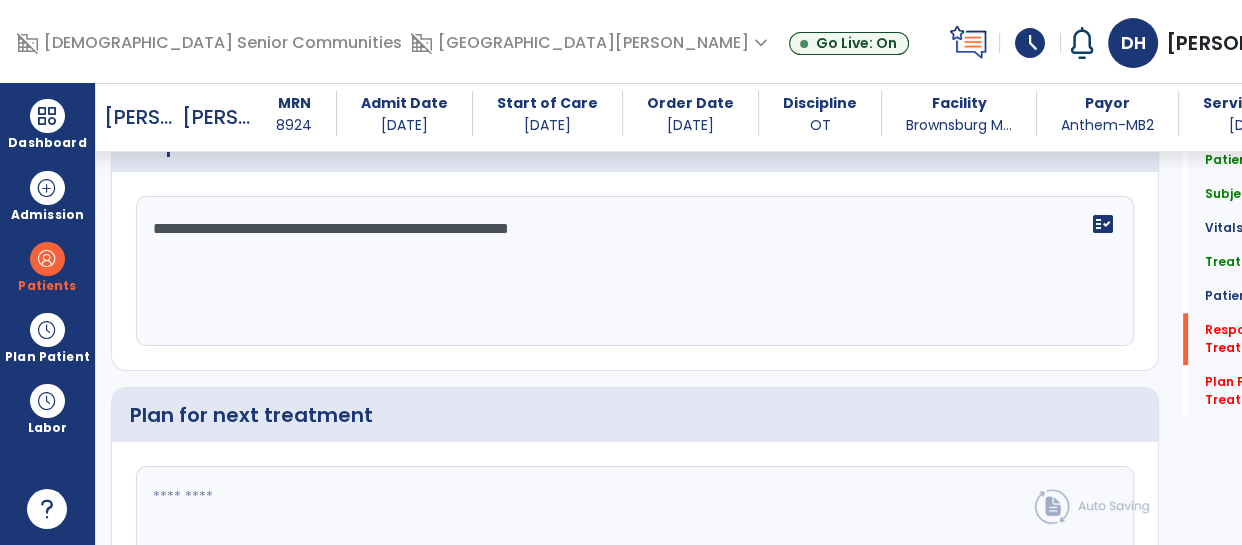 type on "**********" 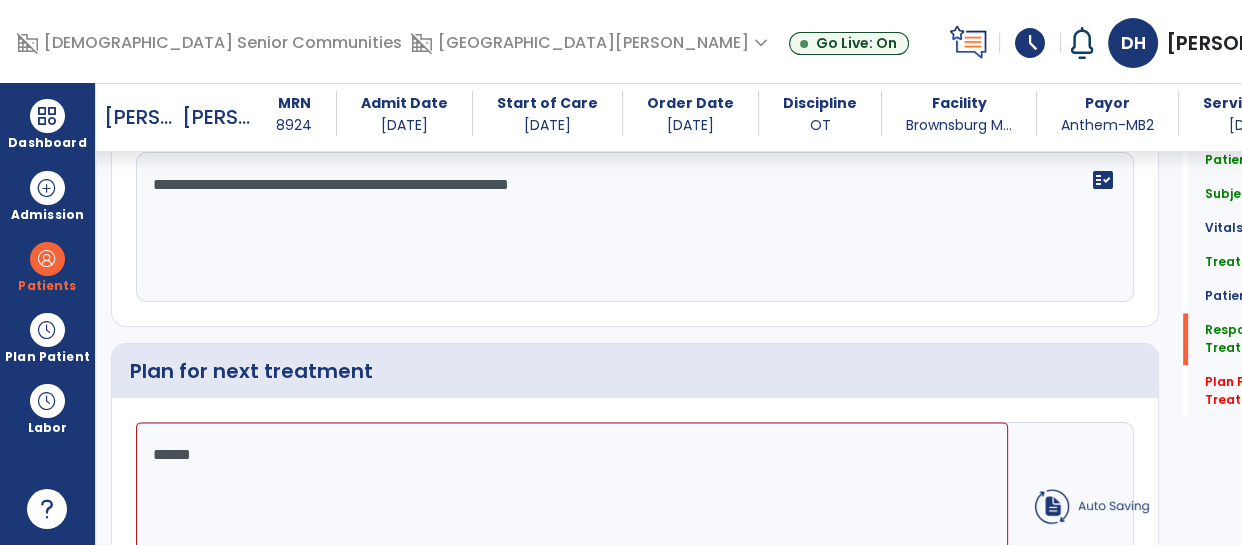 type on "*******" 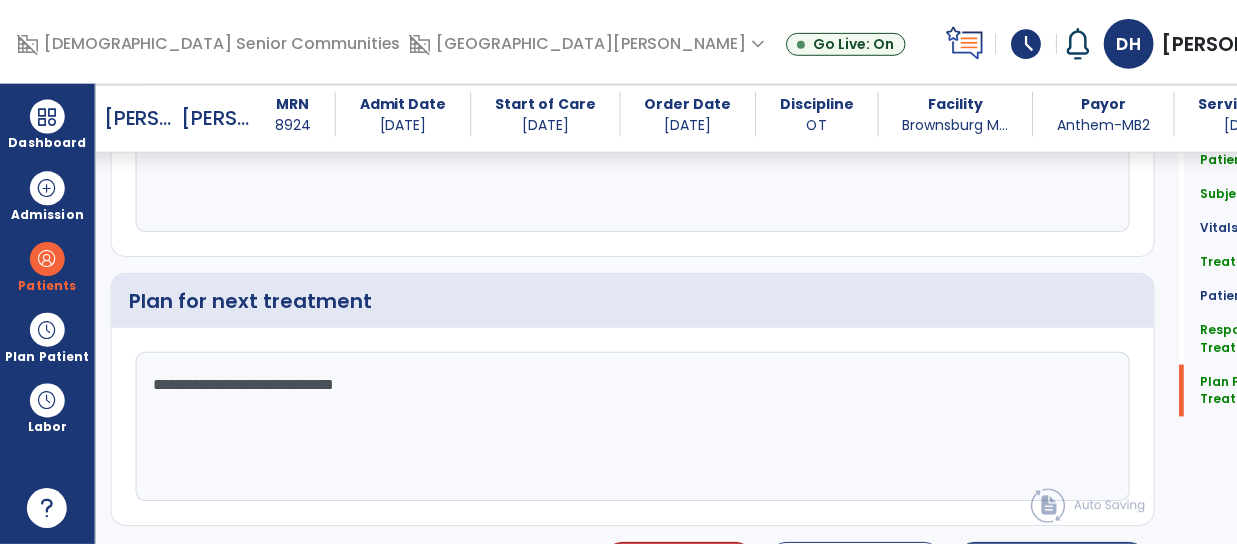 scroll, scrollTop: 2442, scrollLeft: 0, axis: vertical 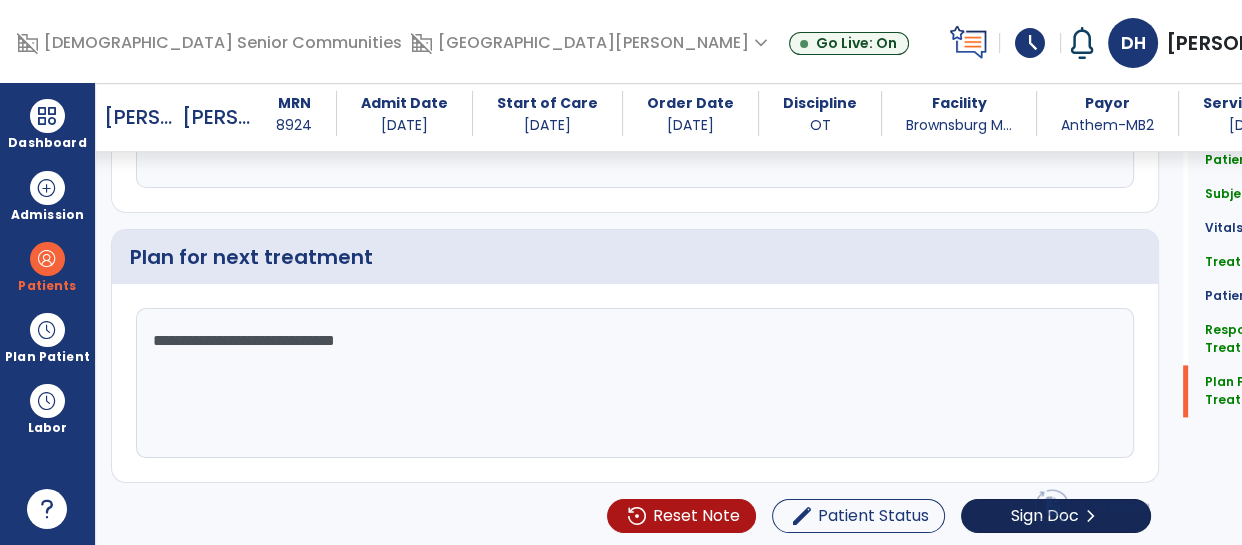type on "**********" 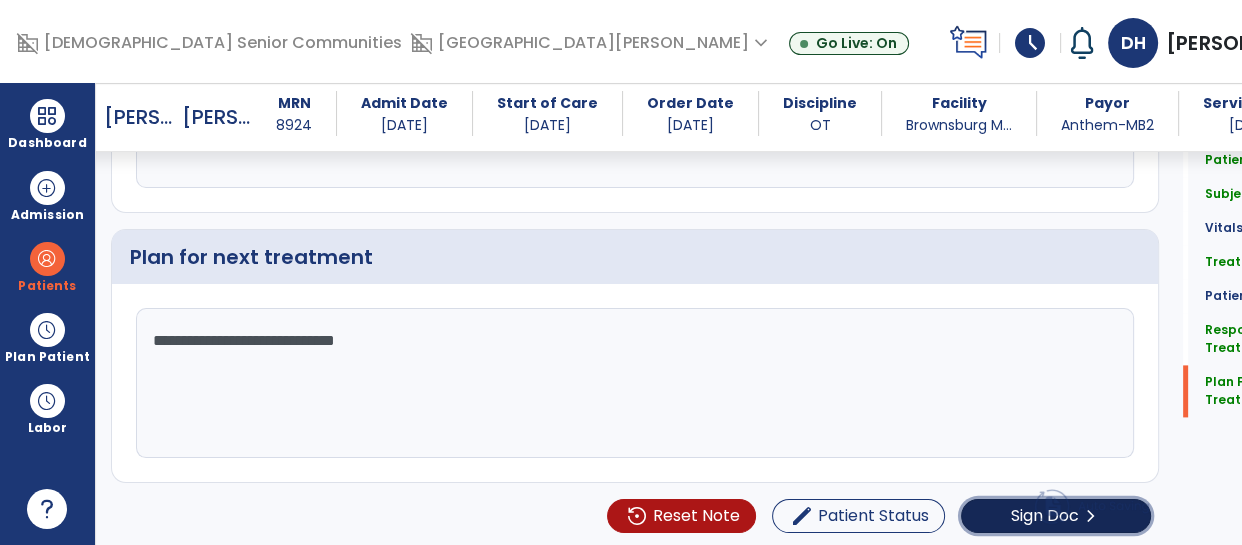 click on "Sign Doc" 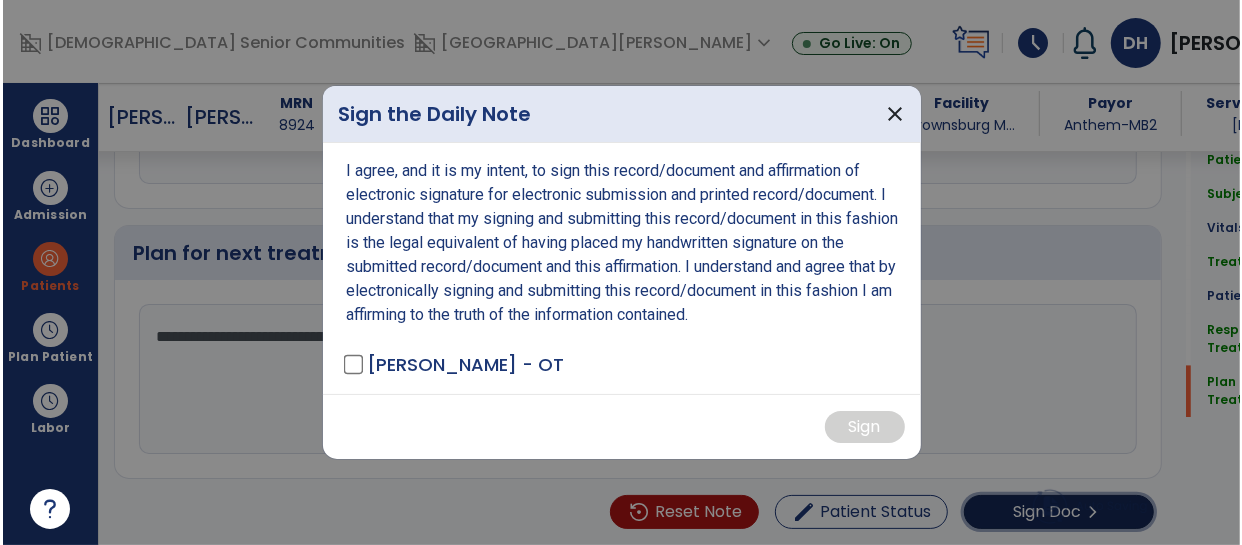 scroll, scrollTop: 2463, scrollLeft: 0, axis: vertical 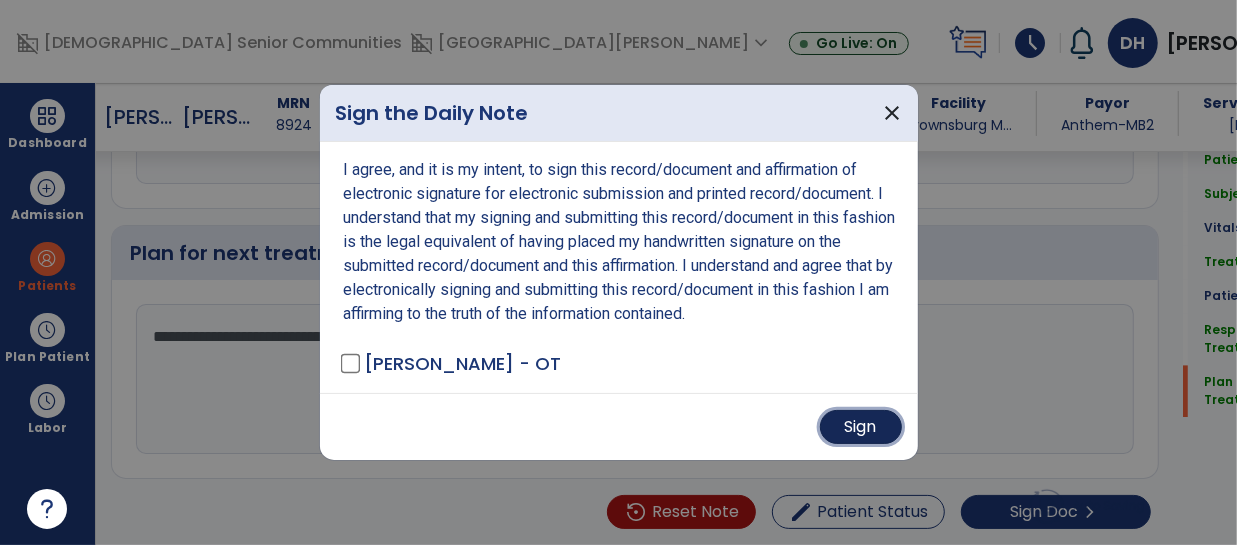 click on "Sign" at bounding box center (861, 427) 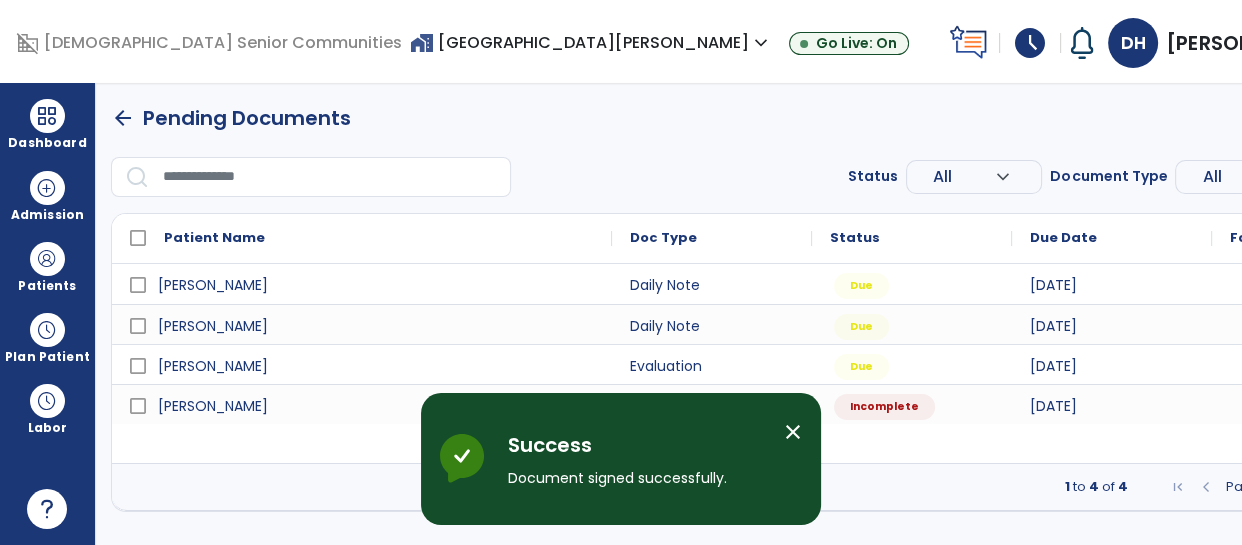scroll, scrollTop: 0, scrollLeft: 0, axis: both 